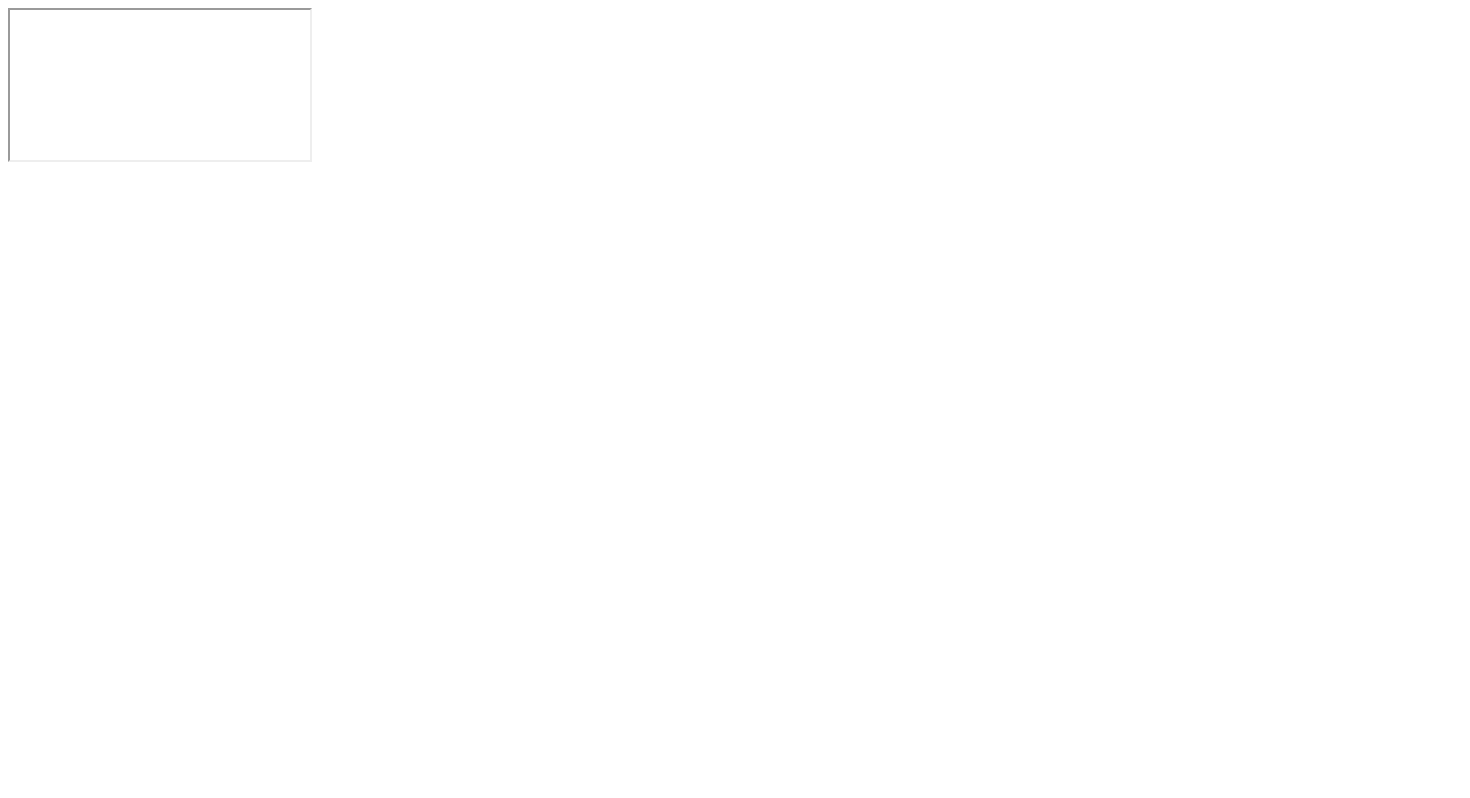 scroll, scrollTop: 0, scrollLeft: 0, axis: both 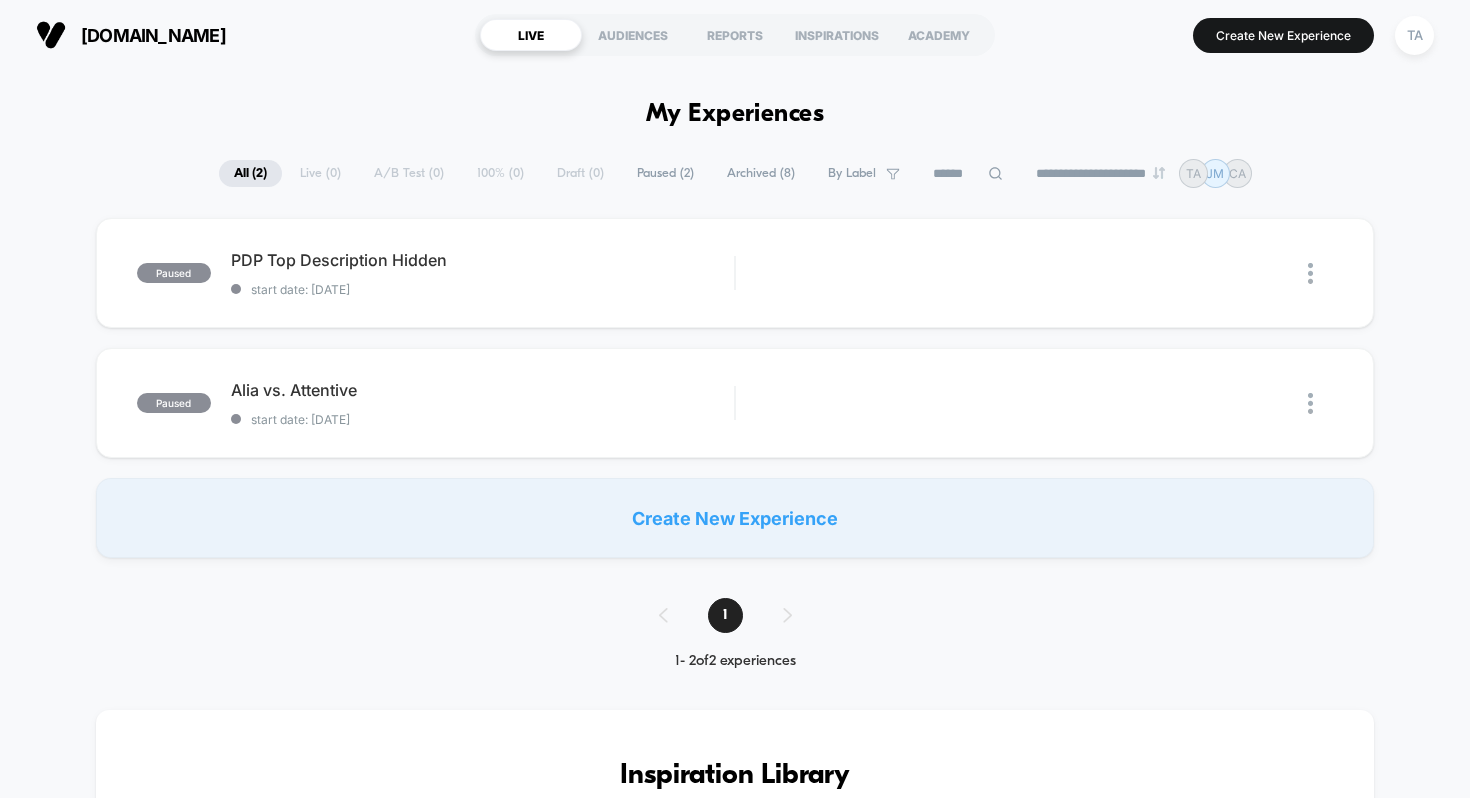 click on "**********" at bounding box center [735, 173] 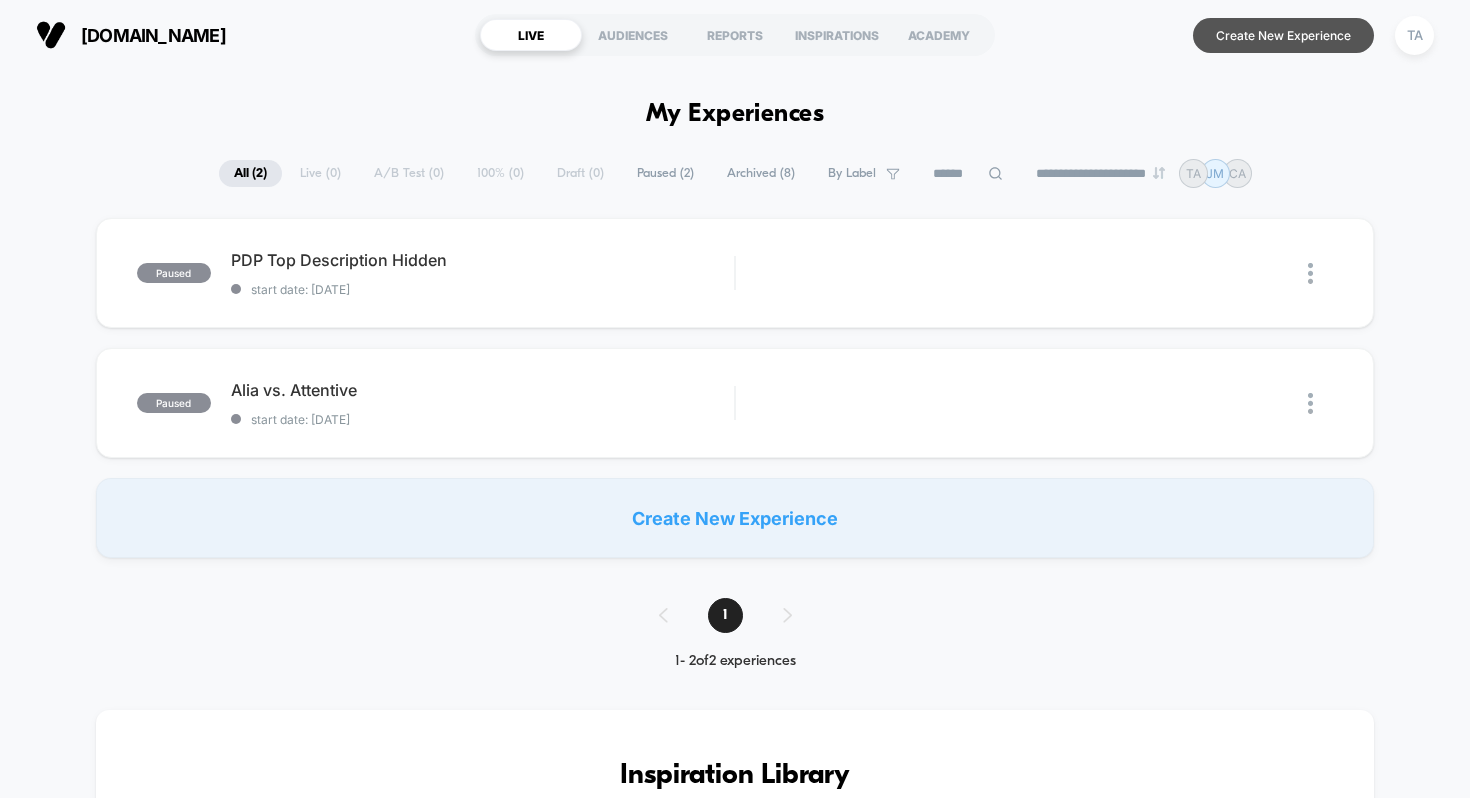 click on "Create New Experience" at bounding box center (1283, 35) 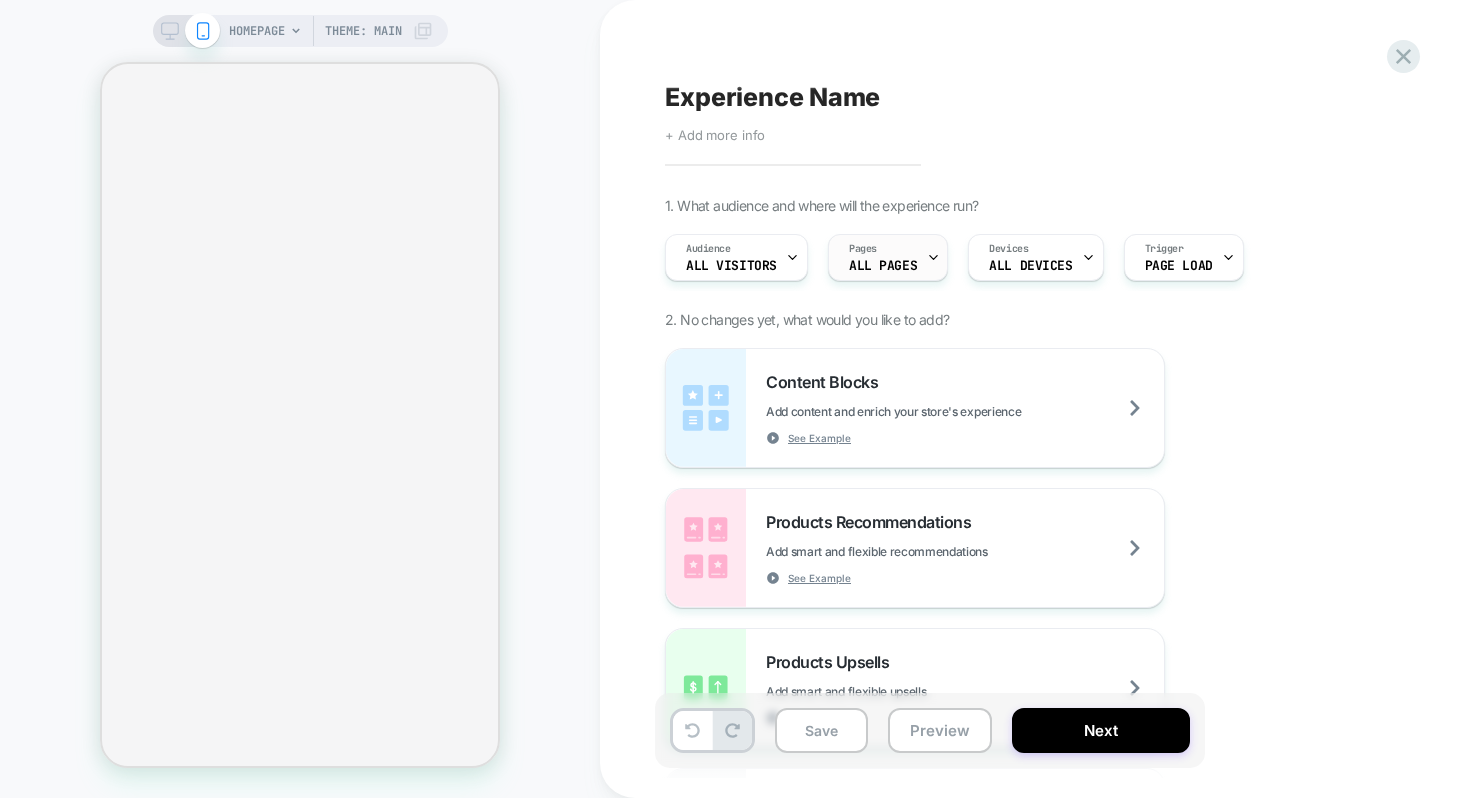 click 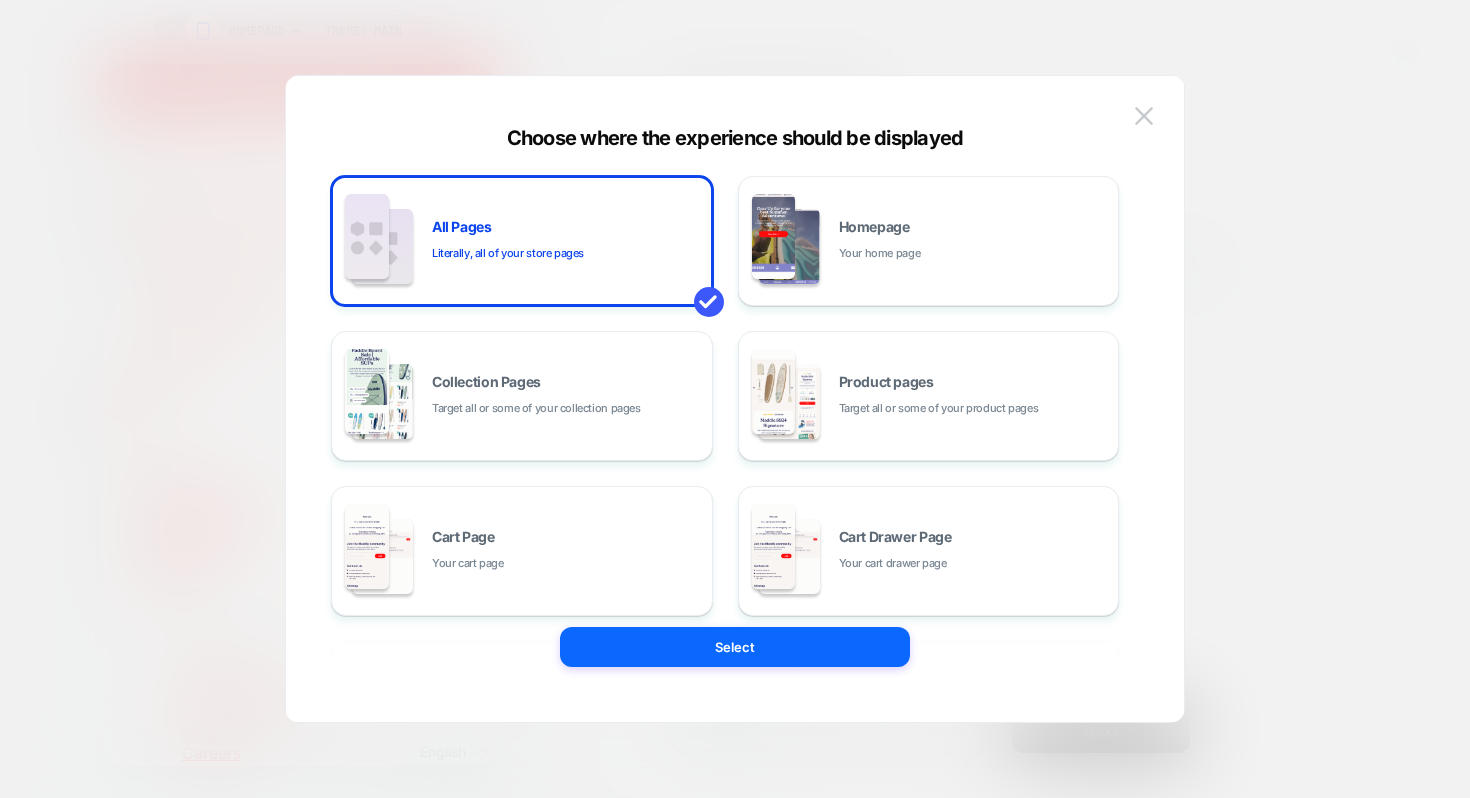 scroll, scrollTop: 0, scrollLeft: 0, axis: both 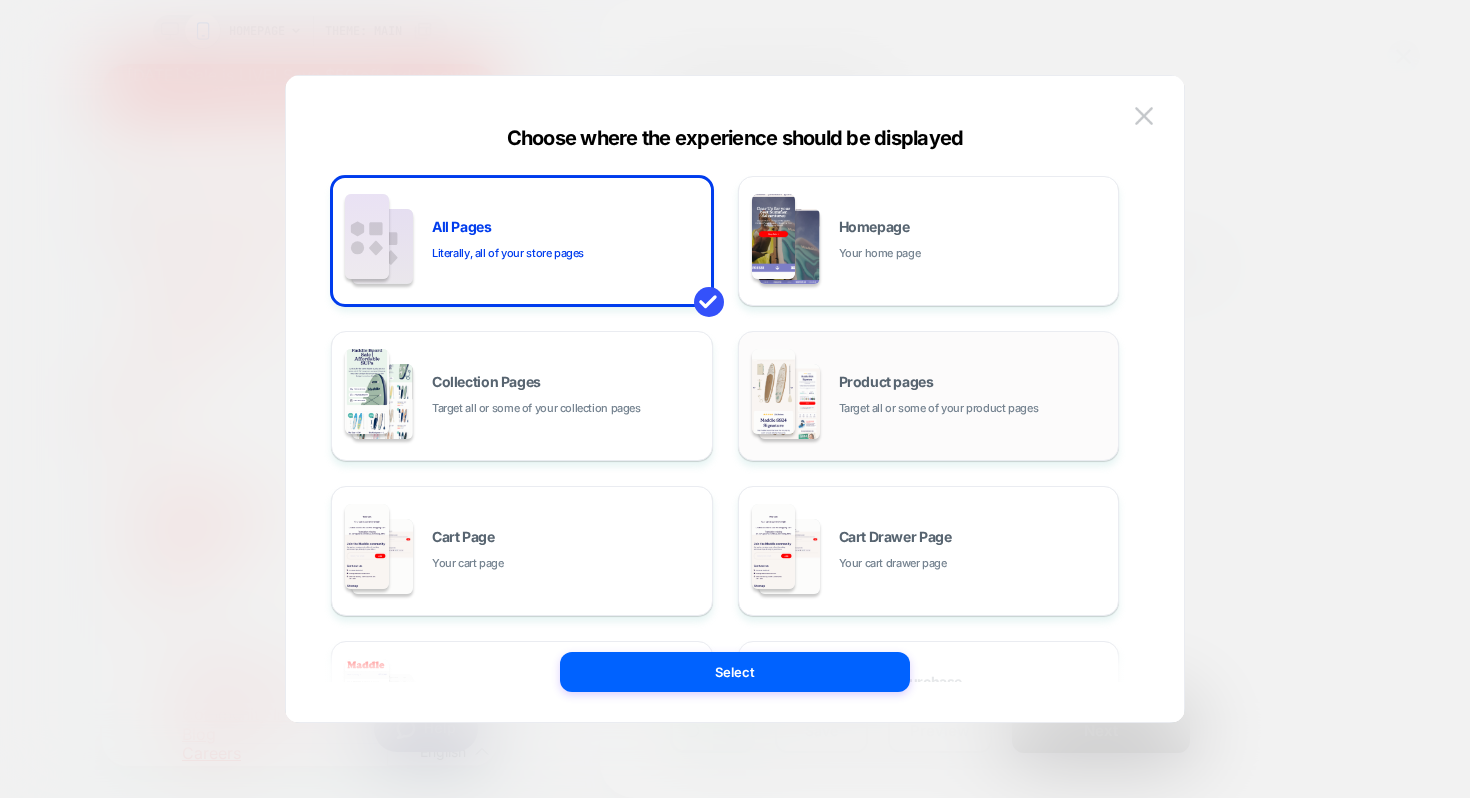 click on "Product pages Target all or some of your product pages" at bounding box center (929, 396) 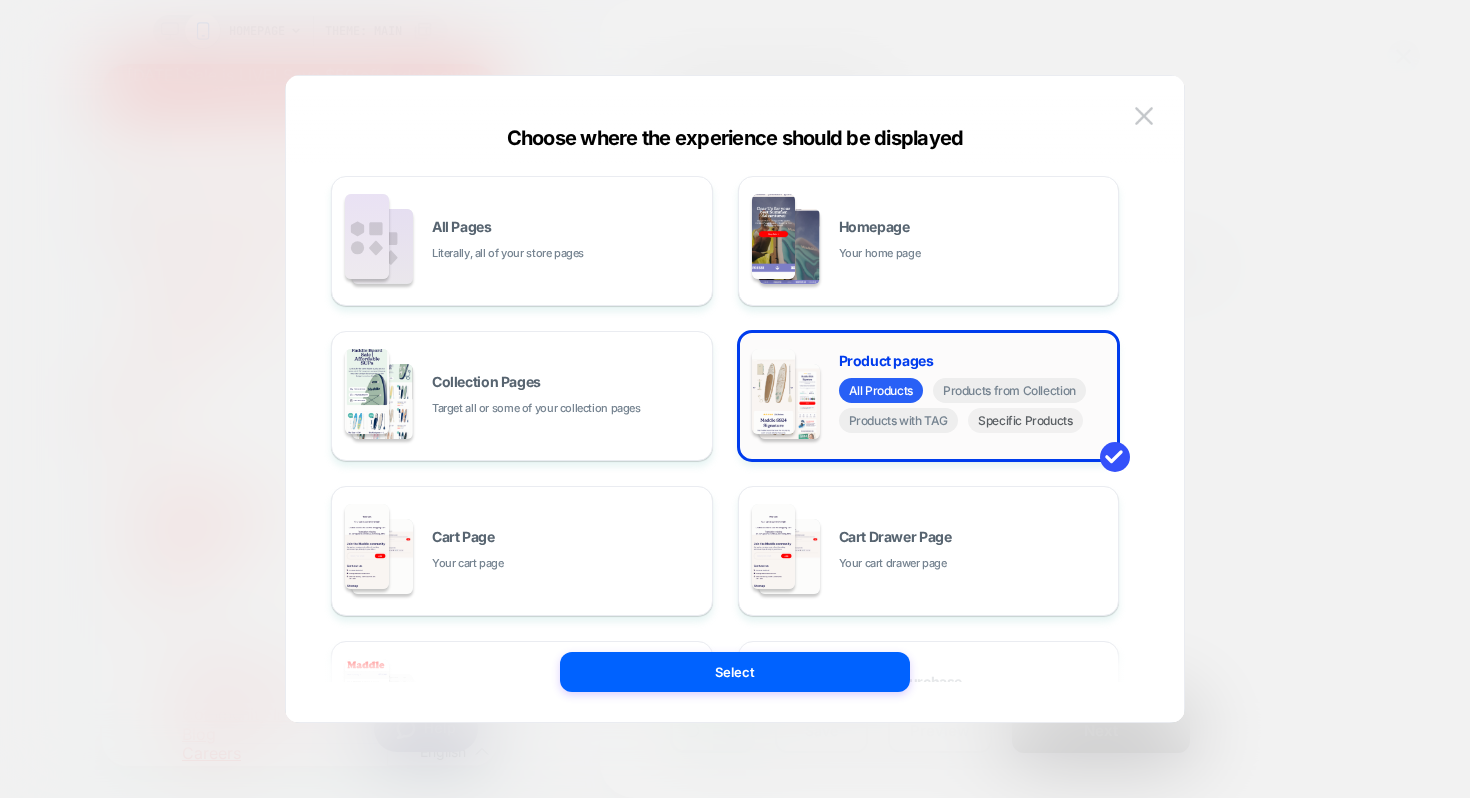 click on "Specific Products" at bounding box center (1025, 420) 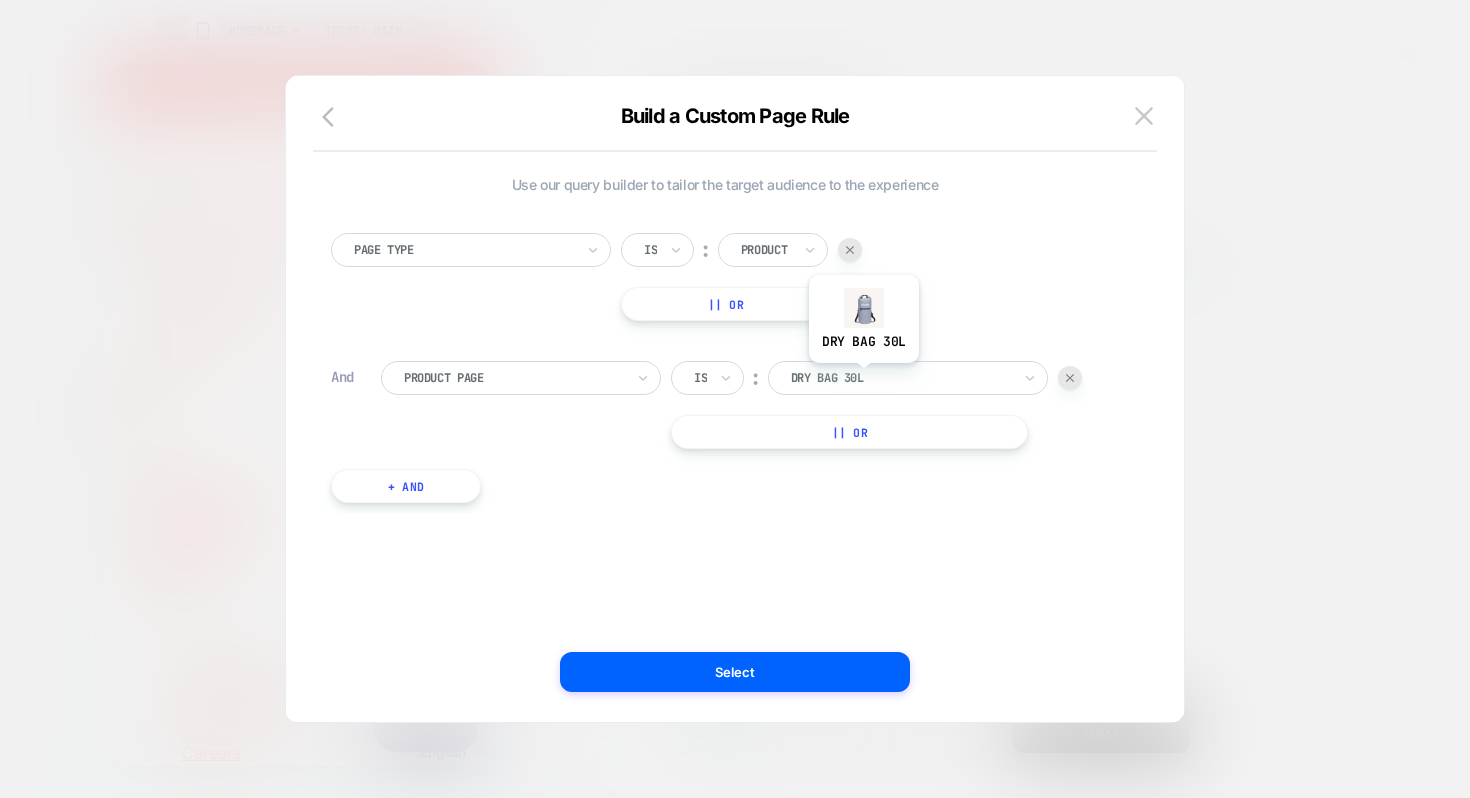 click at bounding box center [901, 378] 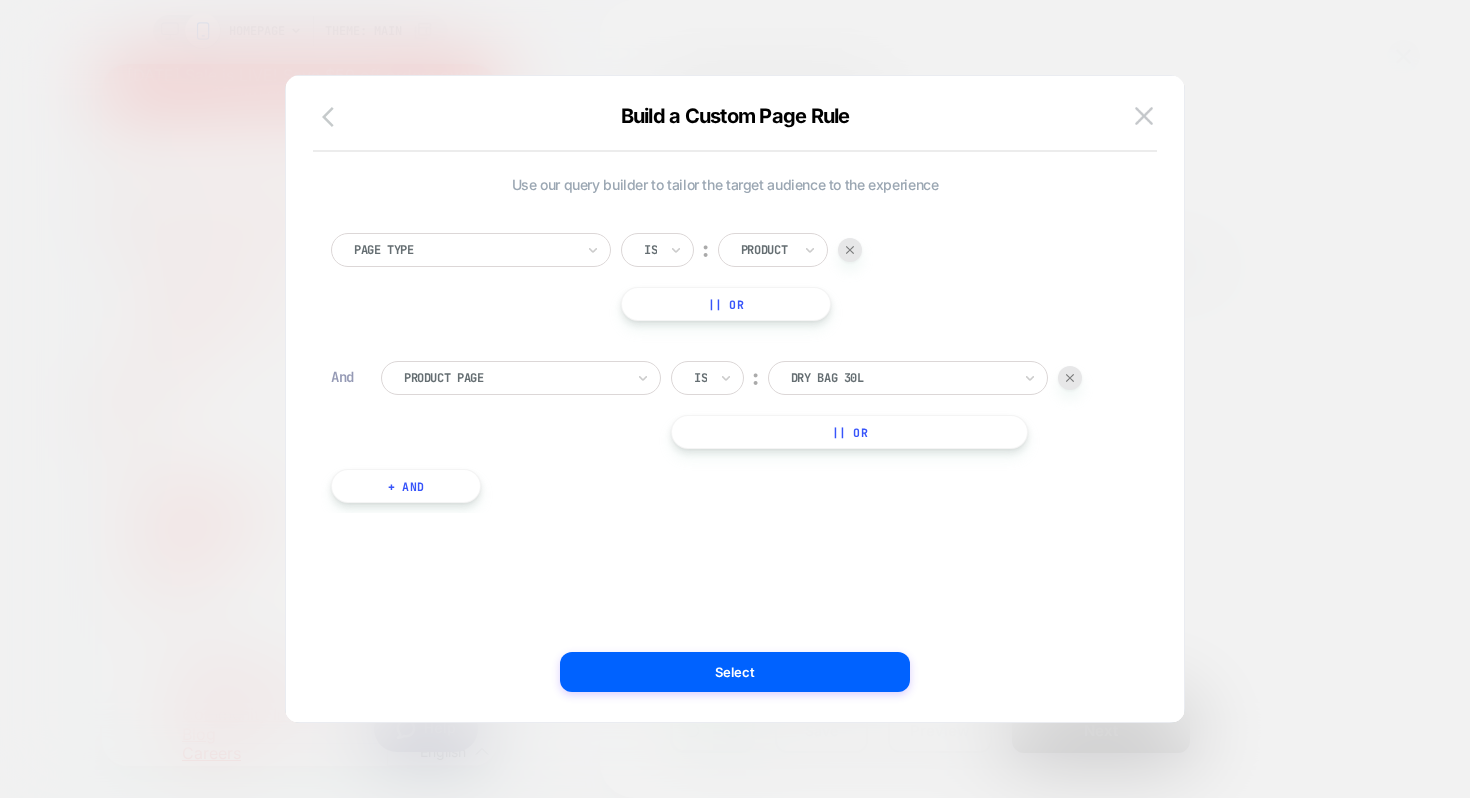 click 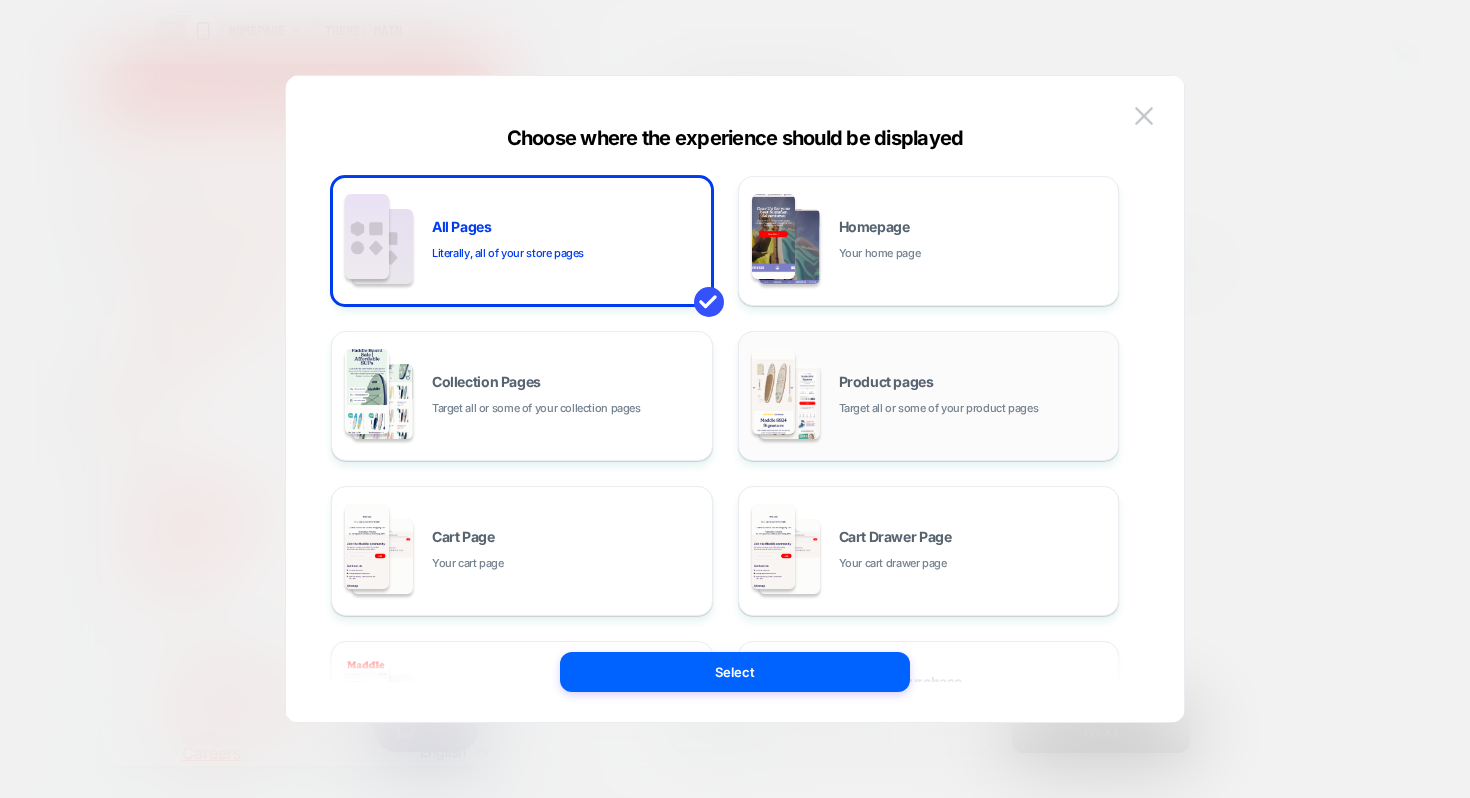 click on "Product pages Target all or some of your product pages" at bounding box center (974, 396) 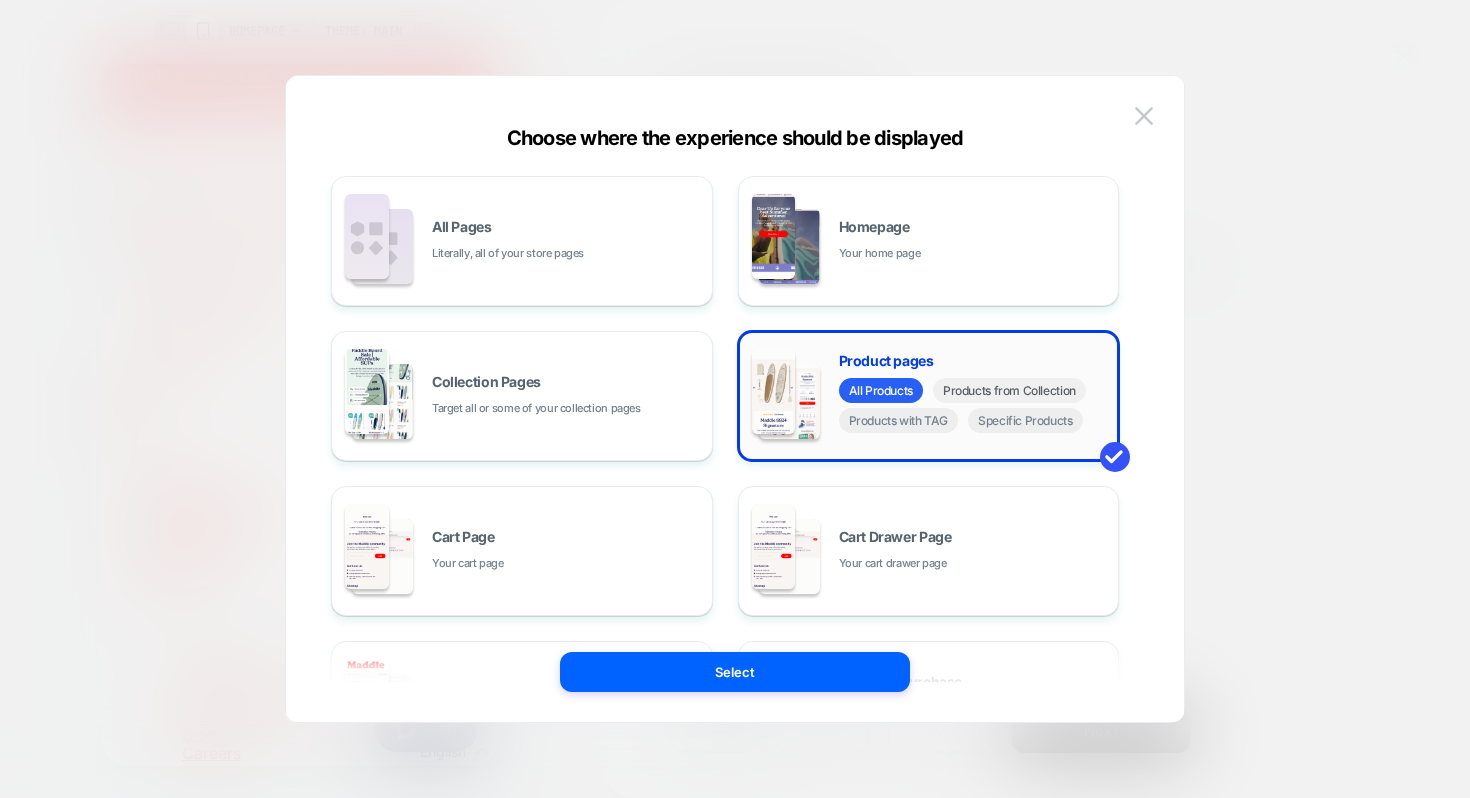 click on "Products from Collection" at bounding box center (1009, 390) 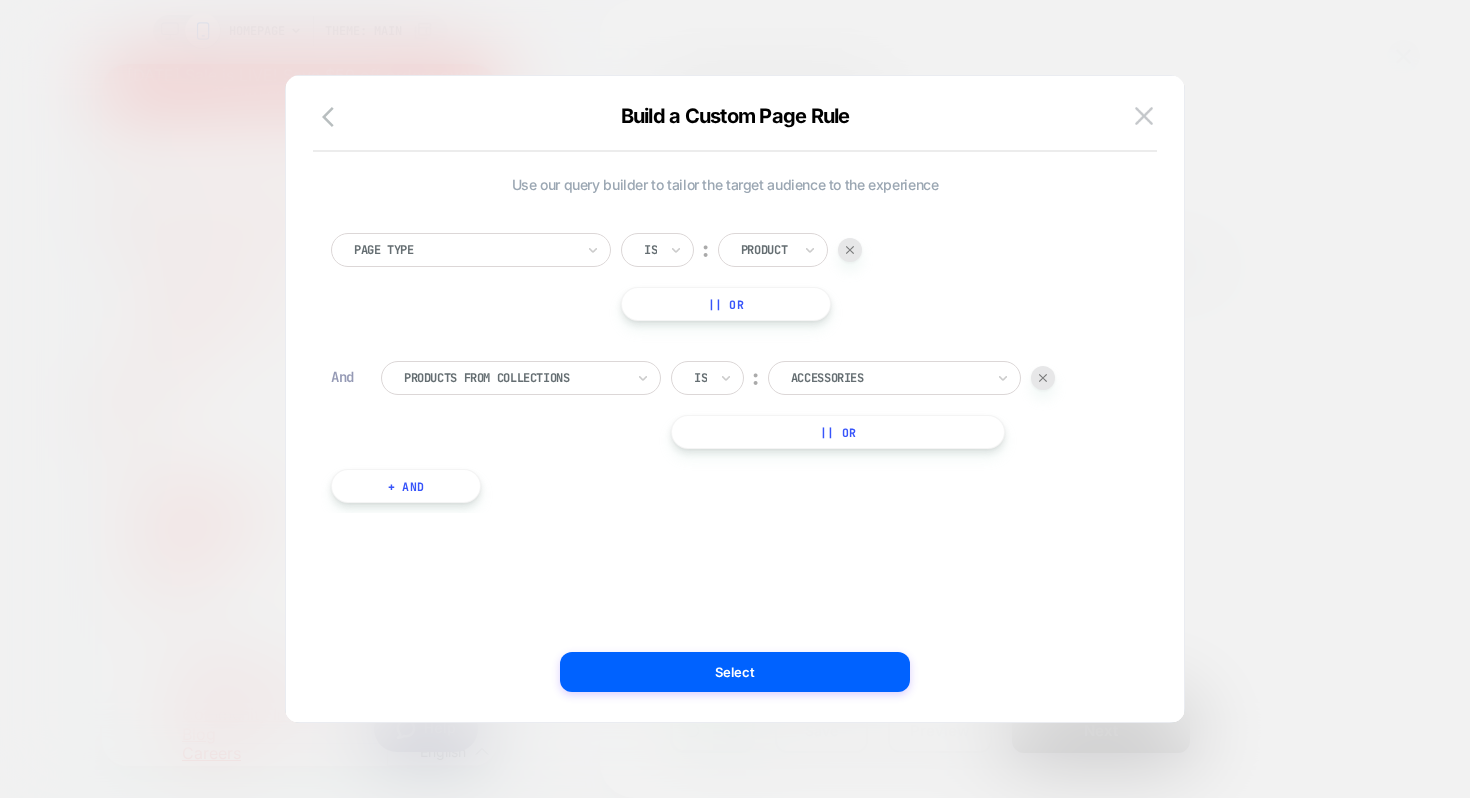 click at bounding box center [887, 378] 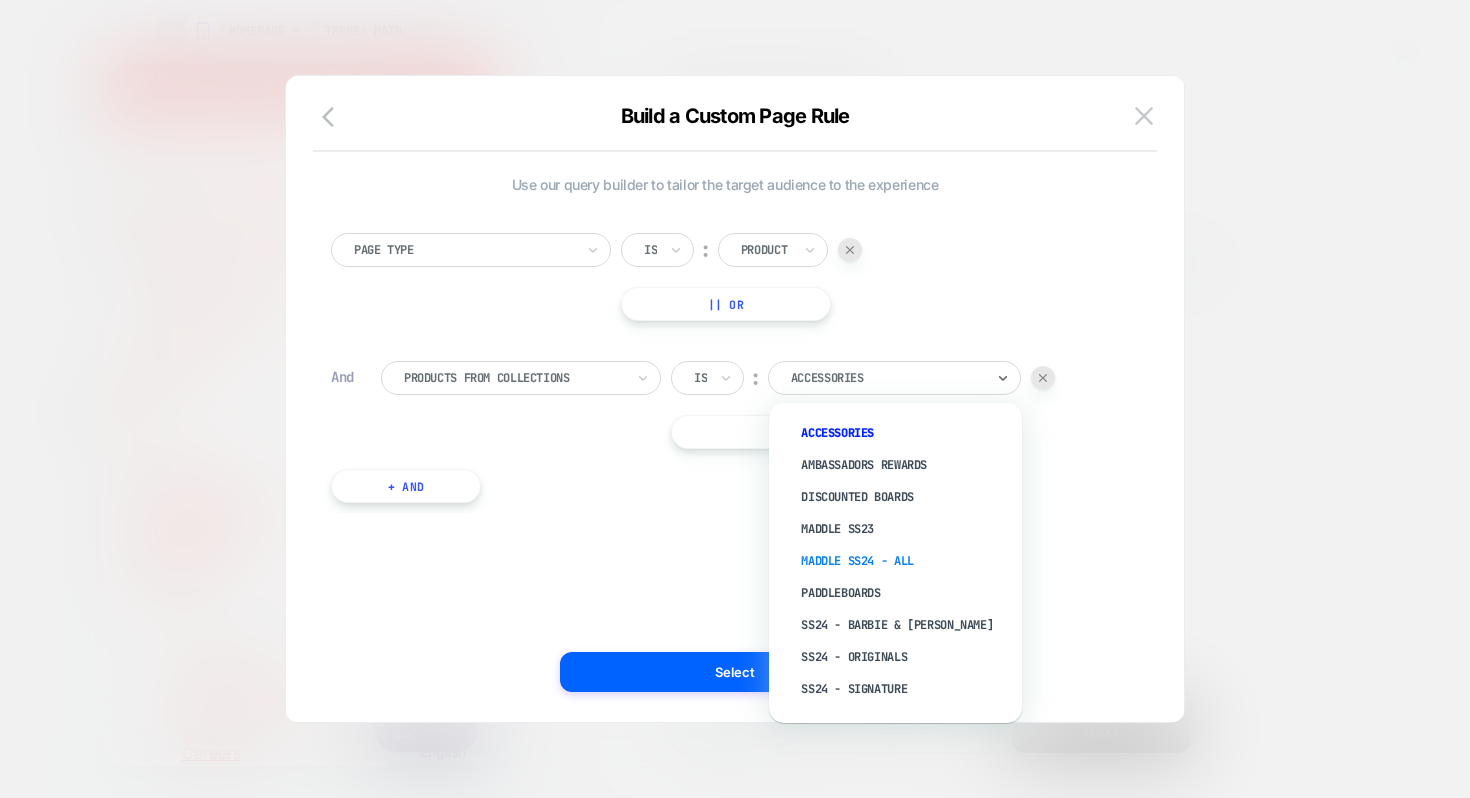 scroll, scrollTop: 23, scrollLeft: 0, axis: vertical 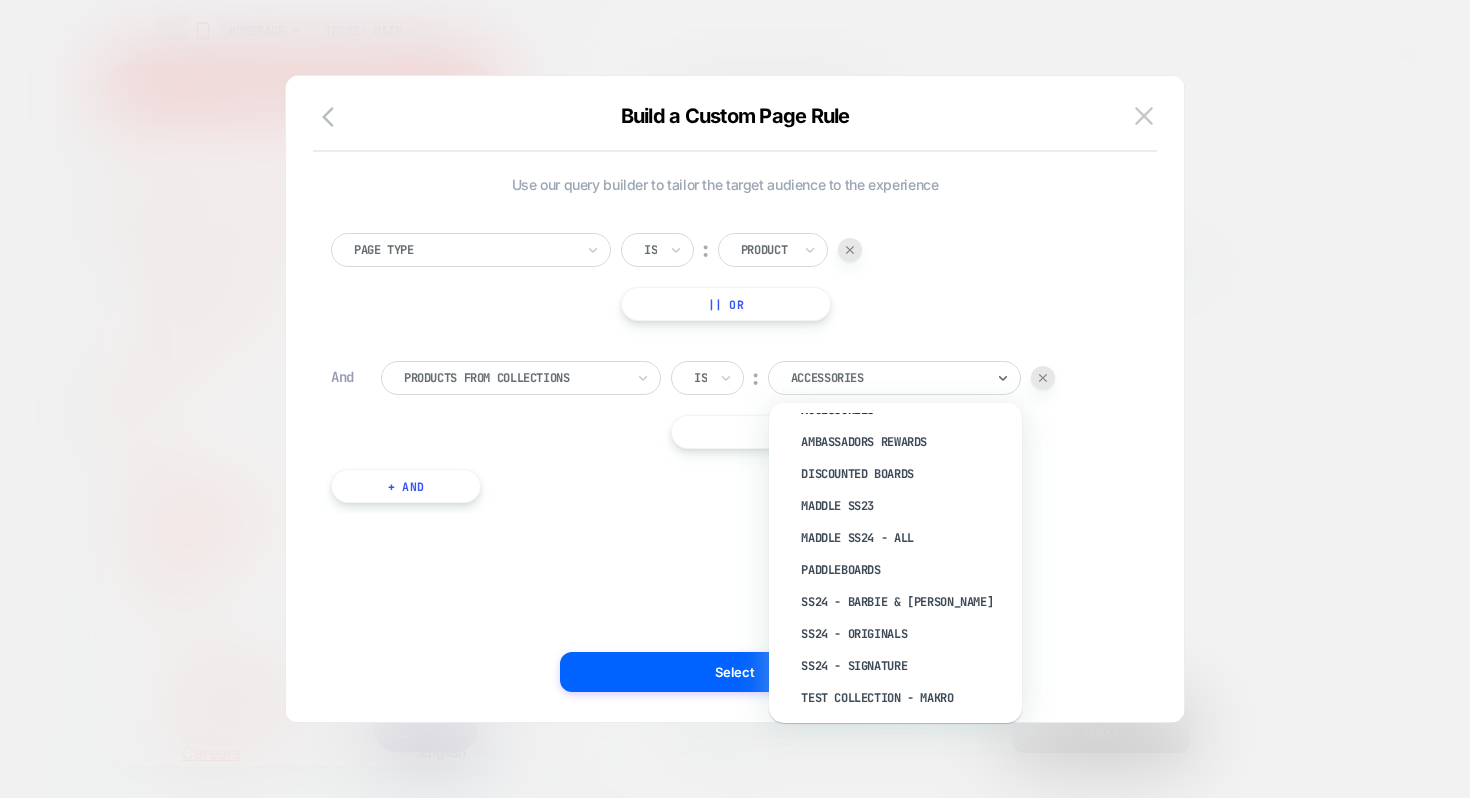 click on "Page Type Is ︰ Product || Or And Products From Collections Is ︰ option Accessories focused, 1 of 10. 10 results available. Use Up and Down to choose options, press Enter to select the currently focused option, press Escape to exit the menu, press Tab to select the option and exit the menu. Accessories Accessories Ambassadors Rewards Discounted Boards Maddle SS23 Maddle SS24 - All Paddleboards SS24 - Barbie & Ken SS24 - Originals SS24 - Signature Test Collection - Makro || Or + And" at bounding box center (725, 358) 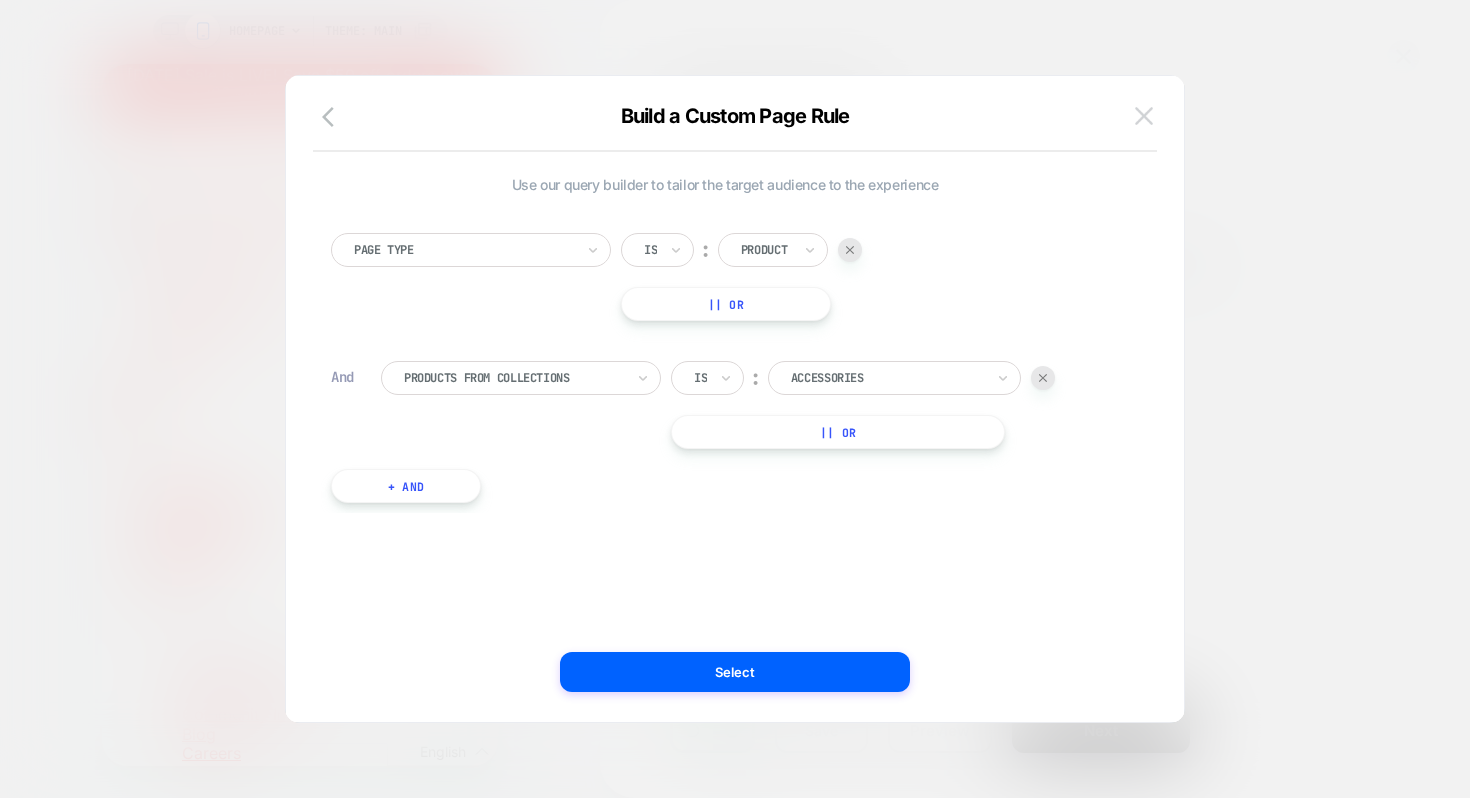 click at bounding box center [1144, 116] 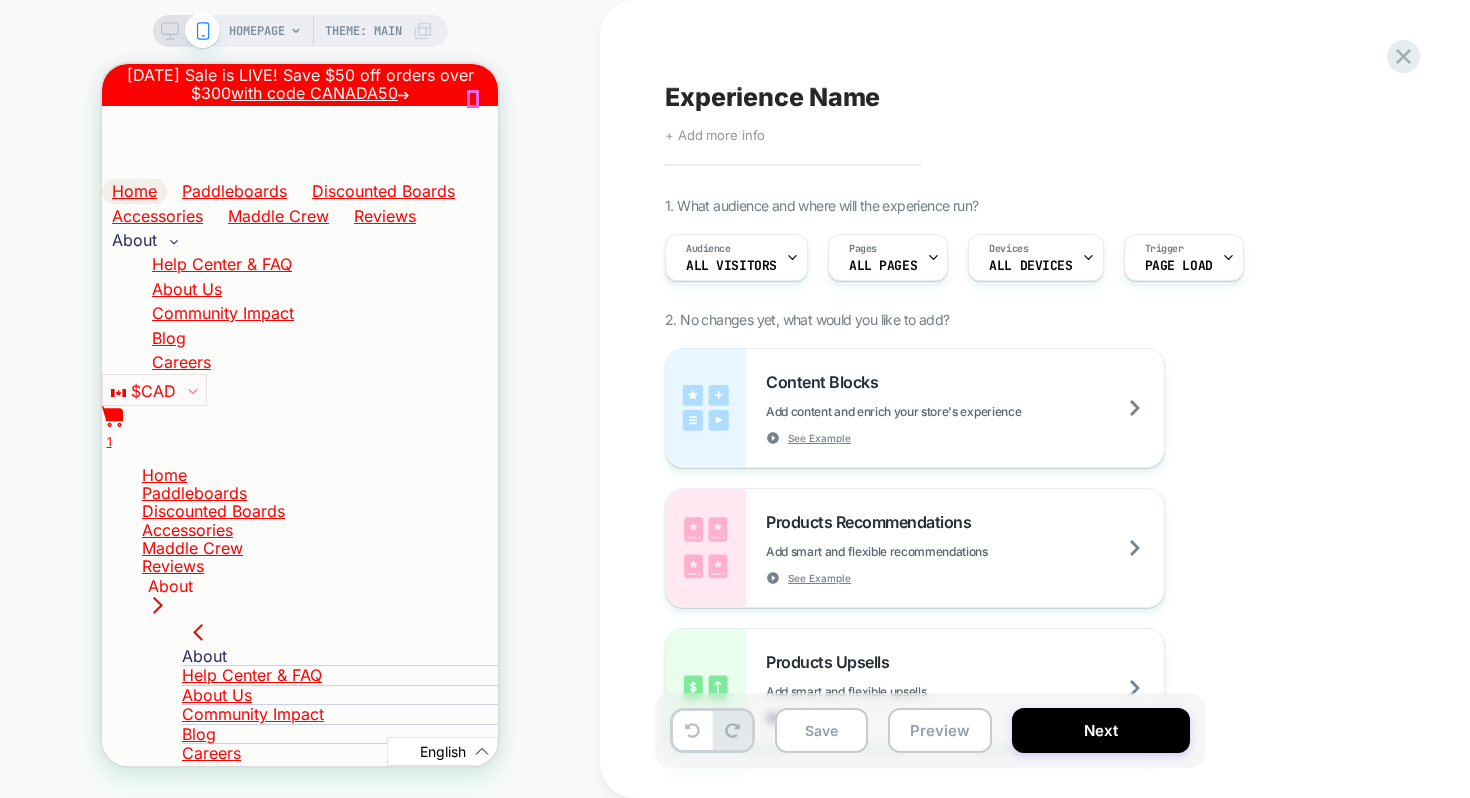 click at bounding box center (110, 5018) 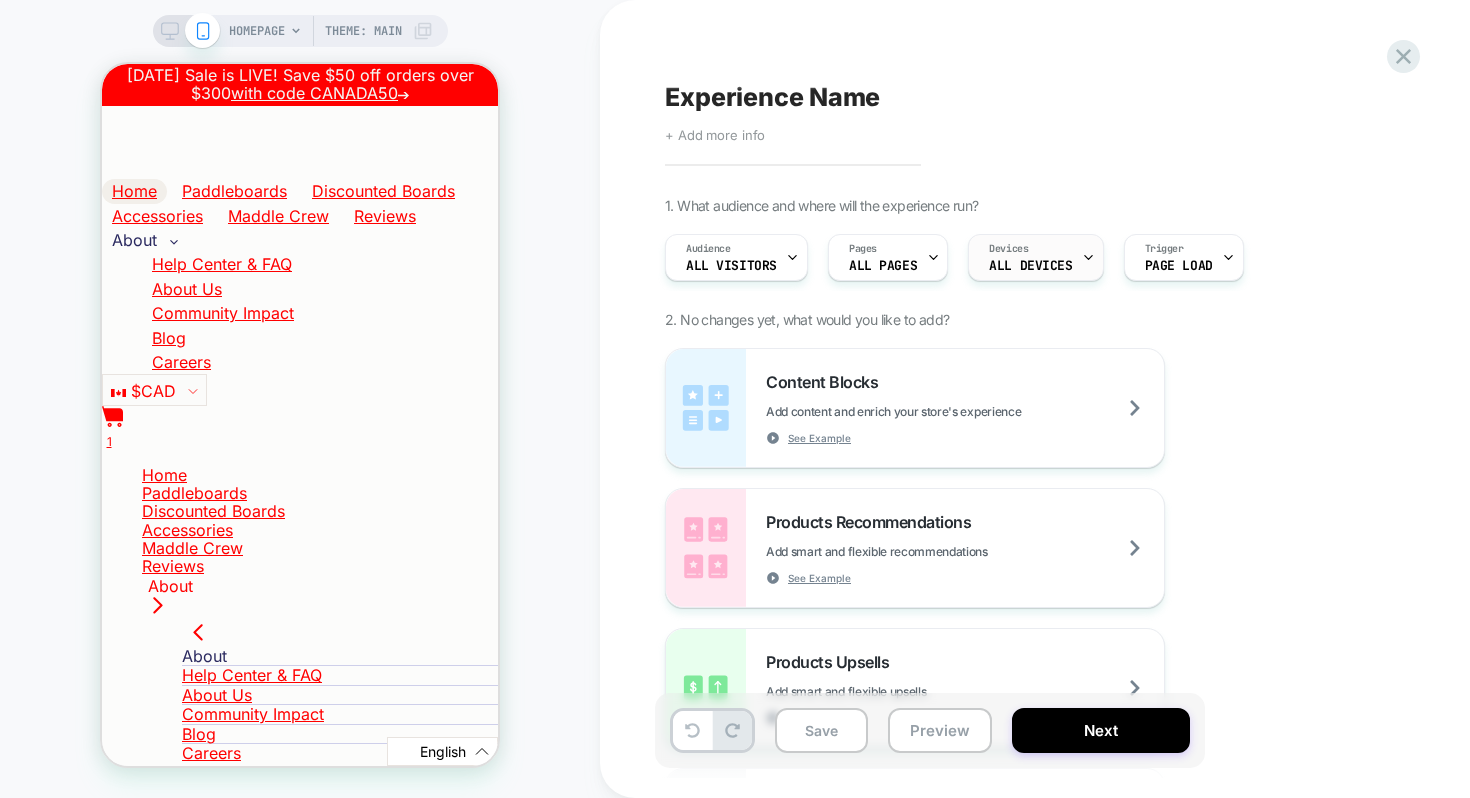 click on "ALL DEVICES" at bounding box center (1030, 266) 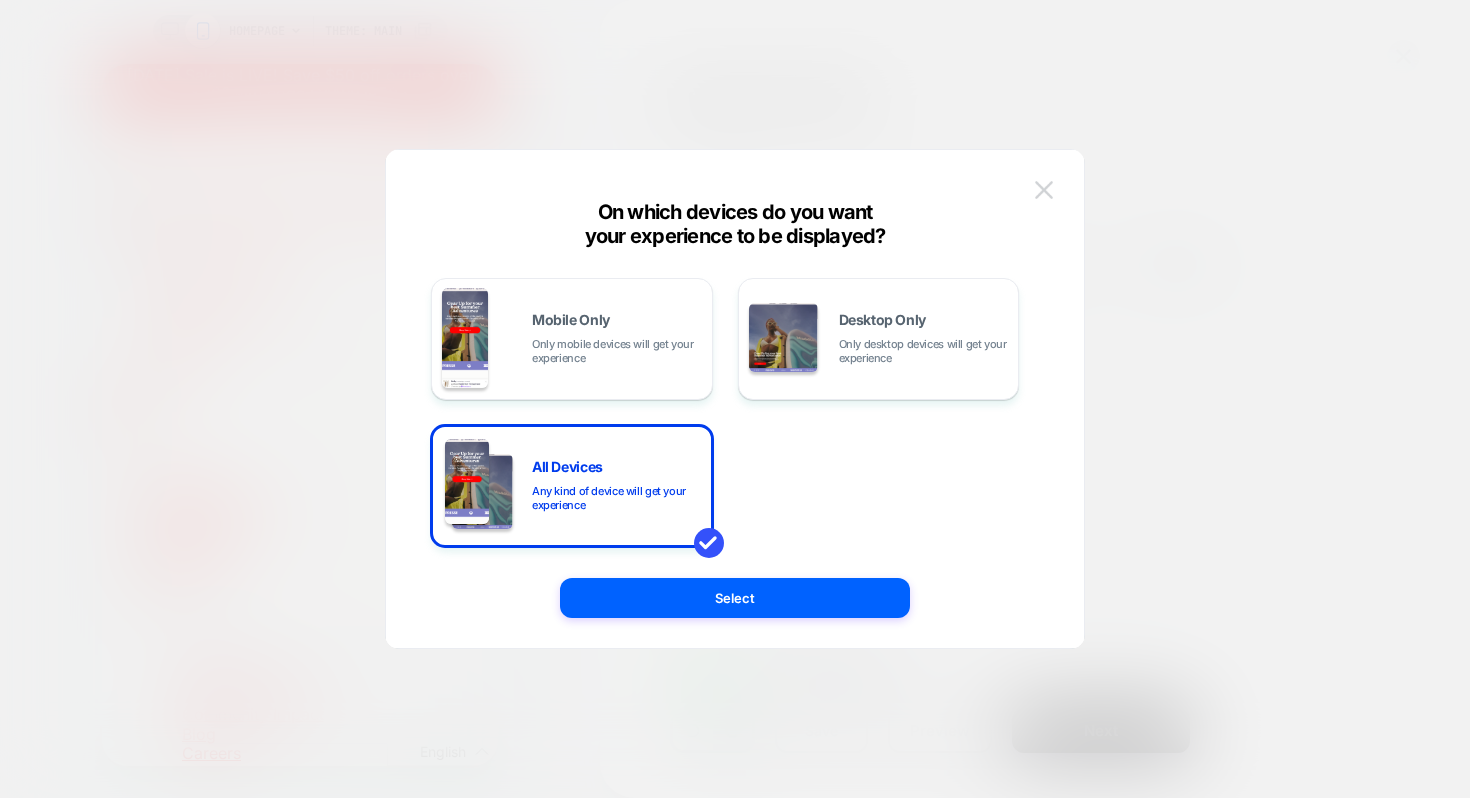 click at bounding box center [1044, 189] 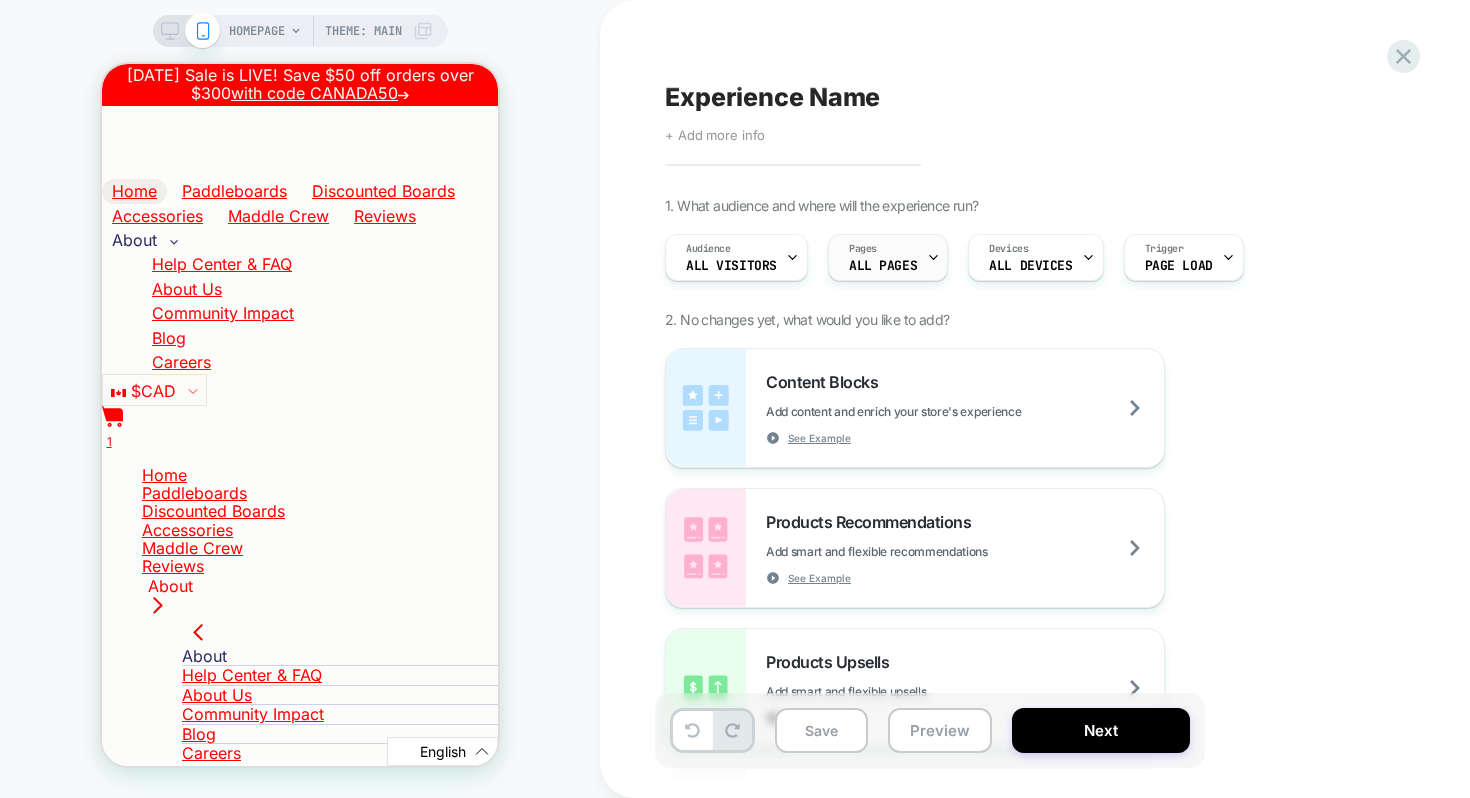 click on "ALL PAGES" at bounding box center (883, 266) 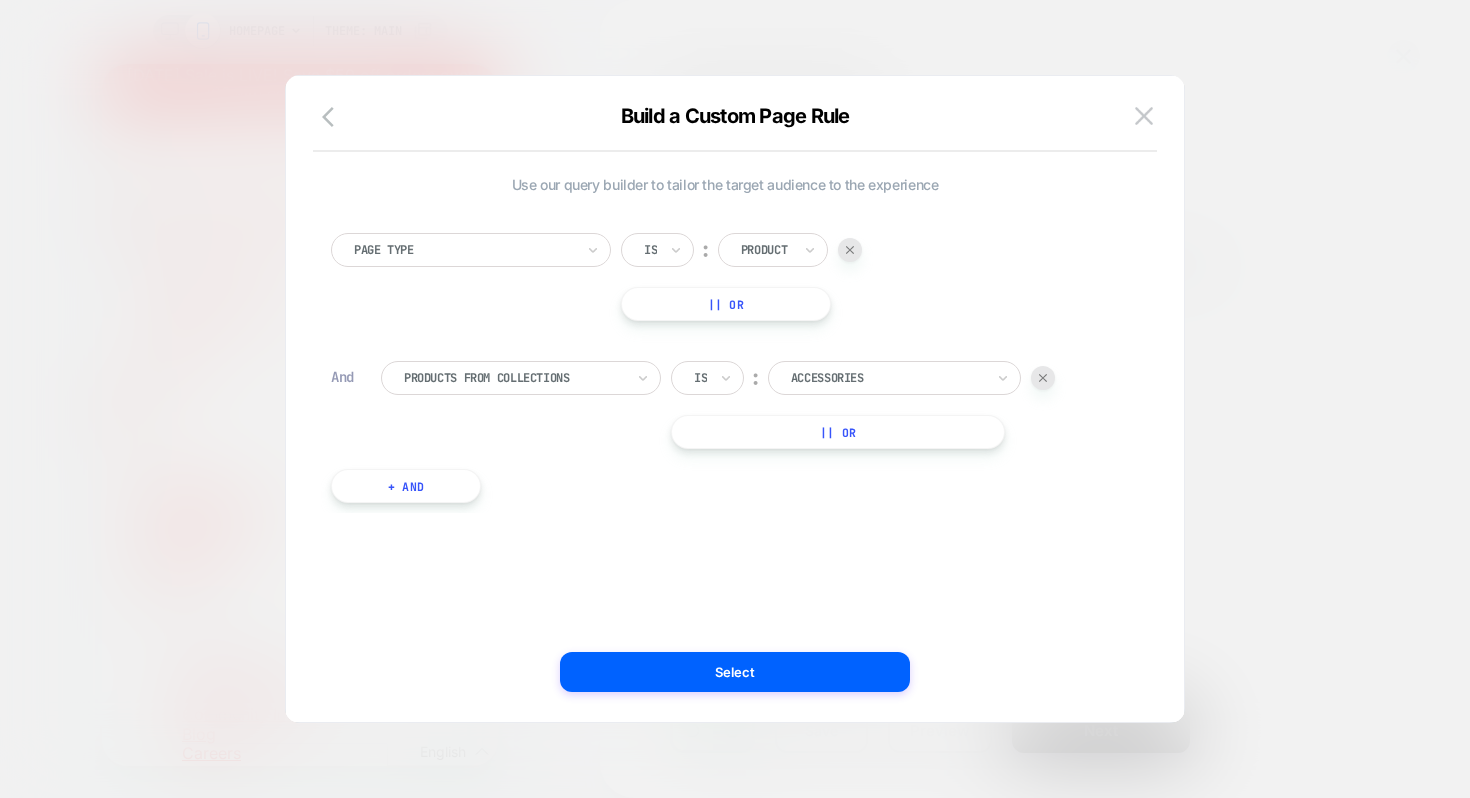 click at bounding box center [1043, 378] 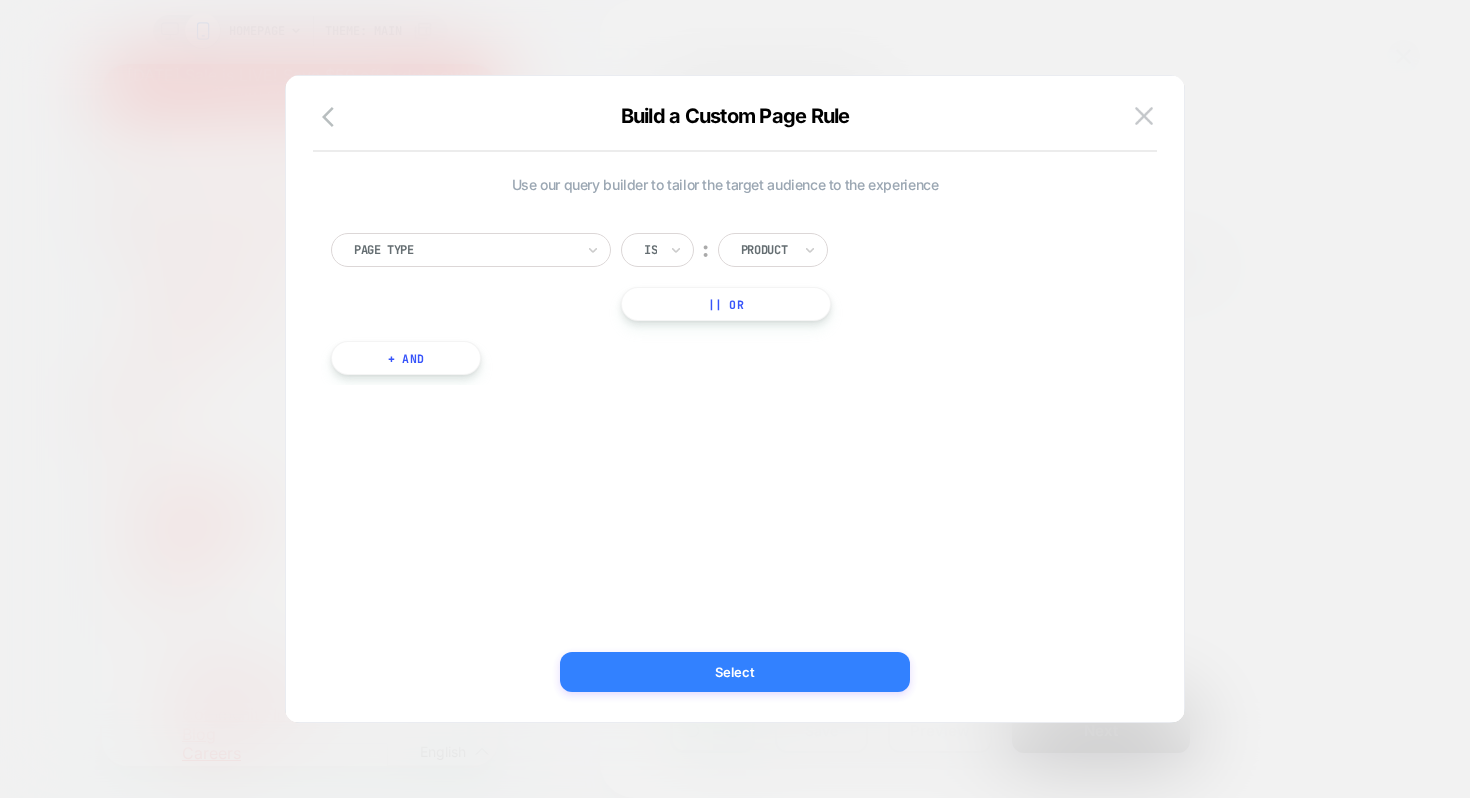 click on "Select" at bounding box center (735, 672) 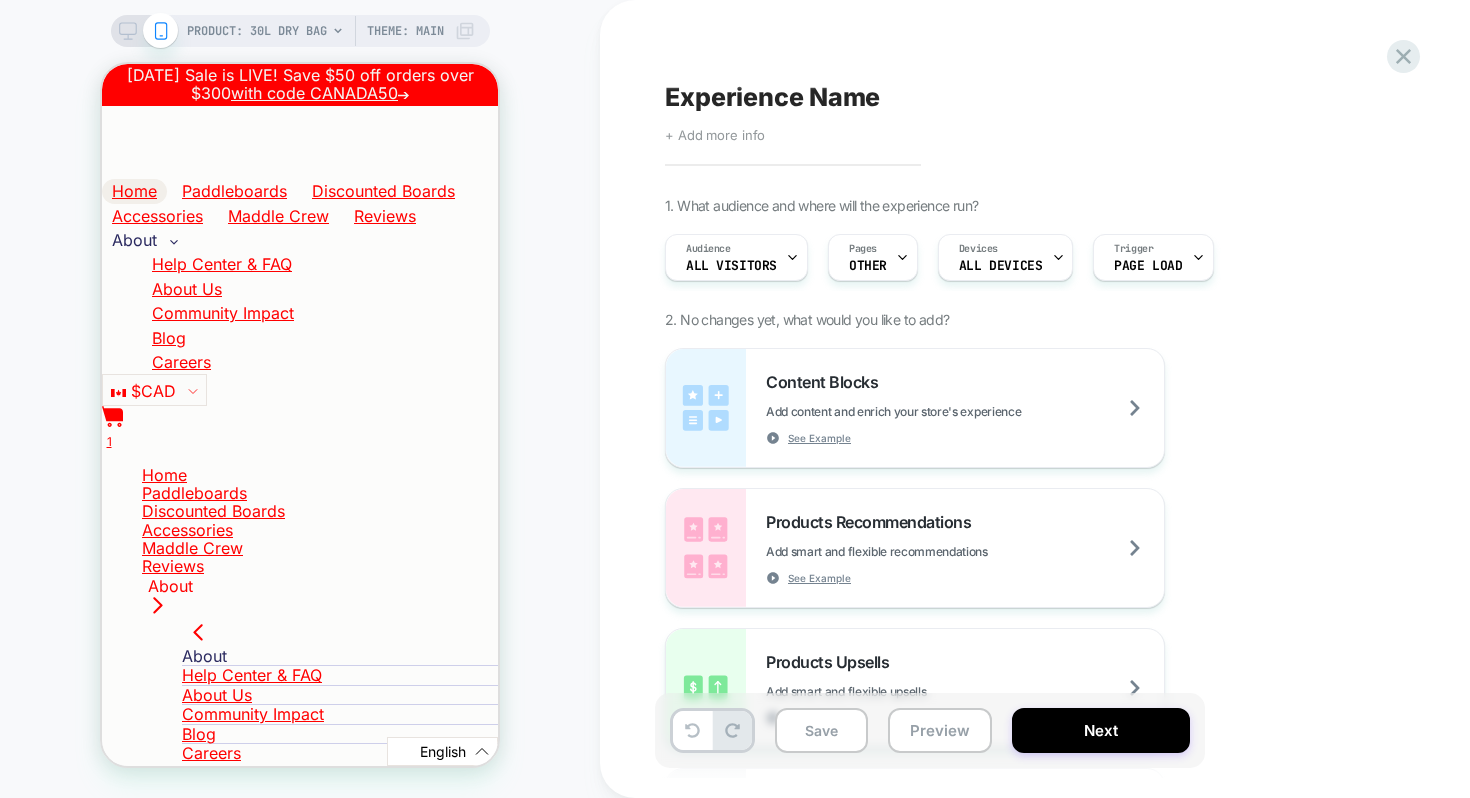 click 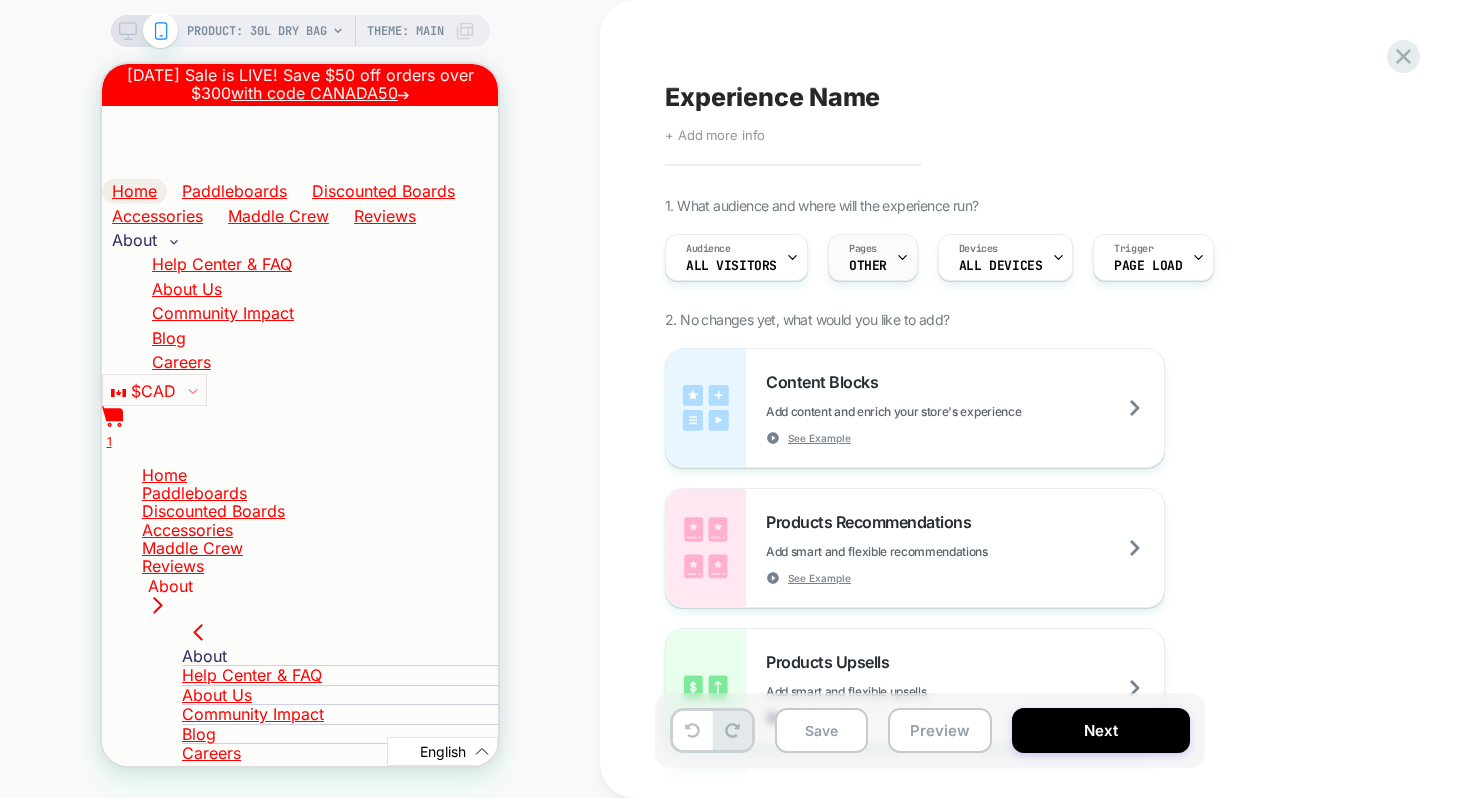 scroll, scrollTop: 93, scrollLeft: 0, axis: vertical 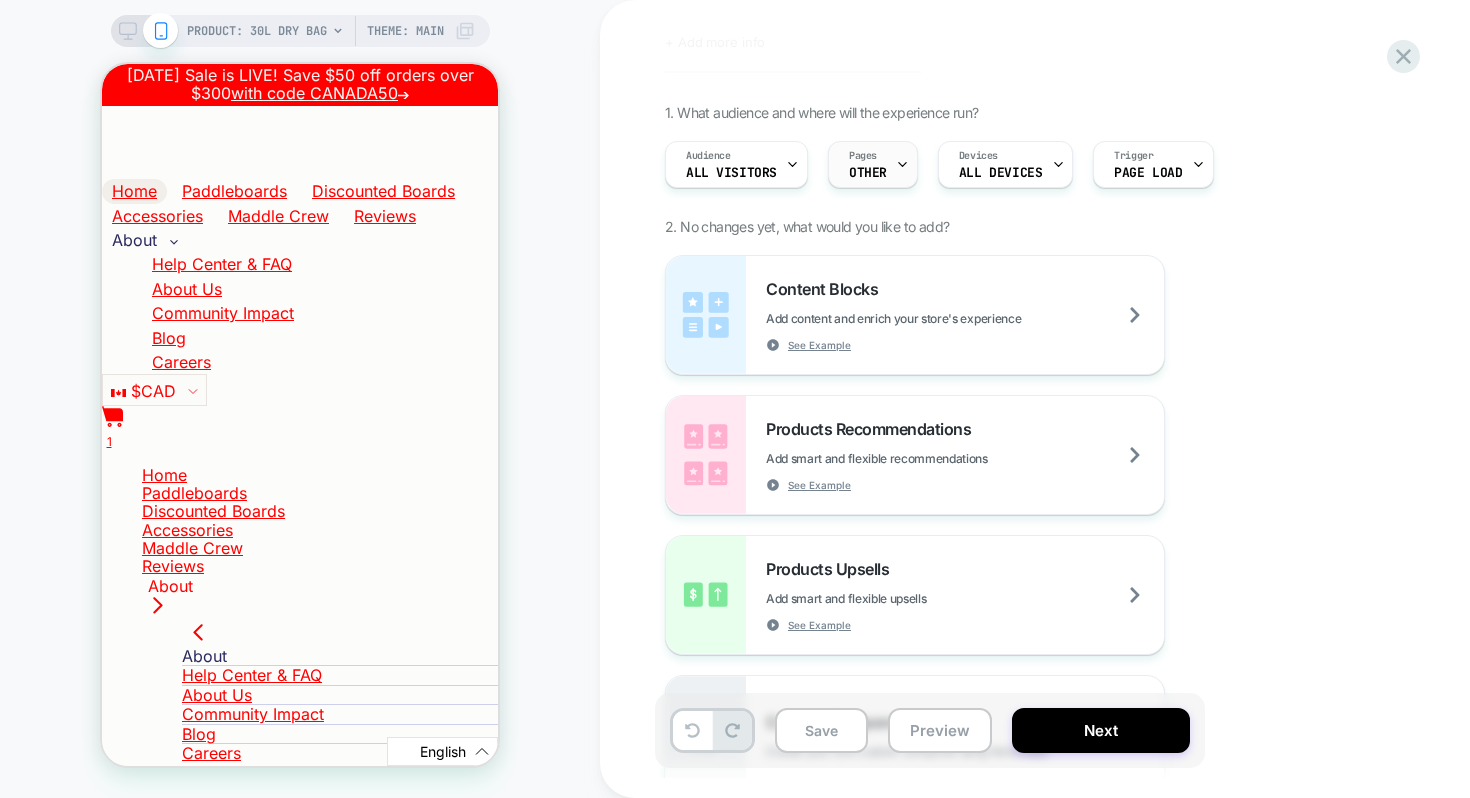 click at bounding box center [902, 164] 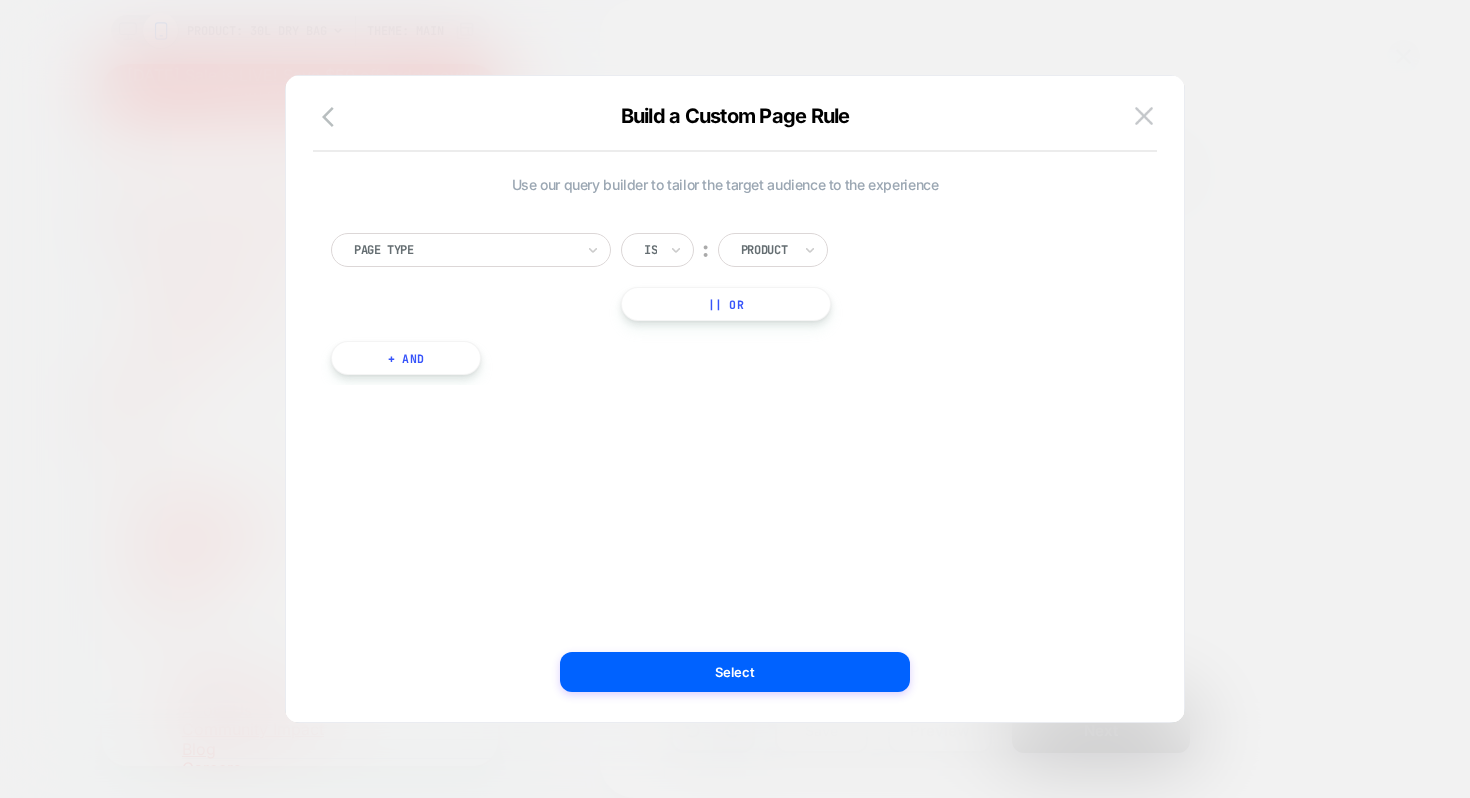 scroll, scrollTop: 0, scrollLeft: 0, axis: both 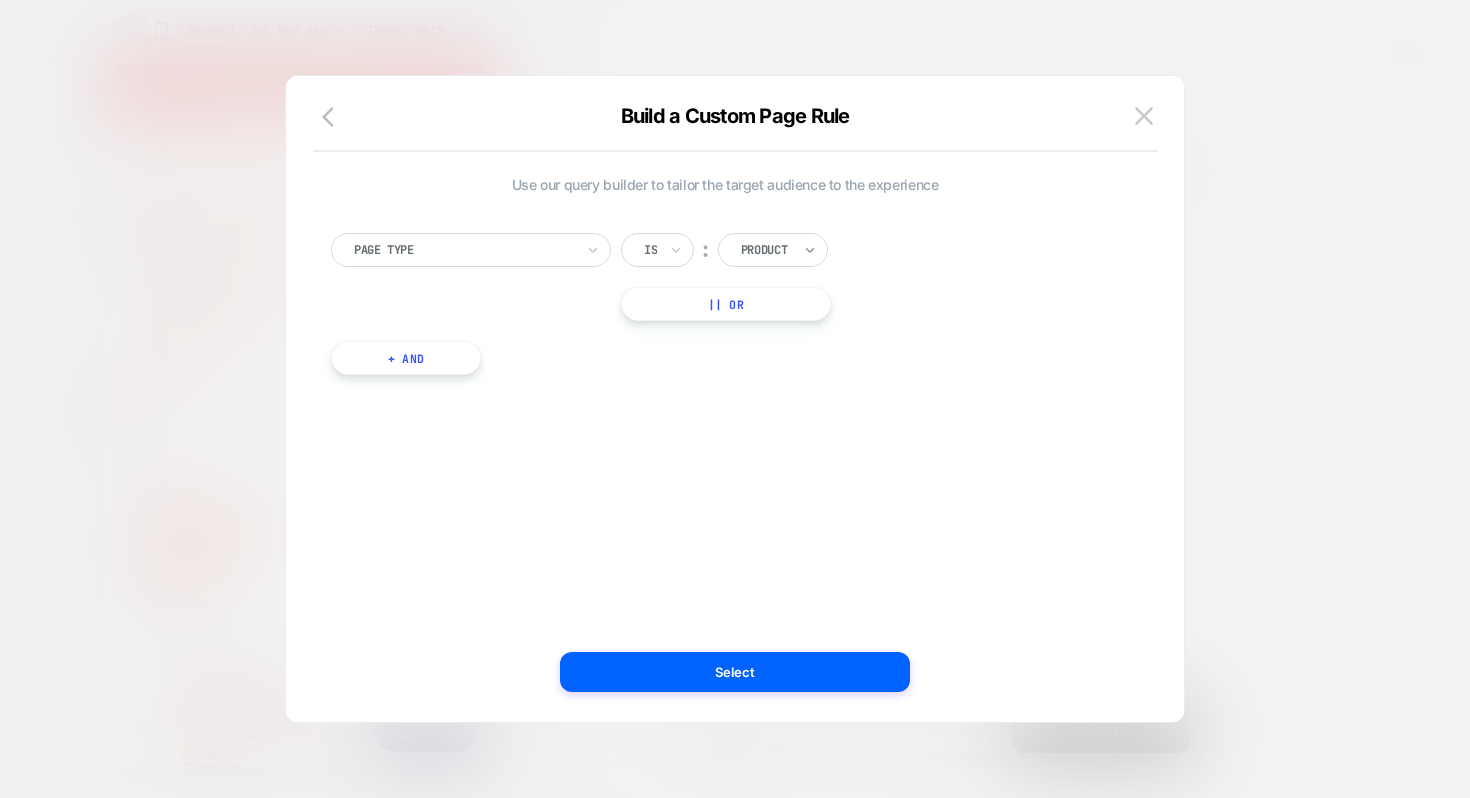 click 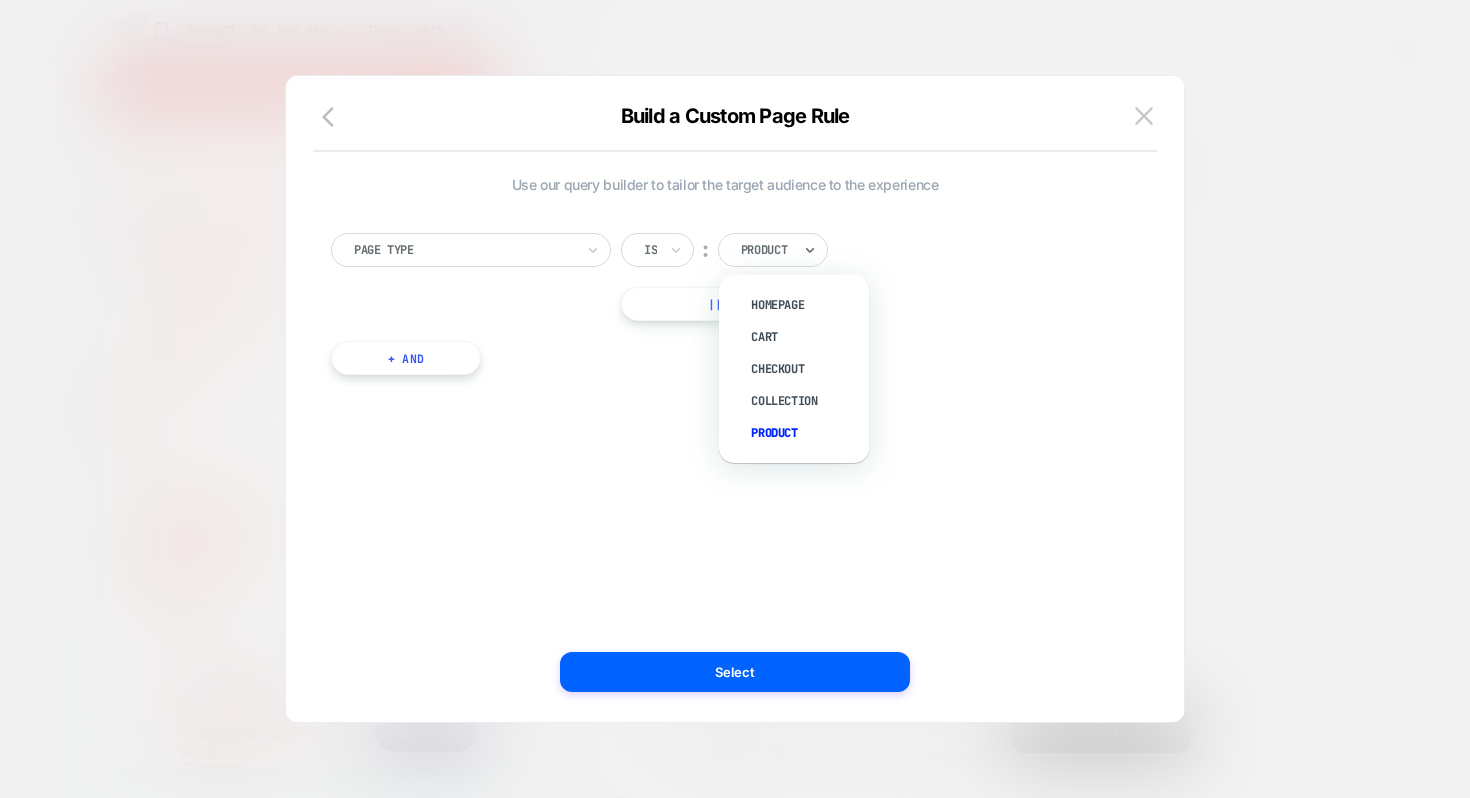click on "Product" at bounding box center (804, 433) 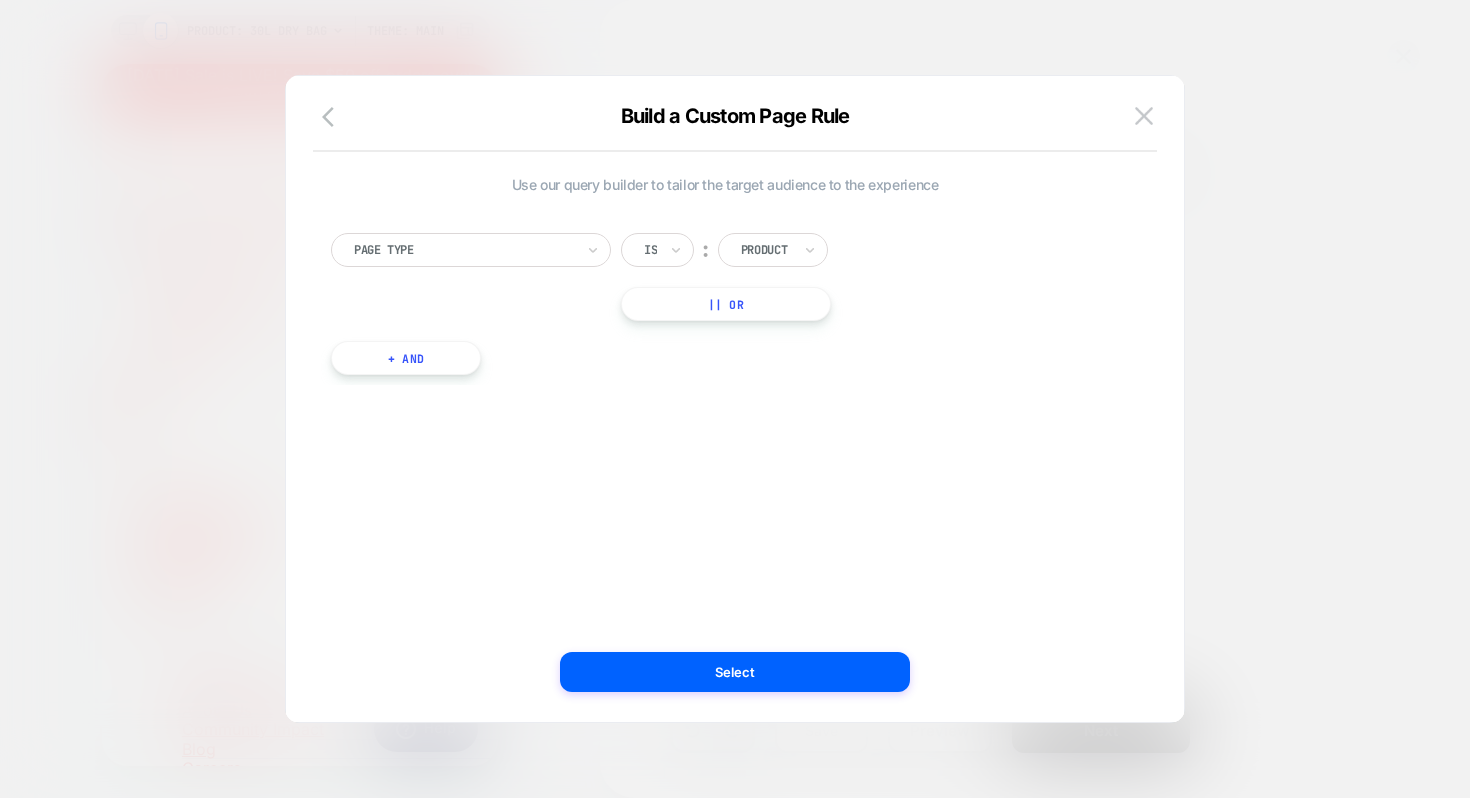 click on "+ And" at bounding box center [406, 358] 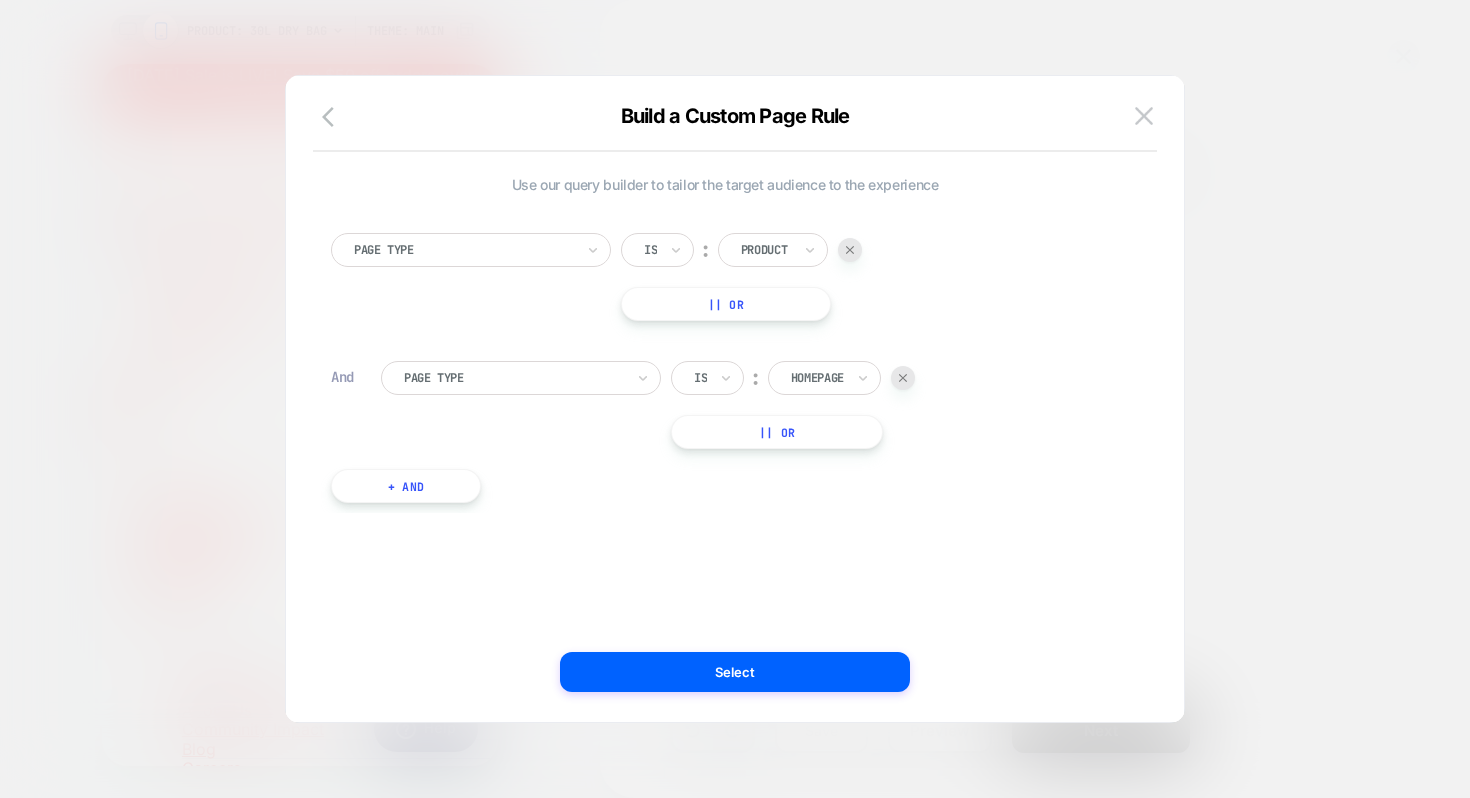 click on "Homepage" at bounding box center [824, 378] 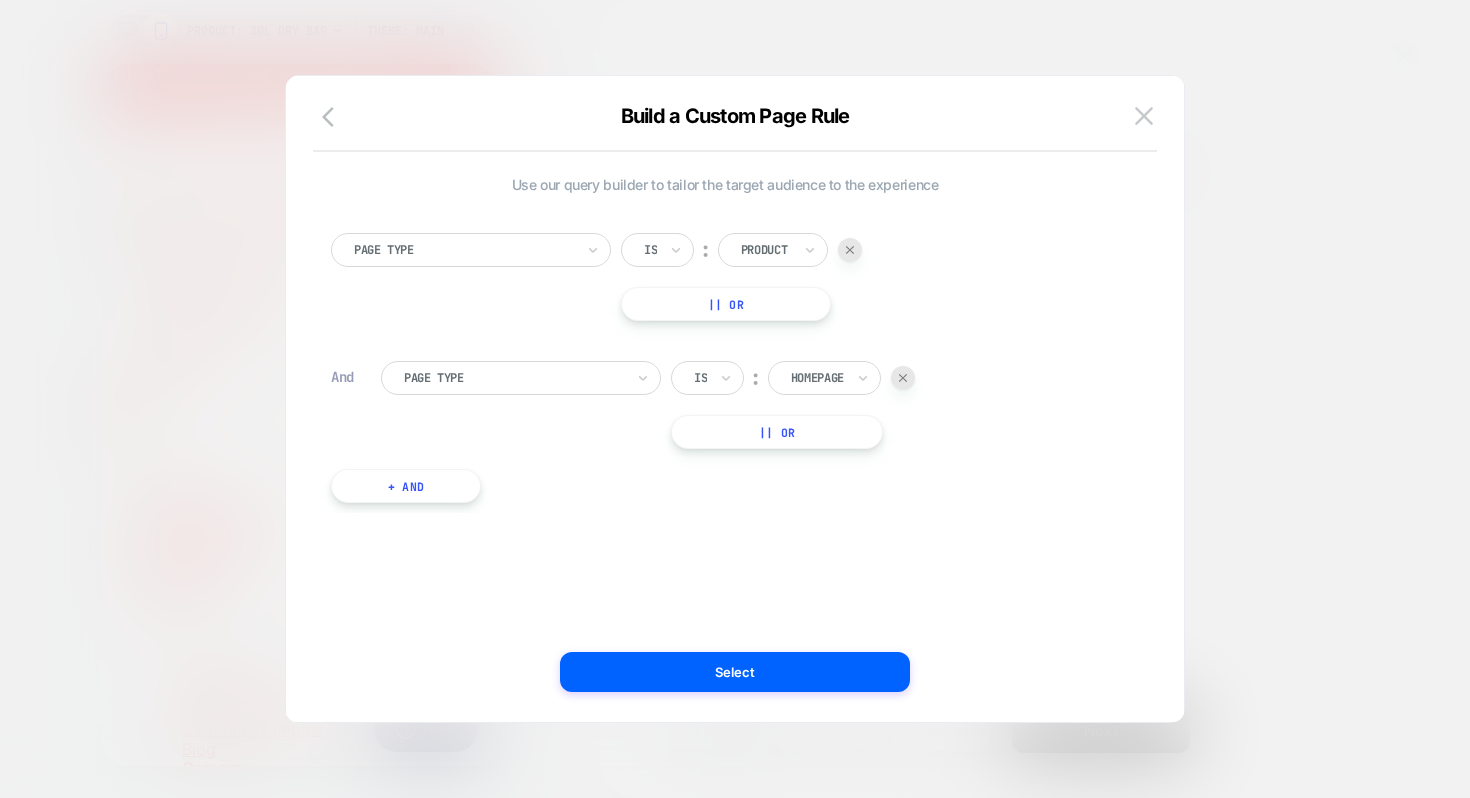 click on "Page Type Is ︰ Product || Or And Page Type Is ︰ Homepage || Or + And" at bounding box center [725, 358] 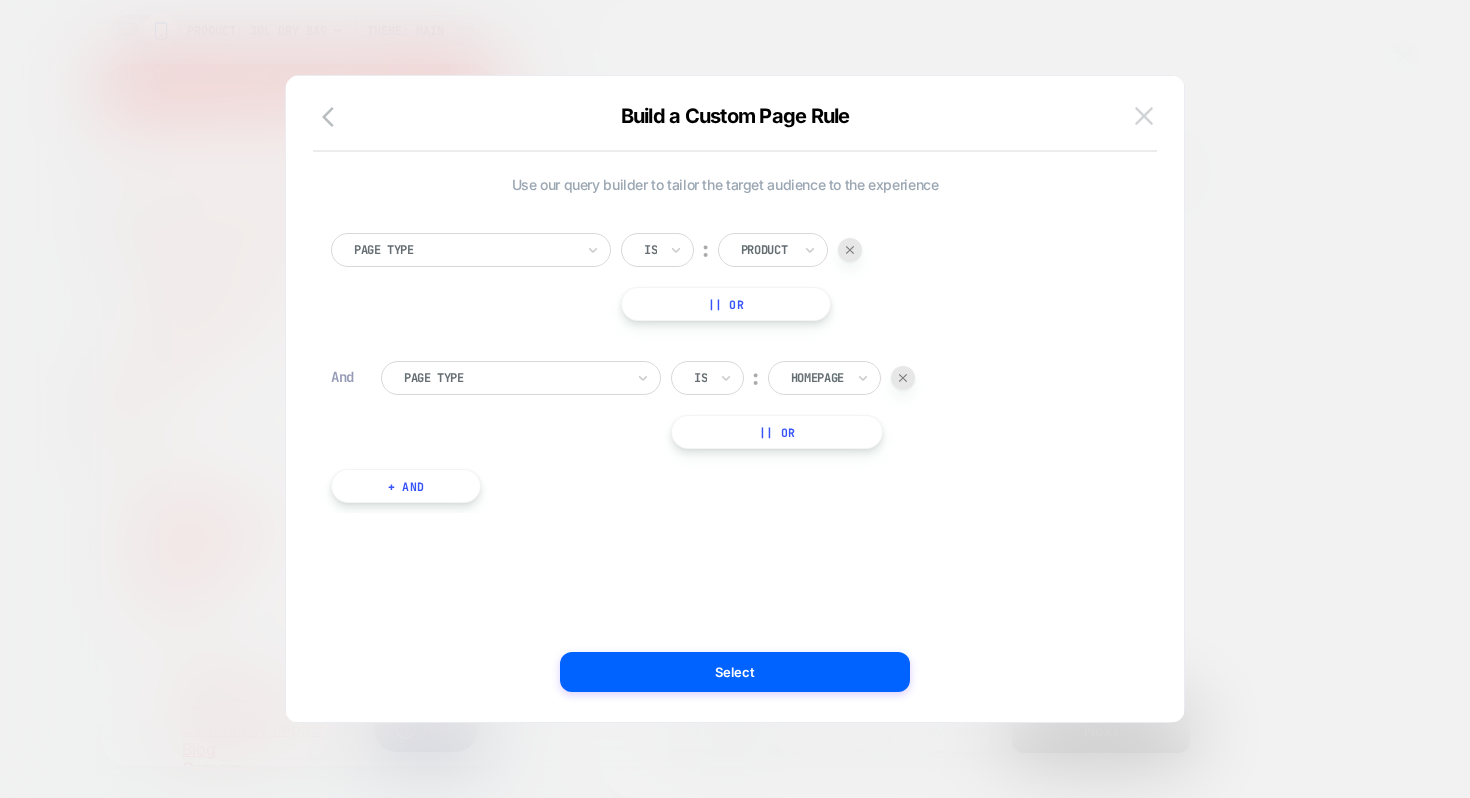 click at bounding box center (1144, 115) 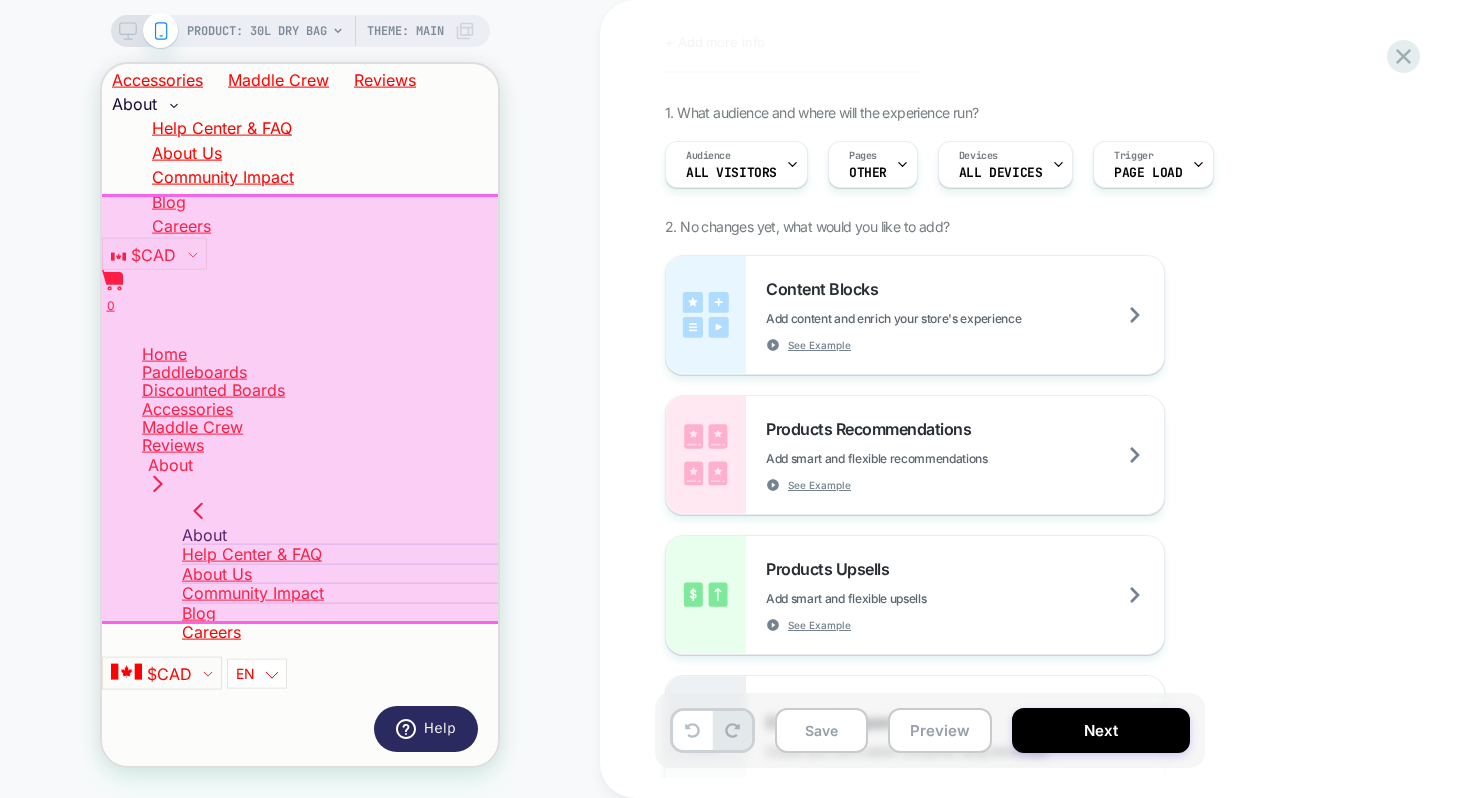 scroll, scrollTop: 89, scrollLeft: 0, axis: vertical 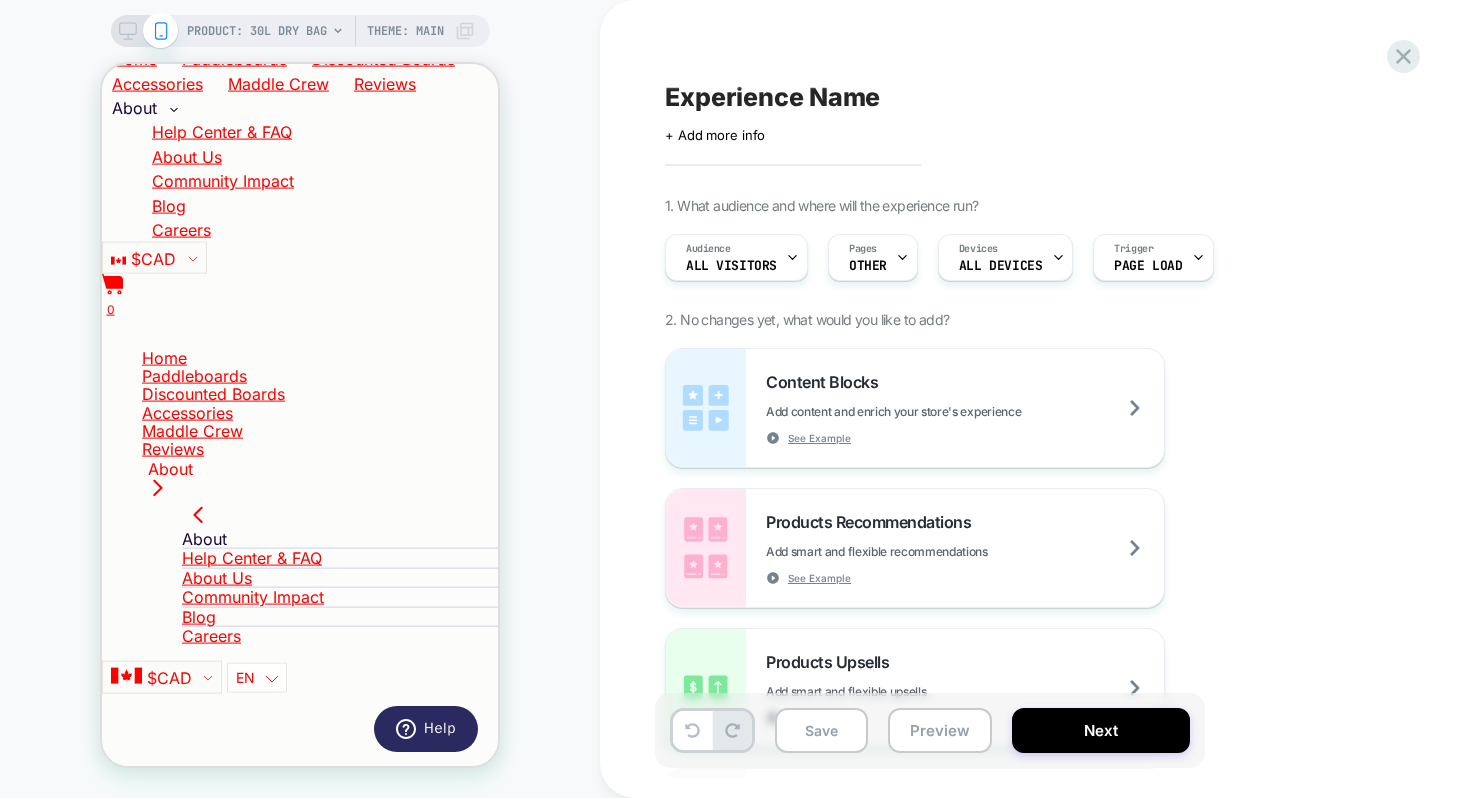 click on "+ Add more info" at bounding box center (715, 135) 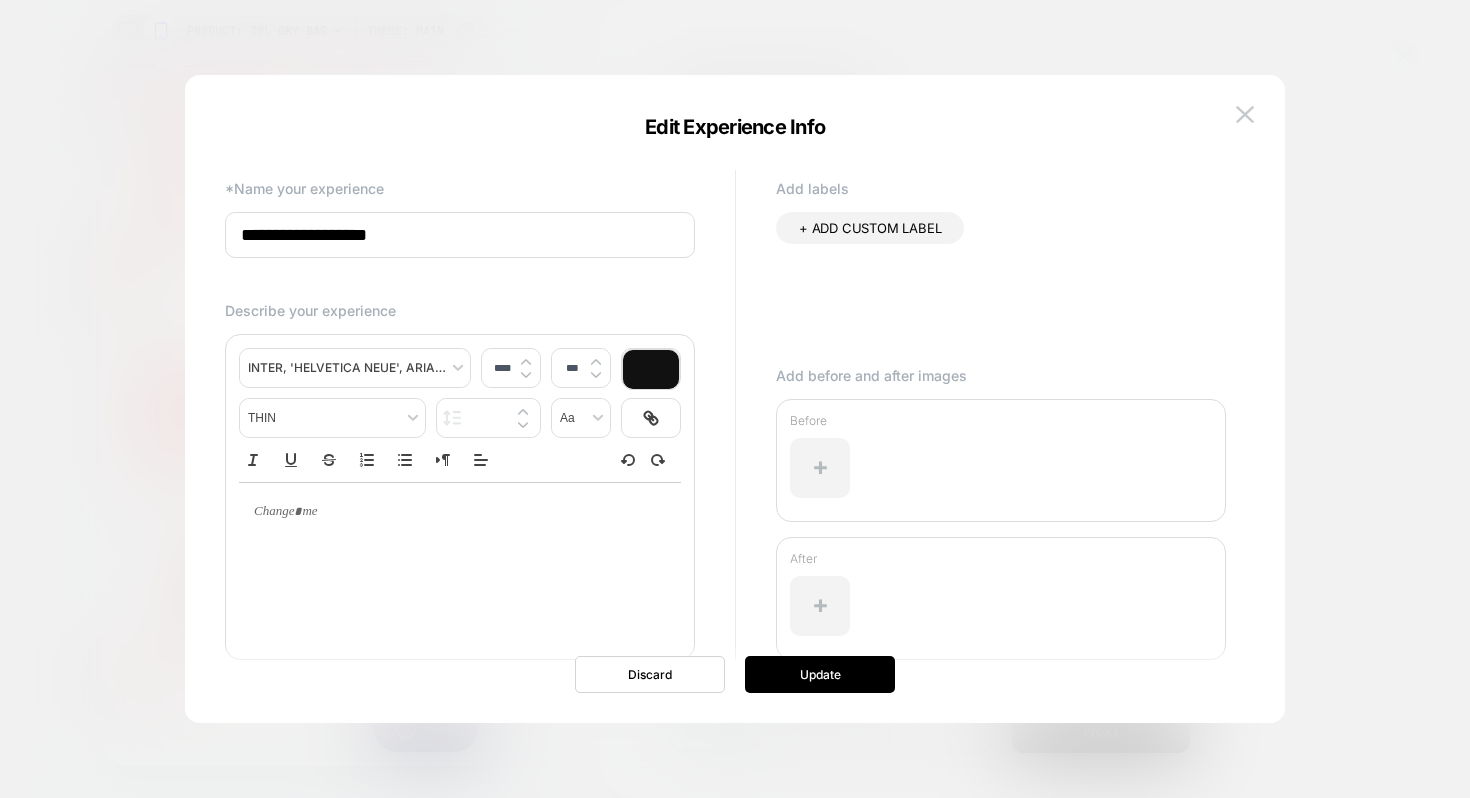 click on "**********" at bounding box center (460, 235) 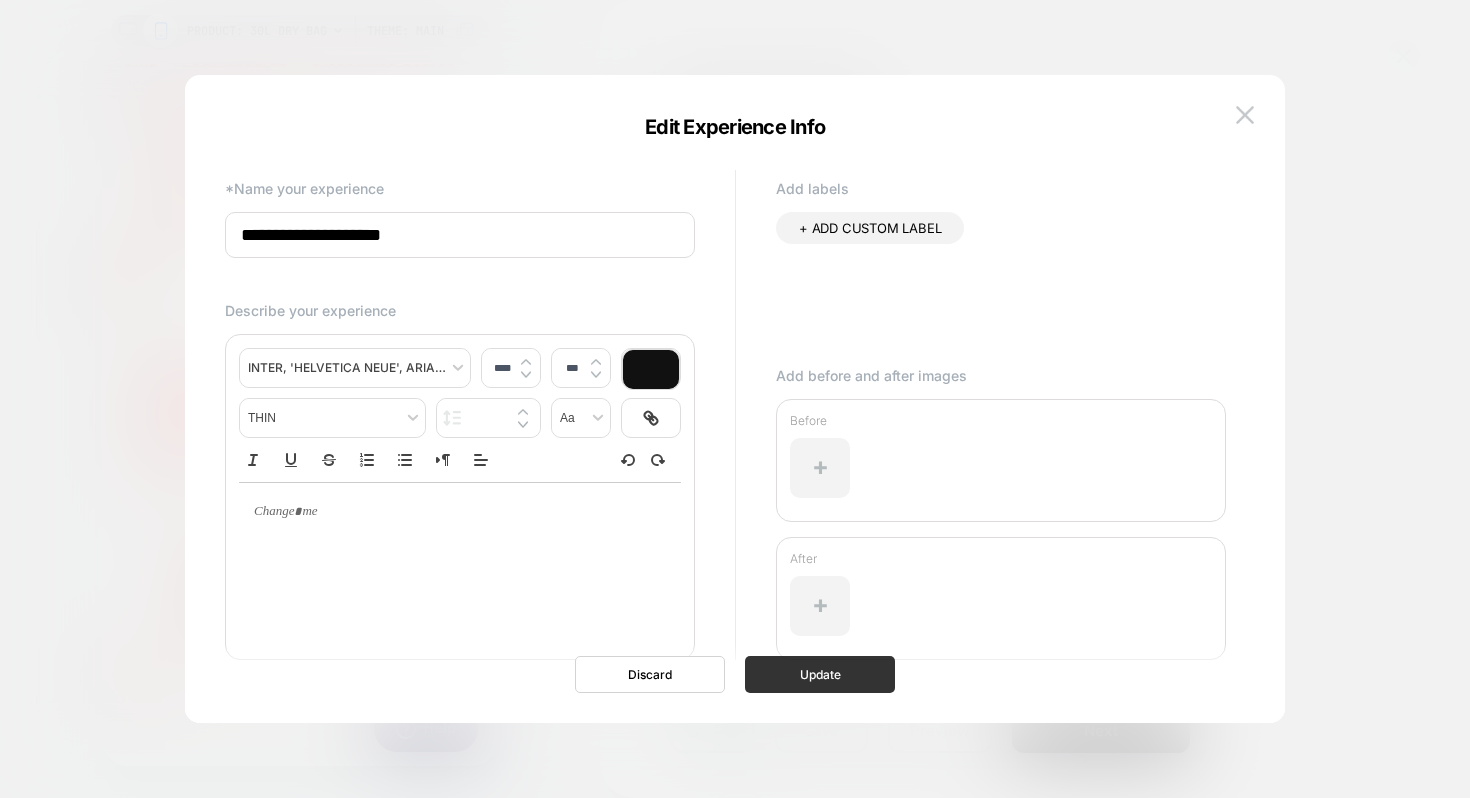 type on "**********" 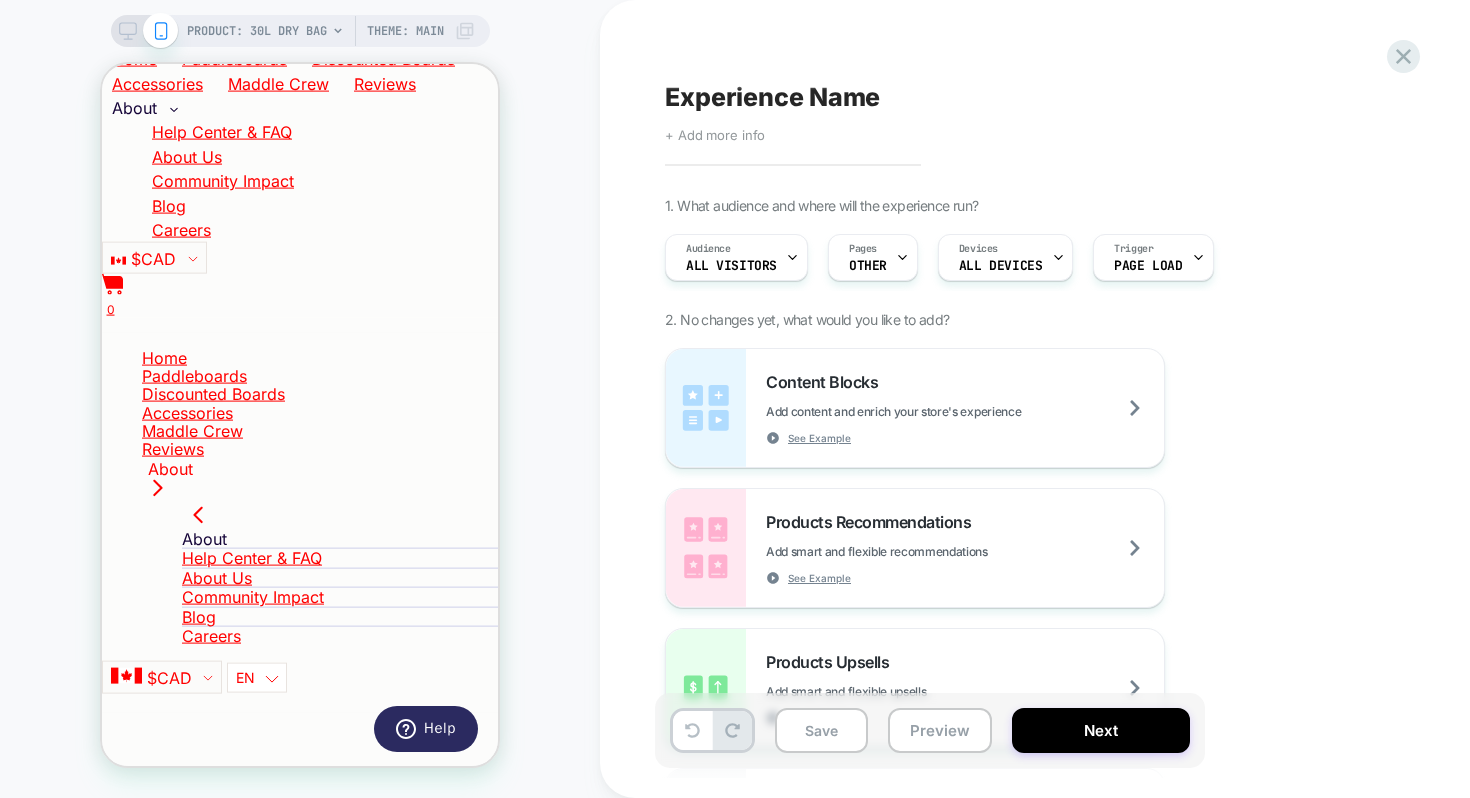 click on "Click to edit experience details + Add more info" at bounding box center [884, 127] 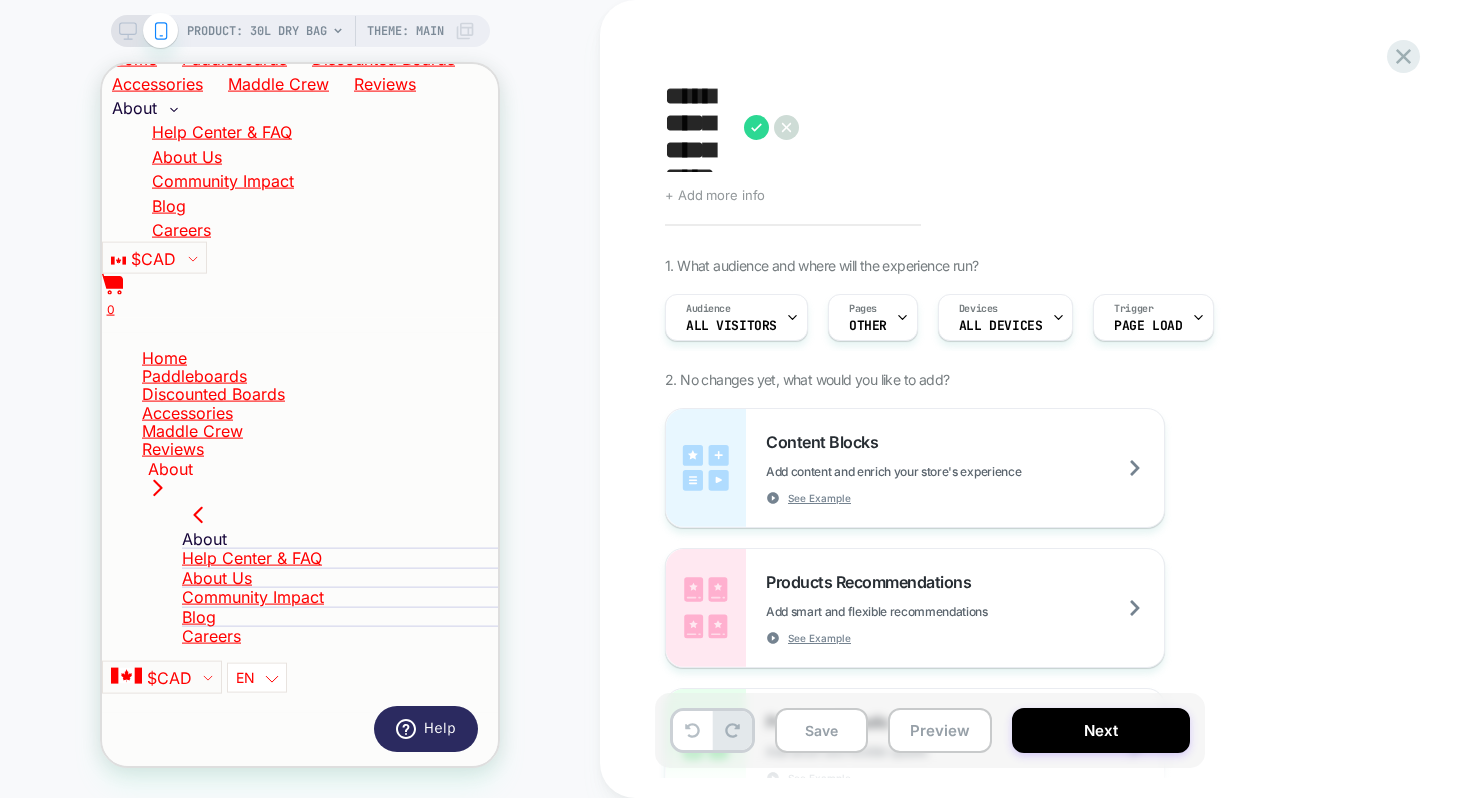 scroll, scrollTop: 0, scrollLeft: 0, axis: both 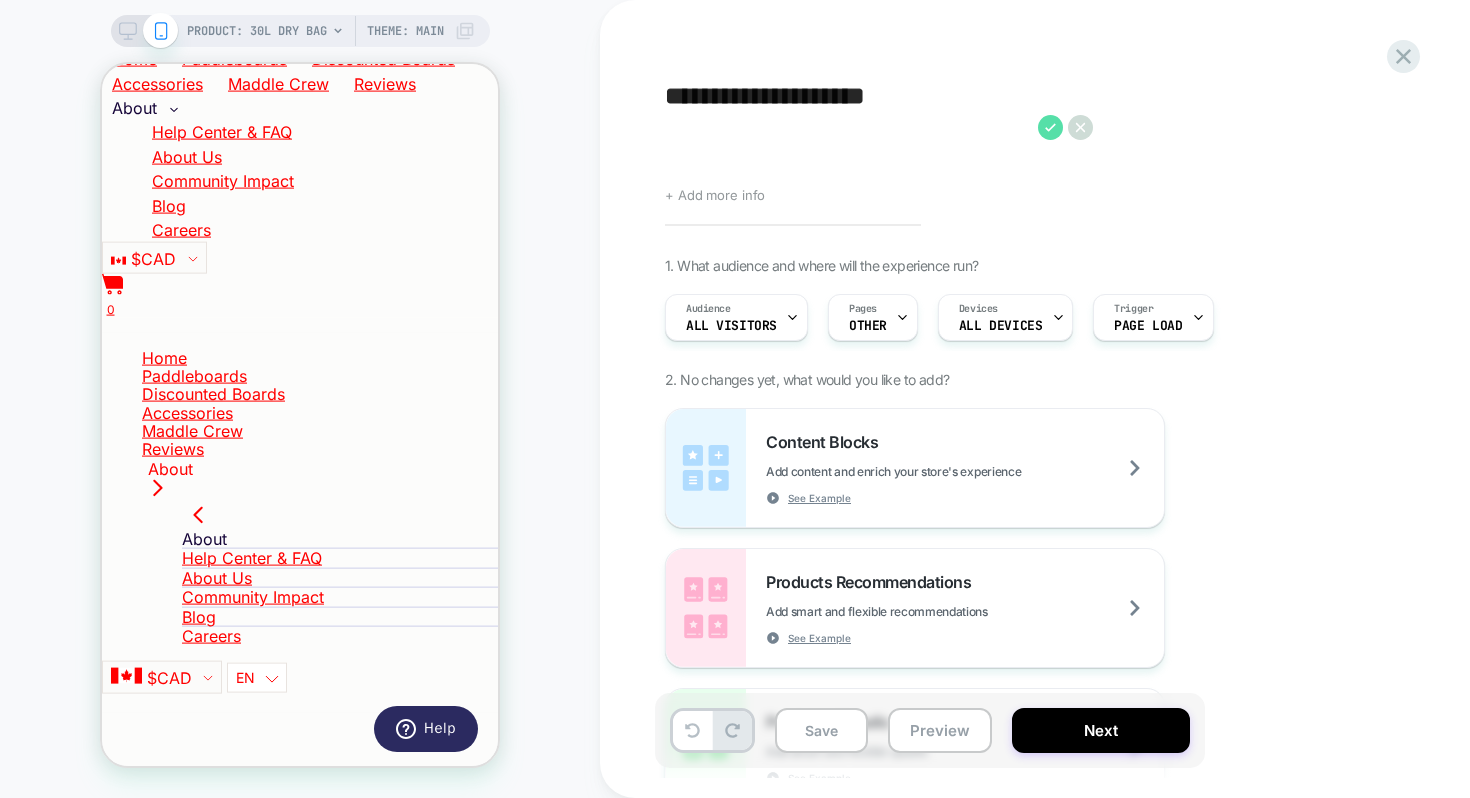 type on "**********" 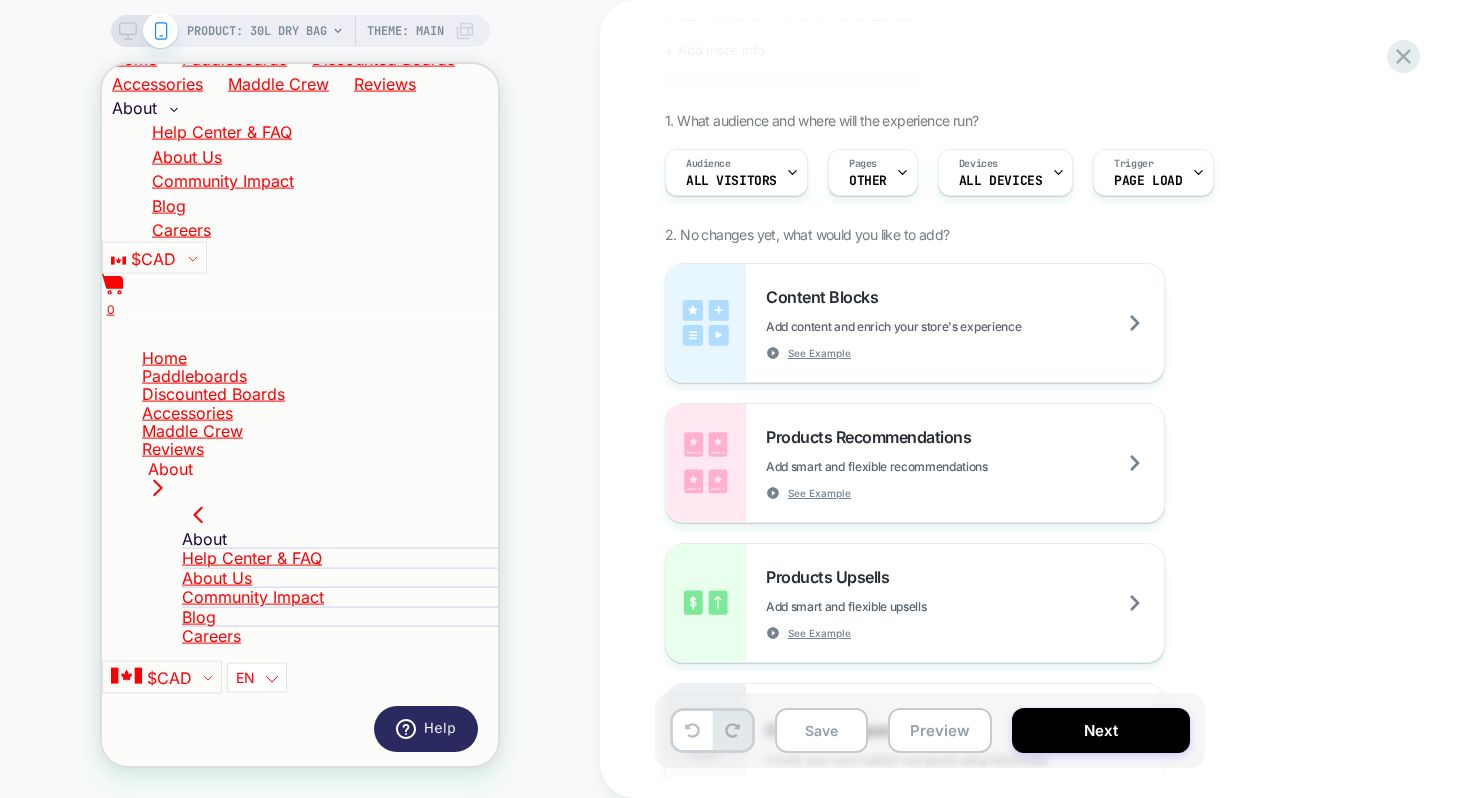 scroll, scrollTop: 87, scrollLeft: 0, axis: vertical 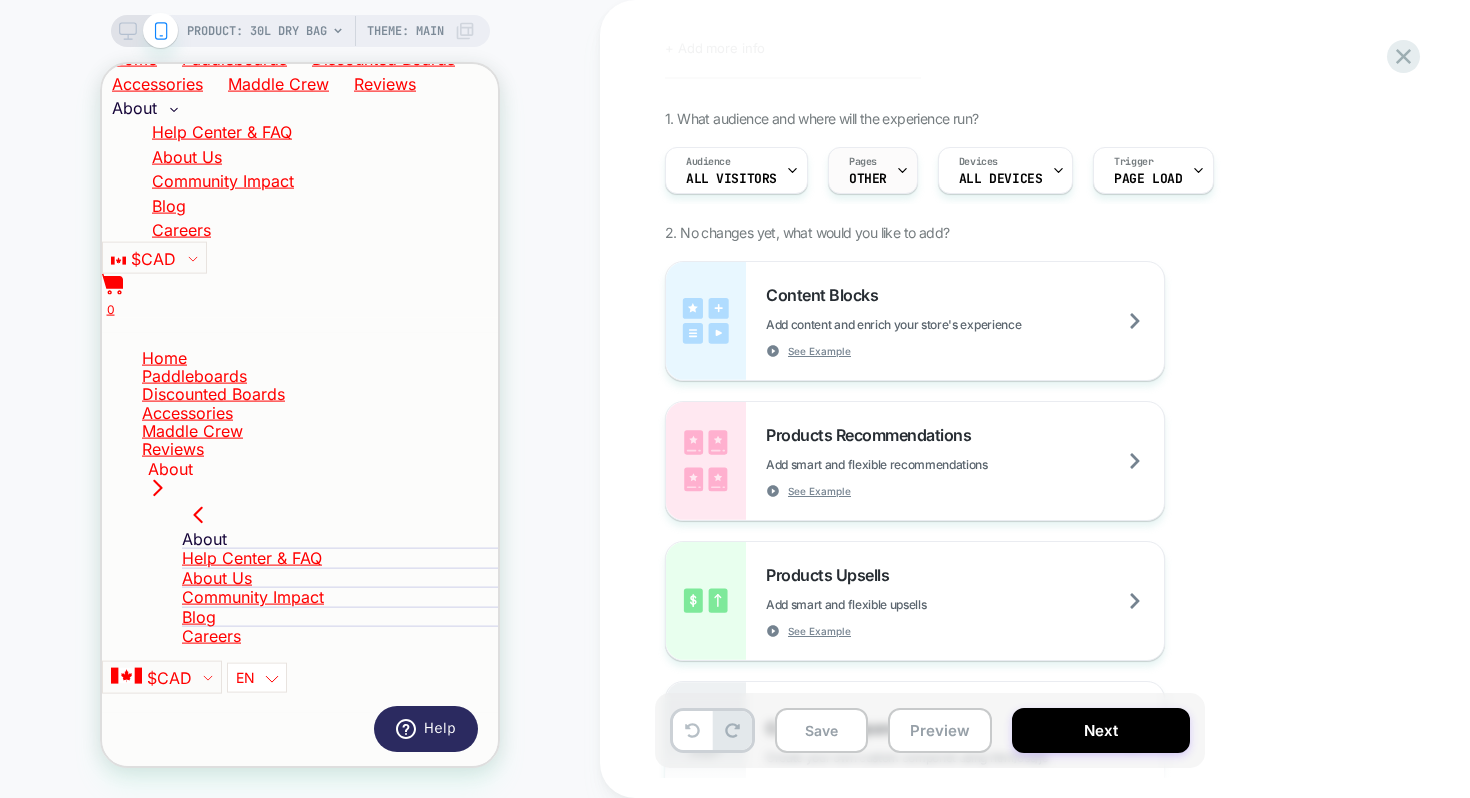 click on "Pages" at bounding box center [863, 162] 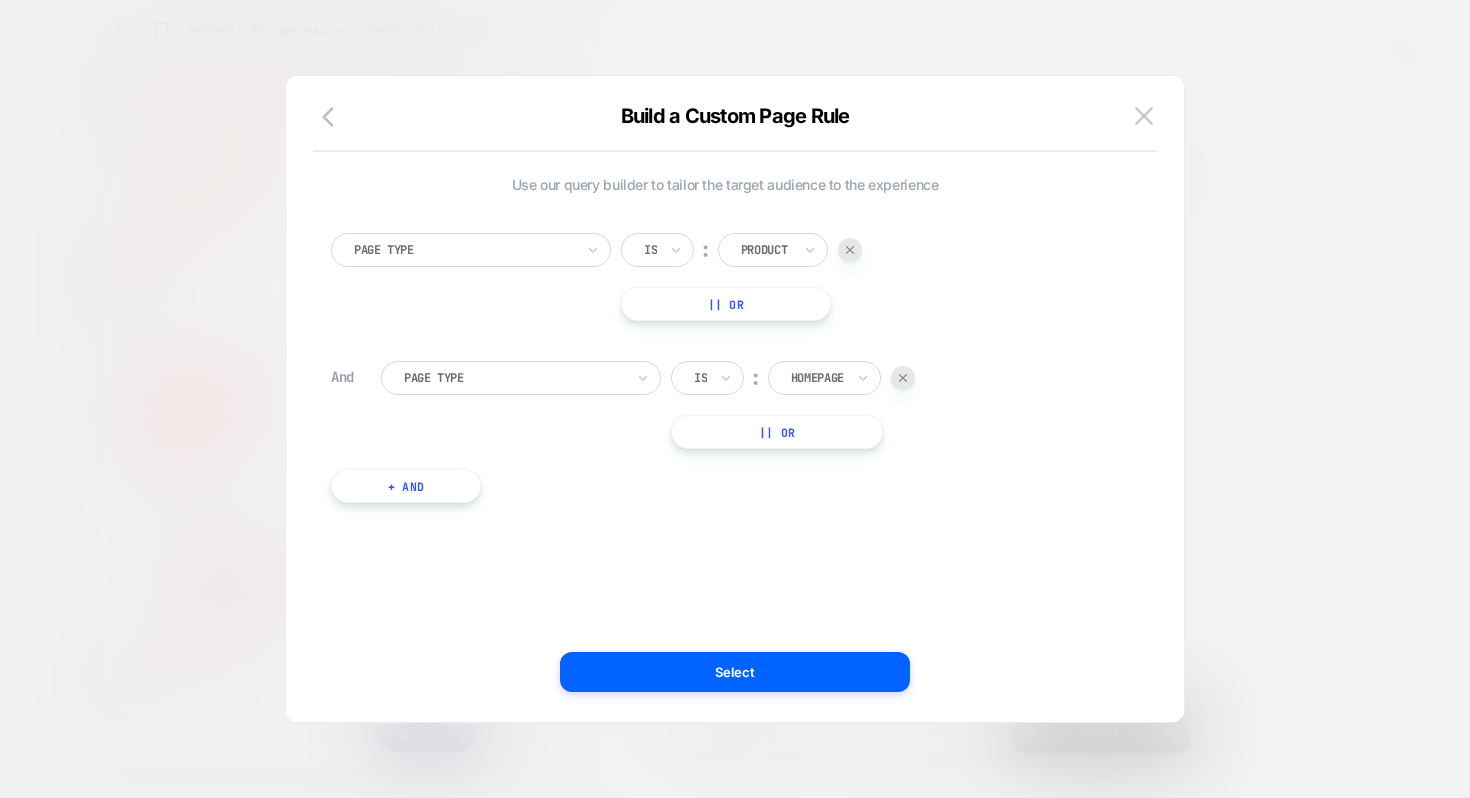 drag, startPoint x: 326, startPoint y: 236, endPoint x: 681, endPoint y: 533, distance: 462.8542 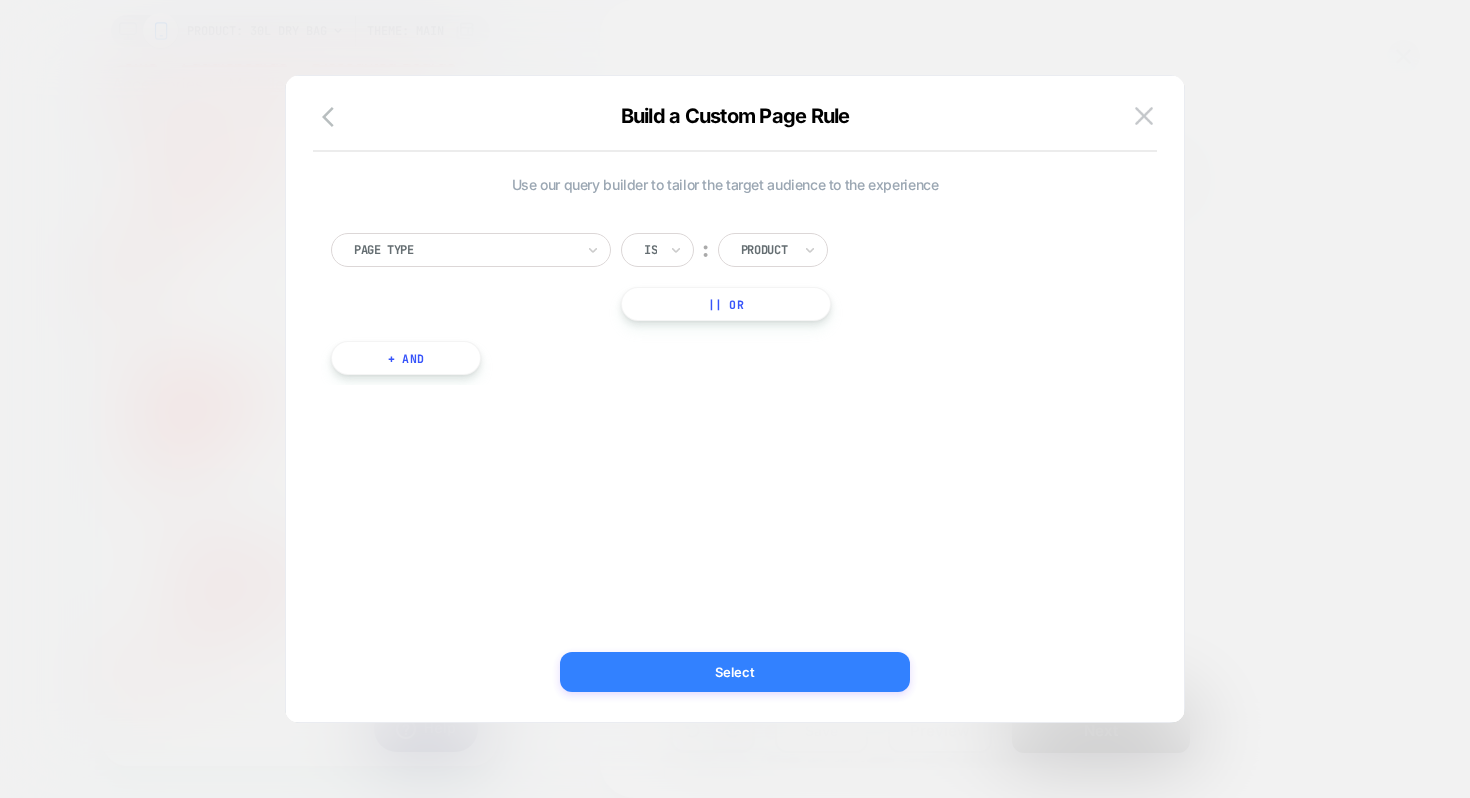 click on "Select" at bounding box center [735, 672] 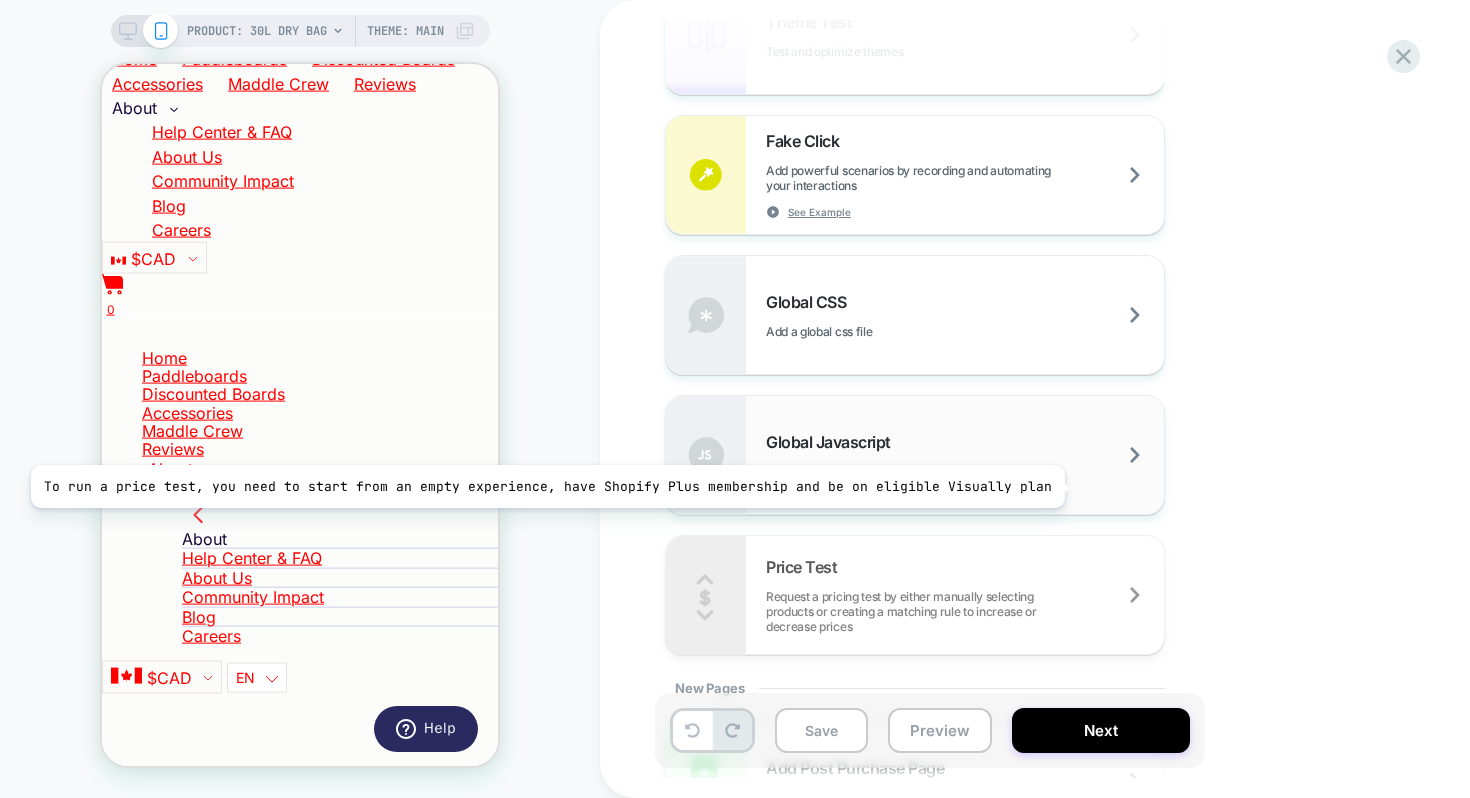 scroll, scrollTop: 1174, scrollLeft: 0, axis: vertical 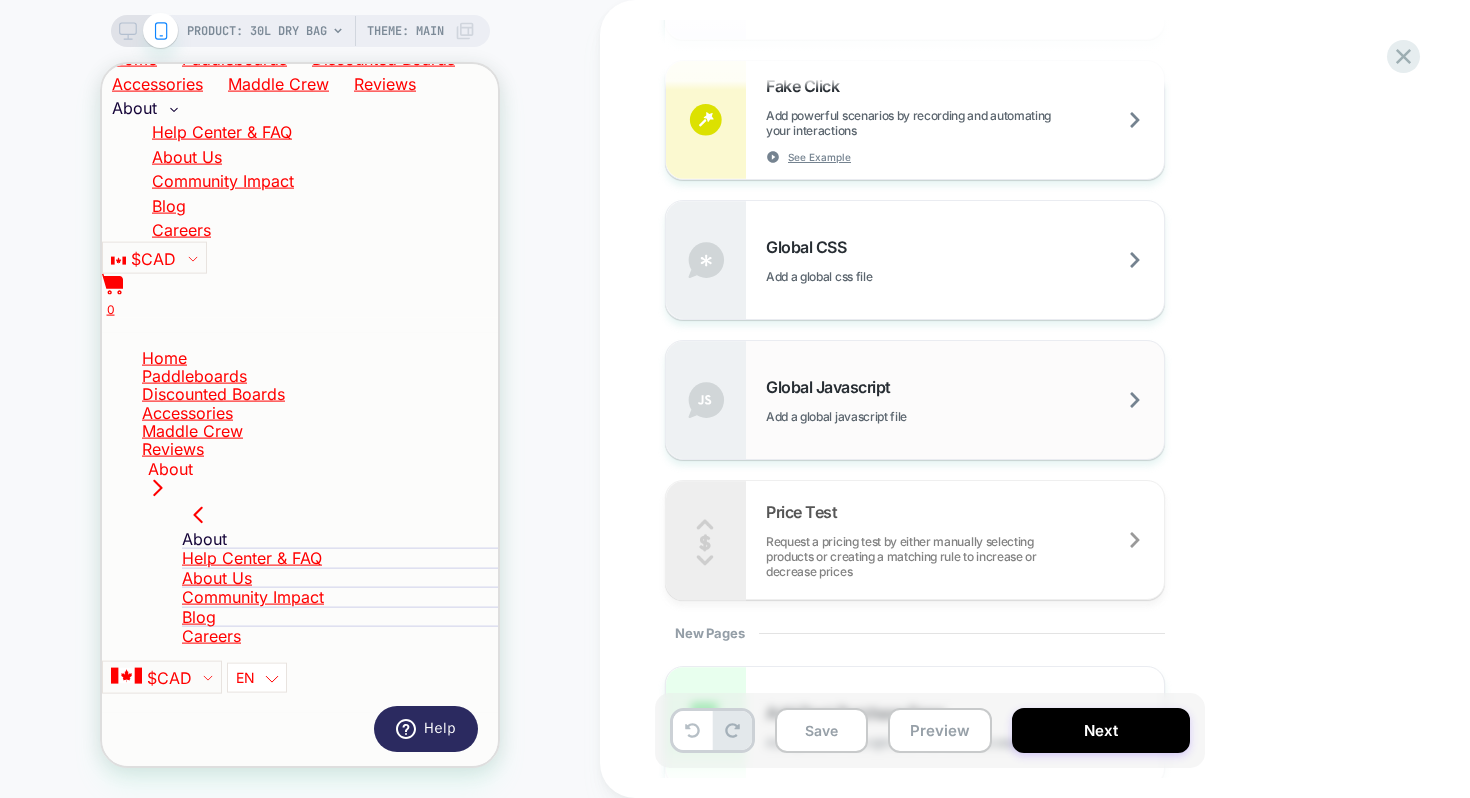 click on "Global Javascript Add a global javascript file" at bounding box center [965, 400] 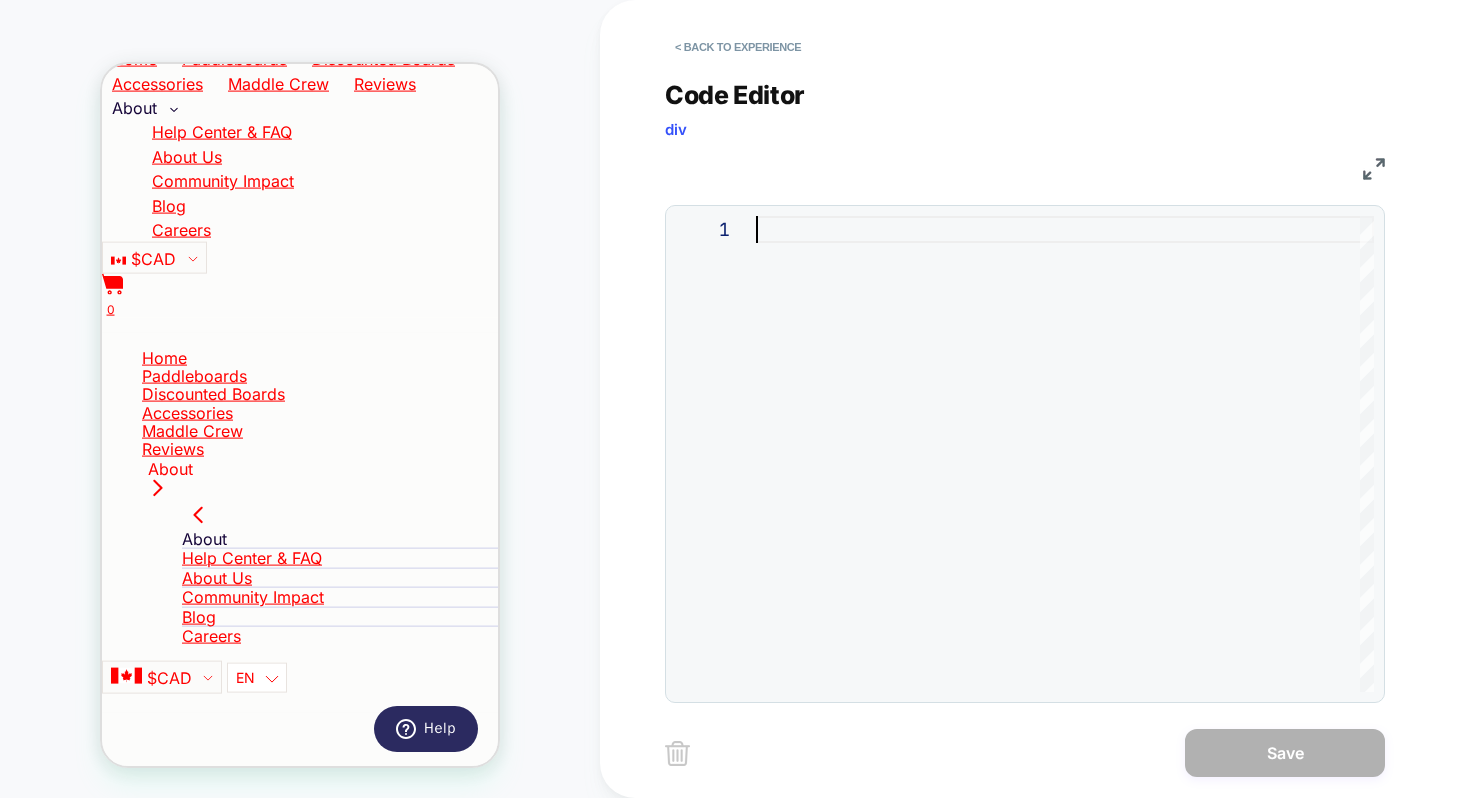 click at bounding box center (1065, 454) 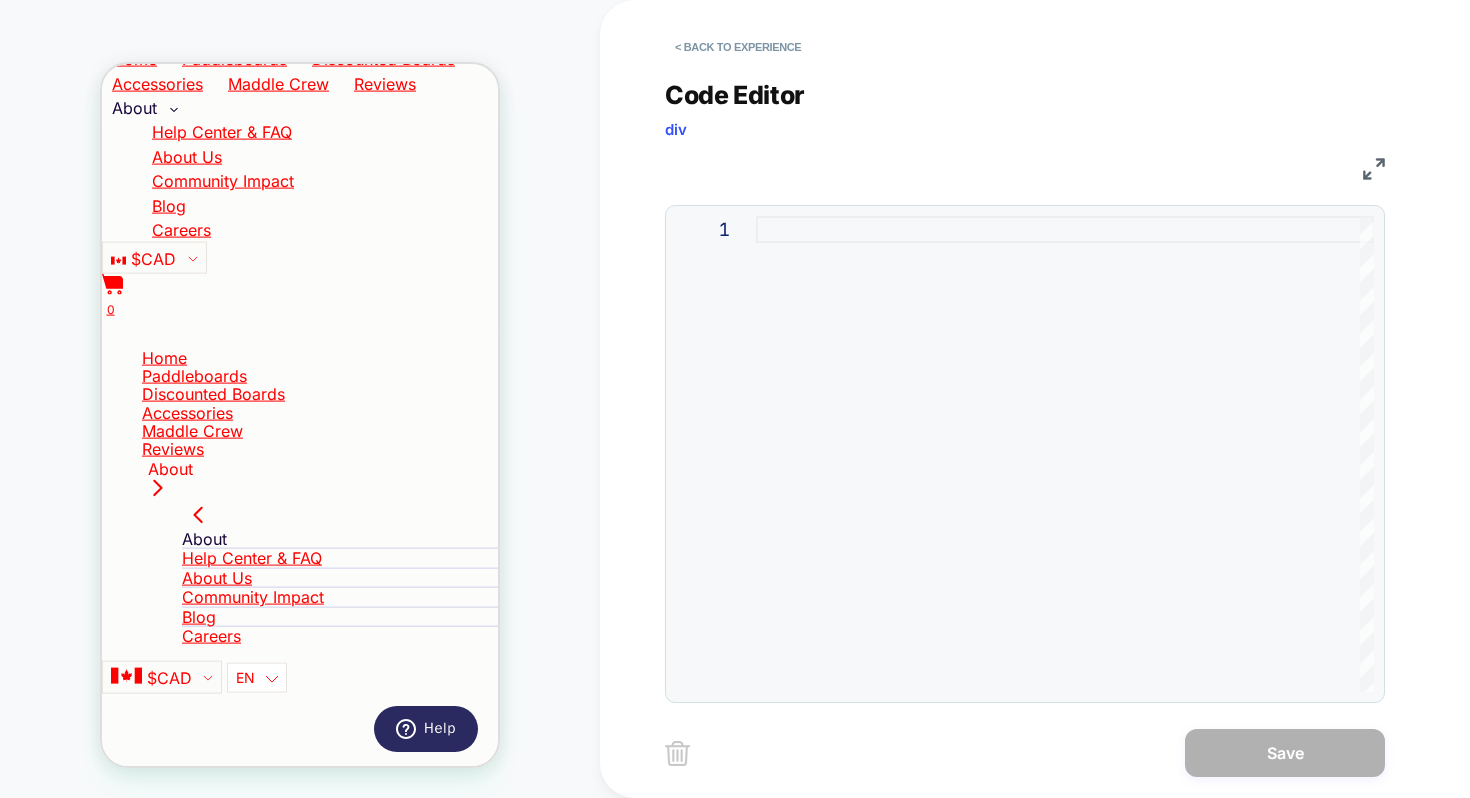type on "***
***
*****" 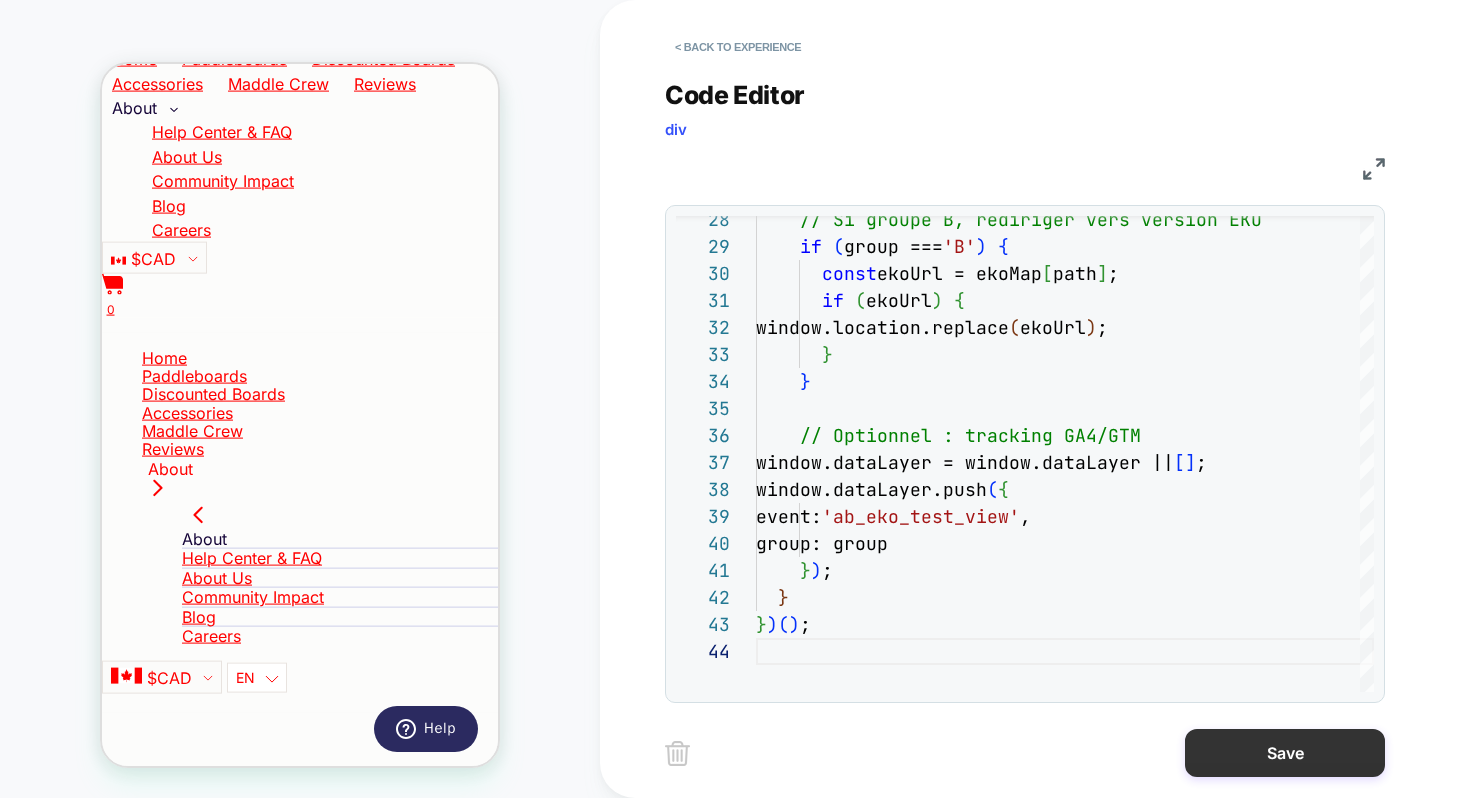 click on "Save" at bounding box center (1285, 753) 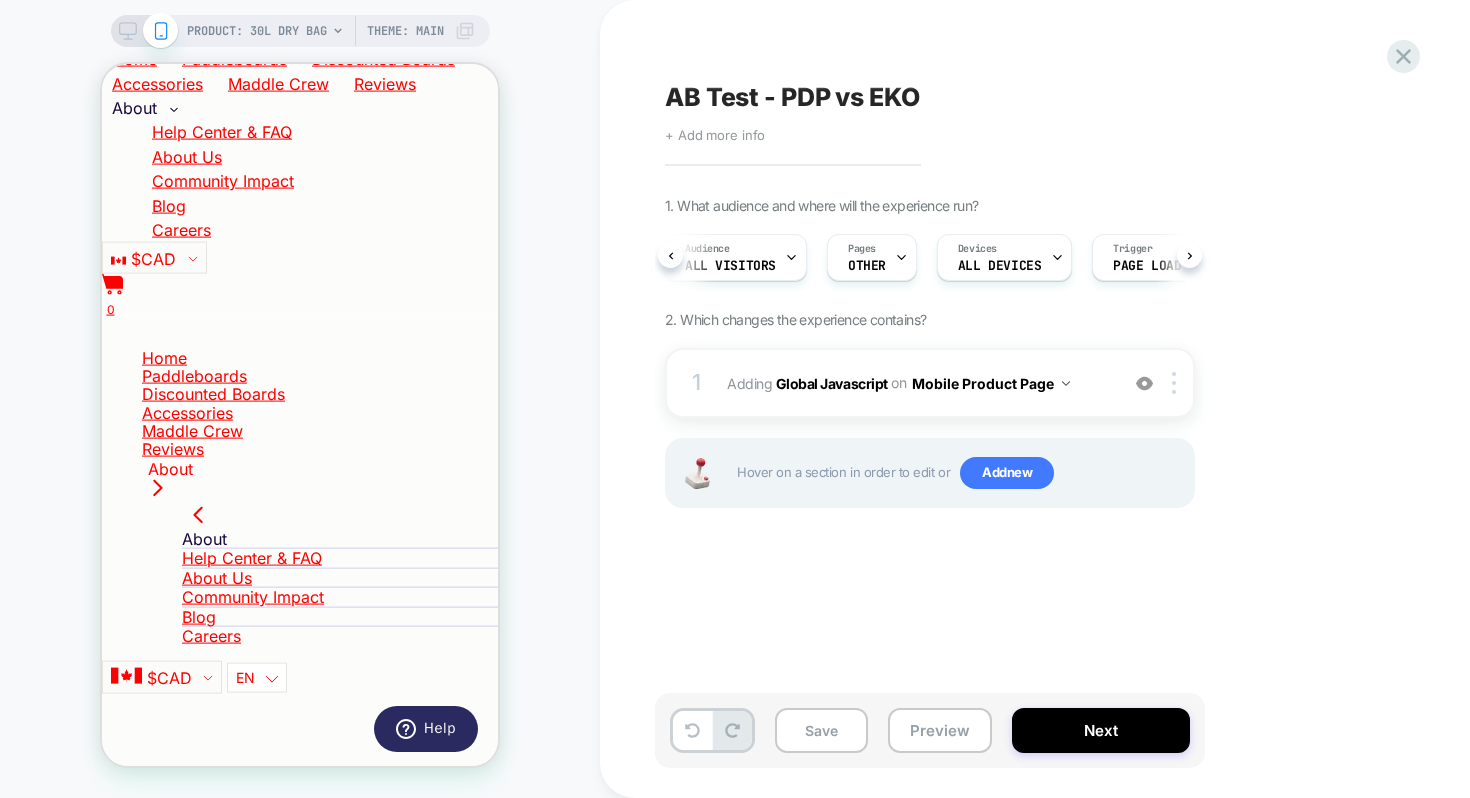 scroll, scrollTop: 0, scrollLeft: 15, axis: horizontal 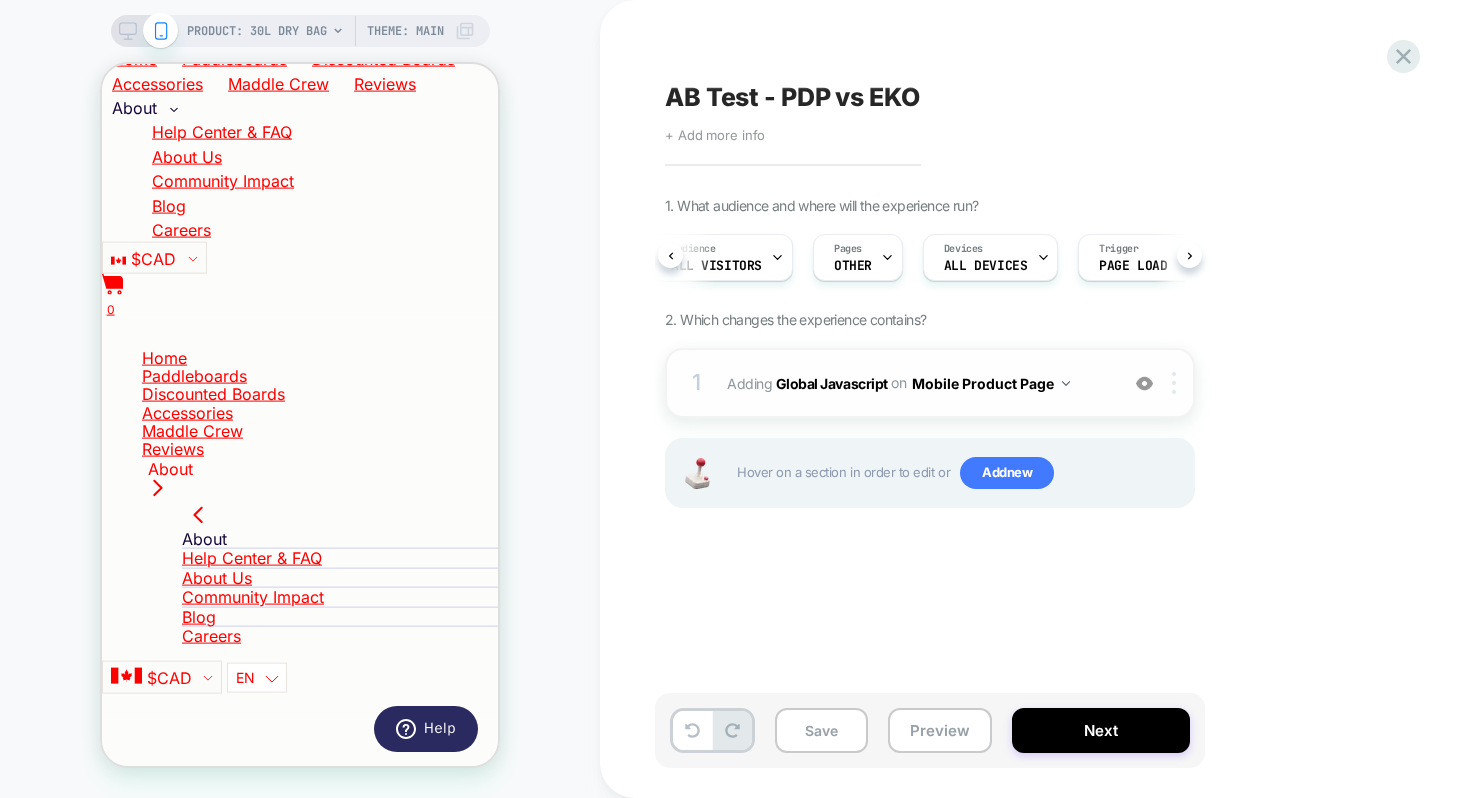 click at bounding box center (1177, 383) 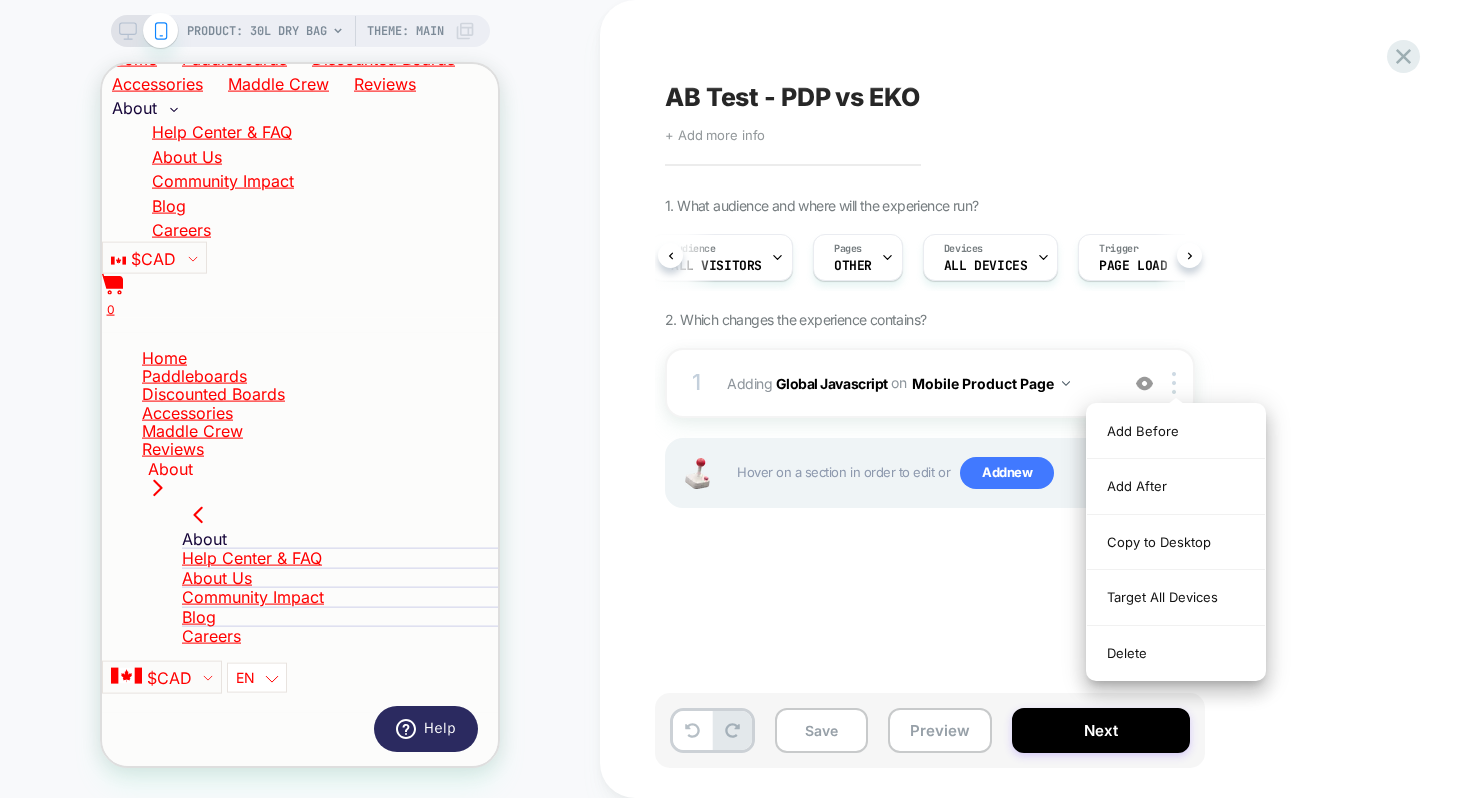 click on "1. What audience and where will the experience run? Audience All Visitors Pages OTHER Devices ALL DEVICES Trigger Page Load 2. Which changes the experience contains? 1 Adding   Global Javascript   on Mobile Product Page Add Before Add After Copy to   Desktop Target   All Devices Delete Hover on a section in order to edit or  Add  new" at bounding box center [1030, 377] 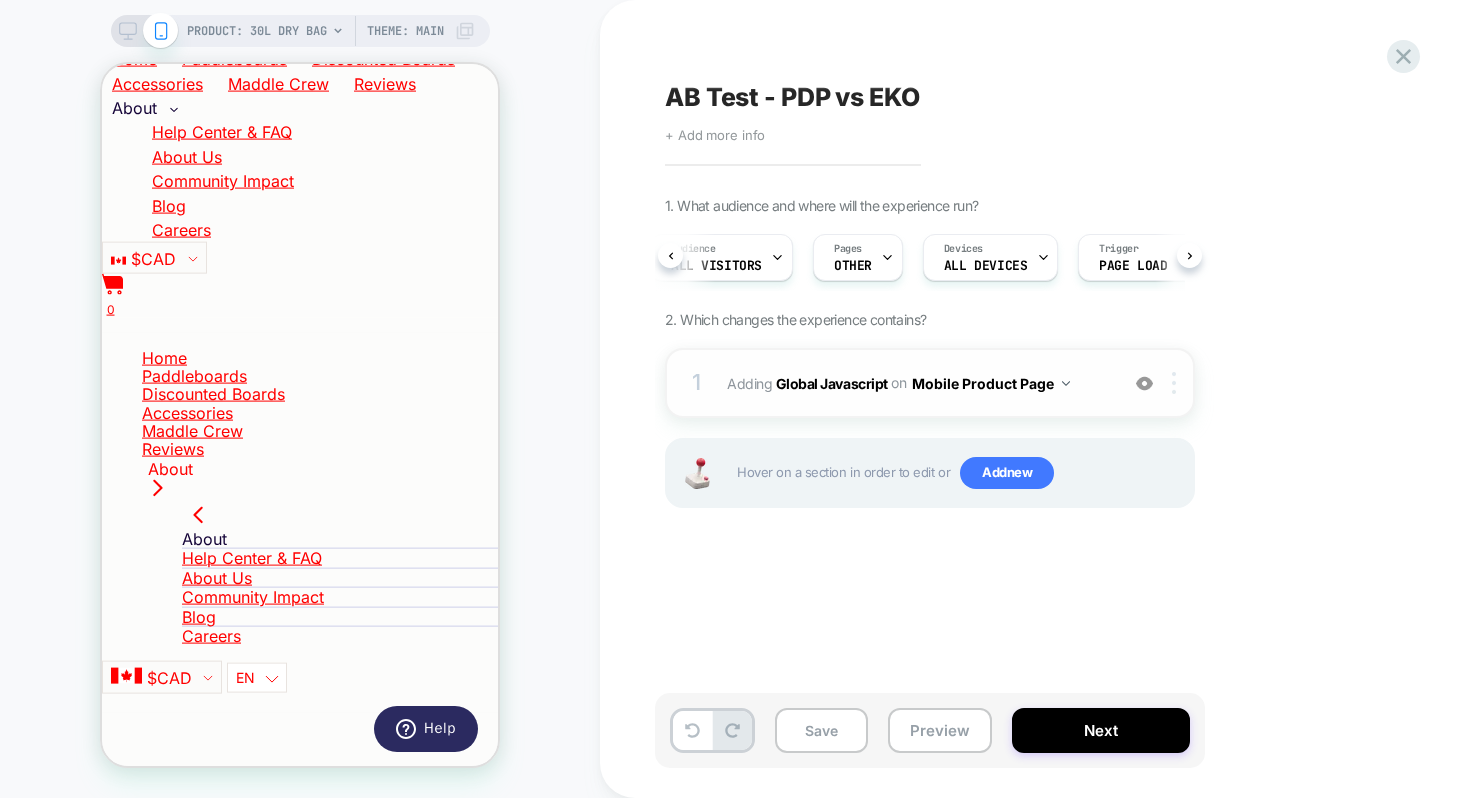 click at bounding box center (1177, 383) 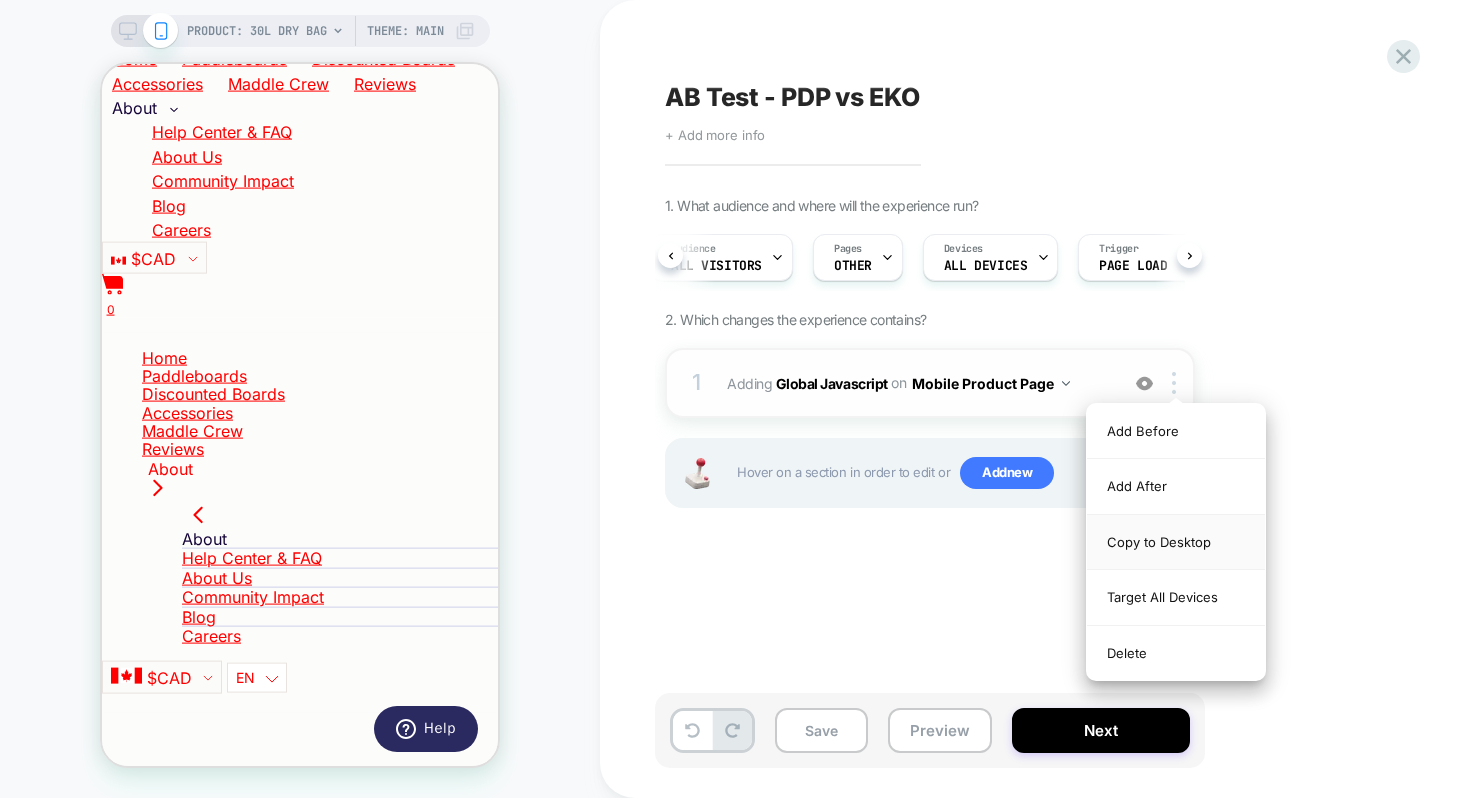 click on "Copy to   Desktop" at bounding box center (1176, 542) 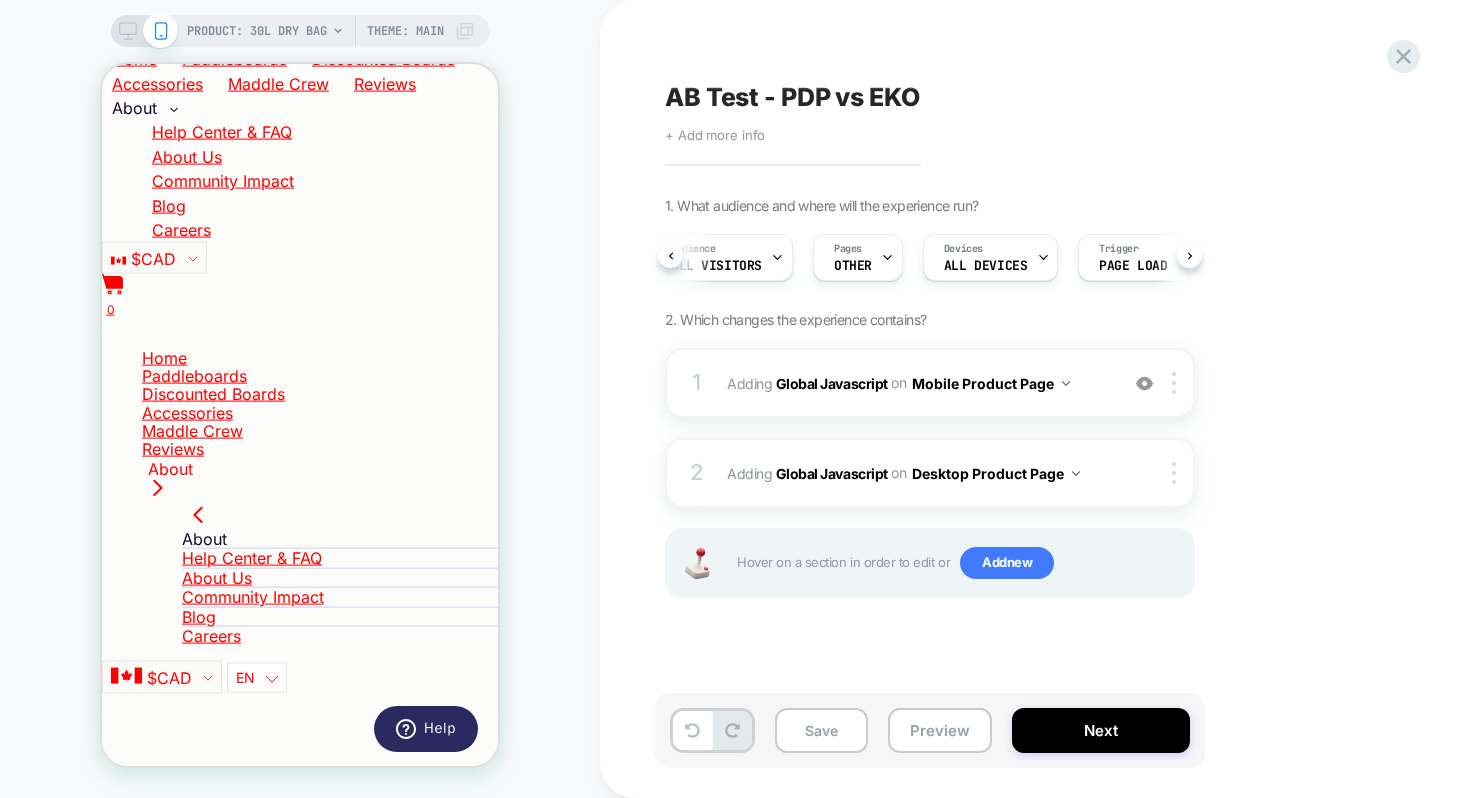 click on "1. What audience and where will the experience run? Audience All Visitors Pages OTHER Devices ALL DEVICES Trigger Page Load 2. Which changes the experience contains? 1 Adding   Global Javascript   on Mobile Product Page Add Before Add After Copy to   Desktop Target   All Devices Delete 2 Adding   Global Javascript   on Desktop Product Page Copy to   Mobile Target   All Devices Delete Hover on a section in order to edit or  Add  new" at bounding box center [1030, 422] 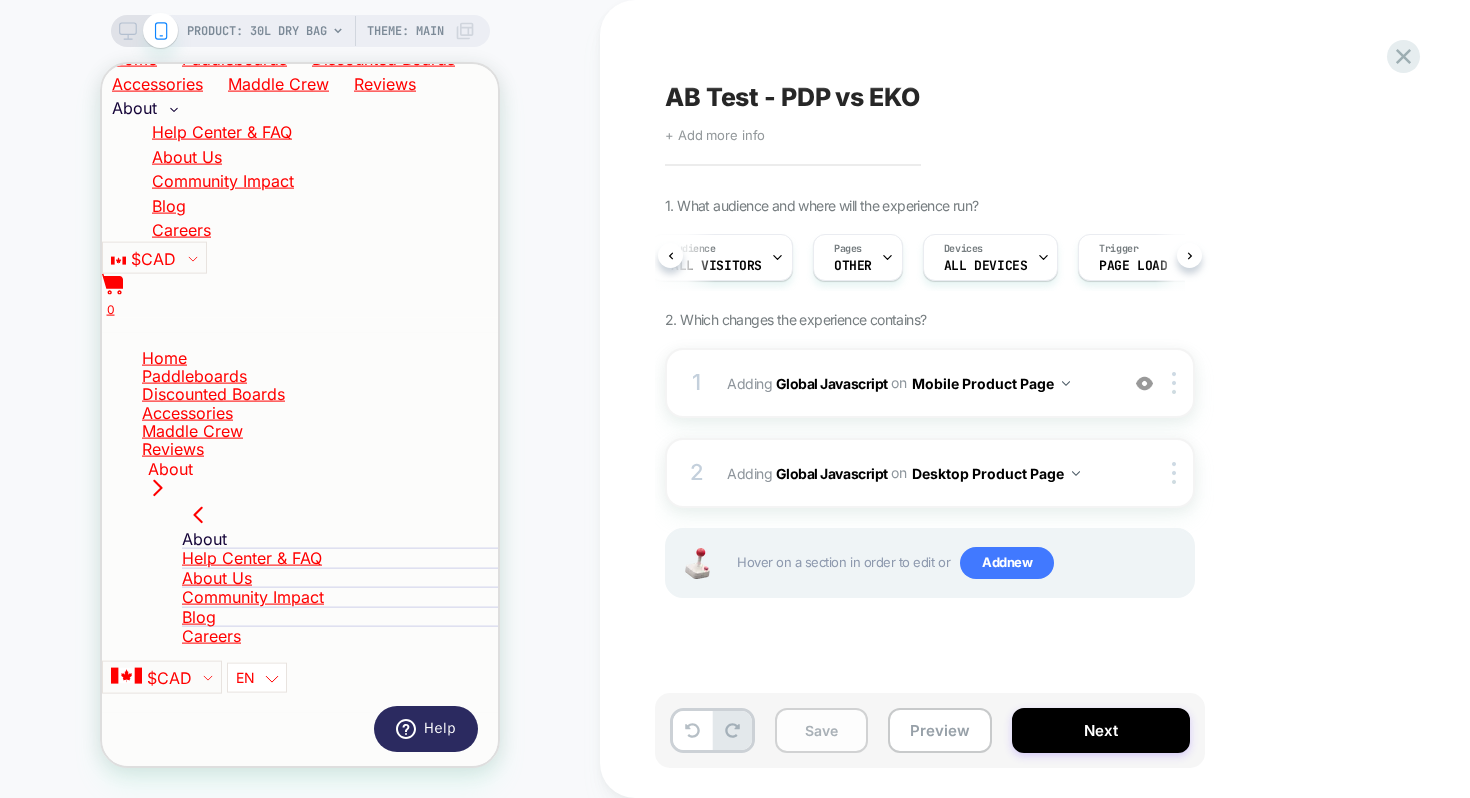 click on "Save" at bounding box center [821, 730] 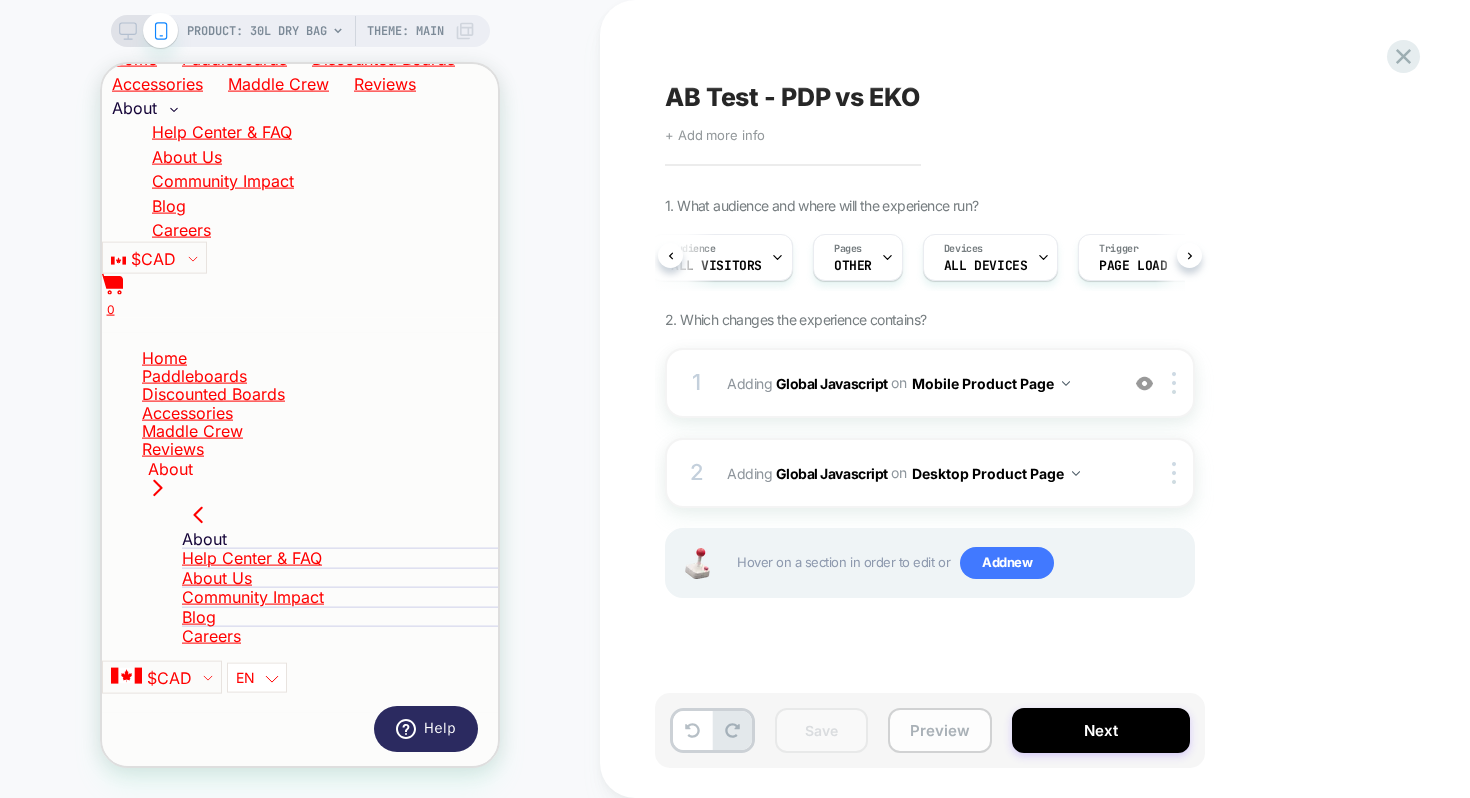 click on "Preview" at bounding box center (940, 730) 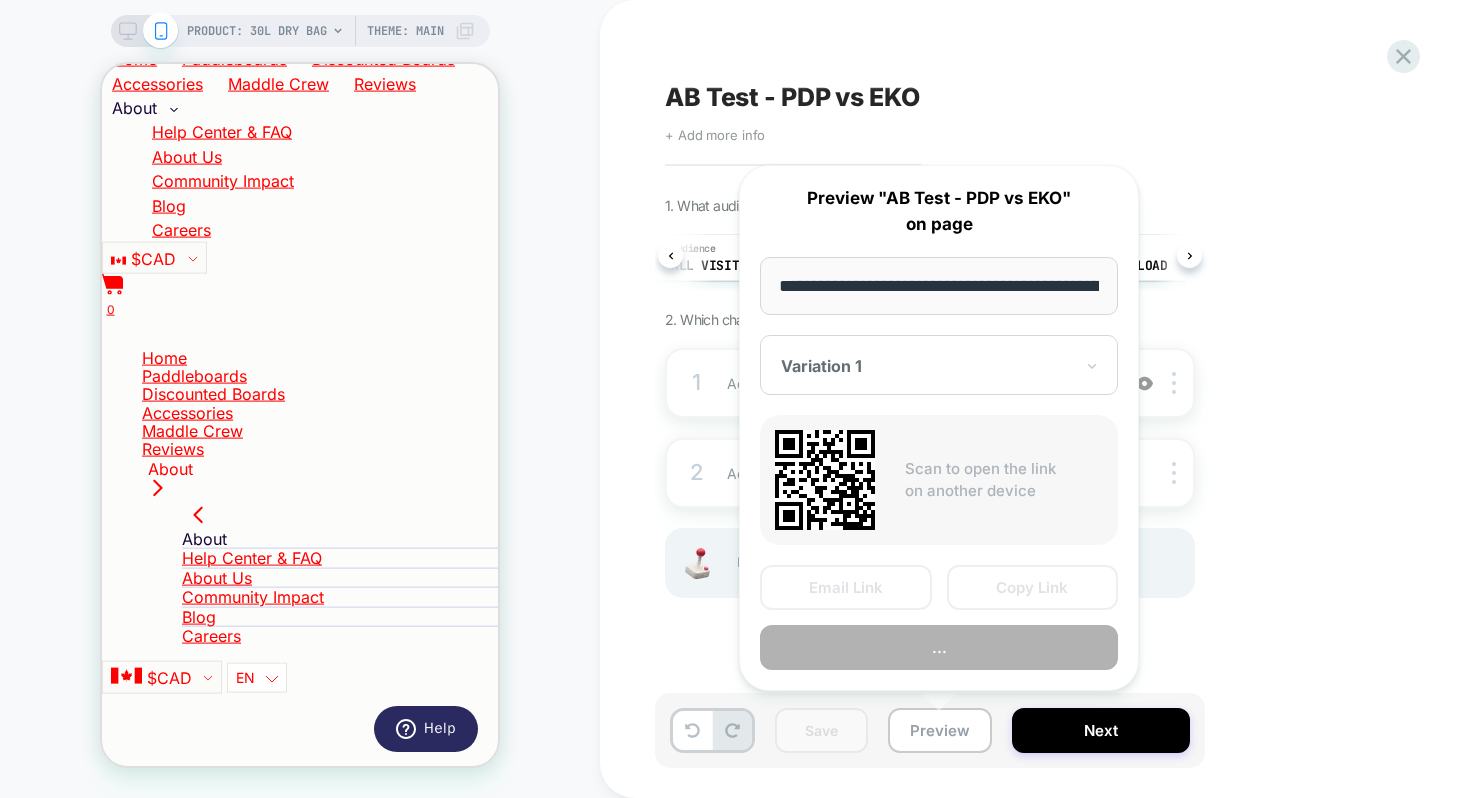 scroll, scrollTop: 0, scrollLeft: 208, axis: horizontal 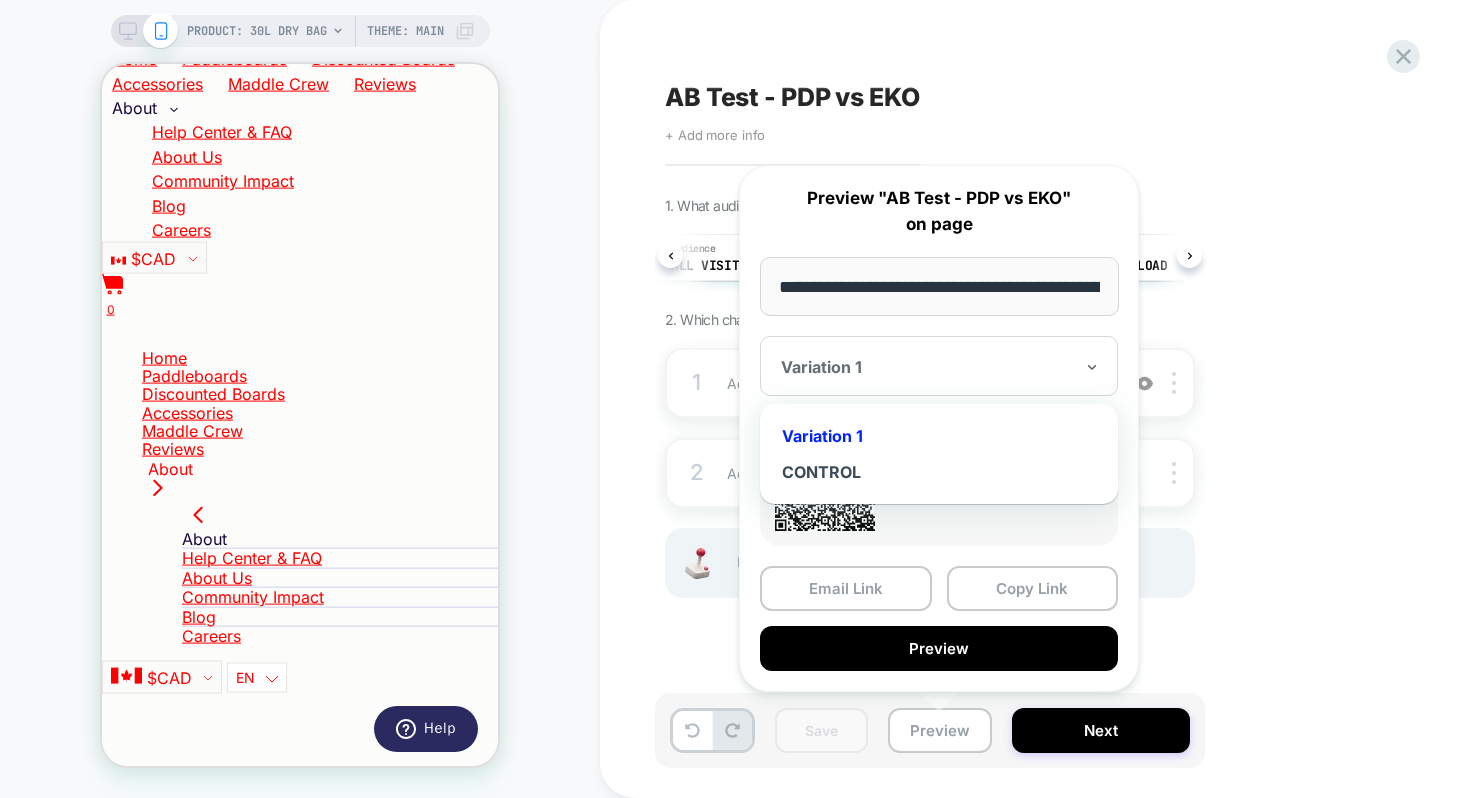 click on "Variation 1" at bounding box center [939, 366] 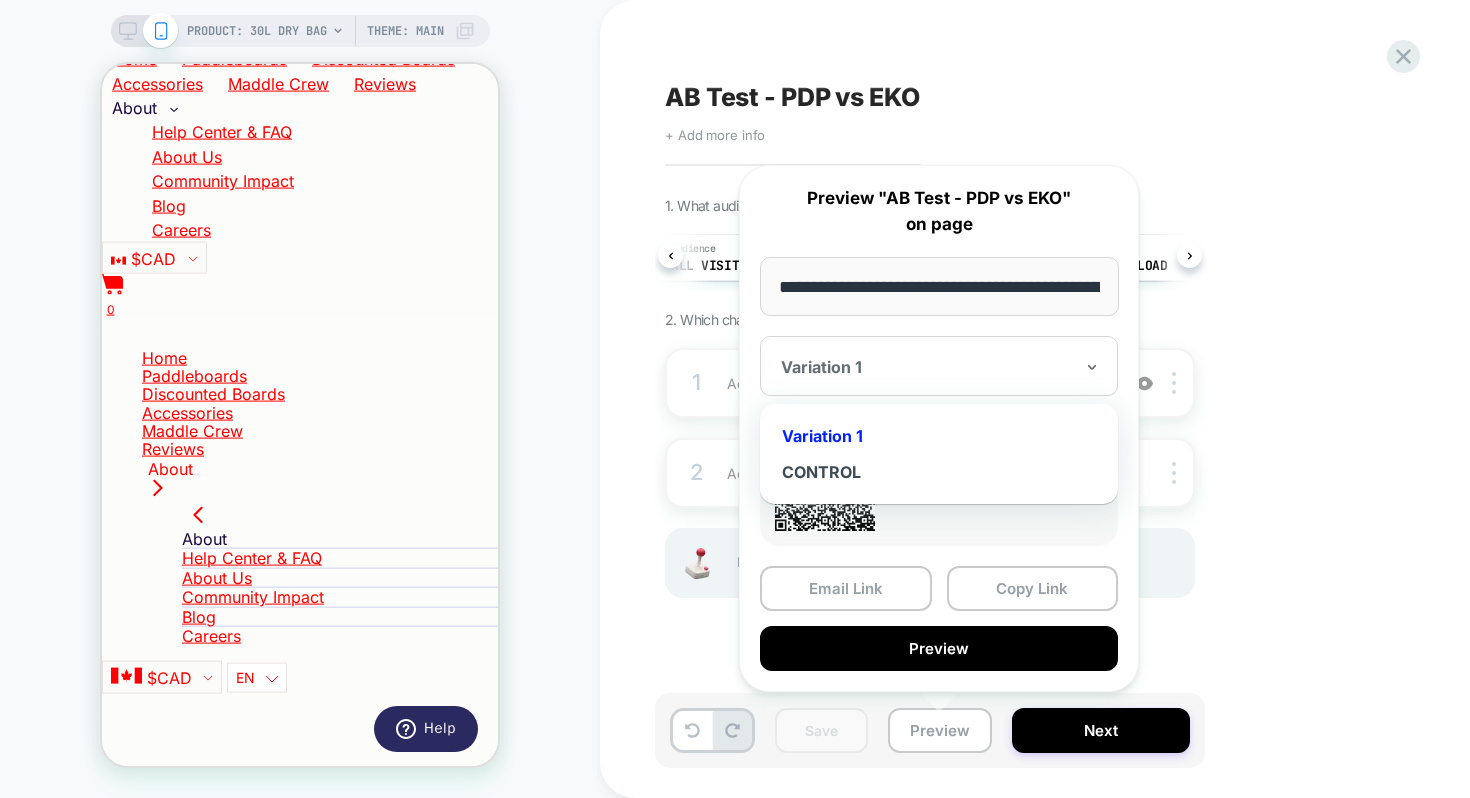 click on "Variation 1" at bounding box center [939, 436] 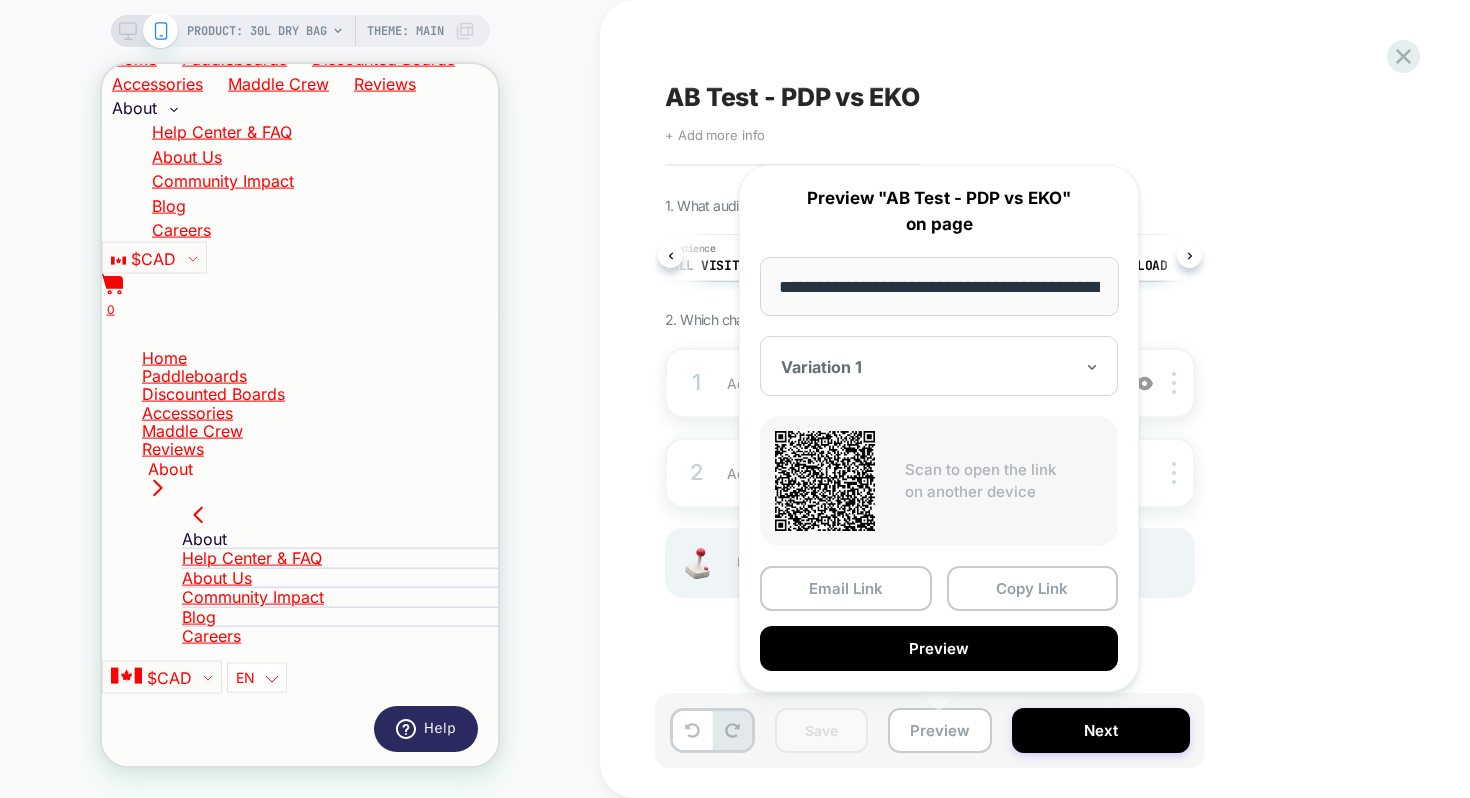 click at bounding box center [927, 367] 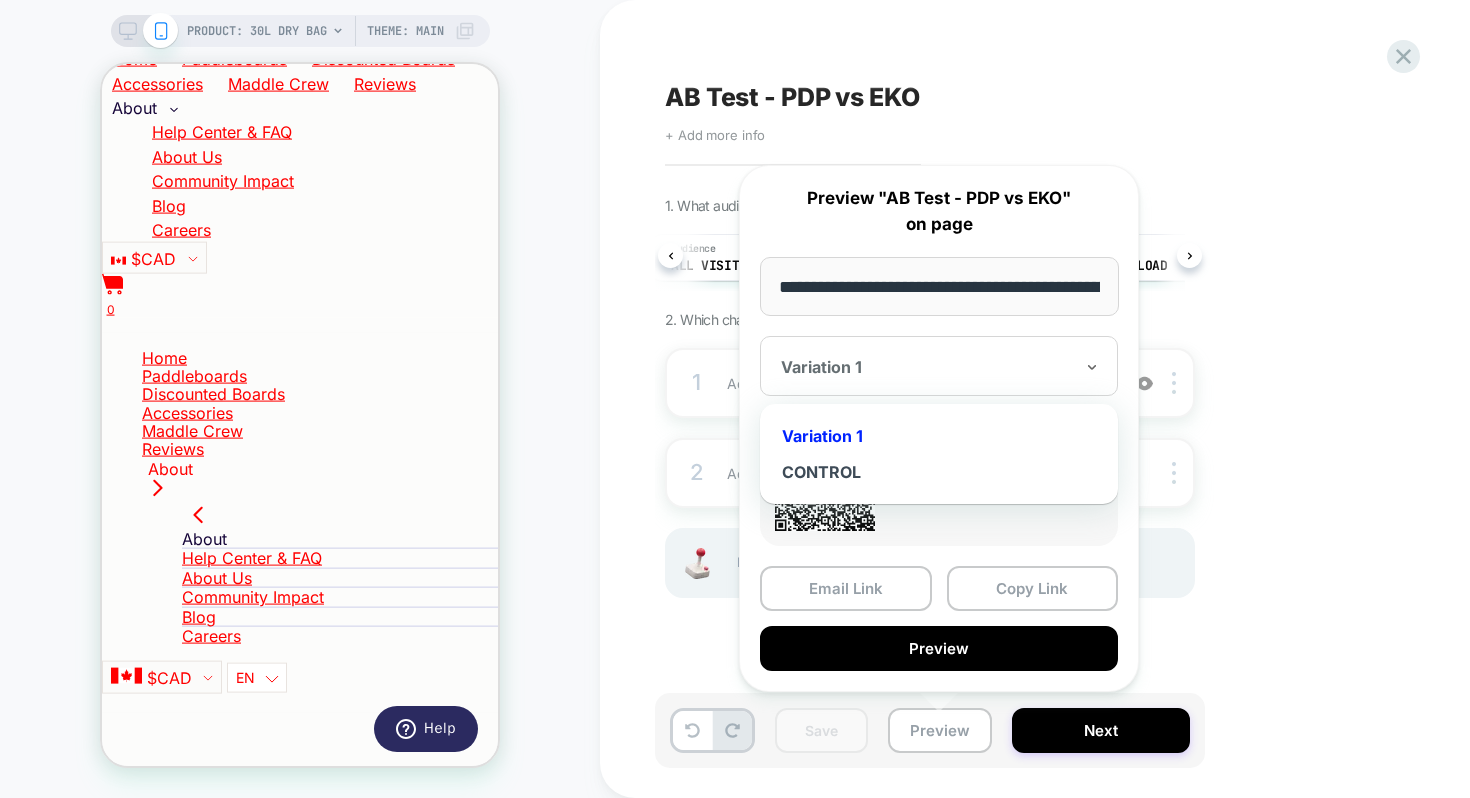 click on "Variation 1" at bounding box center (939, 436) 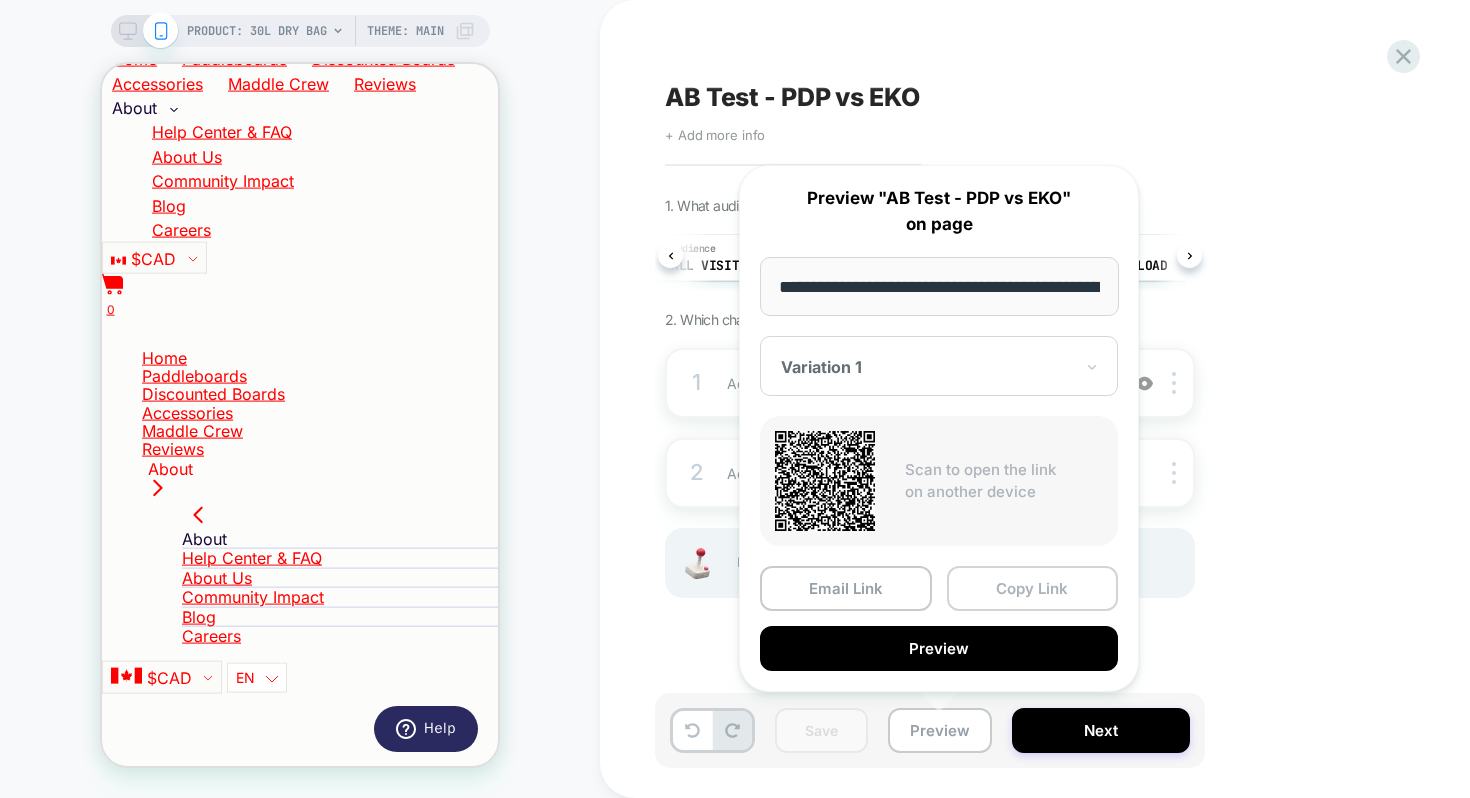 click on "Copy Link" at bounding box center [1033, 588] 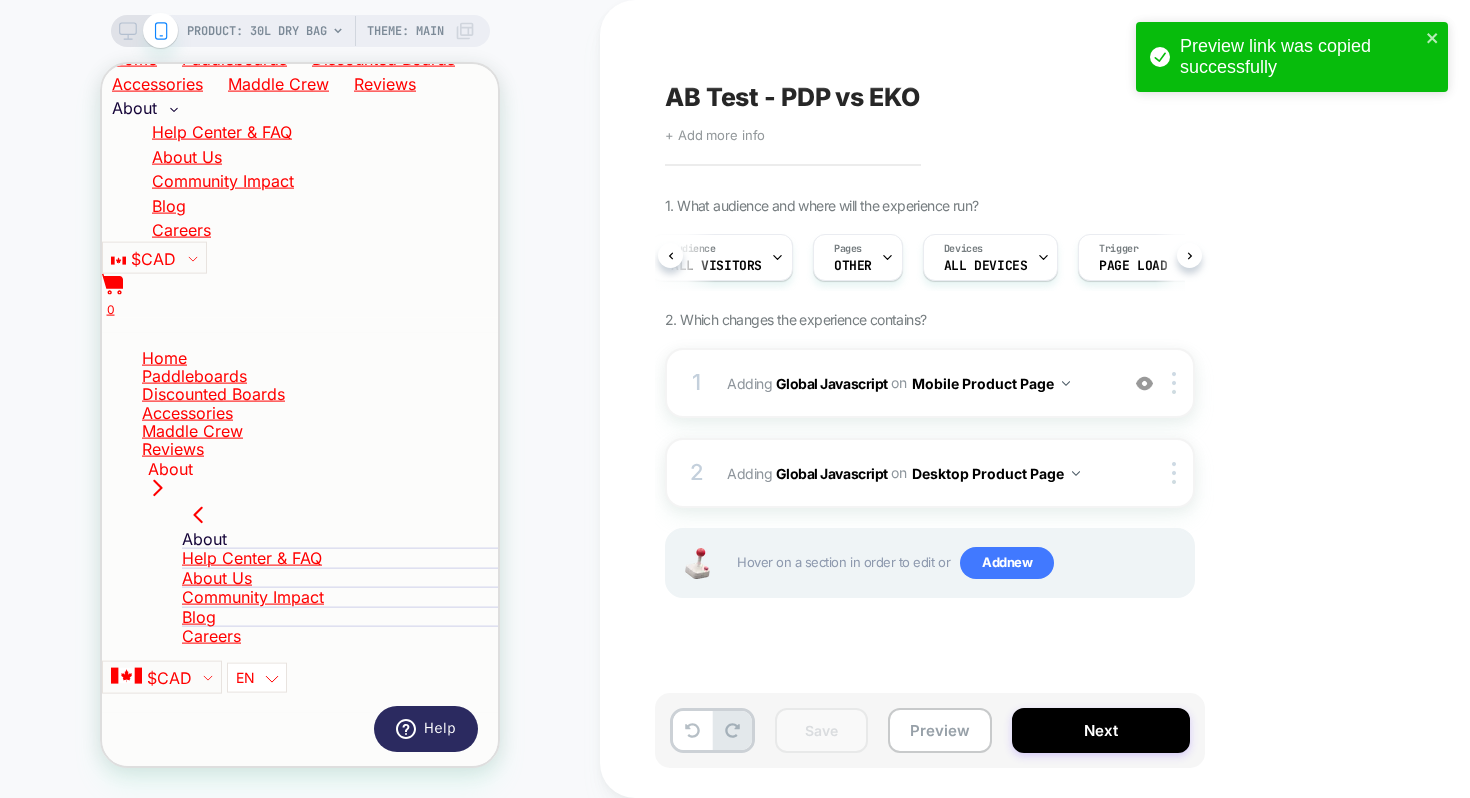 click on "1. What audience and where will the experience run? Audience All Visitors Pages OTHER Devices ALL DEVICES Trigger Page Load 2. Which changes the experience contains? 1 Adding   Global Javascript   on Mobile Product Page Add Before Add After Copy to   Desktop Target   All Devices Delete 2 Adding   Global Javascript   on Desktop Product Page Copy to   Mobile Target   All Devices Delete Hover on a section in order to edit or  Add  new" at bounding box center [1030, 422] 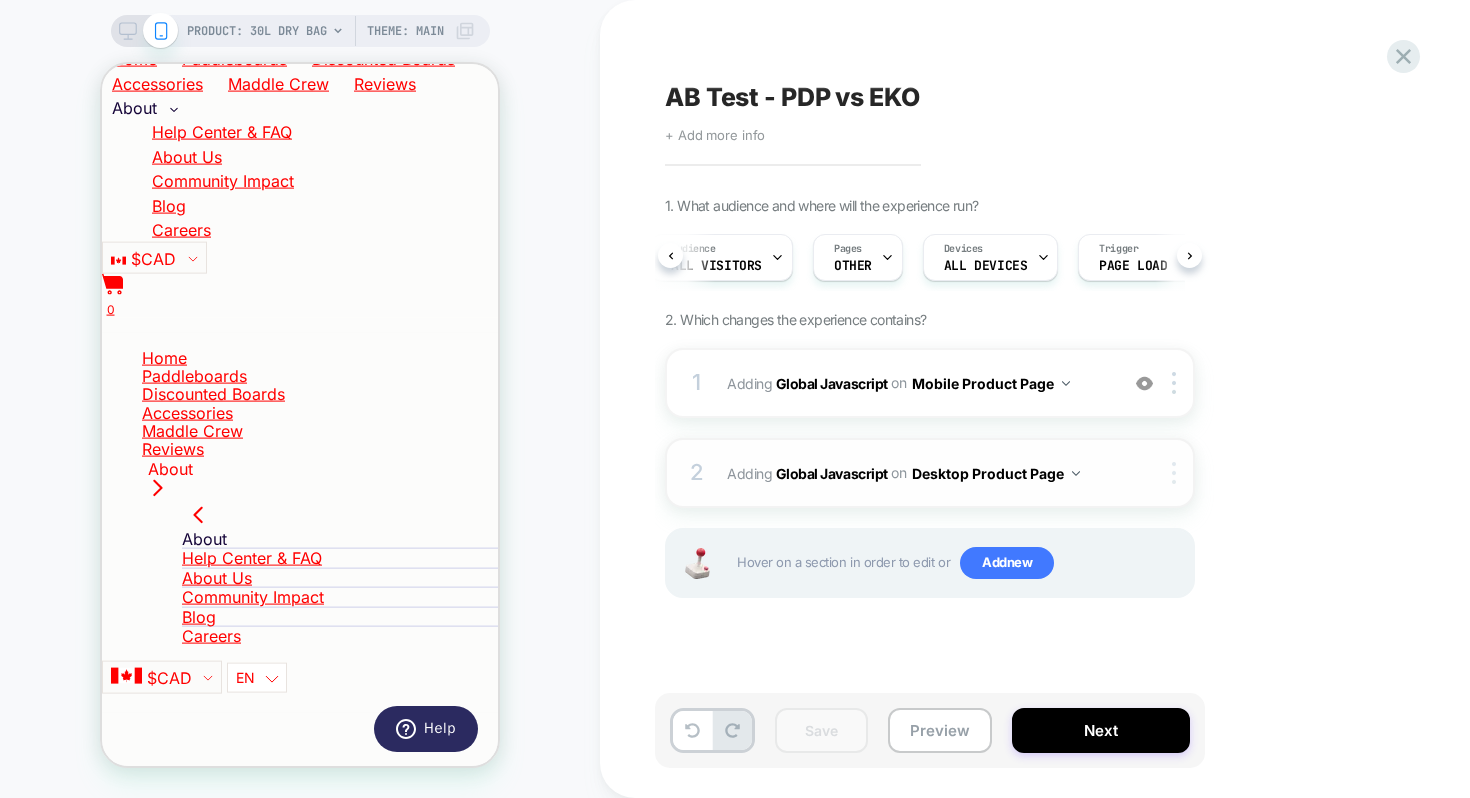 click at bounding box center [1174, 473] 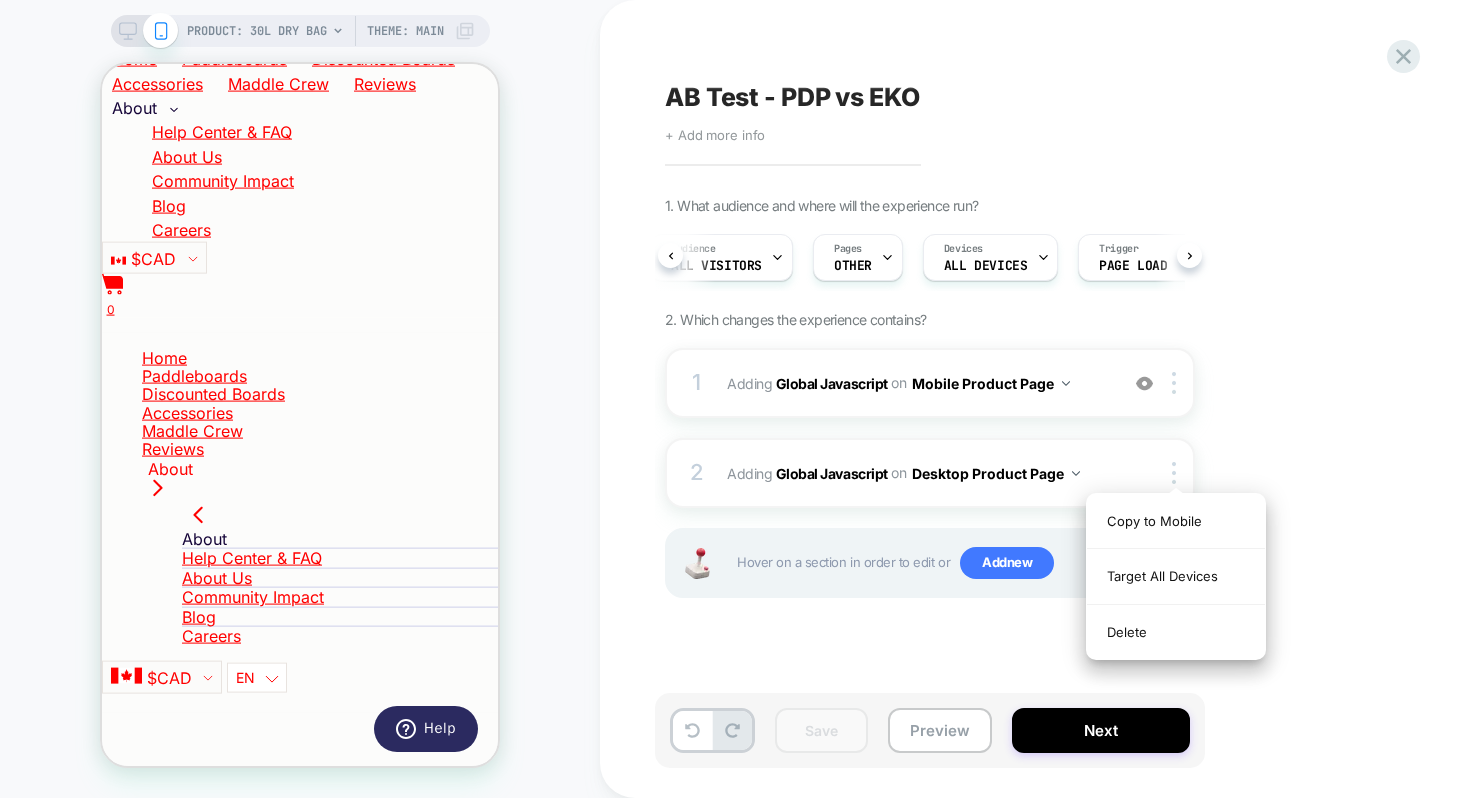 click on "1. What audience and where will the experience run? Audience All Visitors Pages OTHER Devices ALL DEVICES Trigger Page Load 2. Which changes the experience contains? 1 Adding   Global Javascript   on Mobile Product Page Add Before Add After Copy to   Desktop Target   All Devices Delete 2 Adding   Global Javascript   on Desktop Product Page Copy to   Mobile Target   All Devices Delete Hover on a section in order to edit or  Add  new" at bounding box center [1030, 422] 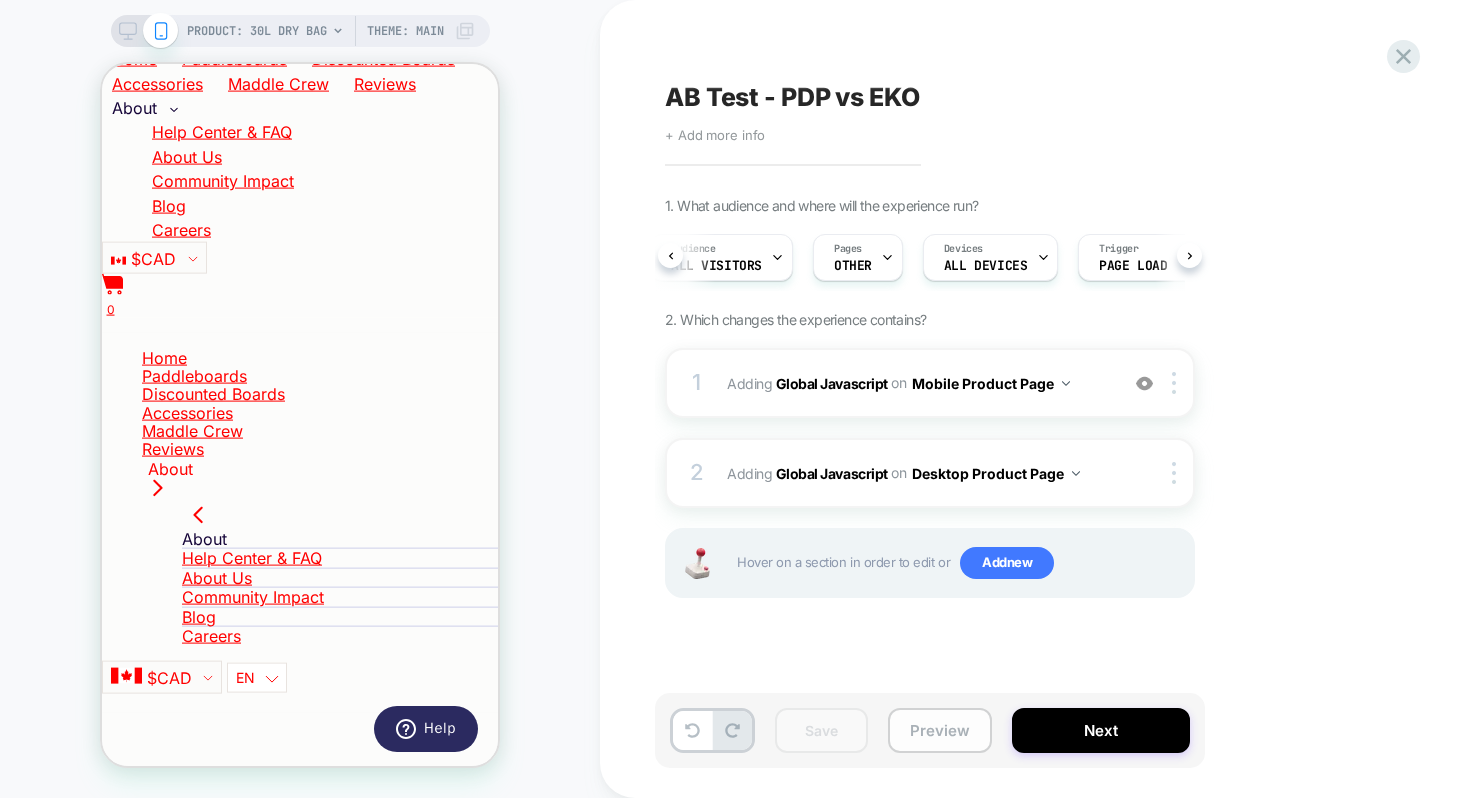 click on "Preview" at bounding box center [940, 730] 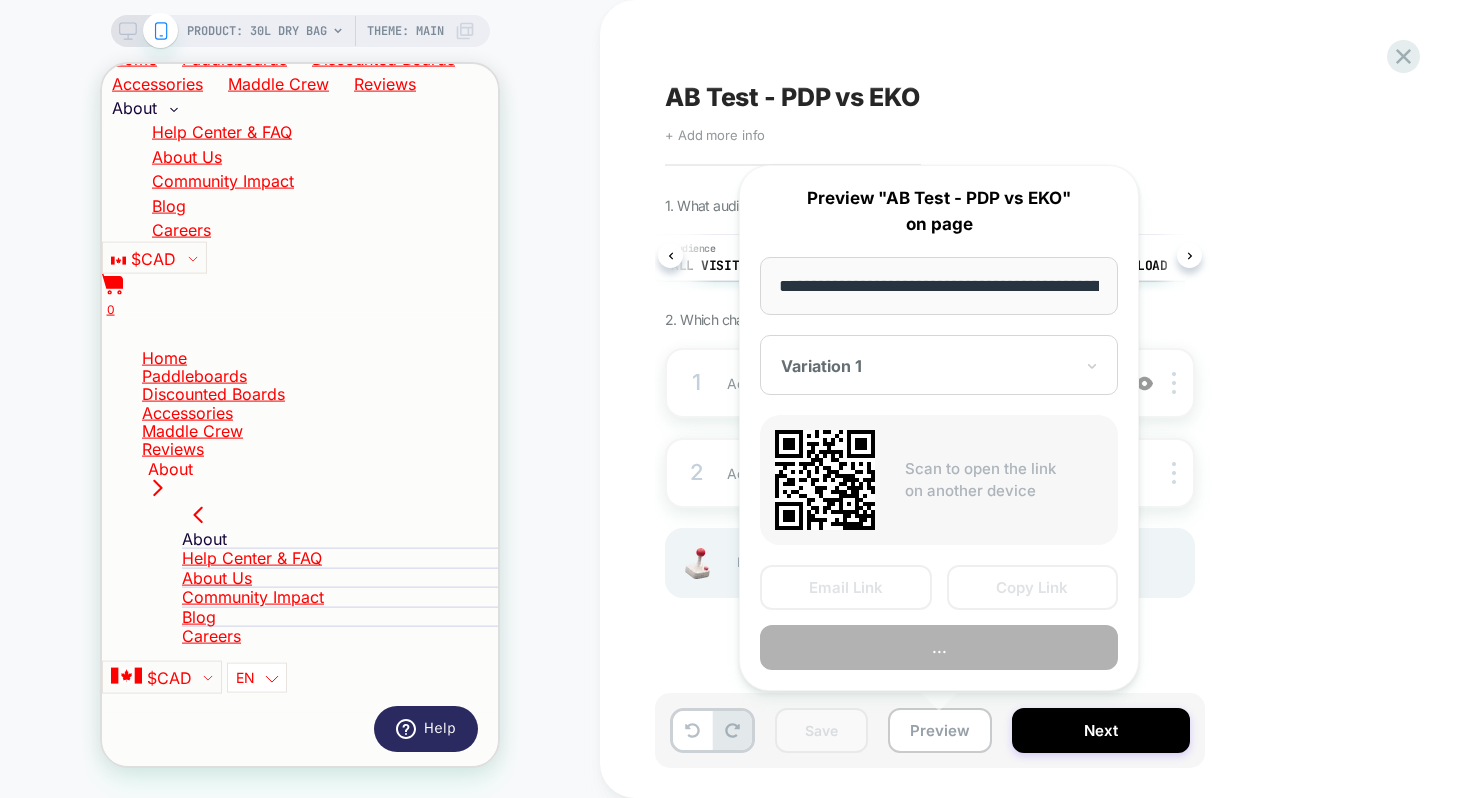 scroll, scrollTop: 0, scrollLeft: 208, axis: horizontal 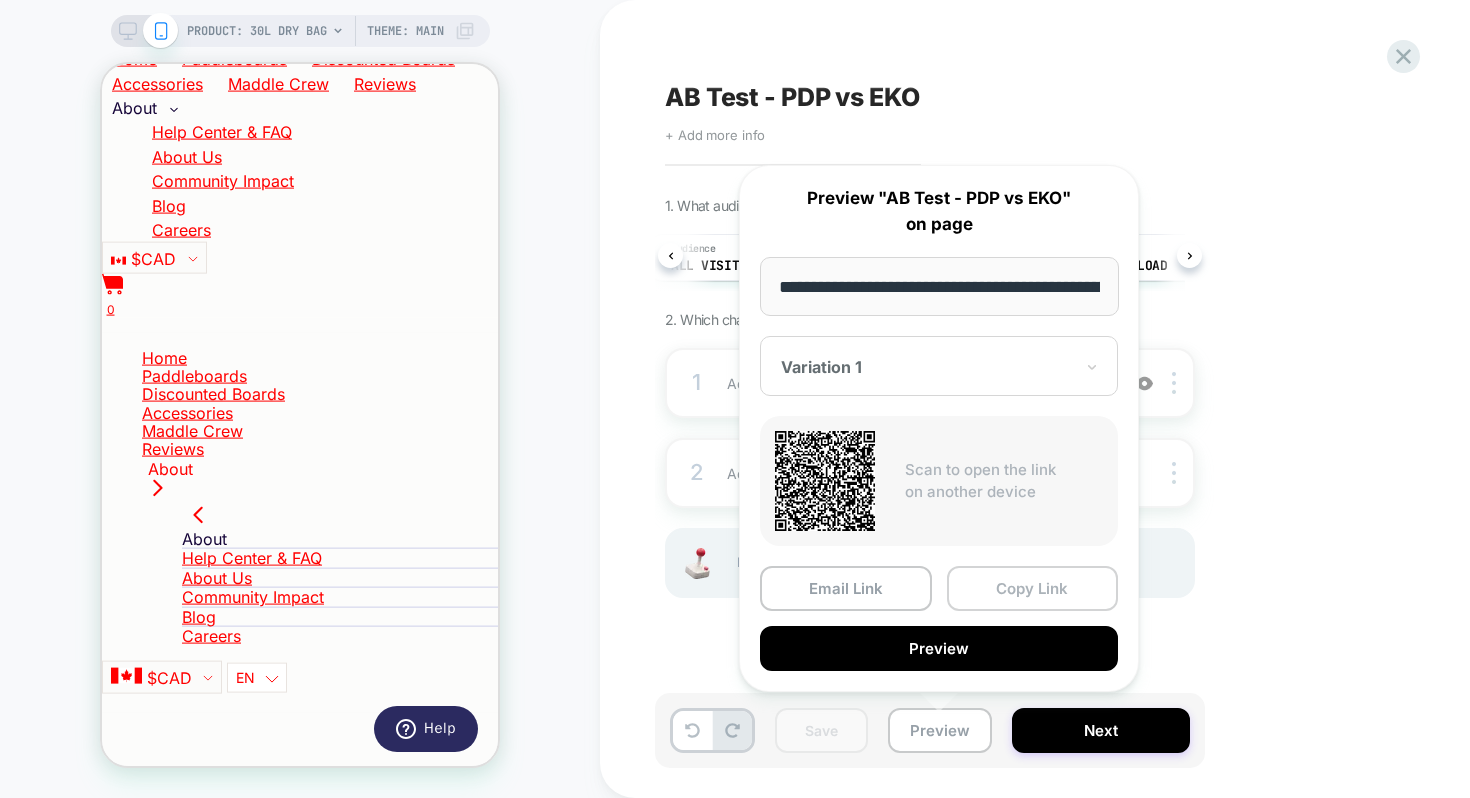 click on "Copy Link" at bounding box center [1033, 588] 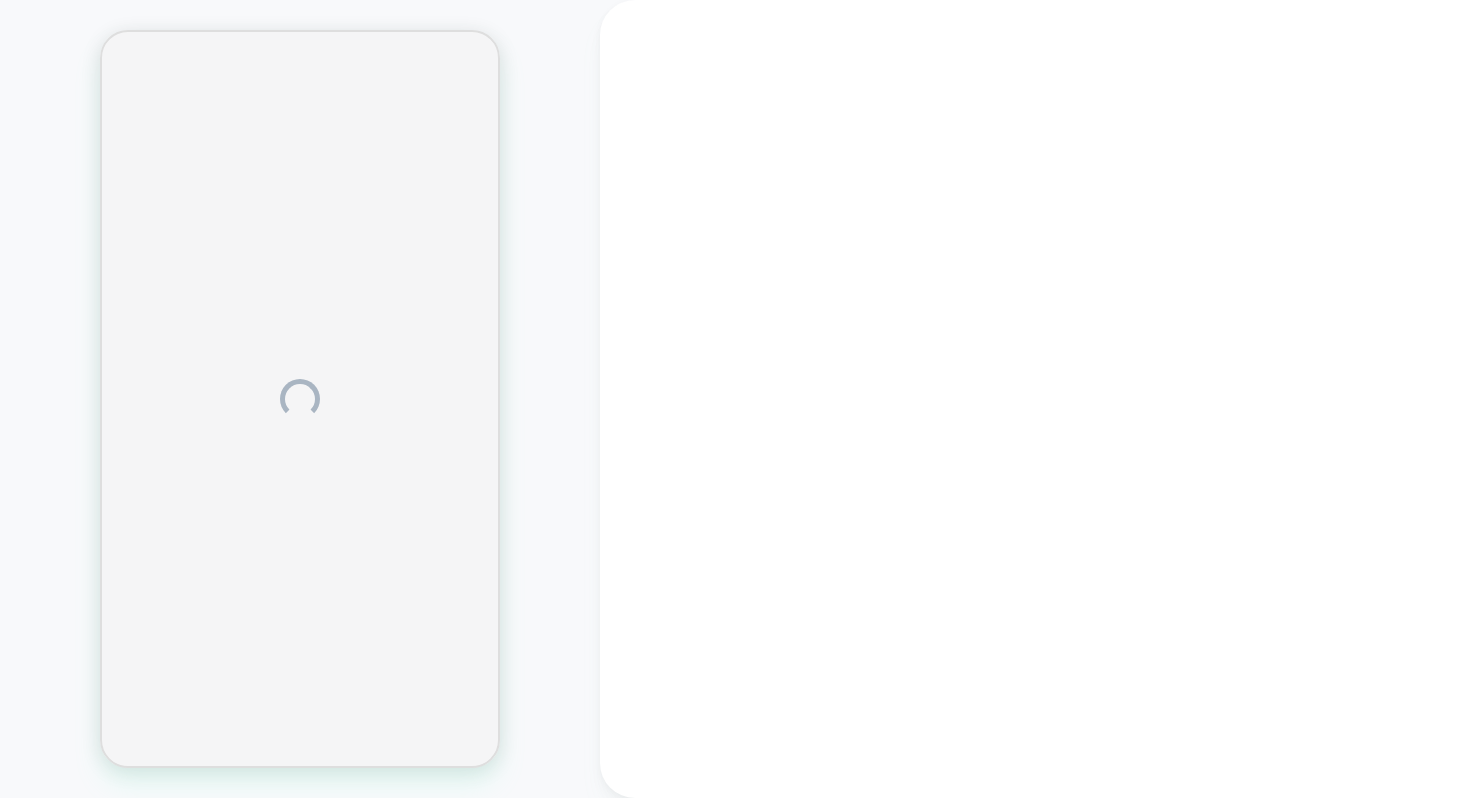 scroll, scrollTop: 0, scrollLeft: 0, axis: both 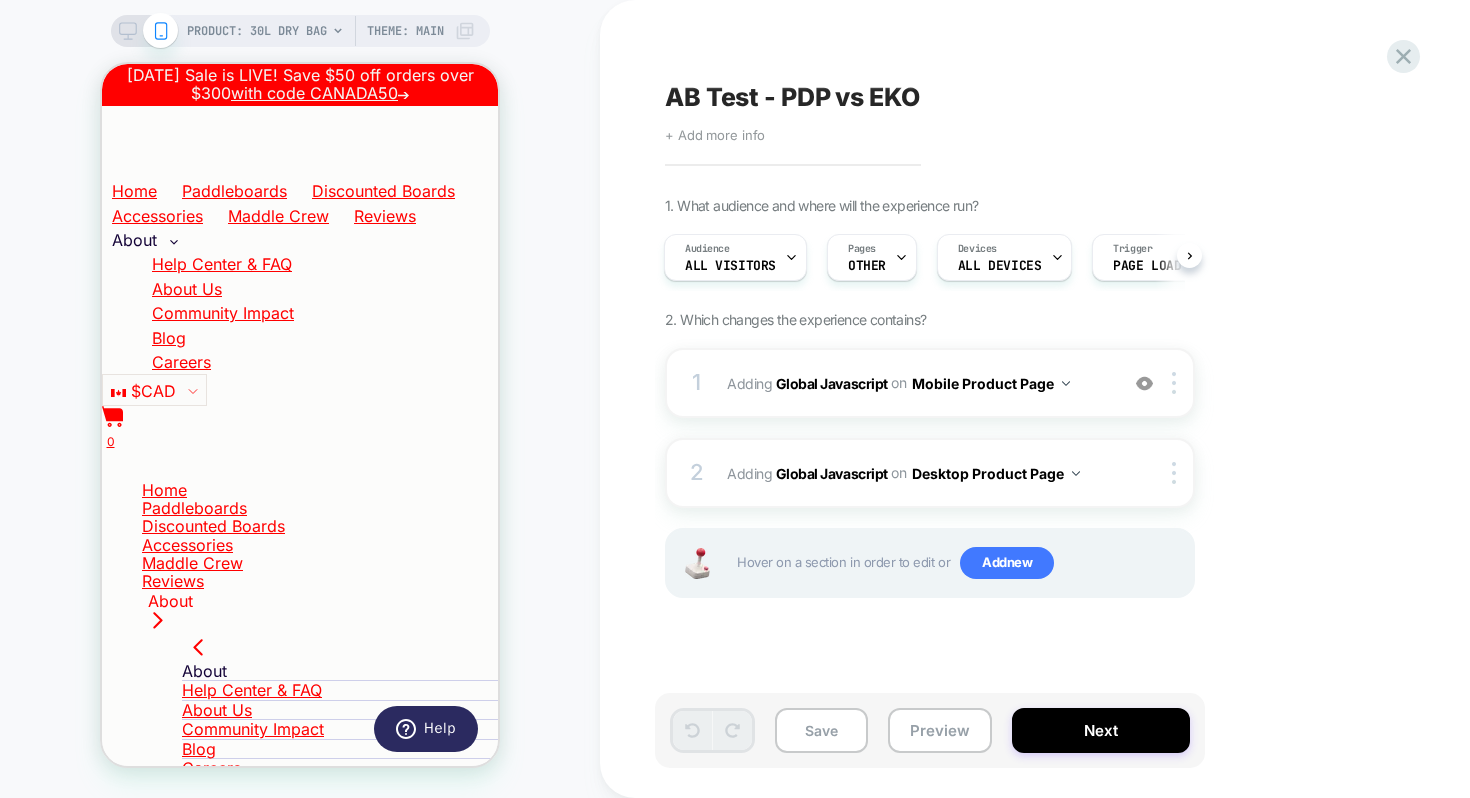 click on "PRODUCT: 30L Dry Bag" at bounding box center [257, 31] 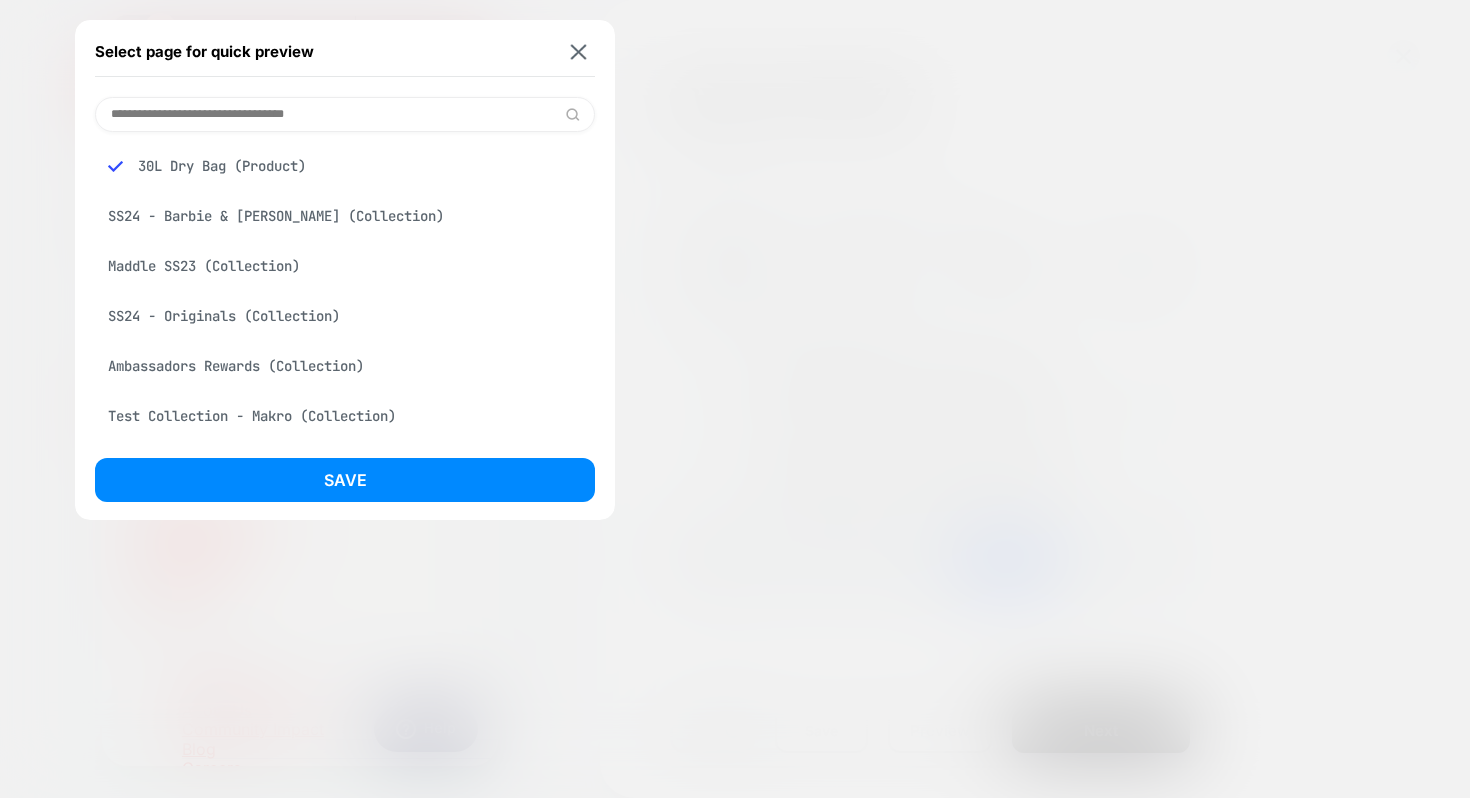 click on "SS24 - Barbie & Ken (Collection)" at bounding box center (345, 216) 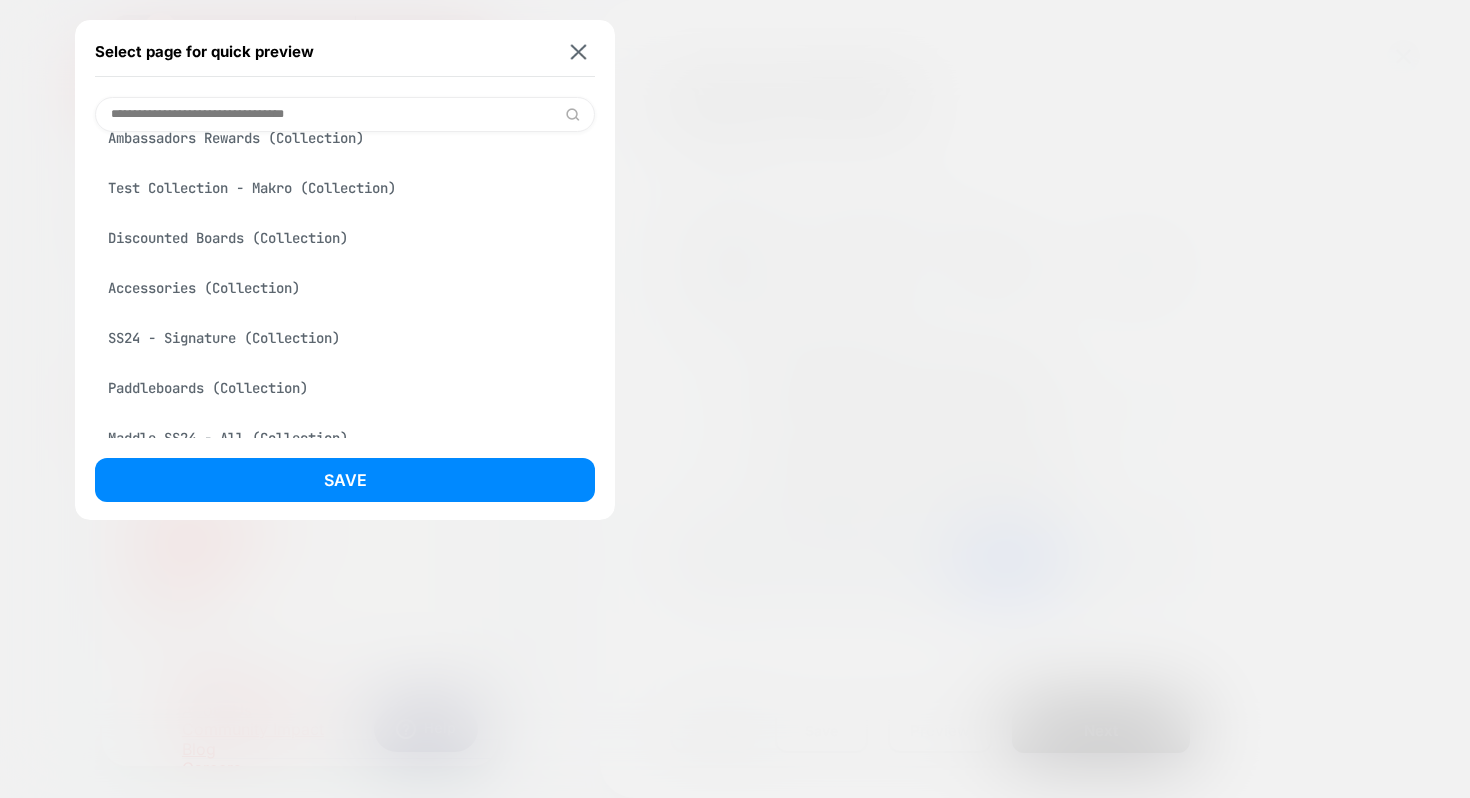 scroll, scrollTop: 230, scrollLeft: 0, axis: vertical 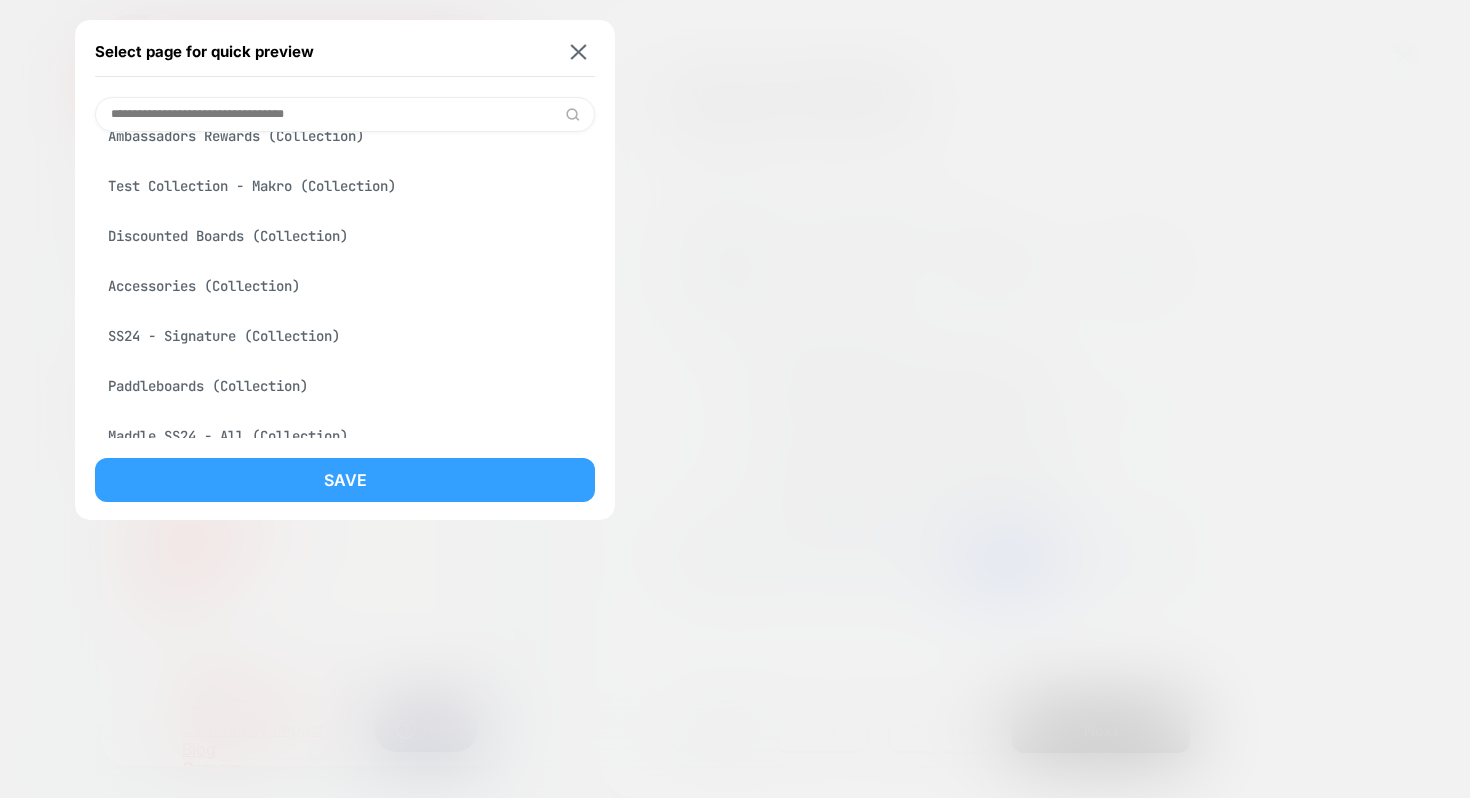 click on "Save" at bounding box center (345, 480) 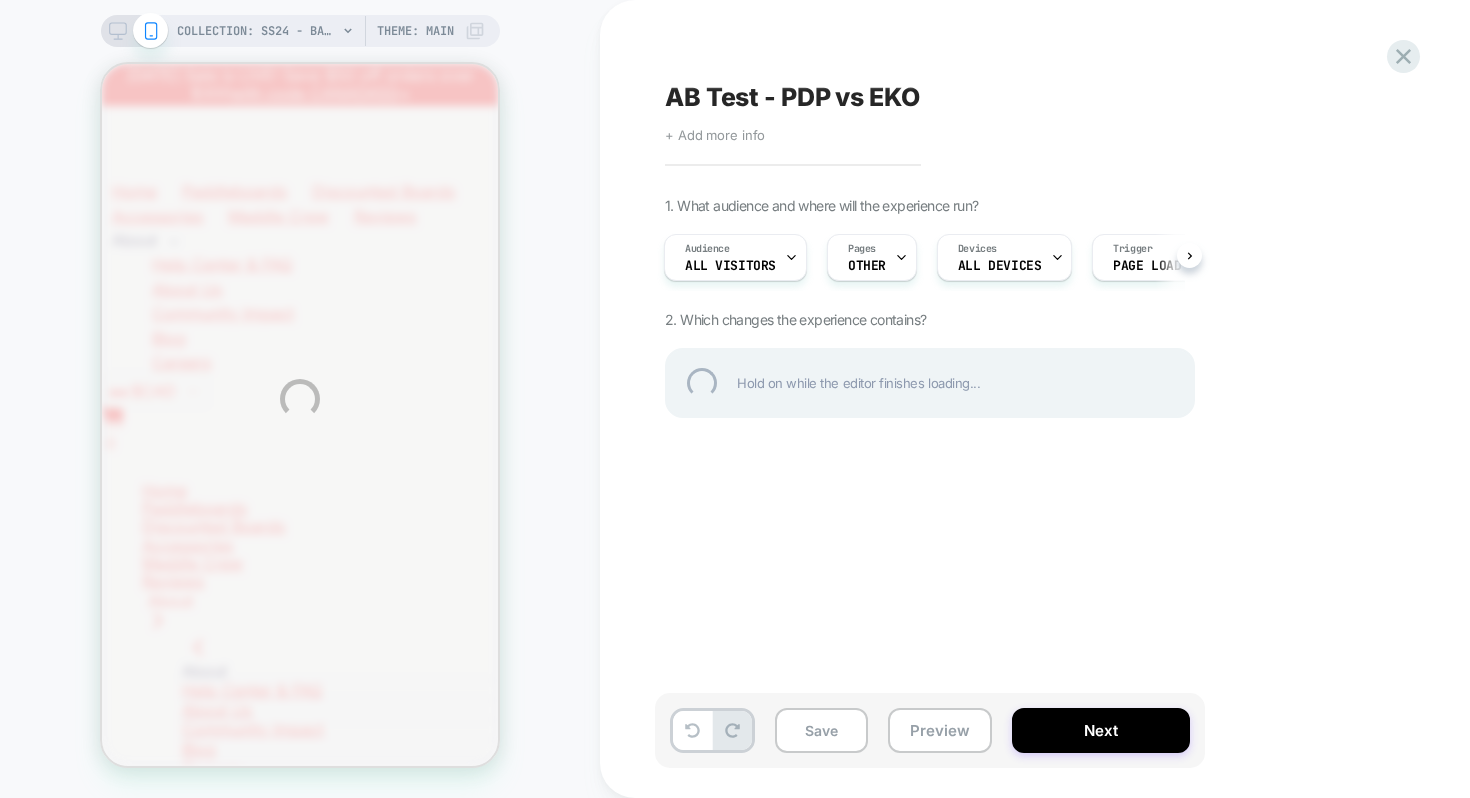 scroll, scrollTop: 0, scrollLeft: 0, axis: both 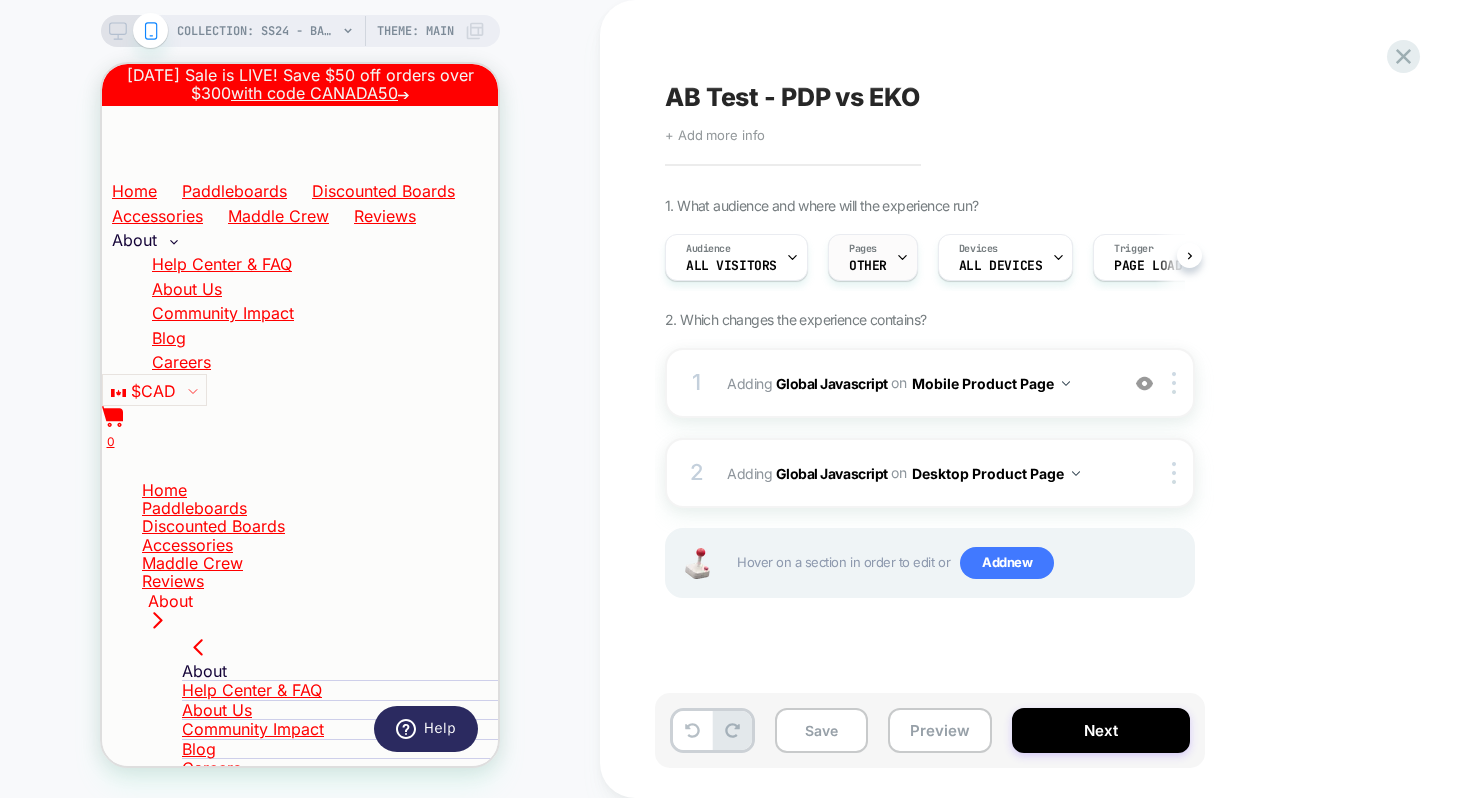 click on "OTHER" at bounding box center (868, 266) 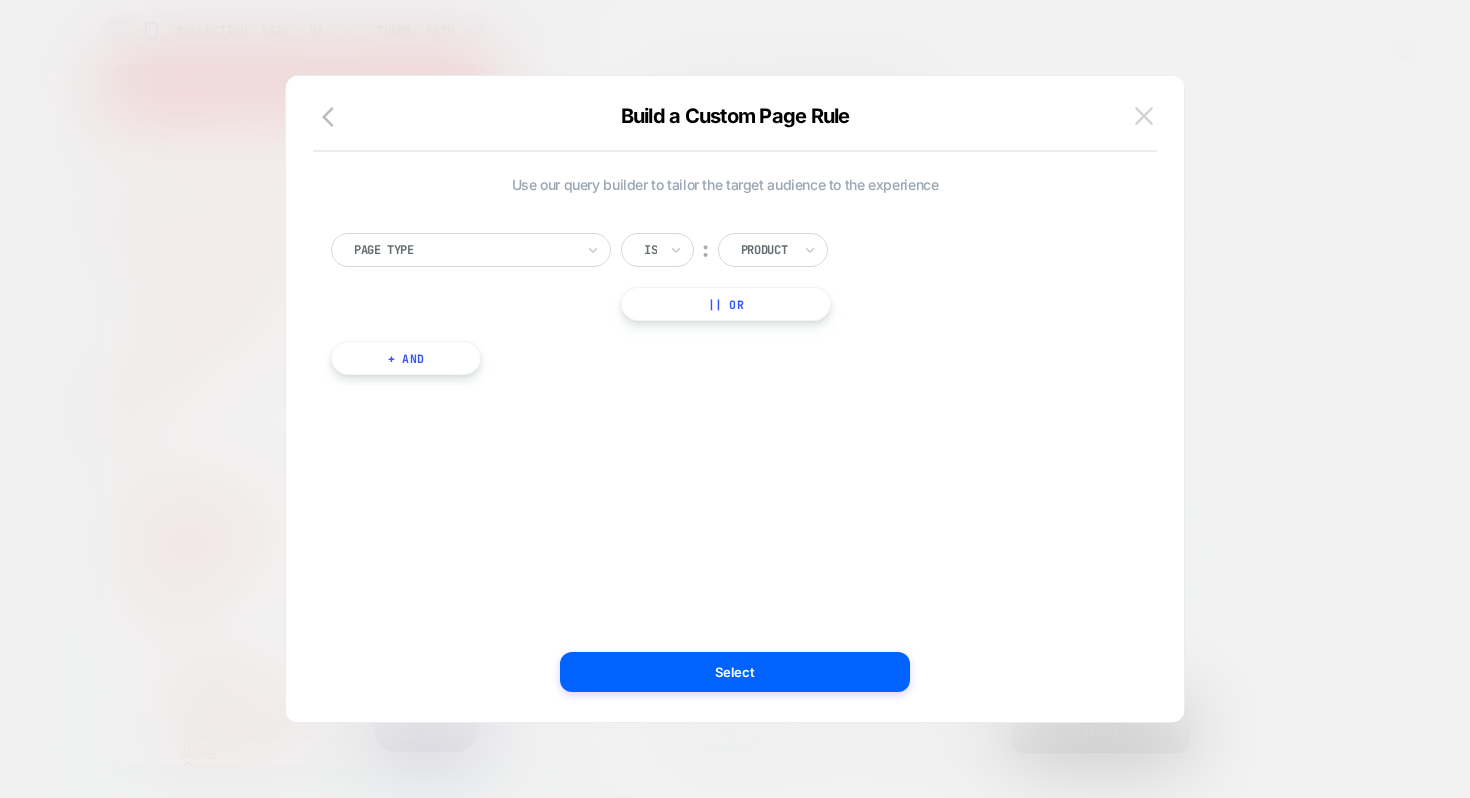 click at bounding box center (1144, 115) 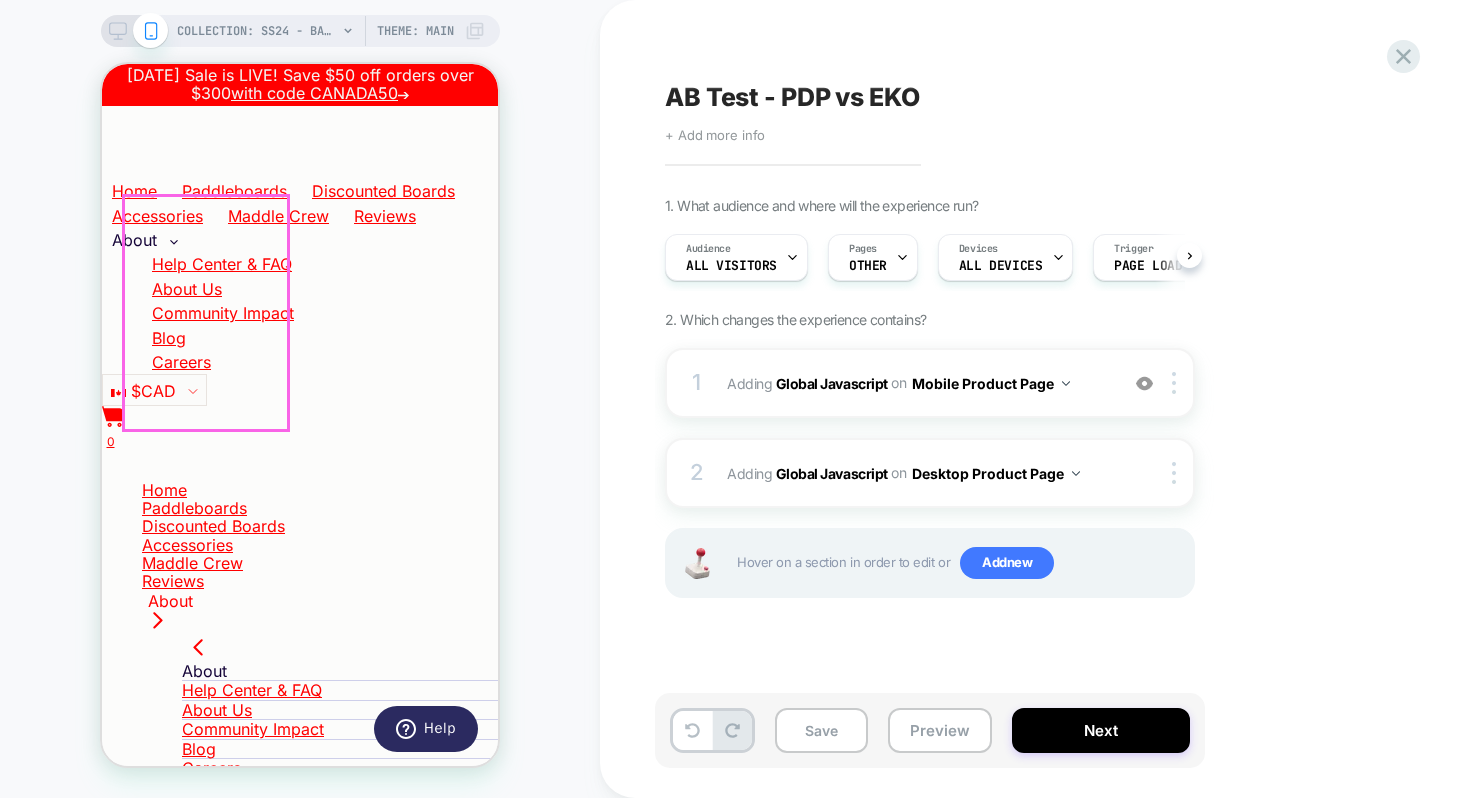 click at bounding box center (199, 1435) 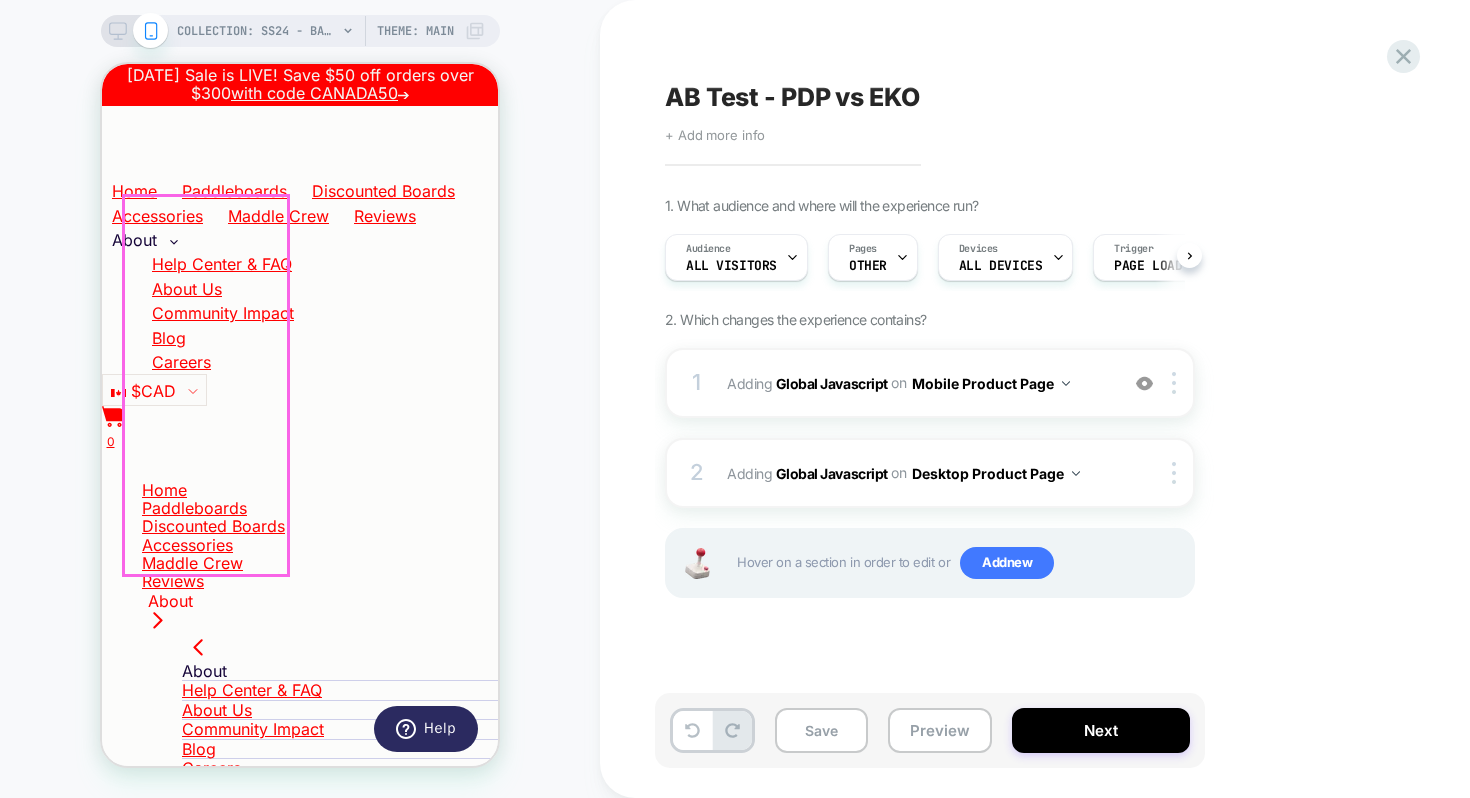 click on "Maddle SS24 - The Barbie
.st0{fill-rule:evenodd;clip-rule:evenodd;fill:#FF0000;}
Maddle SS24 - The Barbie
$949.00  ￫  $599.00" at bounding box center (289, 1347) 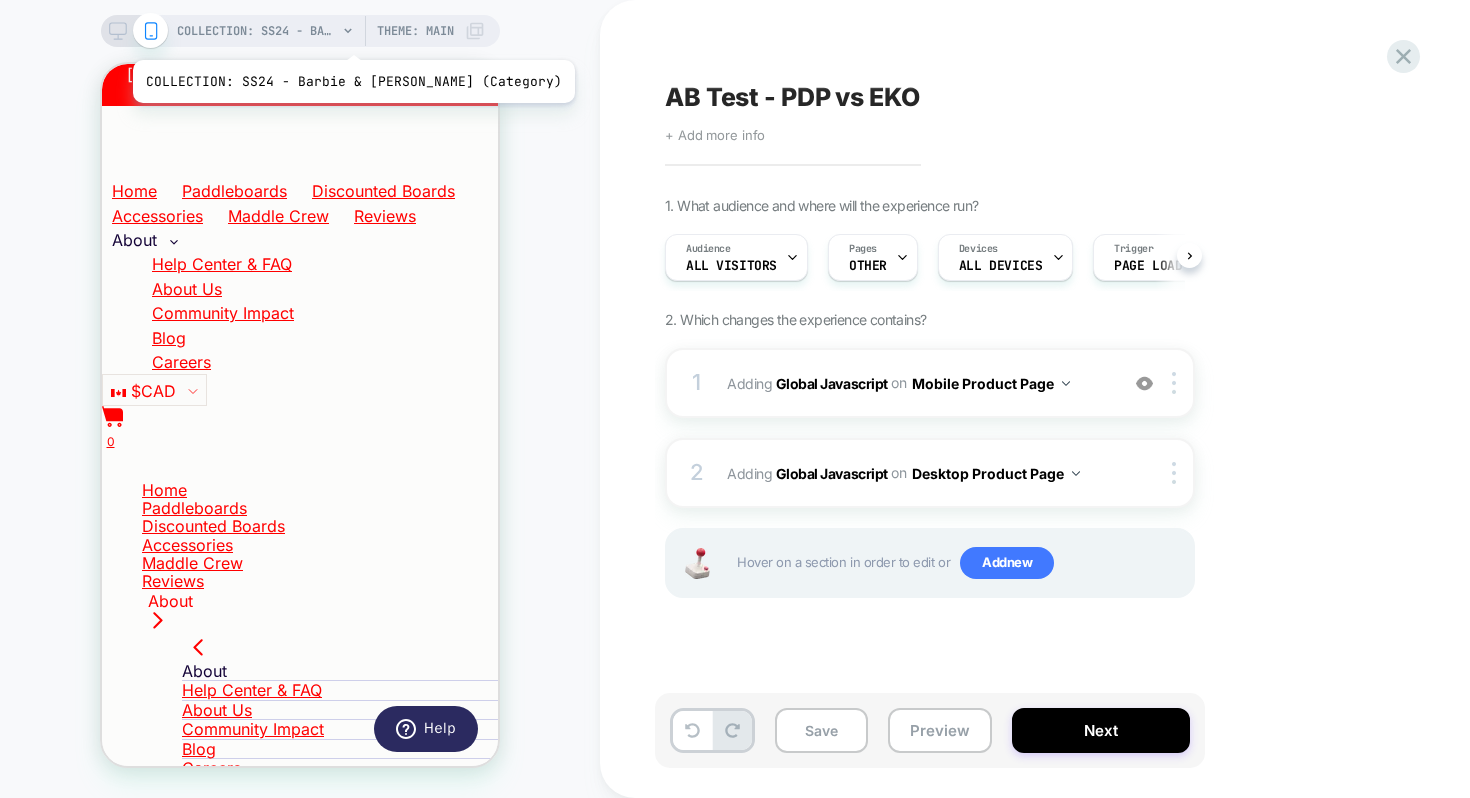 click on "COLLECTION: SS24 - Barbie & Ken (Category)" at bounding box center [257, 31] 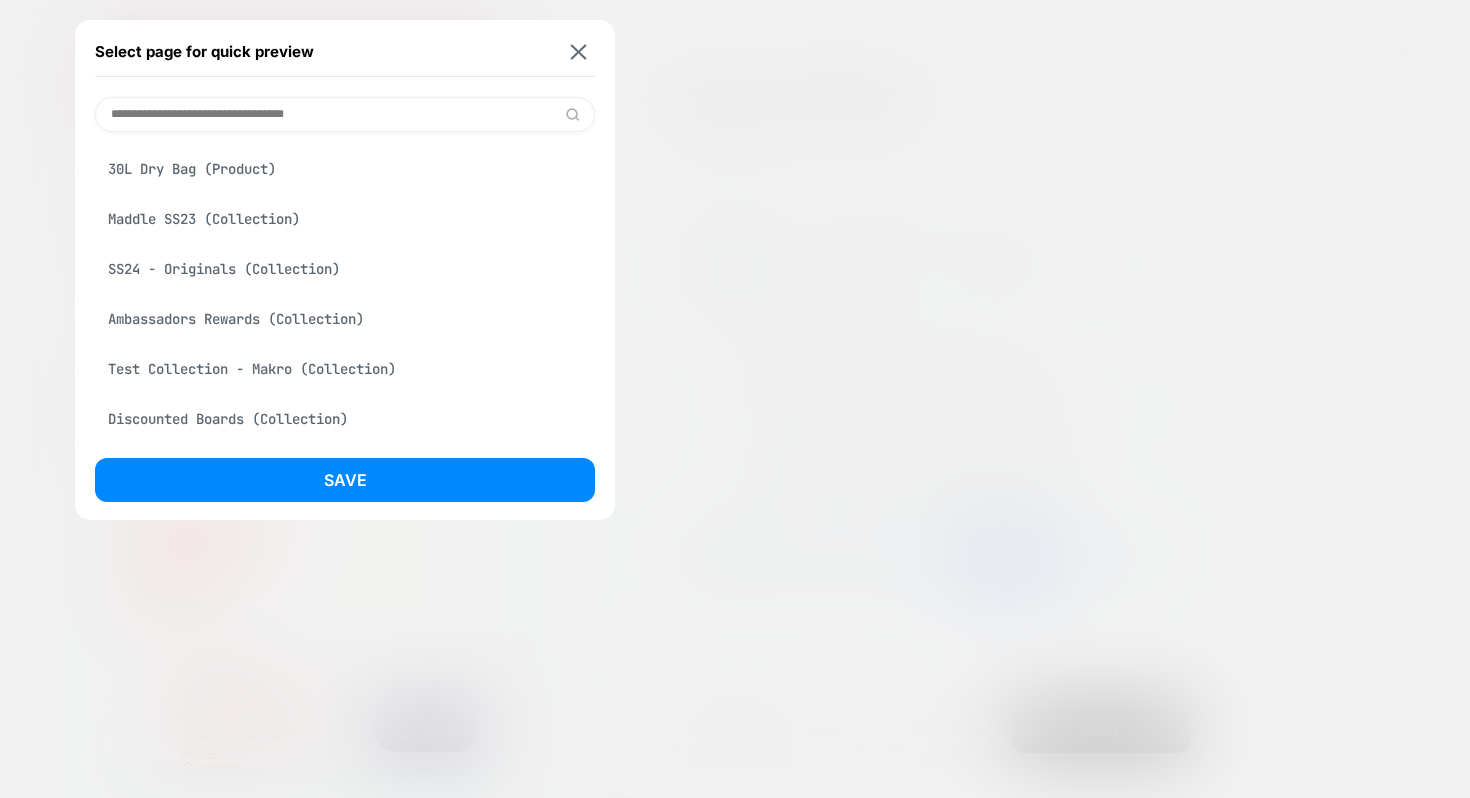 scroll, scrollTop: 35, scrollLeft: 0, axis: vertical 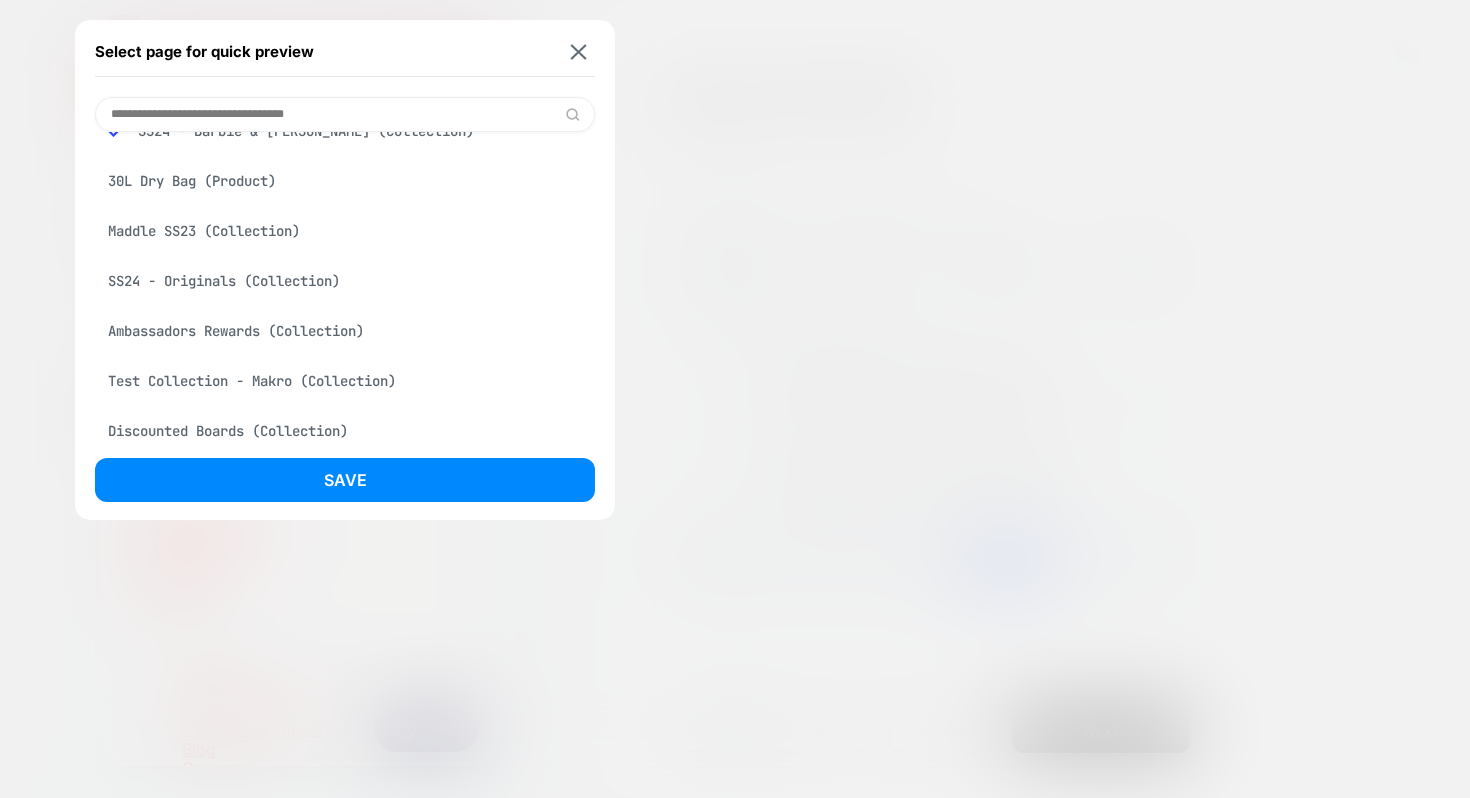click at bounding box center [345, 114] 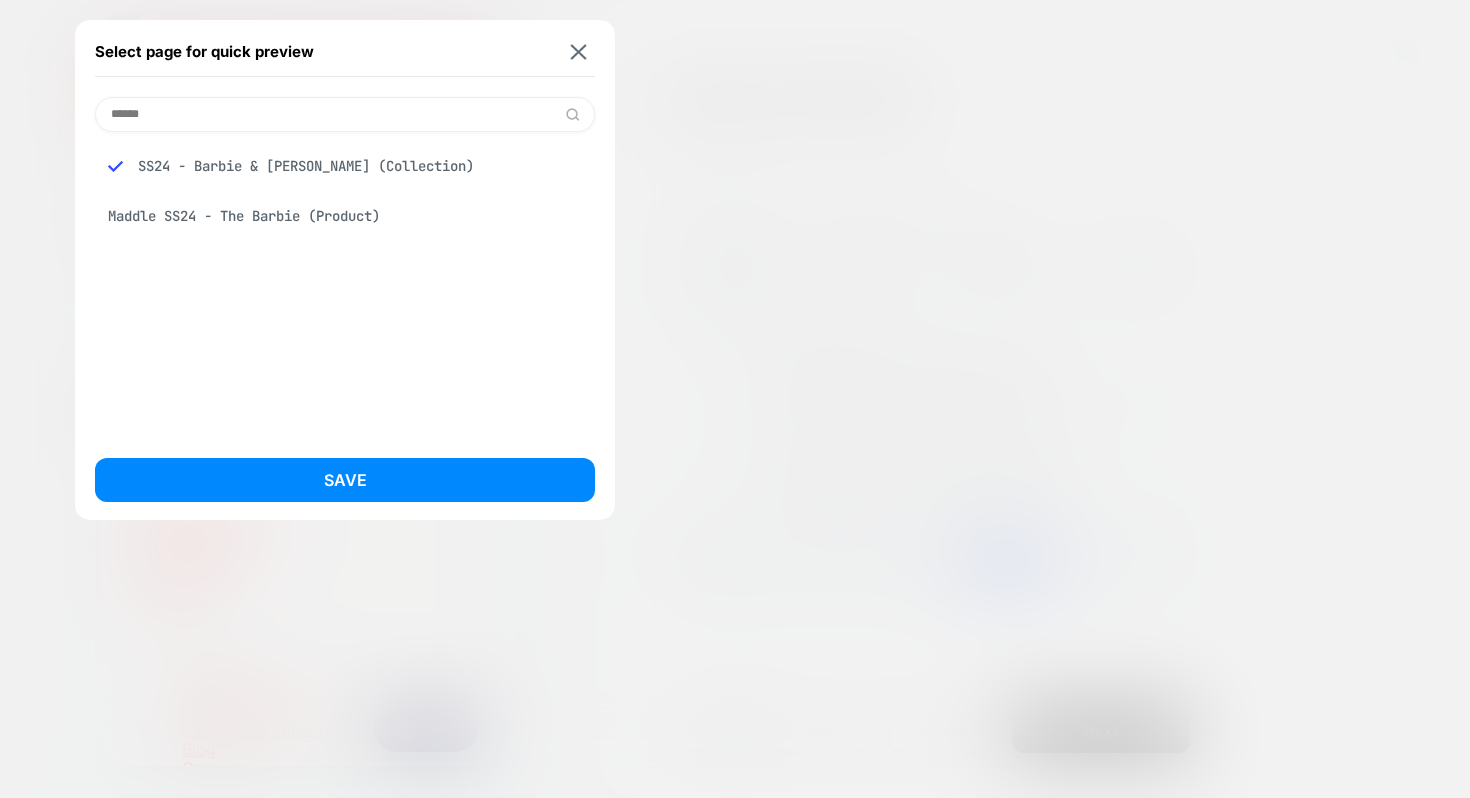 scroll, scrollTop: 0, scrollLeft: 0, axis: both 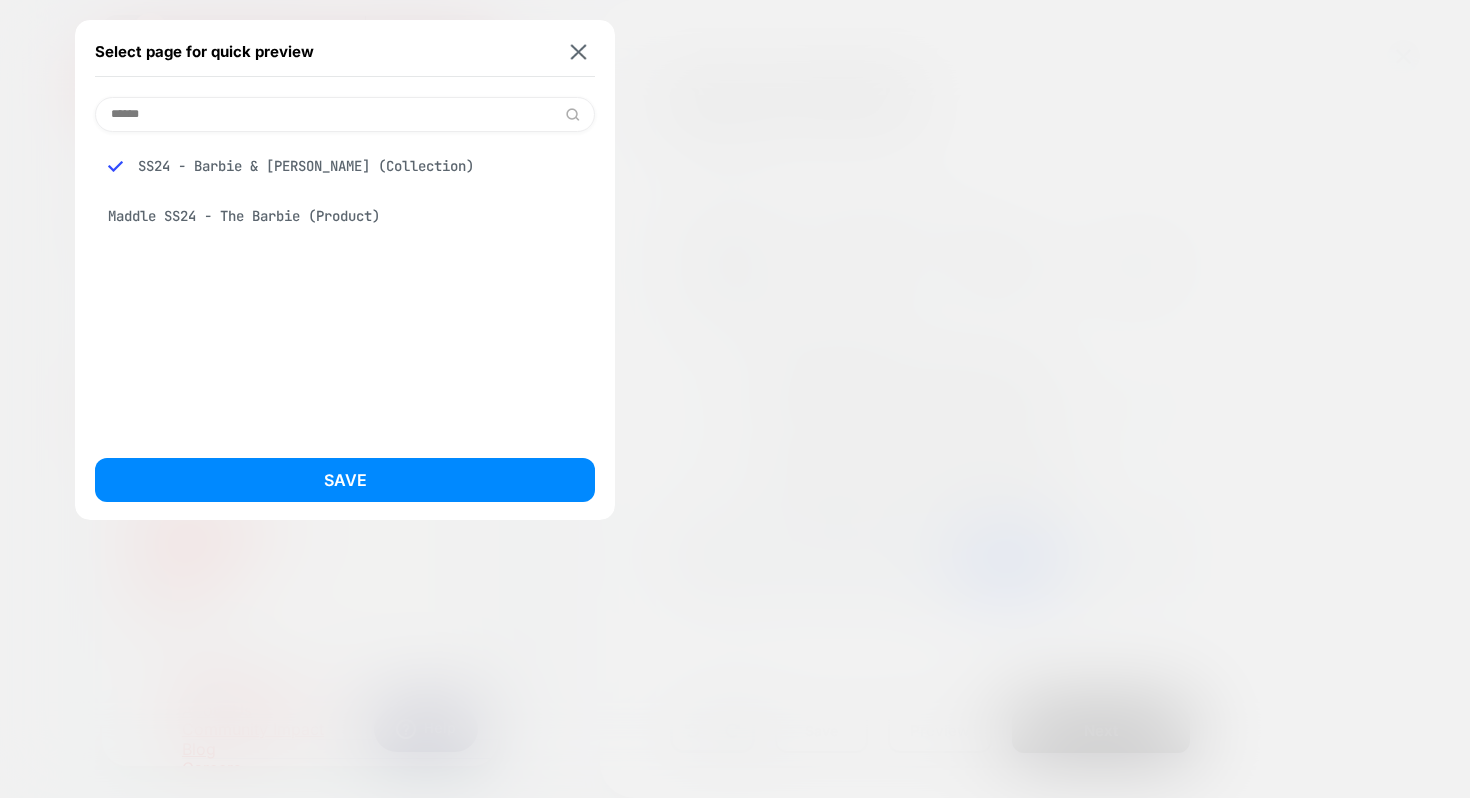 type on "******" 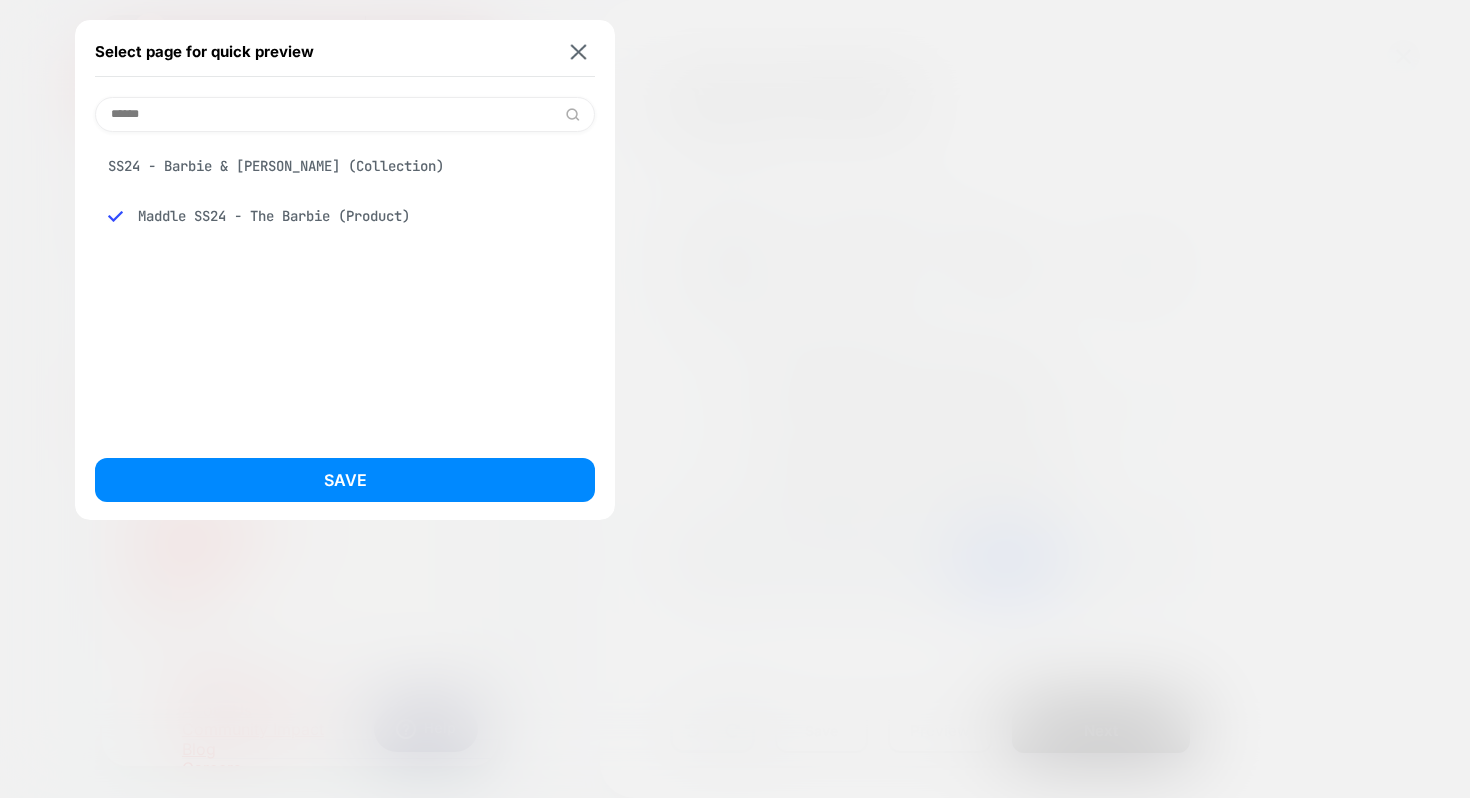 click on "Save" at bounding box center (345, 480) 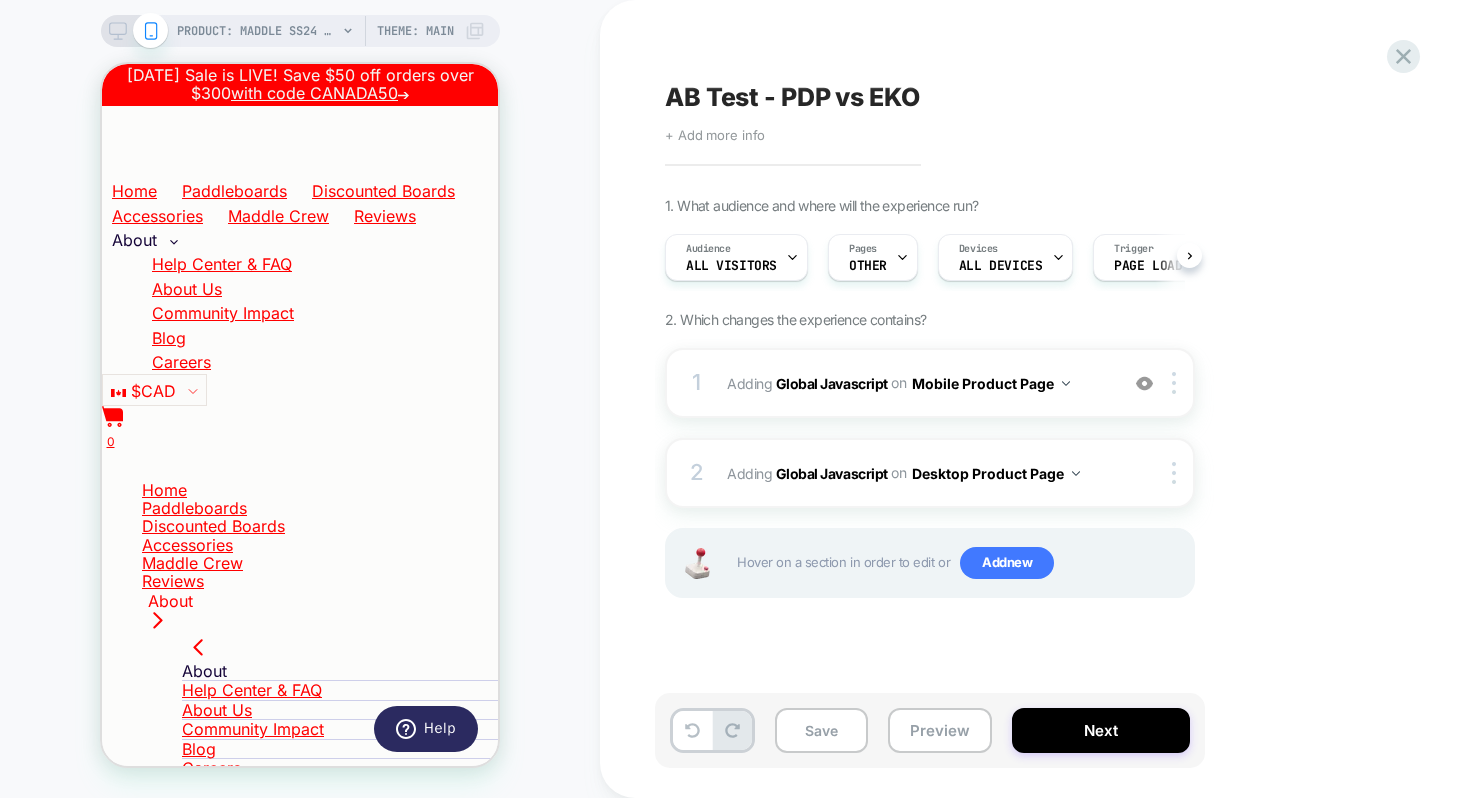 scroll, scrollTop: 0, scrollLeft: 1, axis: horizontal 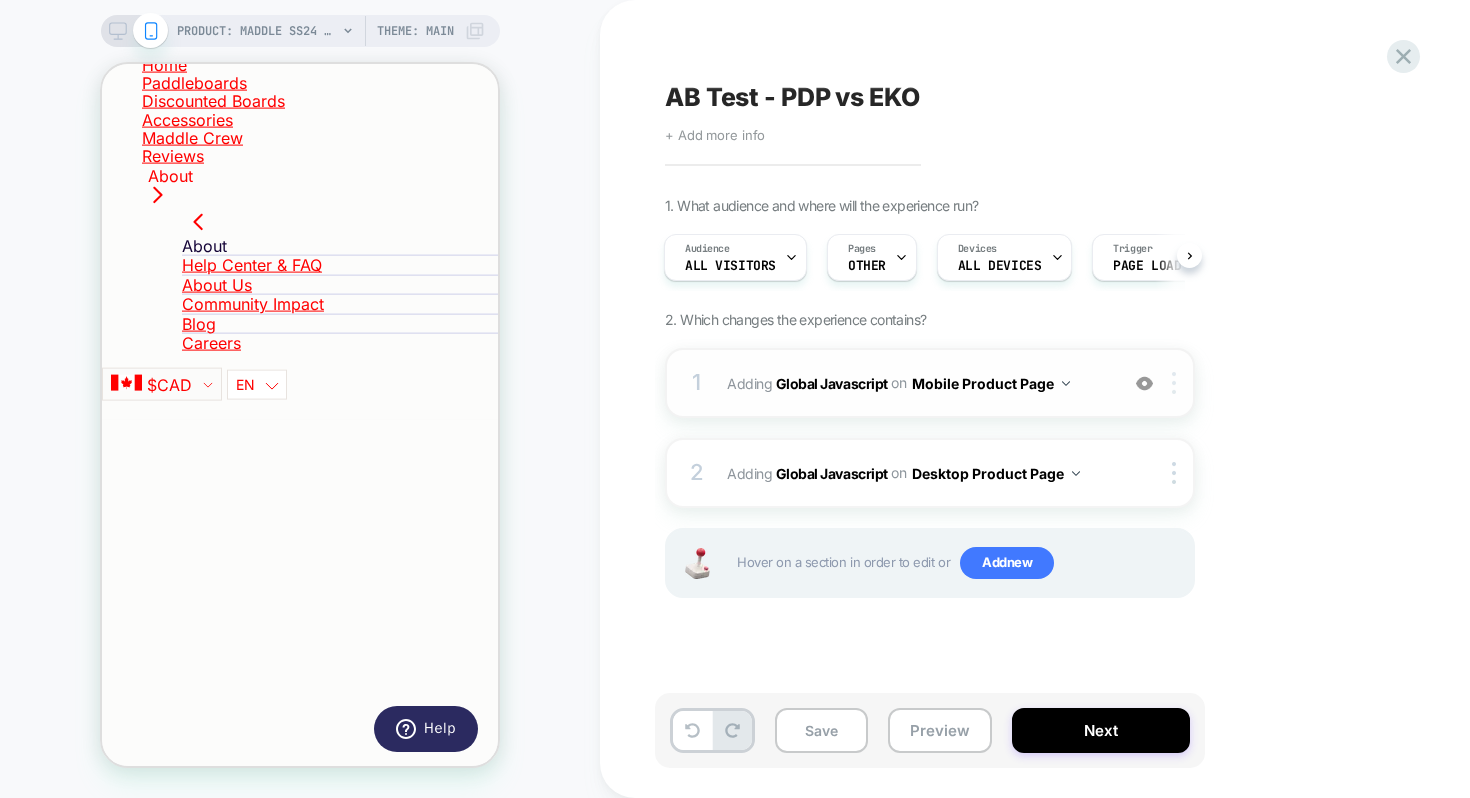 click at bounding box center (1174, 383) 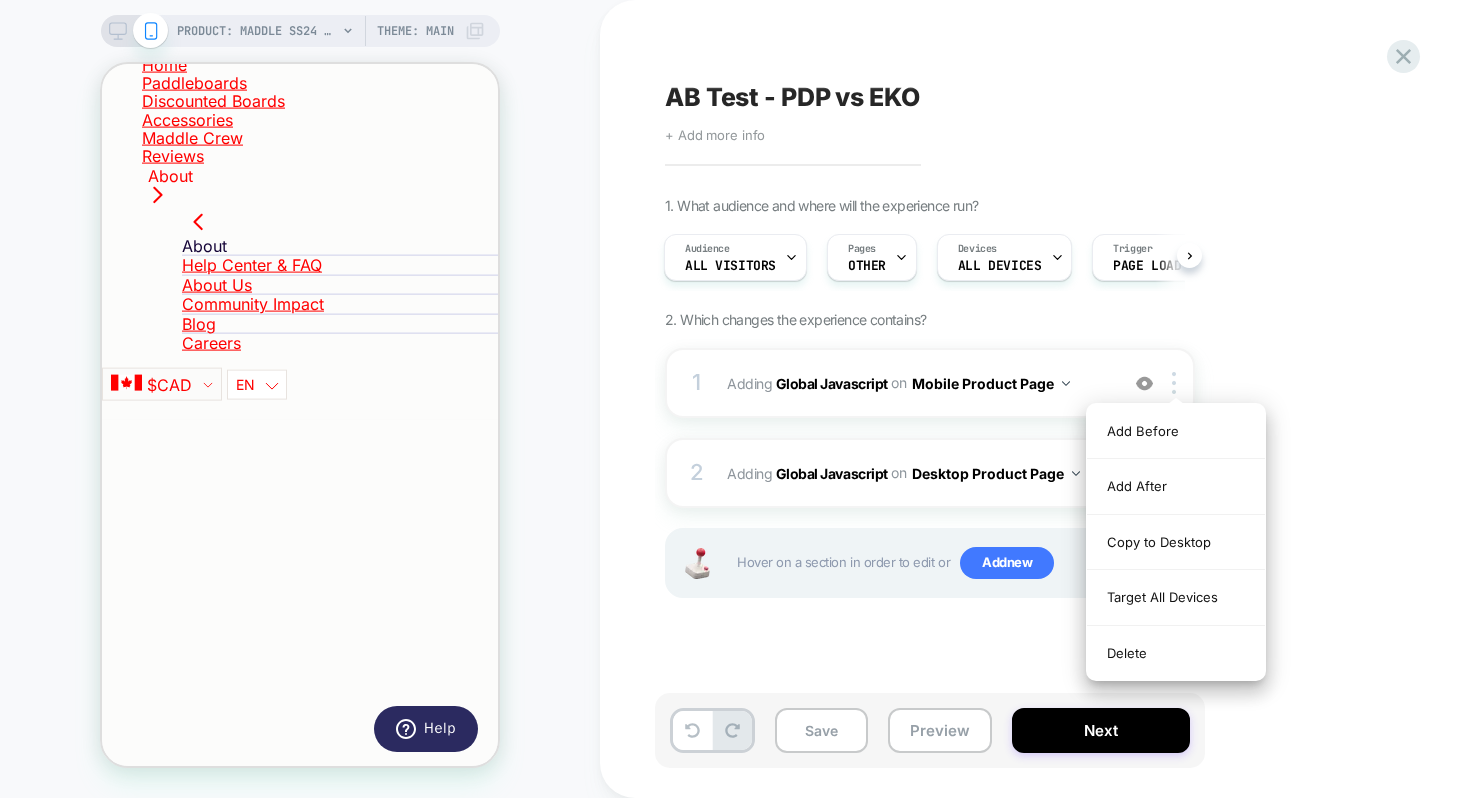 click on "1. What audience and where will the experience run? Audience All Visitors Pages OTHER Devices ALL DEVICES Trigger Page Load 2. Which changes the experience contains? 1 Adding   Global Javascript   on Mobile Product Page Add Before Add After Copy to   Desktop Target   All Devices Delete 2 Adding   Global Javascript   on Desktop Product Page Copy to   Mobile Target   All Devices Delete Hover on a section in order to edit or  Add  new" at bounding box center (1030, 422) 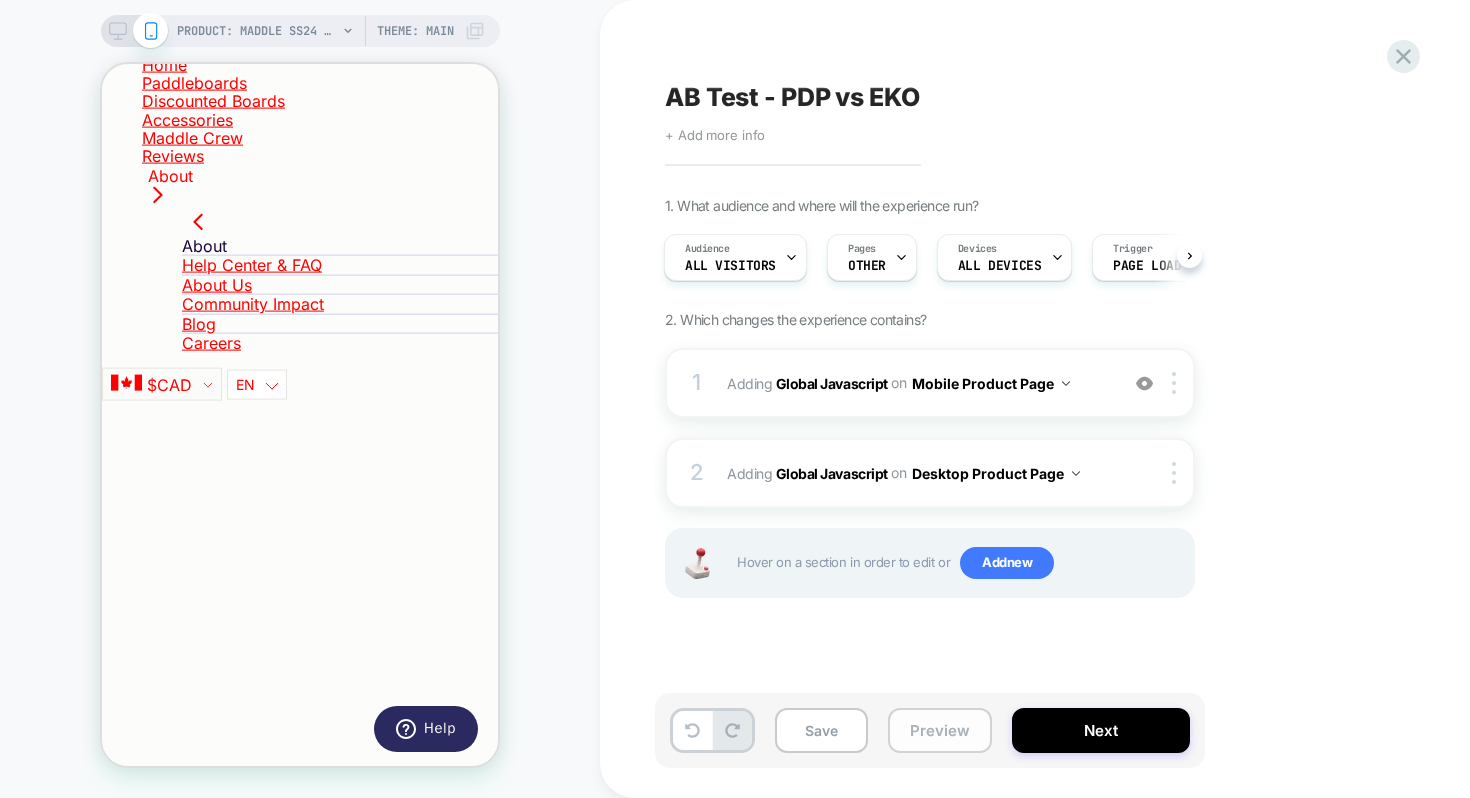 click on "Preview" at bounding box center (940, 730) 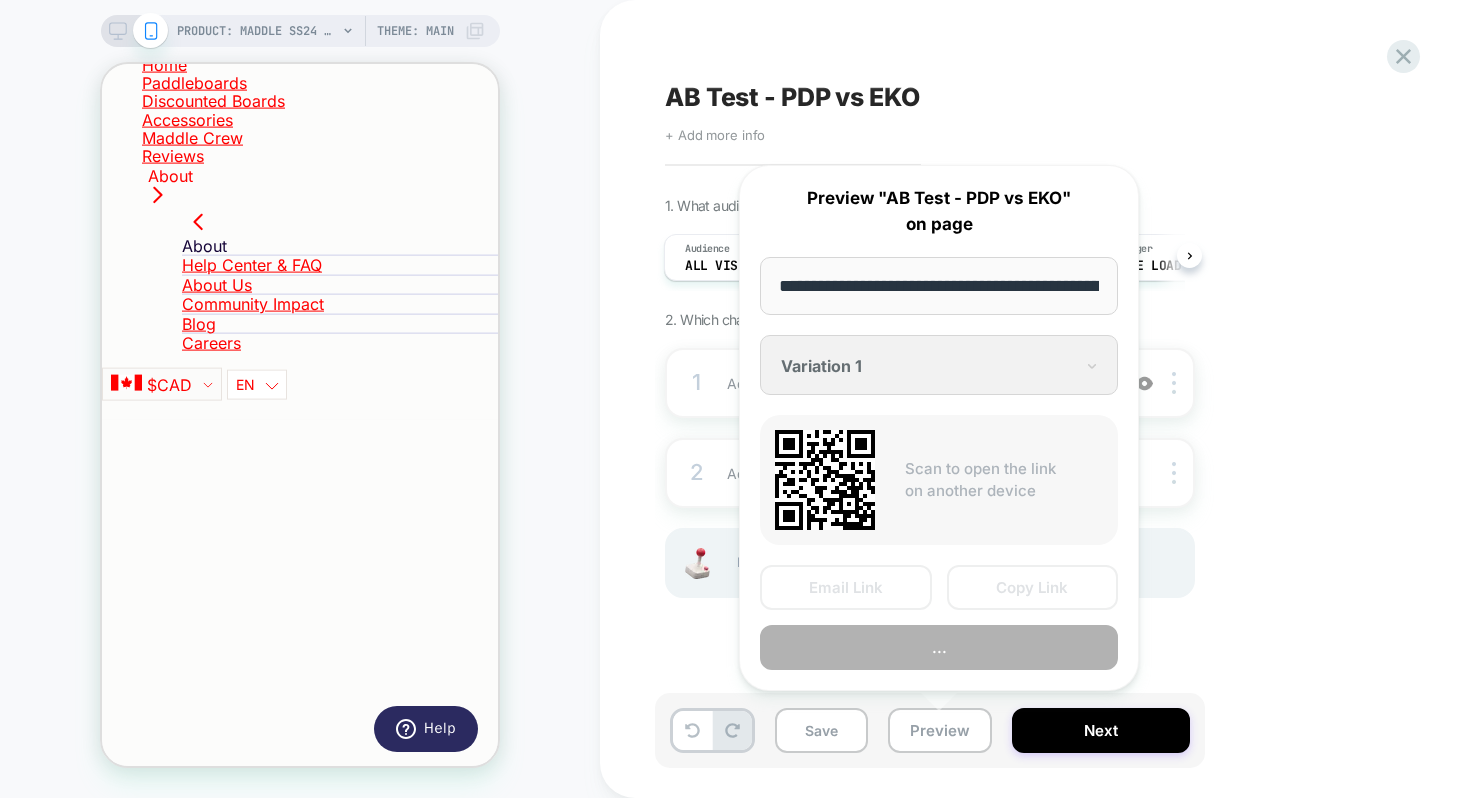 scroll, scrollTop: 0, scrollLeft: 232, axis: horizontal 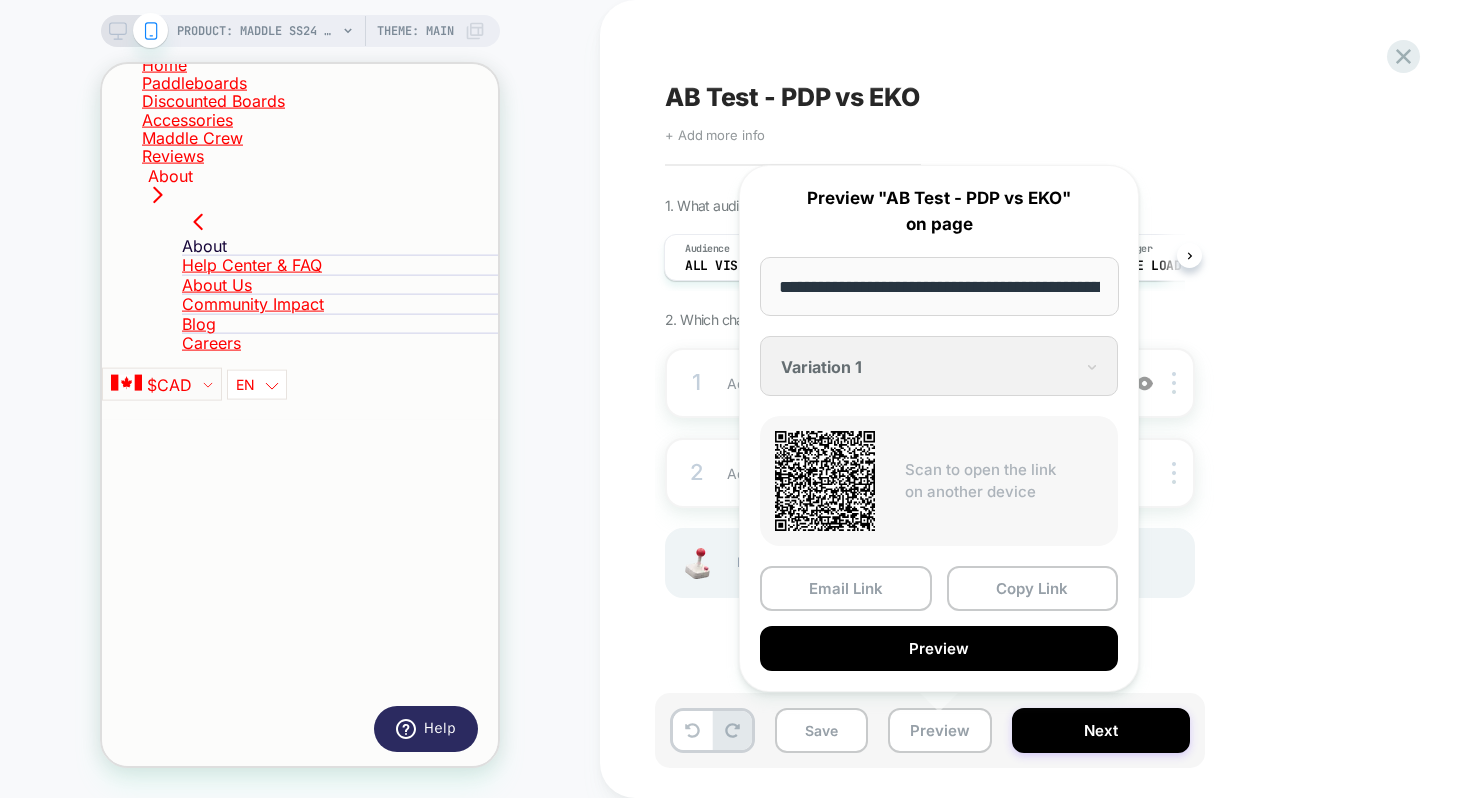 click on "1. What audience and where will the experience run? Audience All Visitors Pages OTHER Devices ALL DEVICES Trigger Page Load 2. Which changes the experience contains? 1 Adding   Global Javascript   on Mobile Product Page Add Before Add After Copy to   Desktop Target   All Devices Delete 2 Adding   Global Javascript   on Desktop Product Page Copy to   Mobile Target   All Devices Delete Hover on a section in order to edit or  Add  new" at bounding box center (1030, 422) 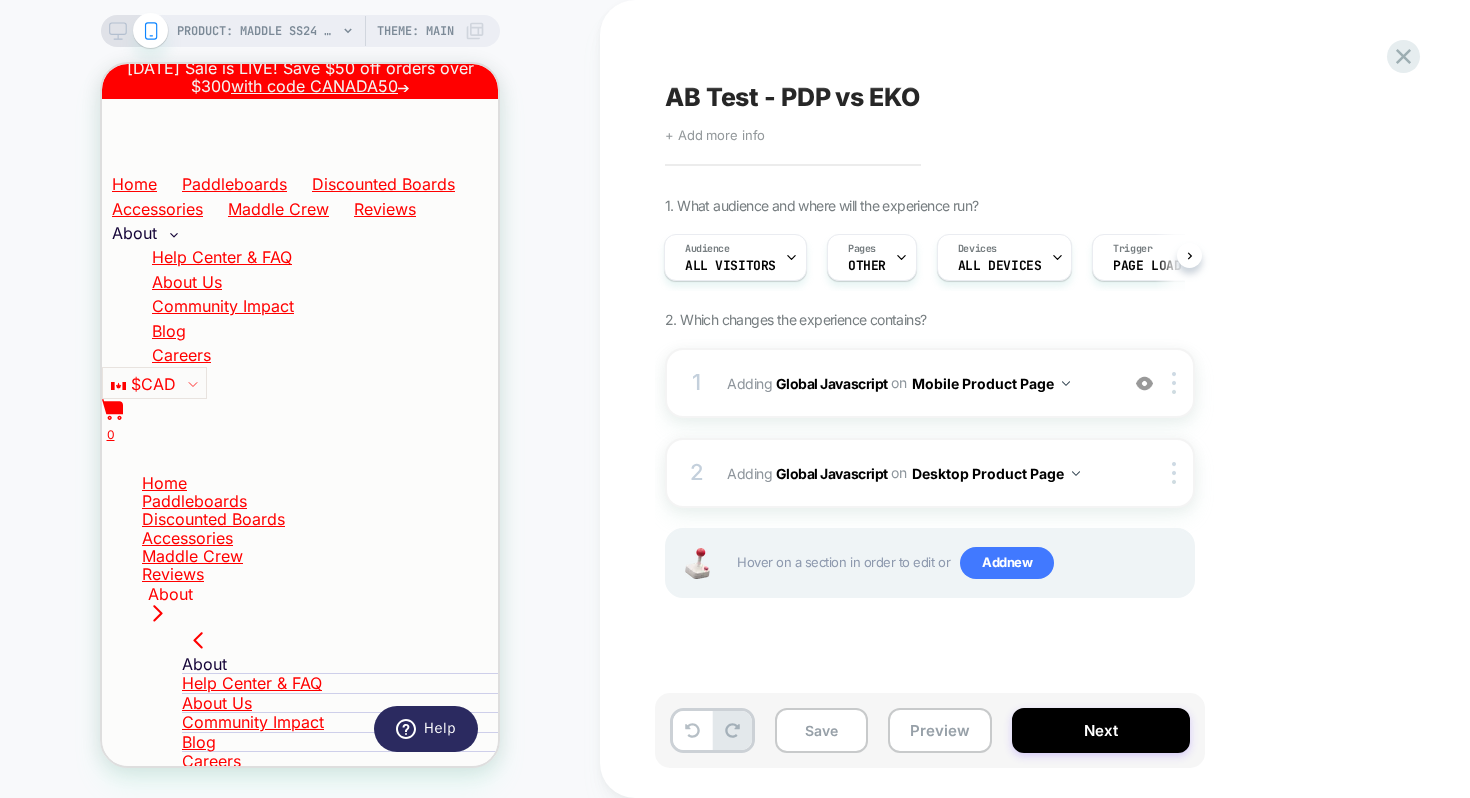 scroll, scrollTop: 0, scrollLeft: 0, axis: both 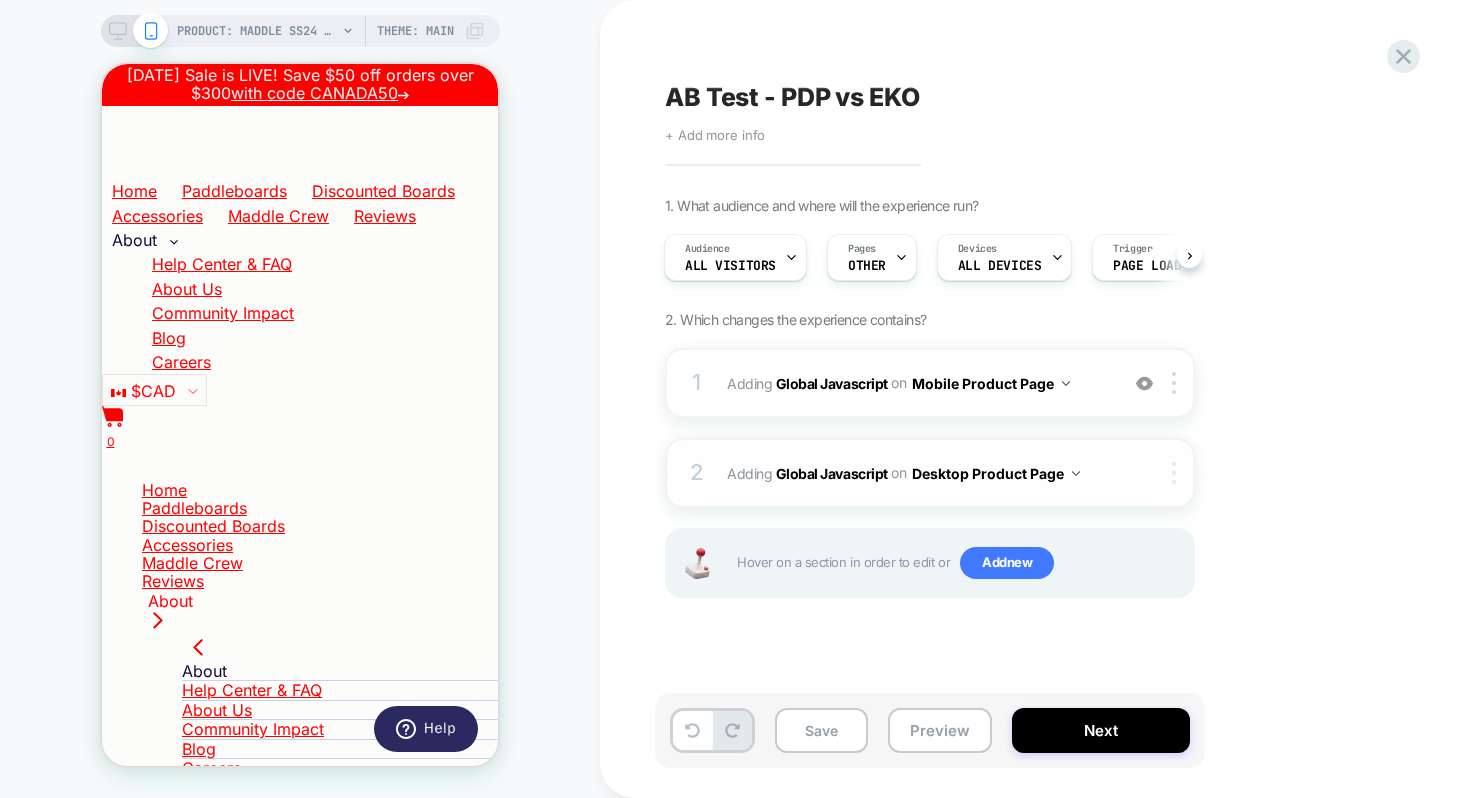 click at bounding box center (1177, 473) 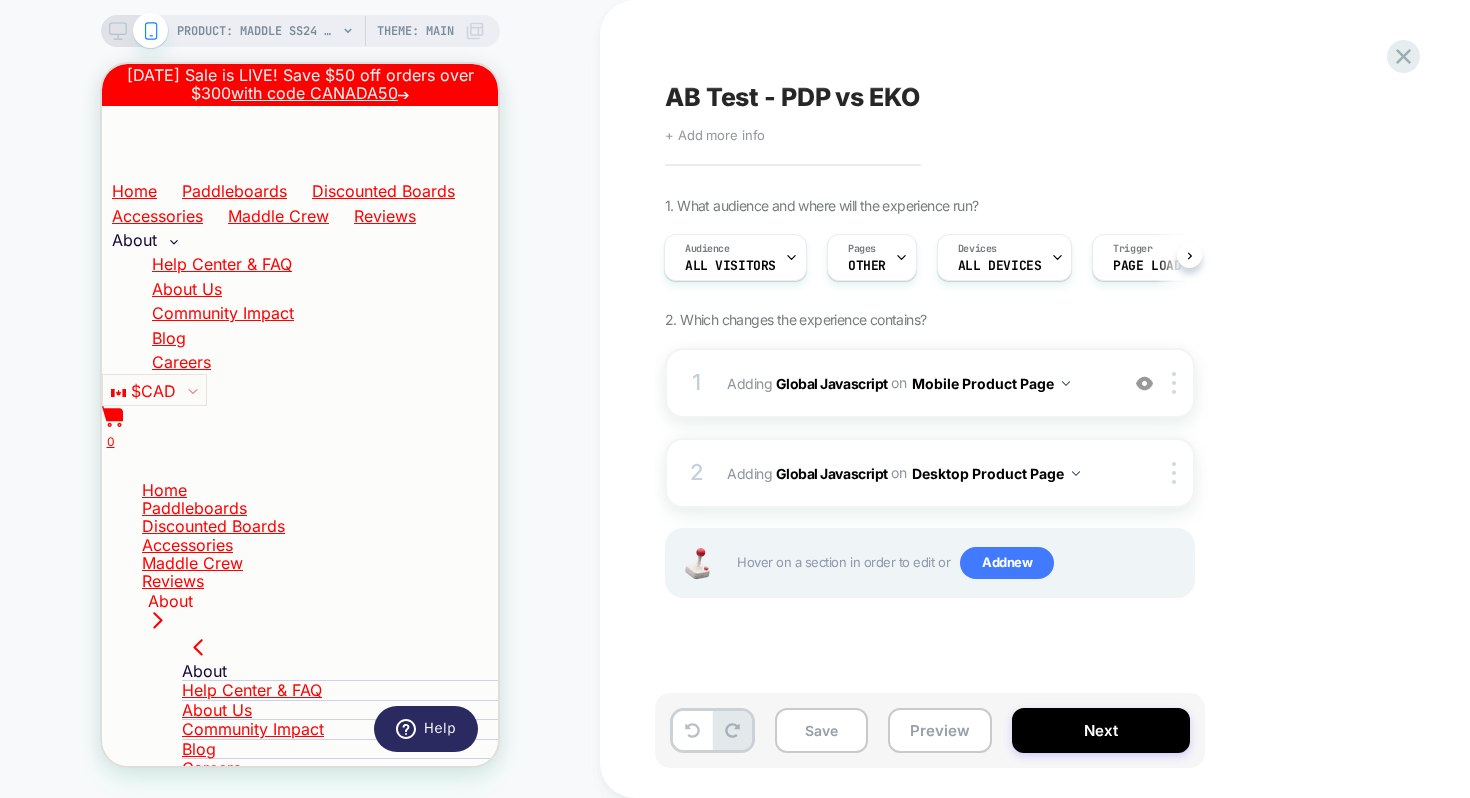 click on "1. What audience and where will the experience run? Audience All Visitors Pages OTHER Devices ALL DEVICES Trigger Page Load 2. Which changes the experience contains? 1 Adding   Global Javascript   on Mobile Product Page Add Before Add After Copy to   Desktop Target   All Devices Delete 2 Adding   Global Javascript   on Desktop Product Page Copy to   Mobile Target   All Devices Delete Hover on a section in order to edit or  Add  new" at bounding box center (1030, 422) 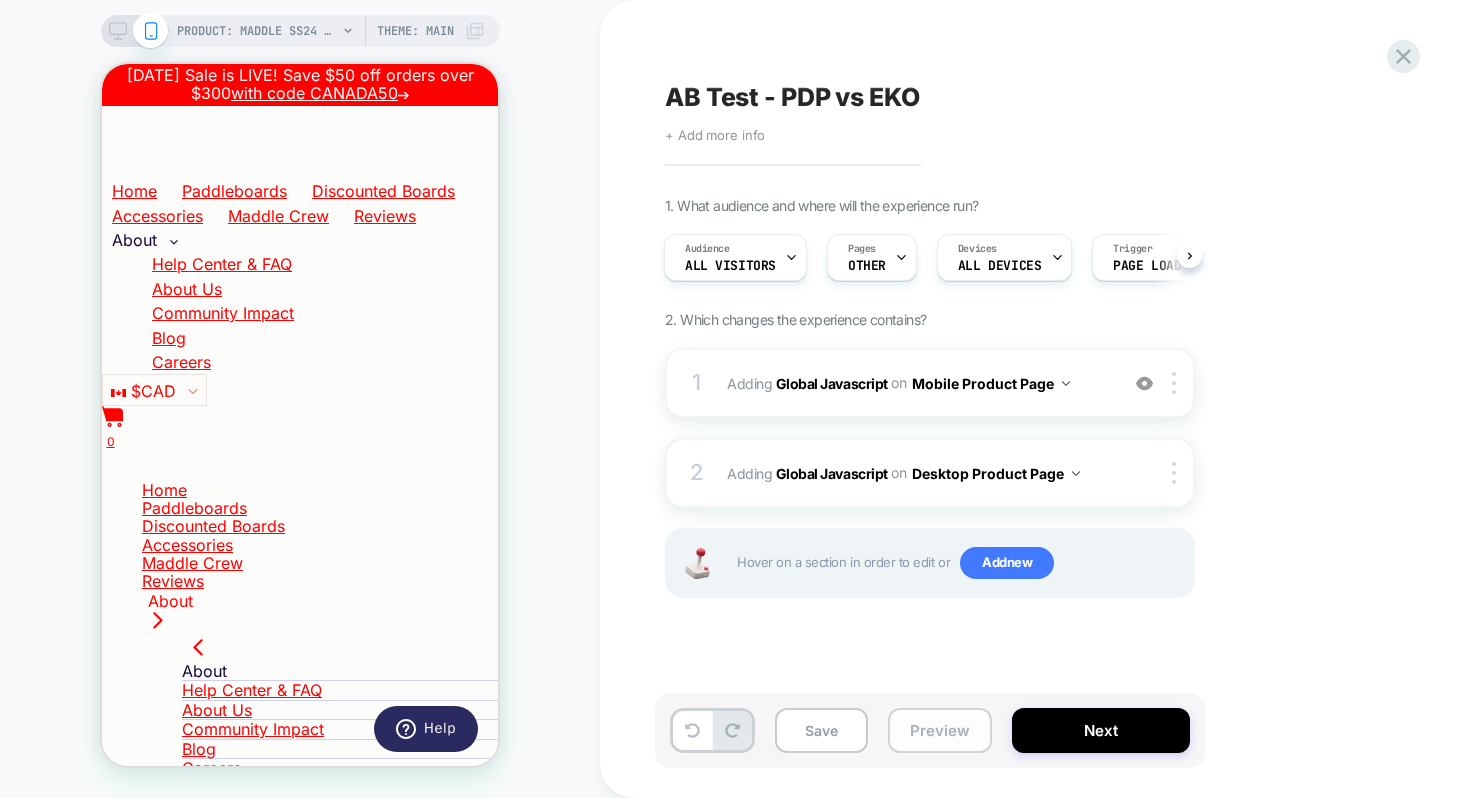 click on "Preview" at bounding box center (940, 730) 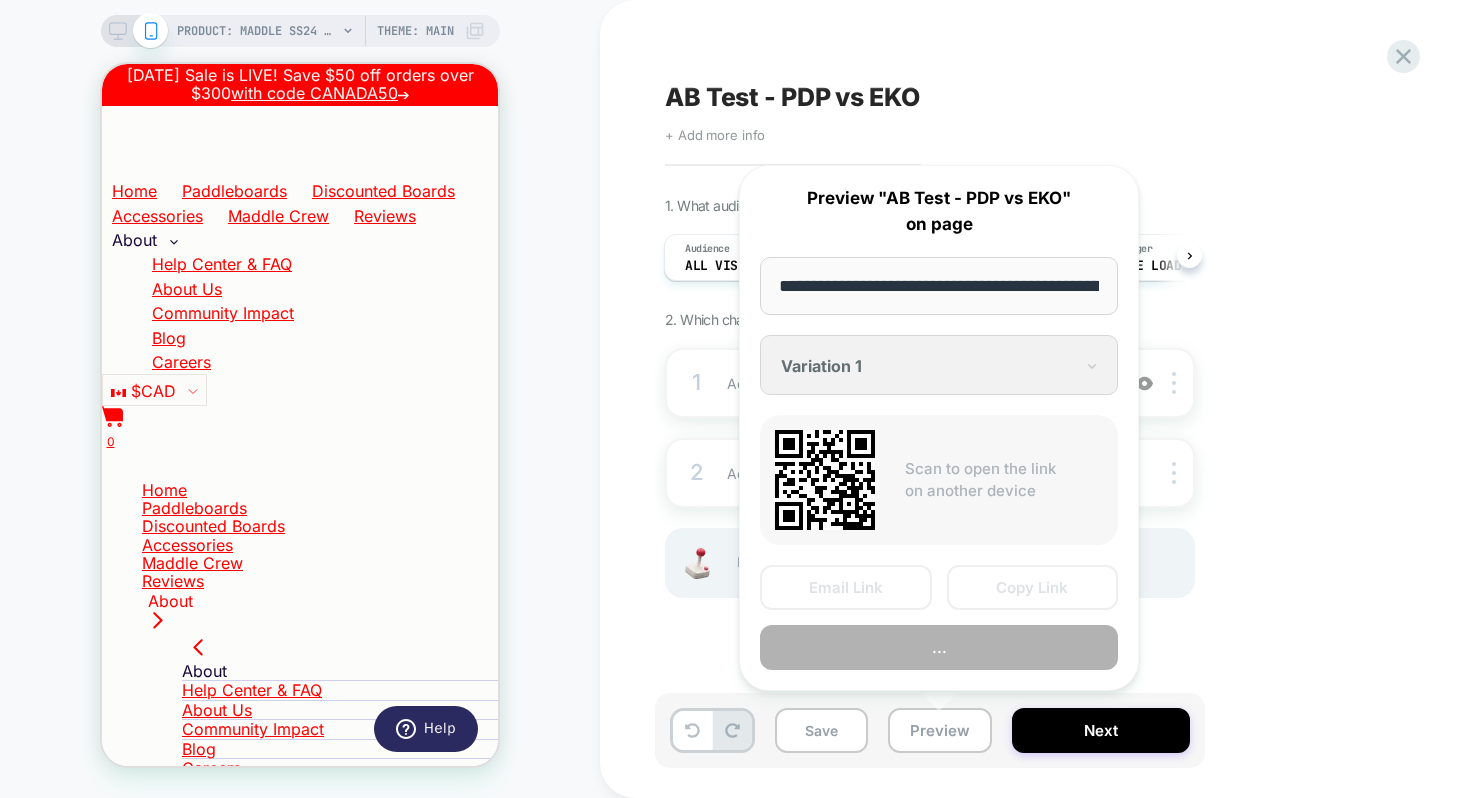 scroll, scrollTop: 0, scrollLeft: 232, axis: horizontal 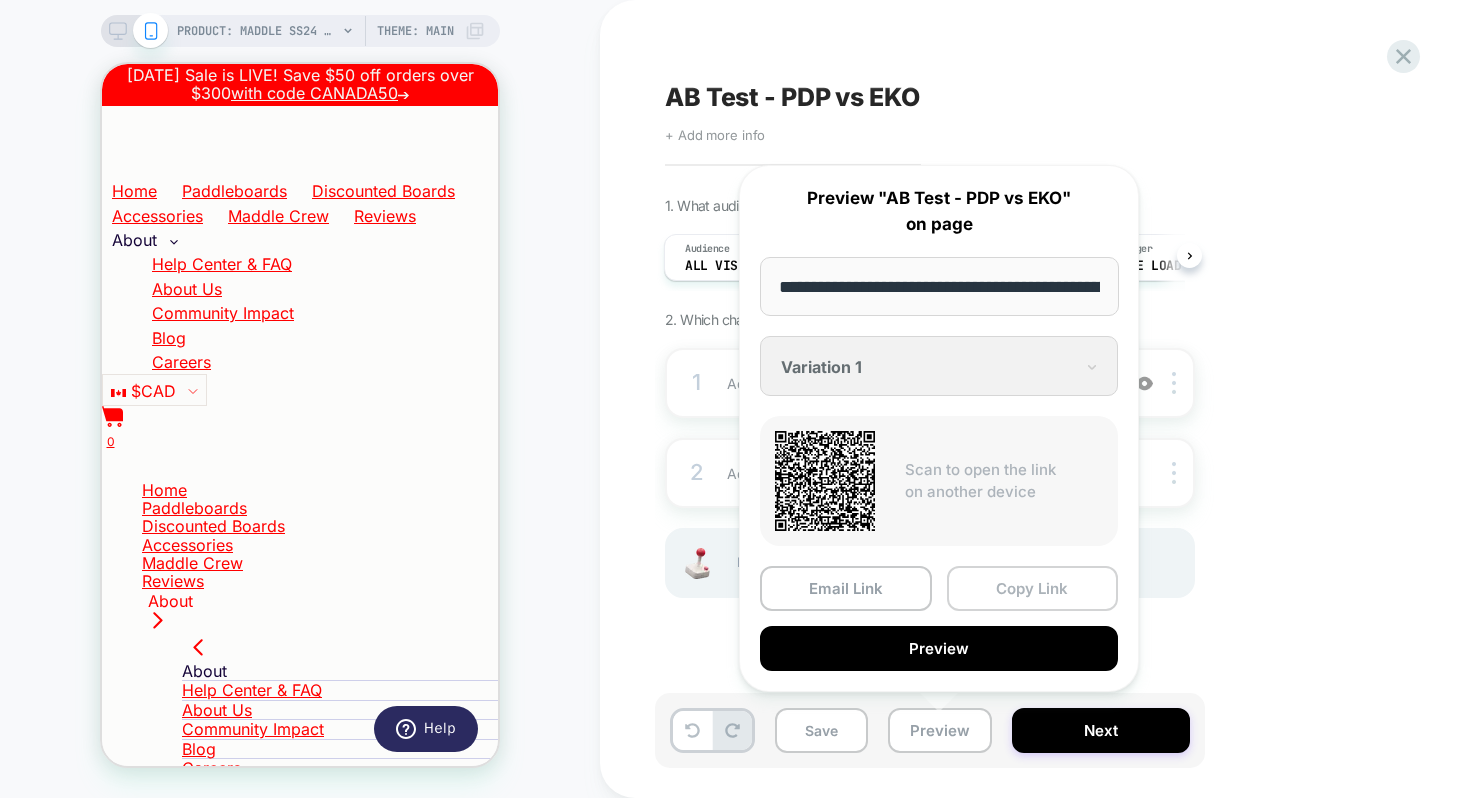 click on "Copy Link" at bounding box center [1033, 588] 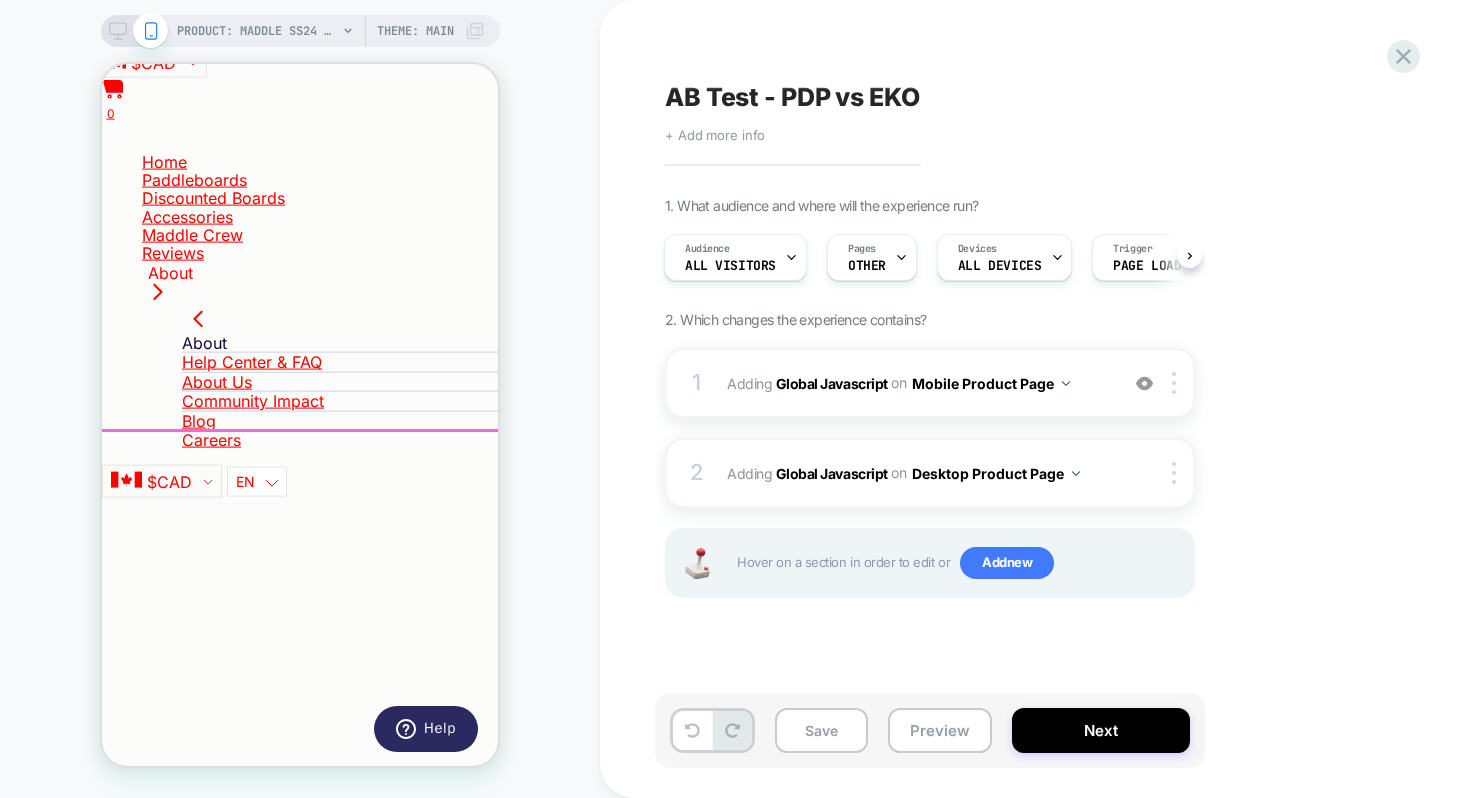 scroll, scrollTop: 0, scrollLeft: 0, axis: both 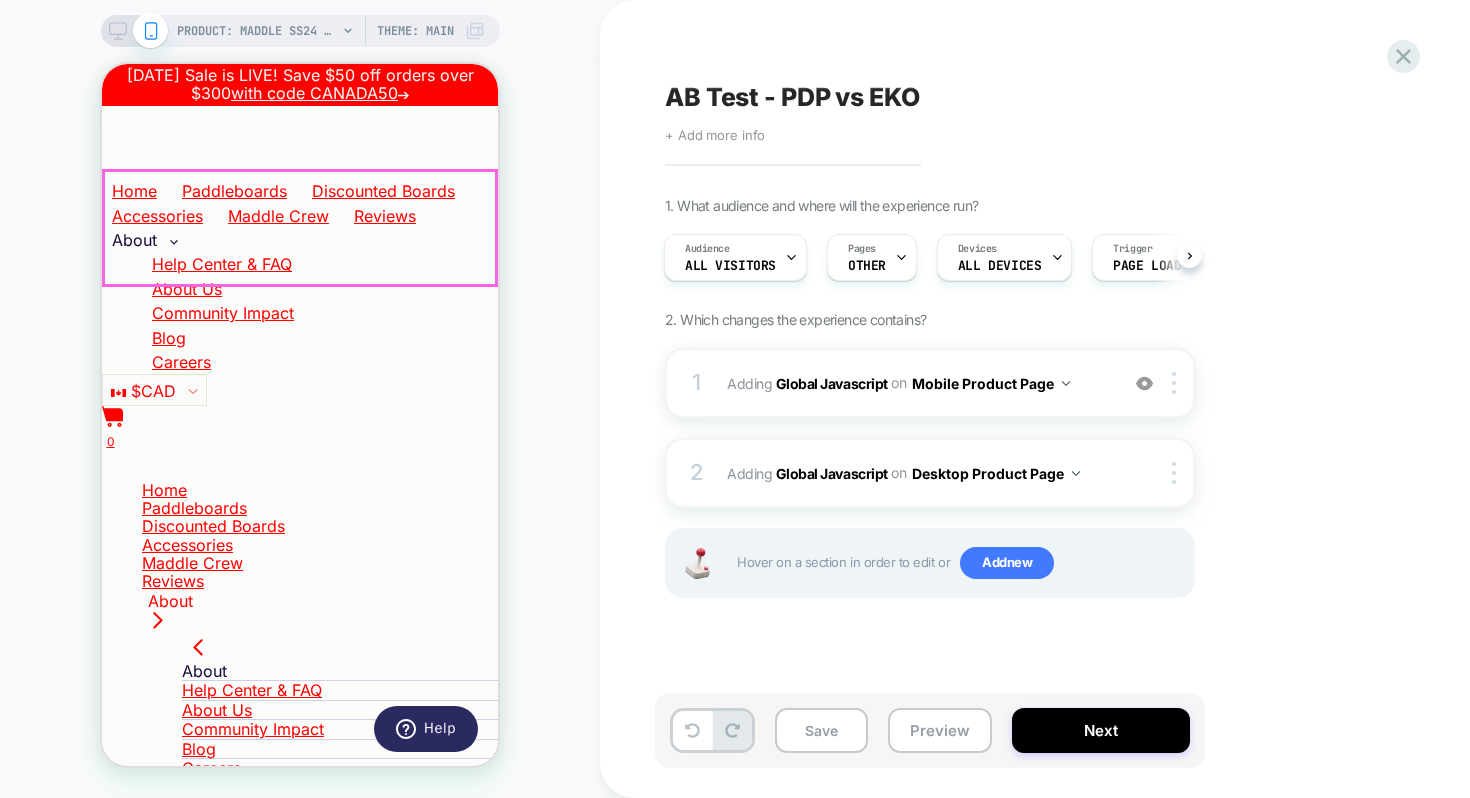 click on "Home           paddleboards           Discounted Boards           accessories           promotions" at bounding box center (300, 1010) 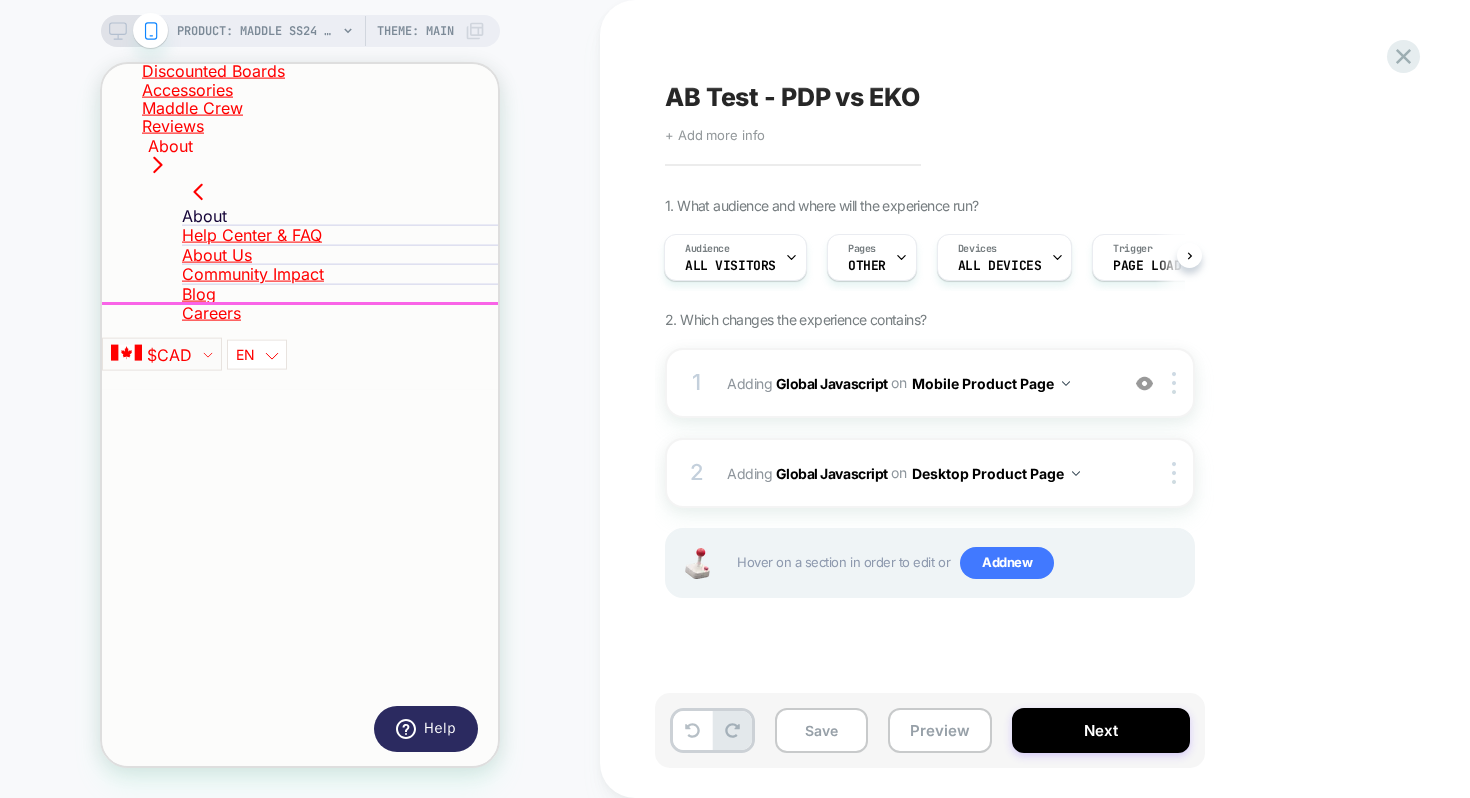 scroll, scrollTop: 505, scrollLeft: 0, axis: vertical 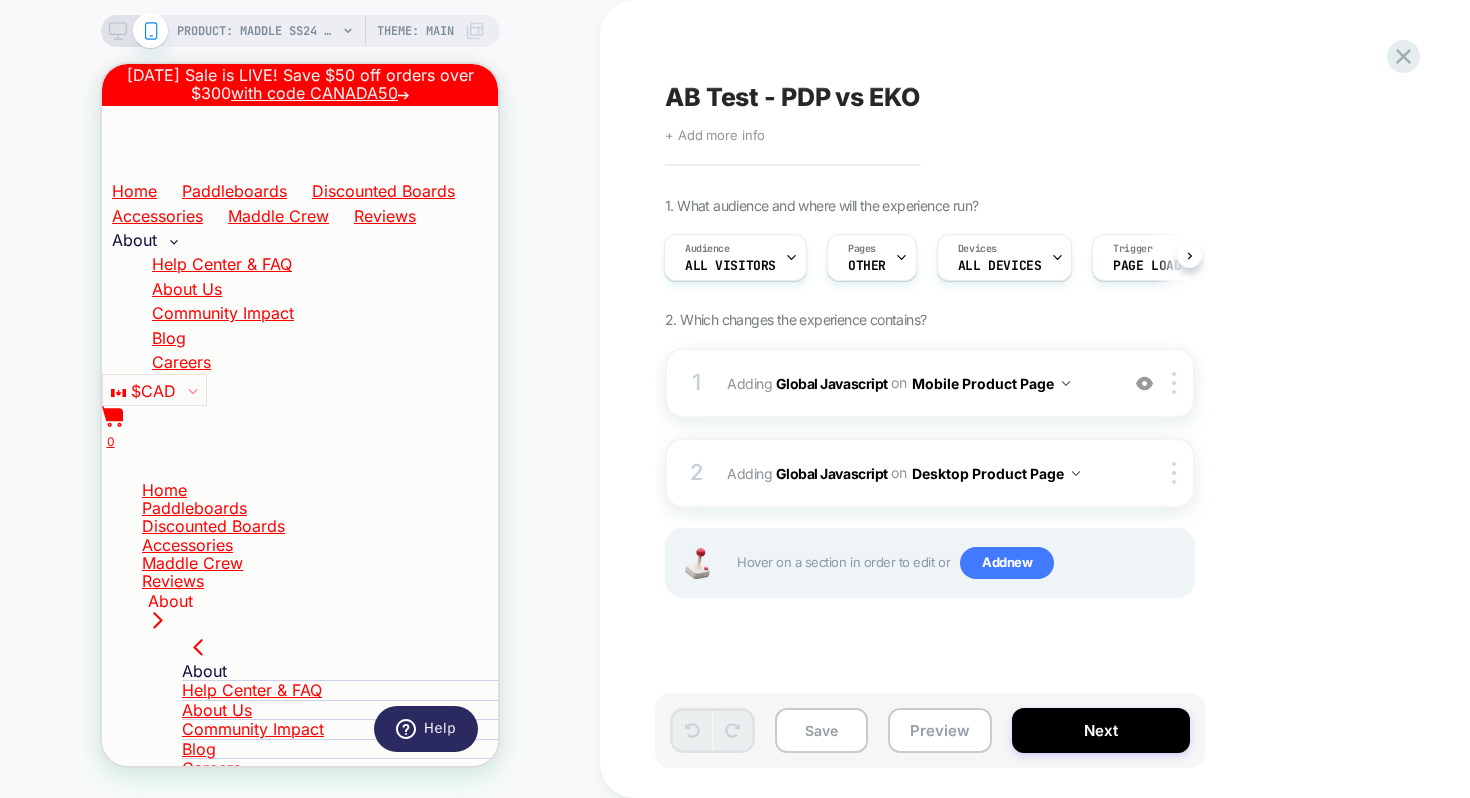 click 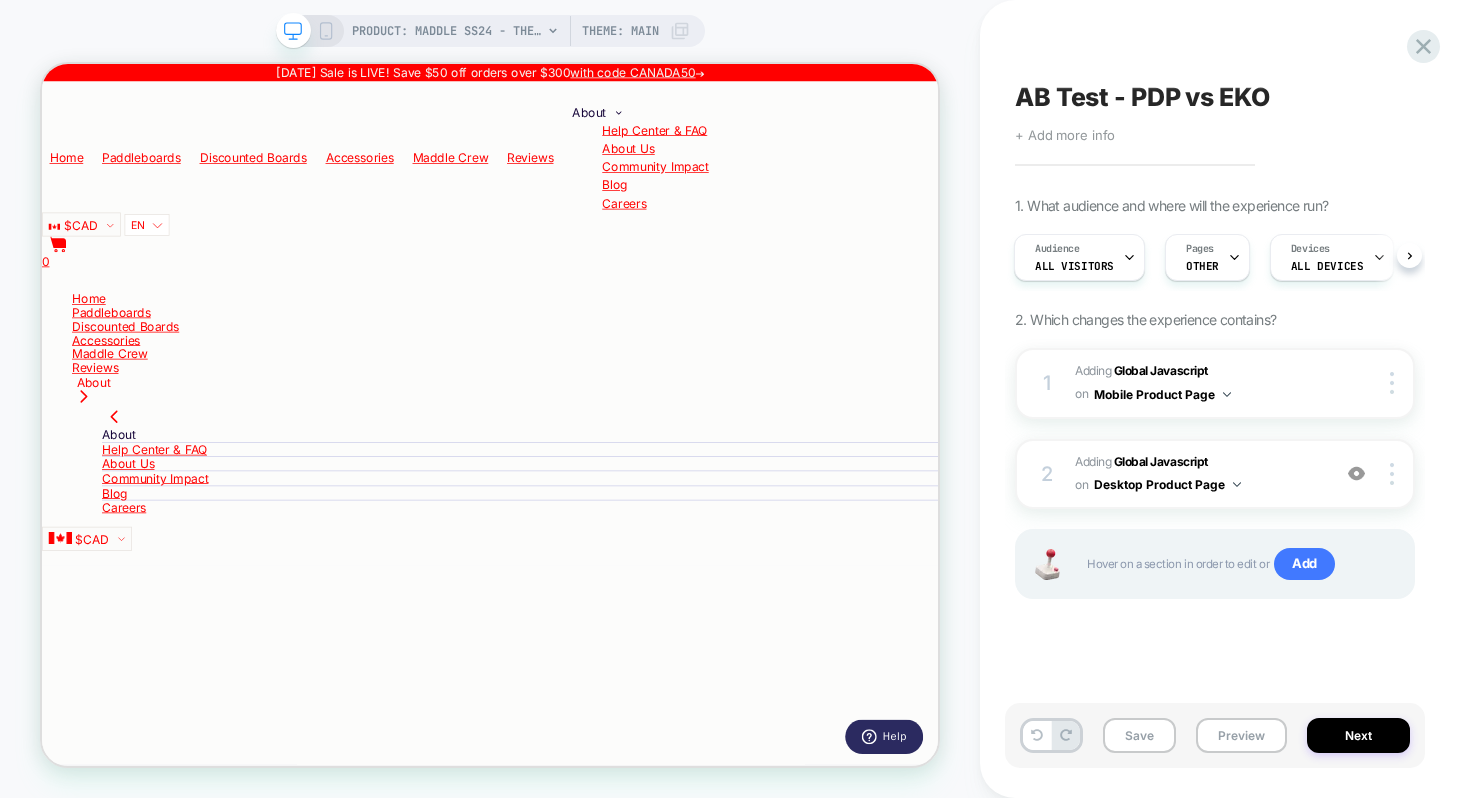 scroll, scrollTop: 0, scrollLeft: 0, axis: both 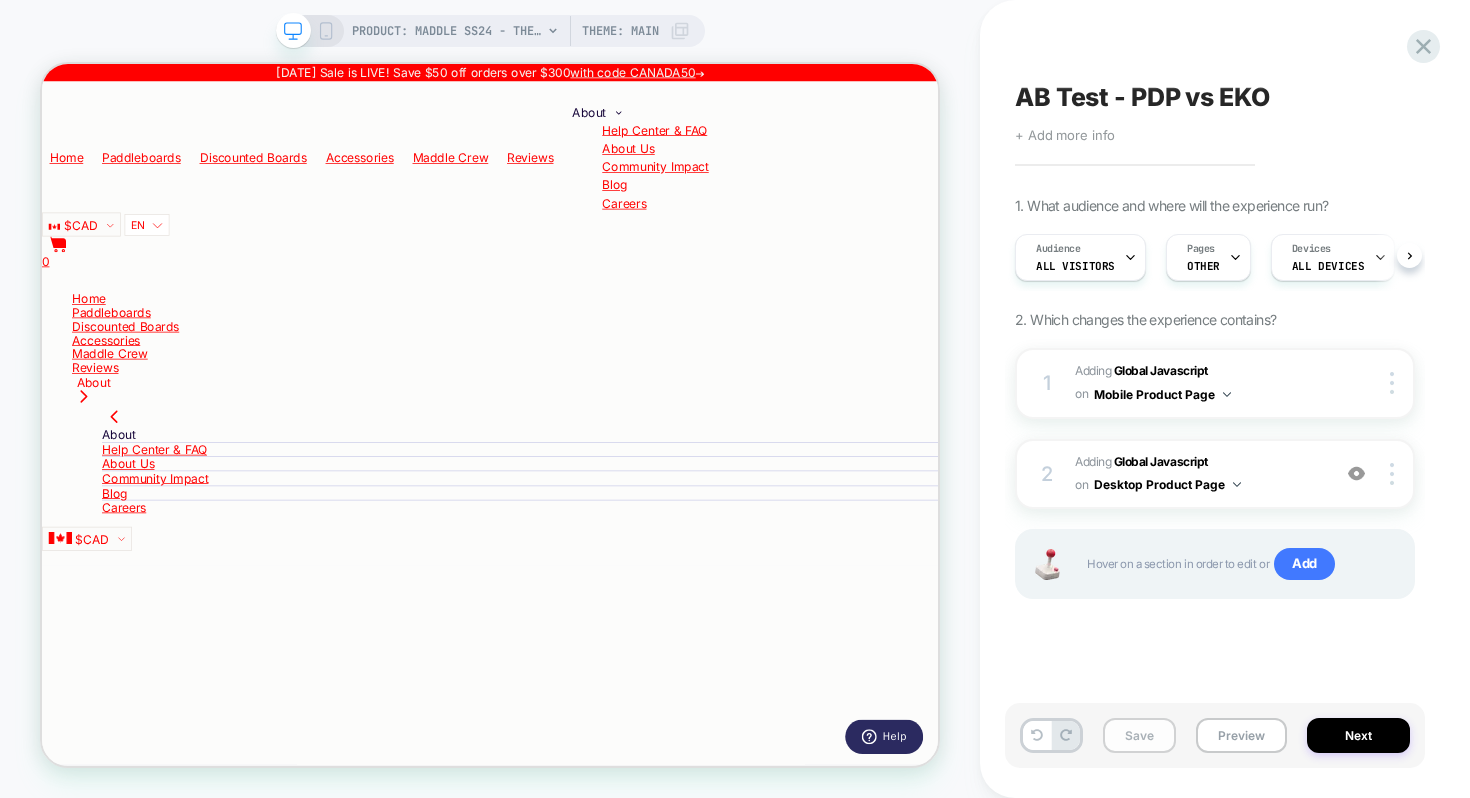 click on "Save" at bounding box center [1139, 735] 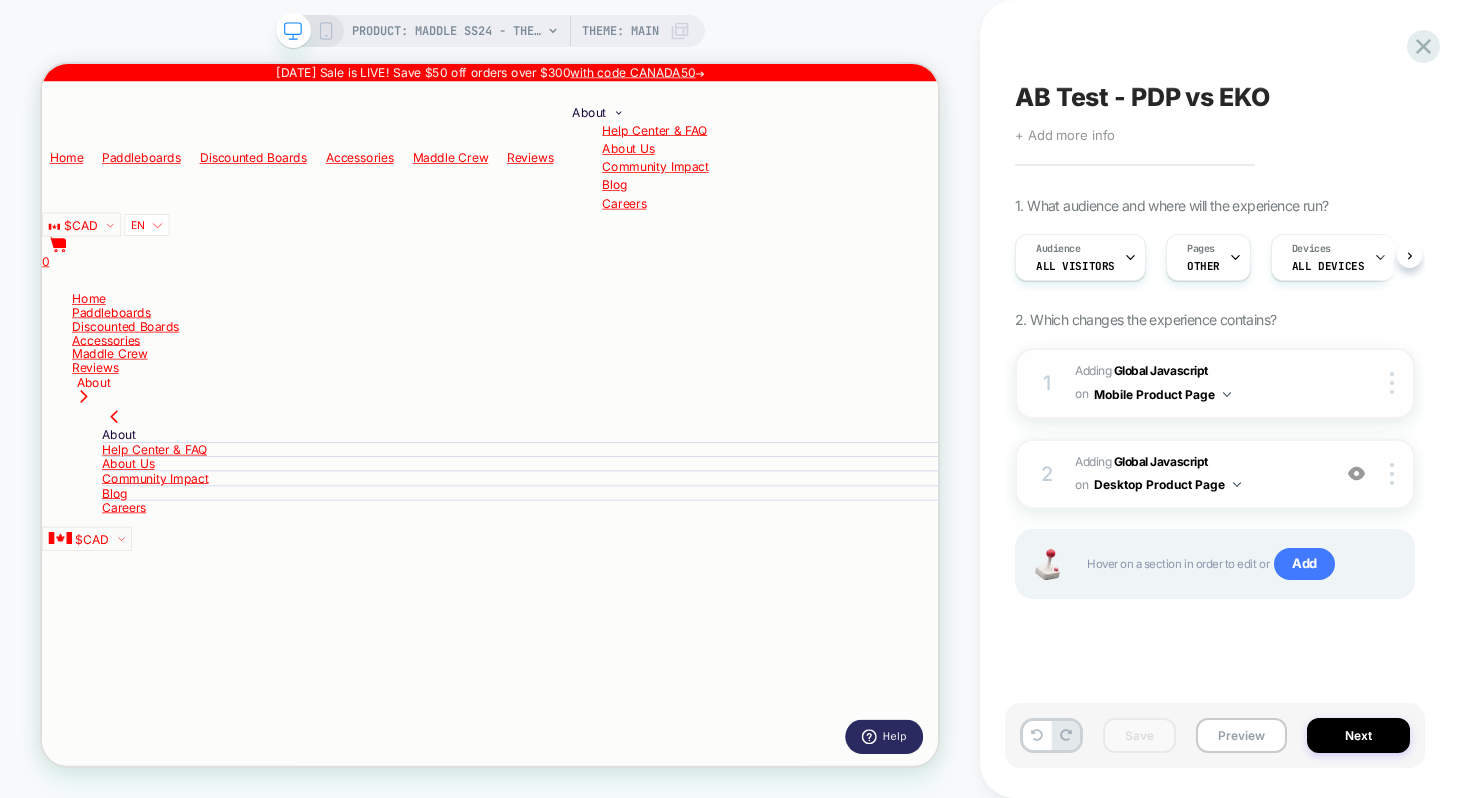 click at bounding box center [1227, 394] 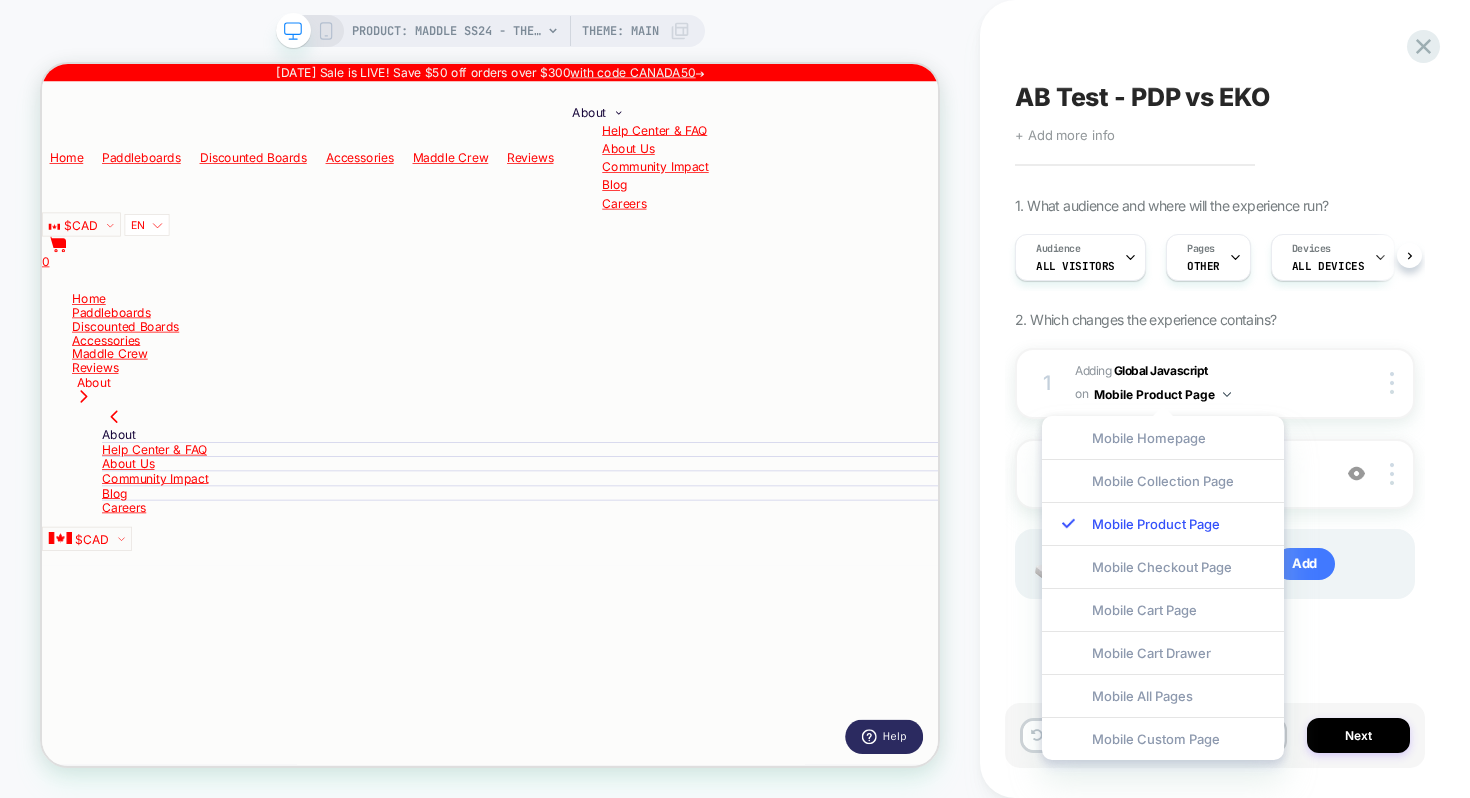 click on "1. What audience and where will the experience run? Audience All Visitors Pages OTHER Devices ALL DEVICES Trigger Page Load 2. Which changes the experience contains? 1 Adding   Global Javascript   on Mobile Product Page Add Before Add After Copy to   Desktop Target   All Devices Delete 2 Adding   Global Javascript   on Desktop Product Page Copy to   Mobile Target   All Devices Delete Hover on a section in order to edit or  Add" at bounding box center (1215, 423) 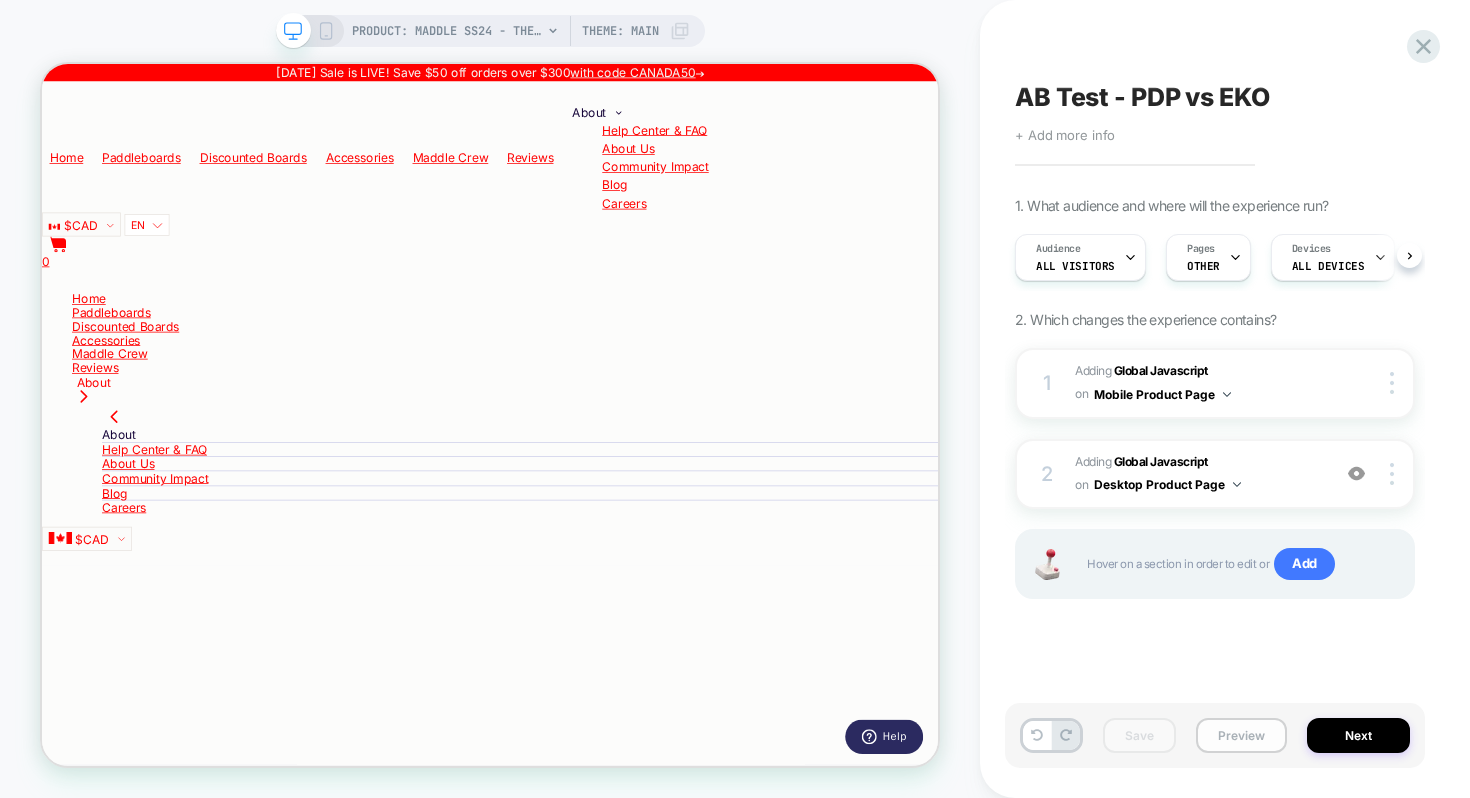 click on "Preview" at bounding box center [1241, 735] 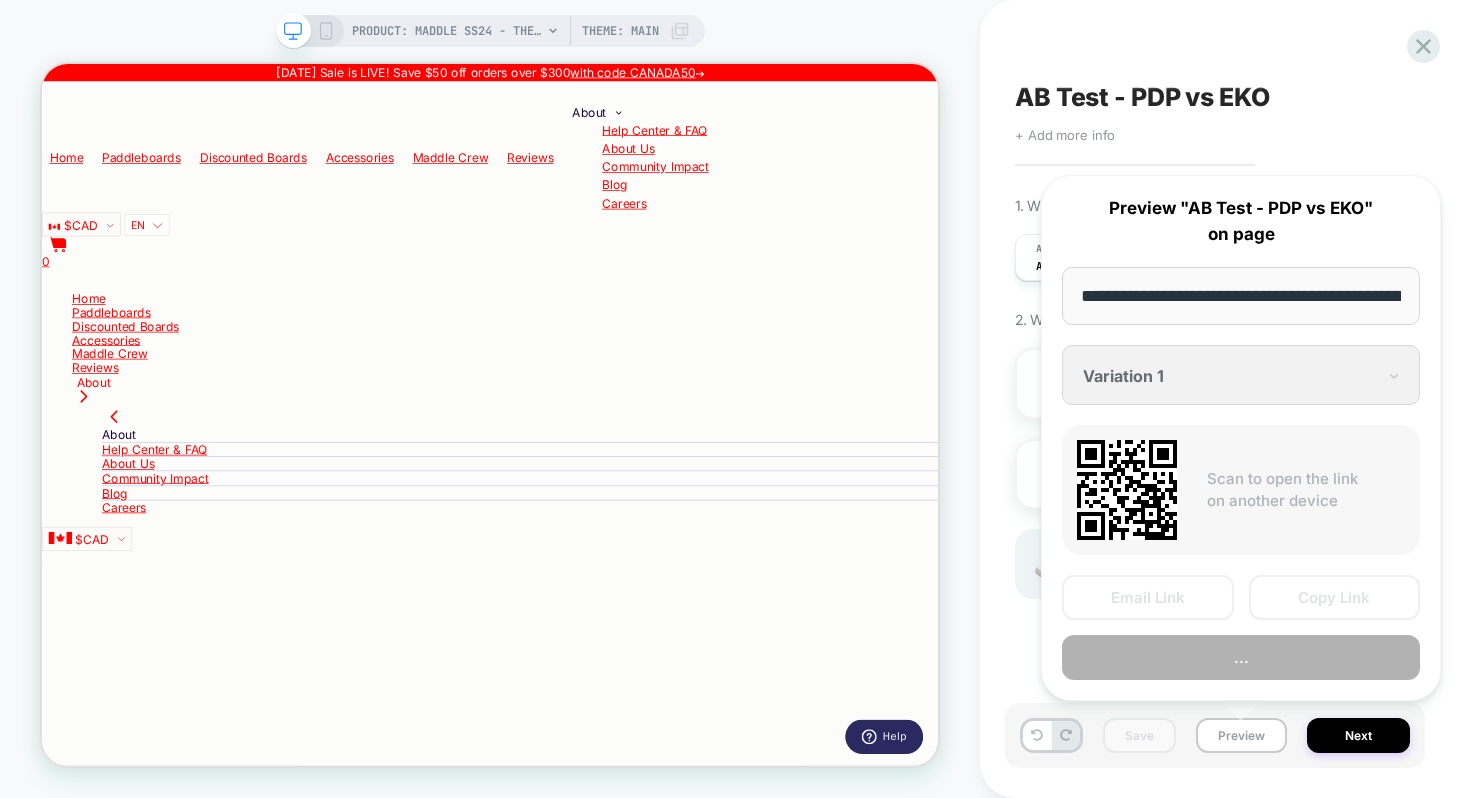 scroll, scrollTop: 0, scrollLeft: 232, axis: horizontal 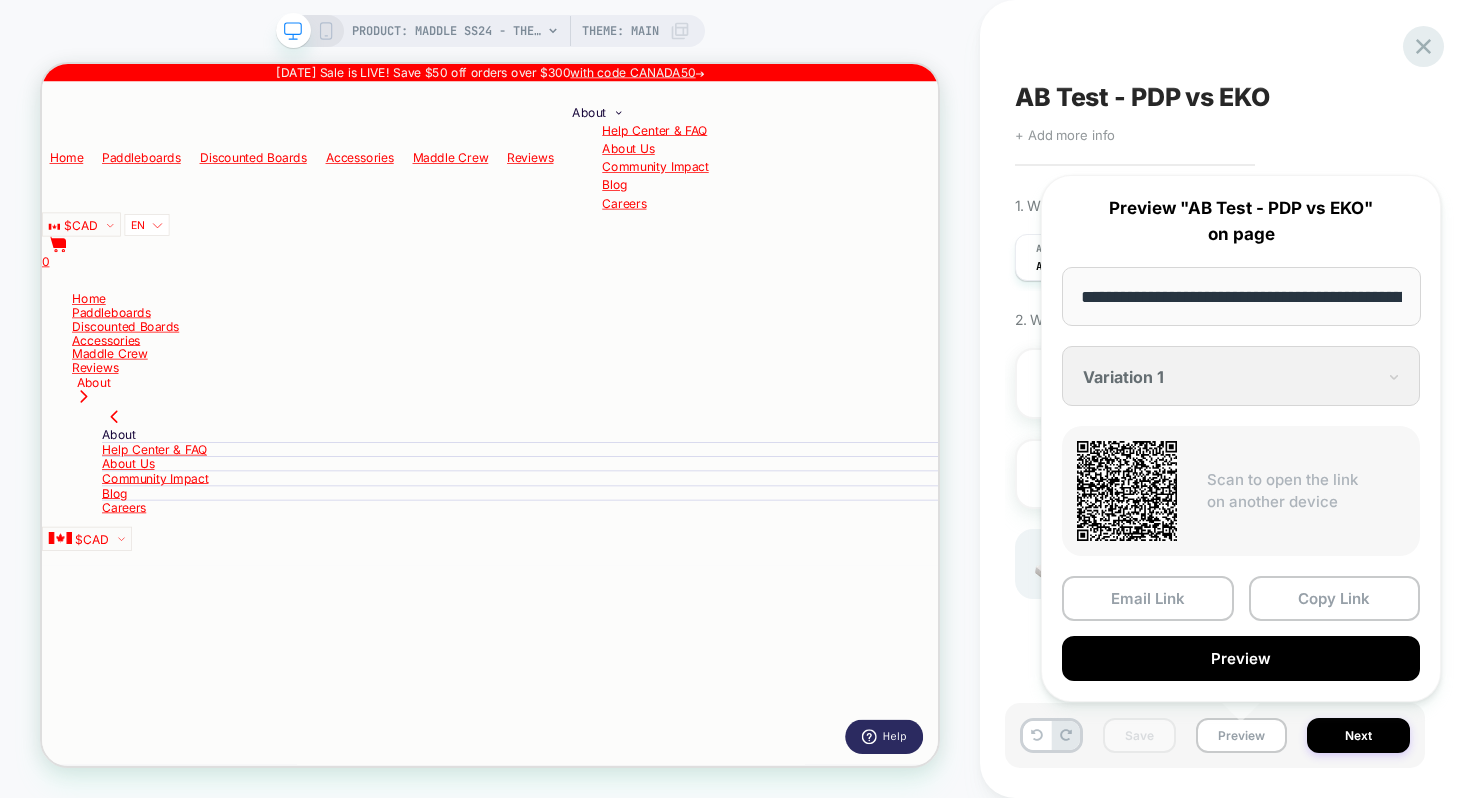 click 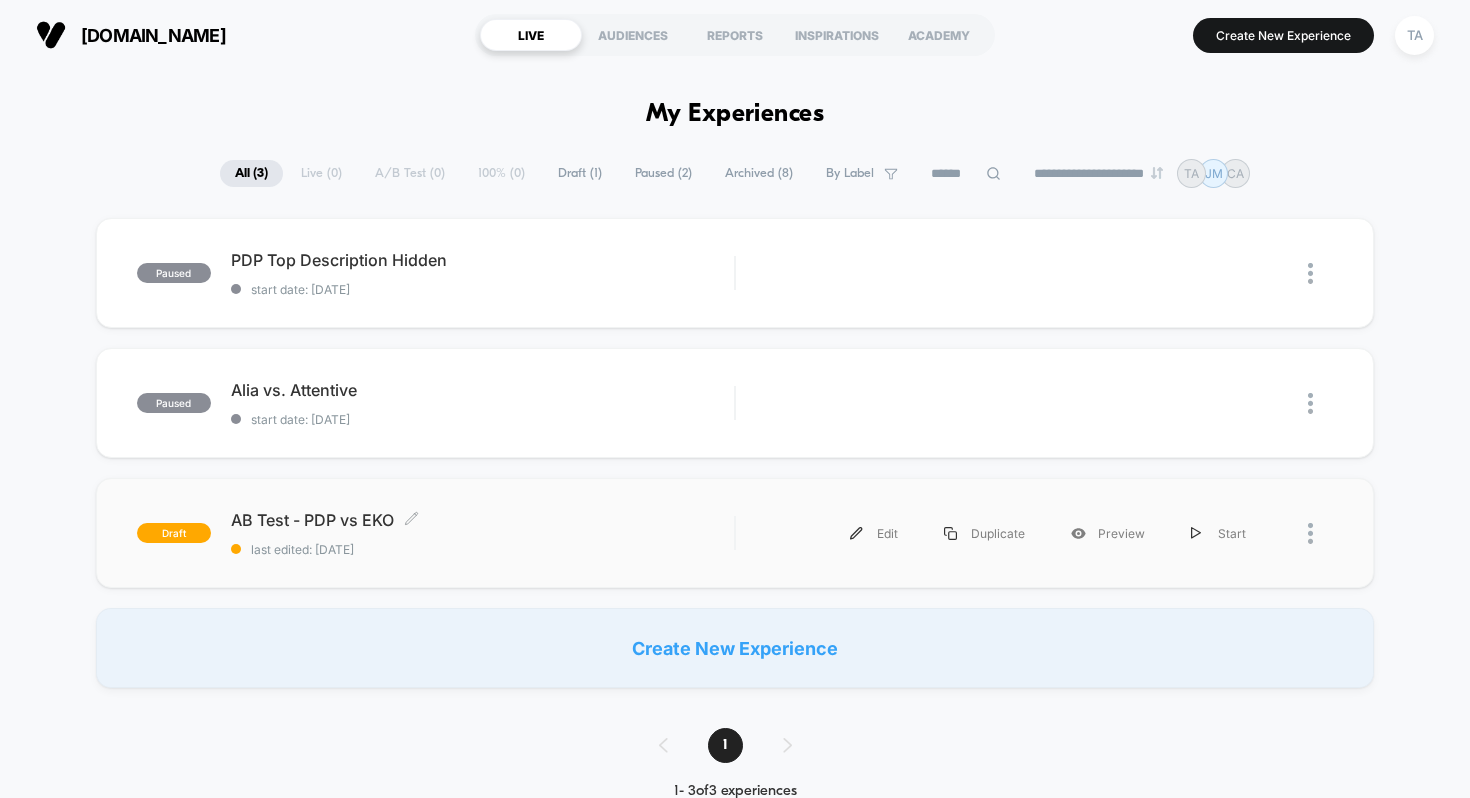 click on "AB Test - PDP vs EKO Click to edit experience details" at bounding box center (483, 520) 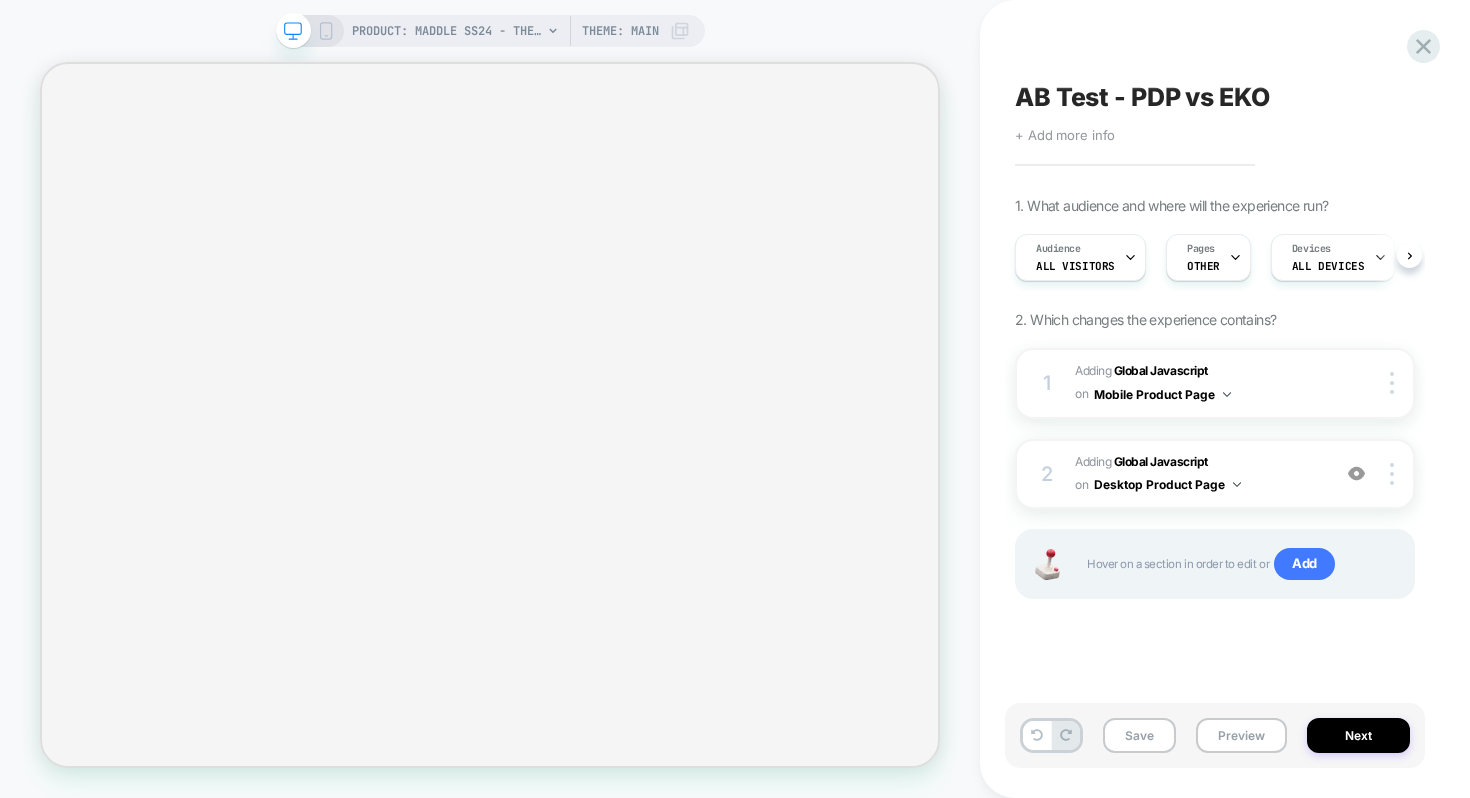 scroll, scrollTop: 0, scrollLeft: 1, axis: horizontal 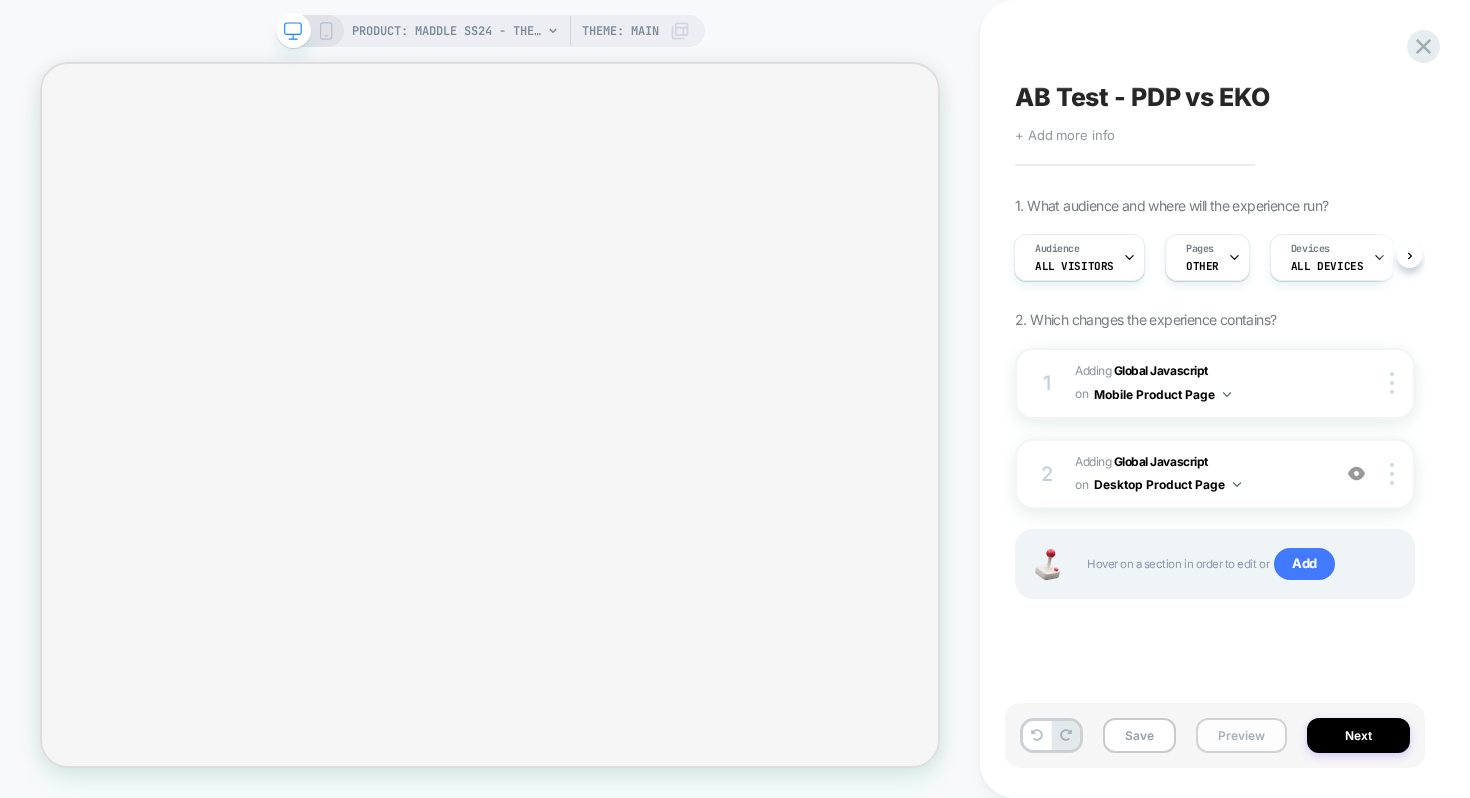 click on "Preview" at bounding box center (1241, 735) 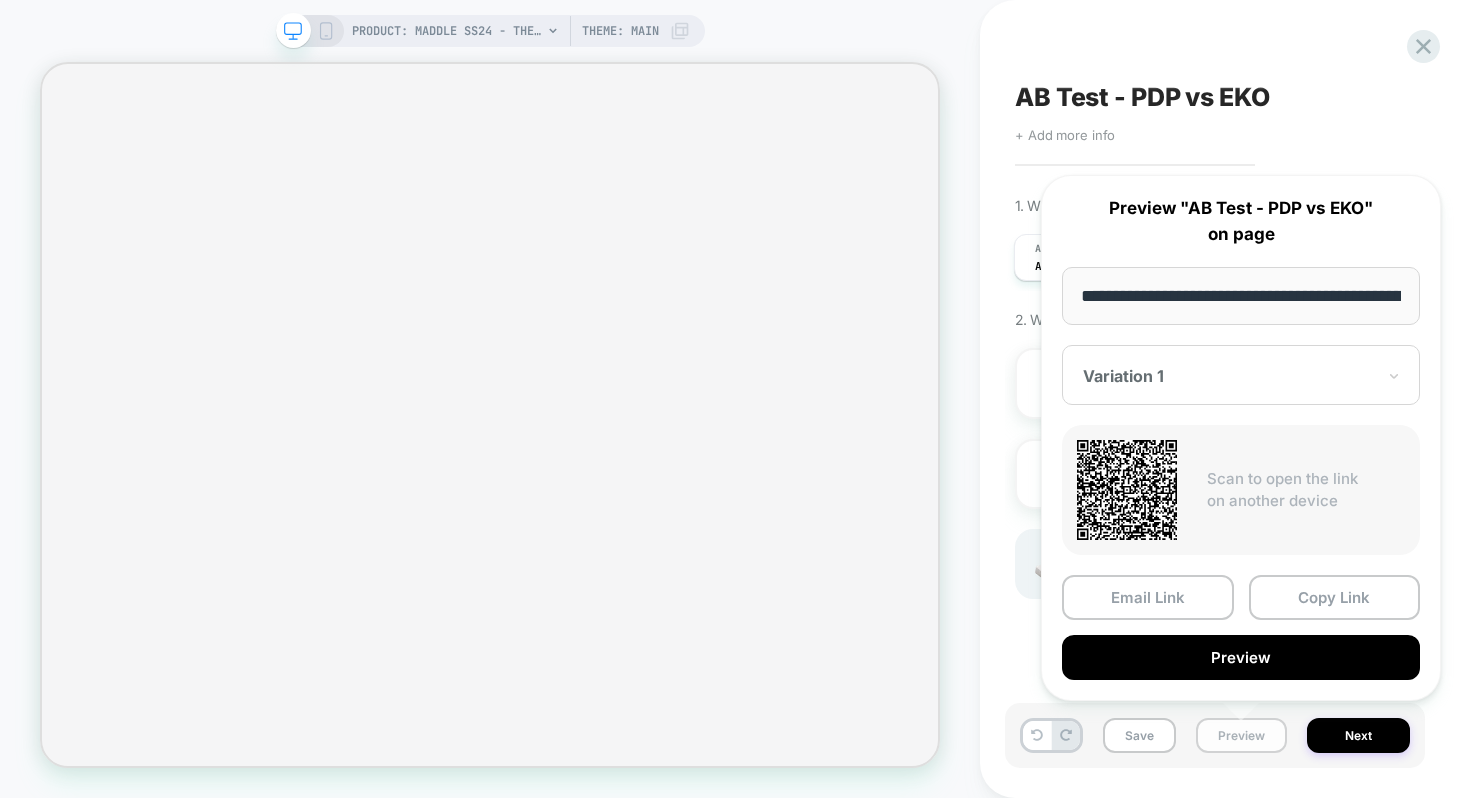 scroll, scrollTop: 0, scrollLeft: 232, axis: horizontal 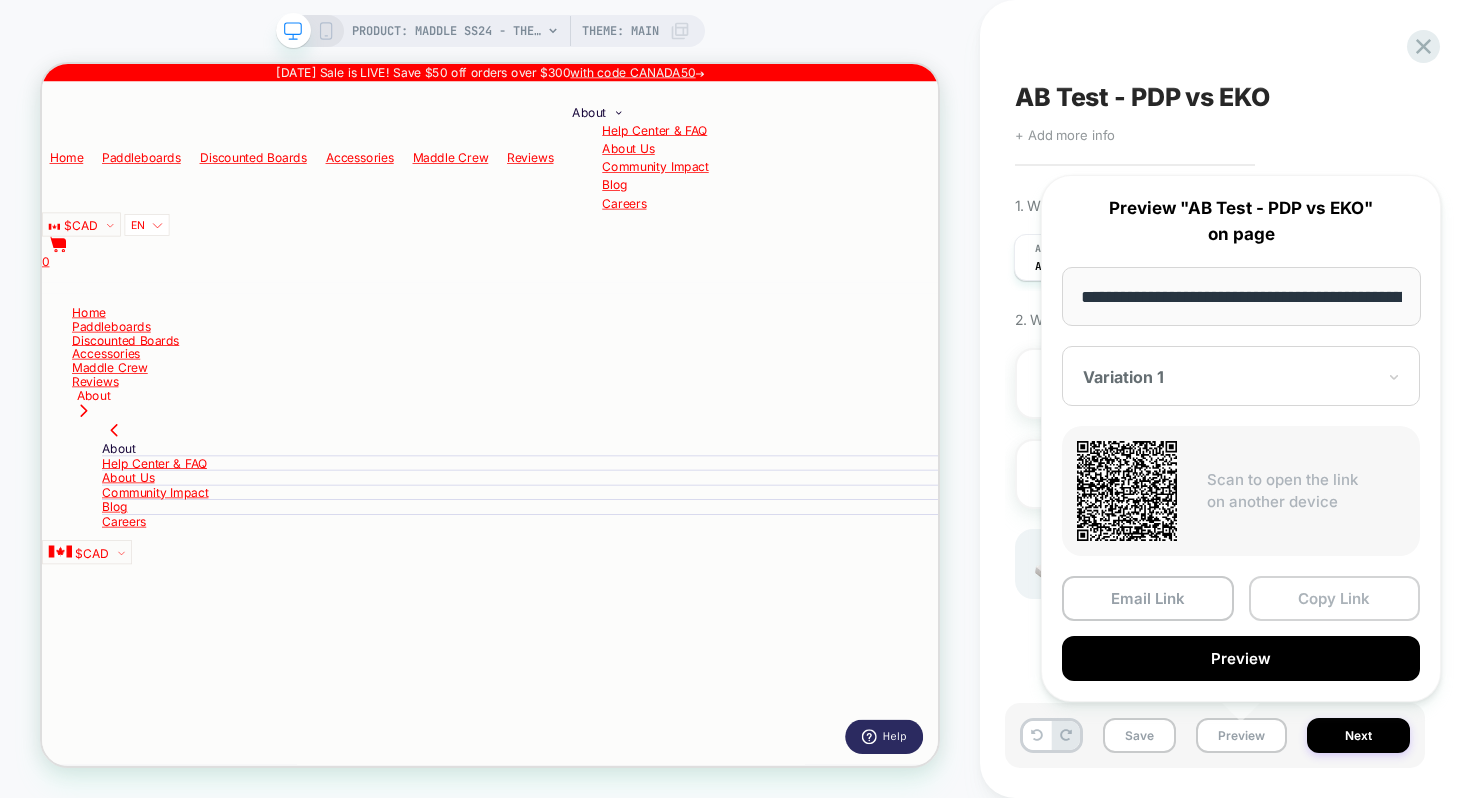 click on "Copy Link" at bounding box center (1335, 598) 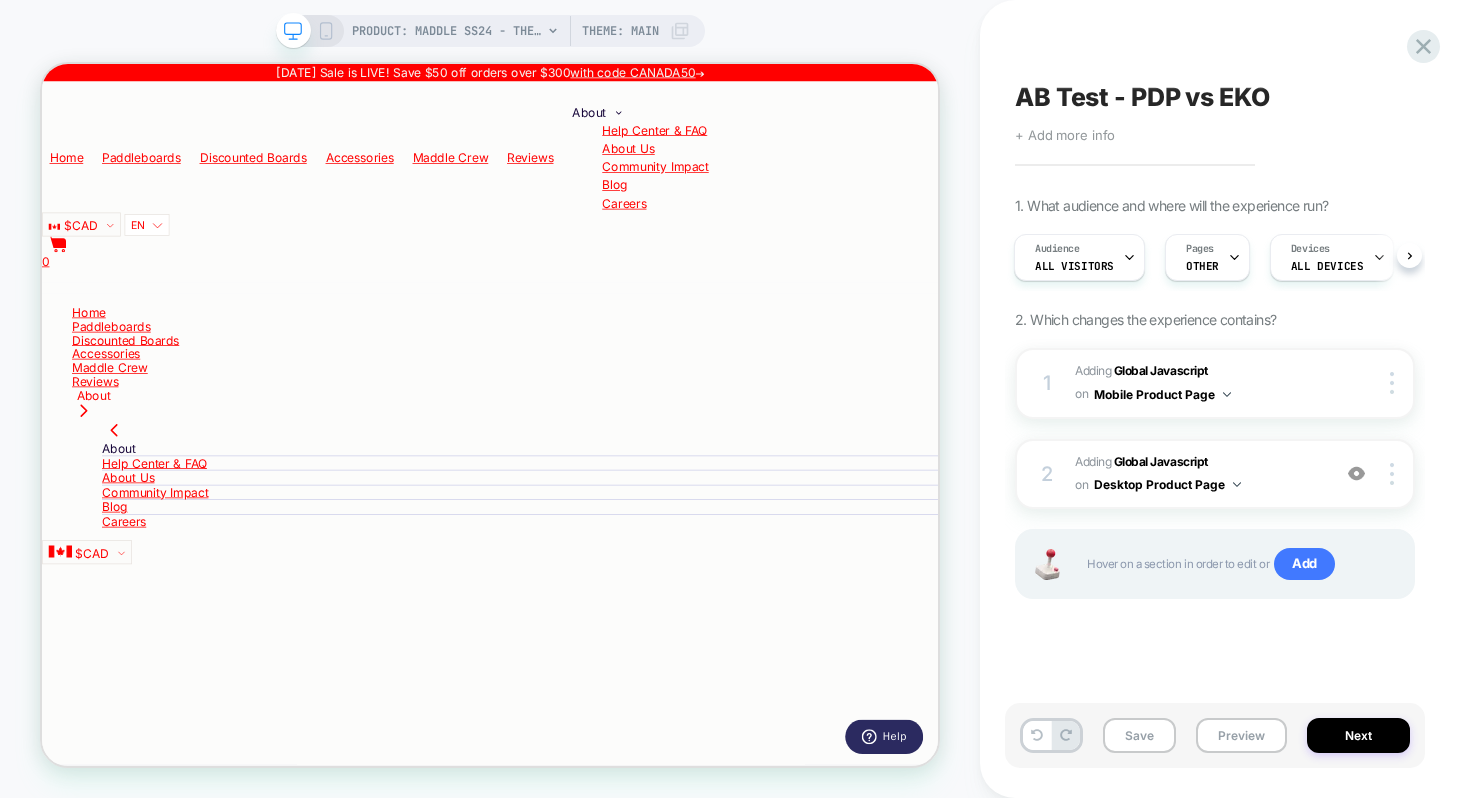 click on "1 Adding   Global Javascript   on Mobile Product Page Copy to   Desktop Target   All Devices Delete 2 Adding   Global Javascript   on Desktop Product Page Add Before Add After Copy to   Mobile Target   All Devices Delete Hover on a section in order to edit or  Add" at bounding box center (1215, 498) 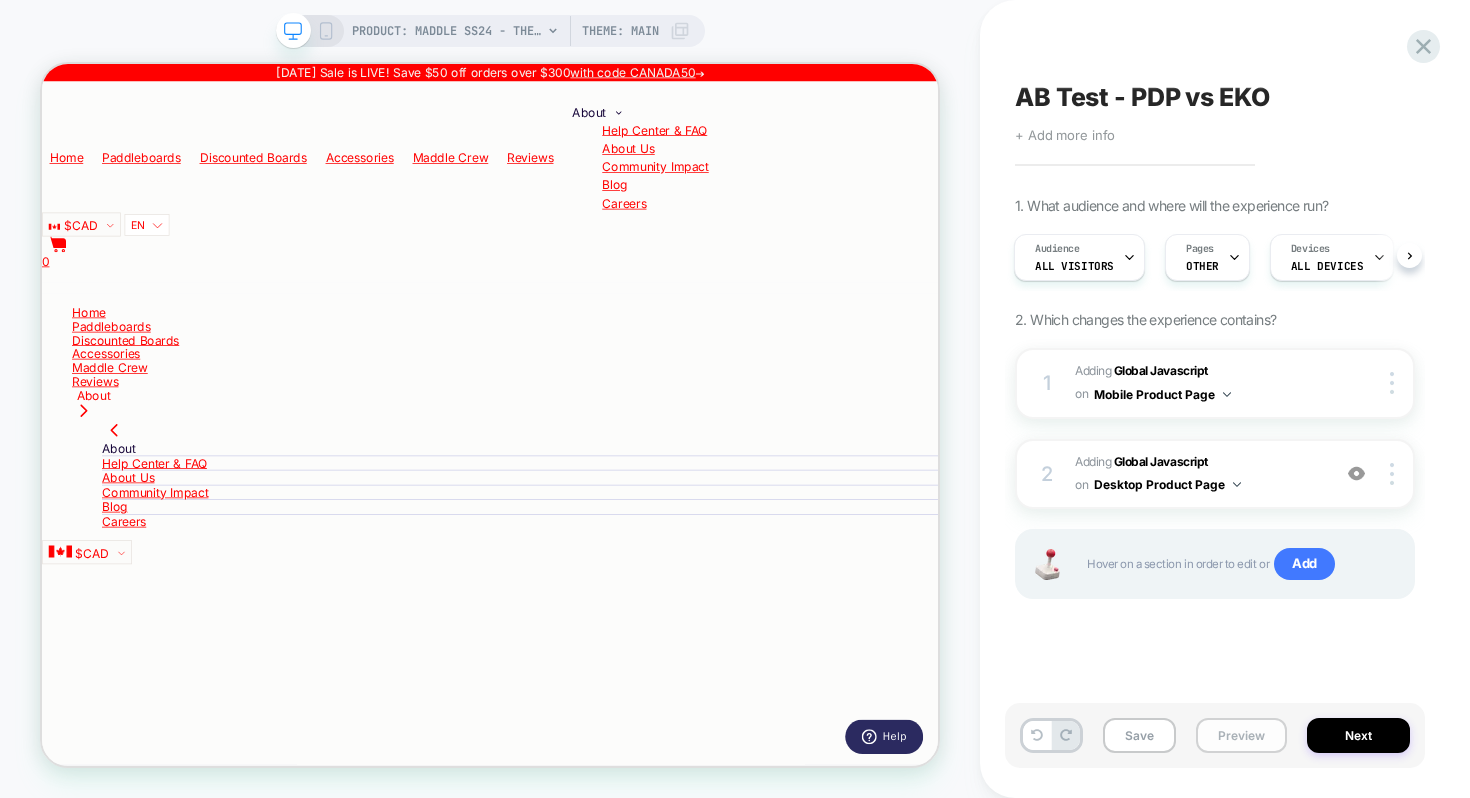click on "Preview" at bounding box center (1241, 735) 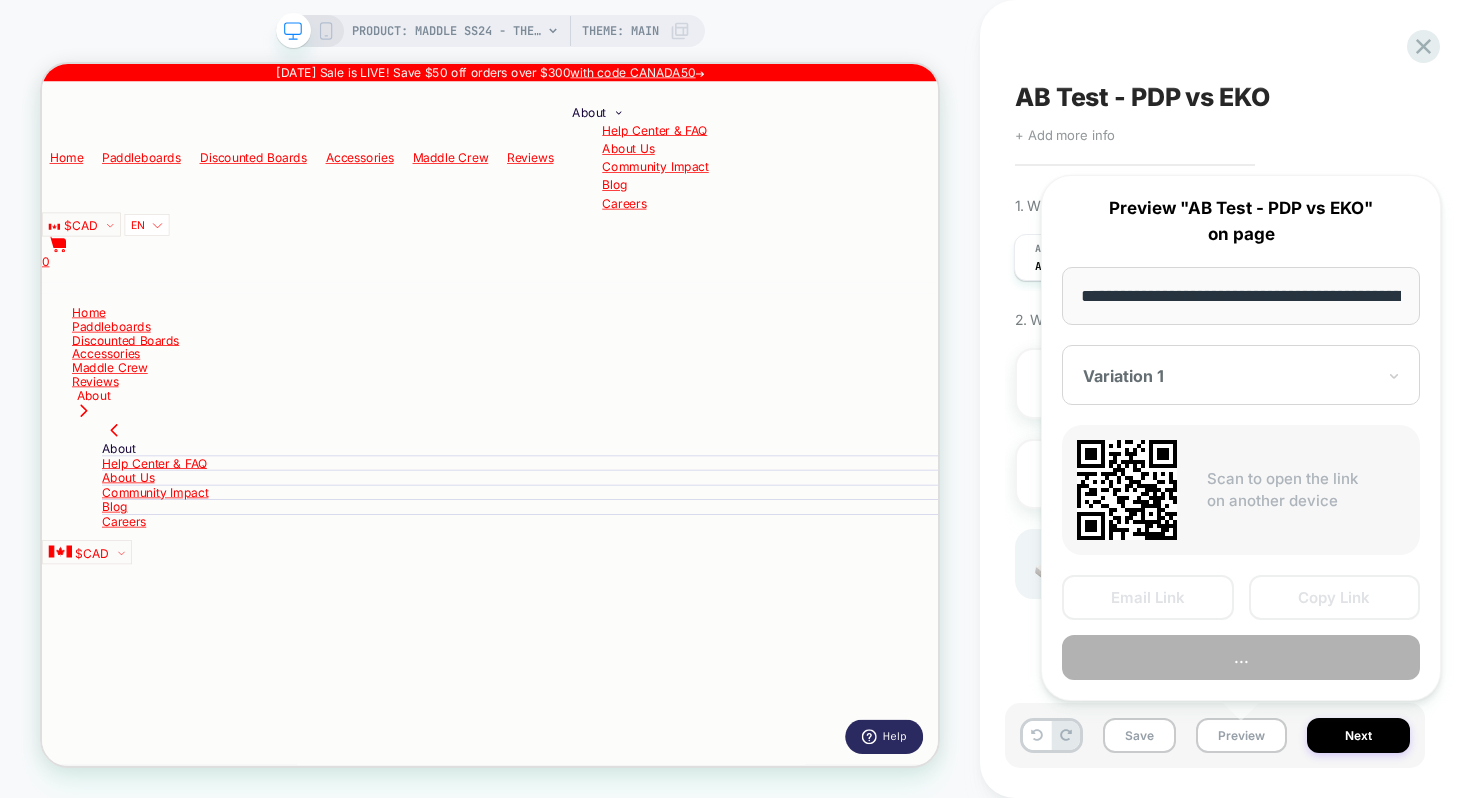 scroll, scrollTop: 0, scrollLeft: 232, axis: horizontal 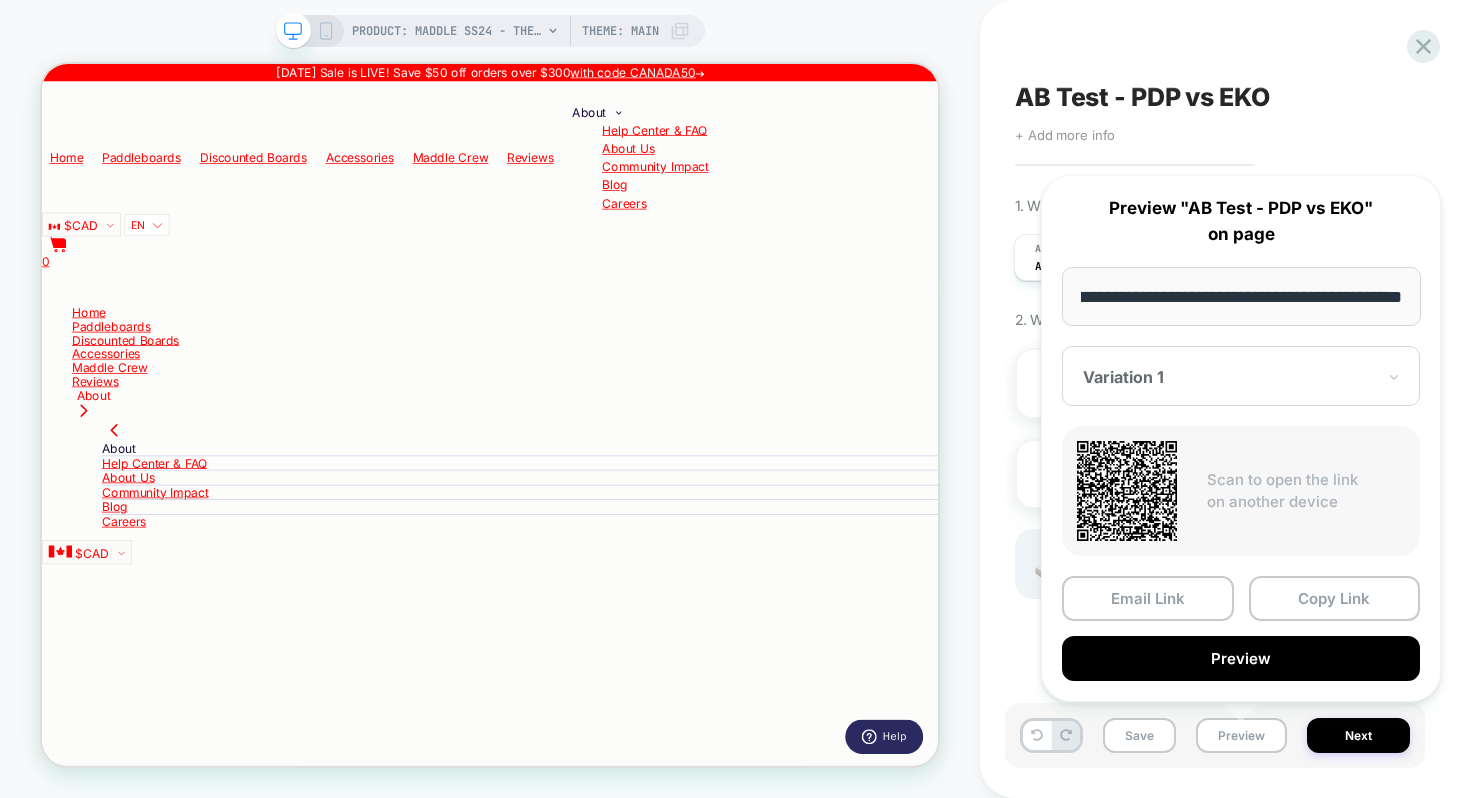 click on "**********" at bounding box center (1241, 296) 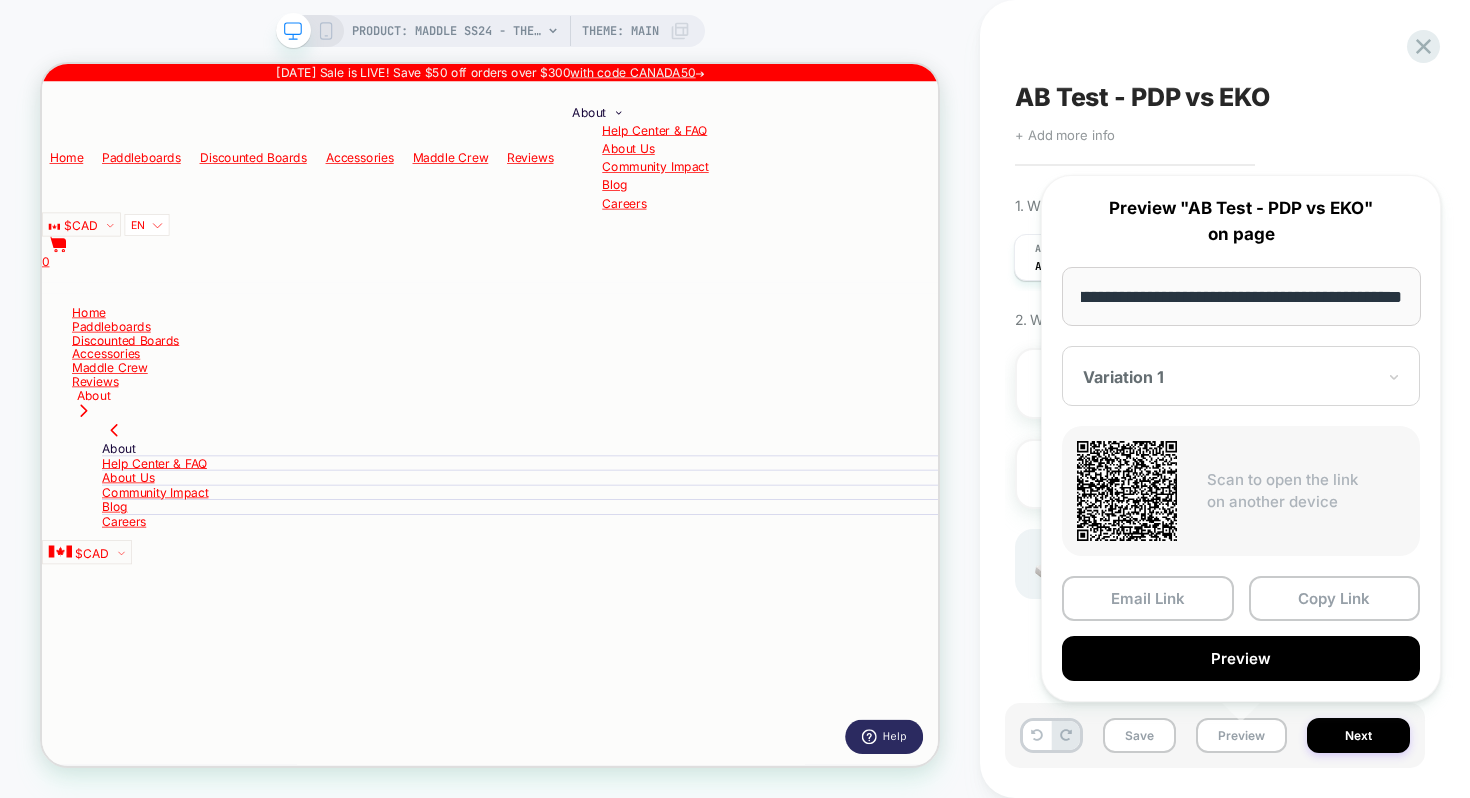 click on "**********" at bounding box center [1241, 296] 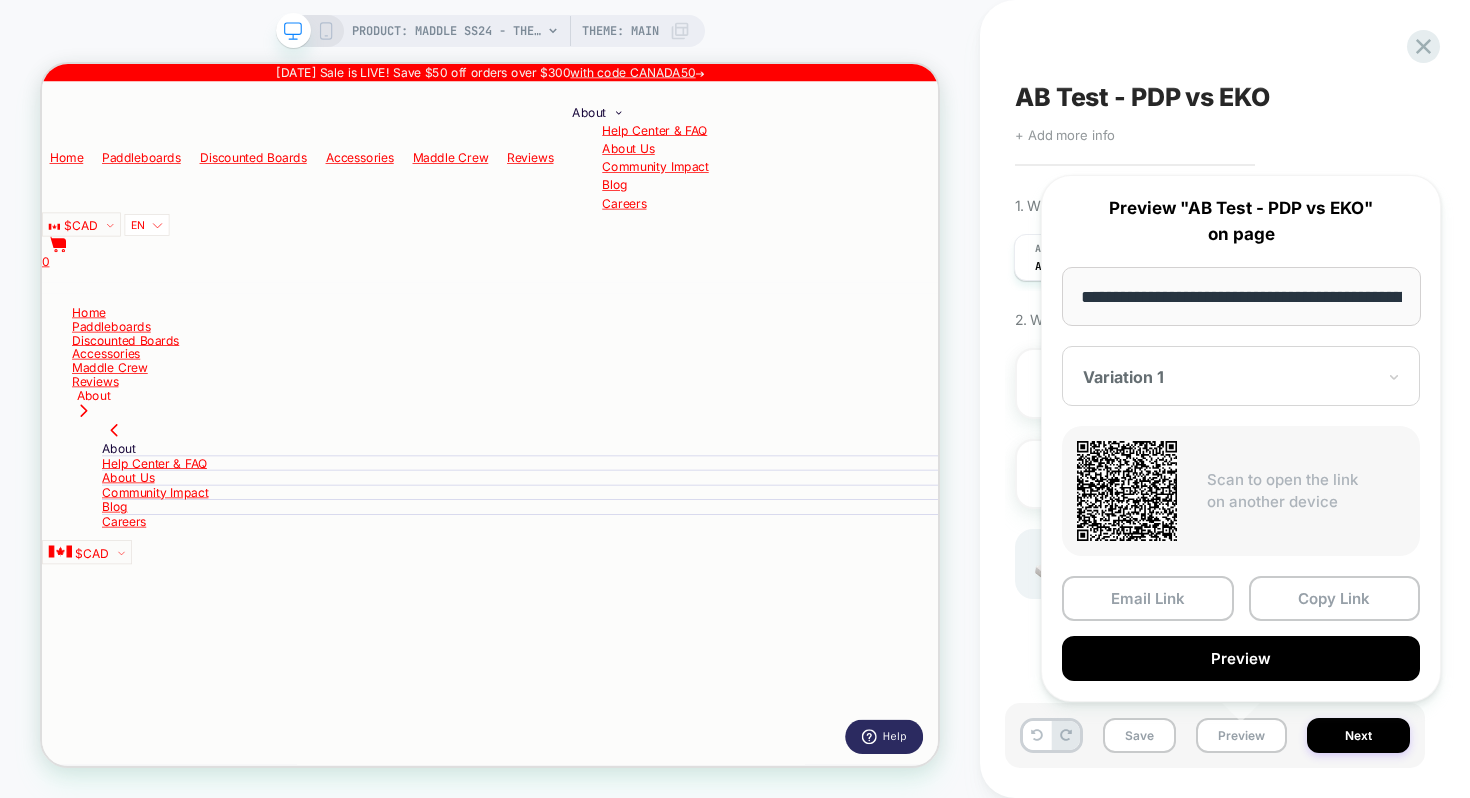 click on "**********" at bounding box center (1241, 296) 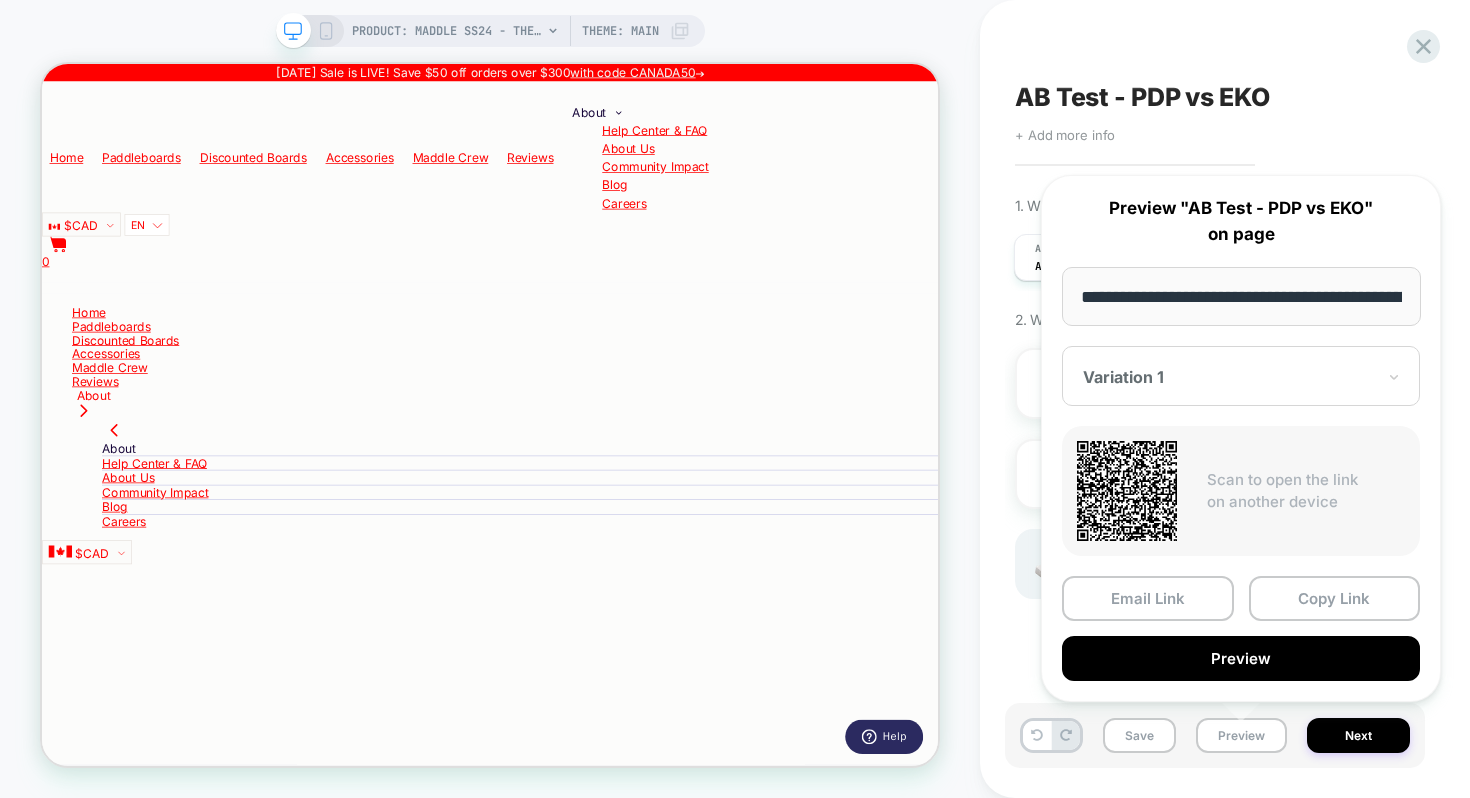 click at bounding box center [1229, 377] 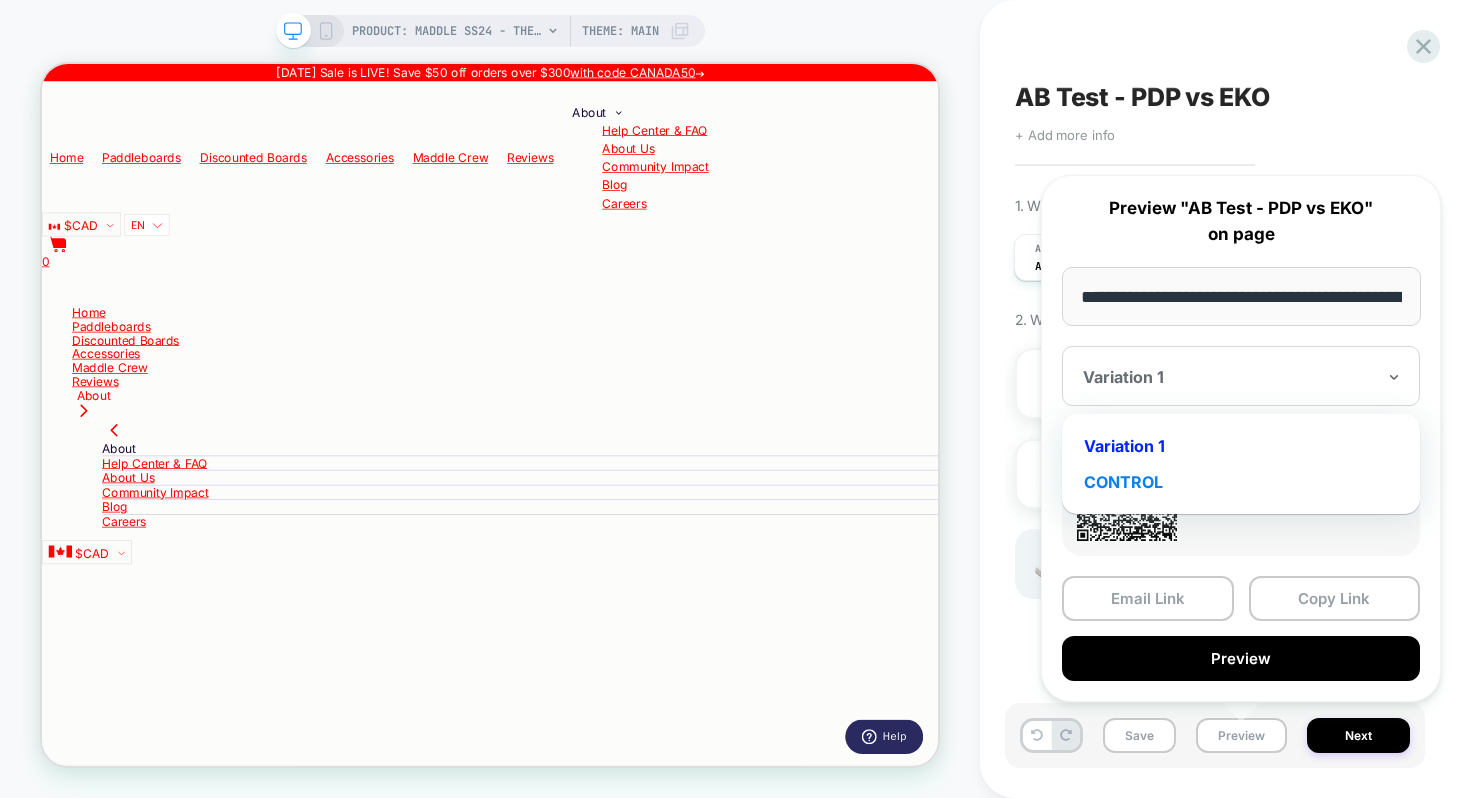 click on "CONTROL" at bounding box center [1241, 482] 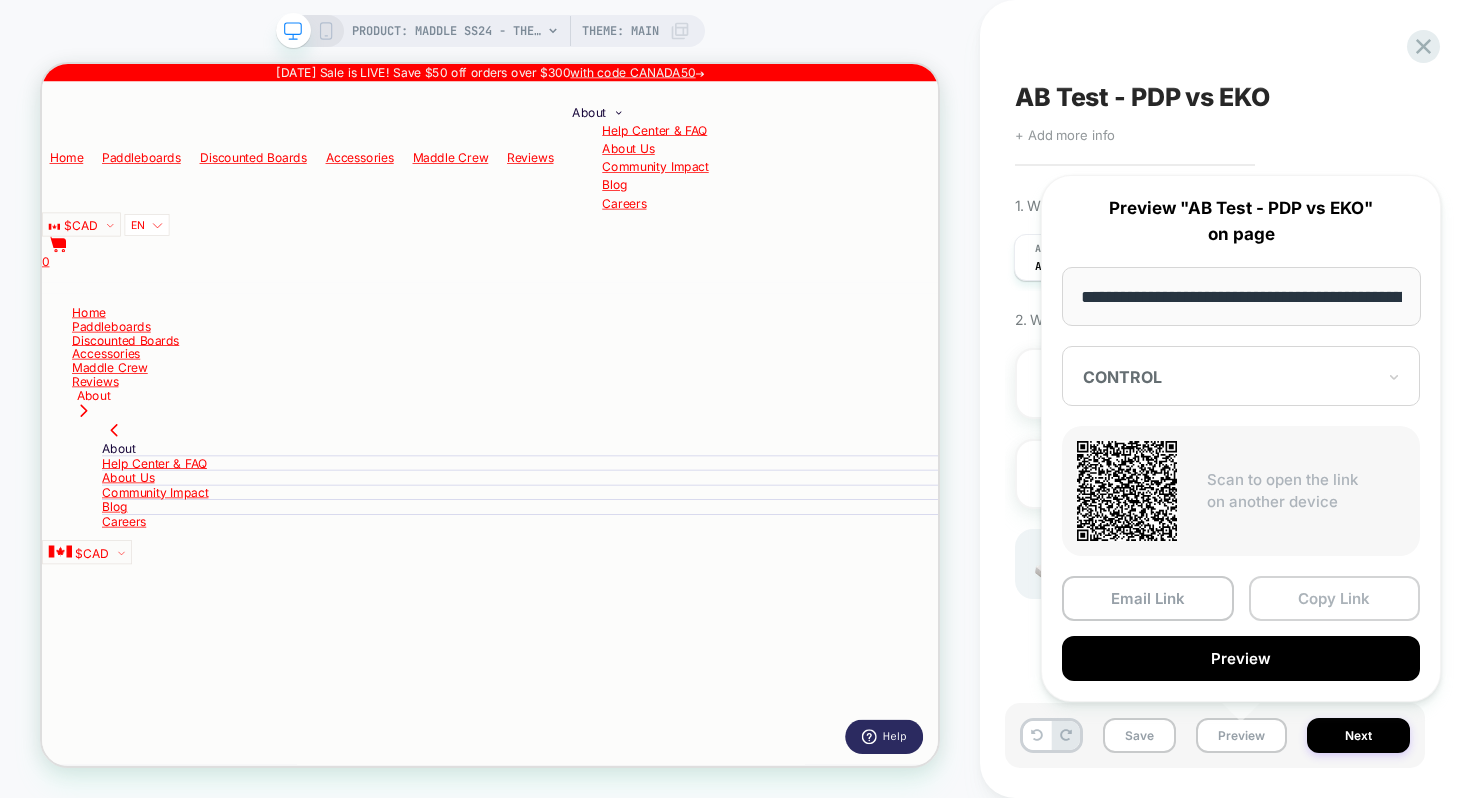click on "Copy Link" at bounding box center [1335, 598] 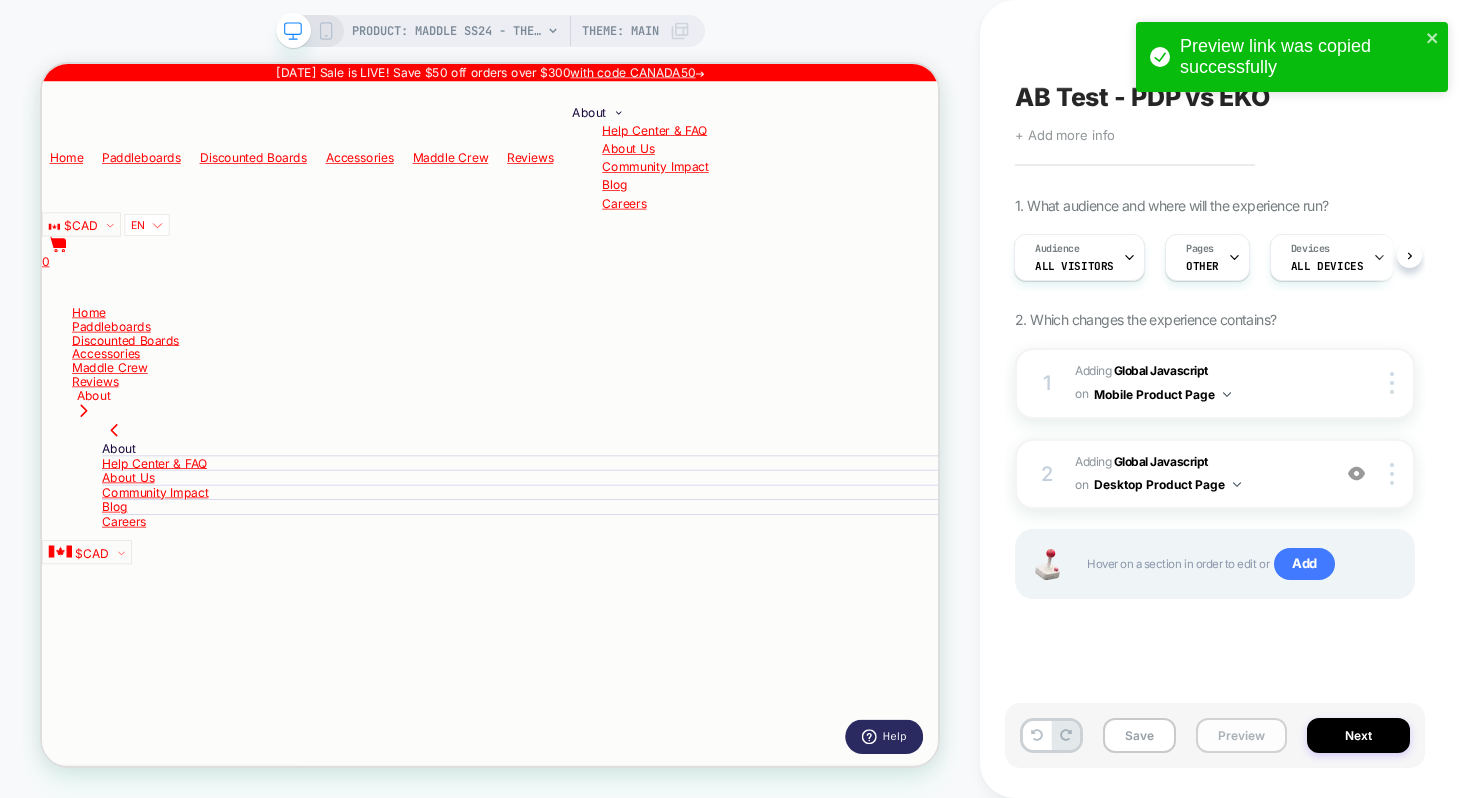 click on "Preview" at bounding box center [1241, 735] 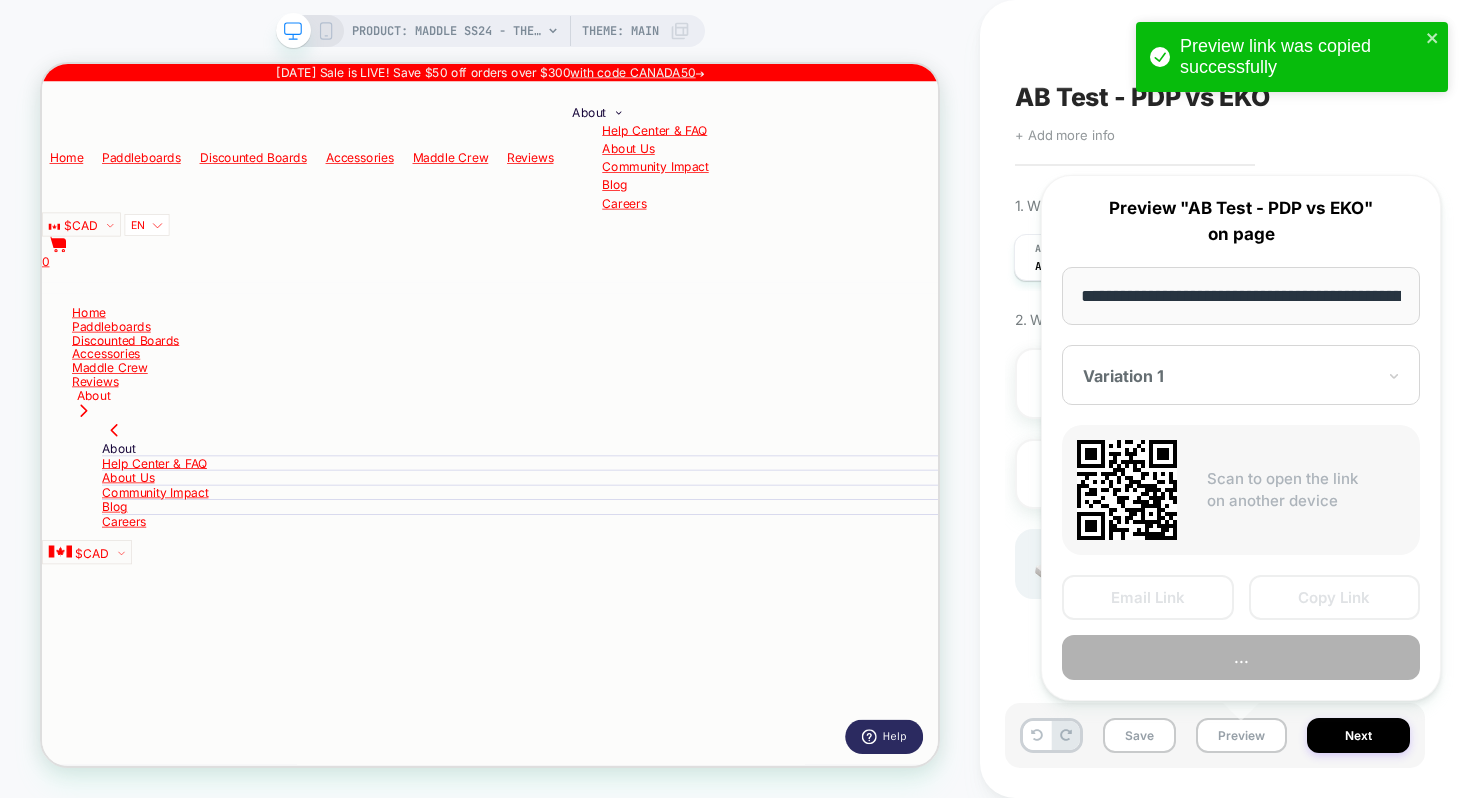 scroll, scrollTop: 0, scrollLeft: 232, axis: horizontal 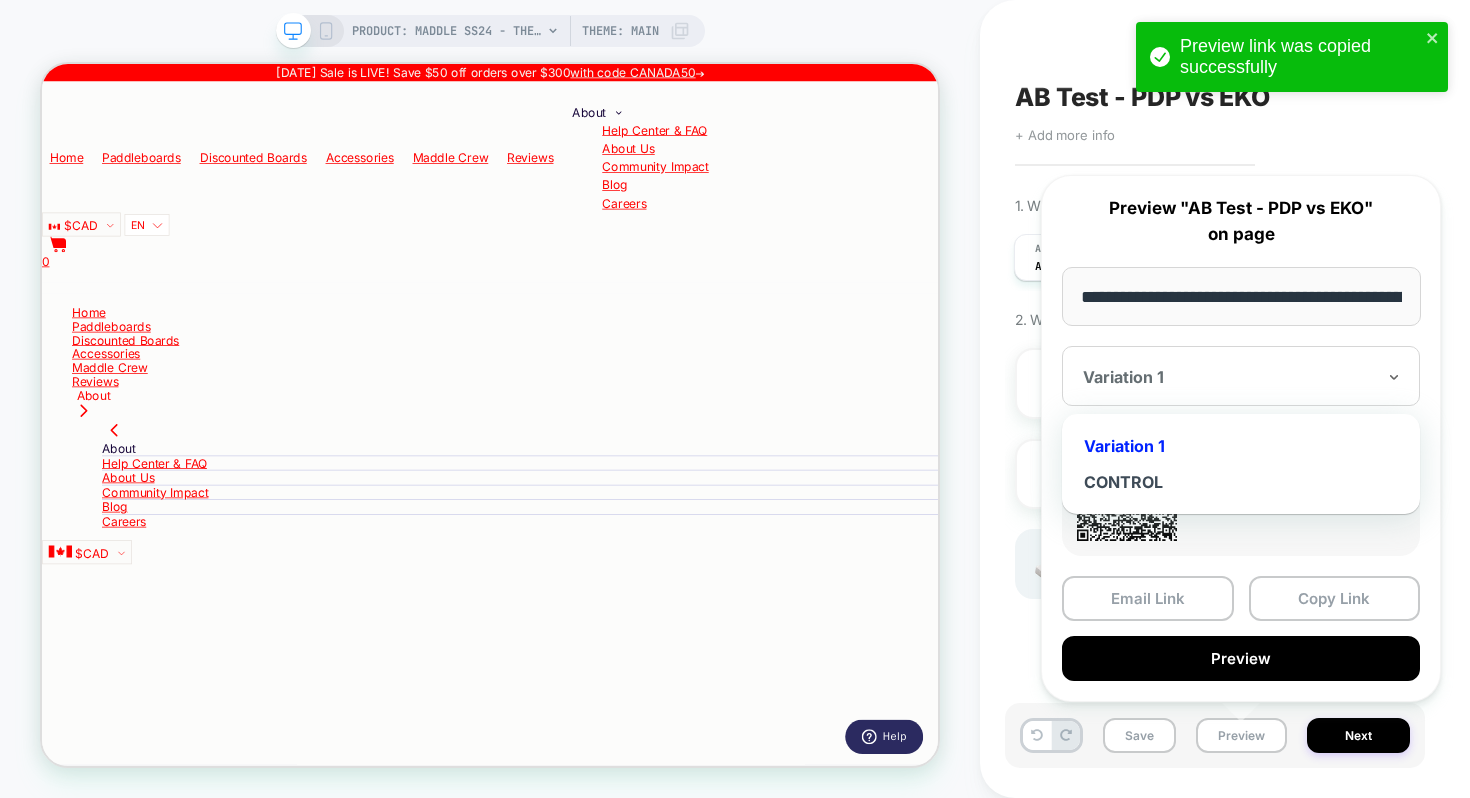 click at bounding box center (1229, 377) 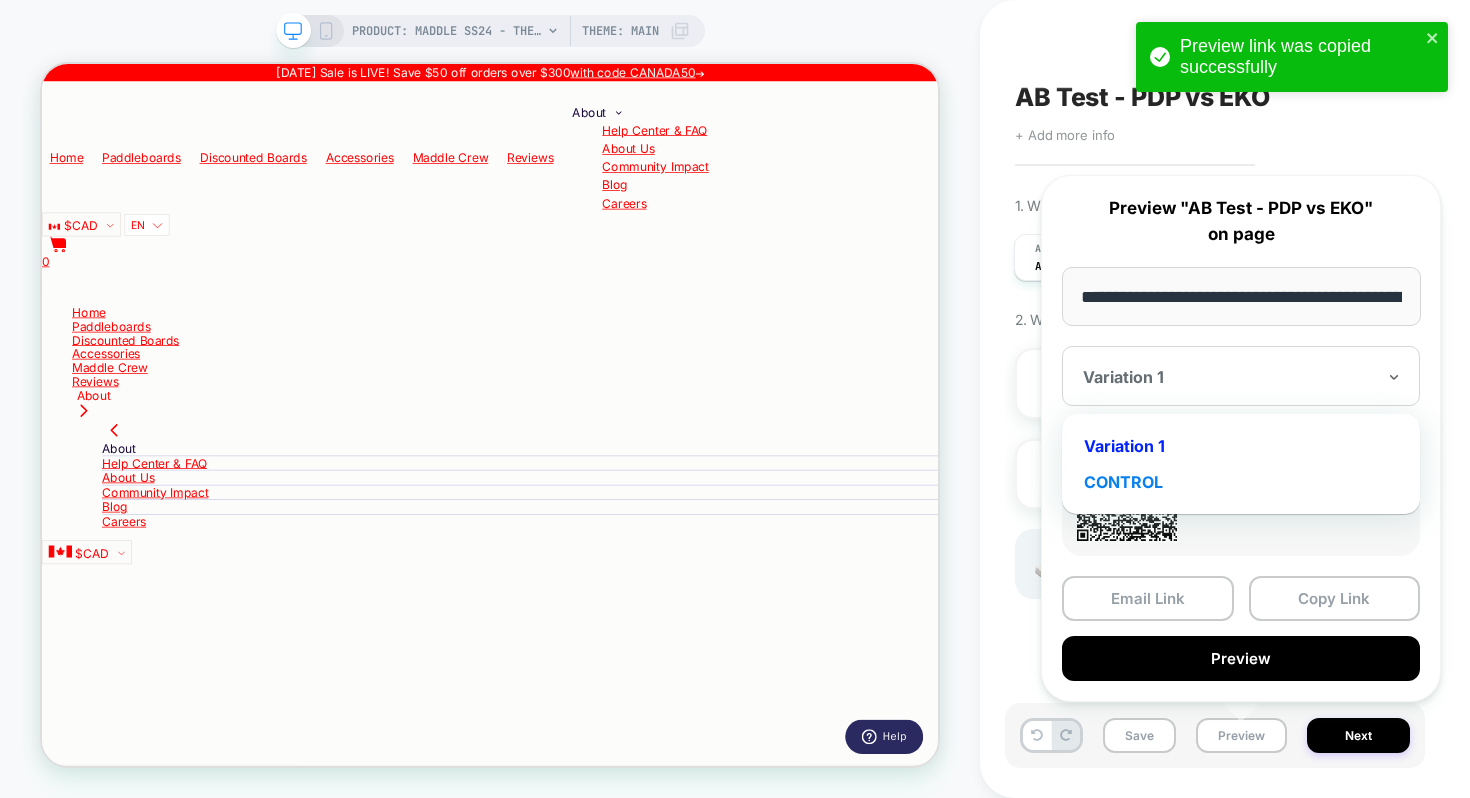 click on "CONTROL" at bounding box center (1241, 482) 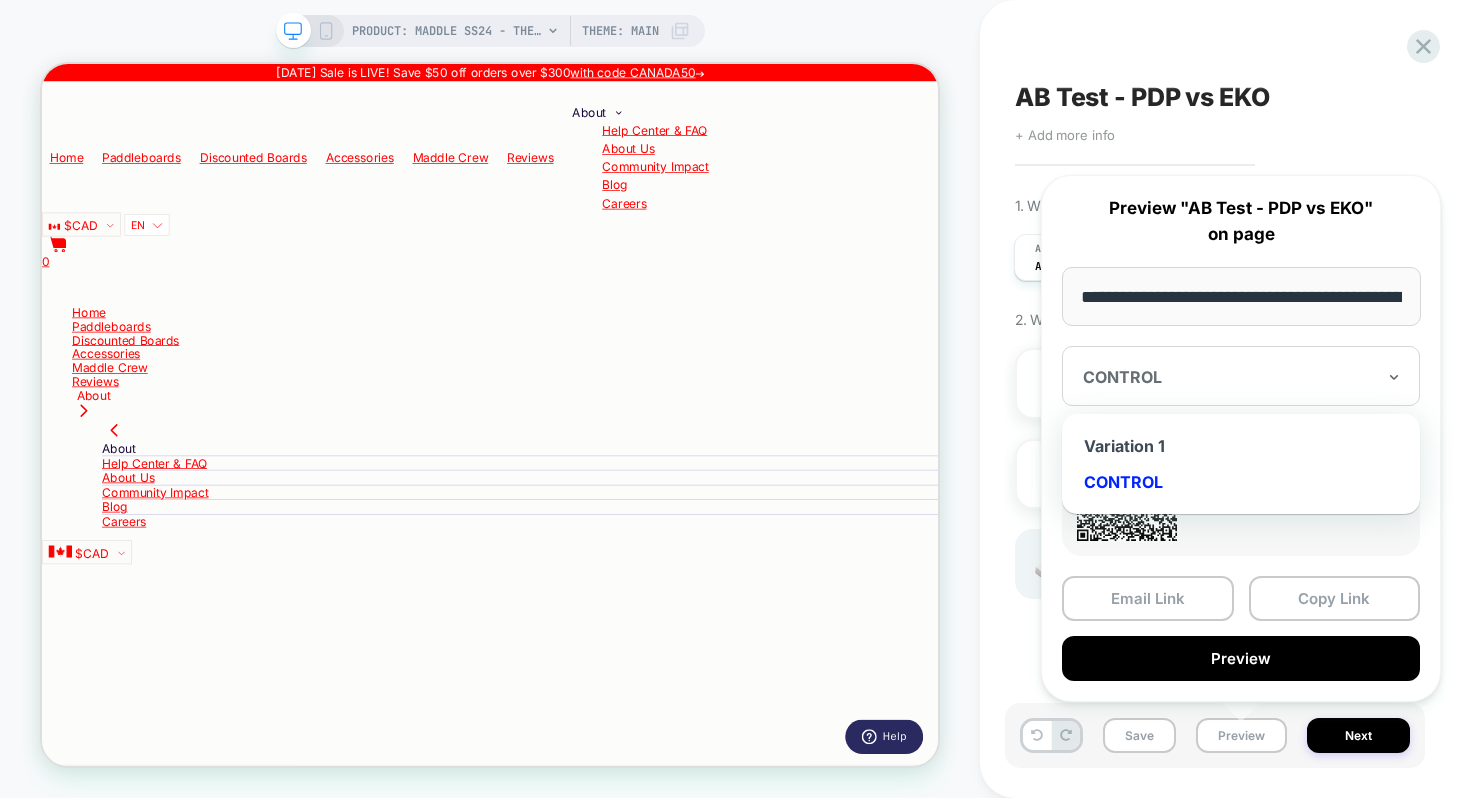 click on "CONTROL" at bounding box center (1229, 377) 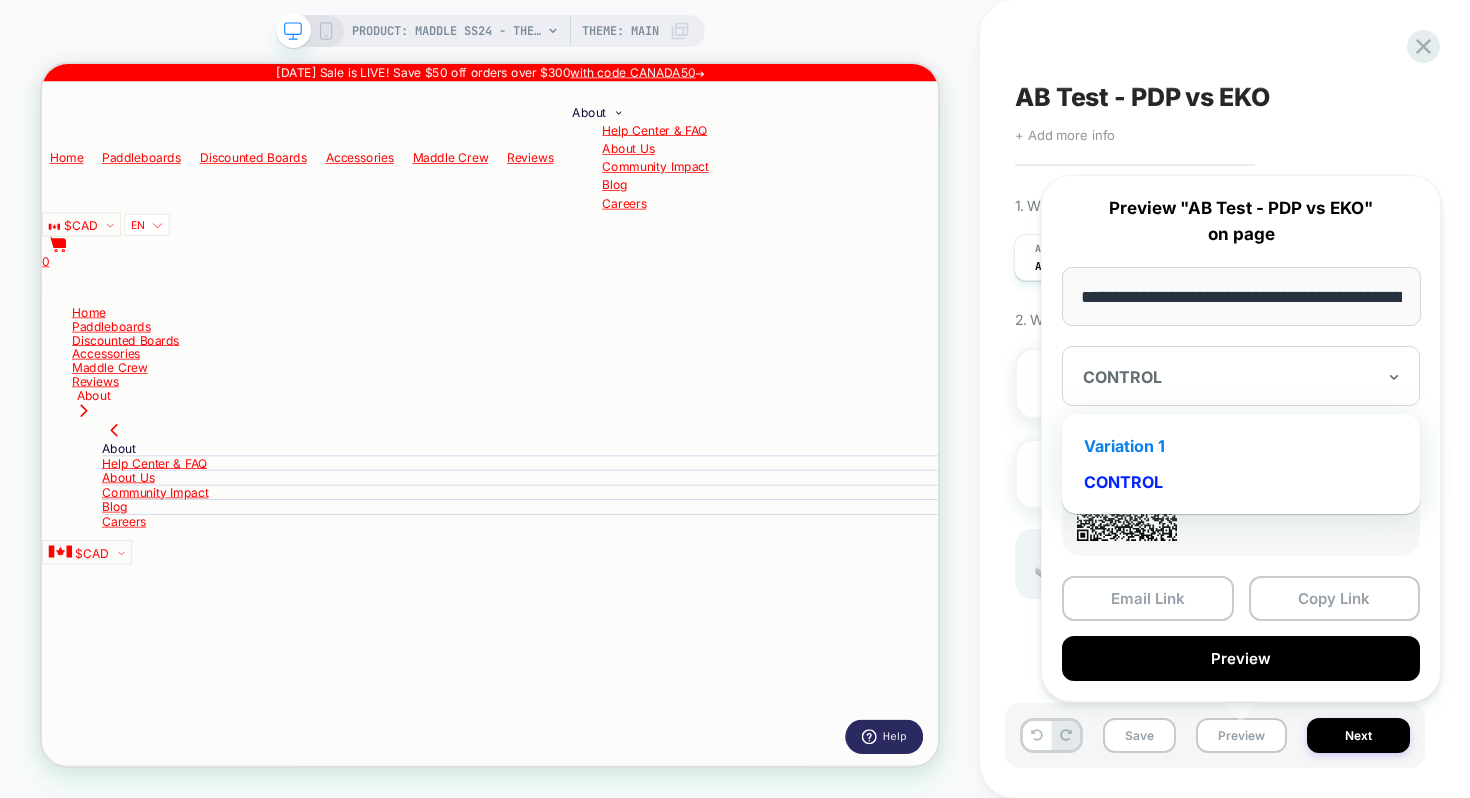 click on "Variation 1" at bounding box center [1241, 446] 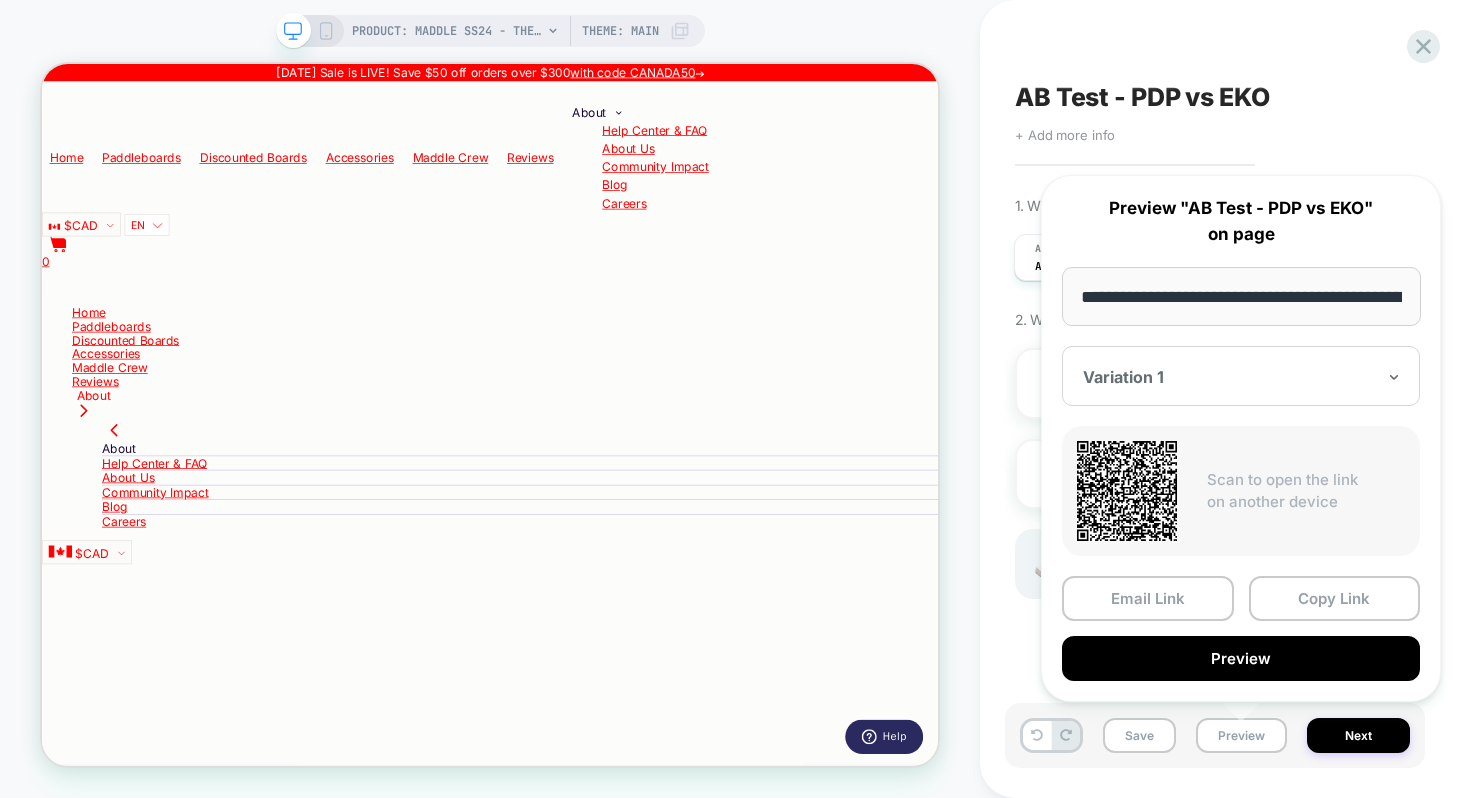 click on "**********" at bounding box center [1241, 296] 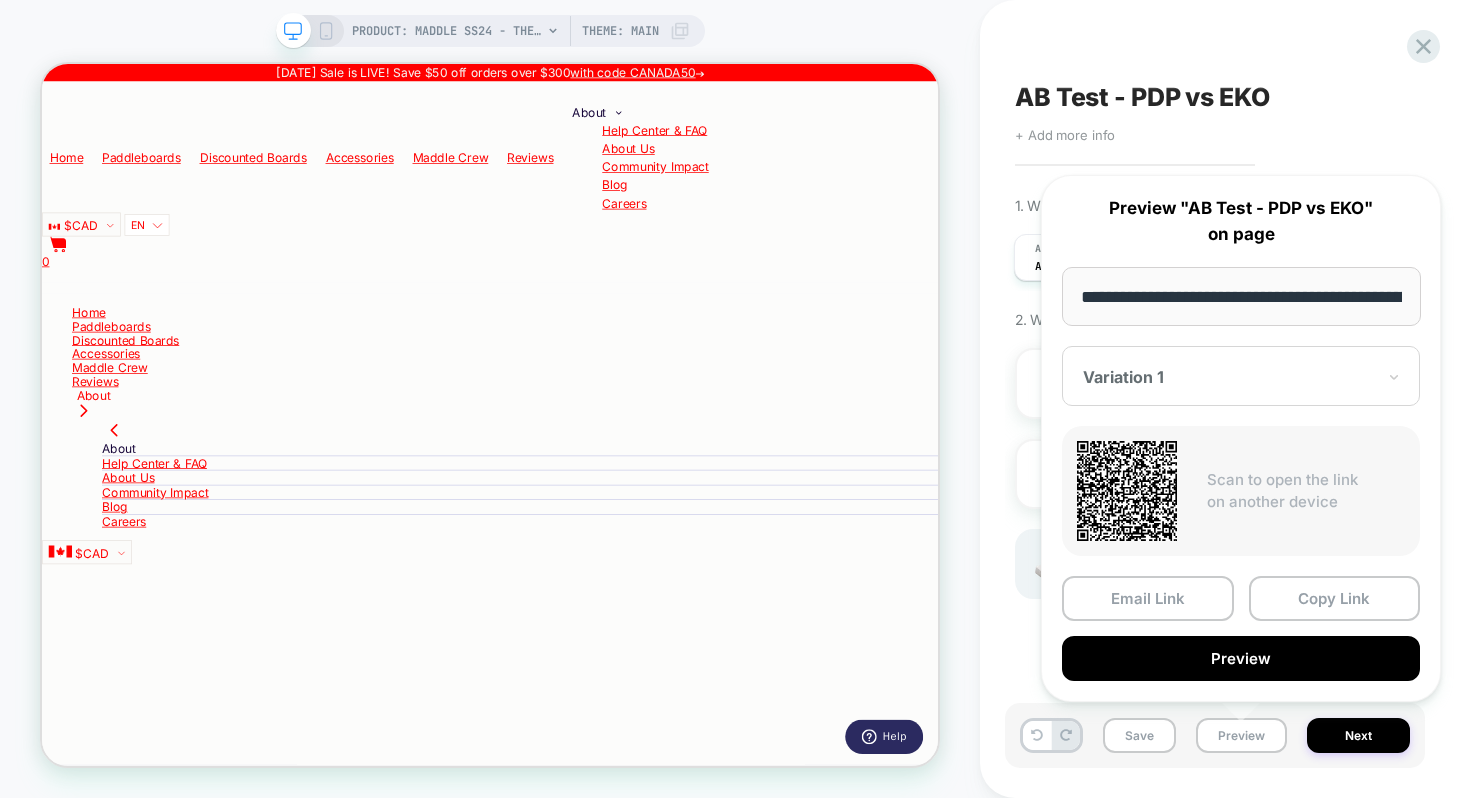 click on "**********" at bounding box center [1241, 296] 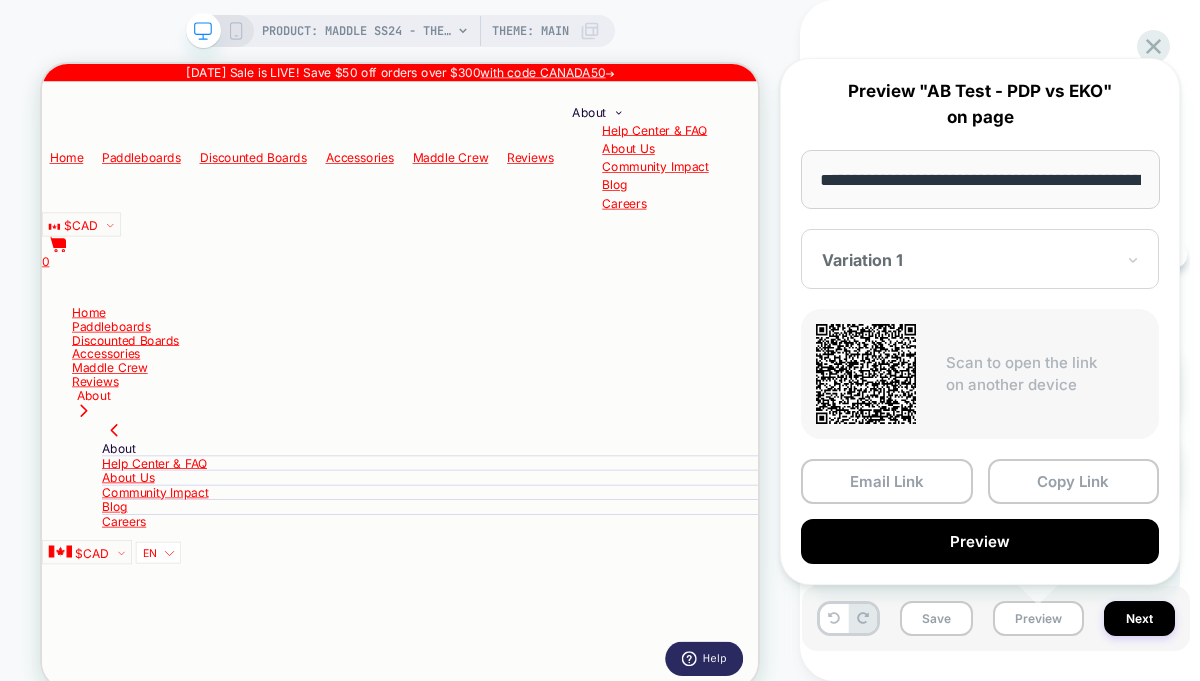 click on "**********" at bounding box center (980, 179) 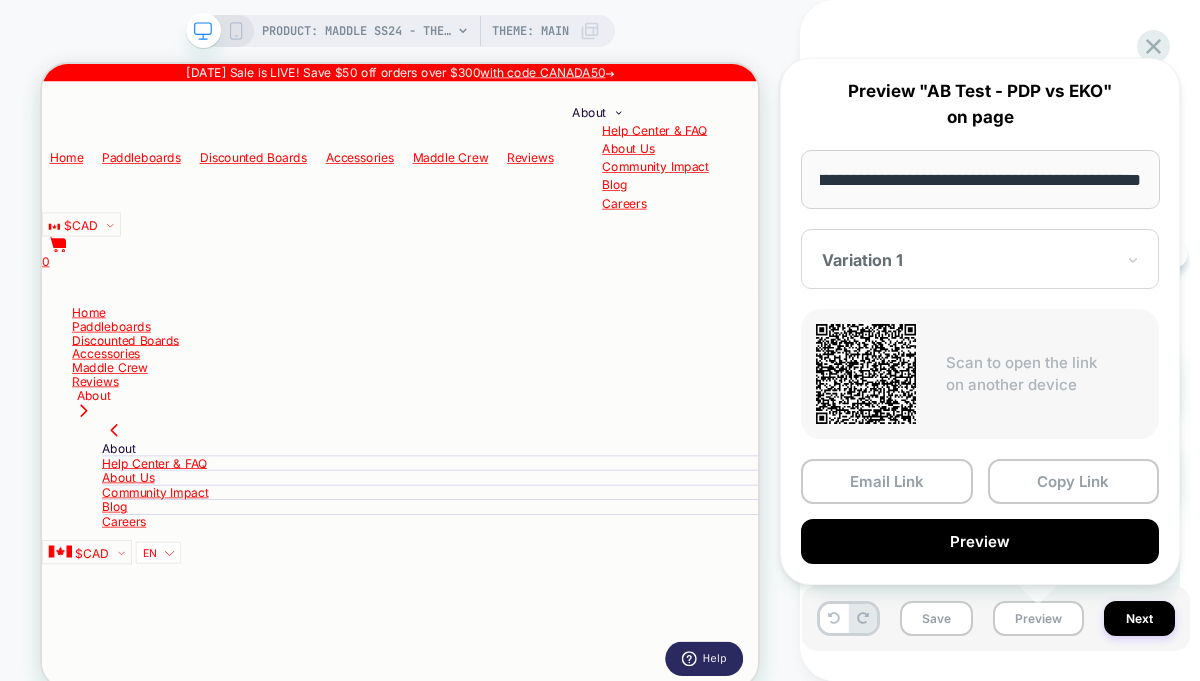 scroll, scrollTop: 0, scrollLeft: 232, axis: horizontal 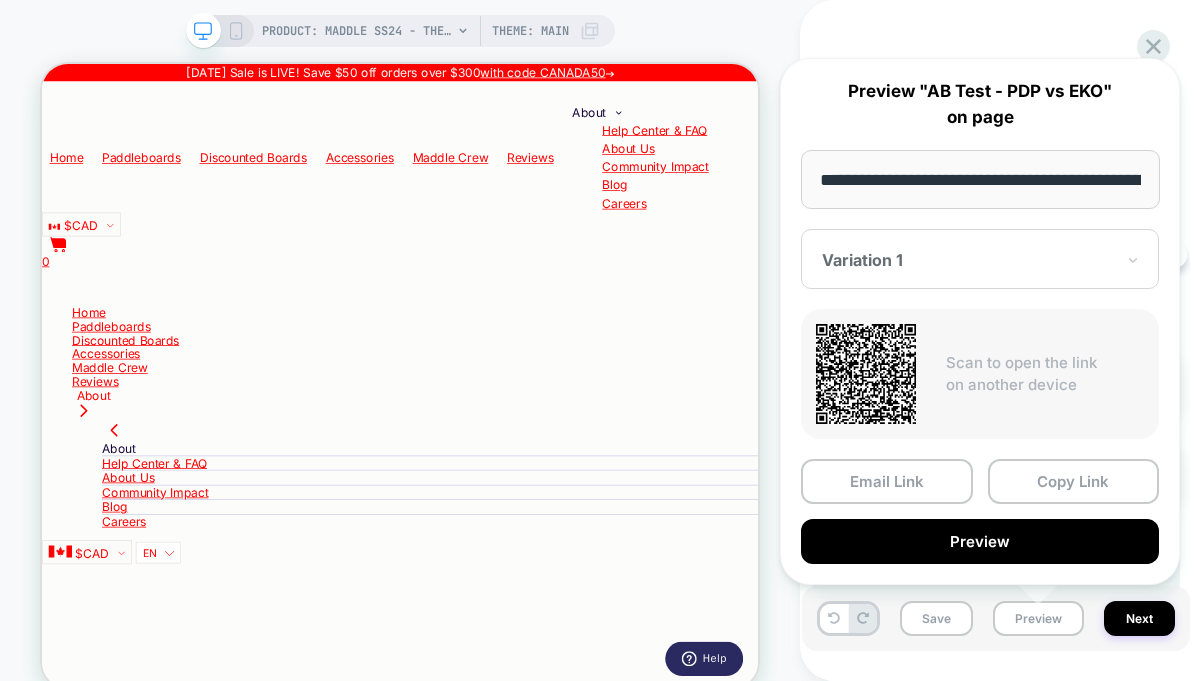 click on "**********" at bounding box center (980, 179) 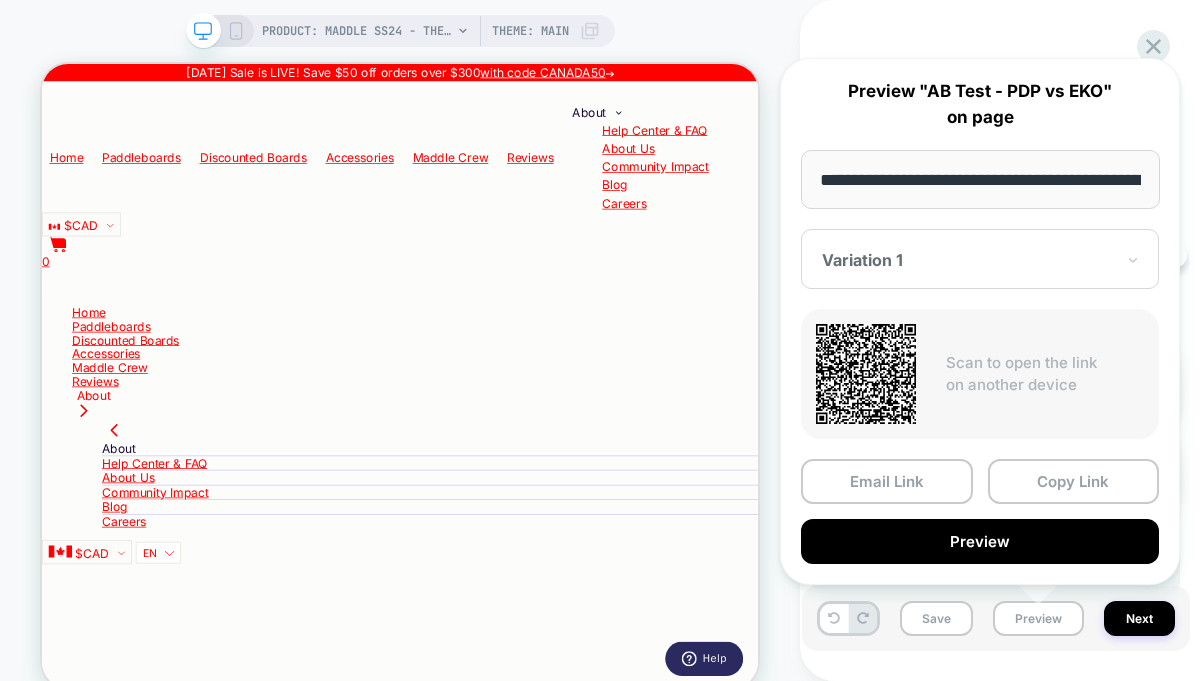 click on "**********" at bounding box center (980, 321) 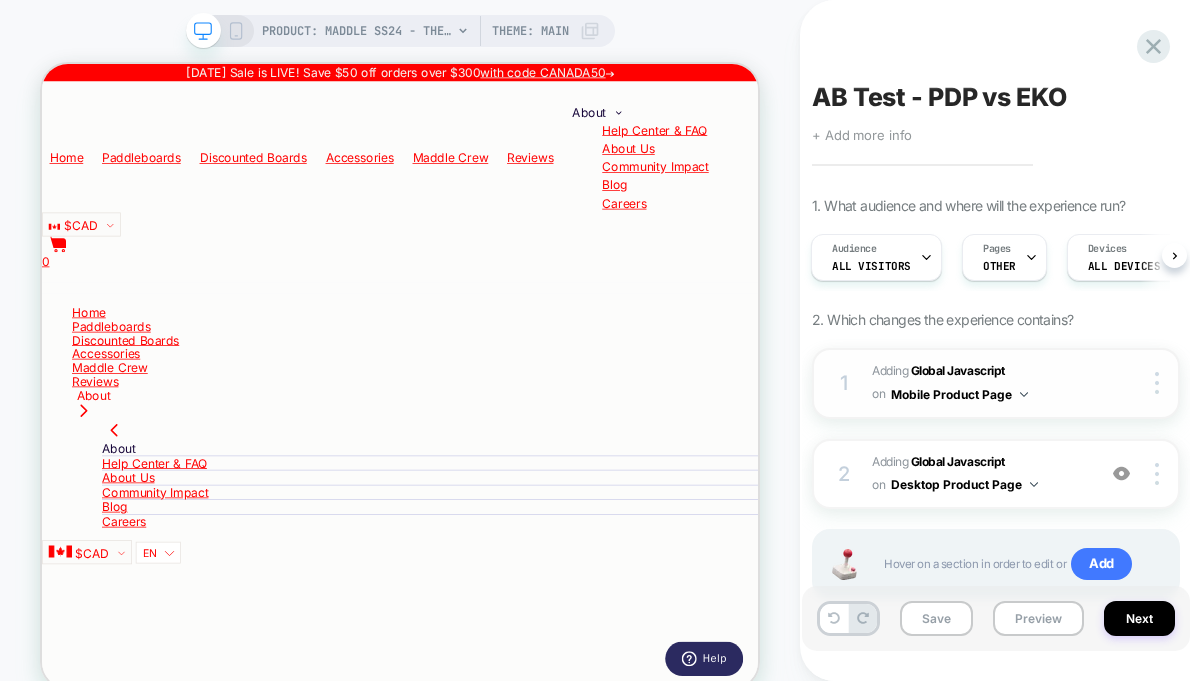 click at bounding box center [1024, 394] 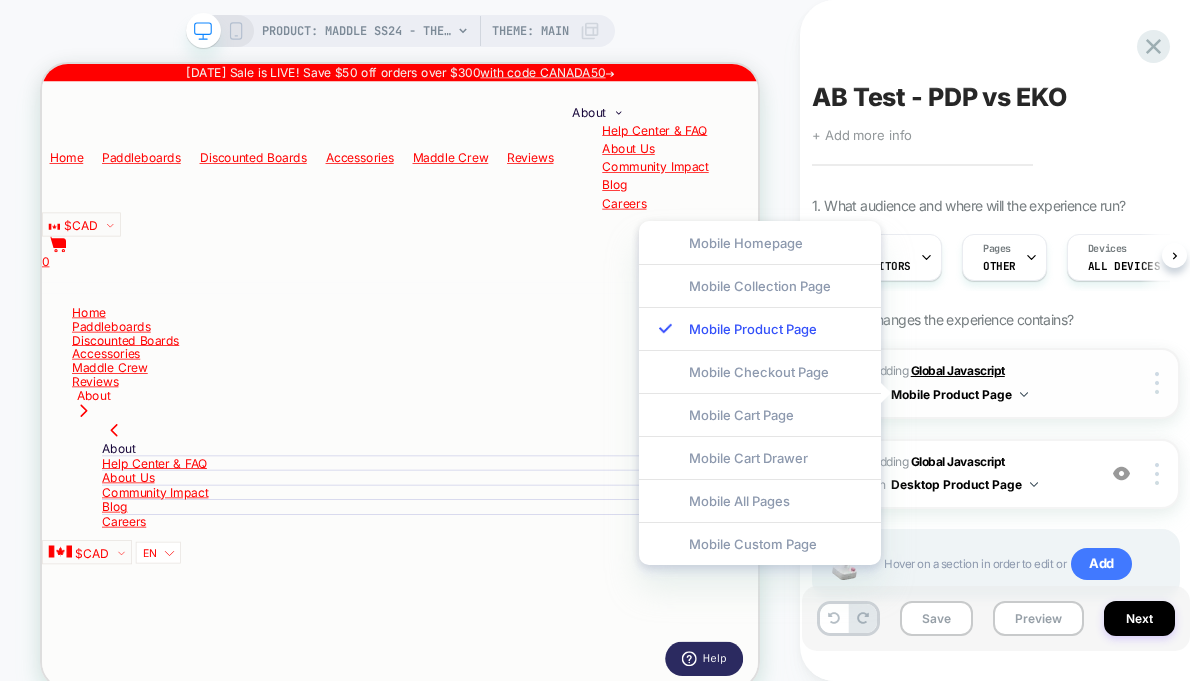 click on "Global Javascript" at bounding box center (958, 370) 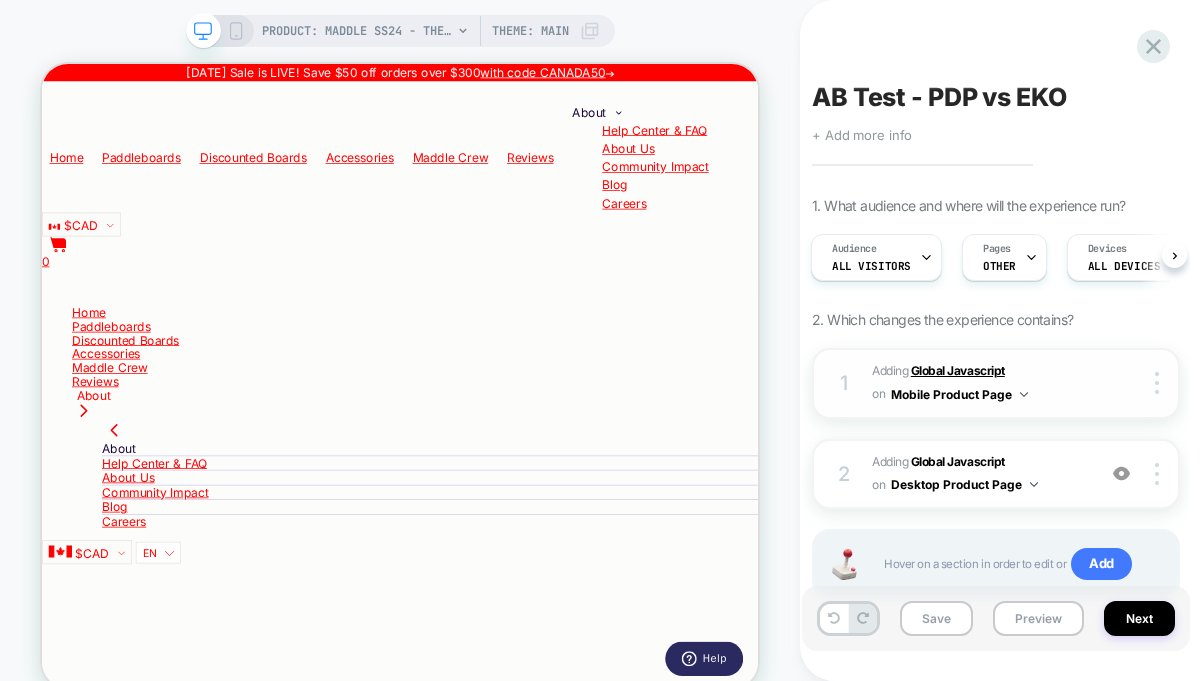 click on "Global Javascript" at bounding box center (958, 370) 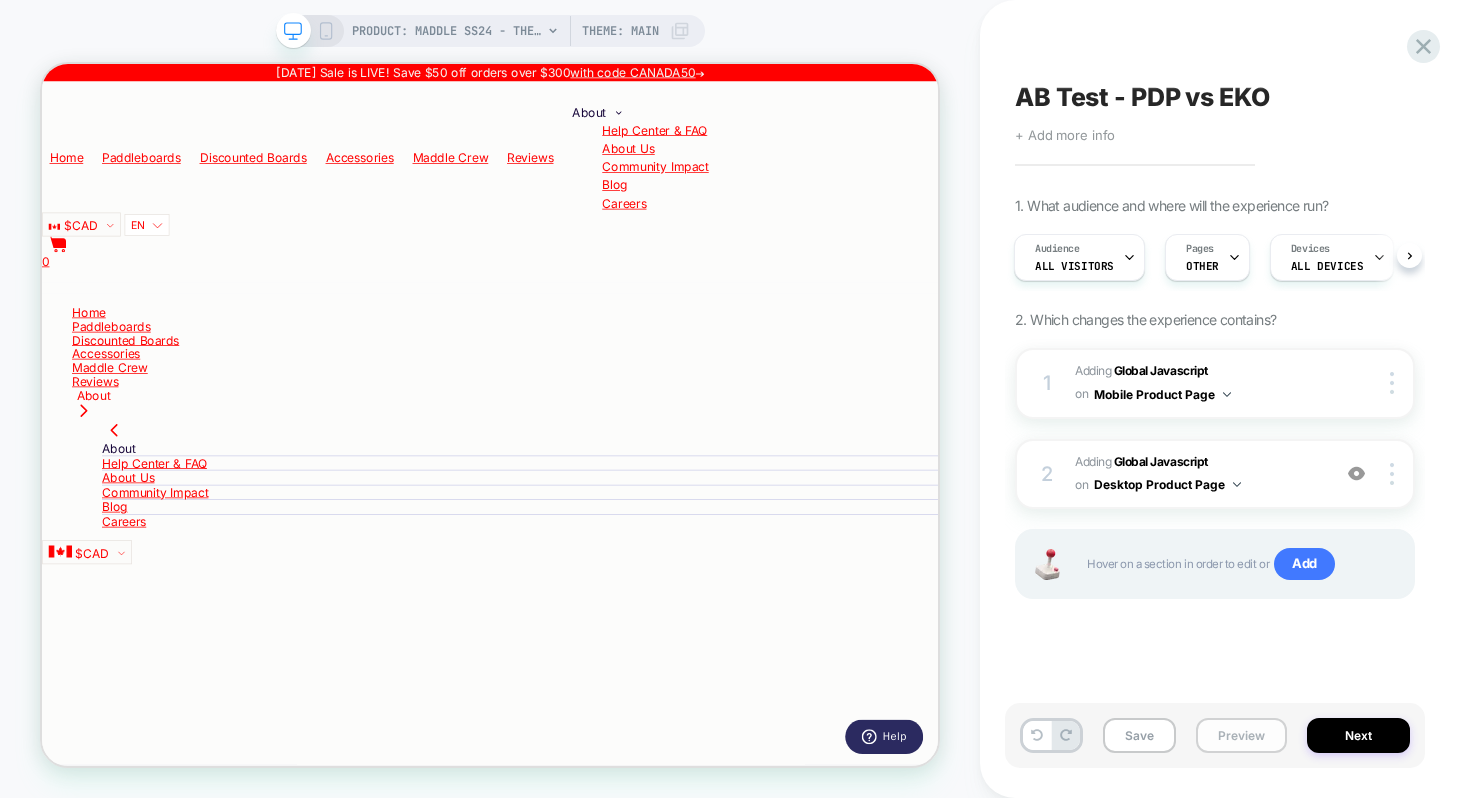 click on "Preview" at bounding box center (1241, 735) 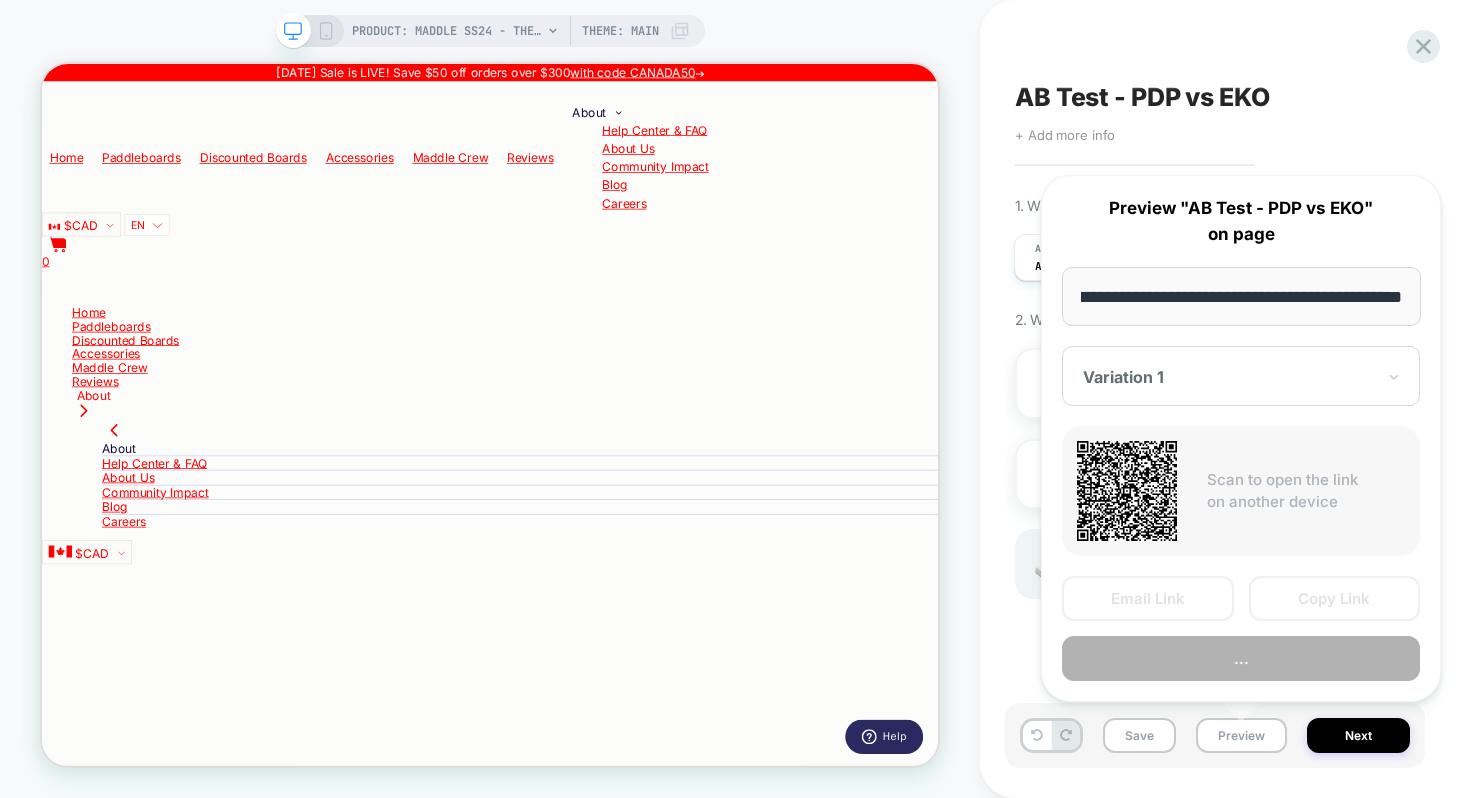scroll, scrollTop: 0, scrollLeft: 110, axis: horizontal 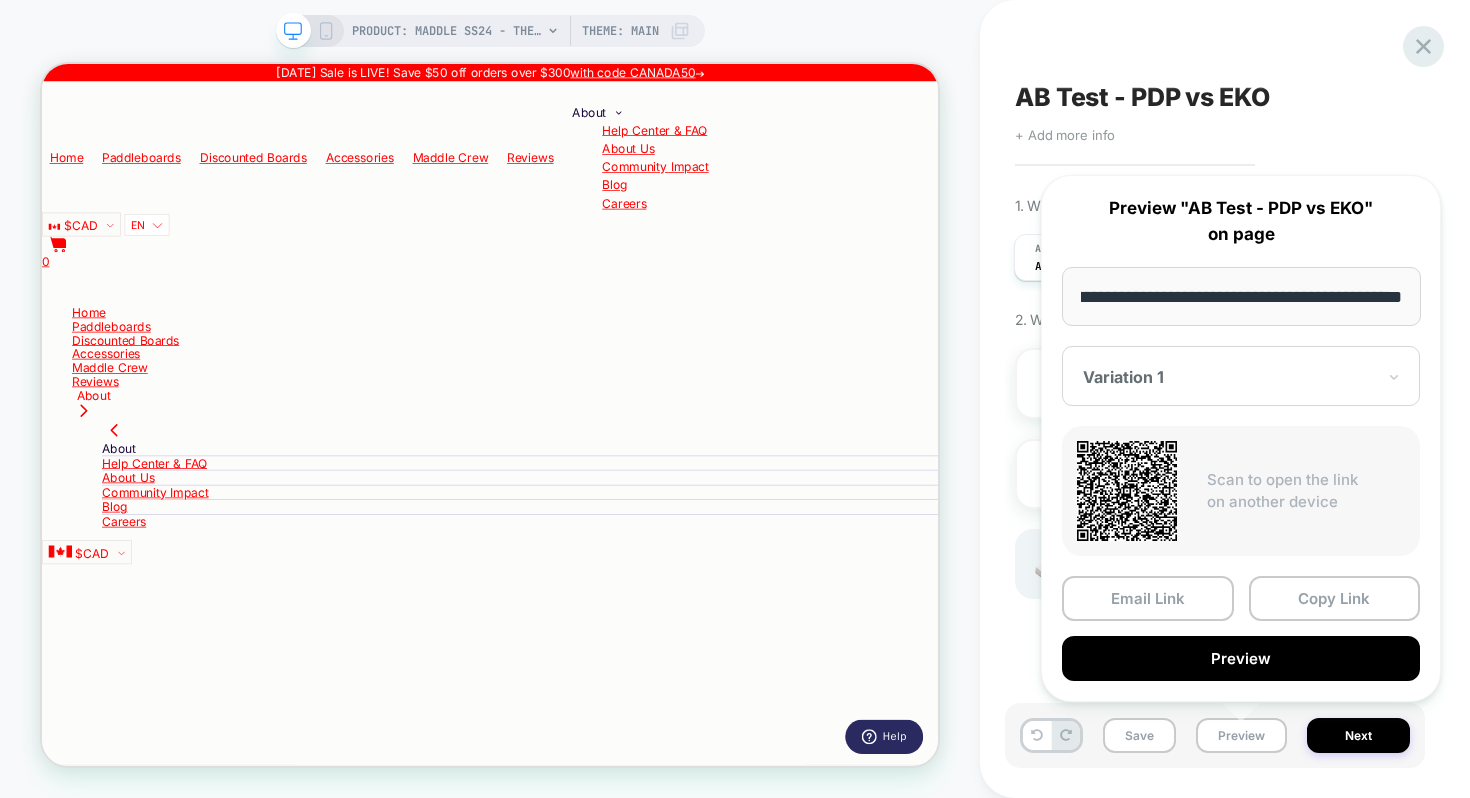 type on "**********" 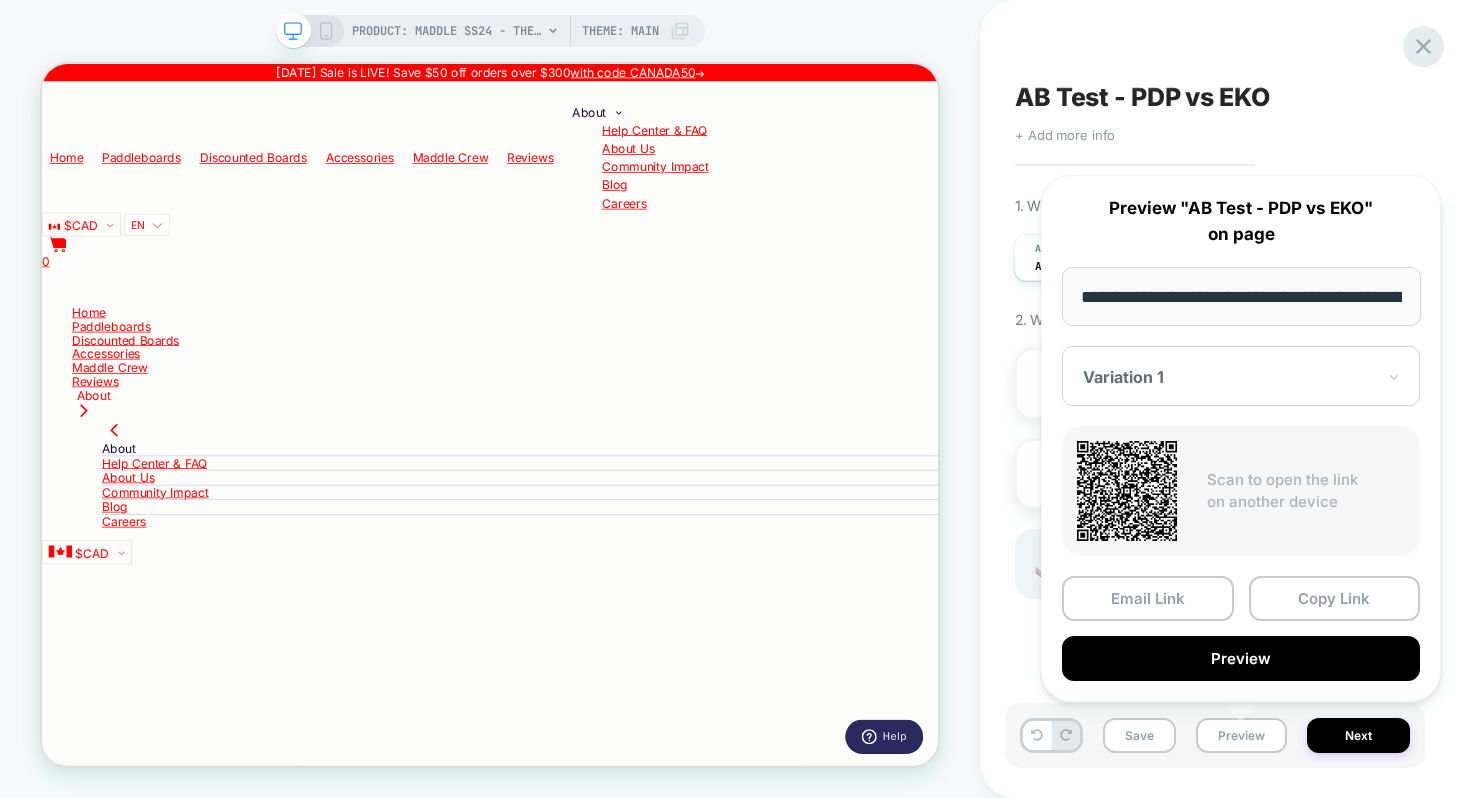 click 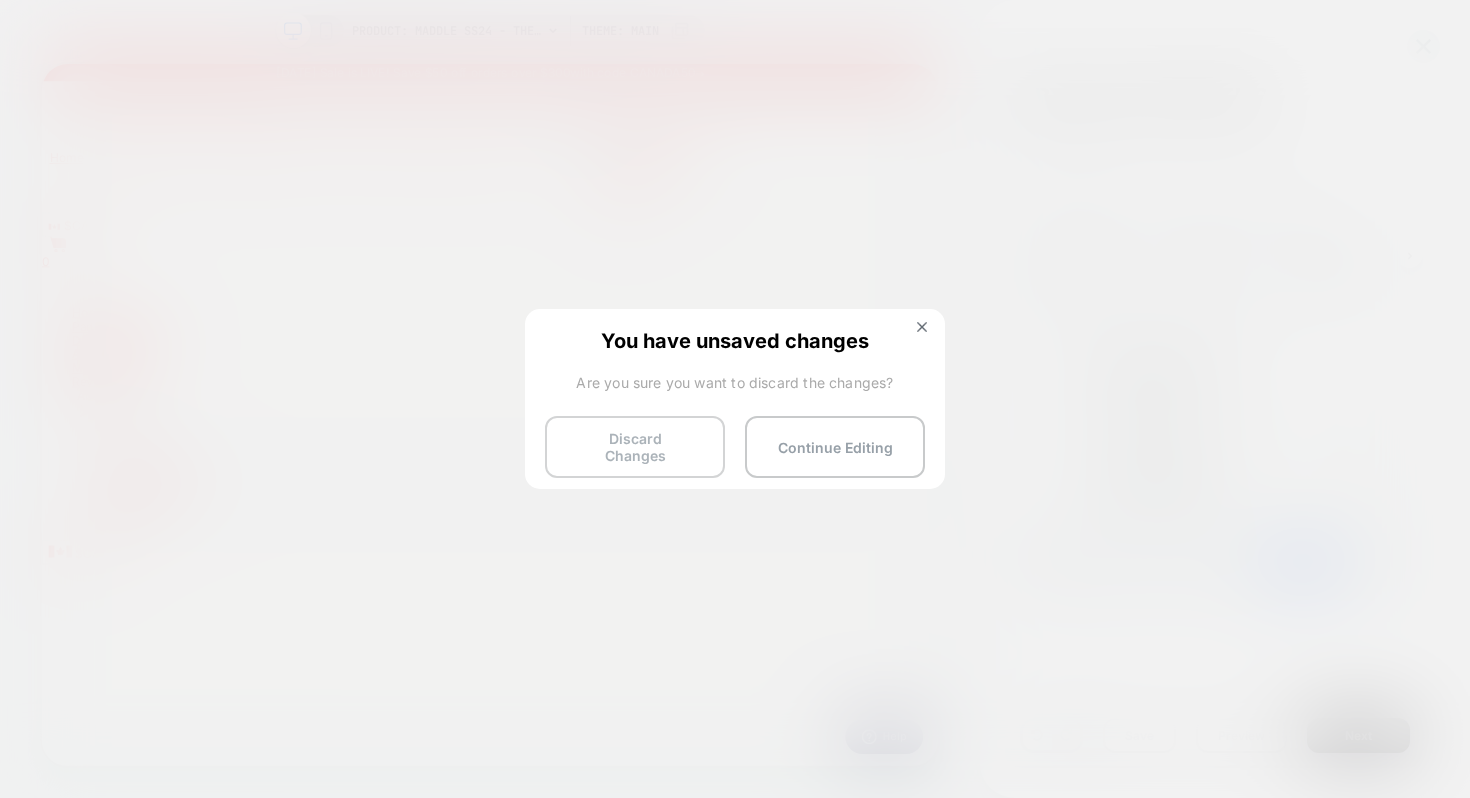 click on "Discard Changes" at bounding box center (635, 447) 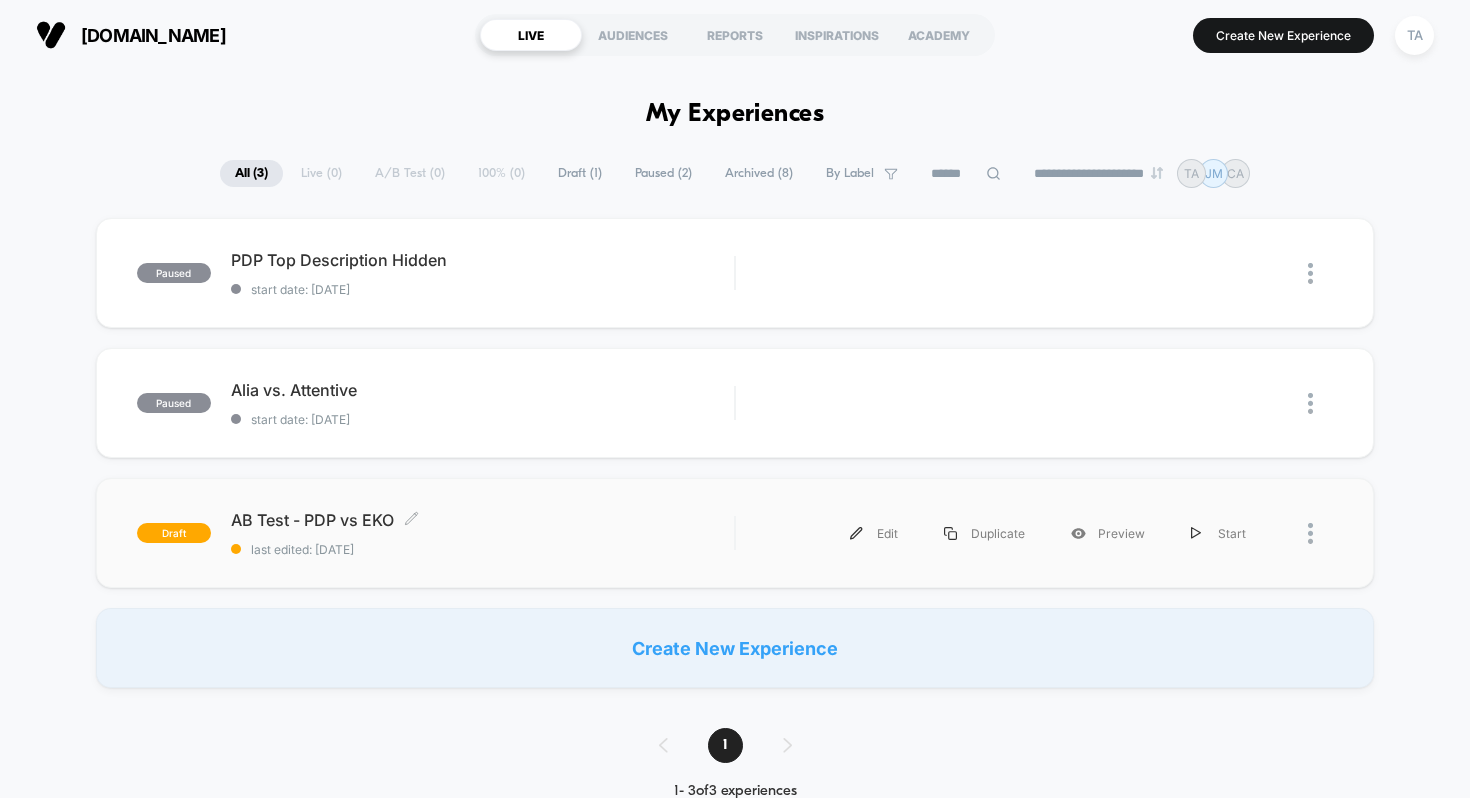 click on "AB Test - PDP vs EKO Click to edit experience details" at bounding box center [483, 520] 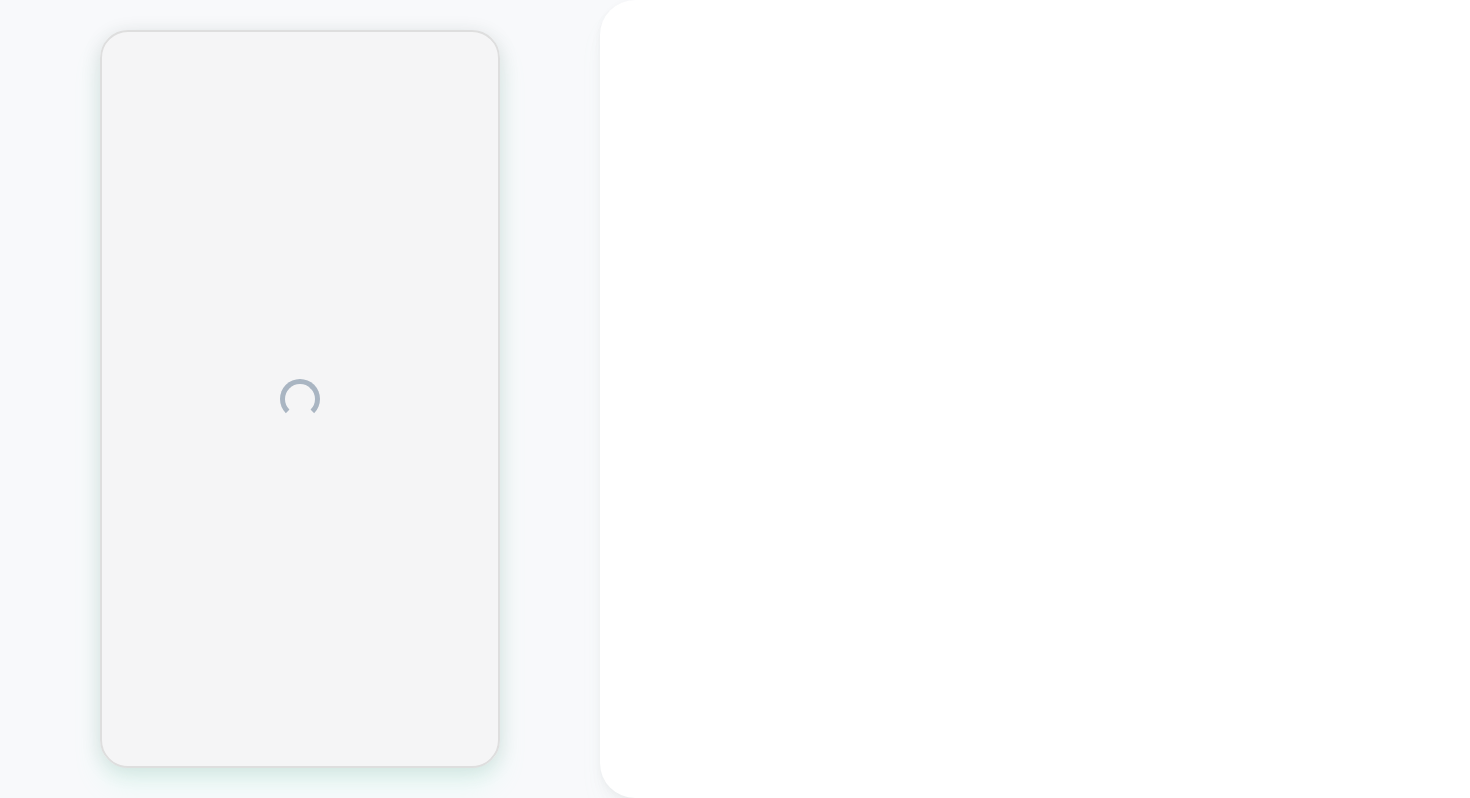 scroll, scrollTop: 0, scrollLeft: 0, axis: both 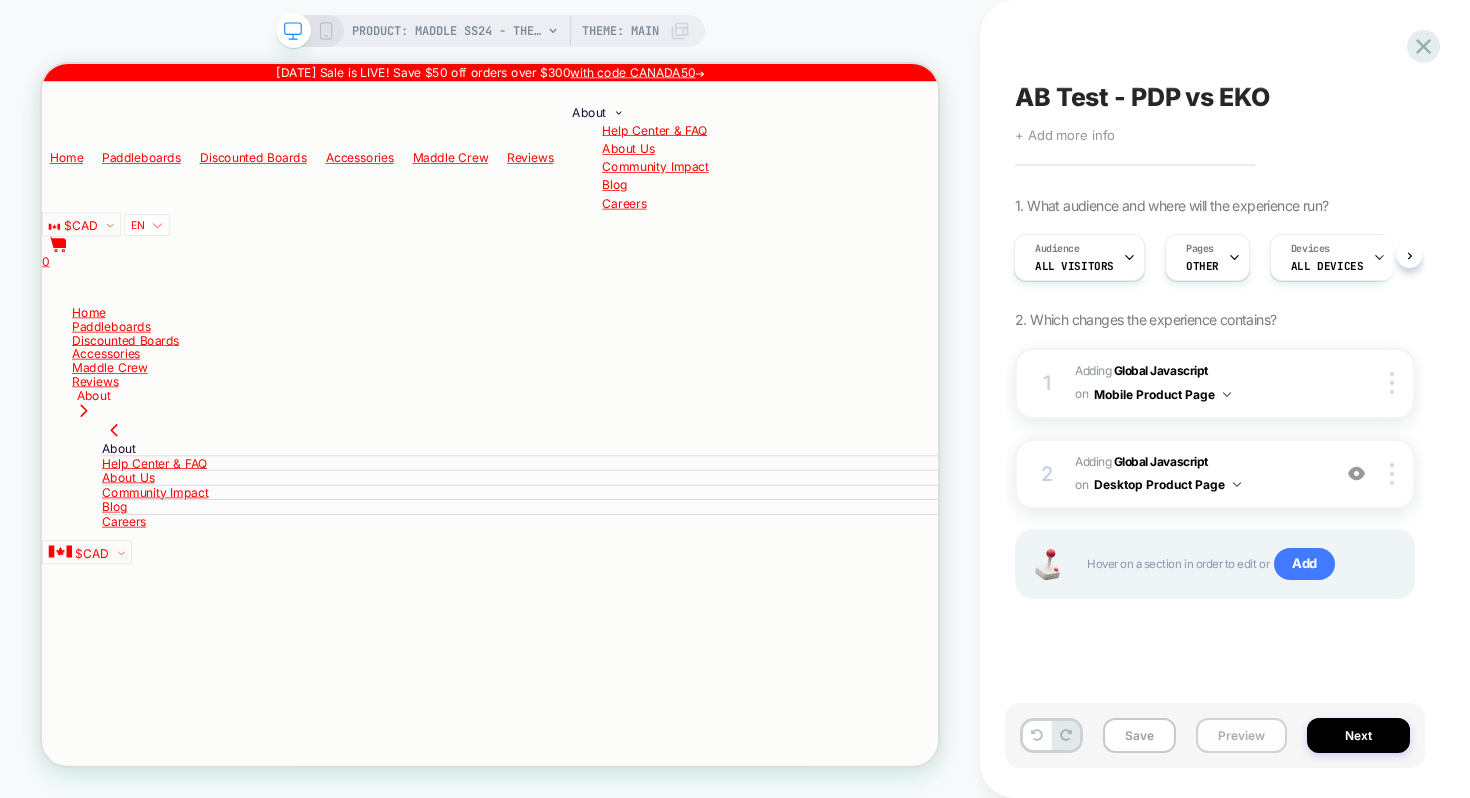 click on "Preview" at bounding box center (1241, 735) 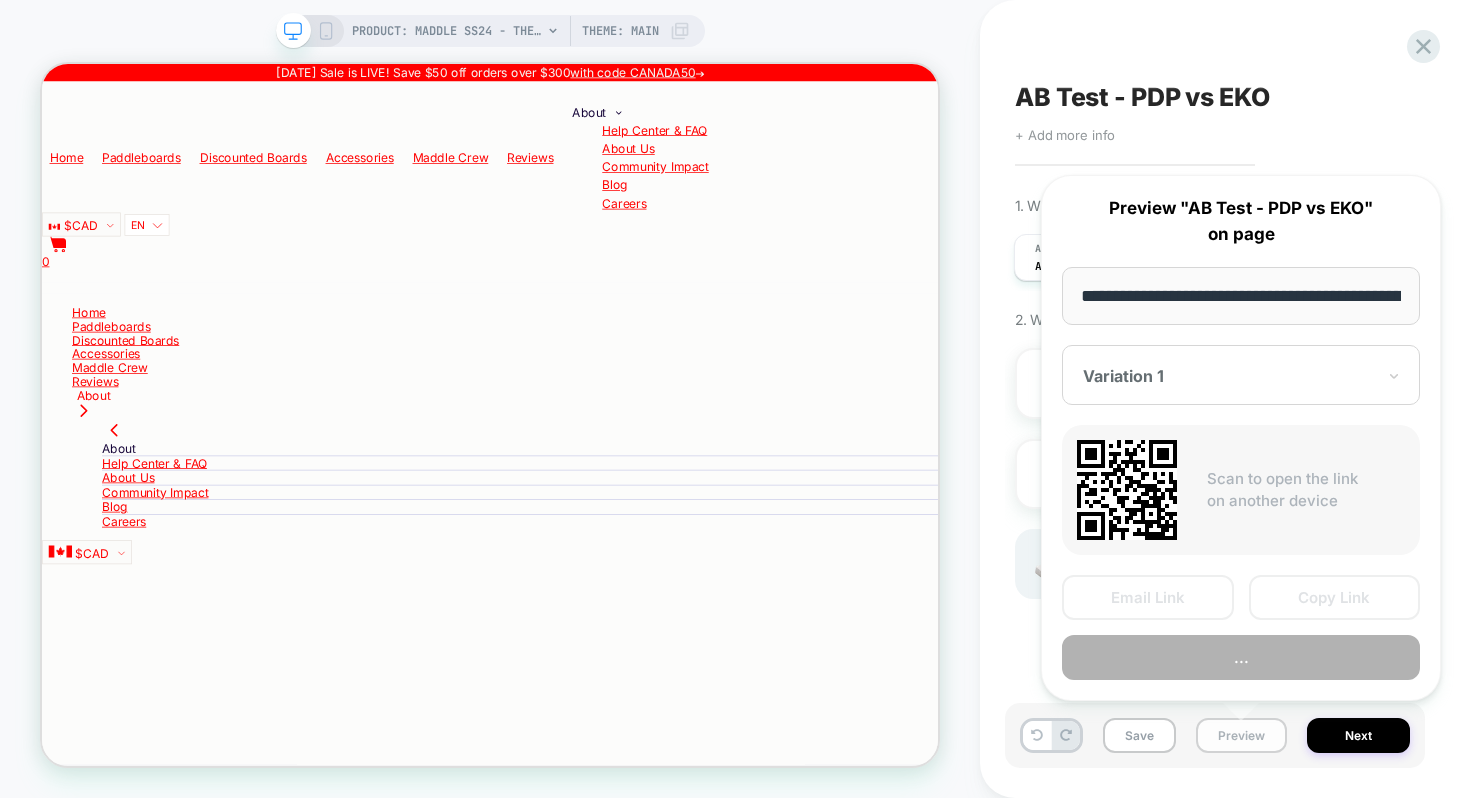 scroll, scrollTop: 0, scrollLeft: 232, axis: horizontal 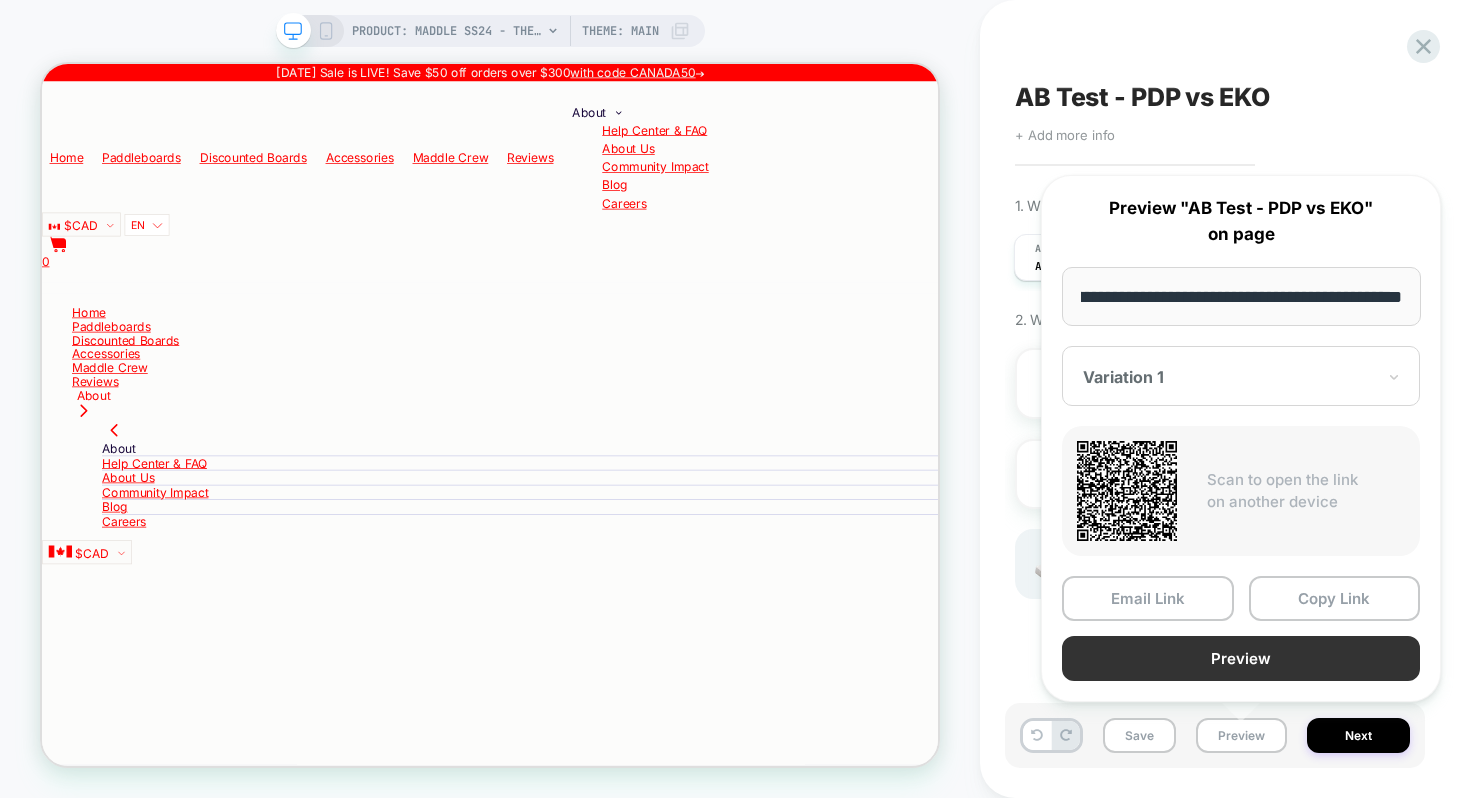 click on "Preview" at bounding box center [1241, 658] 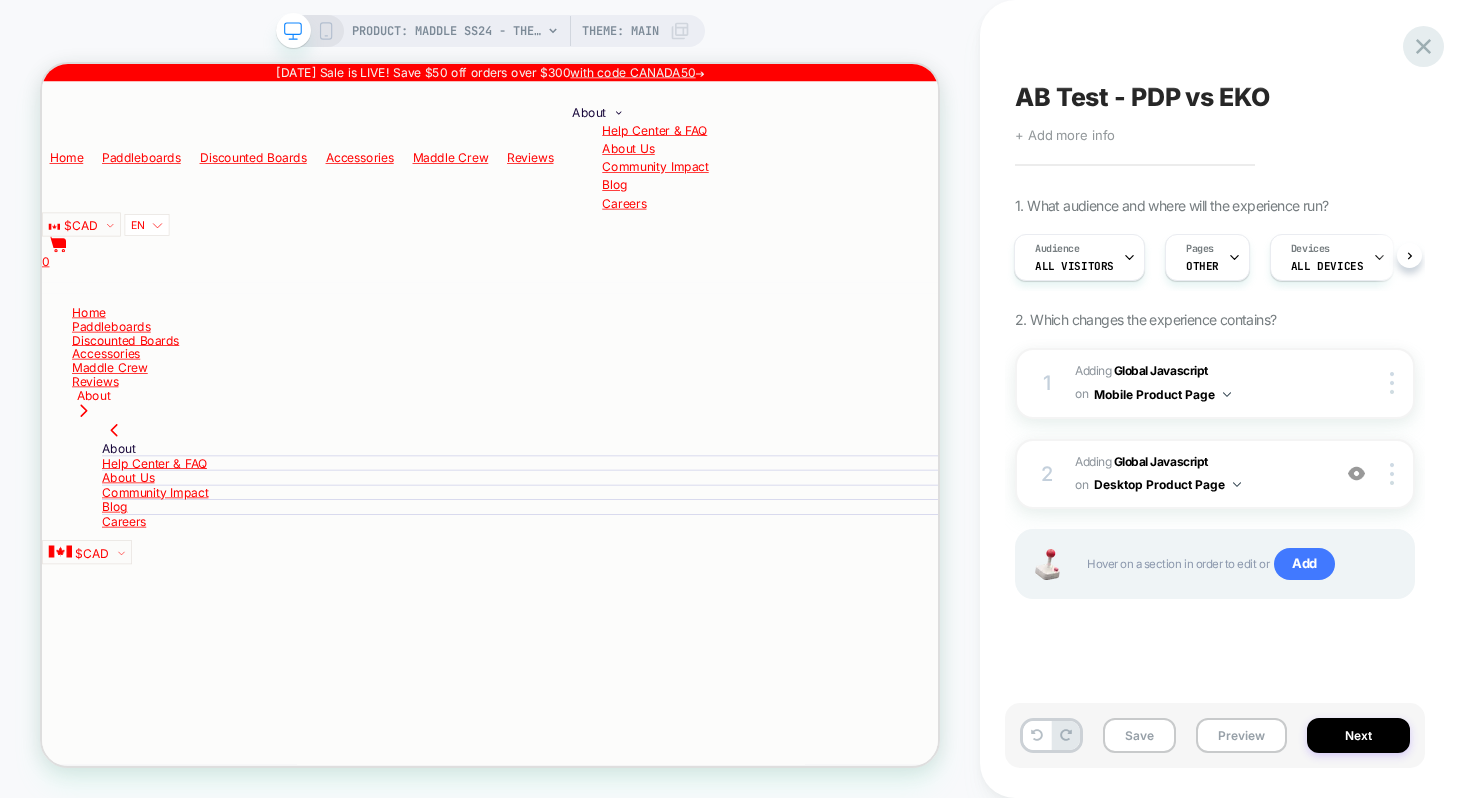 click 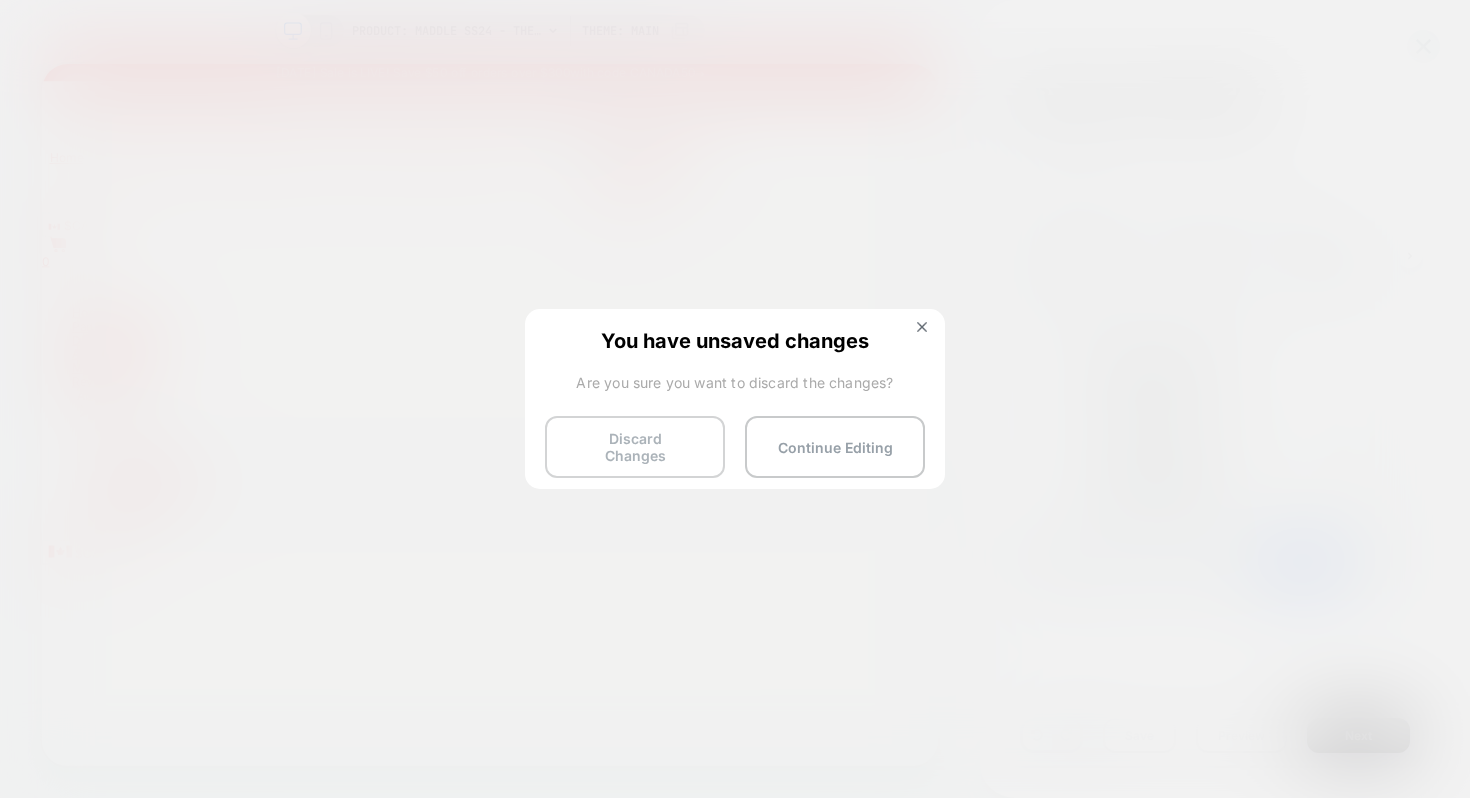 click on "Discard Changes" at bounding box center [635, 447] 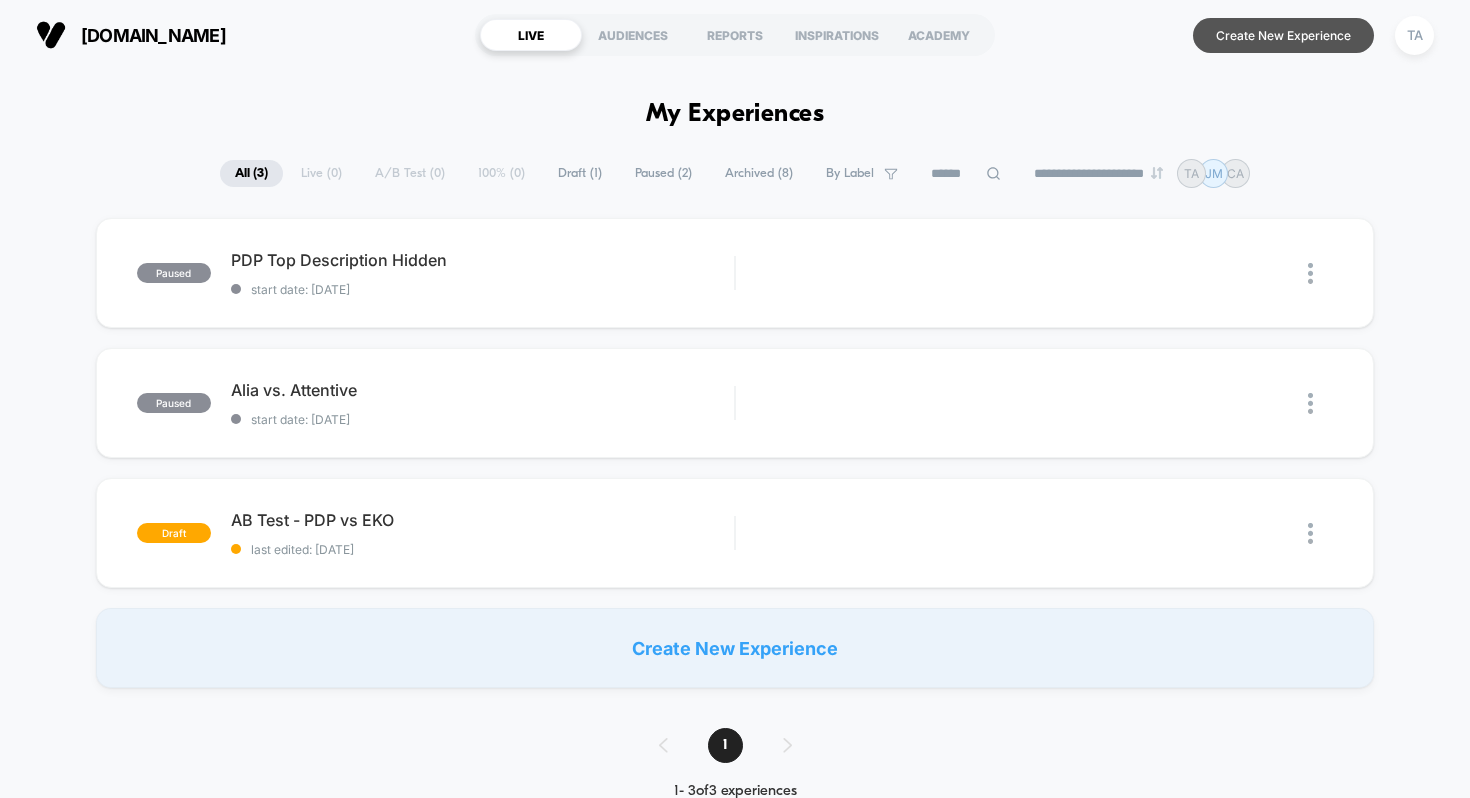 click on "Create New Experience" at bounding box center [1283, 35] 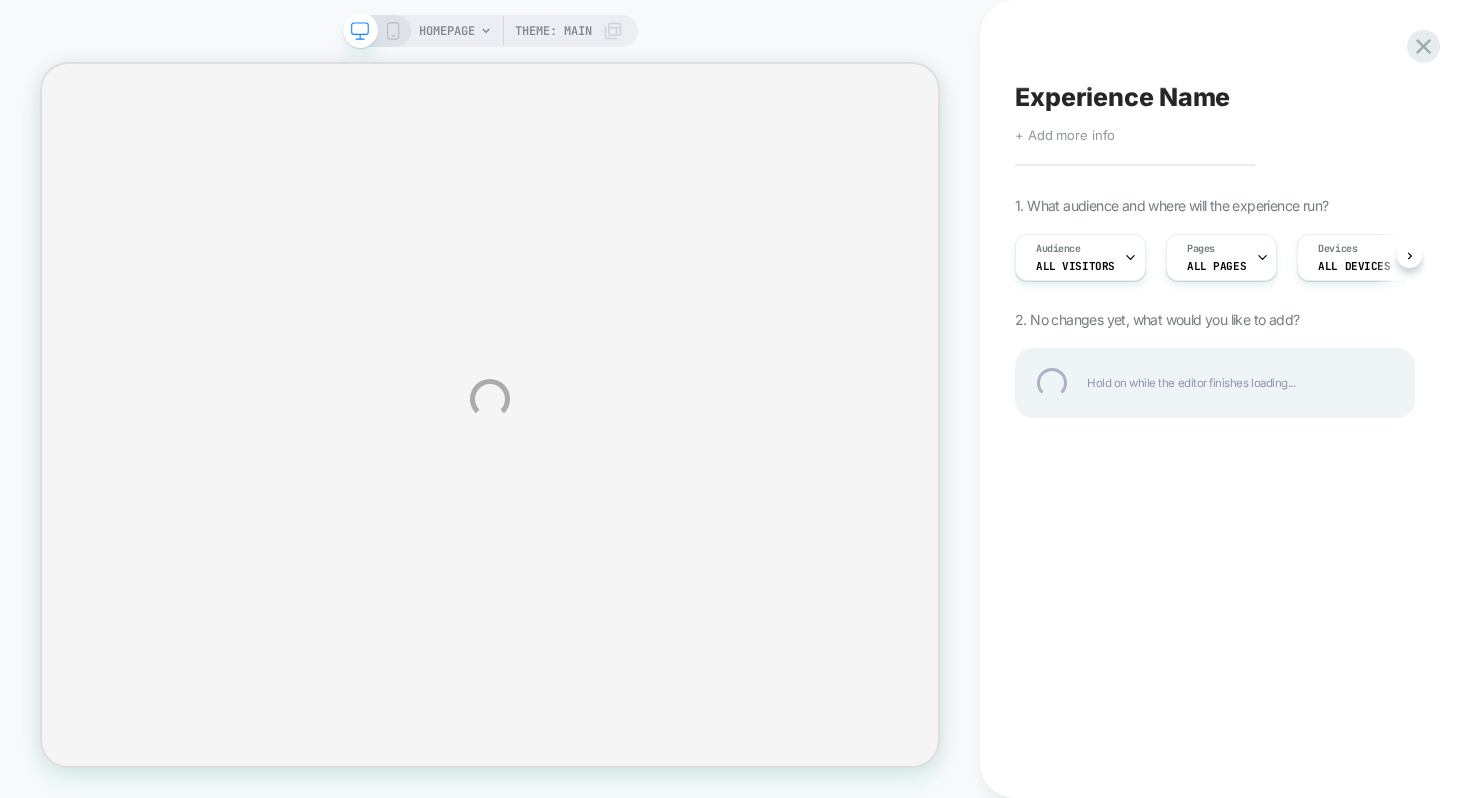 click on "HOMEPAGE Theme: MAIN Experience Name Click to edit experience details + Add more info 1. What audience and where will the experience run? Audience All Visitors Pages ALL PAGES Devices ALL DEVICES Trigger Page Load 2. No changes yet, what would you like to add? Hold on while the editor finishes loading..." at bounding box center (735, 399) 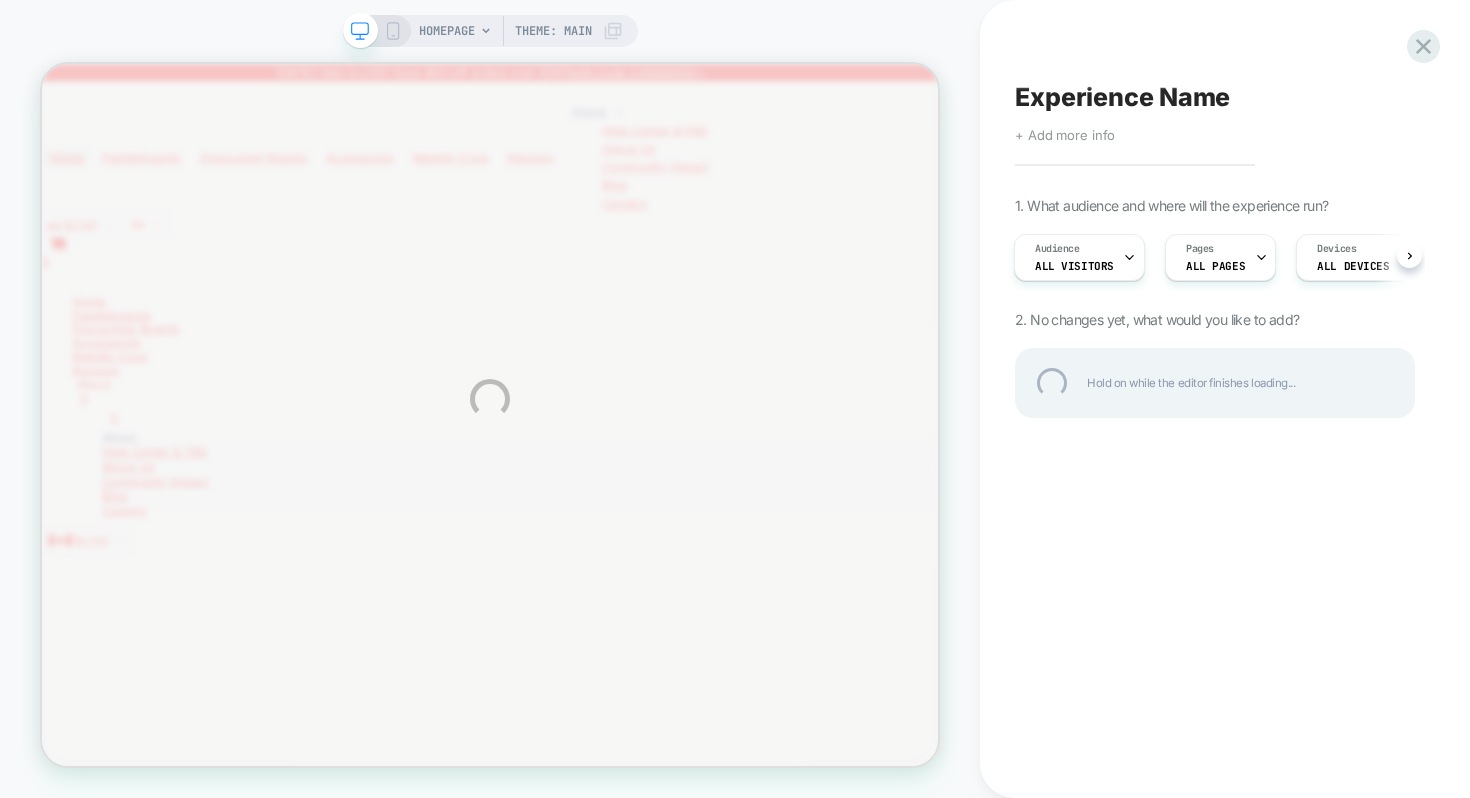 scroll, scrollTop: 0, scrollLeft: 0, axis: both 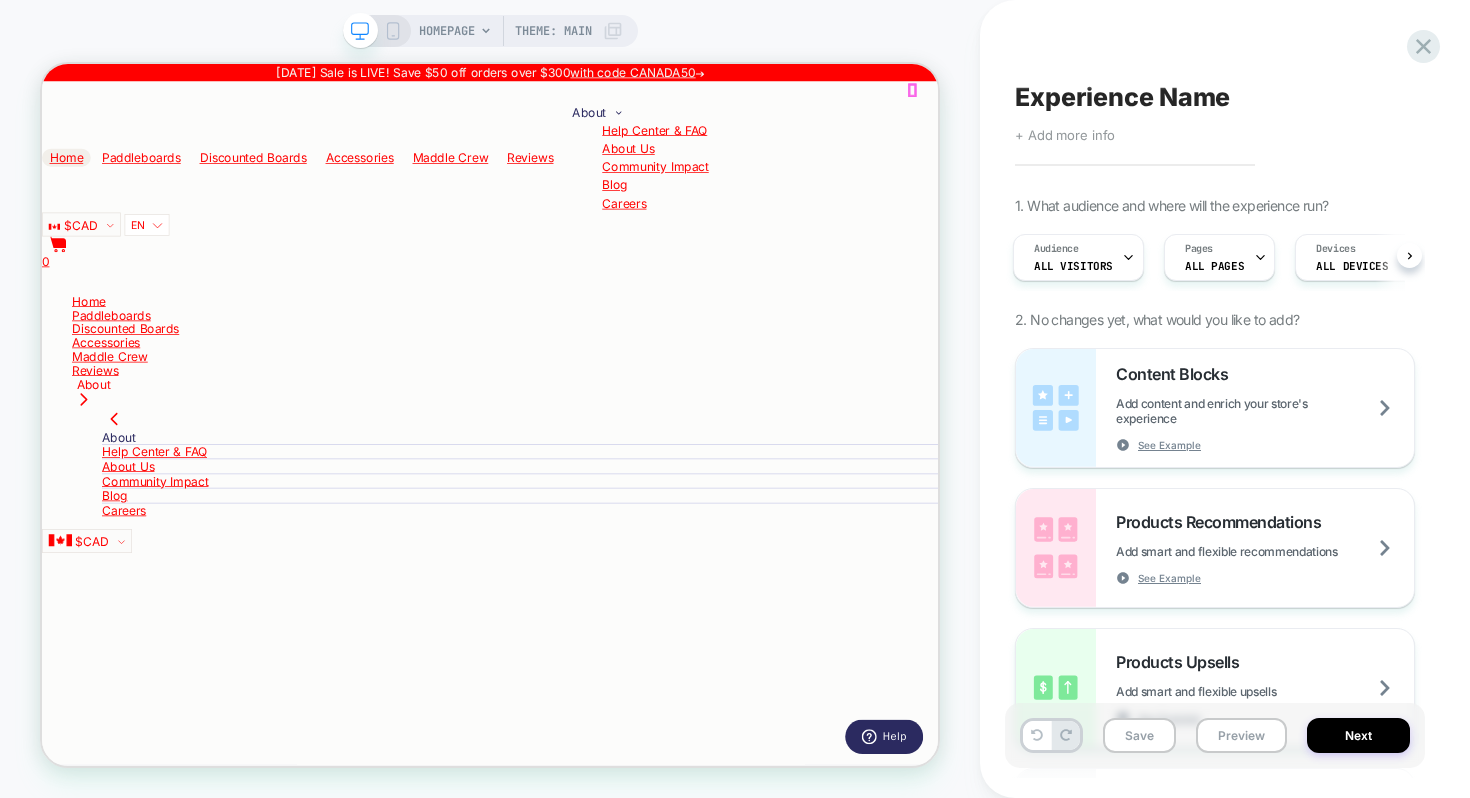 click at bounding box center (50, 9683) 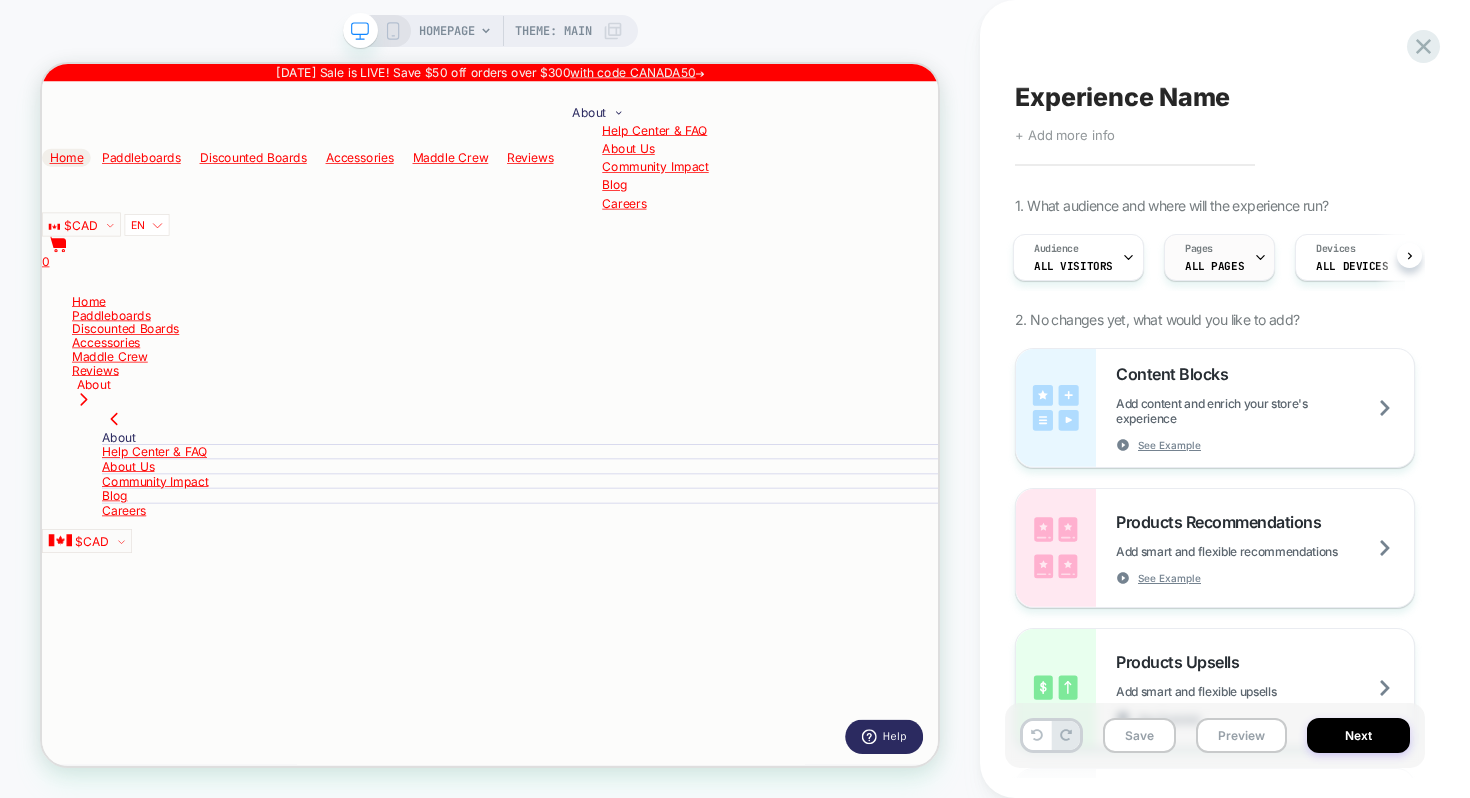 click on "Pages ALL PAGES" at bounding box center (1214, 257) 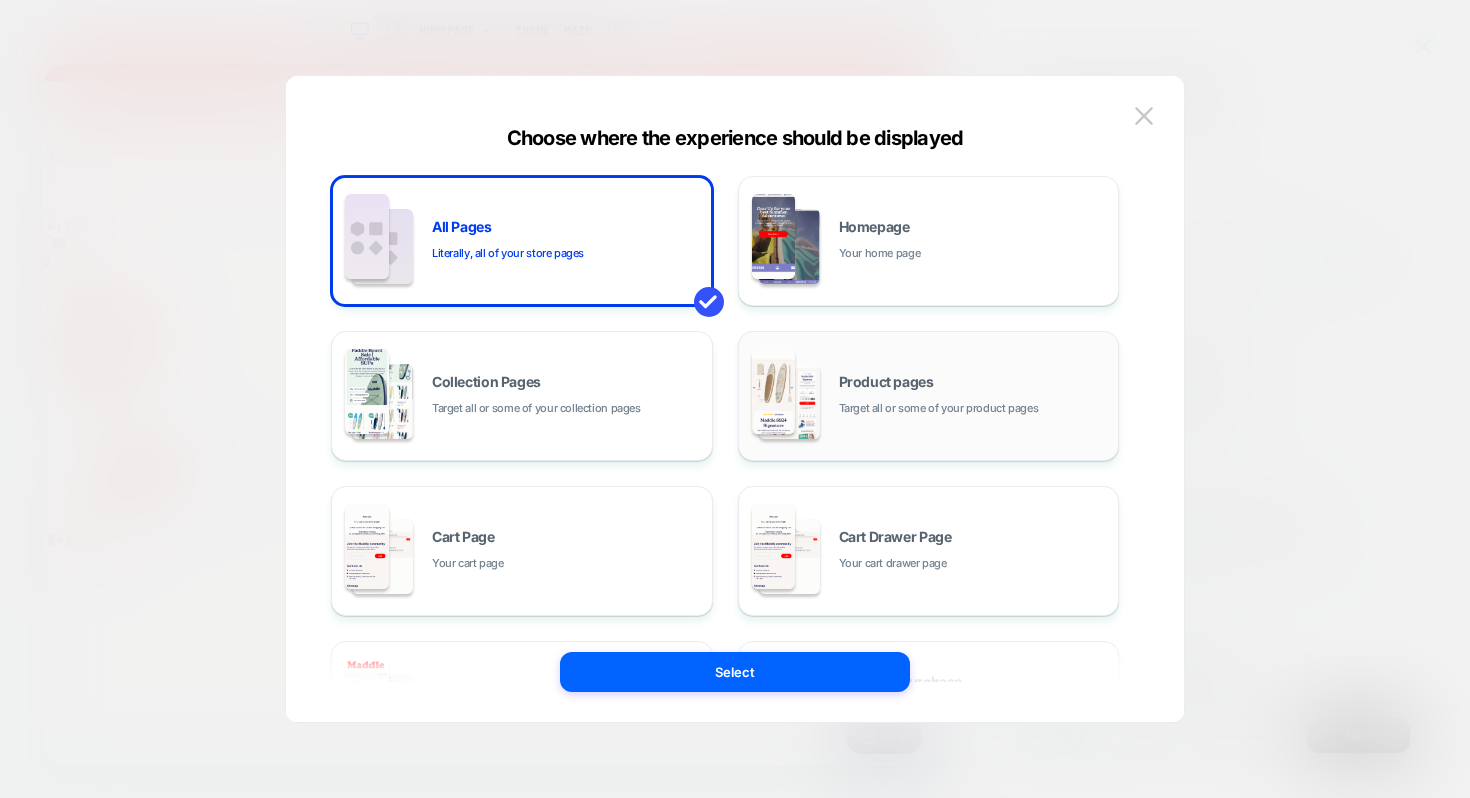 click on "Product pages Target all or some of your product pages" at bounding box center [974, 396] 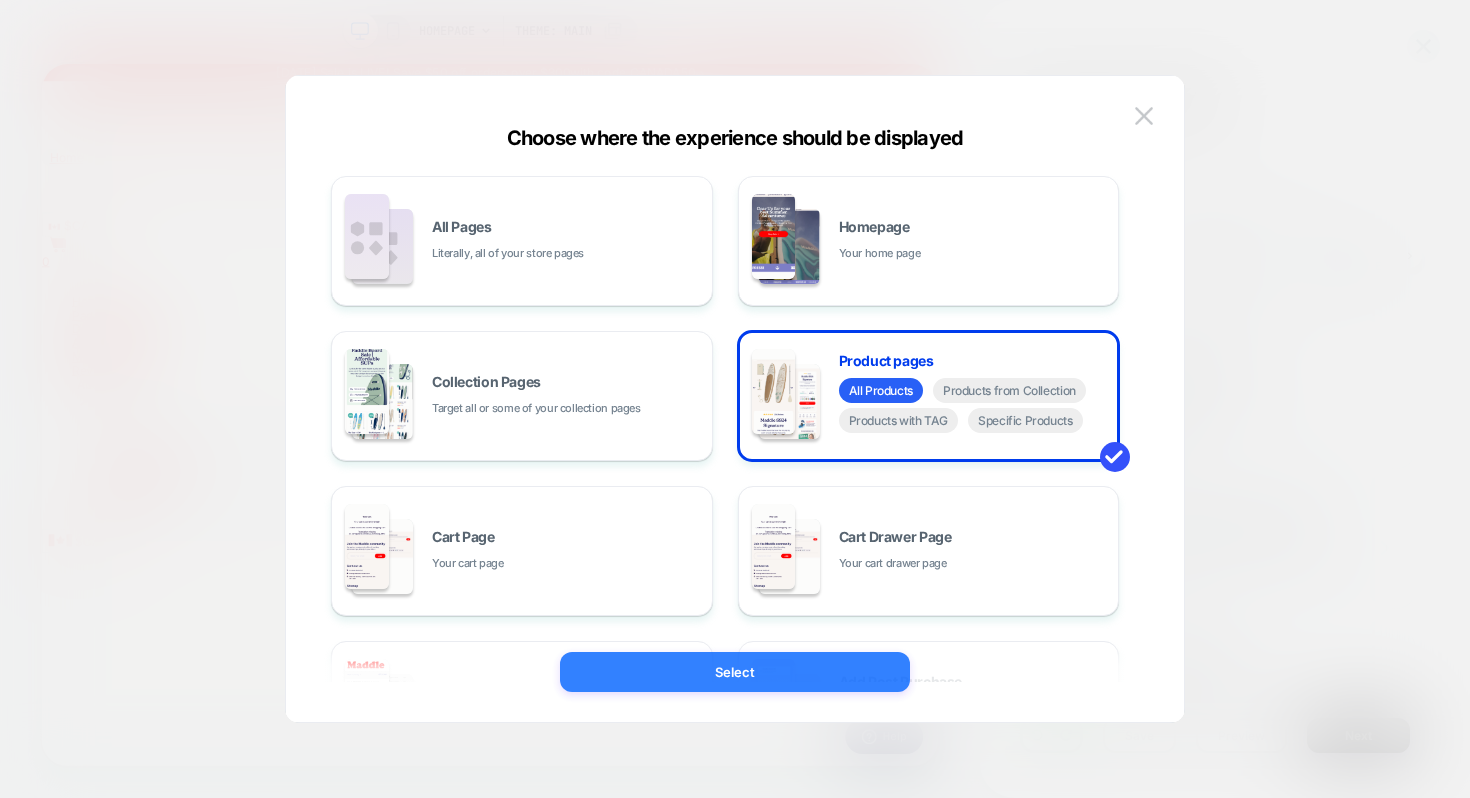 click on "Select" at bounding box center [735, 672] 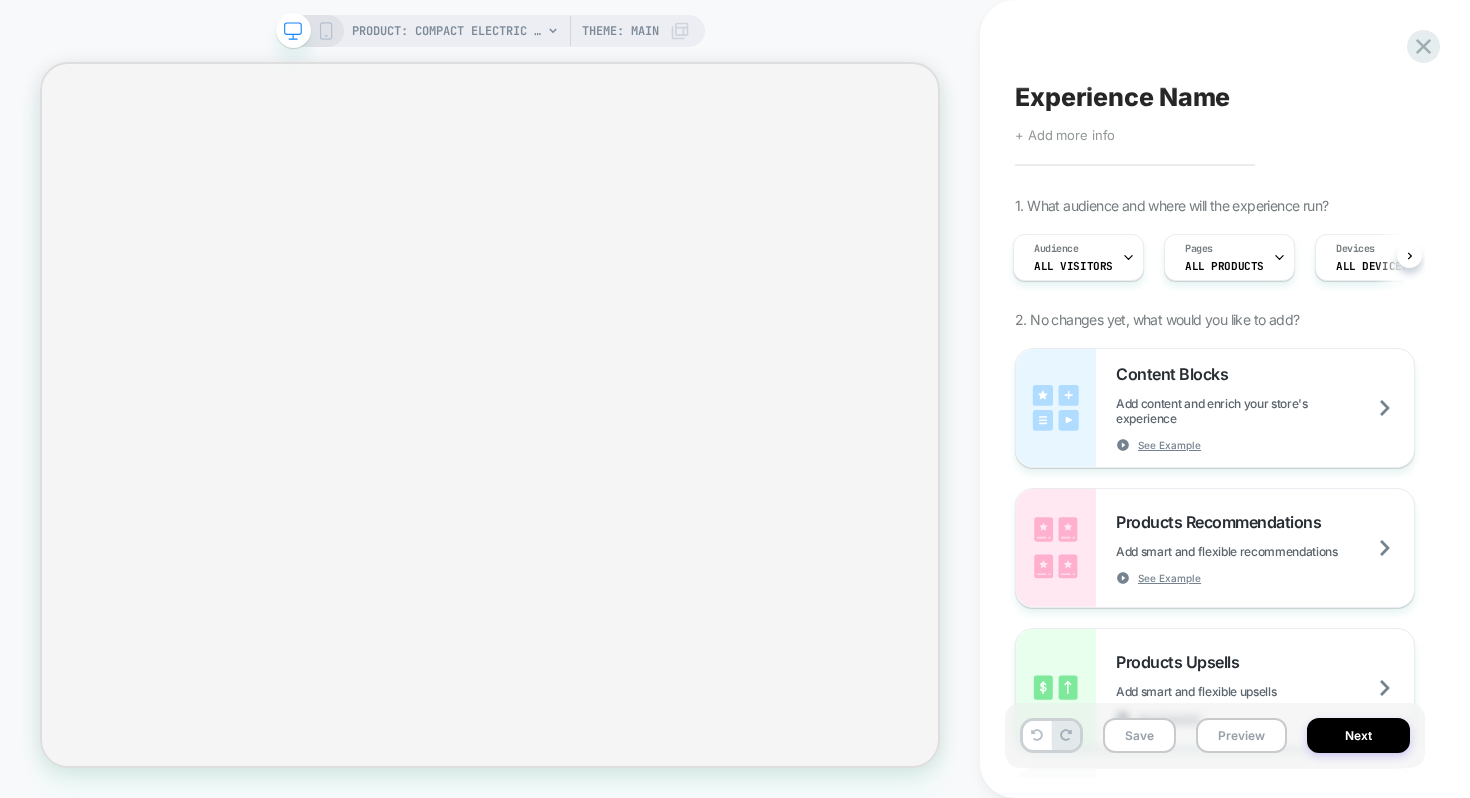scroll, scrollTop: 0, scrollLeft: 3, axis: horizontal 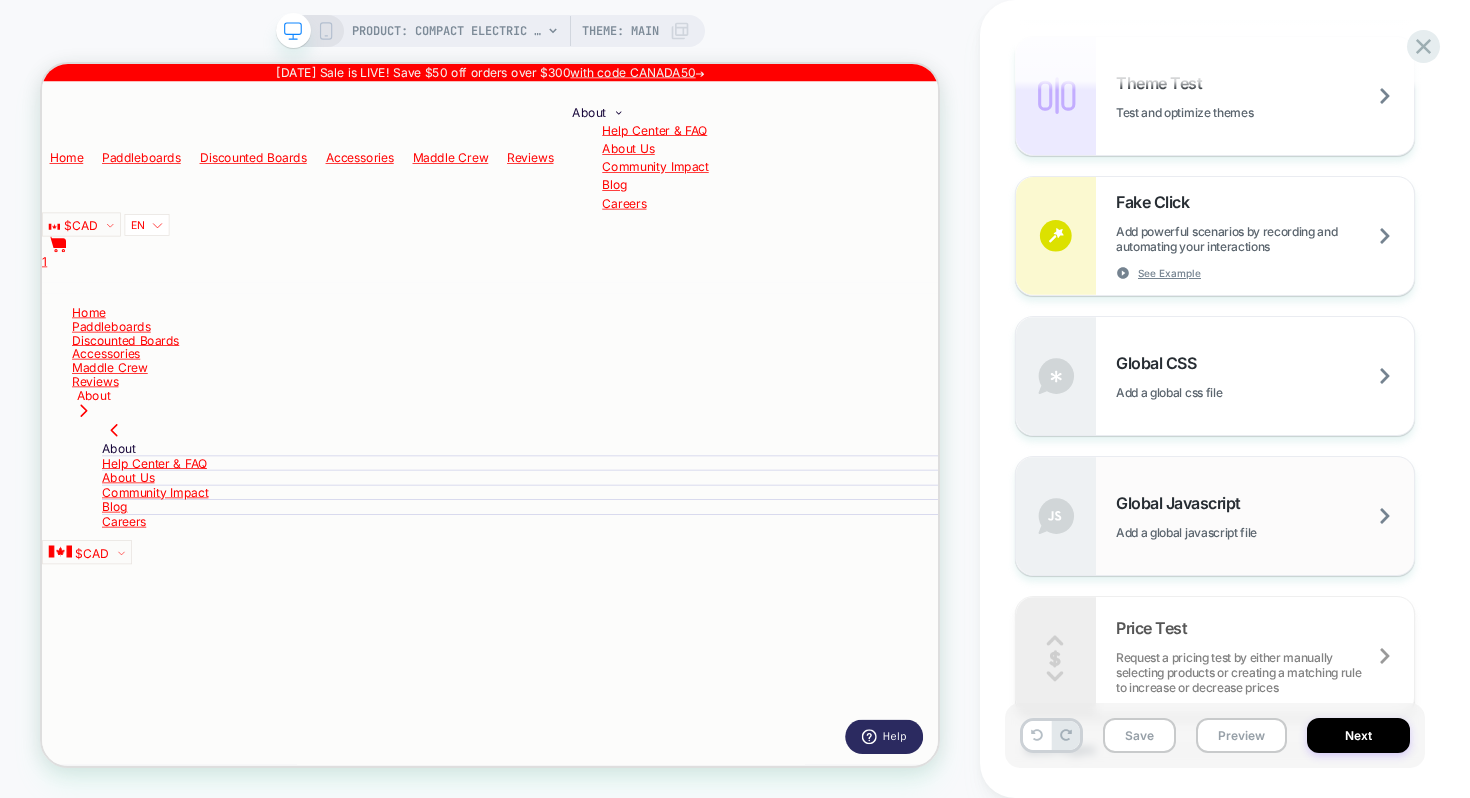 click on "Add a global javascript file" at bounding box center [1211, 532] 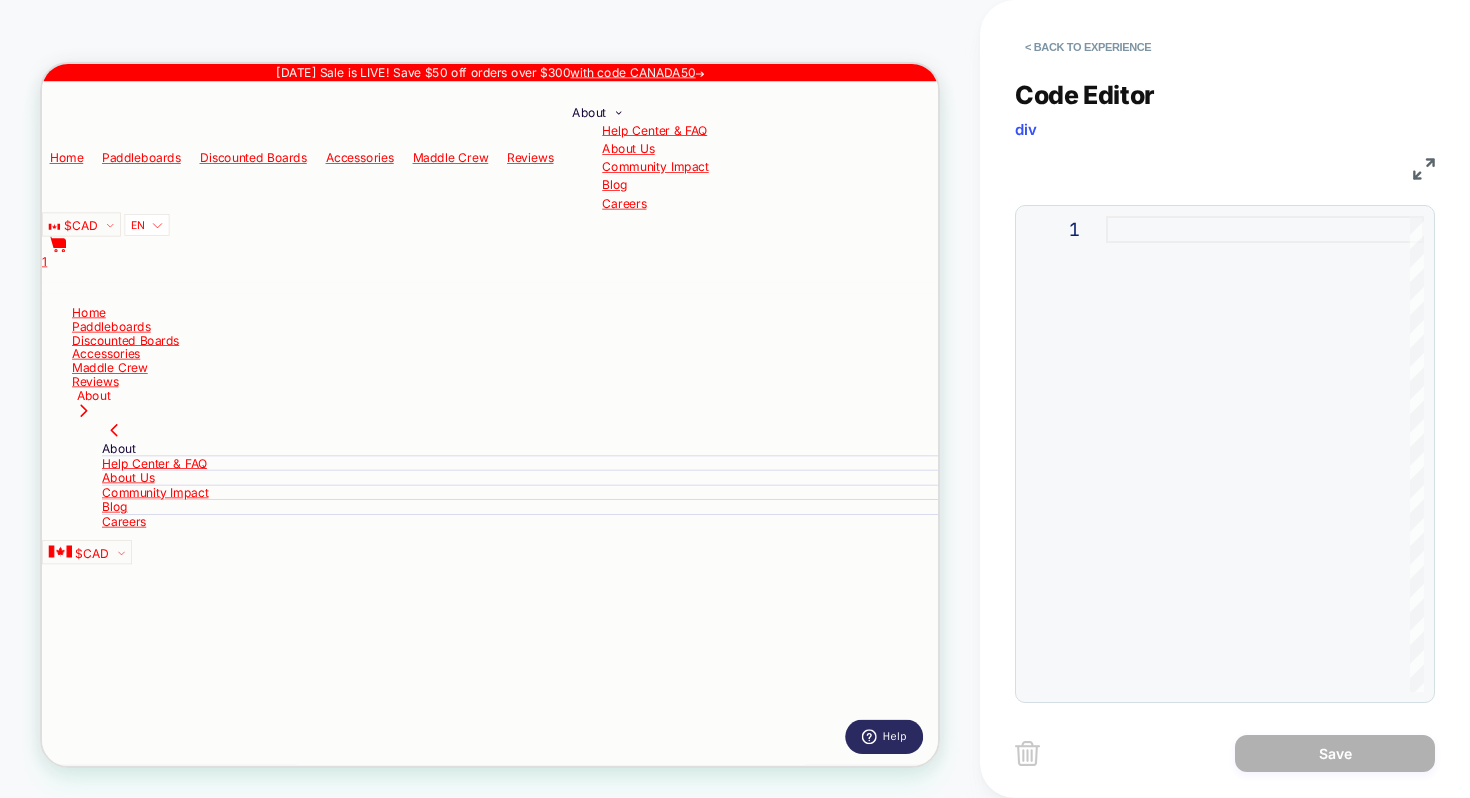 click at bounding box center [1265, 454] 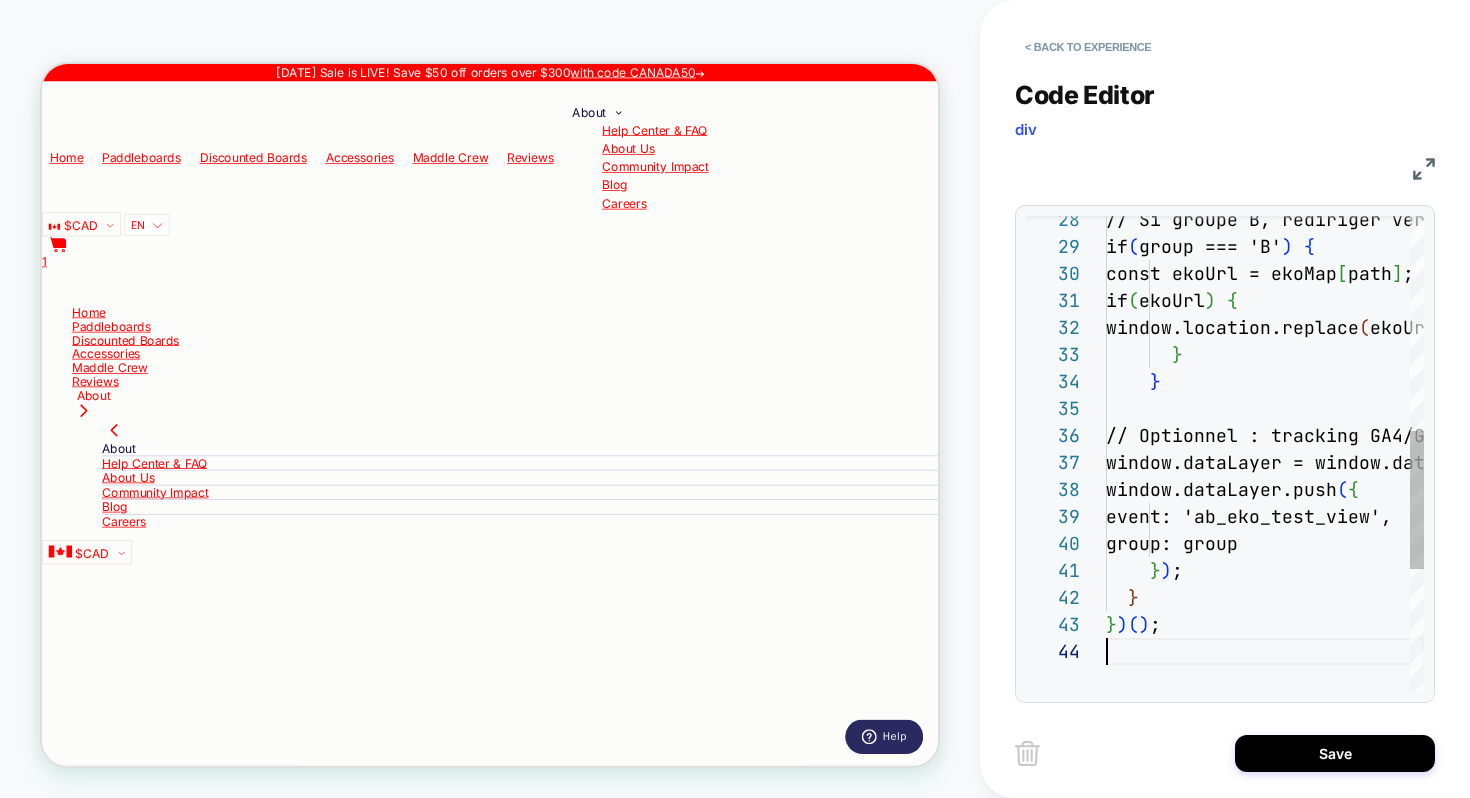 scroll, scrollTop: 81, scrollLeft: 0, axis: vertical 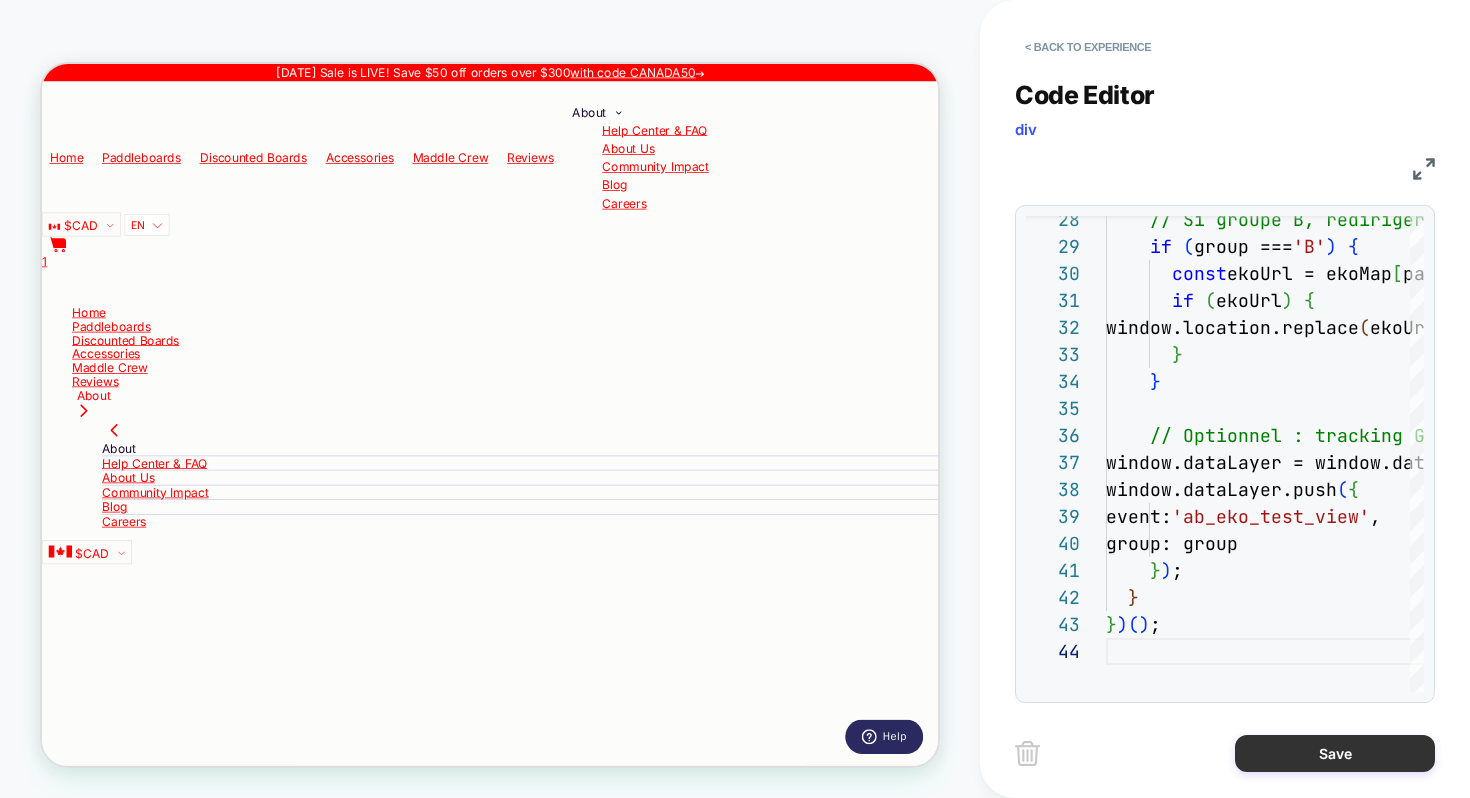 click on "Save" at bounding box center [1335, 753] 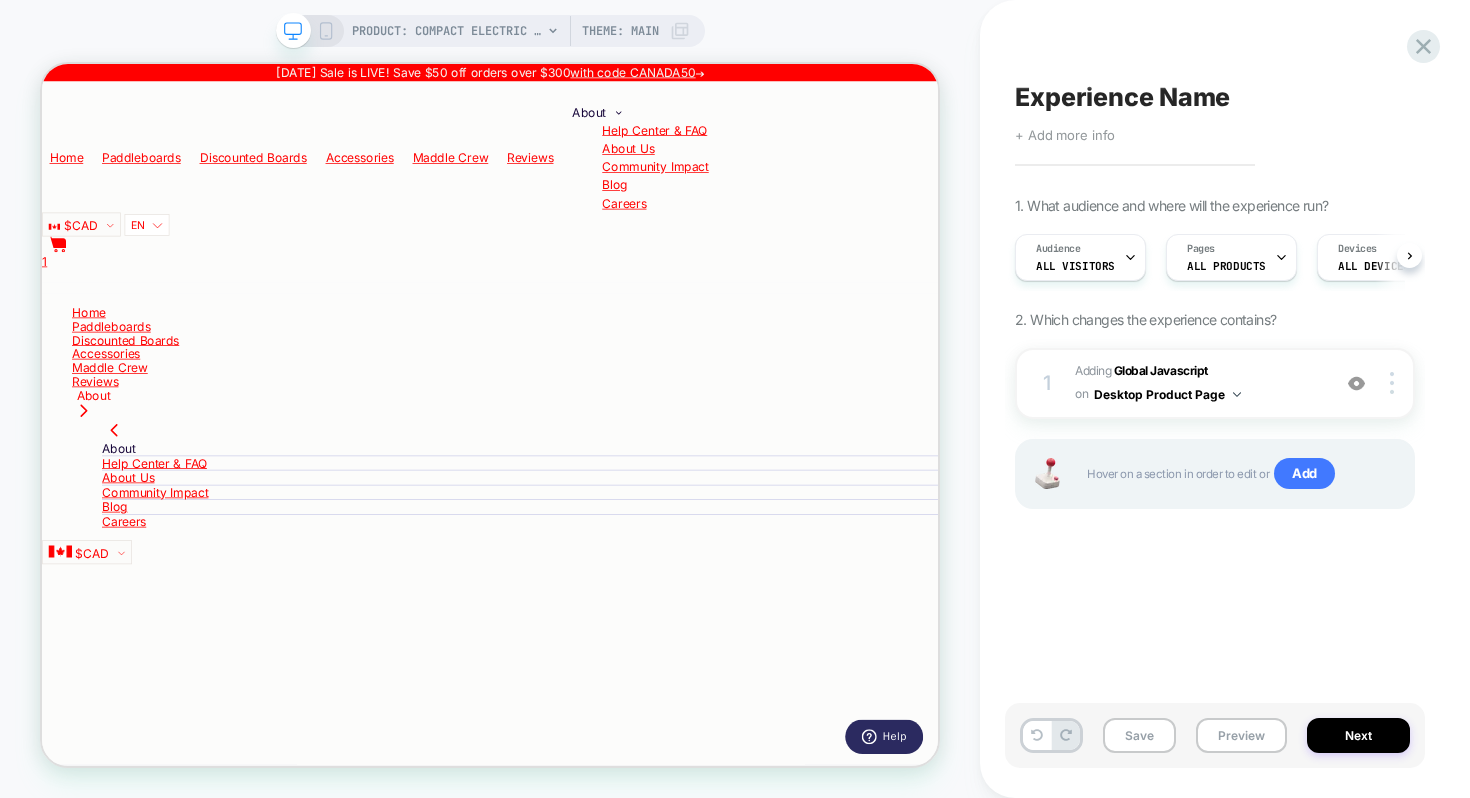 scroll, scrollTop: 0, scrollLeft: 1, axis: horizontal 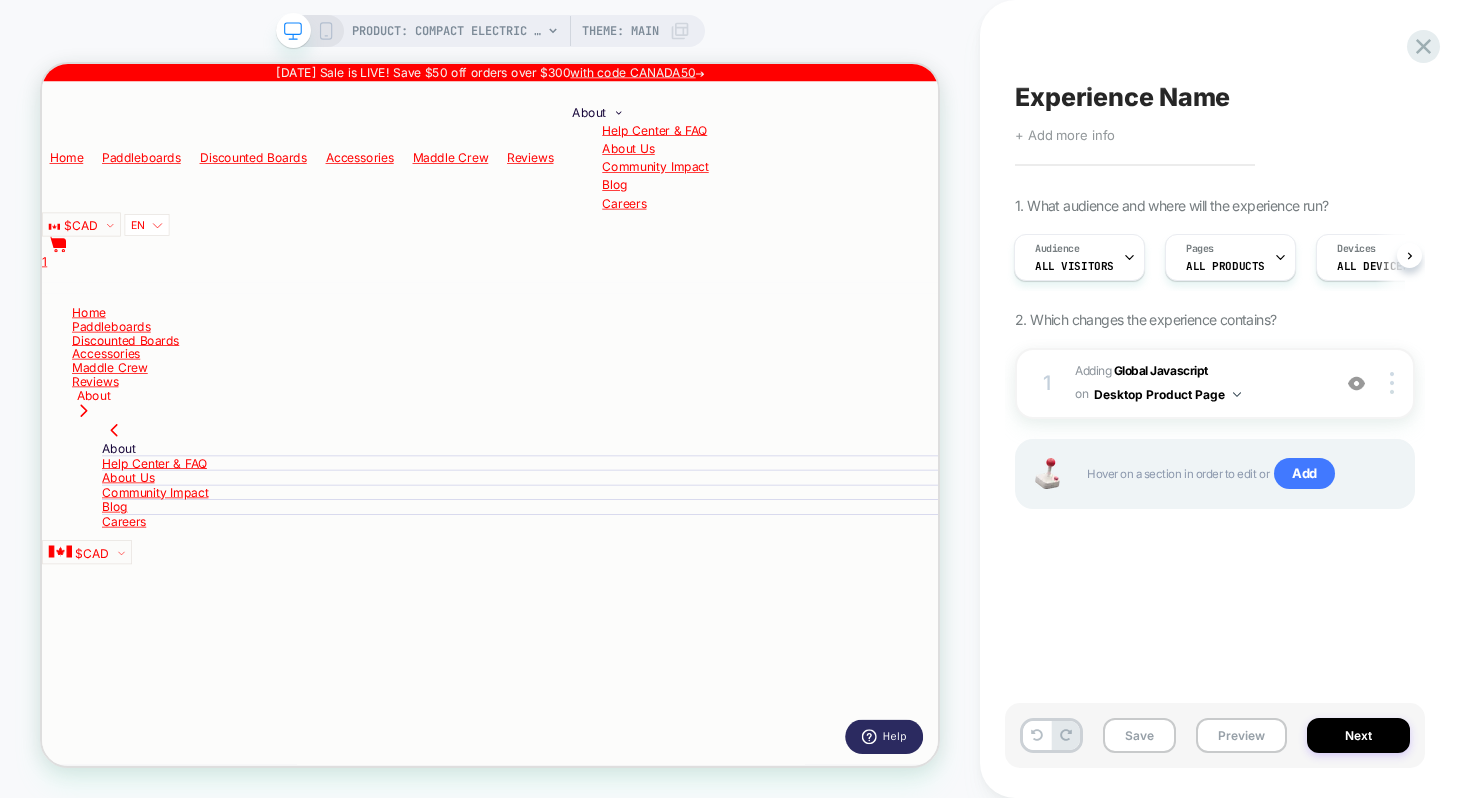 click on "Experience Name" at bounding box center [1122, 97] 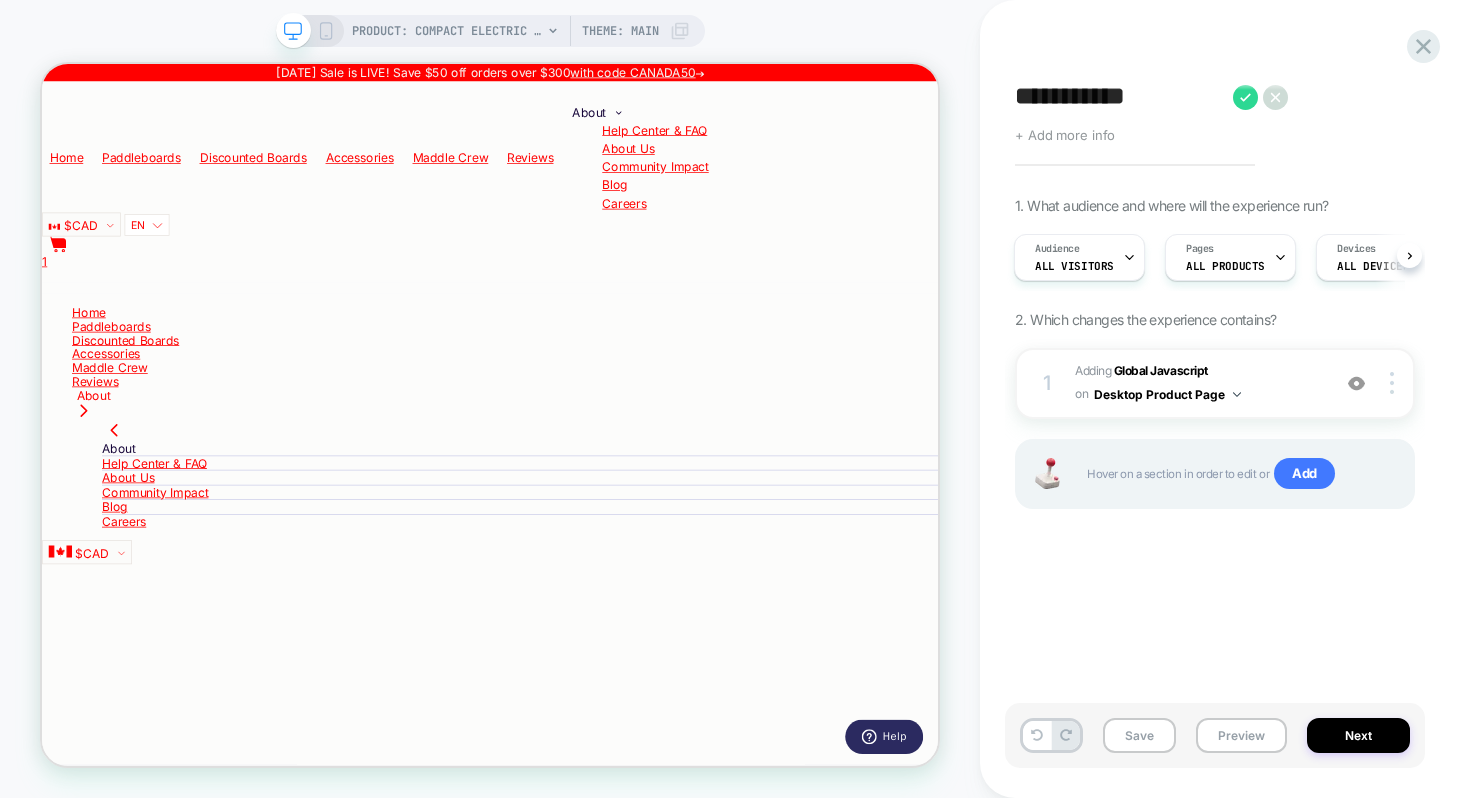 drag, startPoint x: 1165, startPoint y: 93, endPoint x: 996, endPoint y: 94, distance: 169.00296 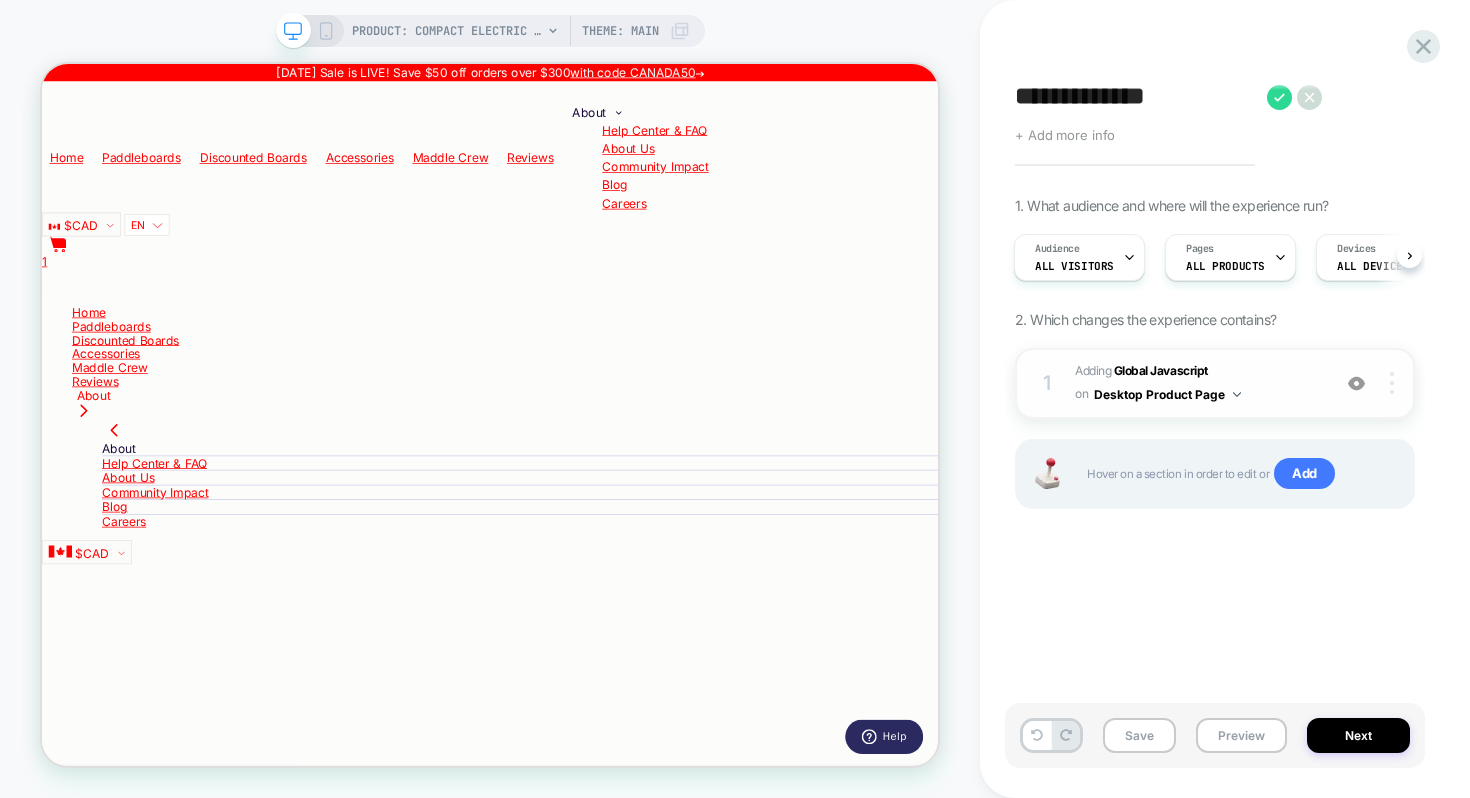 type on "**********" 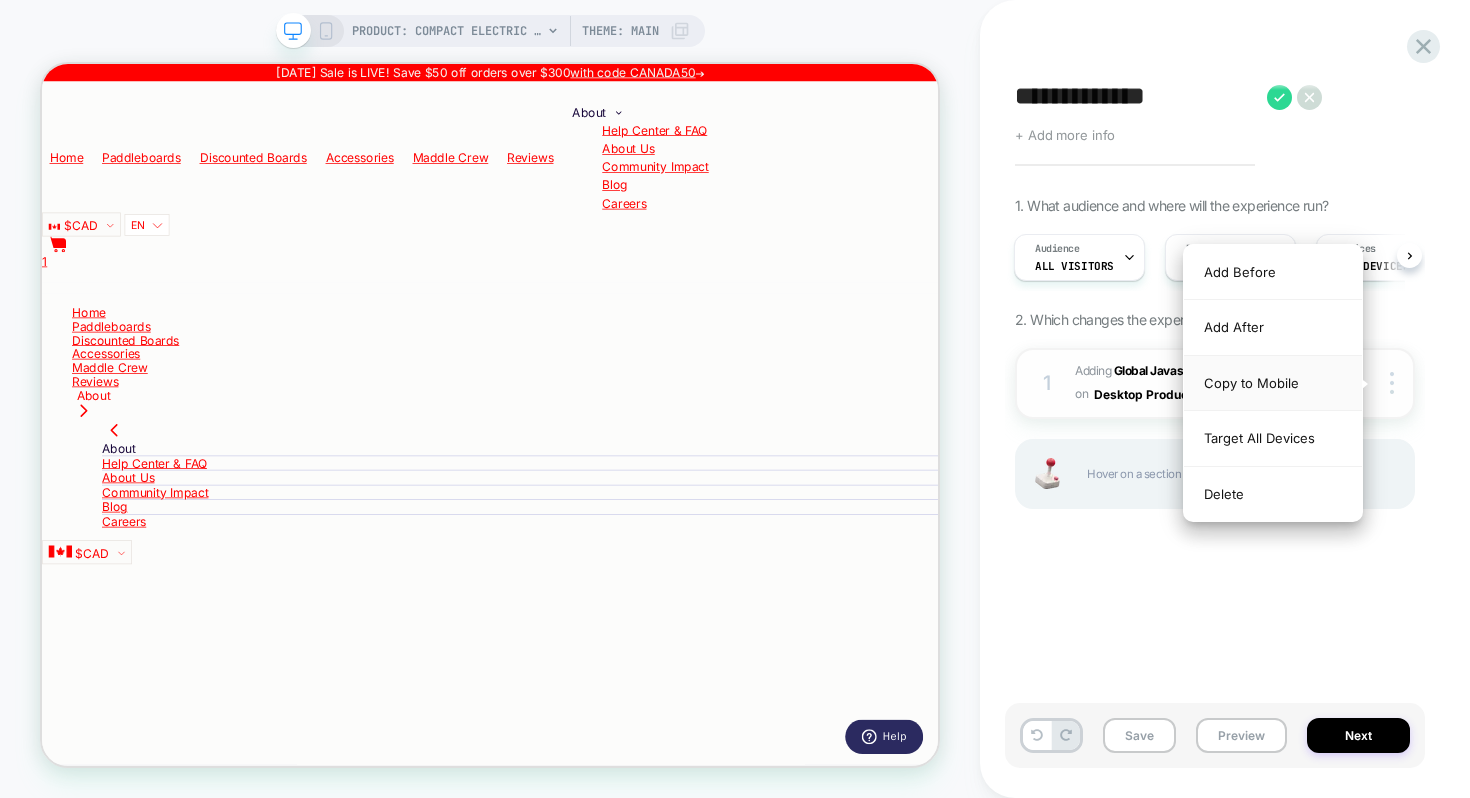 click on "Copy to   Mobile" at bounding box center (1273, 383) 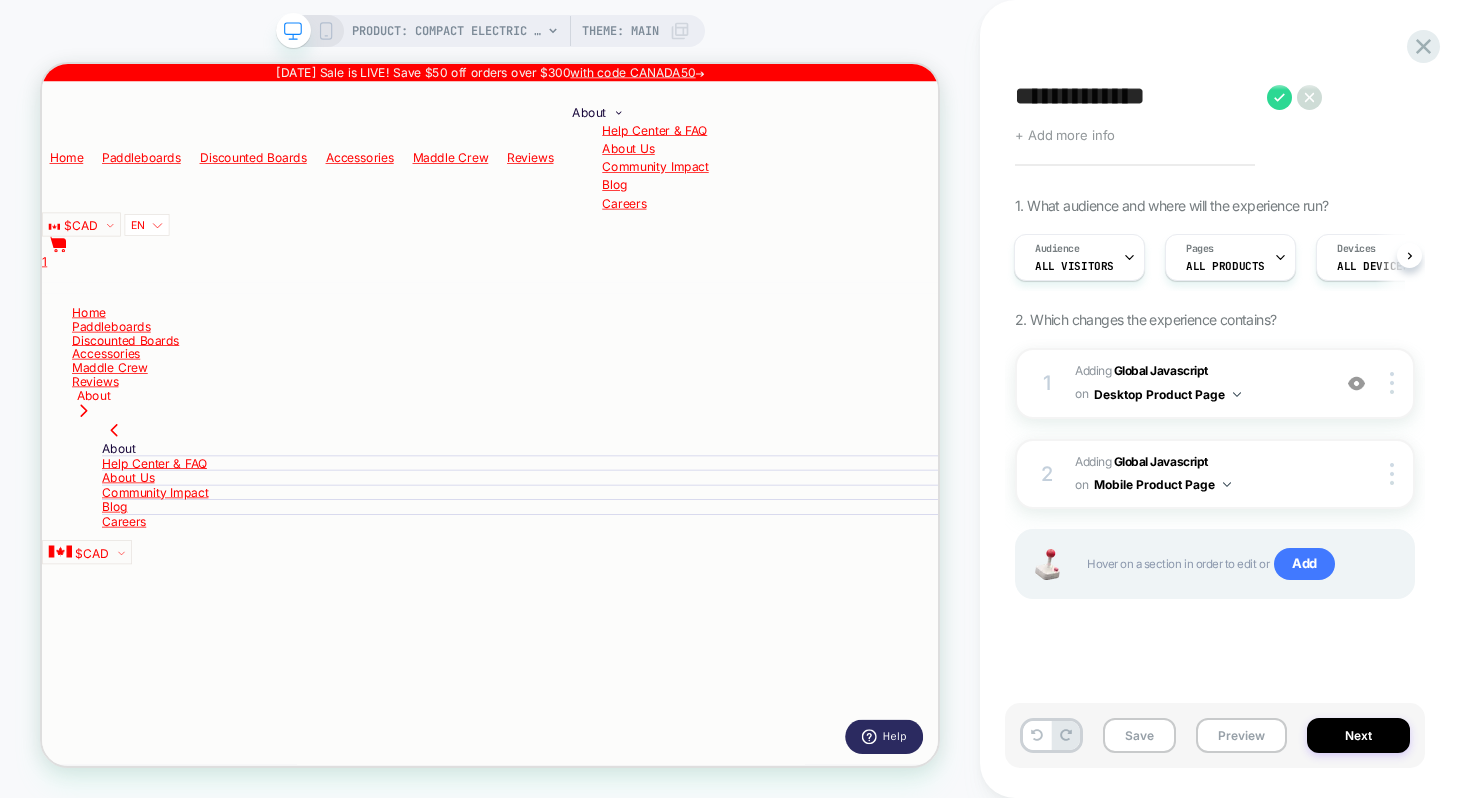 click on "**********" at bounding box center (1215, 399) 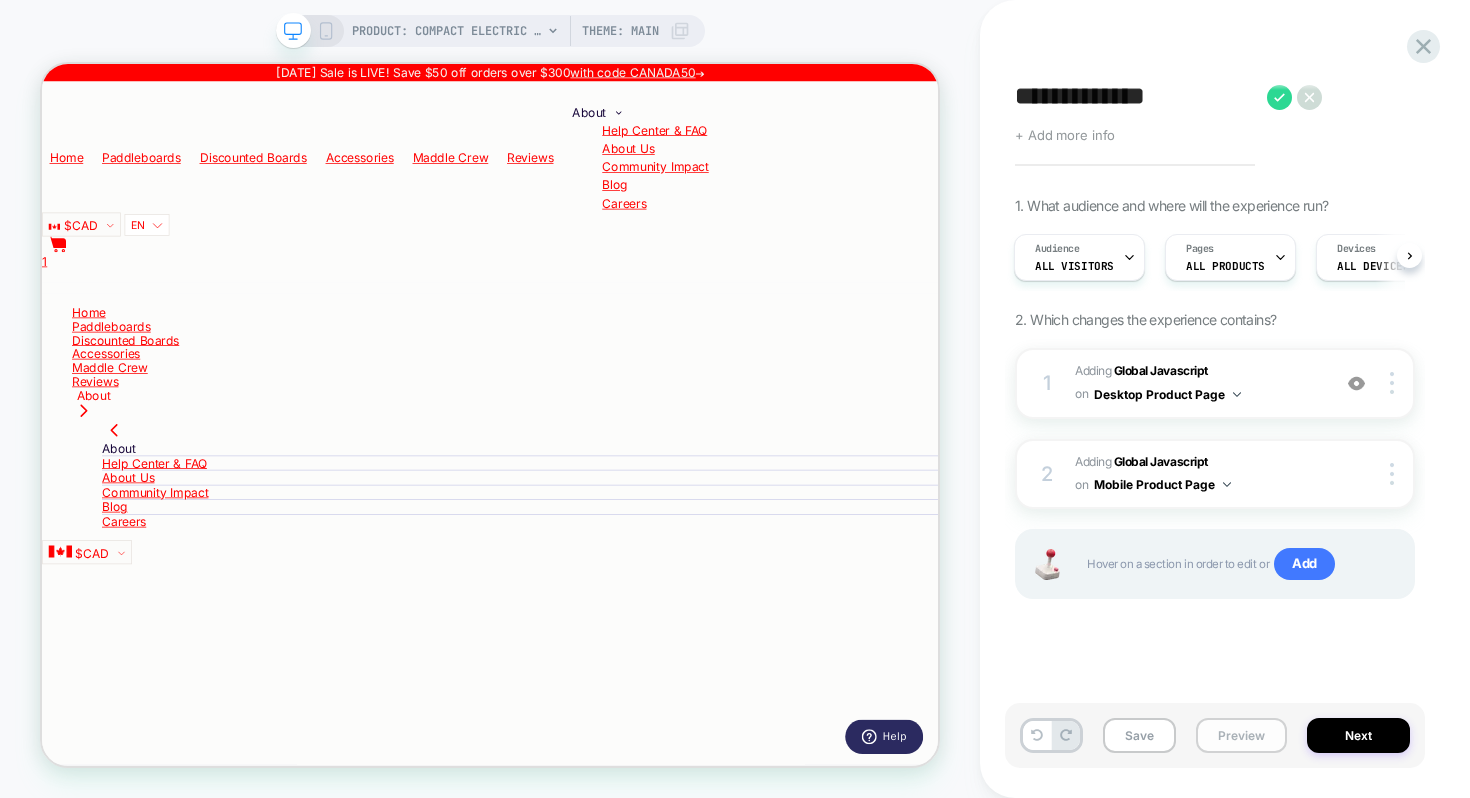 click on "Preview" at bounding box center (1241, 735) 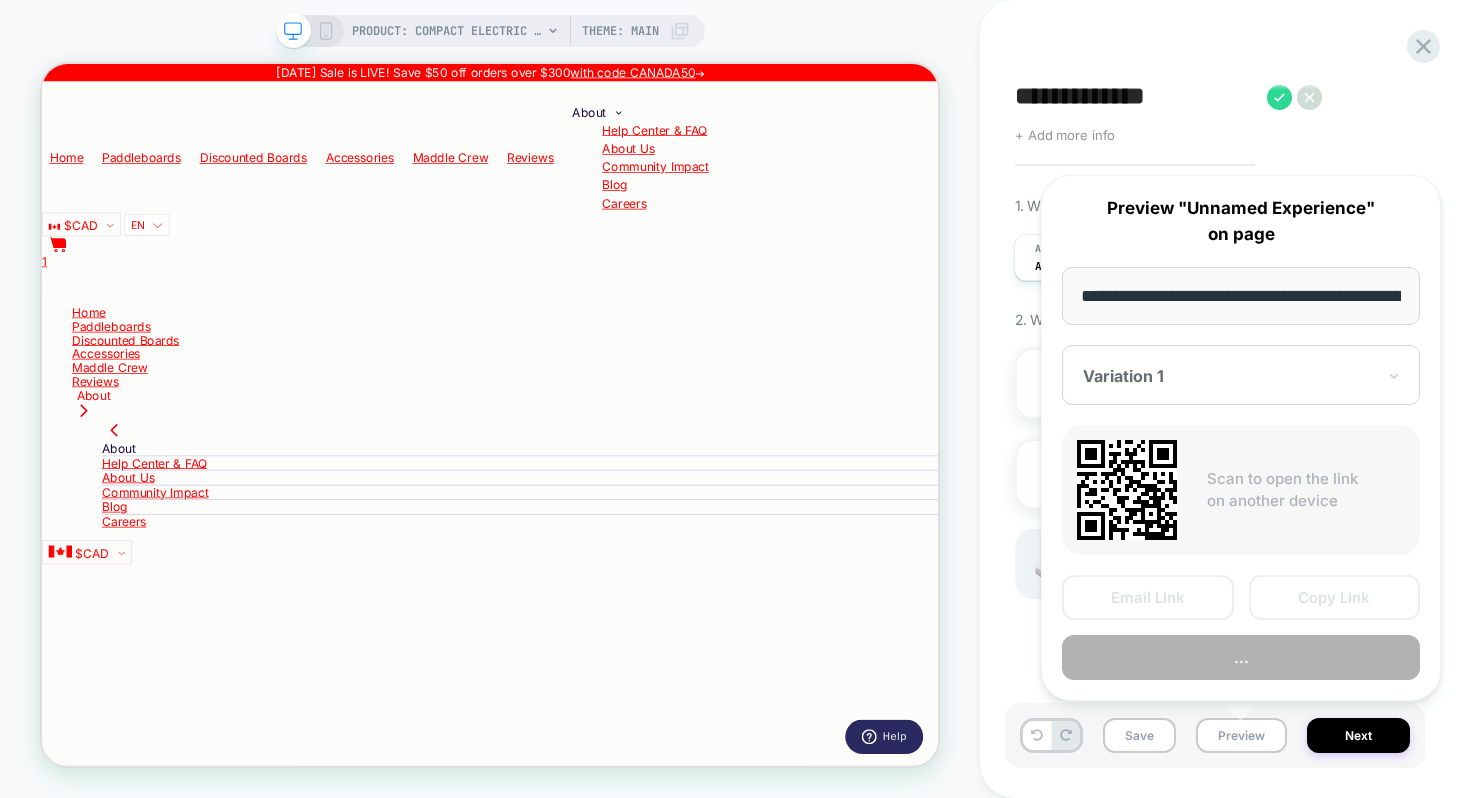 scroll, scrollTop: 0, scrollLeft: 398, axis: horizontal 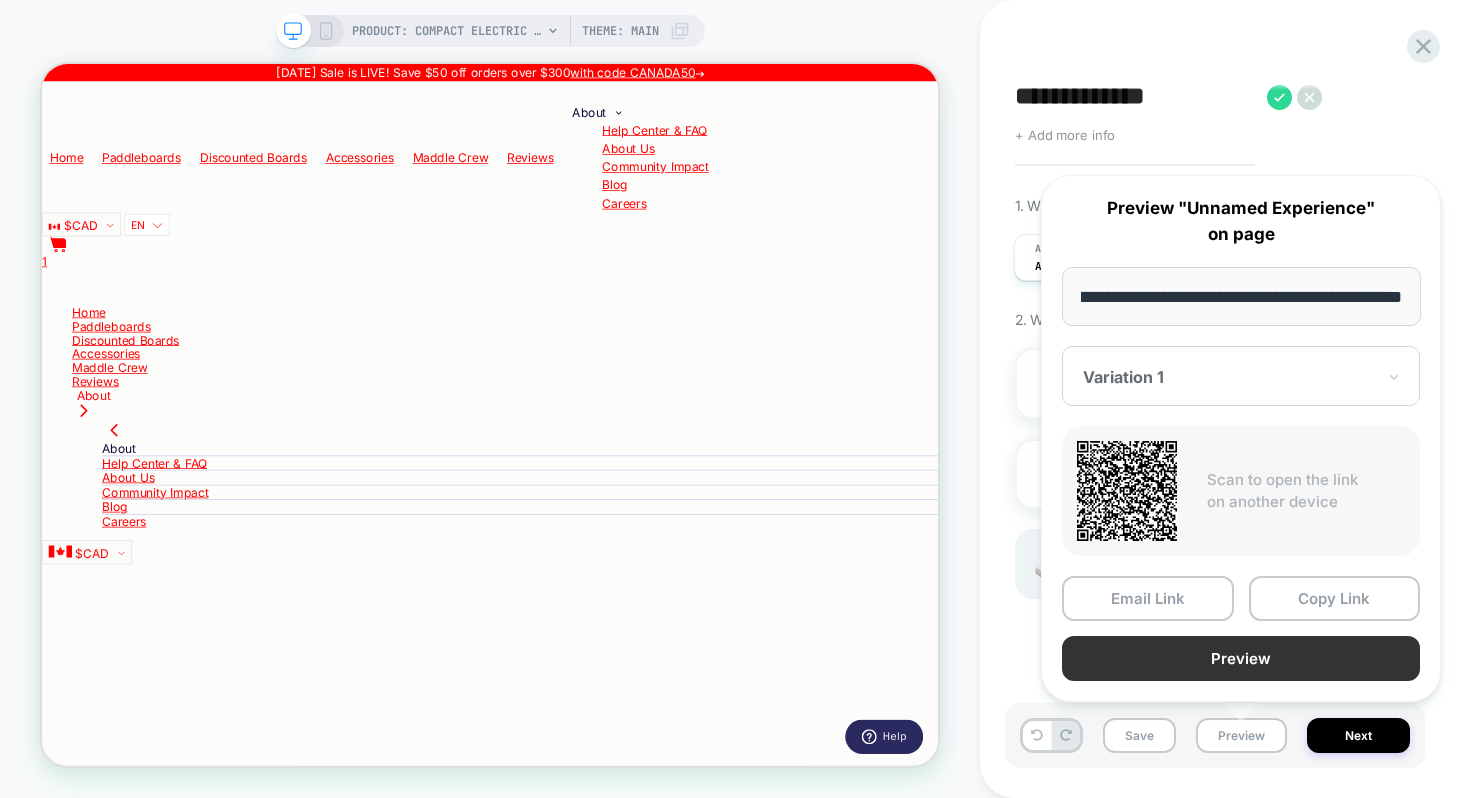 click on "Preview" at bounding box center [1241, 658] 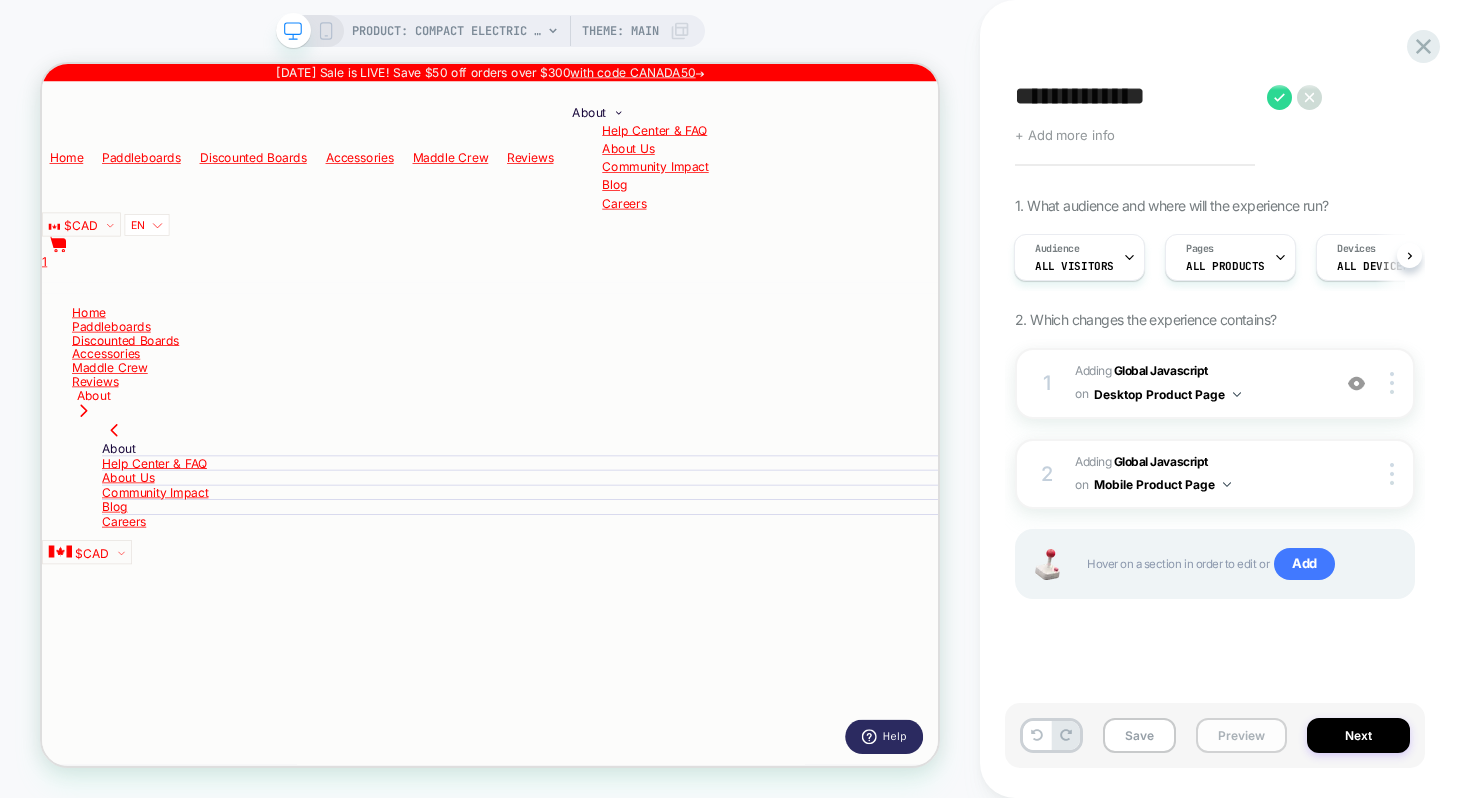 click on "Preview" at bounding box center (1241, 735) 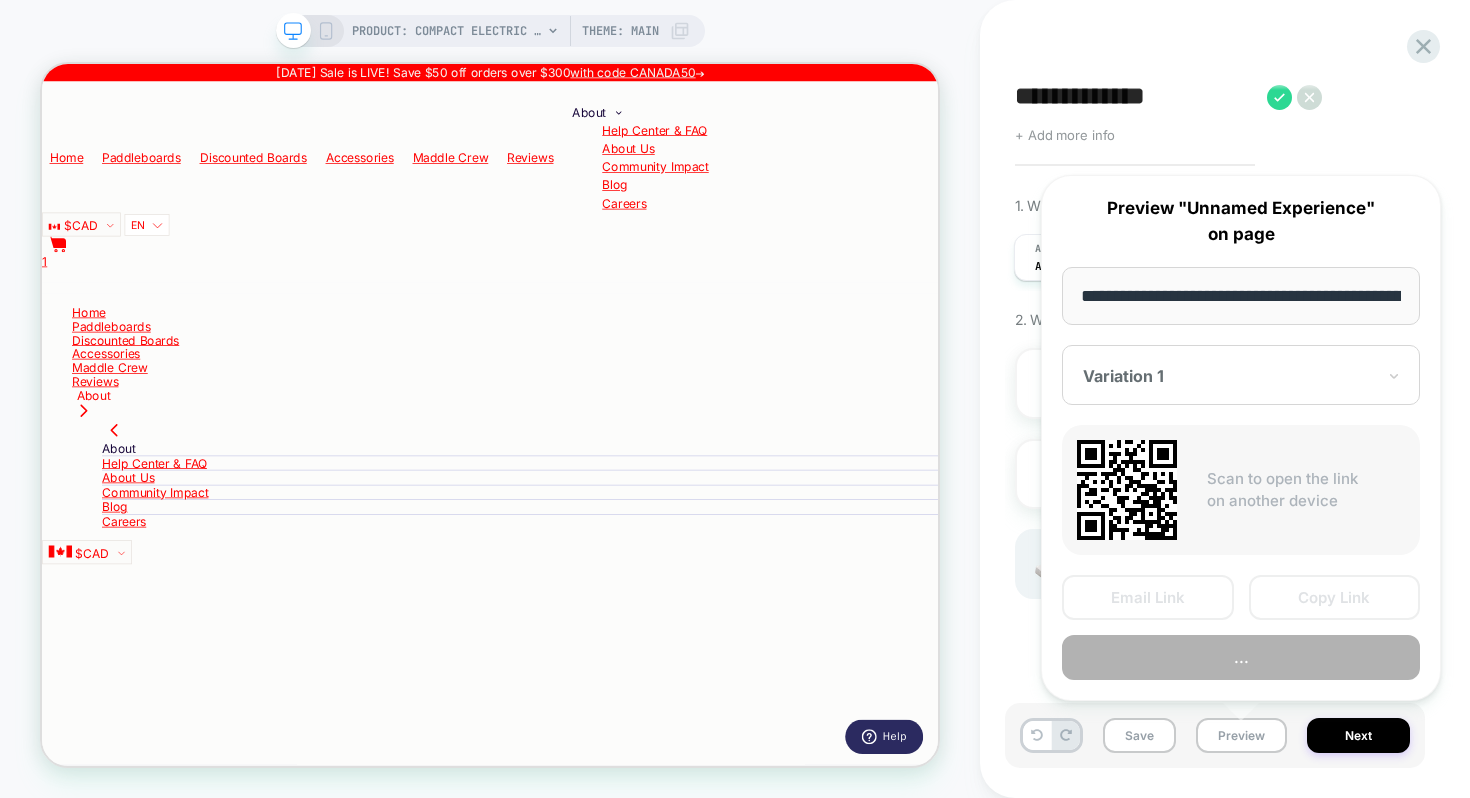 scroll, scrollTop: 0, scrollLeft: 398, axis: horizontal 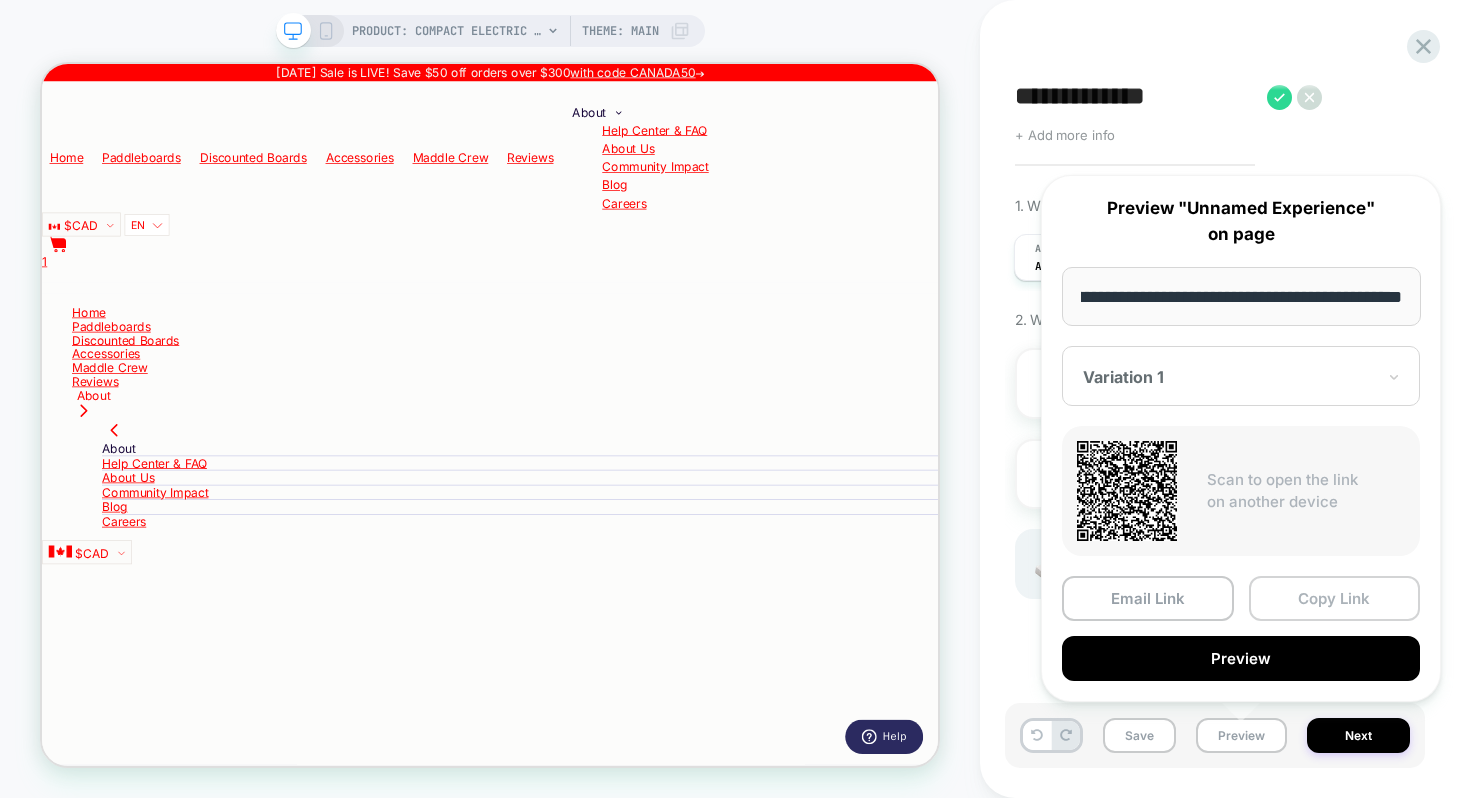 click on "Copy Link" at bounding box center [1335, 598] 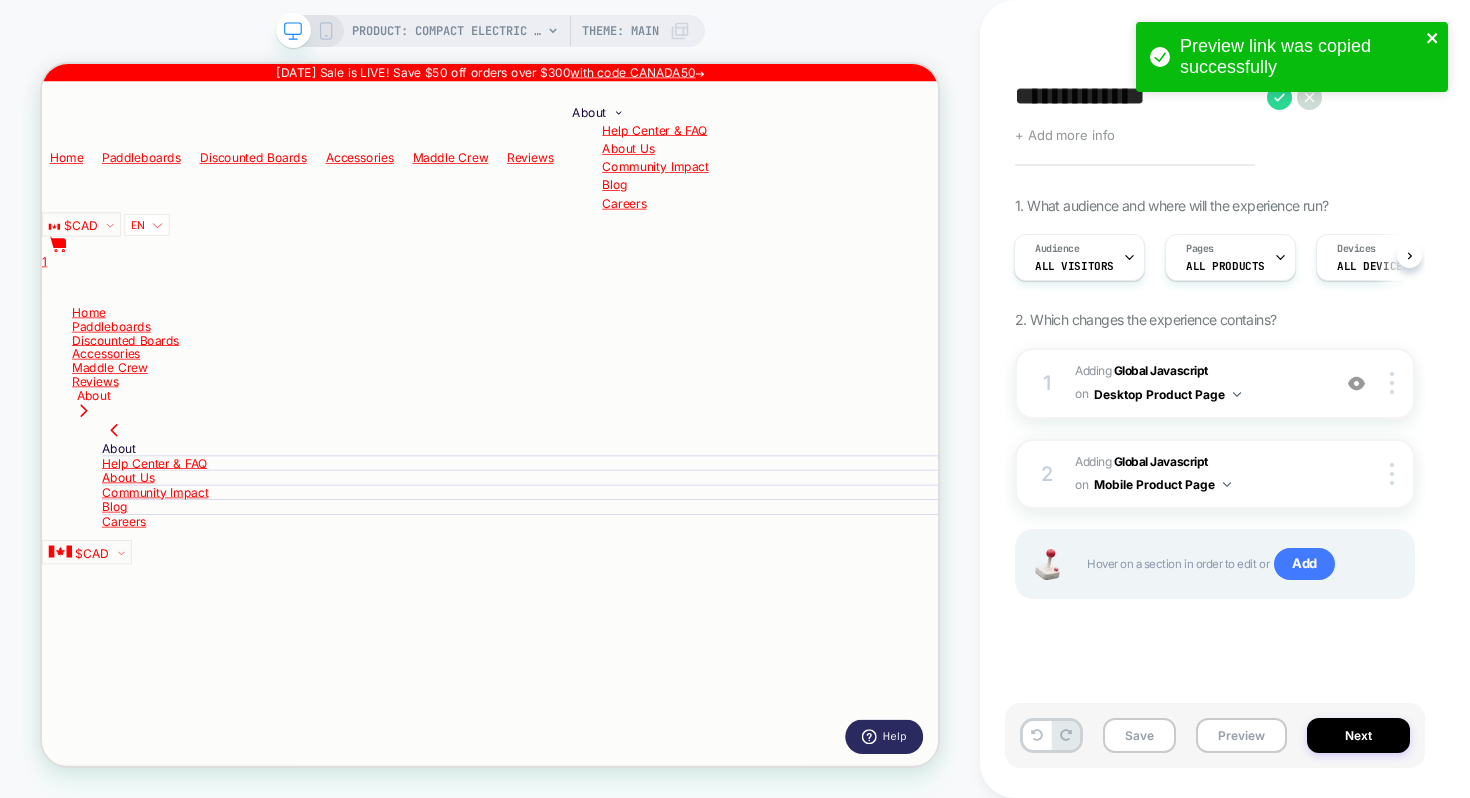click 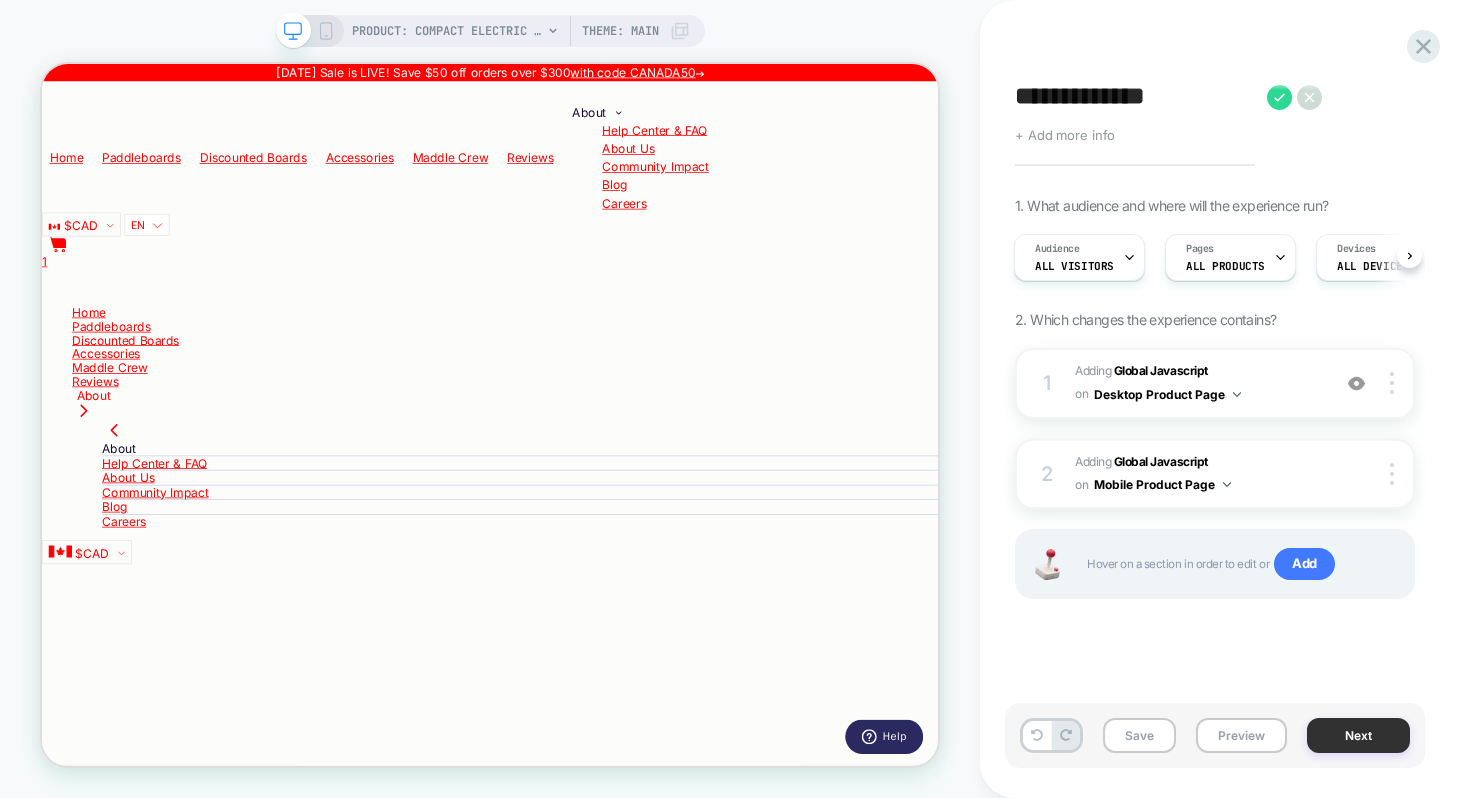 click on "Next" at bounding box center (1358, 735) 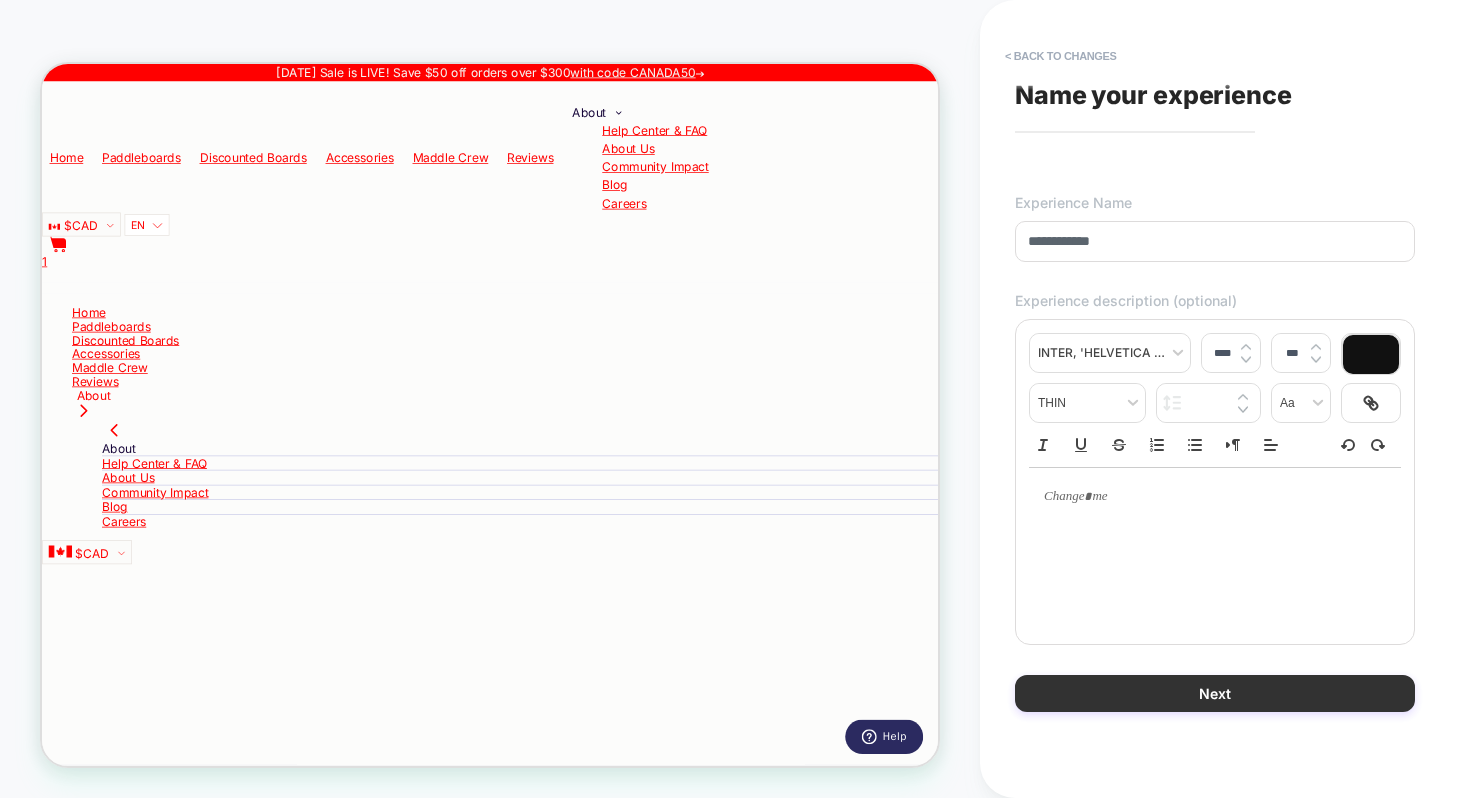 type on "**********" 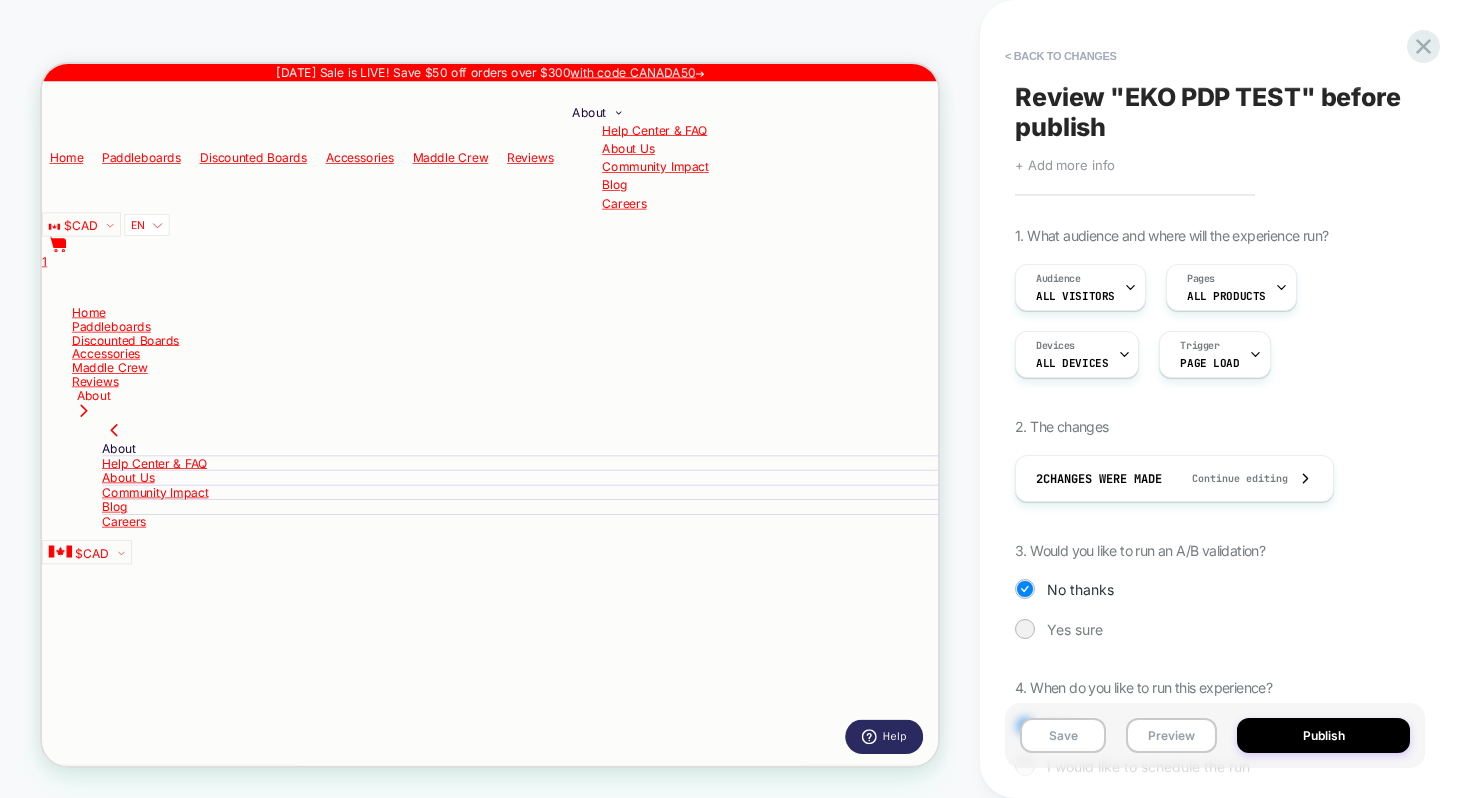 click on "Review " EKO PDP TEST " before publish" at bounding box center [1215, 112] 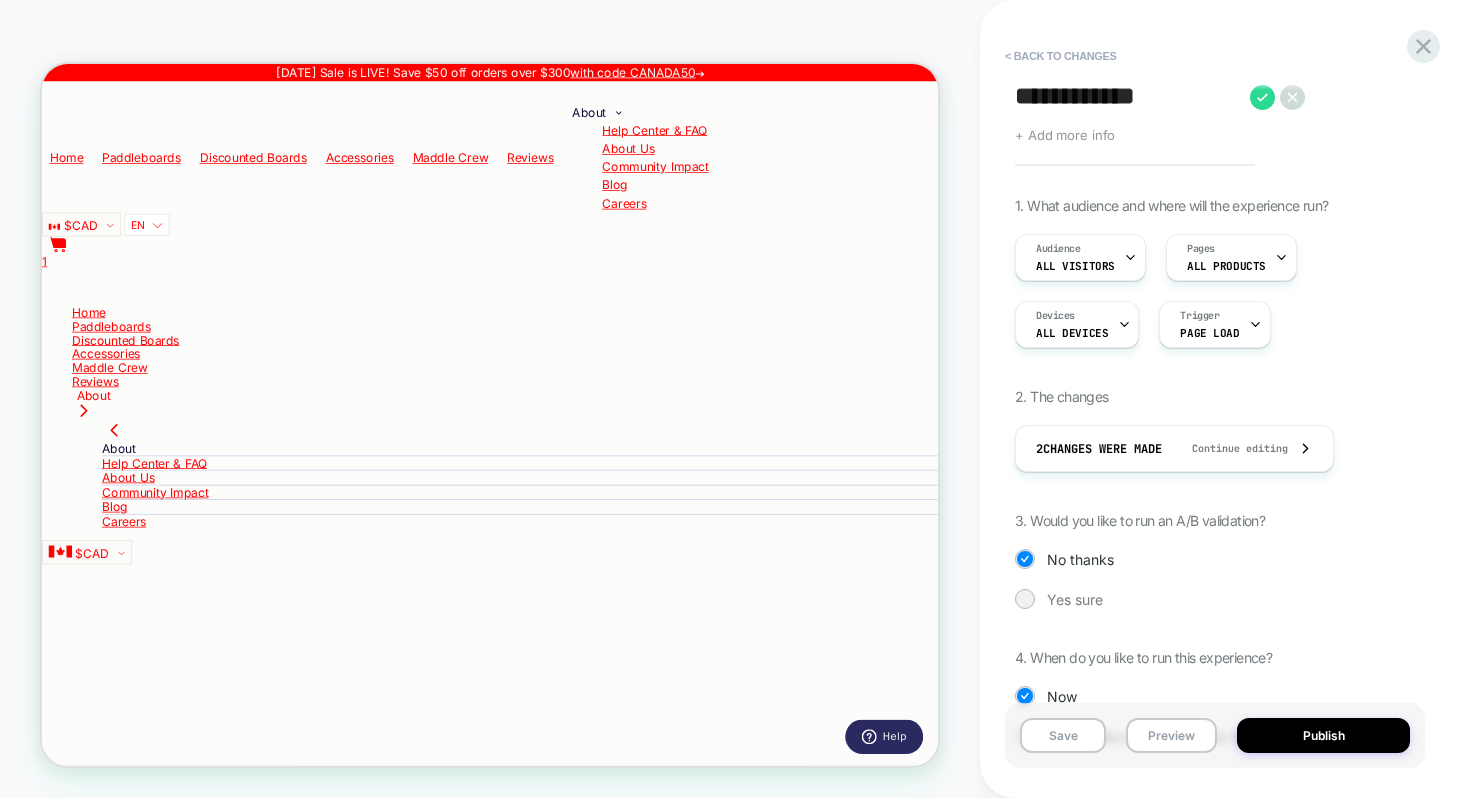 scroll, scrollTop: 77, scrollLeft: 0, axis: vertical 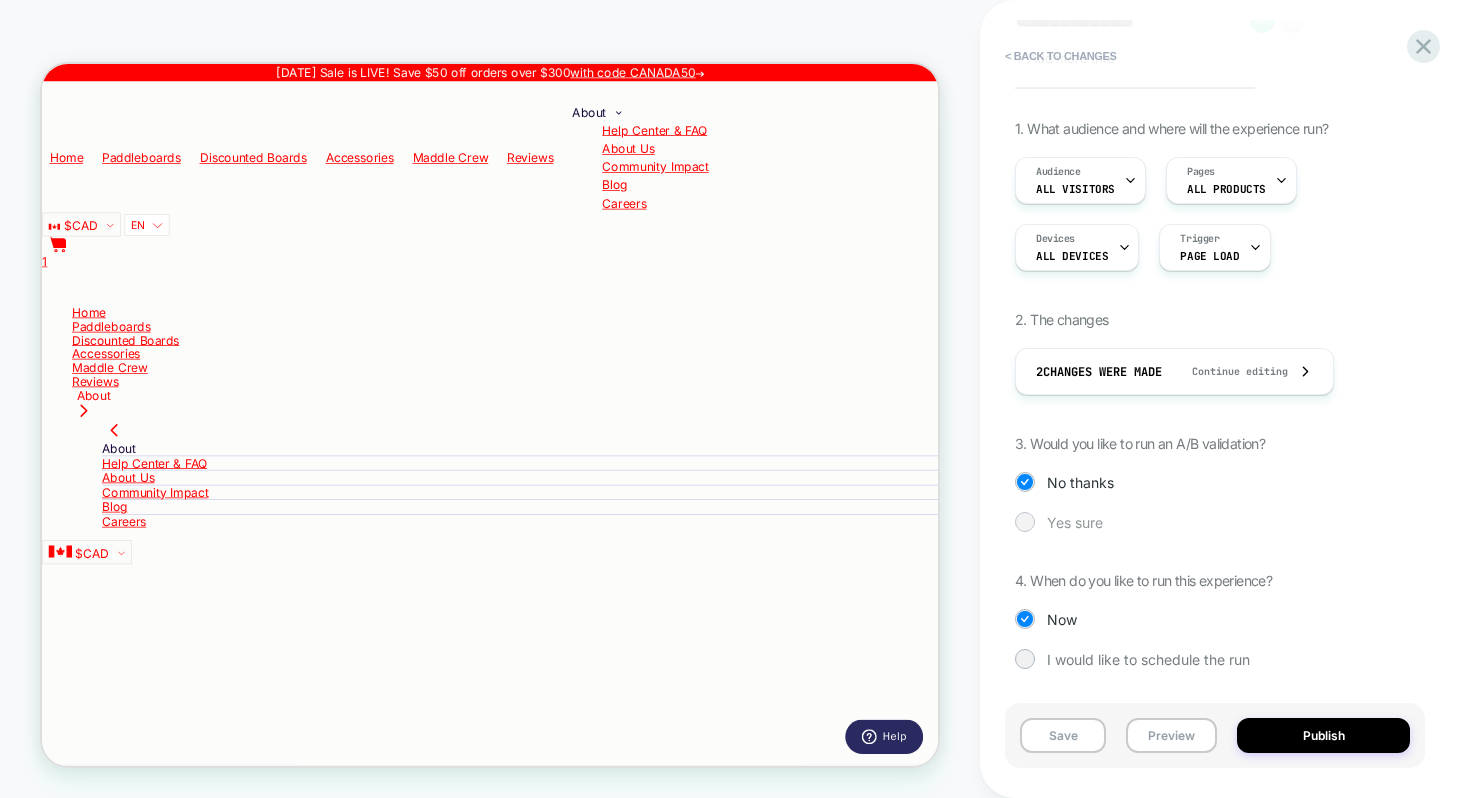 click at bounding box center (1025, 522) 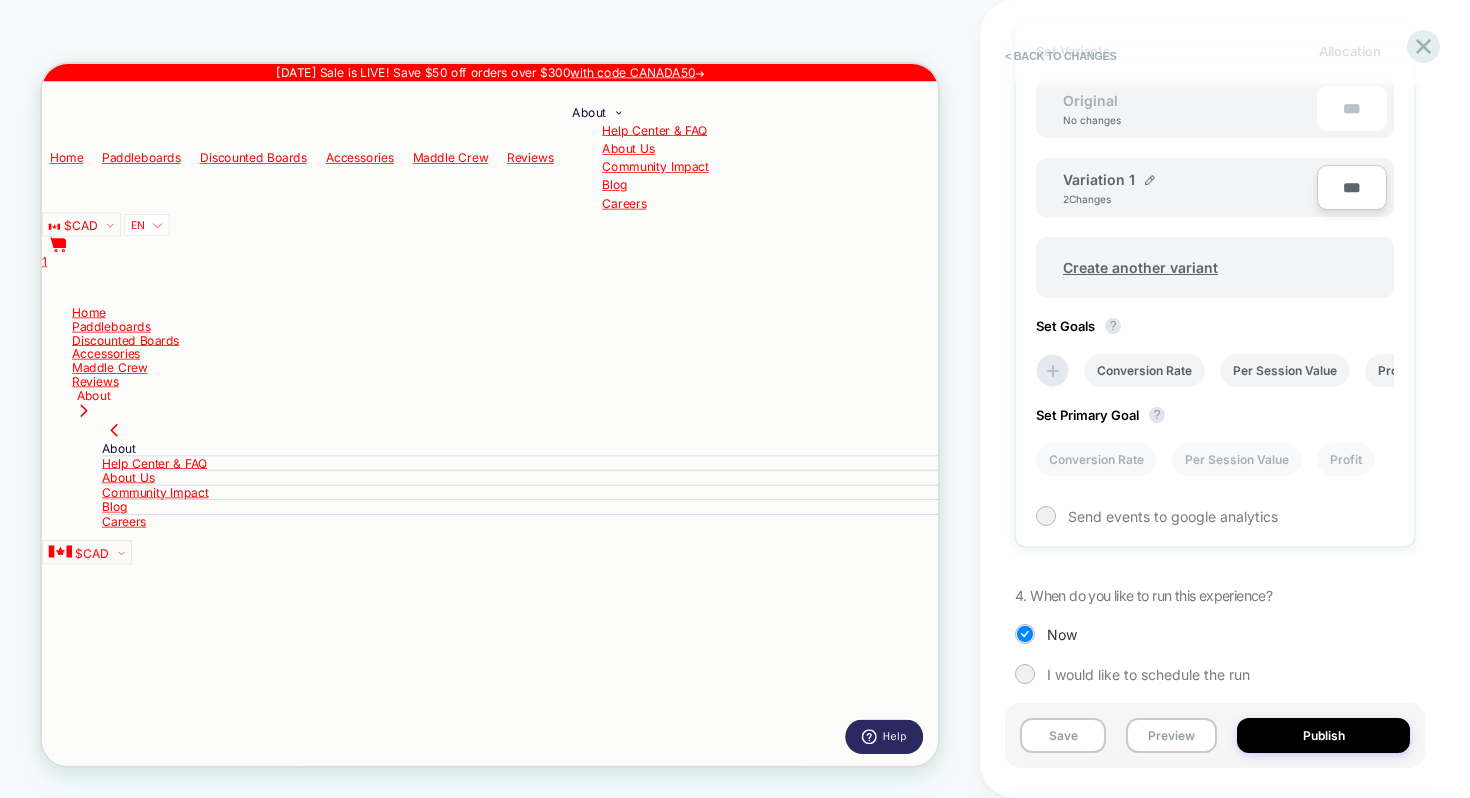 scroll, scrollTop: 623, scrollLeft: 0, axis: vertical 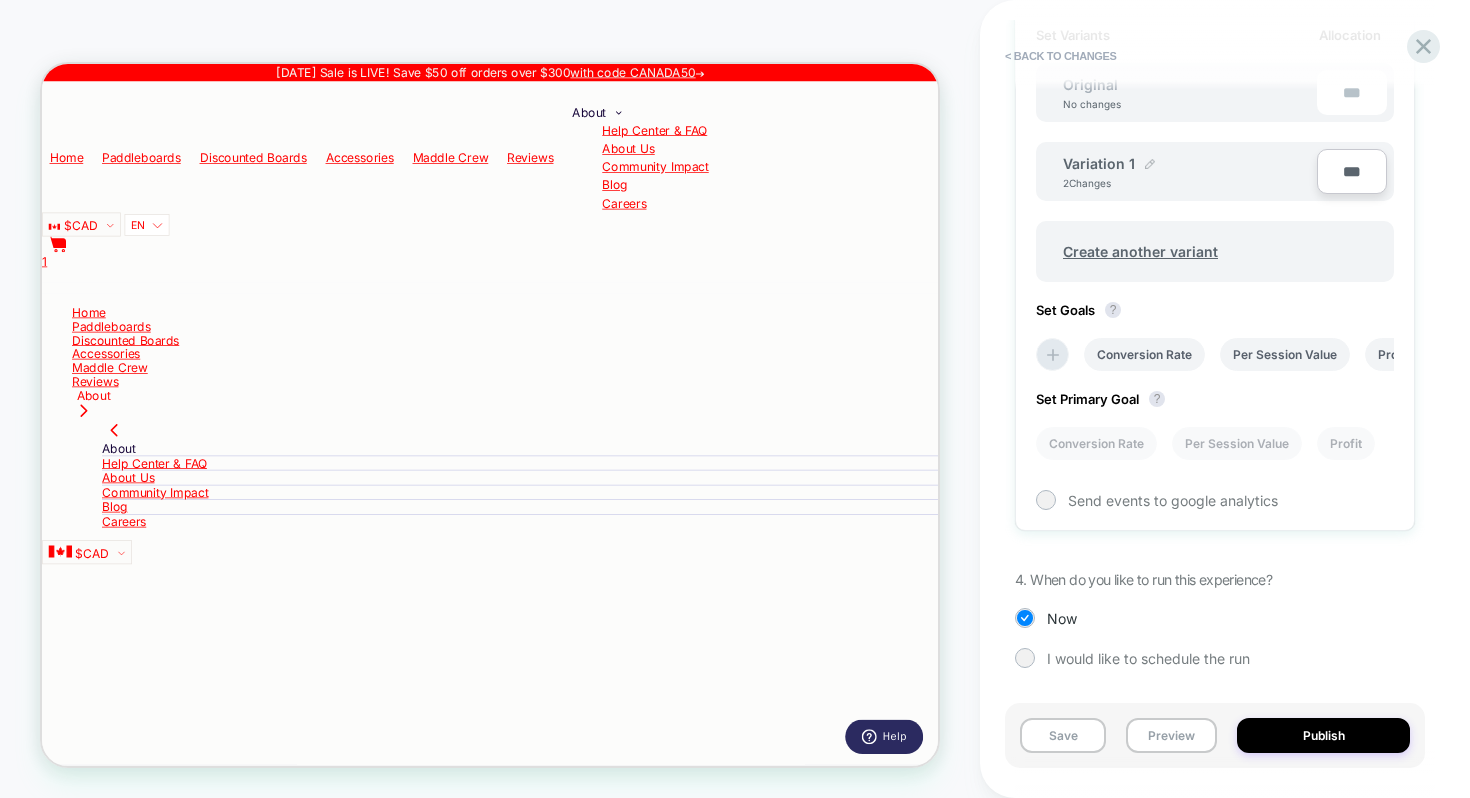 click at bounding box center (1150, 164) 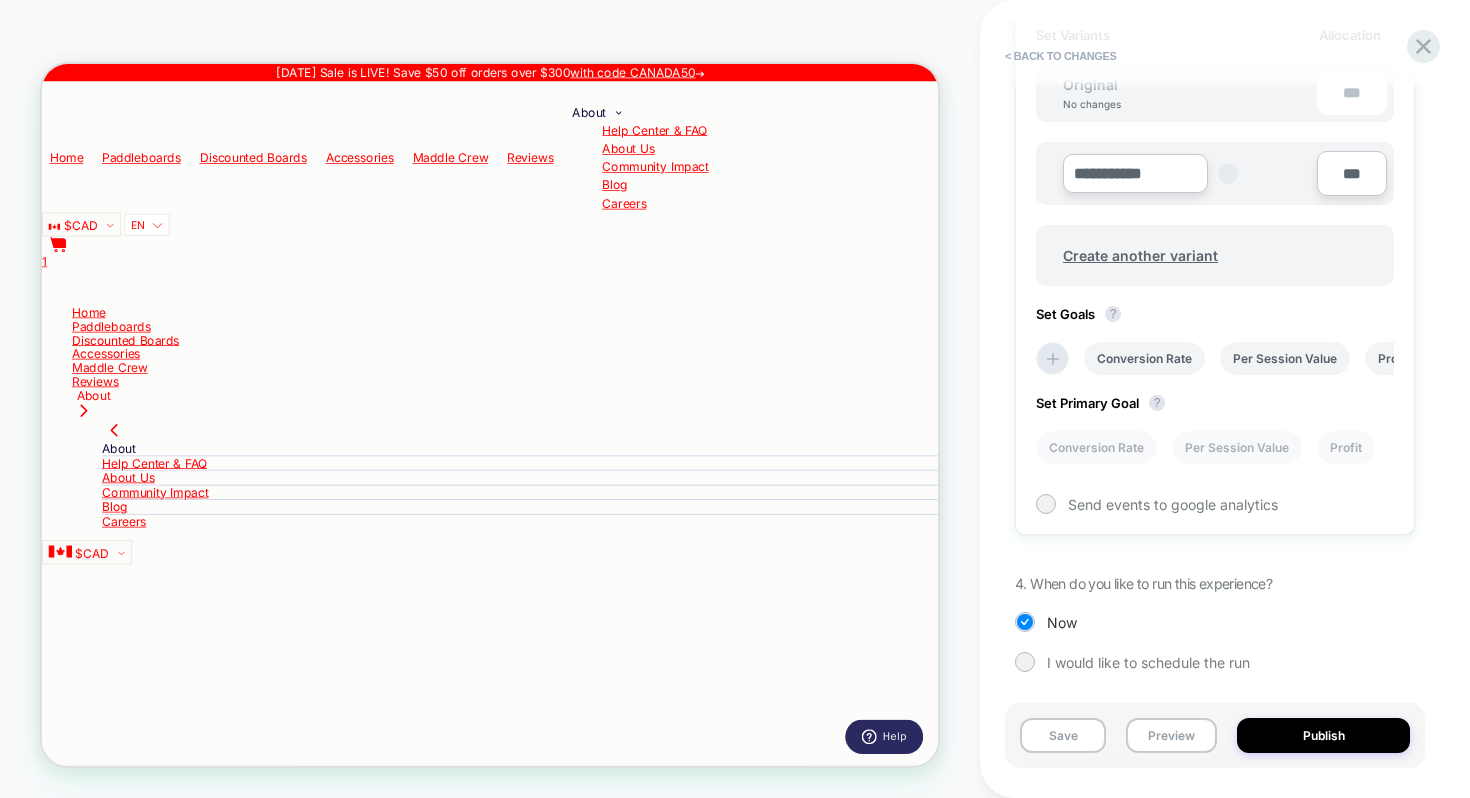 click on "**********" at bounding box center [1135, 173] 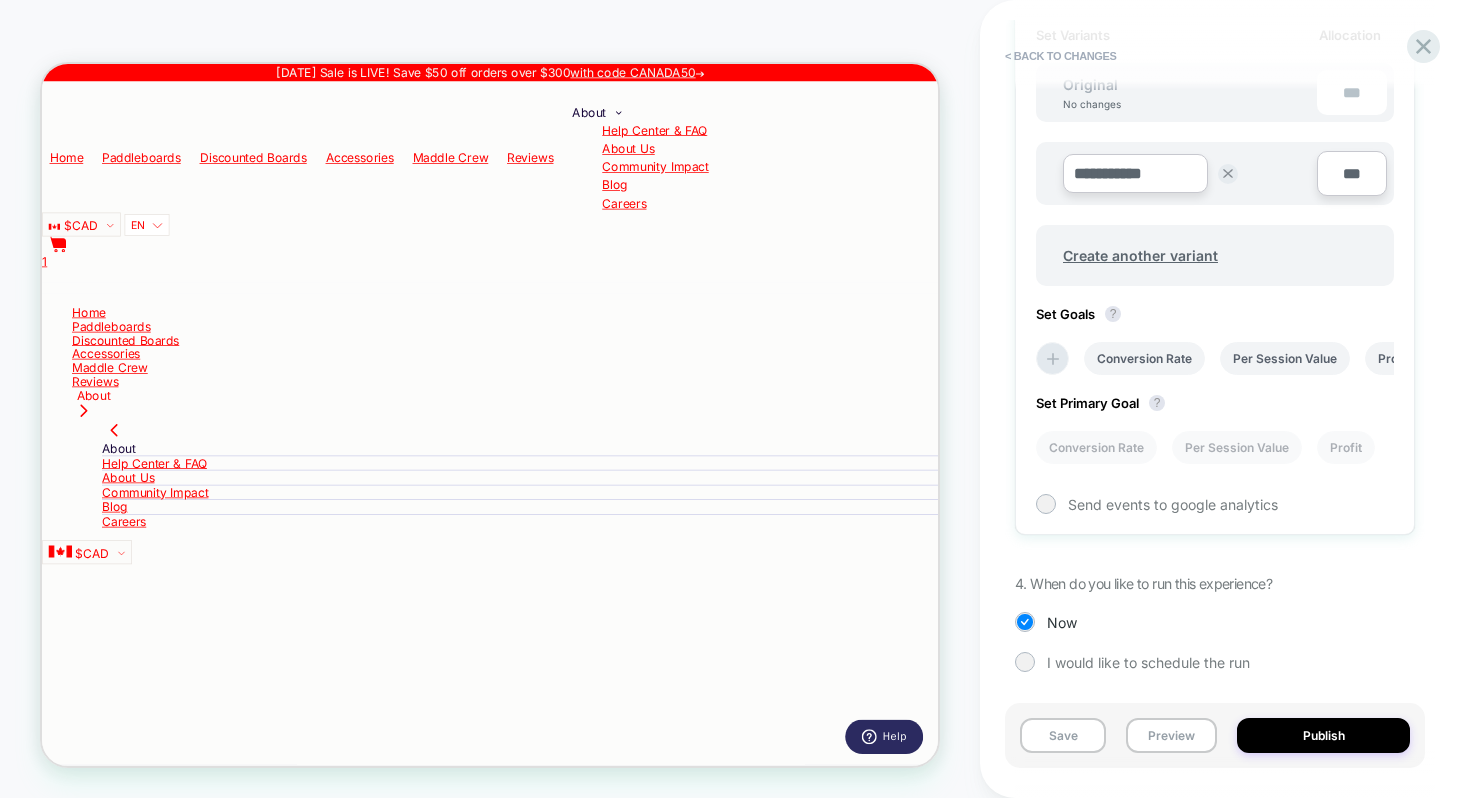 click on "**********" at bounding box center (1135, 173) 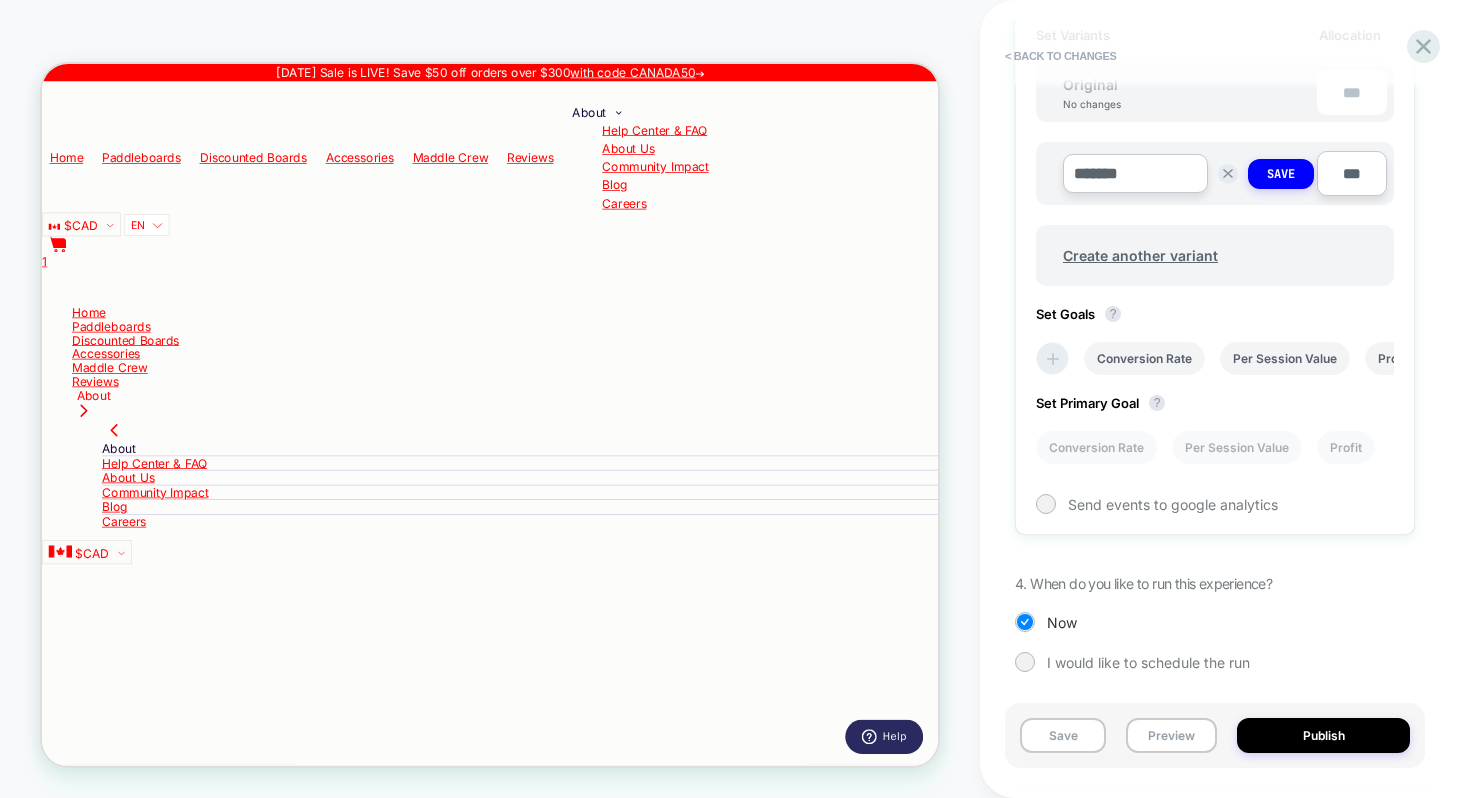 type on "*******" 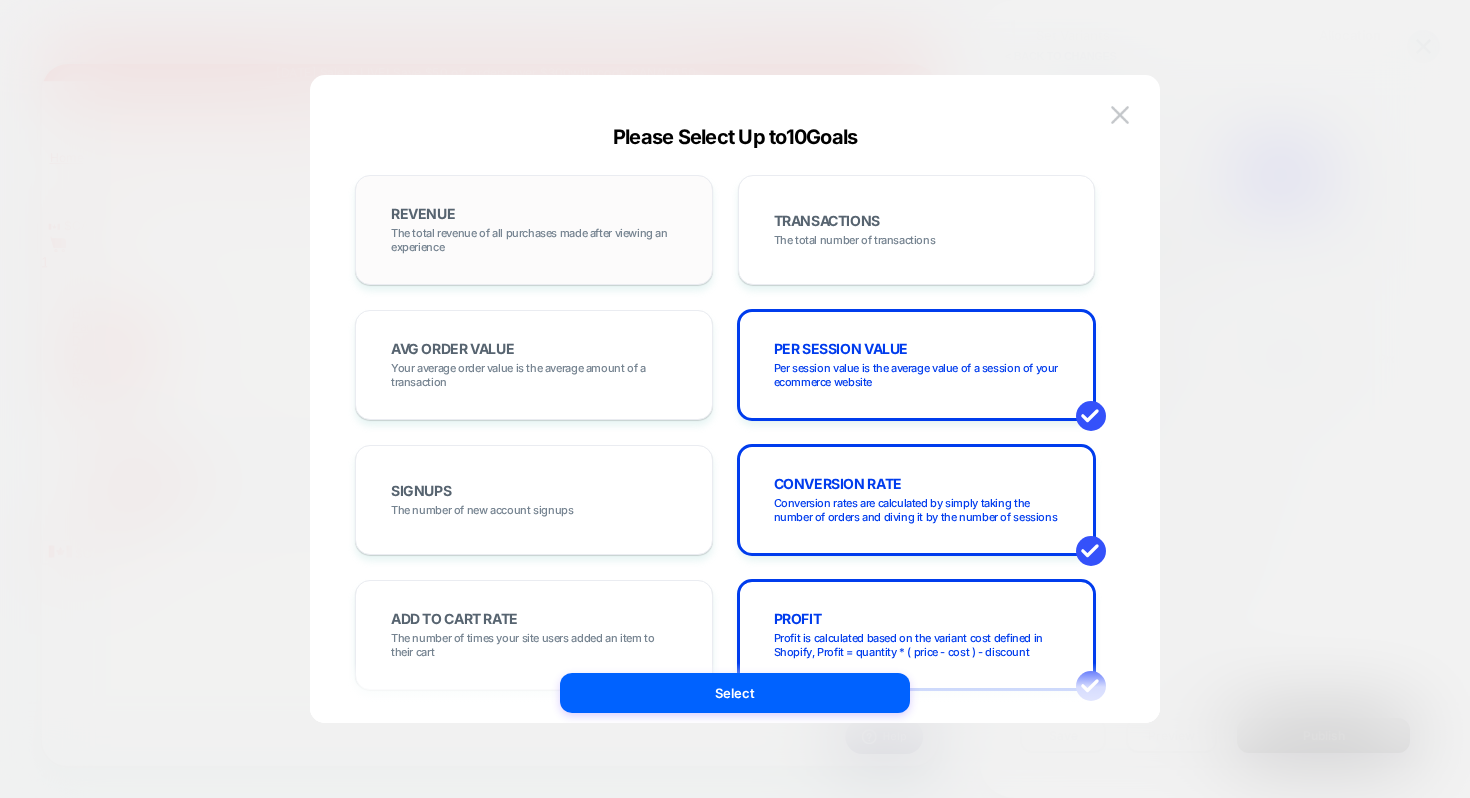 click on "REVENUE The total revenue of all purchases made after viewing an experience" at bounding box center [534, 230] 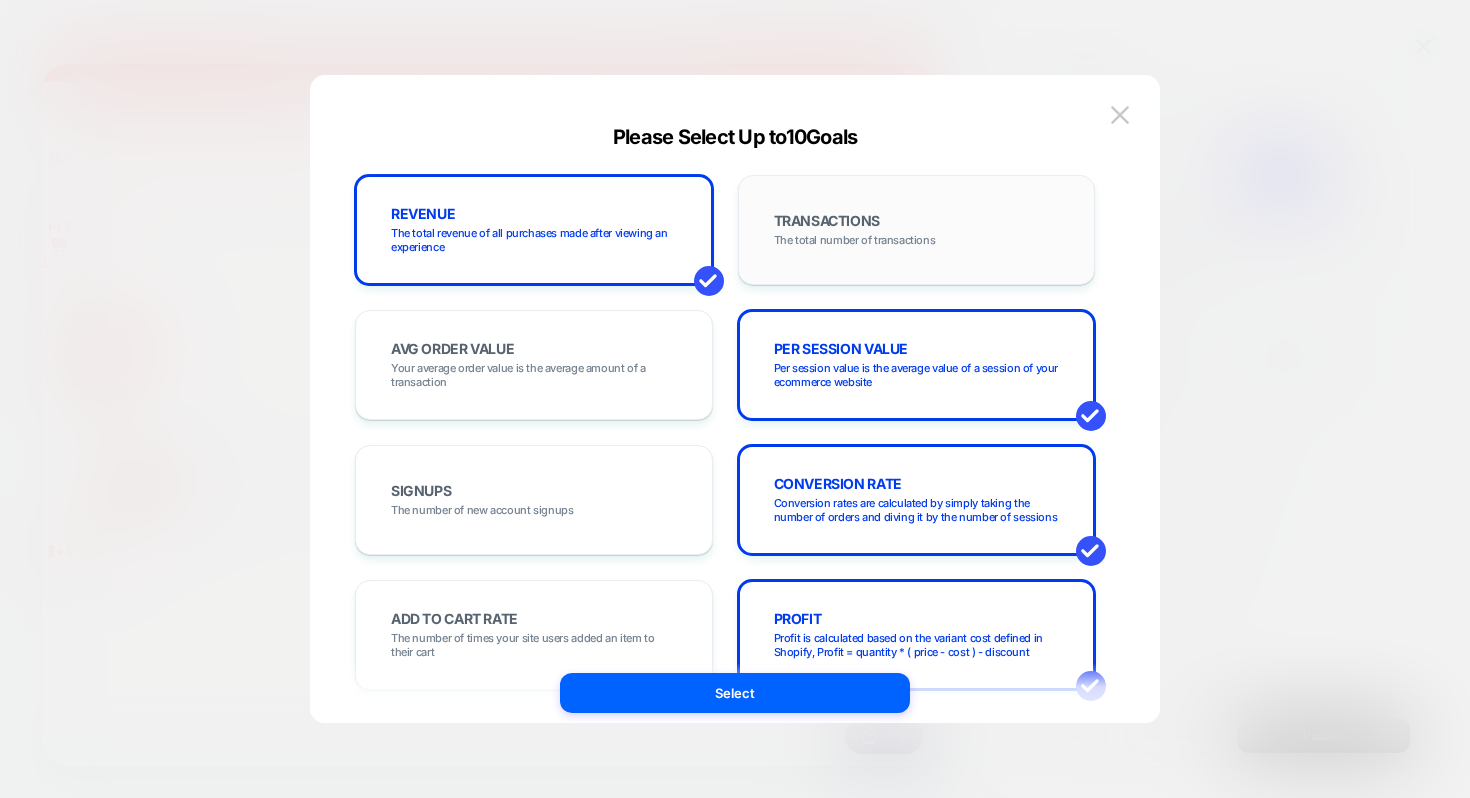 click on "The total number of transactions" at bounding box center [855, 240] 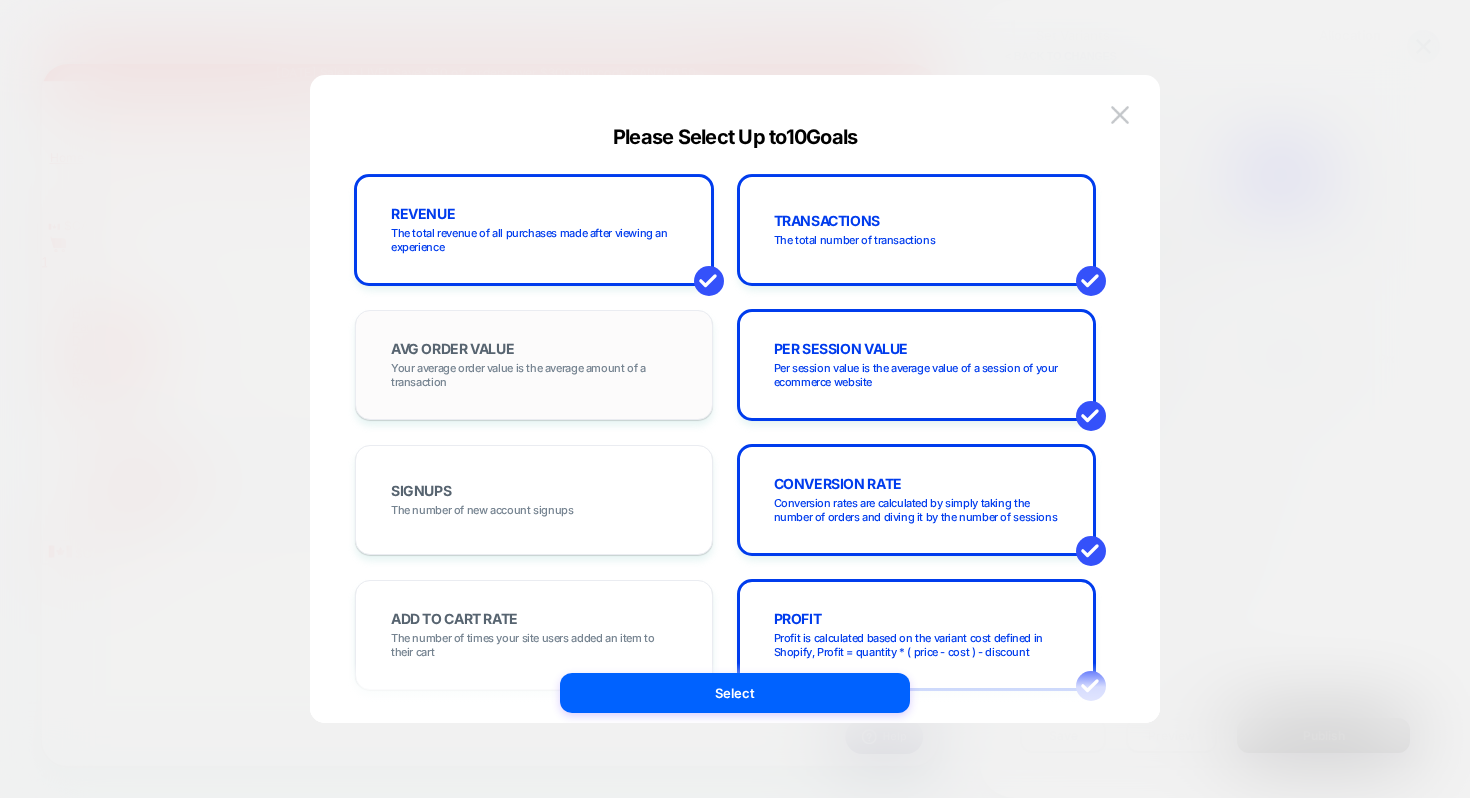 click on "AVG ORDER VALUE Your average order value is the average amount of a transaction" at bounding box center [534, 365] 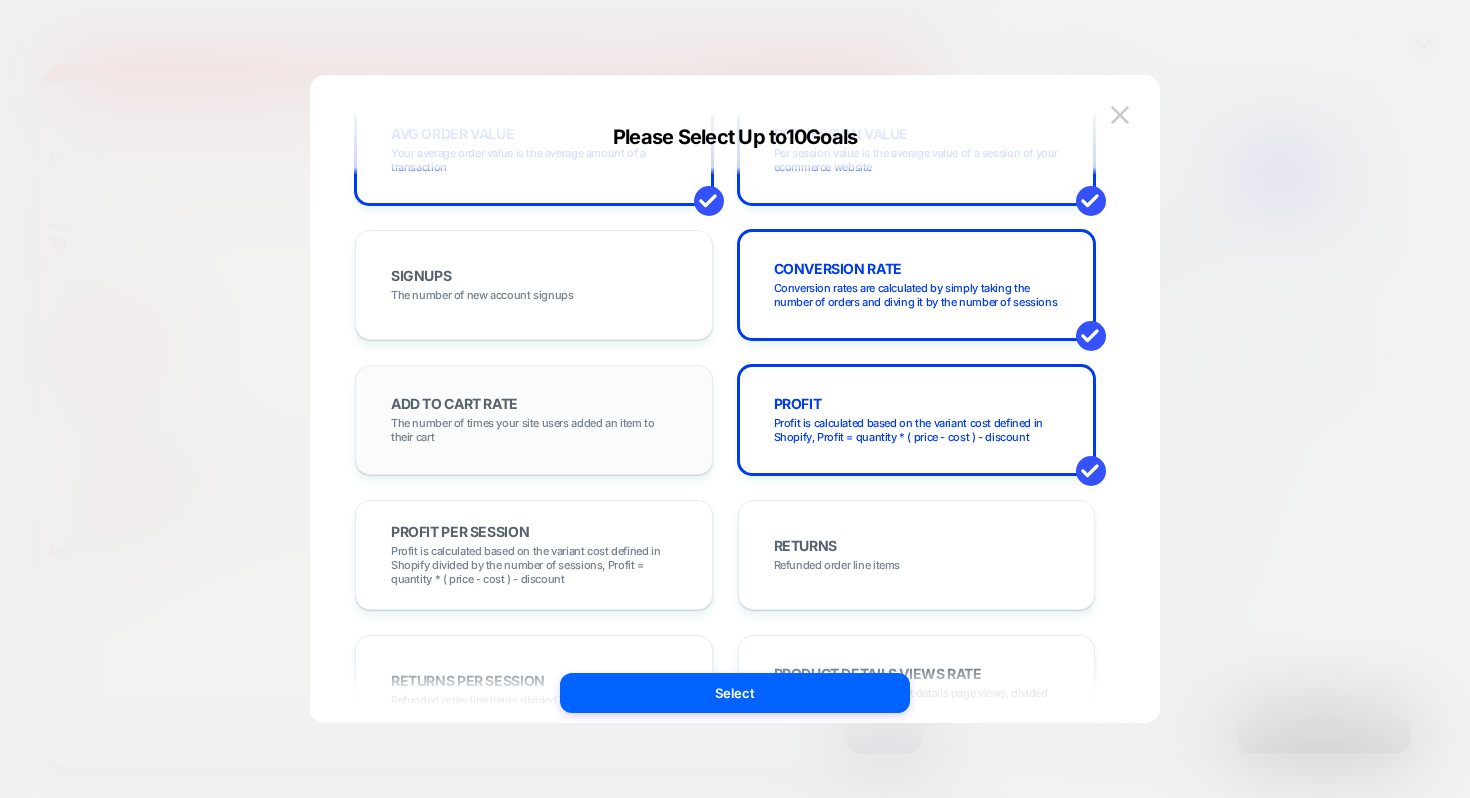 click on "The number of times your site users added an item to their cart" at bounding box center (534, 430) 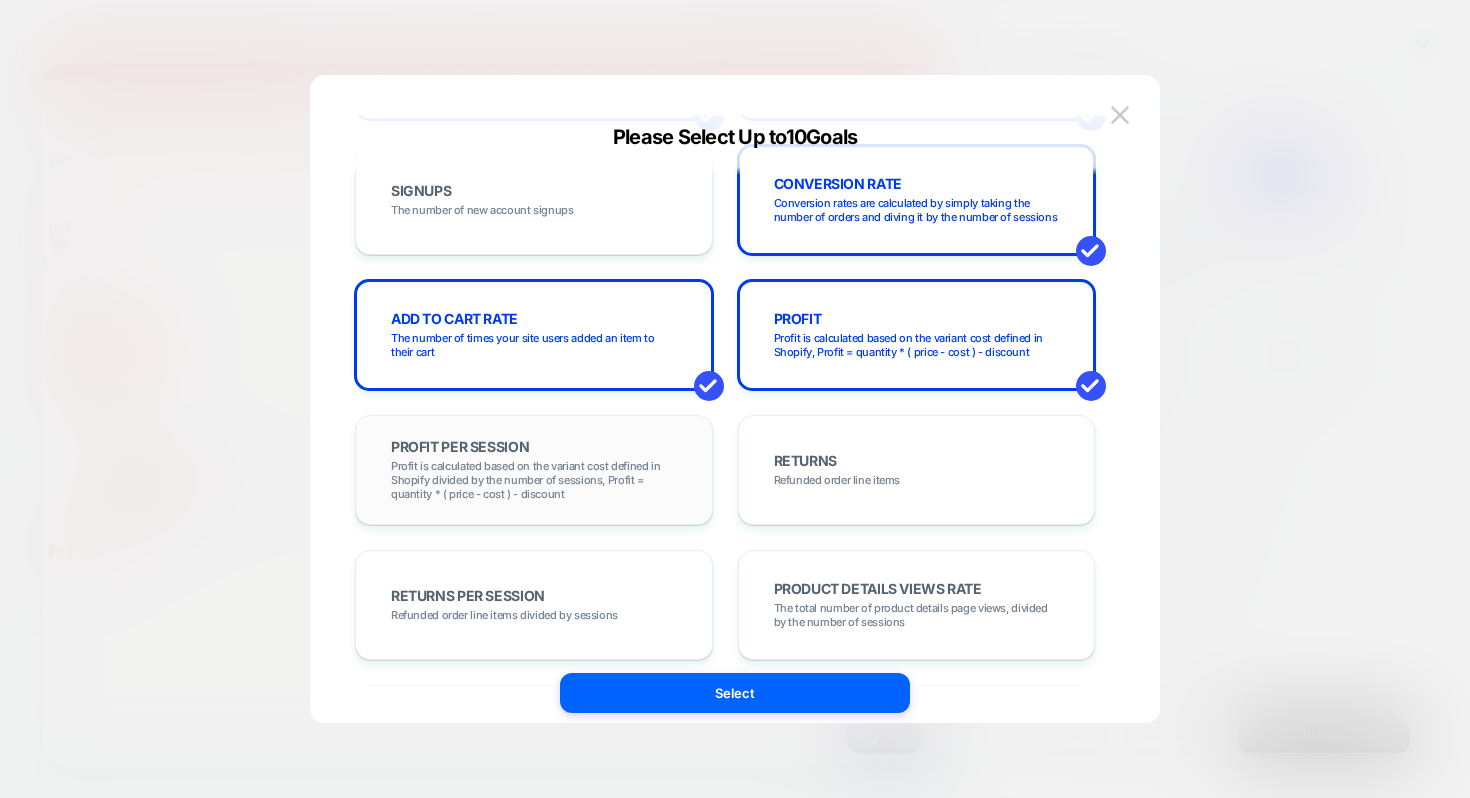 click on "Profit is calculated based on the variant cost defined in Shopify divided by the number of sessions, Profit = quantity * ( price - cost ) - discount" at bounding box center [534, 480] 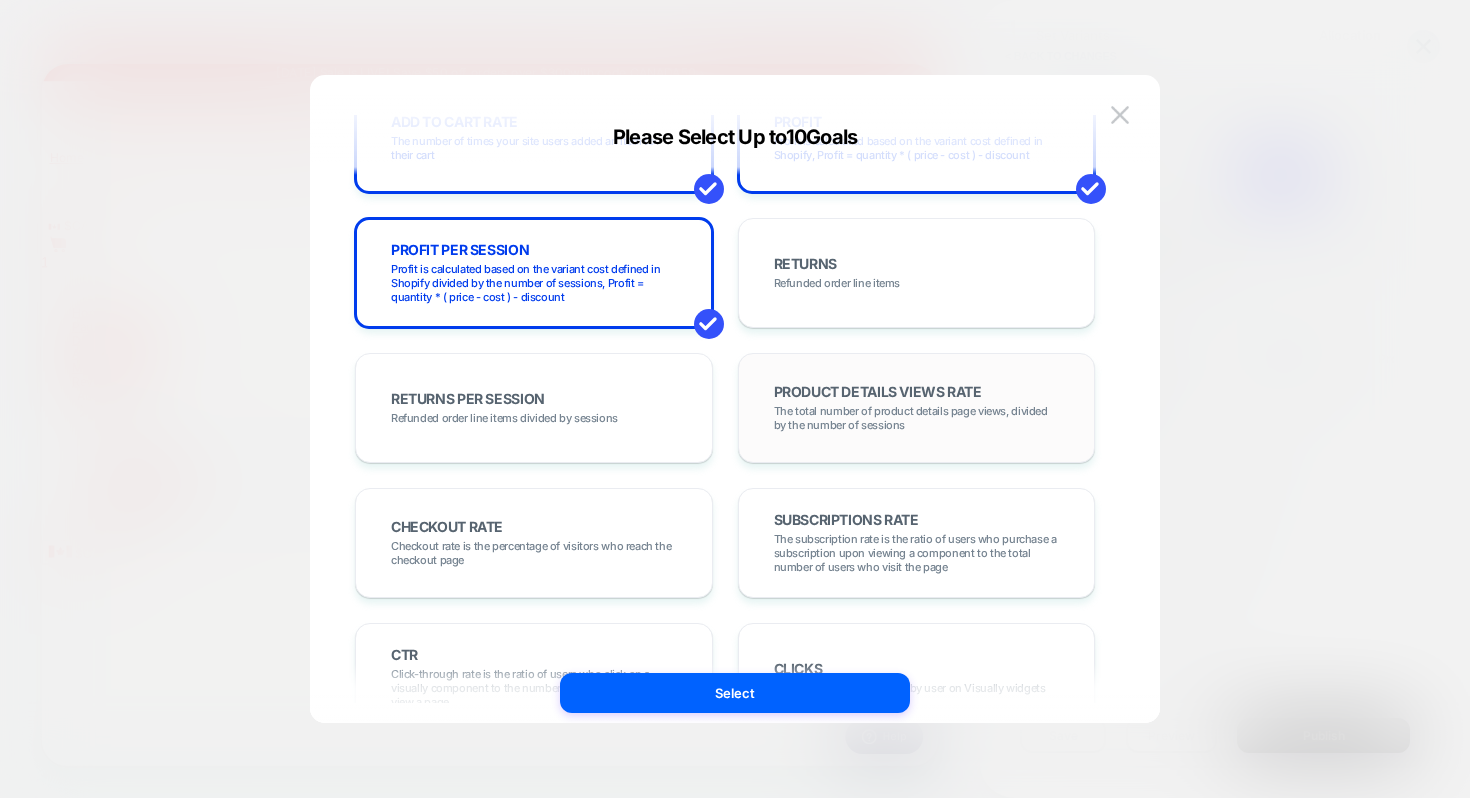 scroll, scrollTop: 498, scrollLeft: 0, axis: vertical 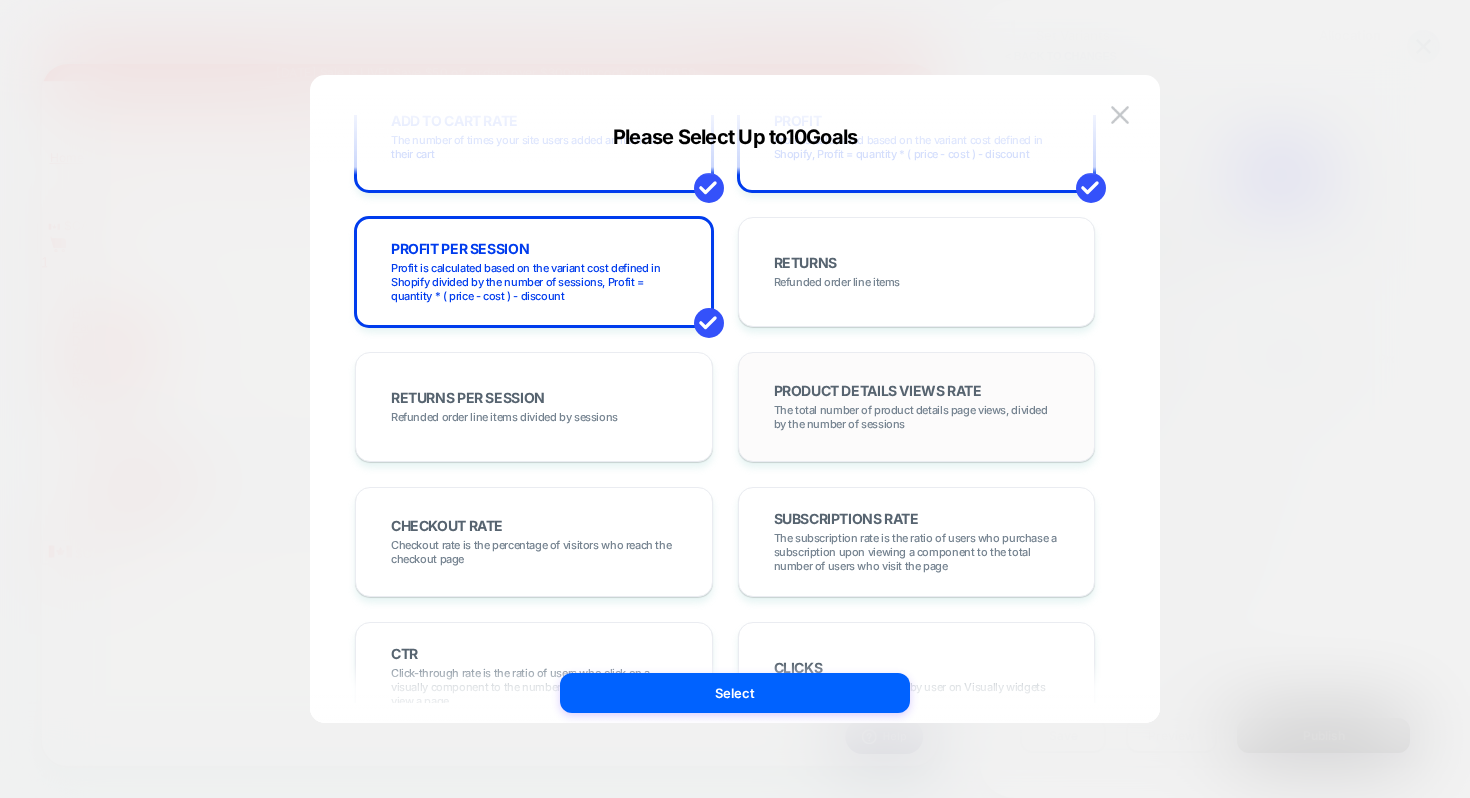 click on "PRODUCT DETAILS VIEWS RATE The total number of product details page views, divided by the number of sessions" at bounding box center [917, 407] 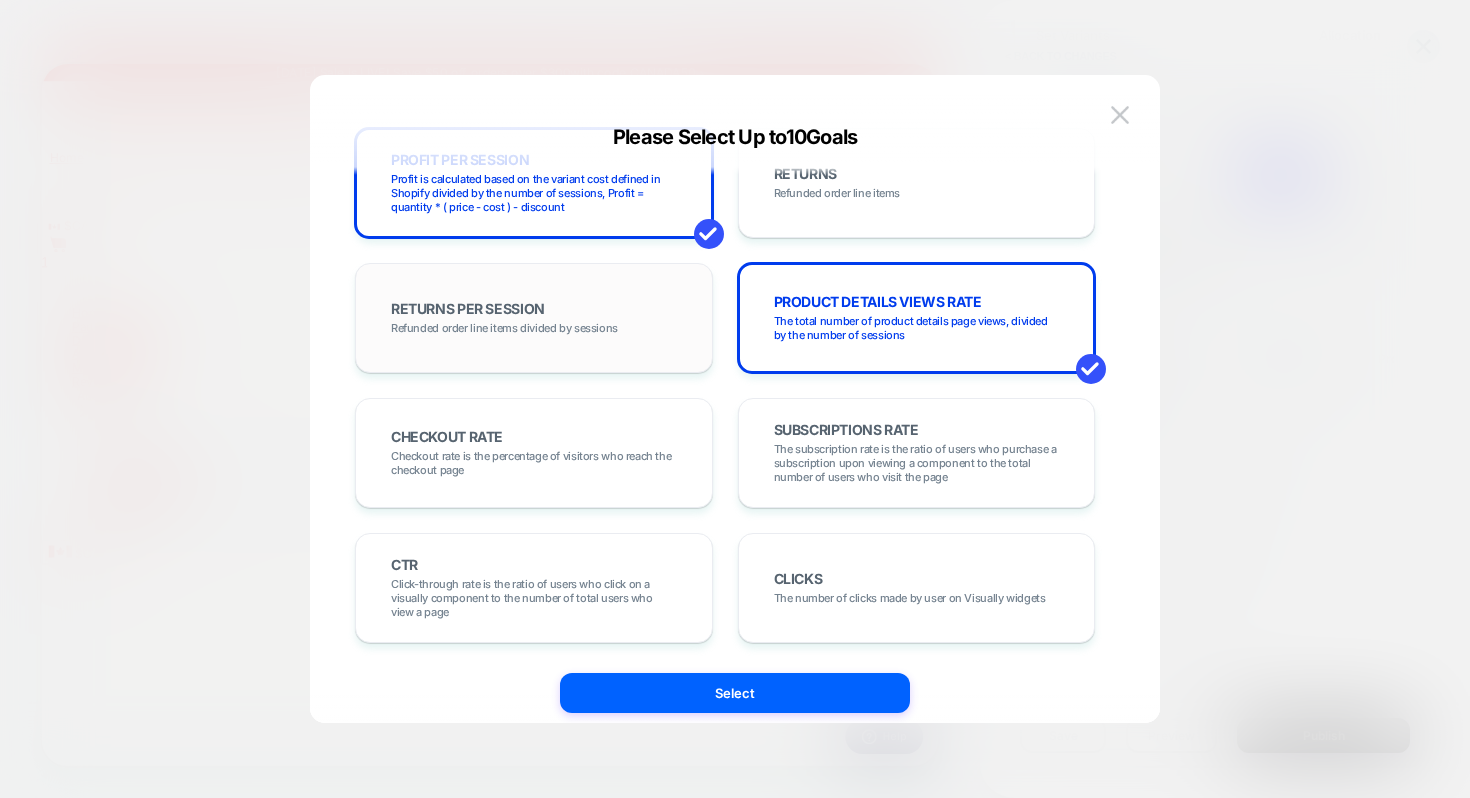 scroll, scrollTop: 584, scrollLeft: 0, axis: vertical 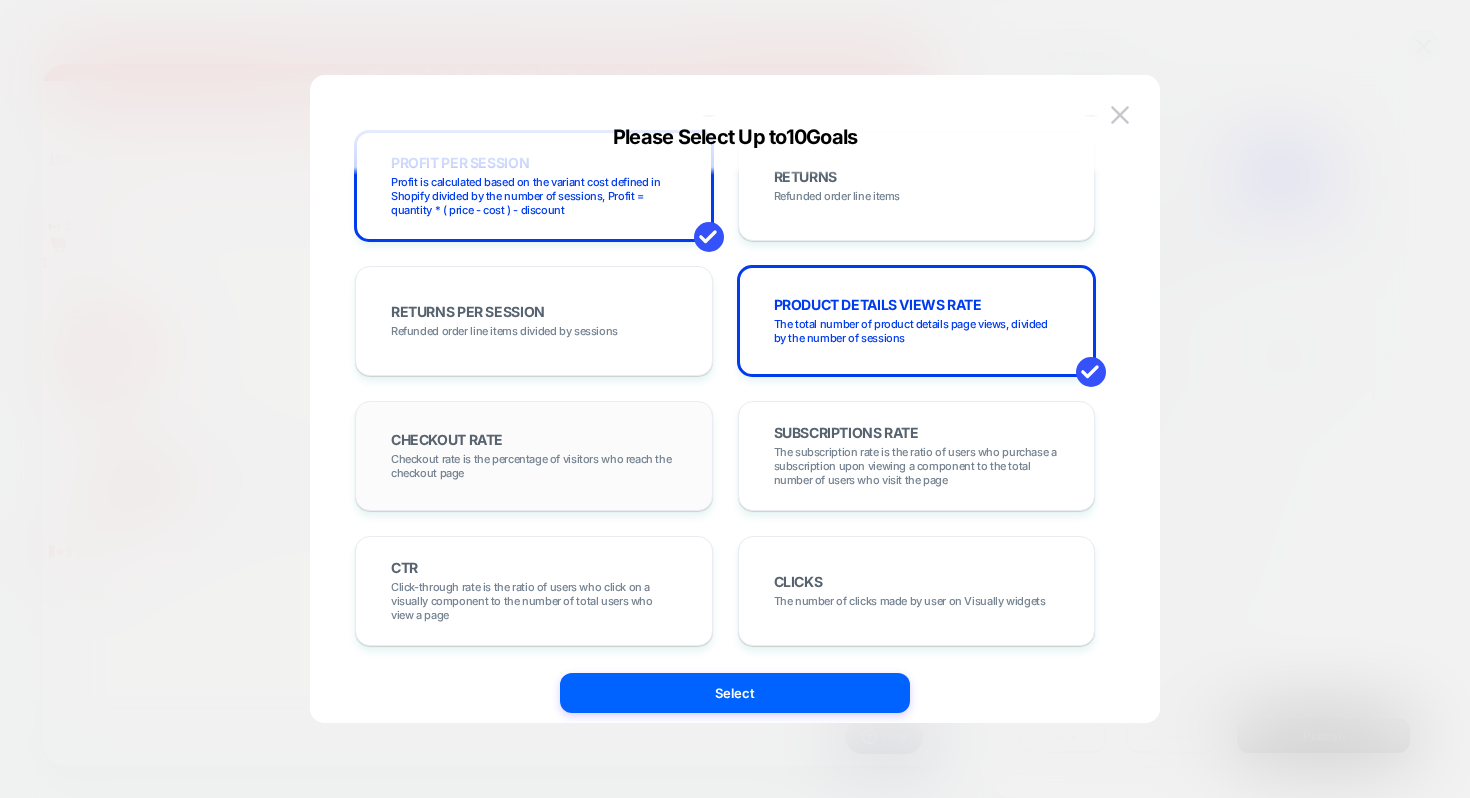 click on "CHECKOUT RATE Checkout rate is the percentage of visitors who reach the checkout page" at bounding box center (534, 456) 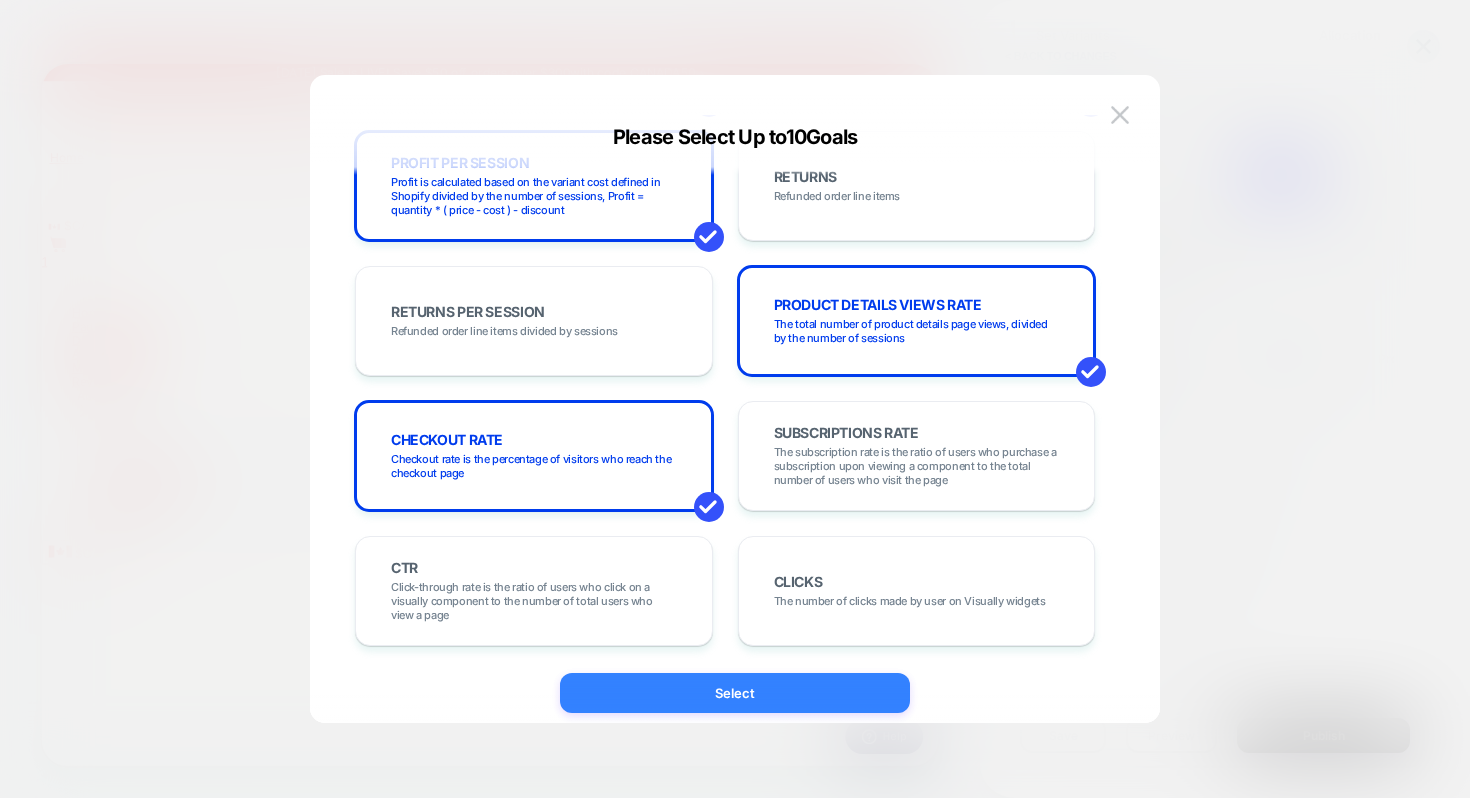 click on "Select" at bounding box center (735, 693) 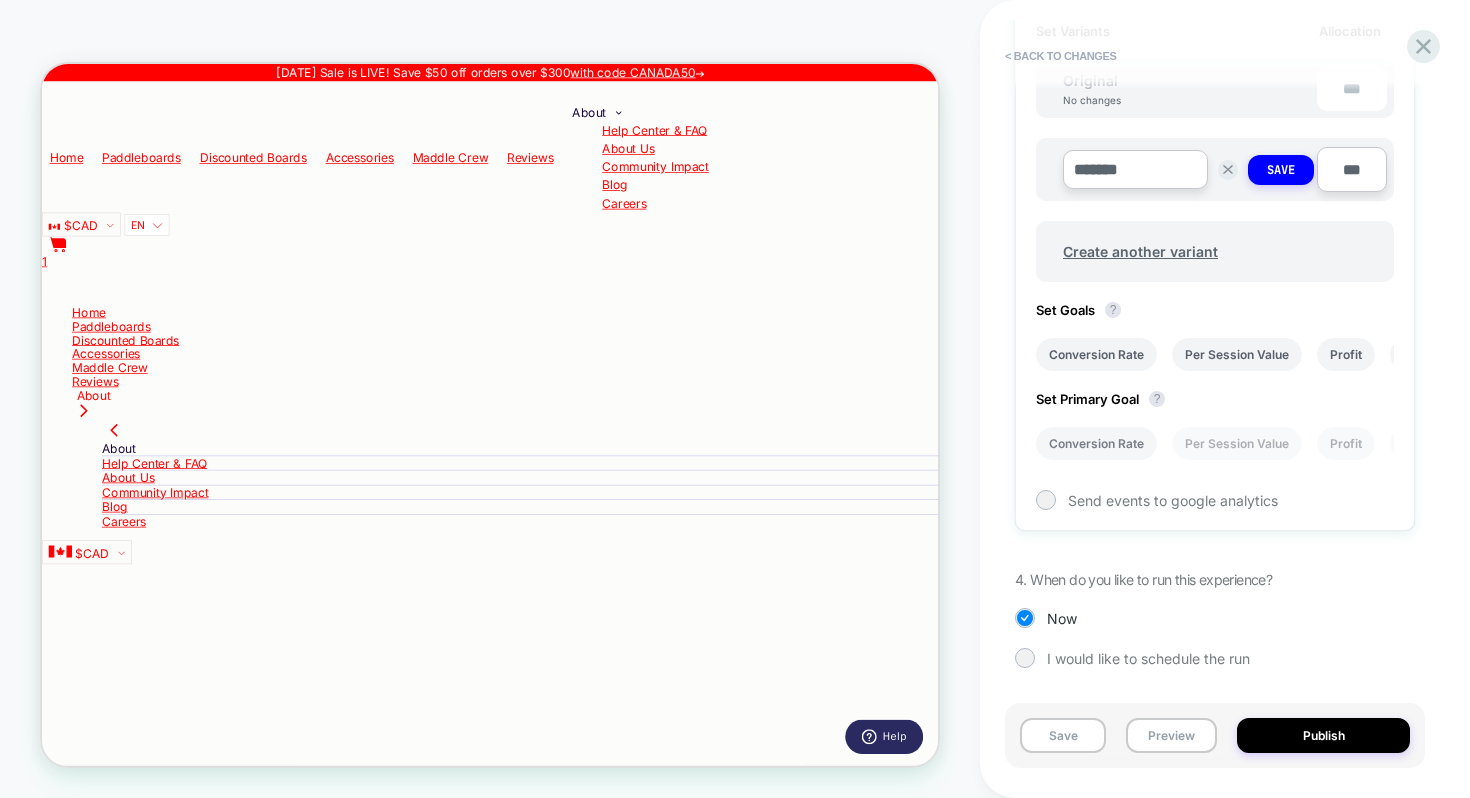 scroll, scrollTop: 0, scrollLeft: 0, axis: both 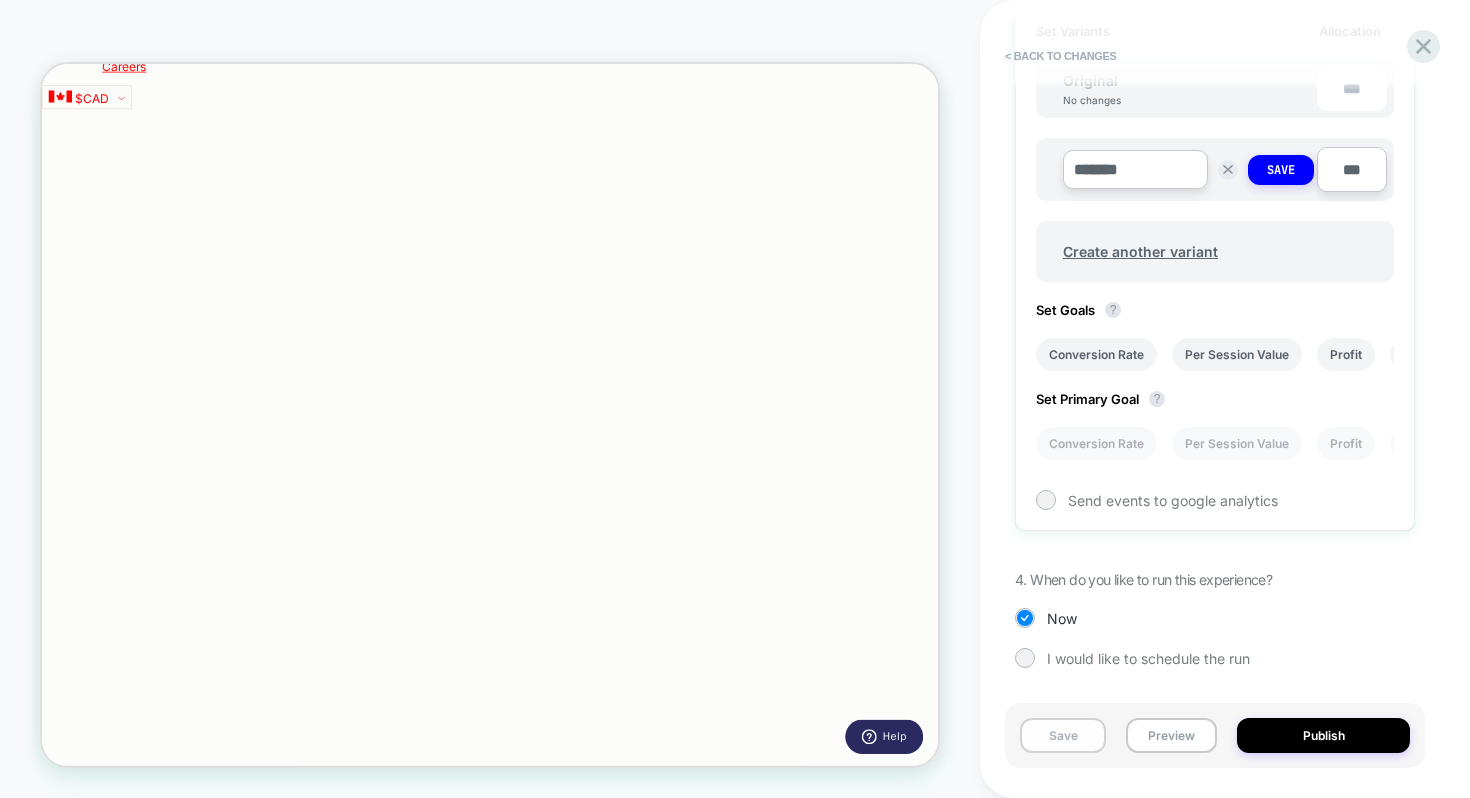 click on "Save" at bounding box center [1063, 735] 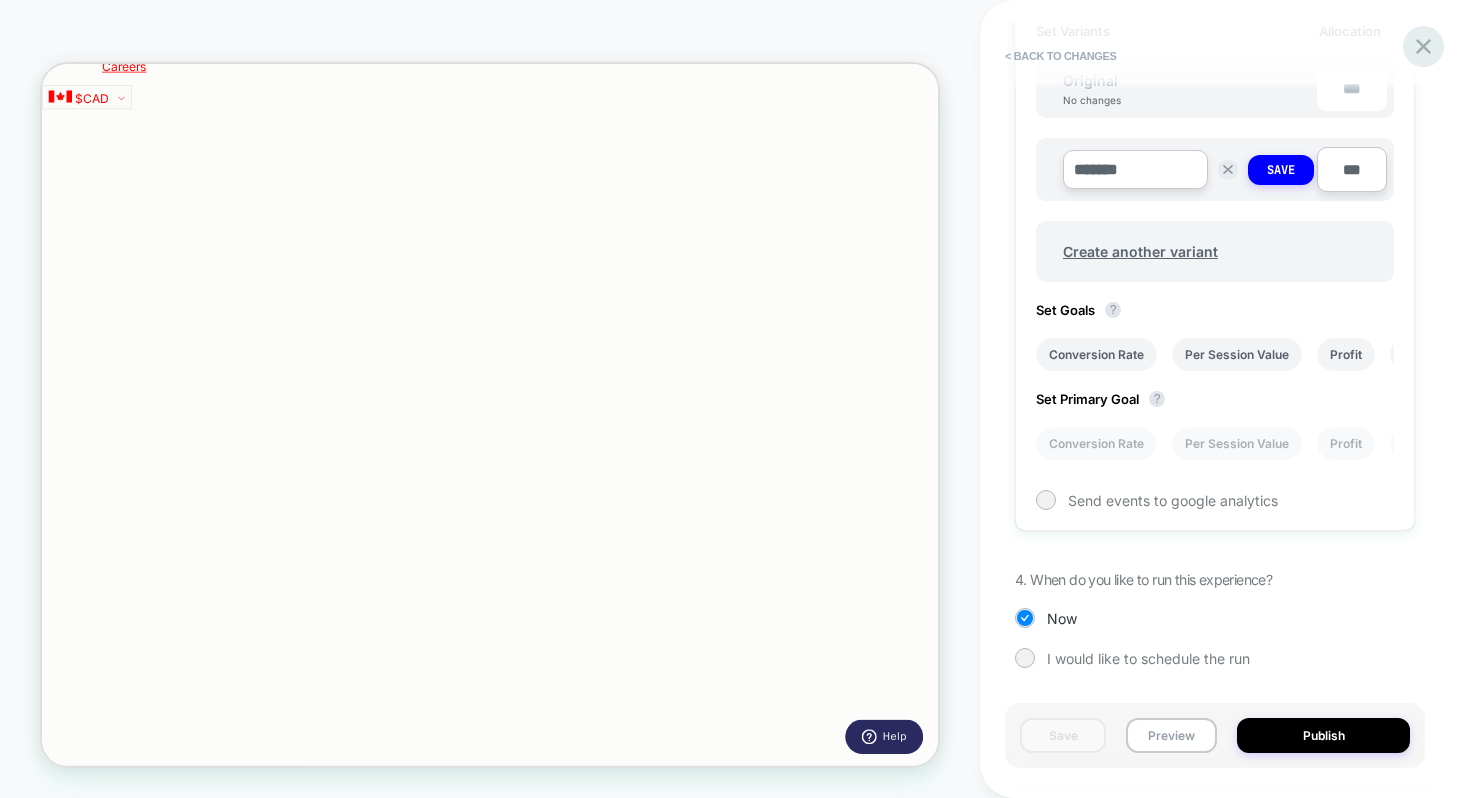 click 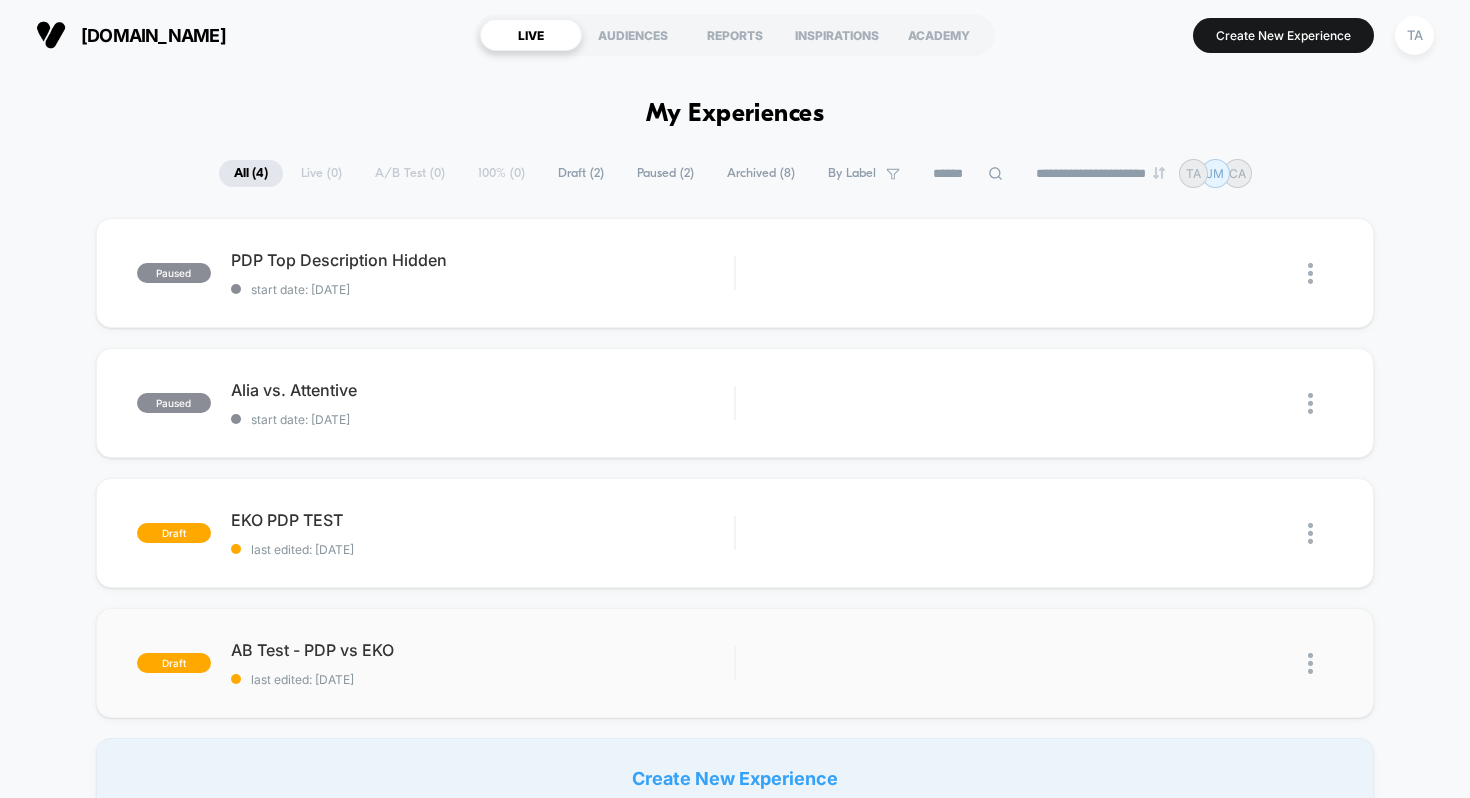 click at bounding box center (1310, 663) 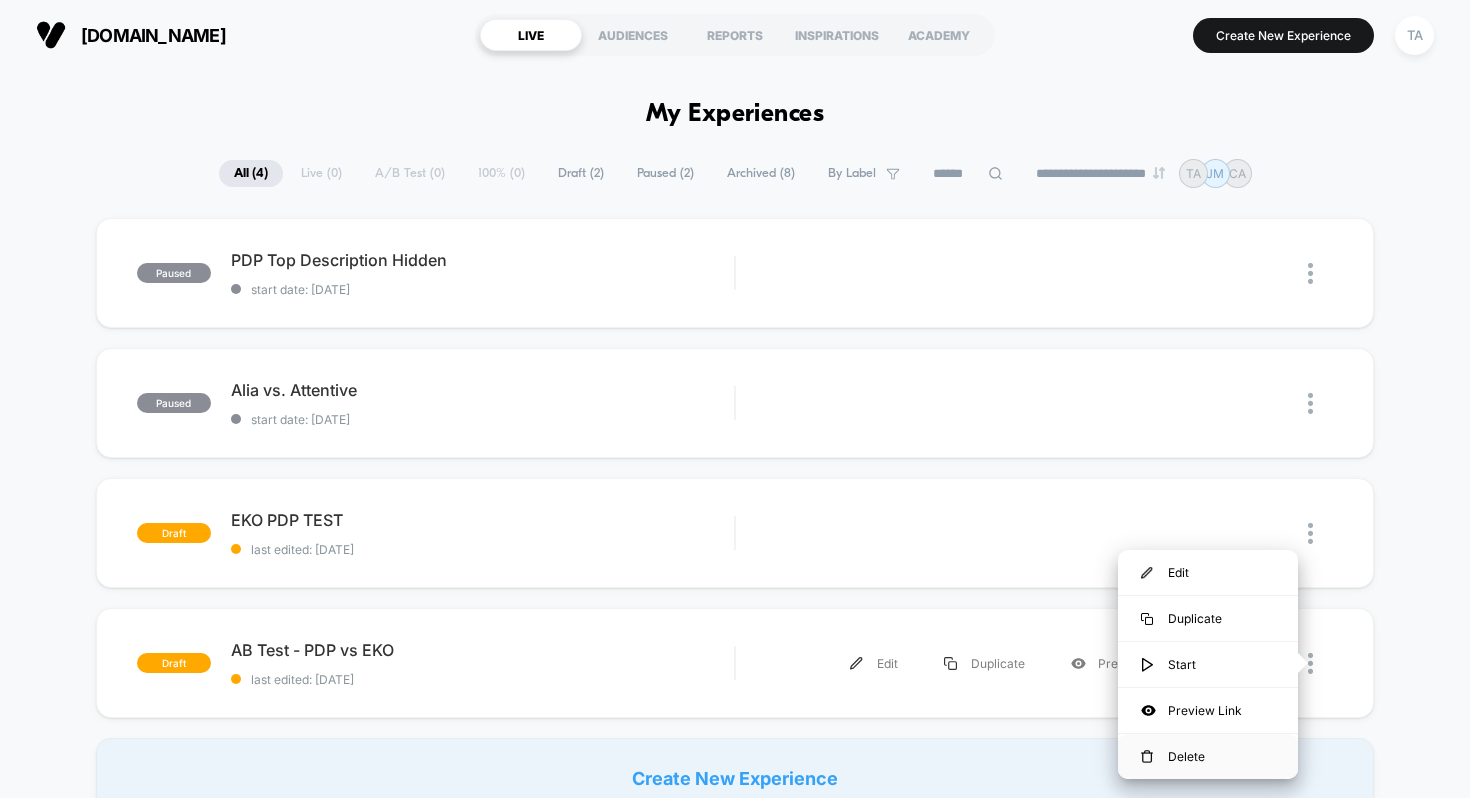 click on "Delete" at bounding box center [1208, 756] 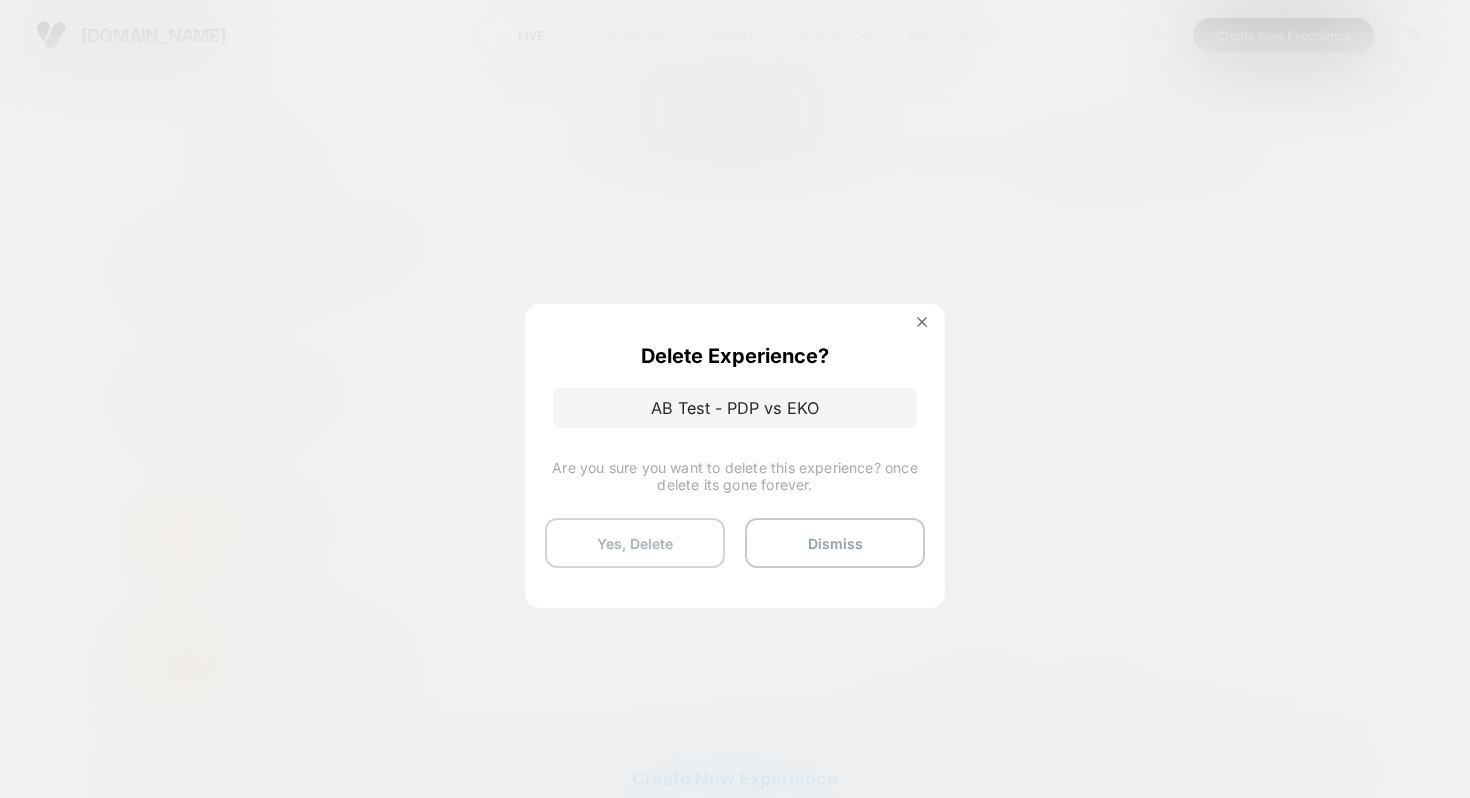 click on "Yes, Delete" at bounding box center [635, 543] 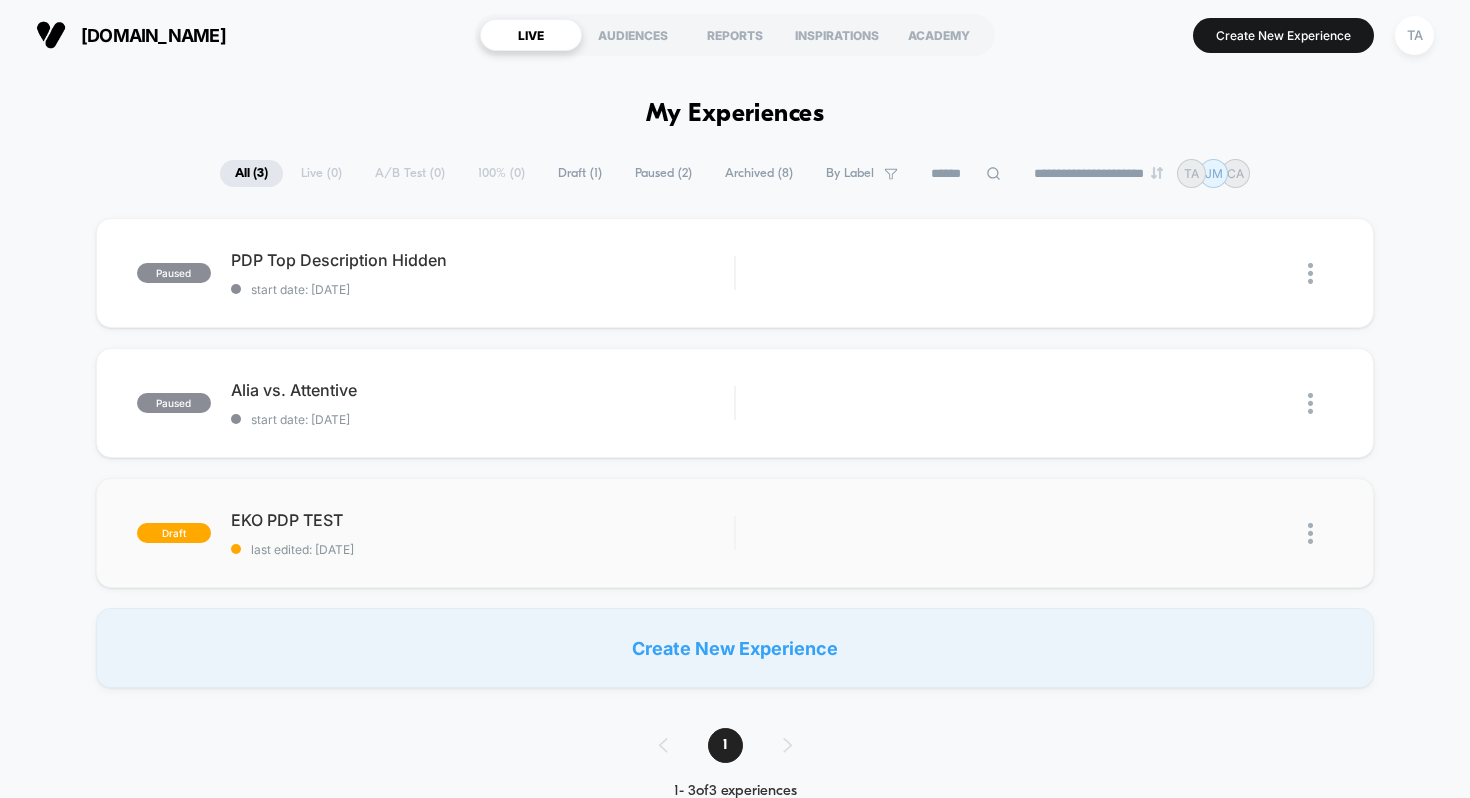 click on "EKO PDP TEST" at bounding box center (483, 520) 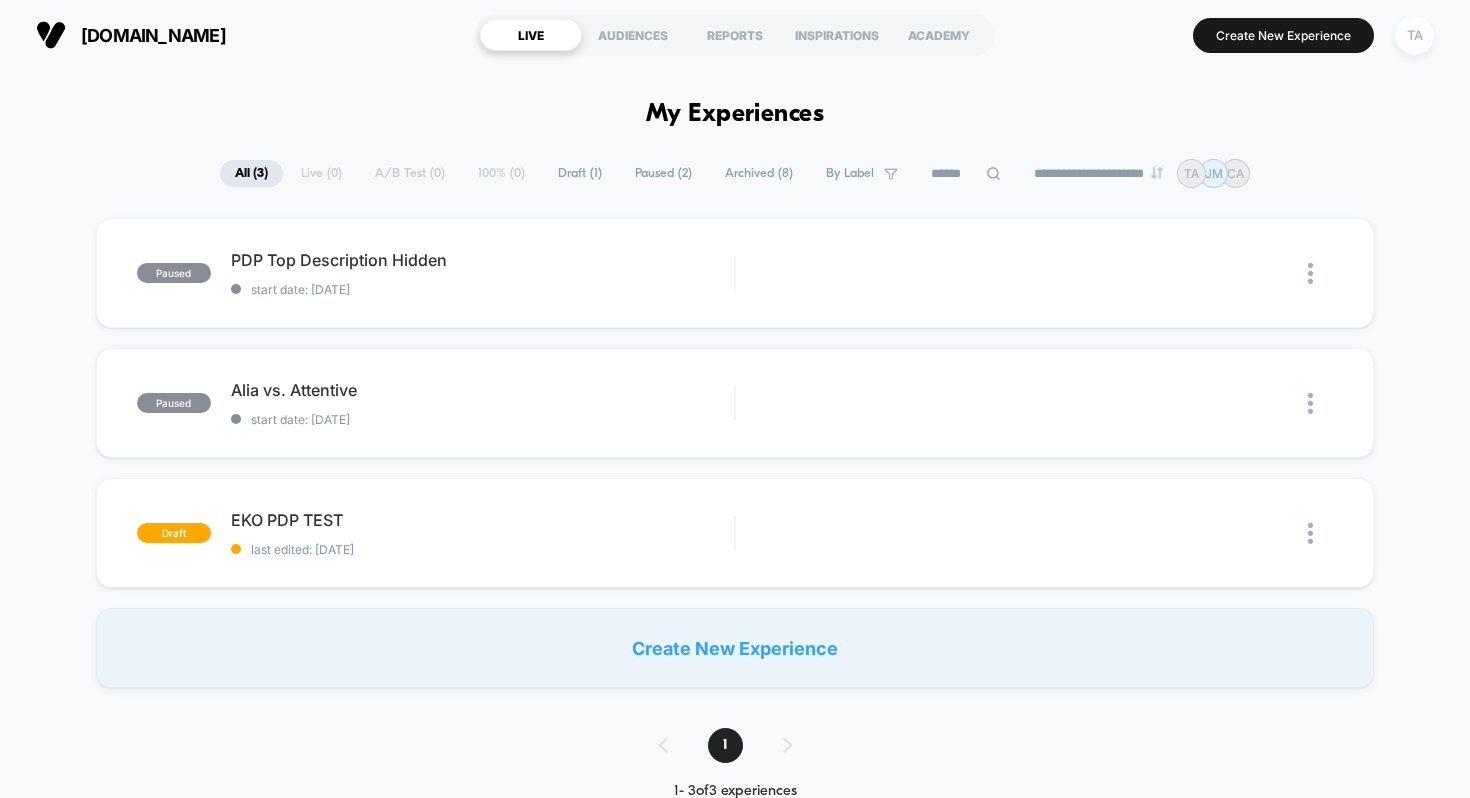 click on "TA" at bounding box center [1414, 35] 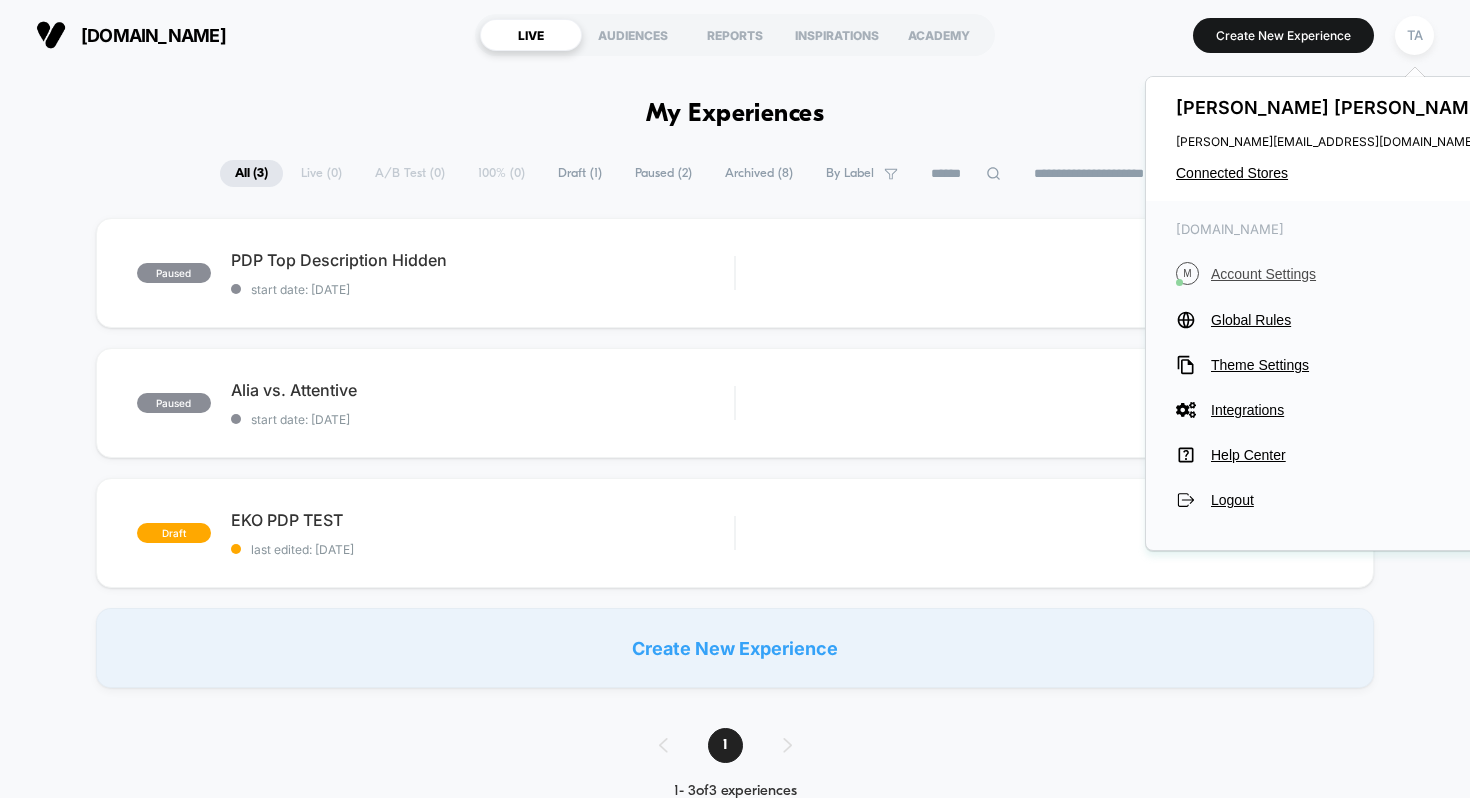 click on "Account Settings" at bounding box center (1351, 274) 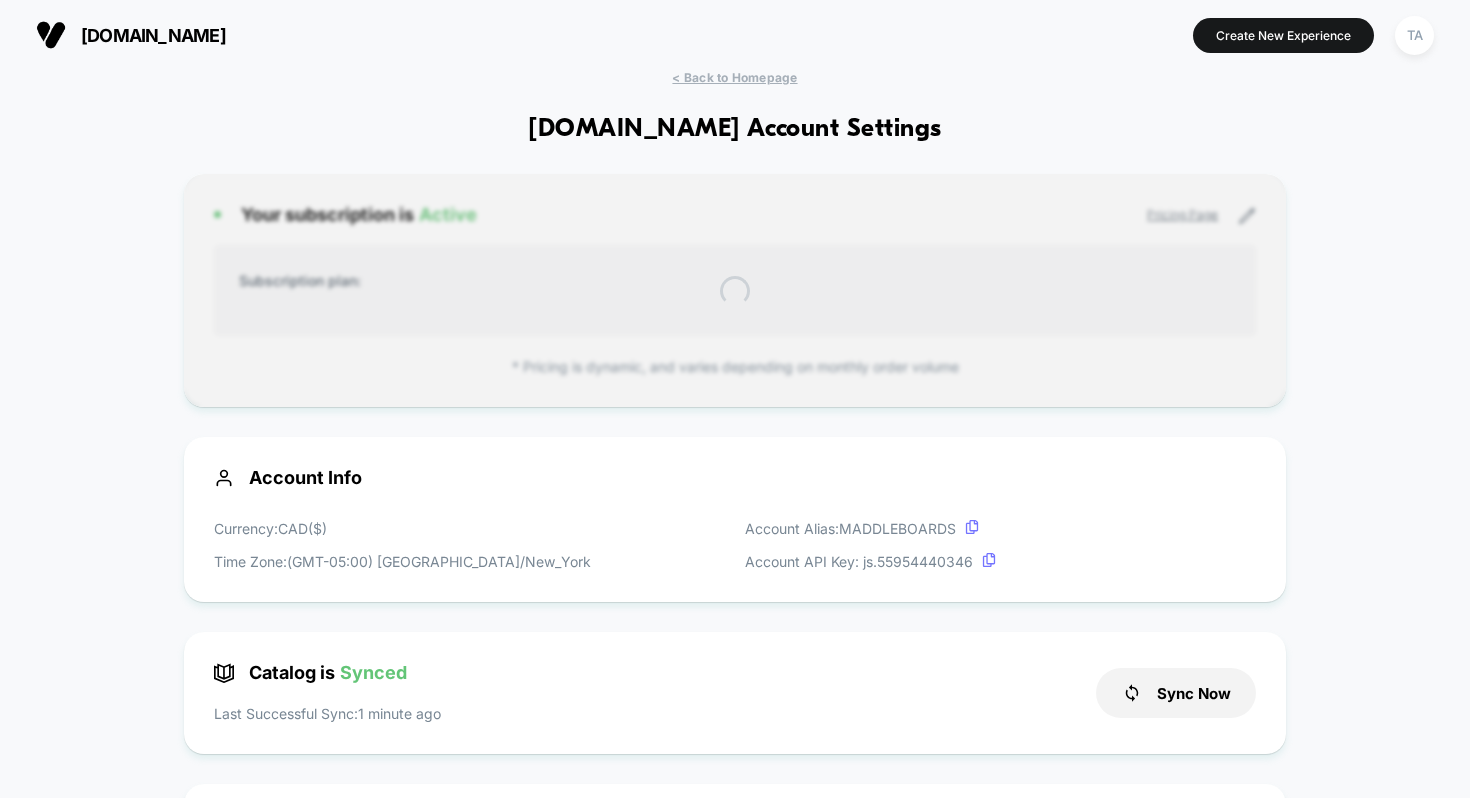 scroll, scrollTop: 270, scrollLeft: 0, axis: vertical 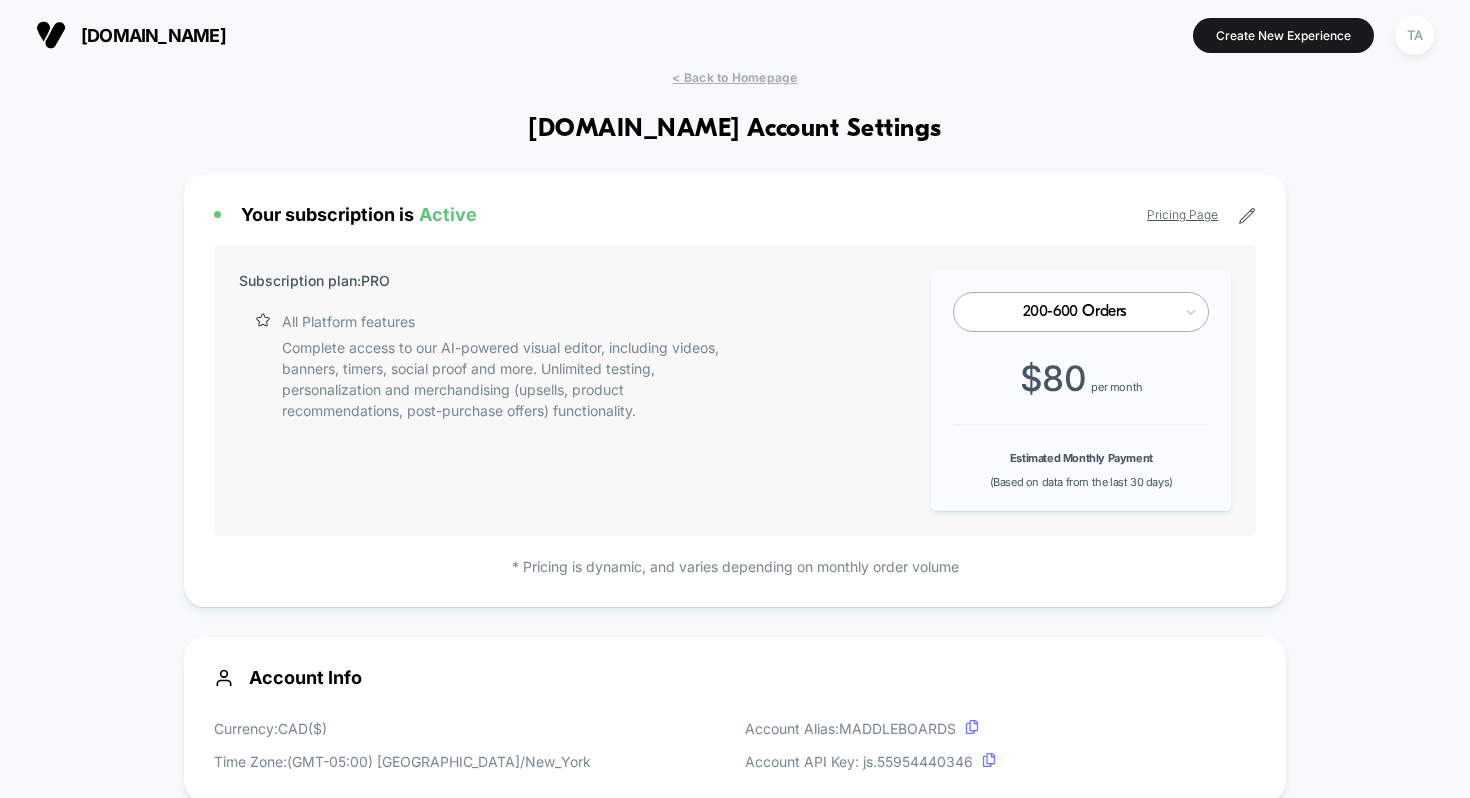 click on "TA" at bounding box center [1414, 35] 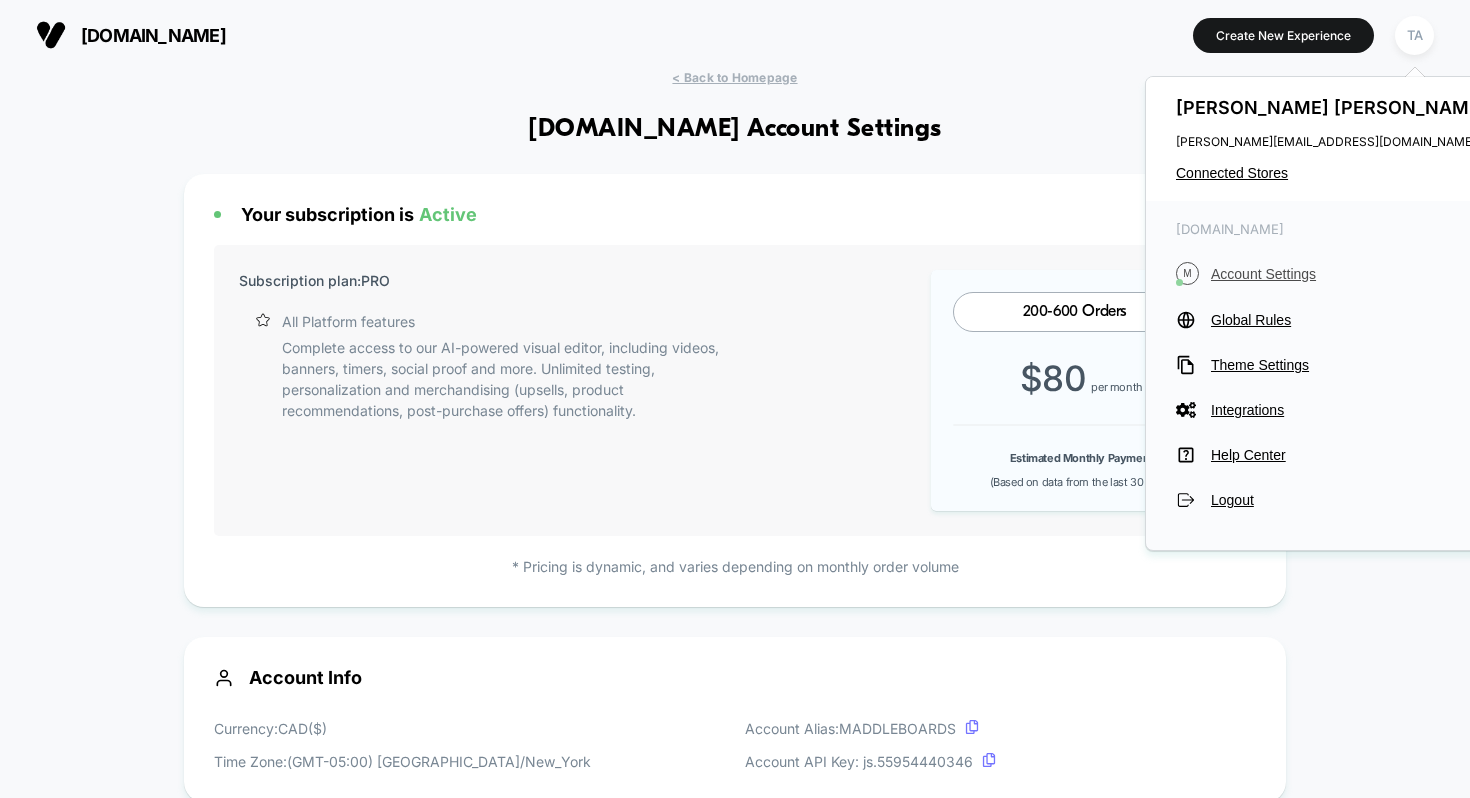 click on "Account Settings" at bounding box center [1351, 274] 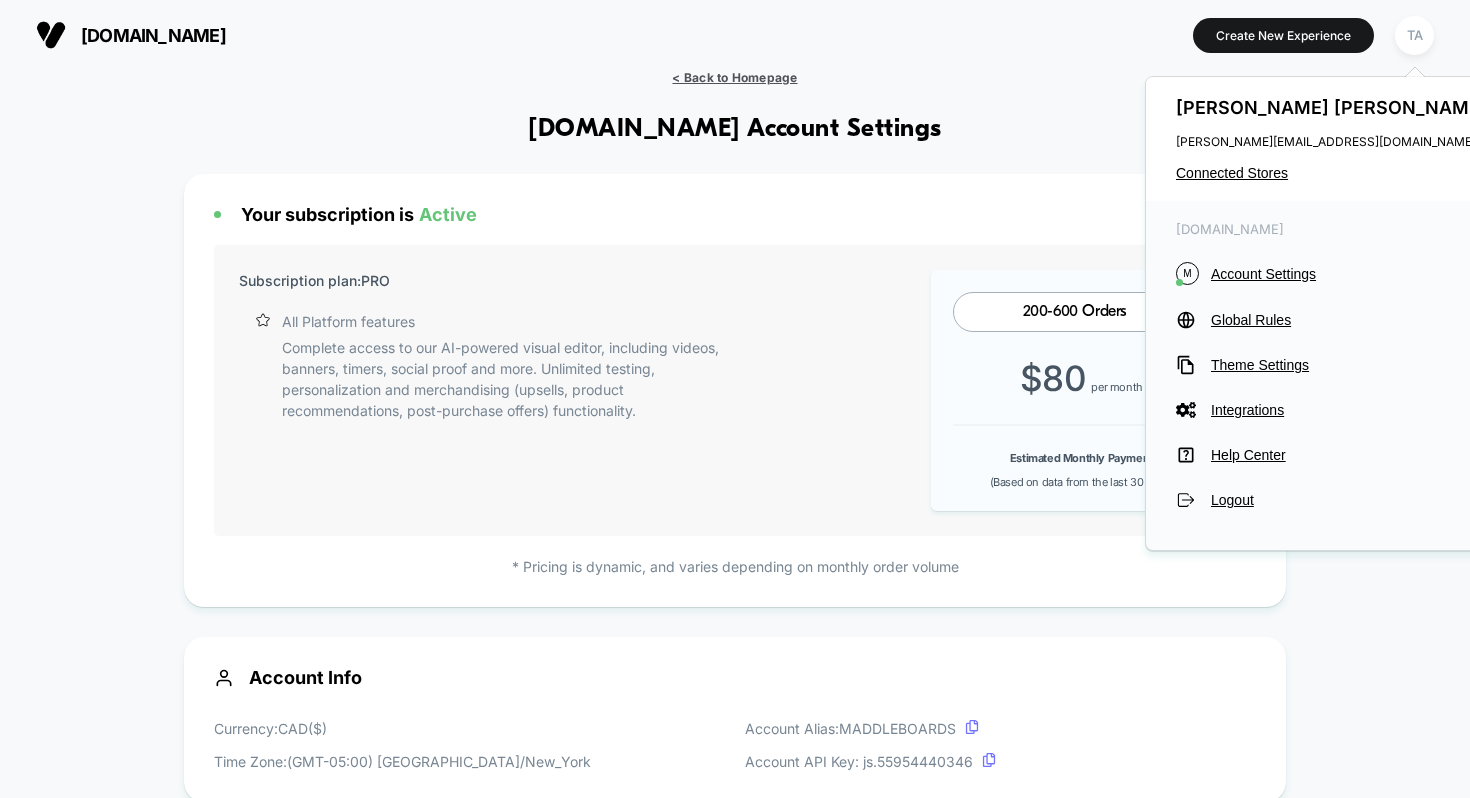 click on "< Back to Homepage" at bounding box center (734, 77) 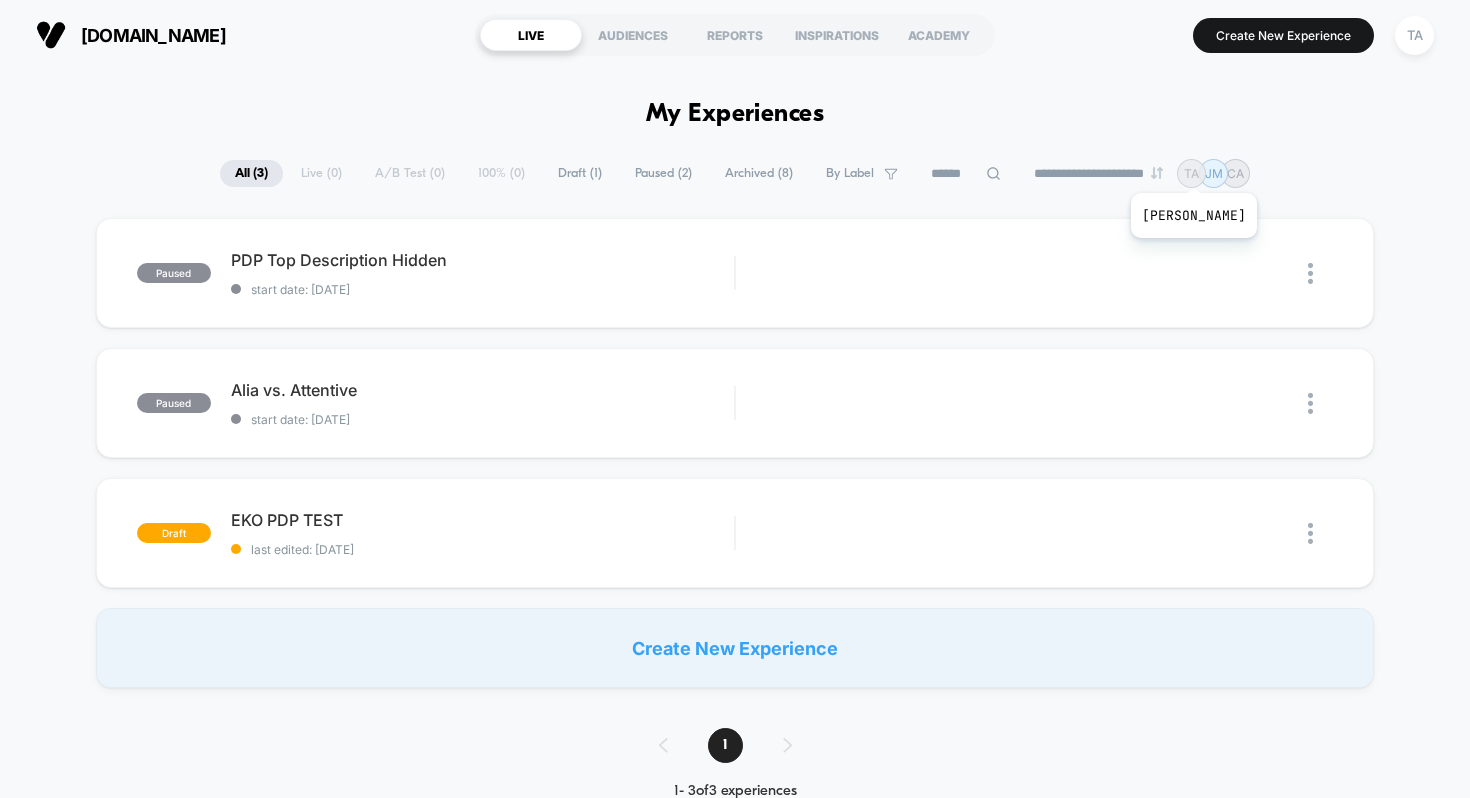 click on "TA" at bounding box center (1191, 173) 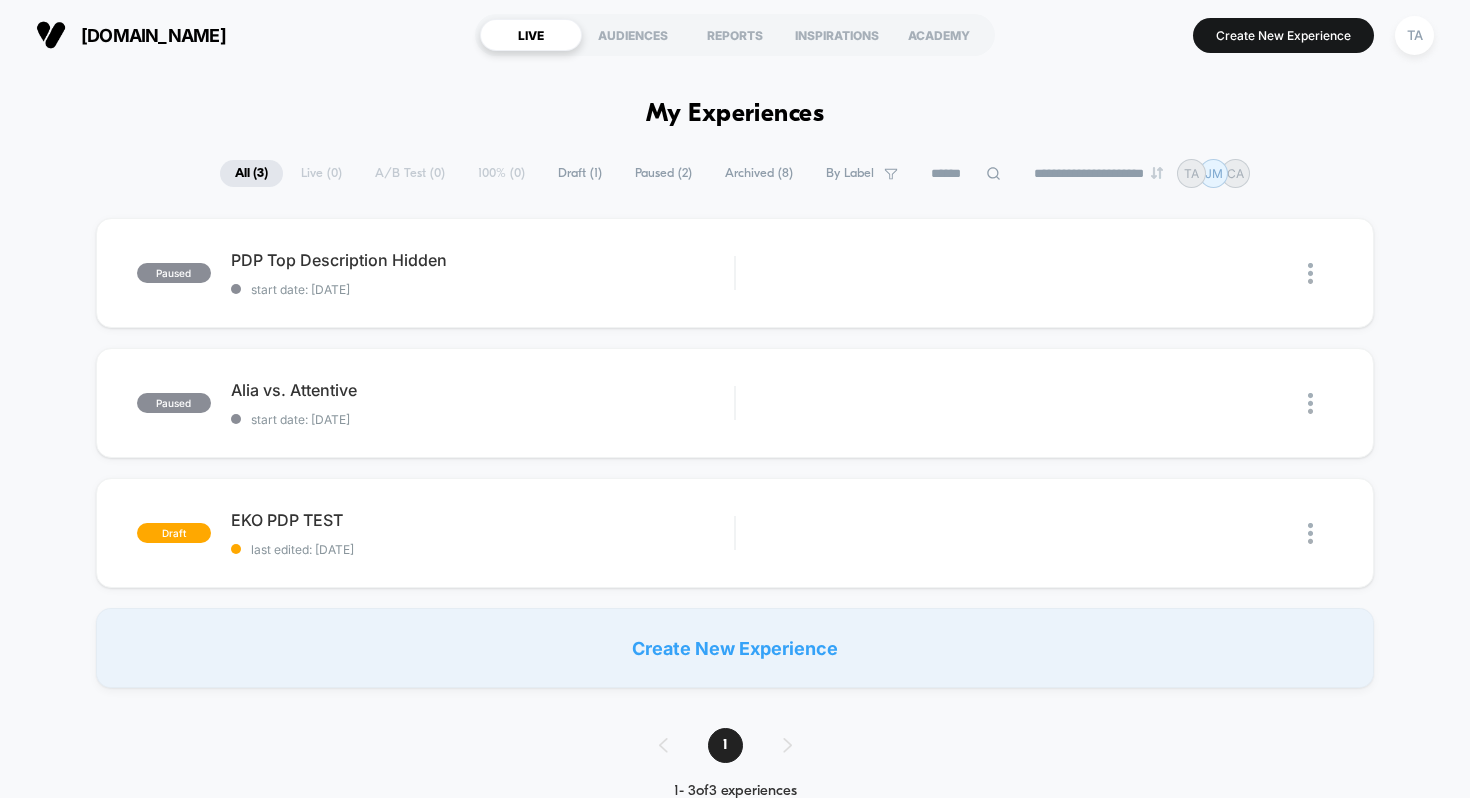 click on "**********" at bounding box center (1100, 173) 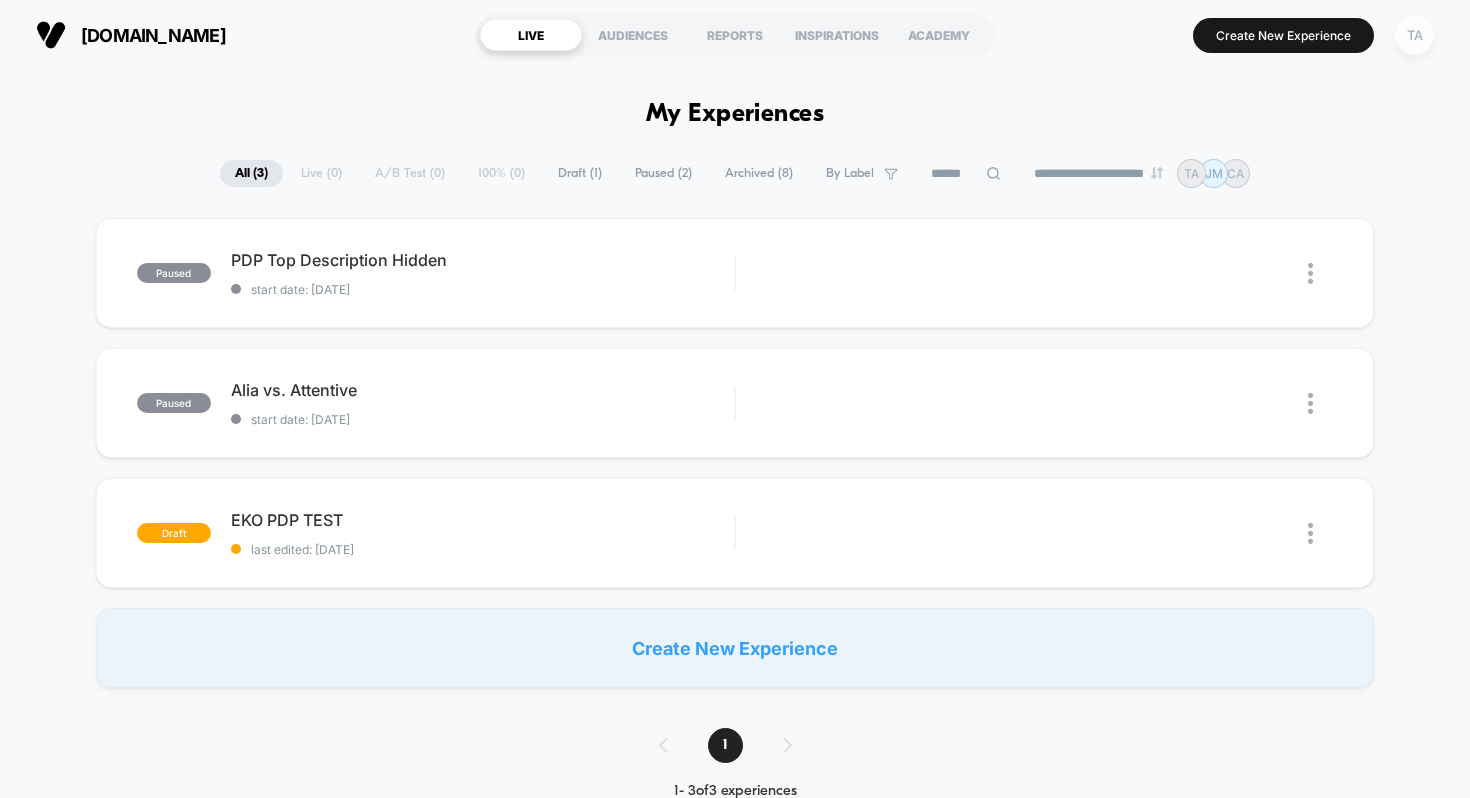click on "TA" at bounding box center (1414, 35) 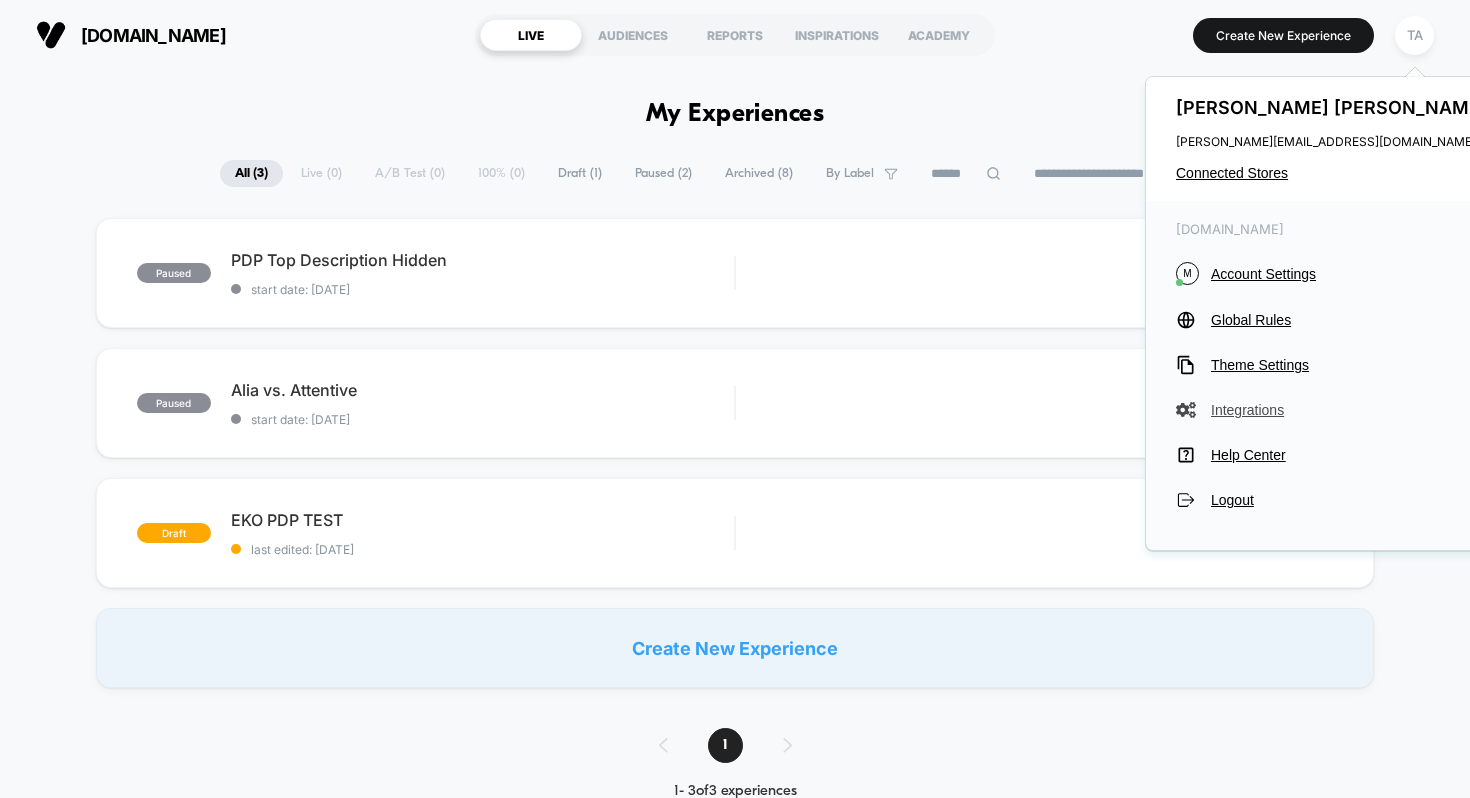 click on "Integrations" at bounding box center (1351, 410) 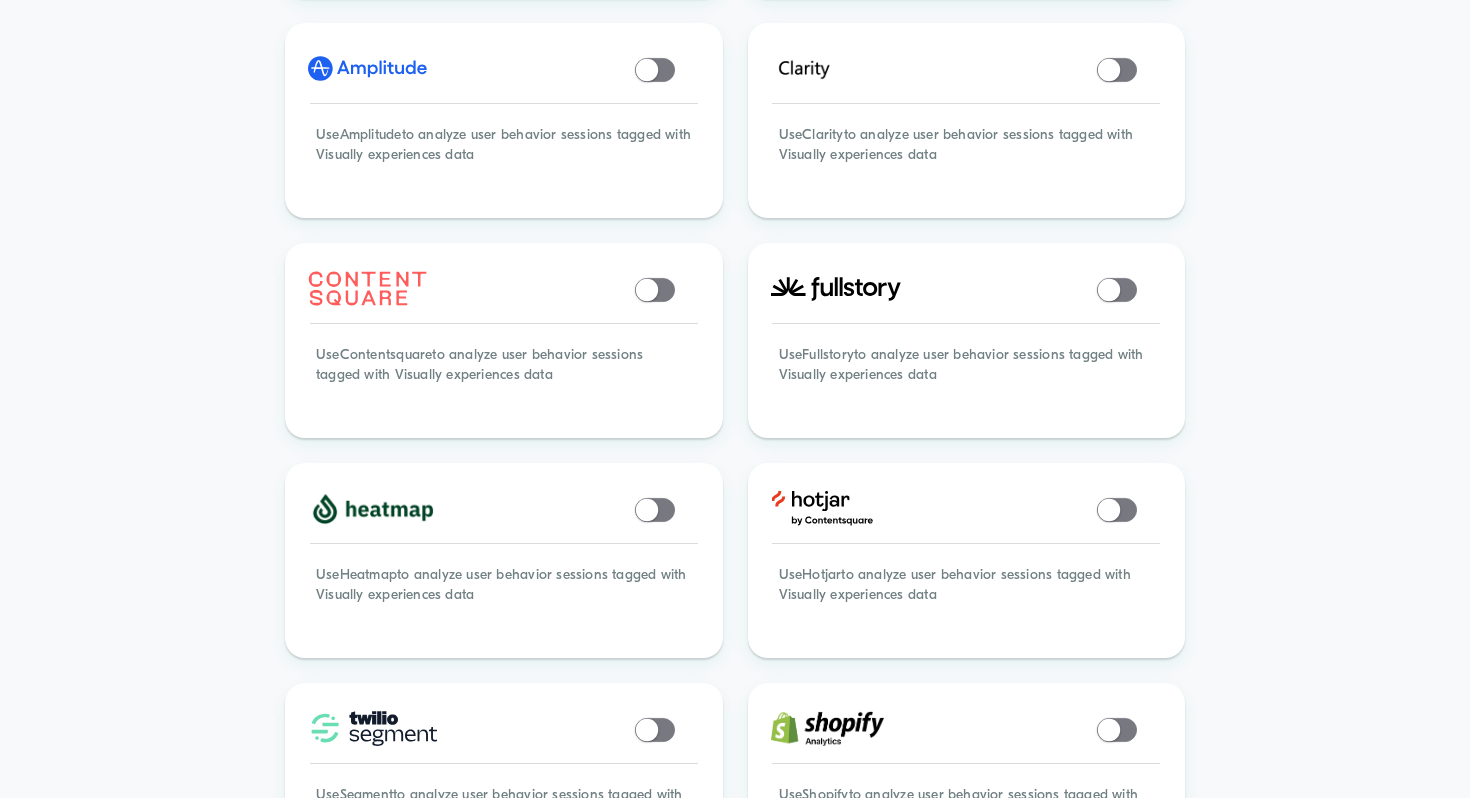 scroll, scrollTop: 0, scrollLeft: 0, axis: both 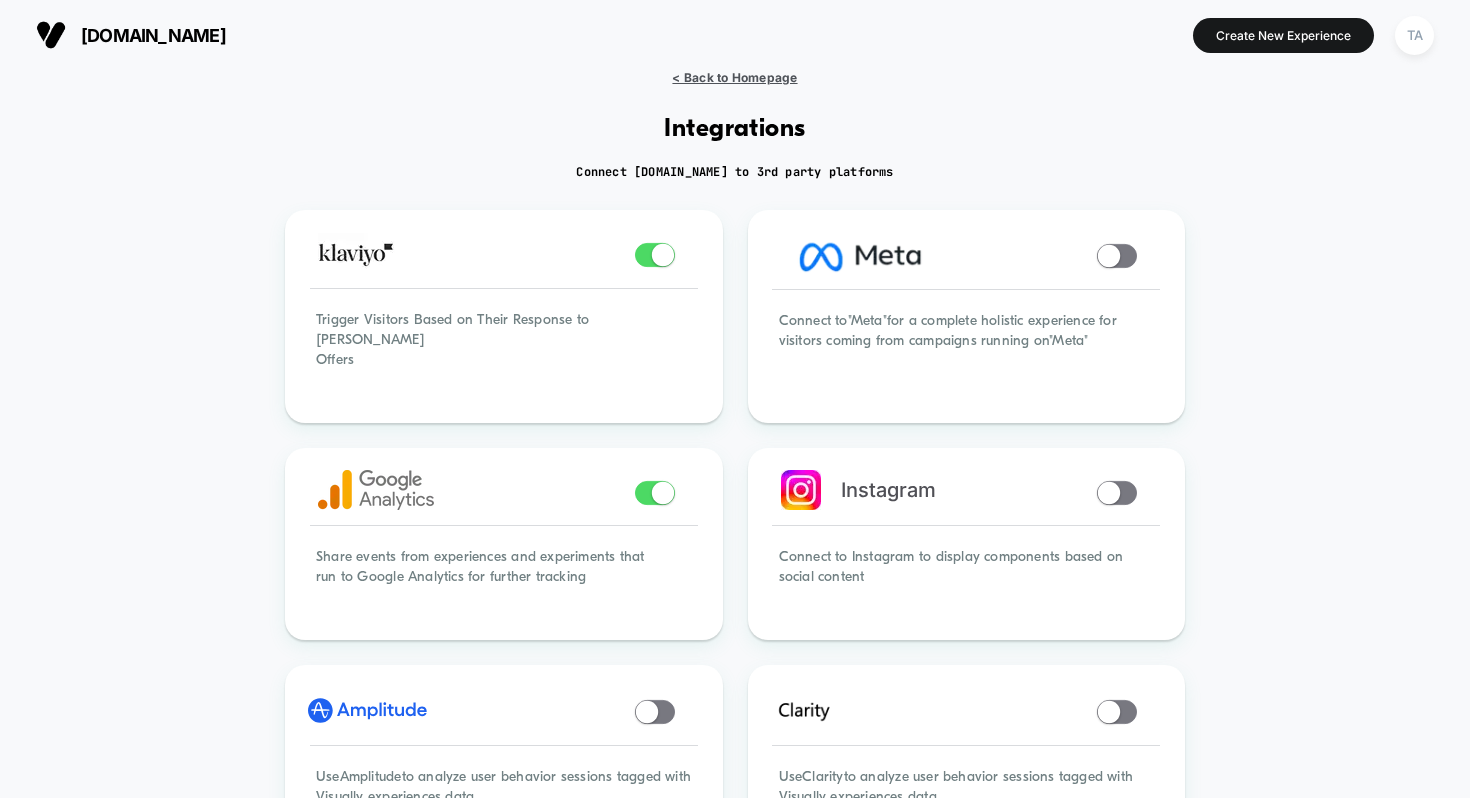 click on "< Back to Homepage" at bounding box center [734, 77] 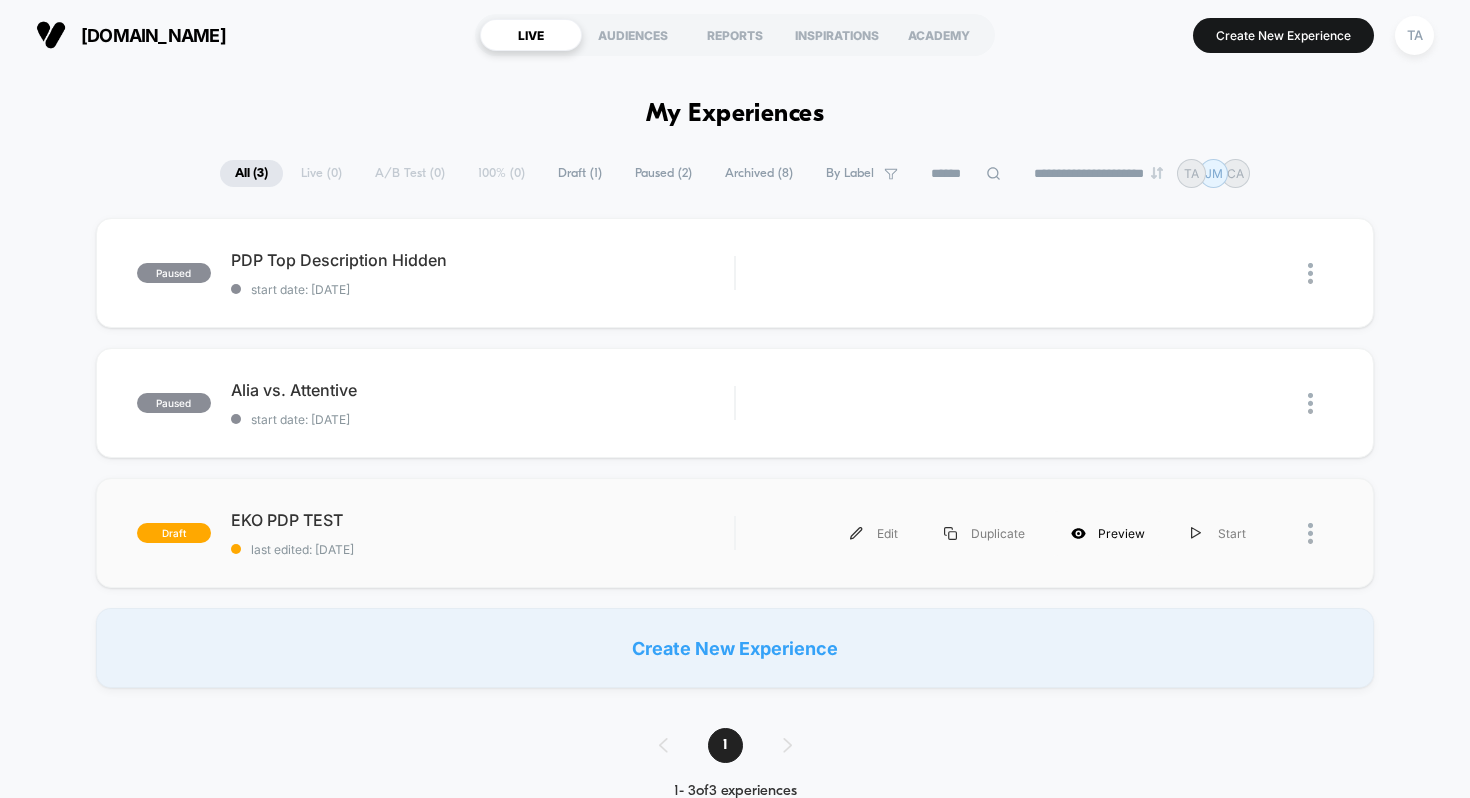click on "Preview" at bounding box center (1108, 533) 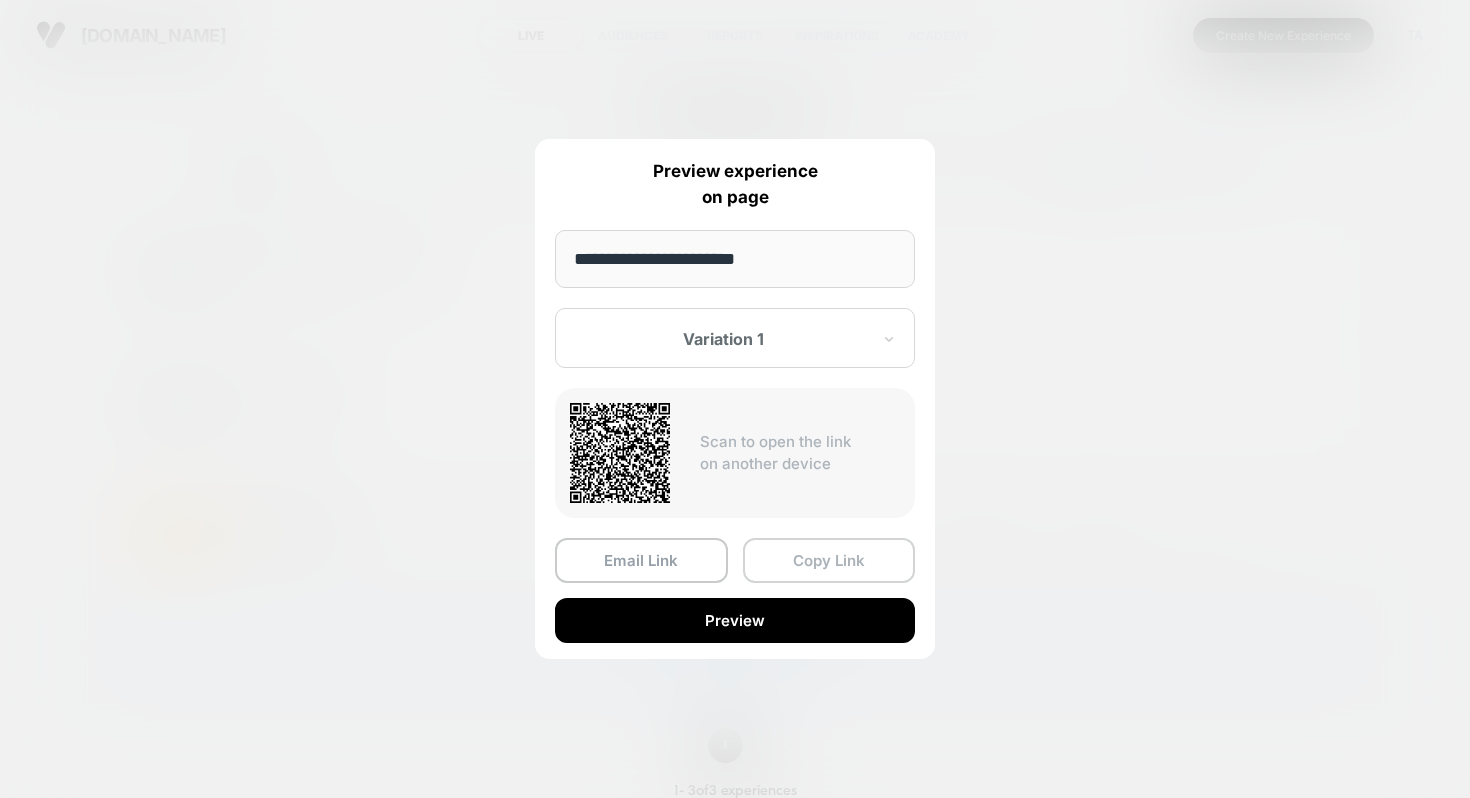 click on "Copy Link" at bounding box center (829, 560) 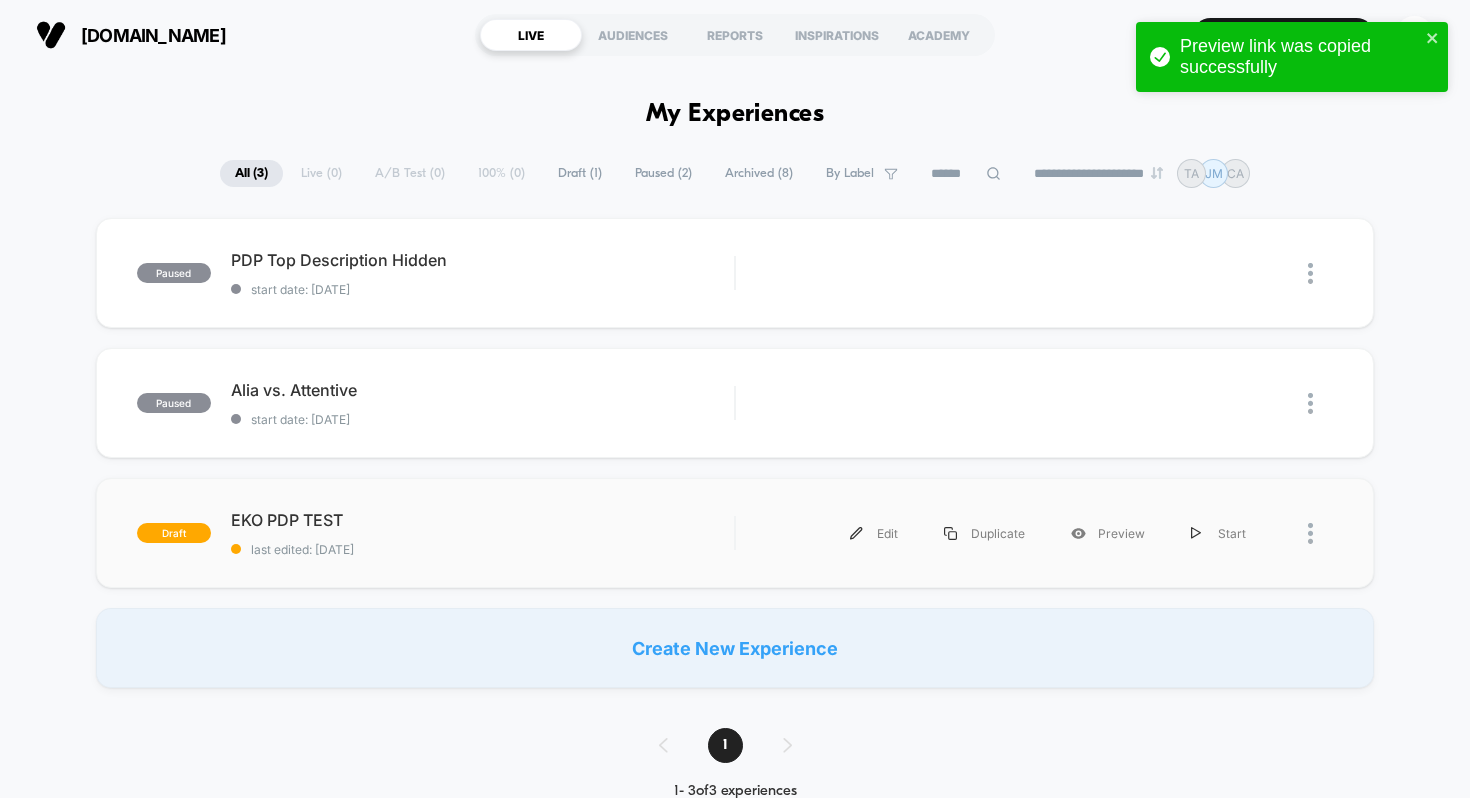 click at bounding box center (1320, 533) 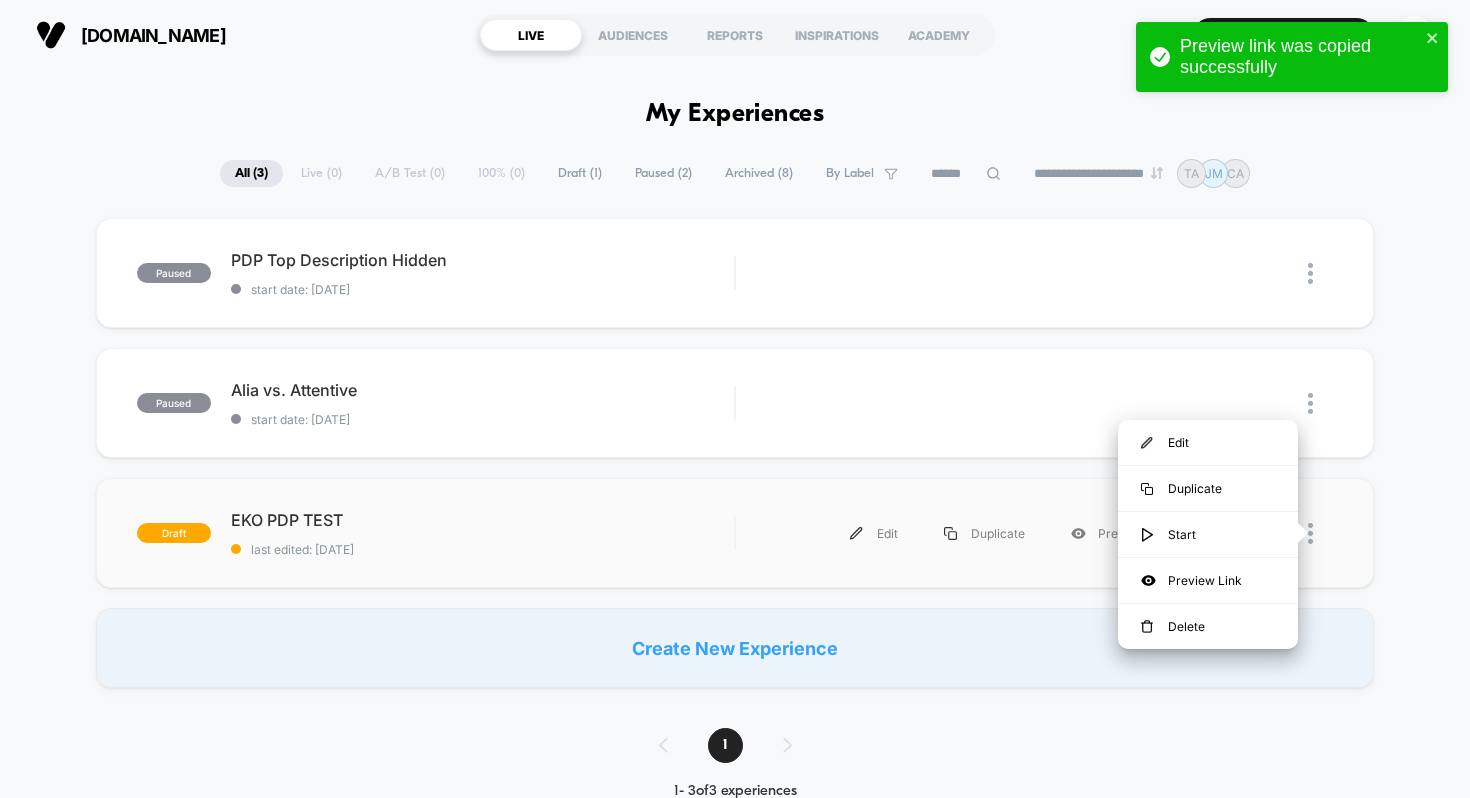 click on "draft EKO PDP TEST last edited: 7/1/2025 Edit Duplicate Preview Start" at bounding box center [735, 533] 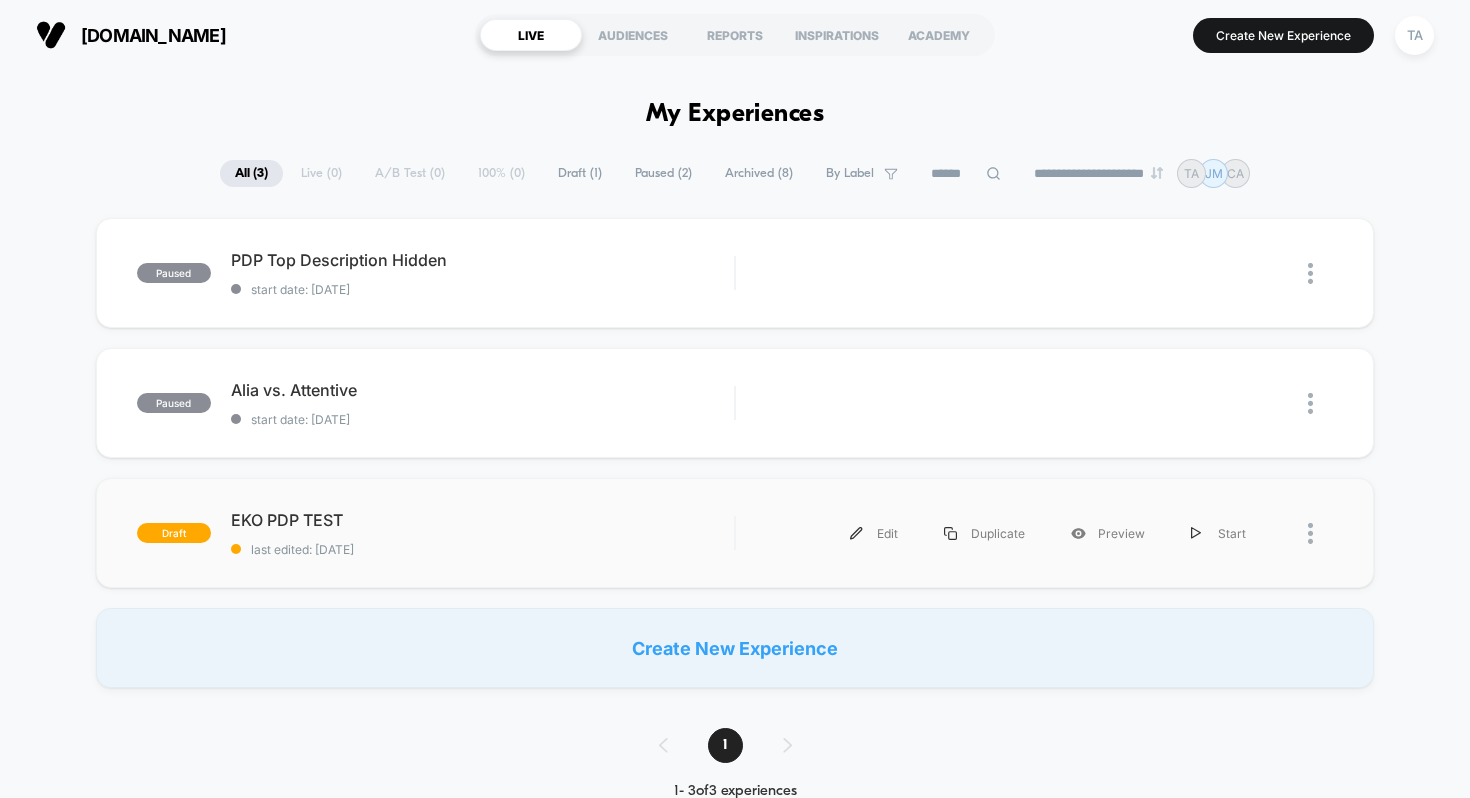 click at bounding box center [1320, 533] 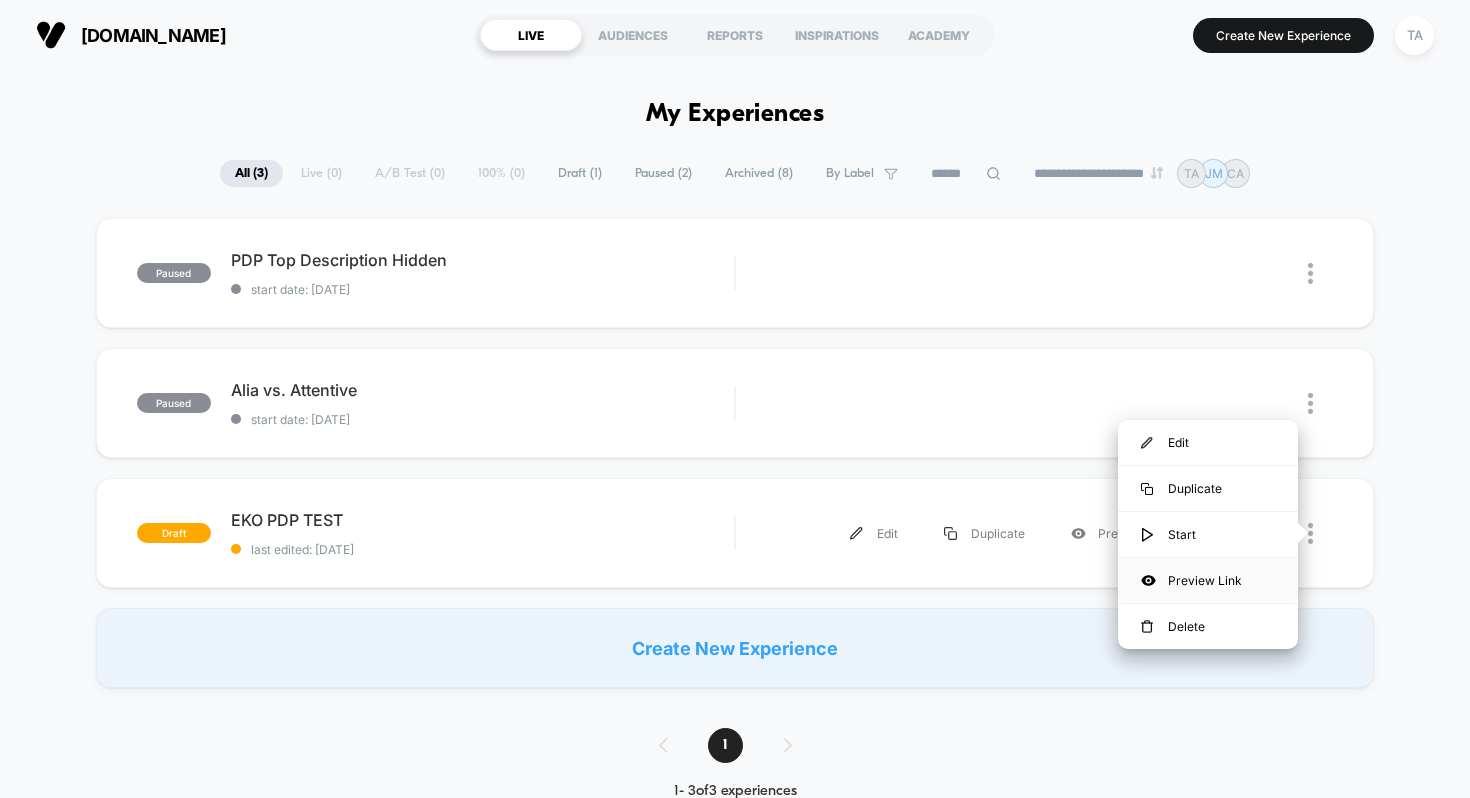 click on "Preview Link" at bounding box center (1208, 580) 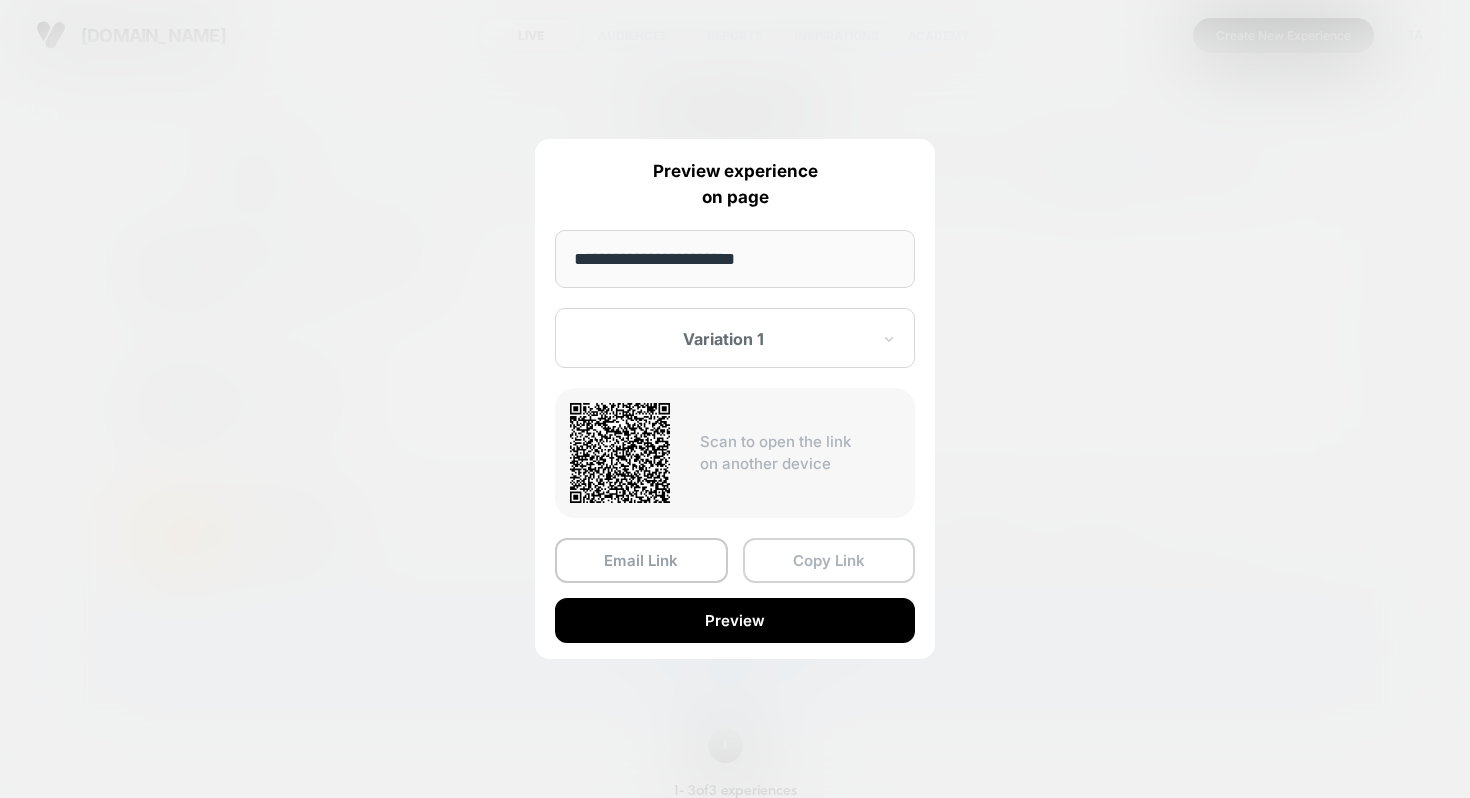click on "Copy Link" at bounding box center [829, 560] 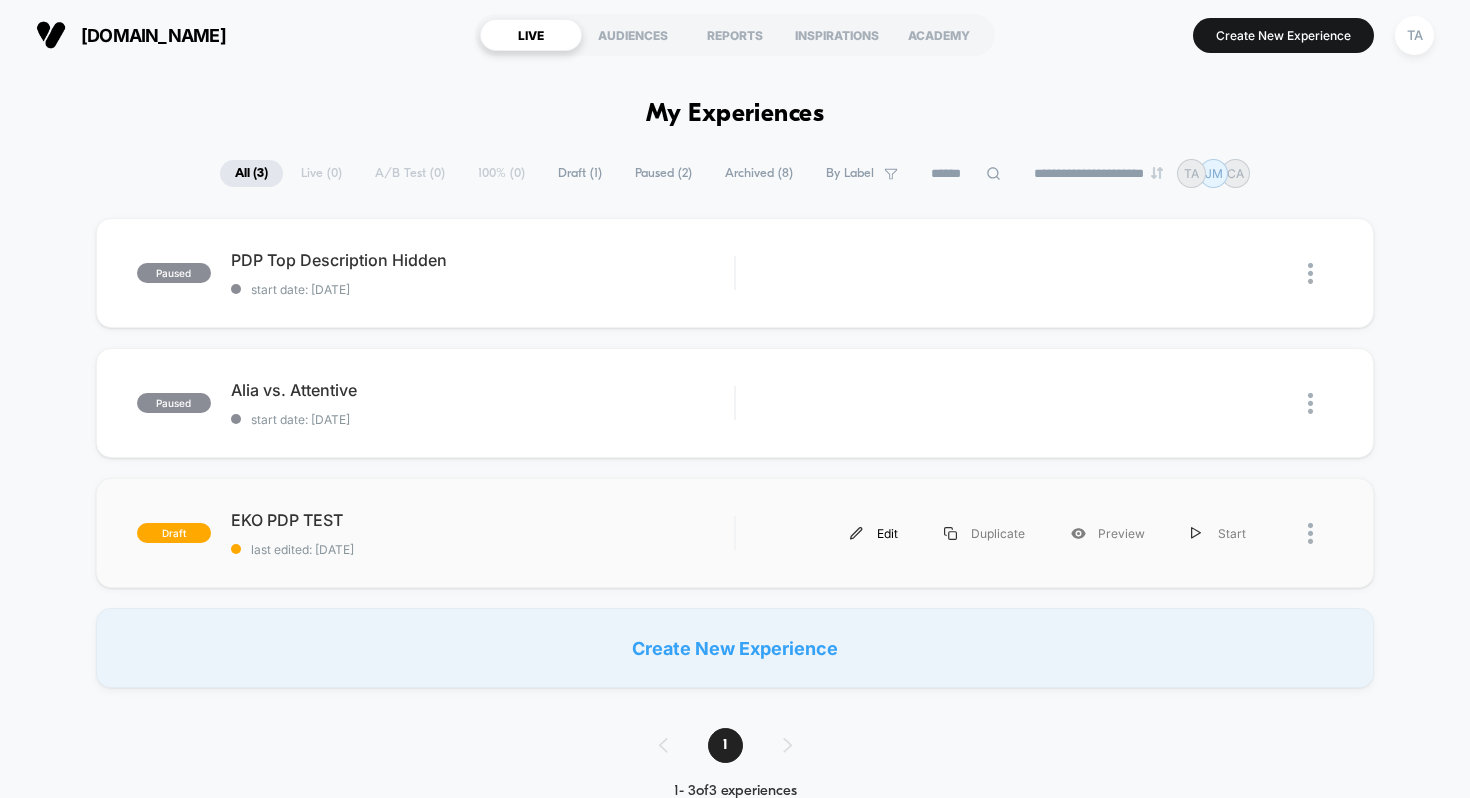 click on "Edit" at bounding box center [874, 533] 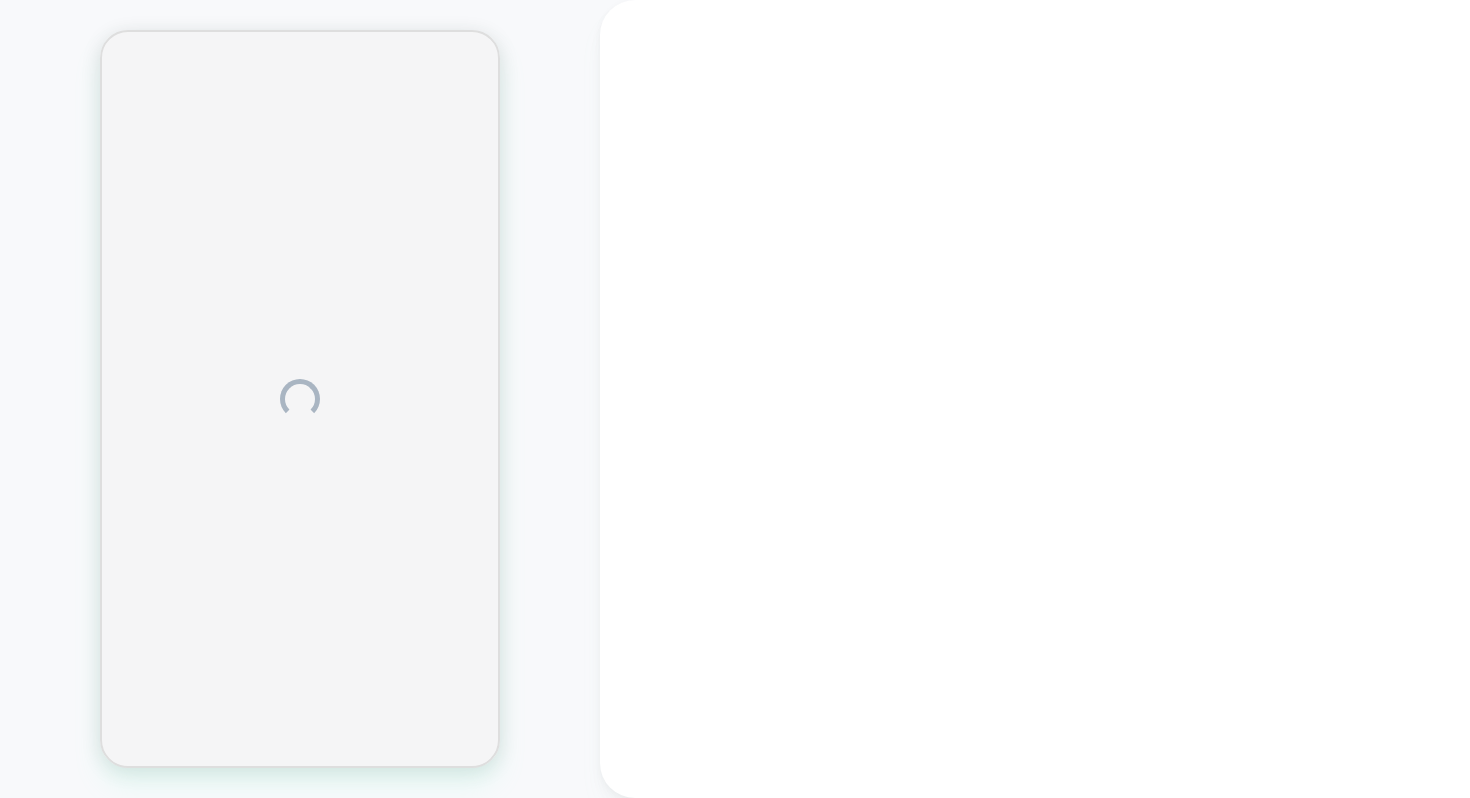 scroll, scrollTop: 0, scrollLeft: 0, axis: both 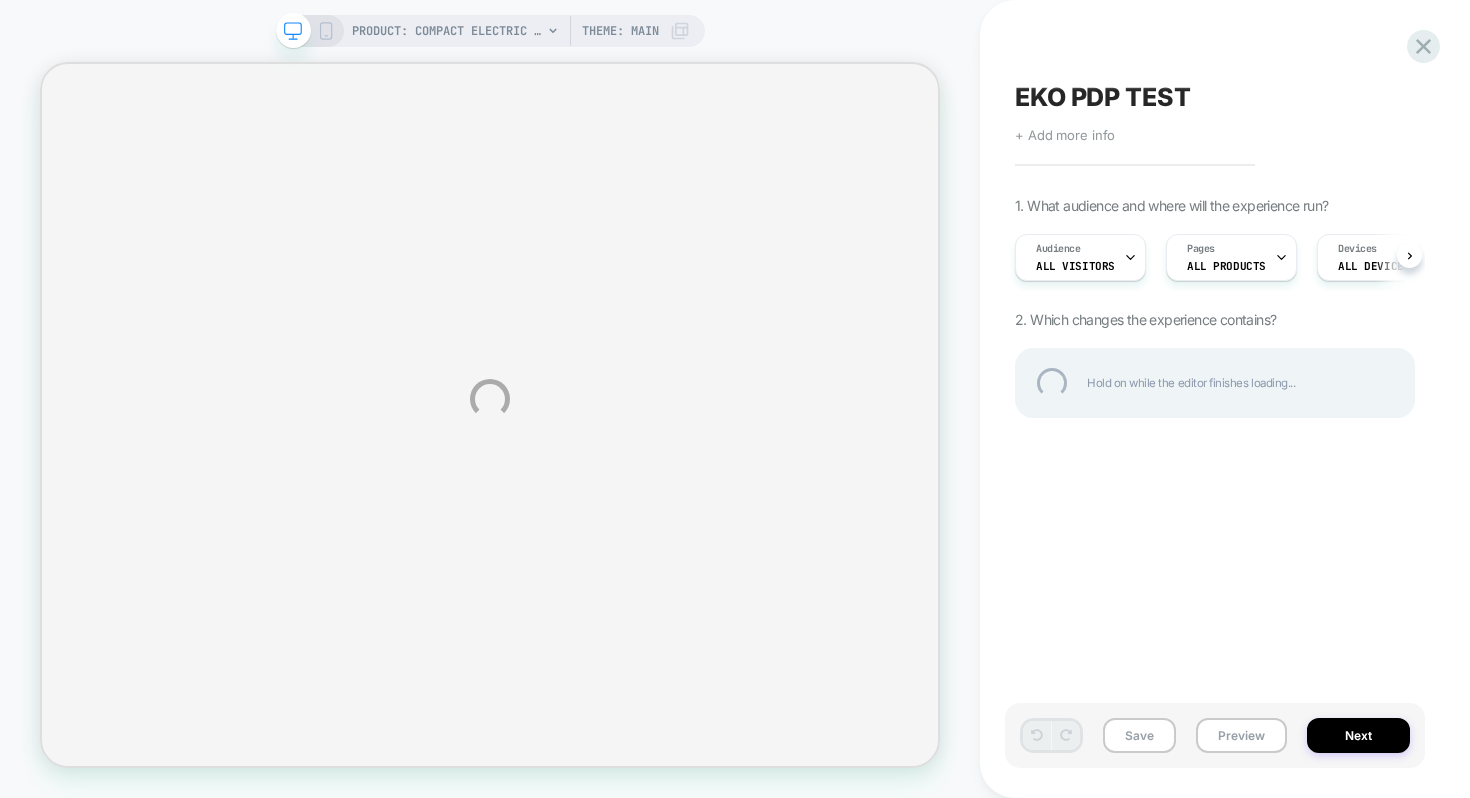 click on "PRODUCT: Compact Electric Pump 2.0 (Free Gift) PRODUCT: Compact Electric Pump 2.0 (Free Gift) Theme: MAIN EKO PDP TEST Click to edit experience details + Add more info 1. What audience and where will the experience run? Audience All Visitors Pages ALL PRODUCTS Devices ALL DEVICES Trigger Page Load 2. Which changes the experience contains? Hold on while the editor finishes loading... Save Preview Next" at bounding box center (735, 399) 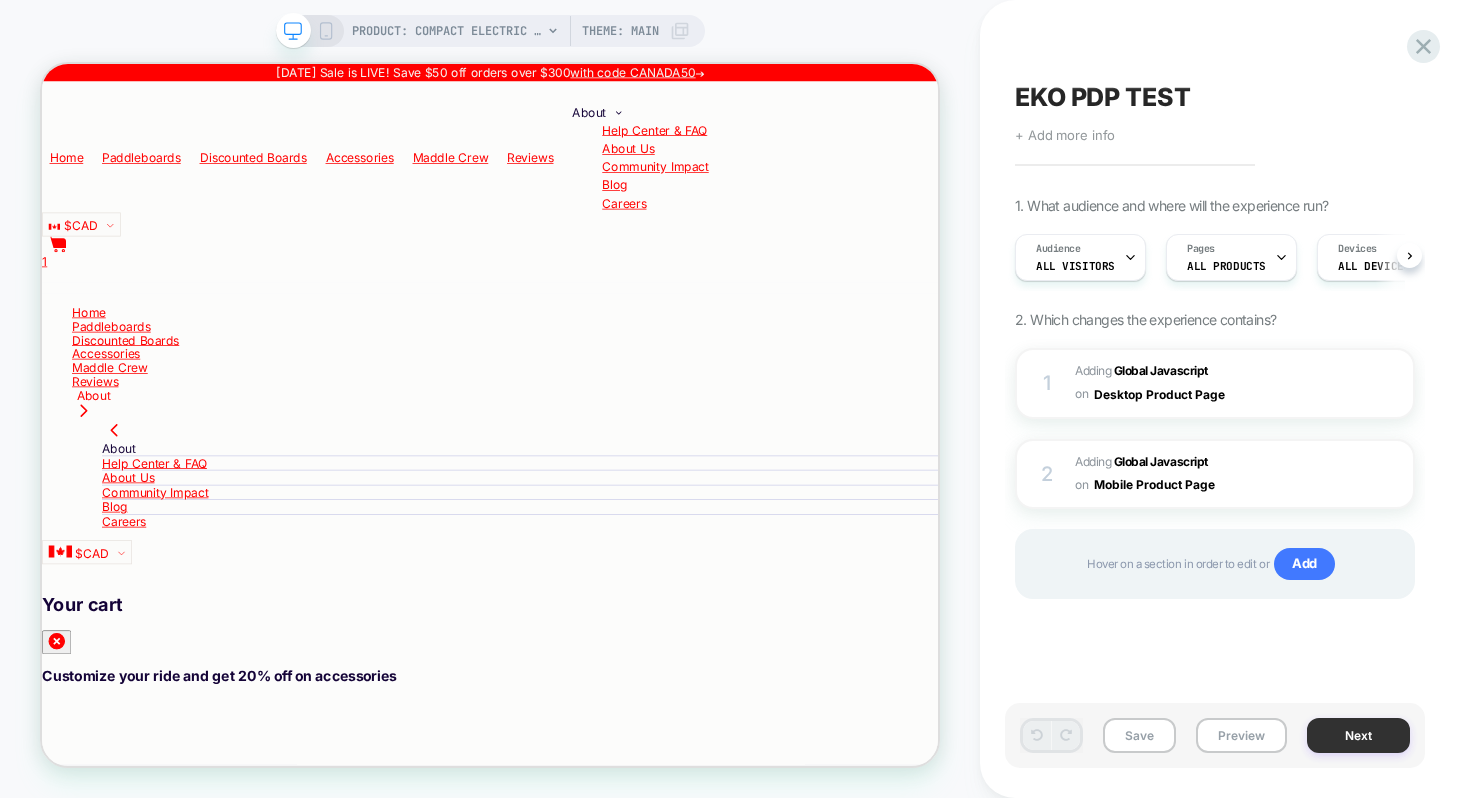 scroll, scrollTop: 0, scrollLeft: 0, axis: both 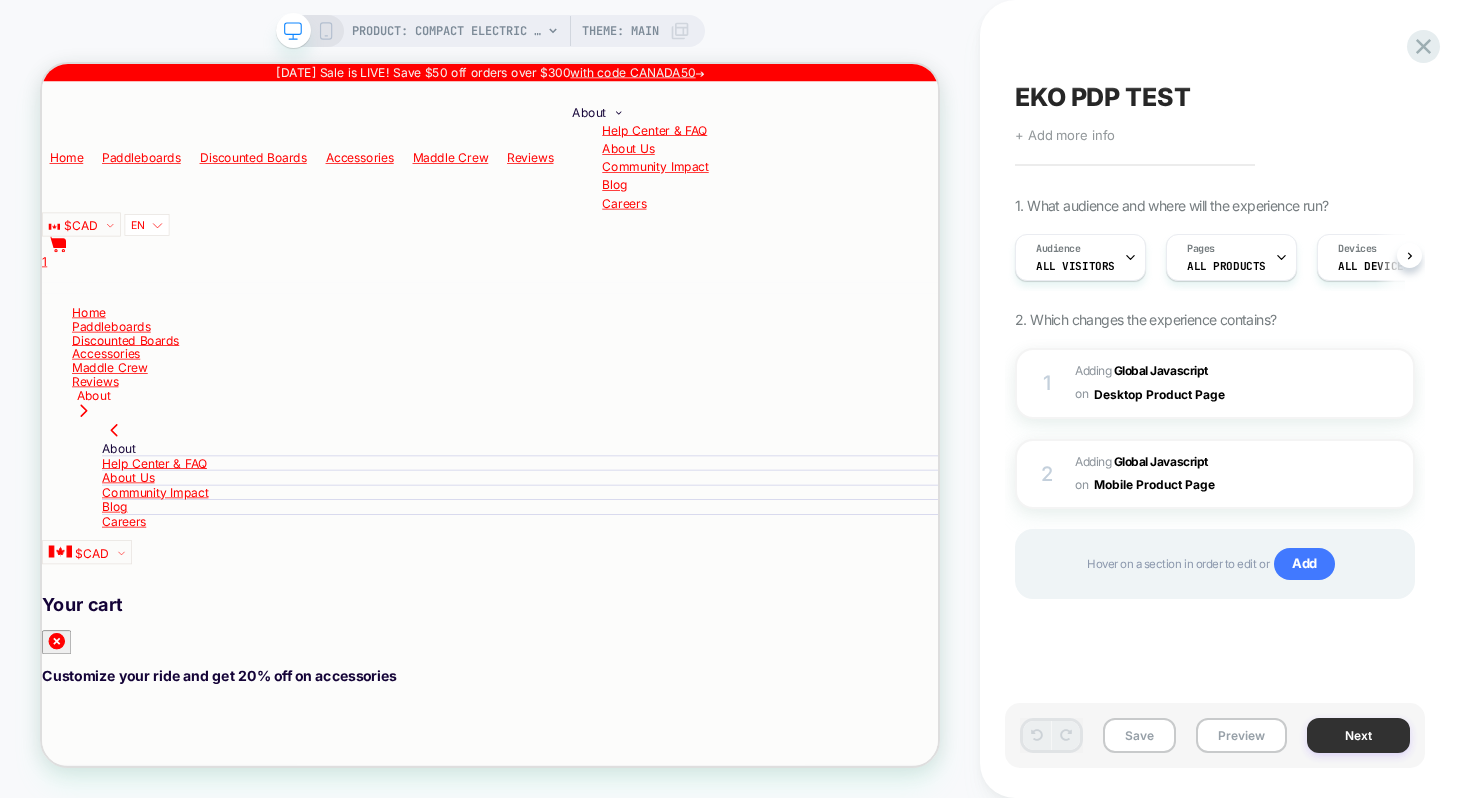 click on "Next" at bounding box center [1358, 735] 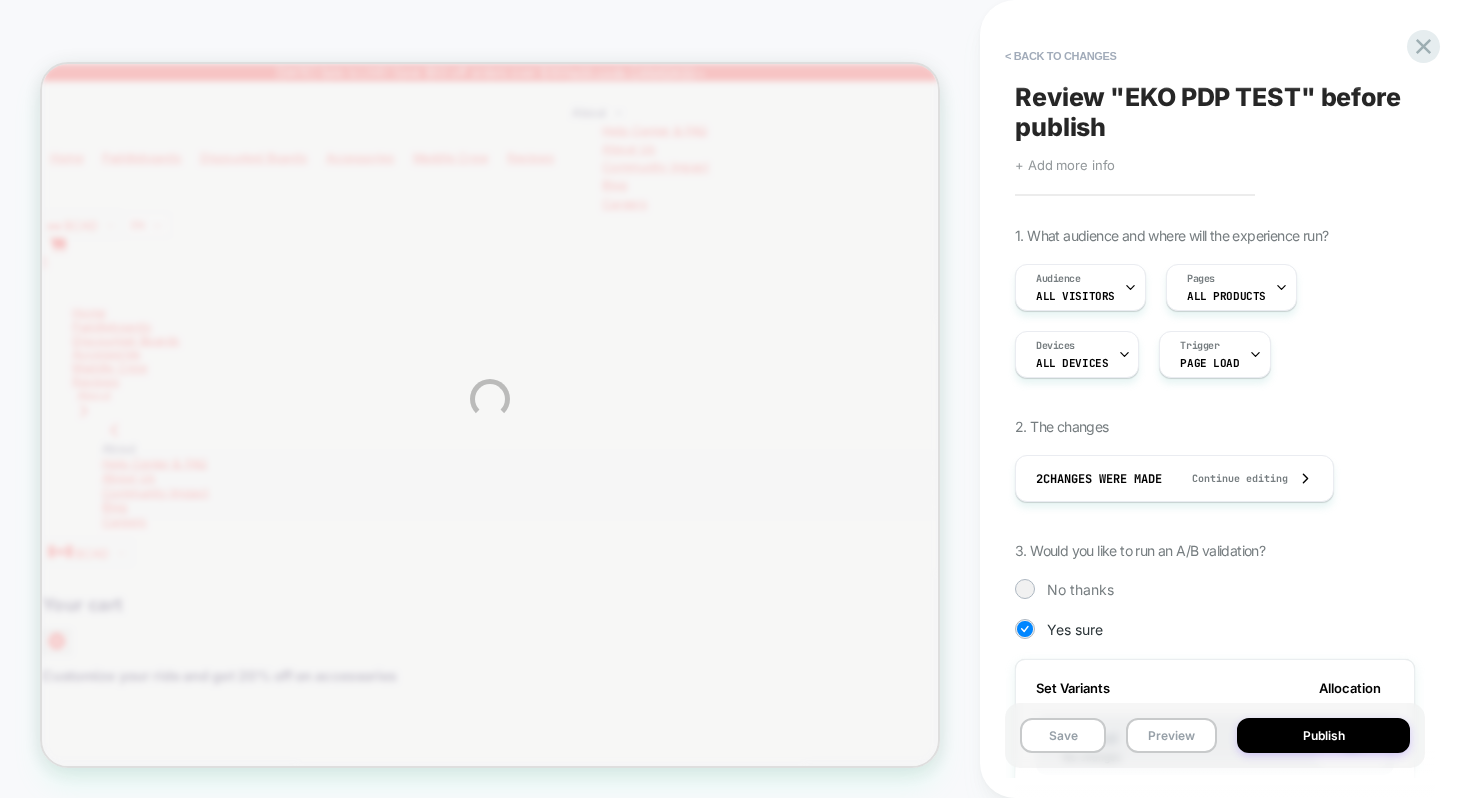 scroll, scrollTop: 0, scrollLeft: 0, axis: both 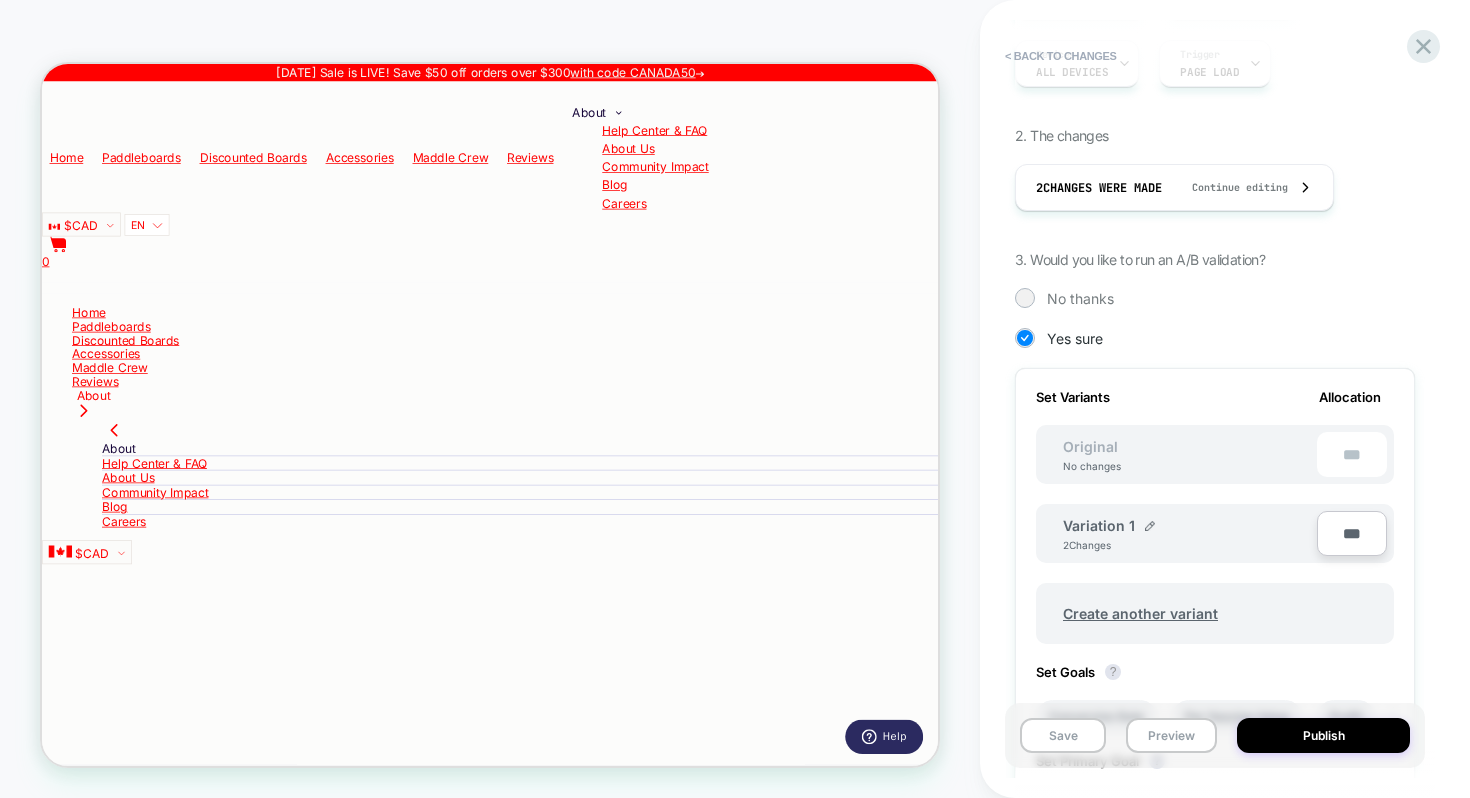 click on "***" at bounding box center (1352, 533) 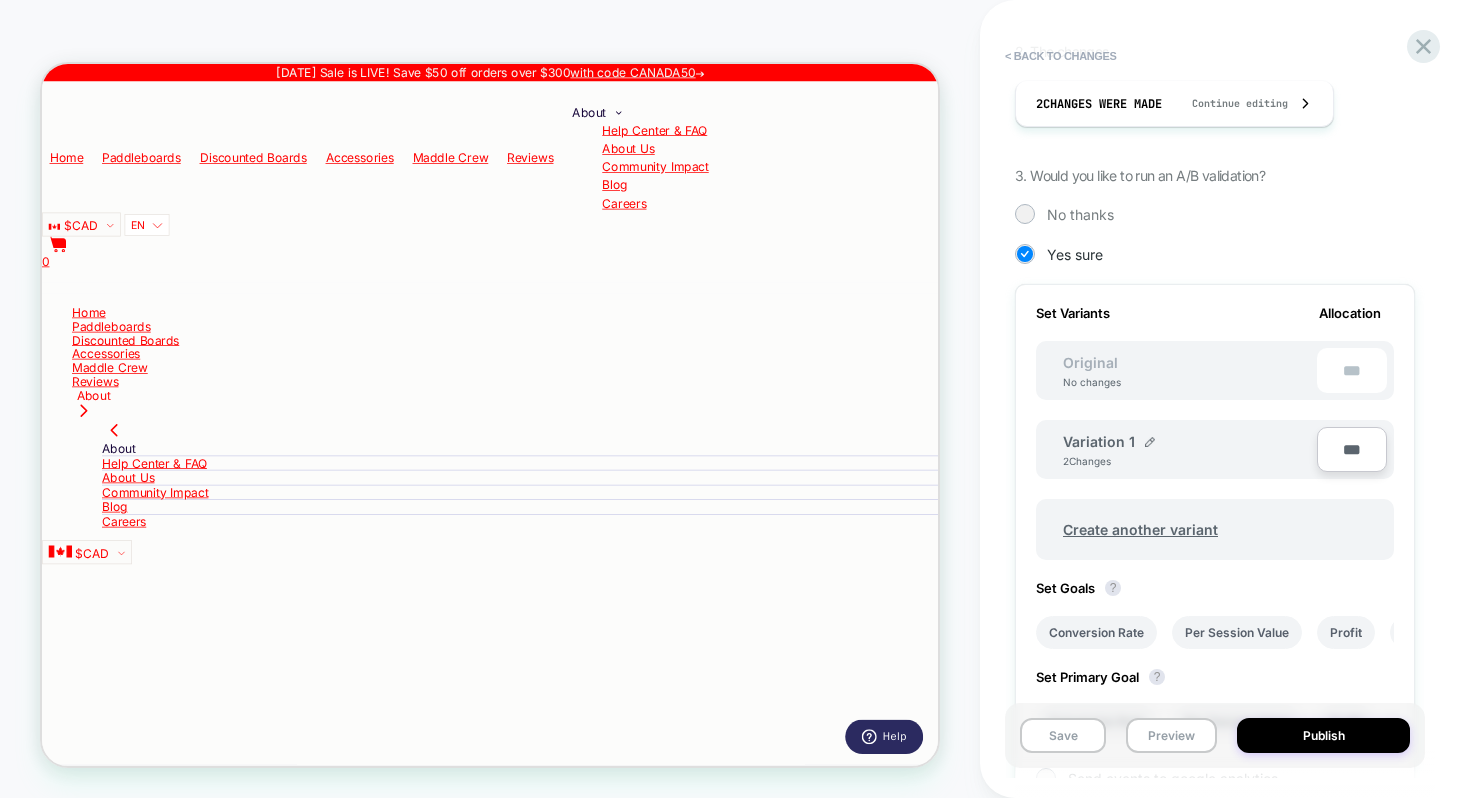 drag, startPoint x: 1355, startPoint y: 449, endPoint x: 1308, endPoint y: 447, distance: 47.042534 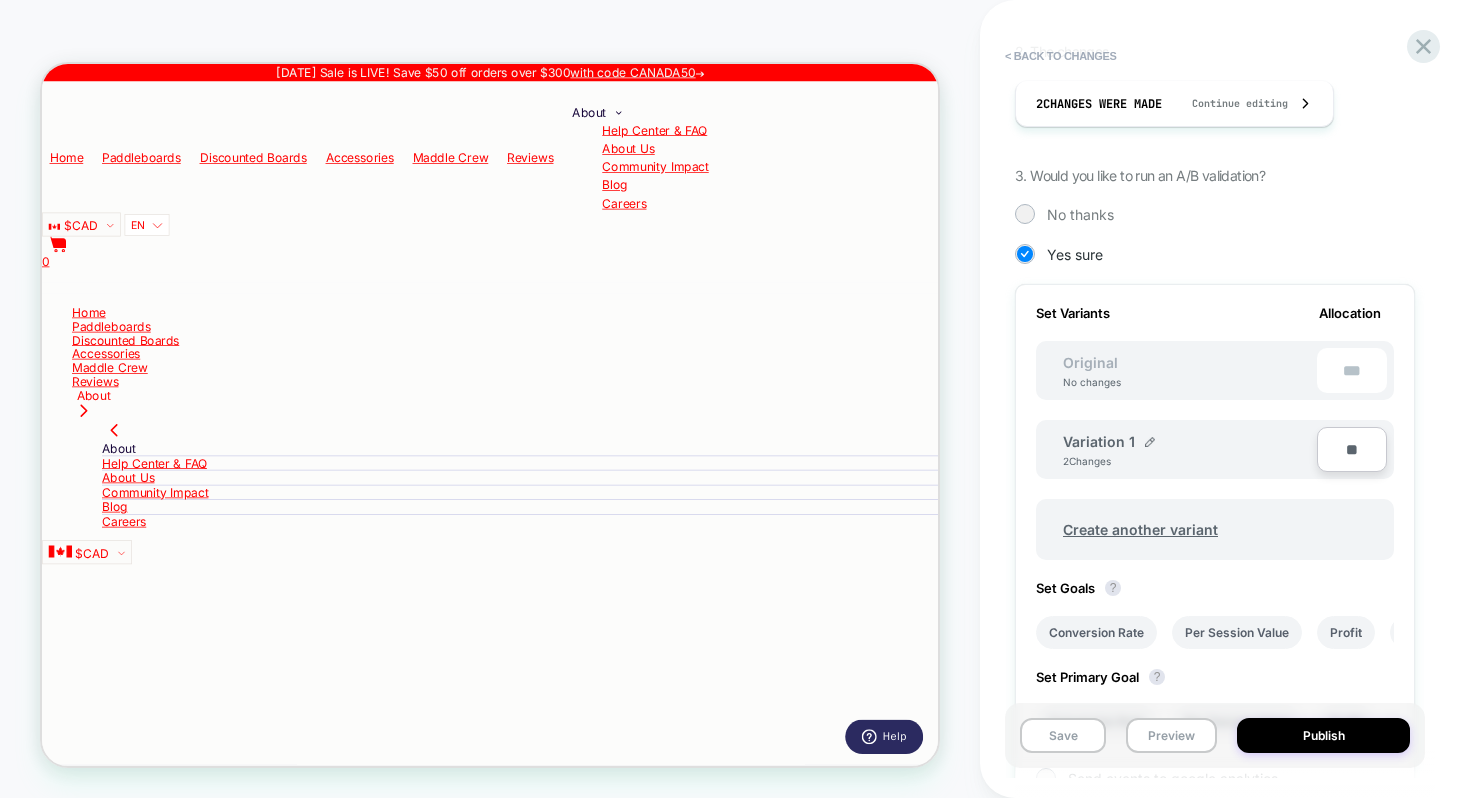 type on "**" 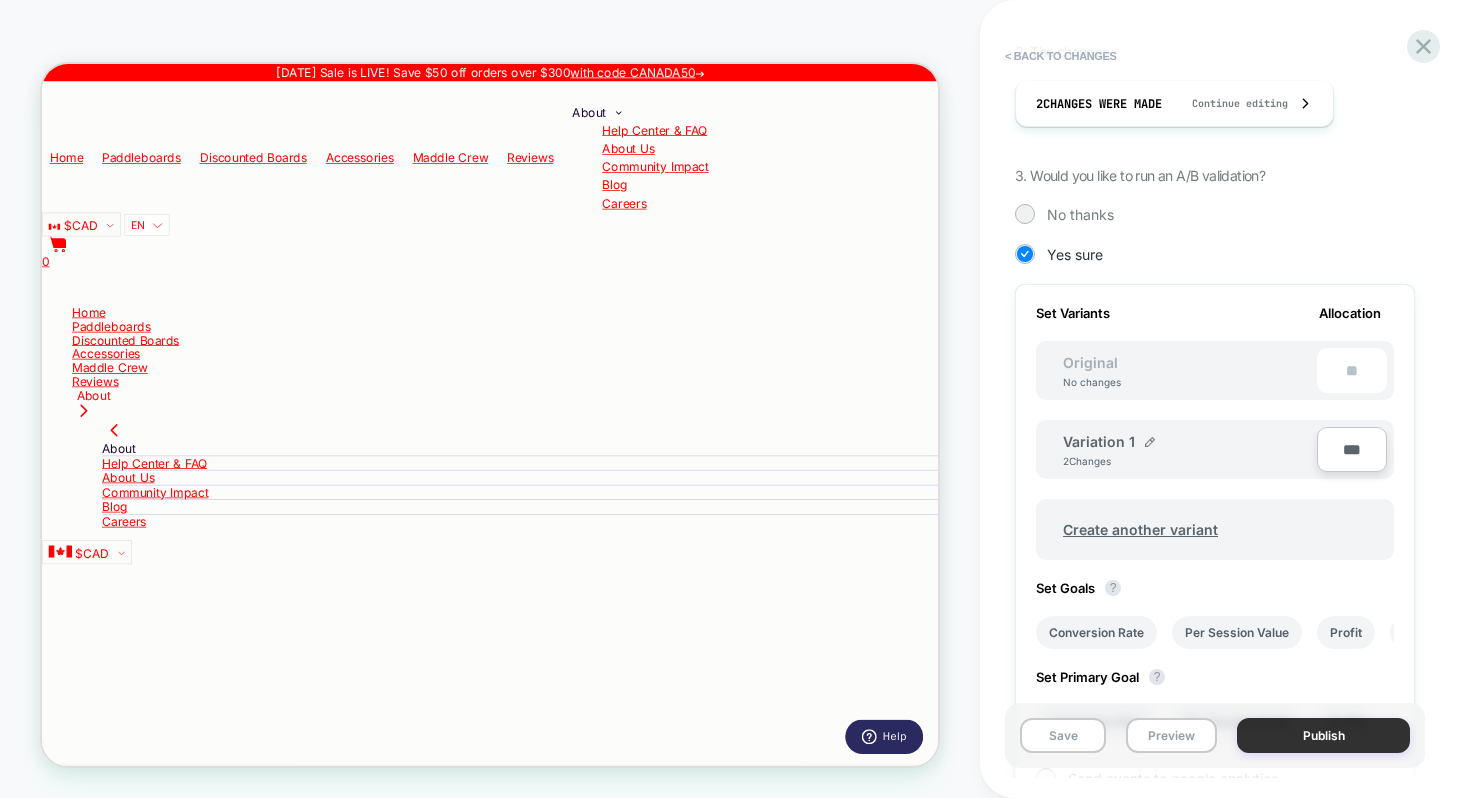 type on "***" 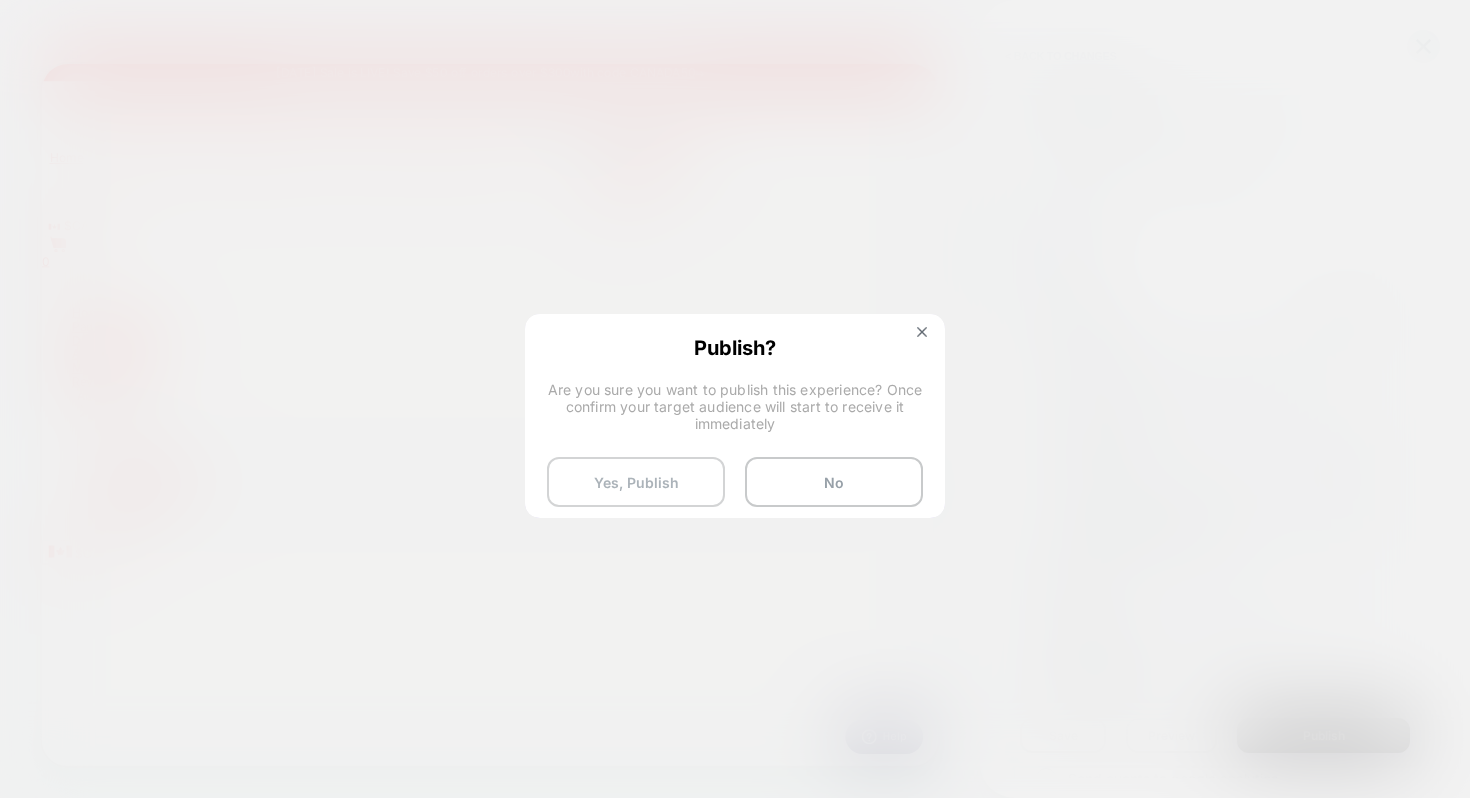 click on "Yes, Publish" at bounding box center (636, 482) 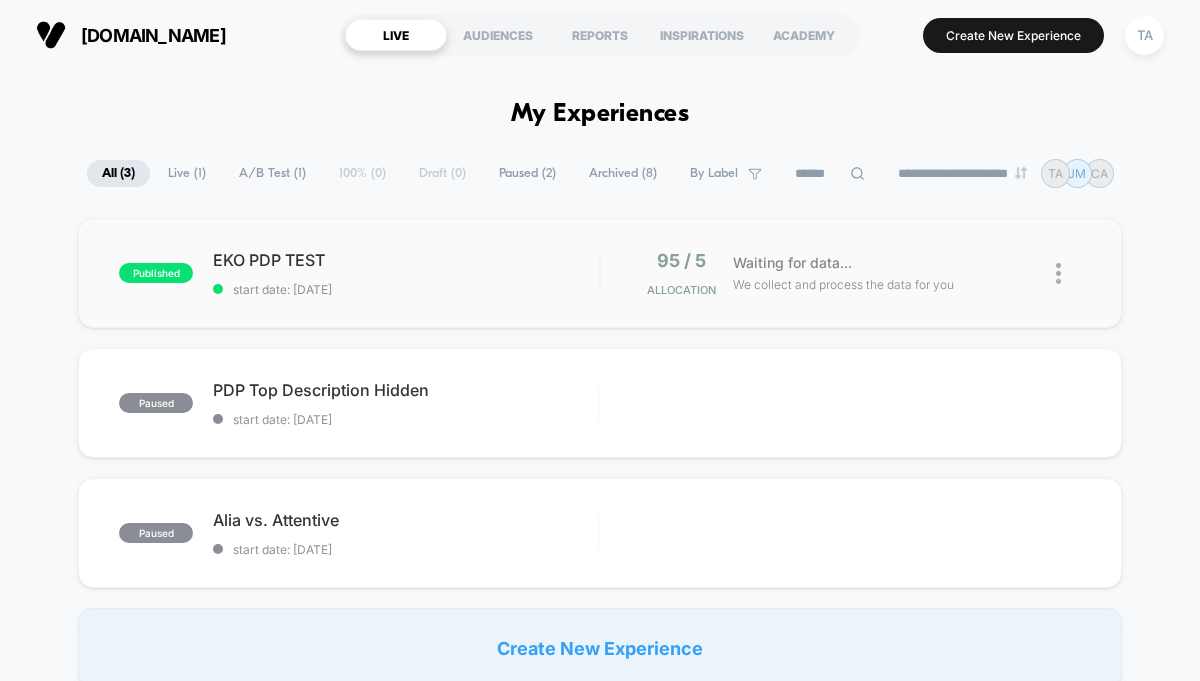 click at bounding box center (1058, 273) 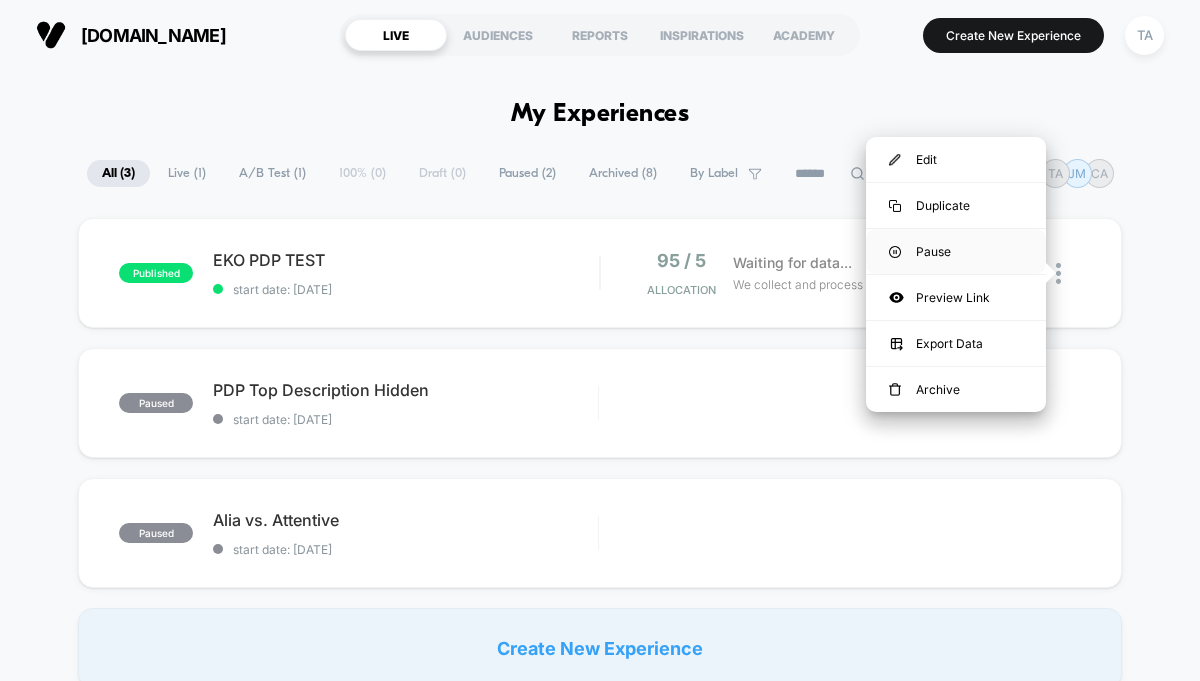 click on "Pause" at bounding box center [956, 251] 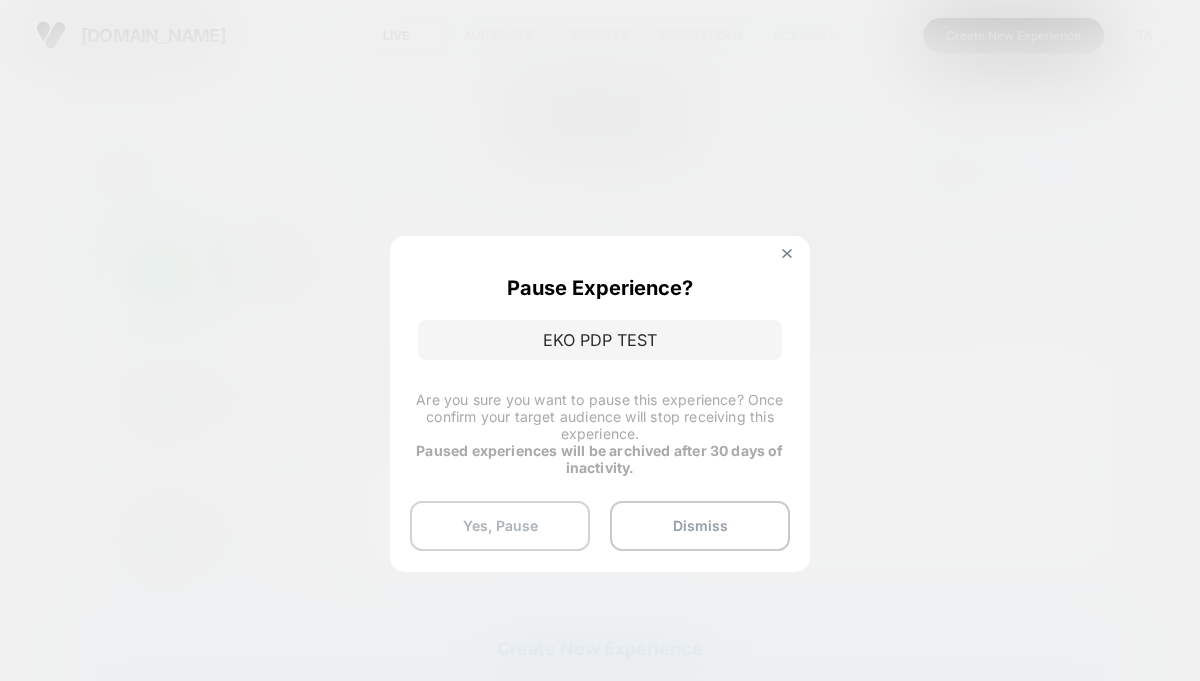 click on "Yes, Pause" at bounding box center (500, 526) 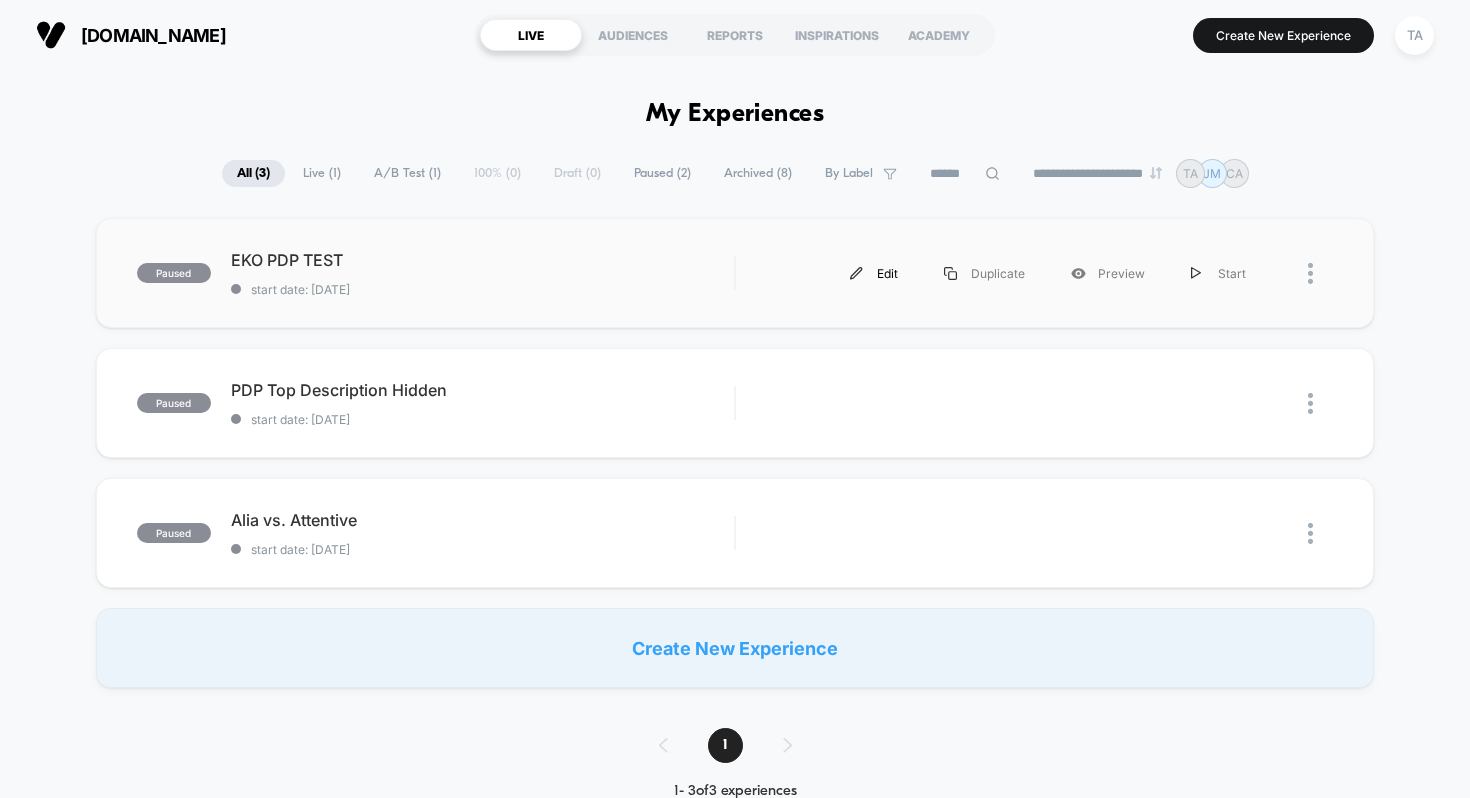 click on "Edit" at bounding box center (874, 273) 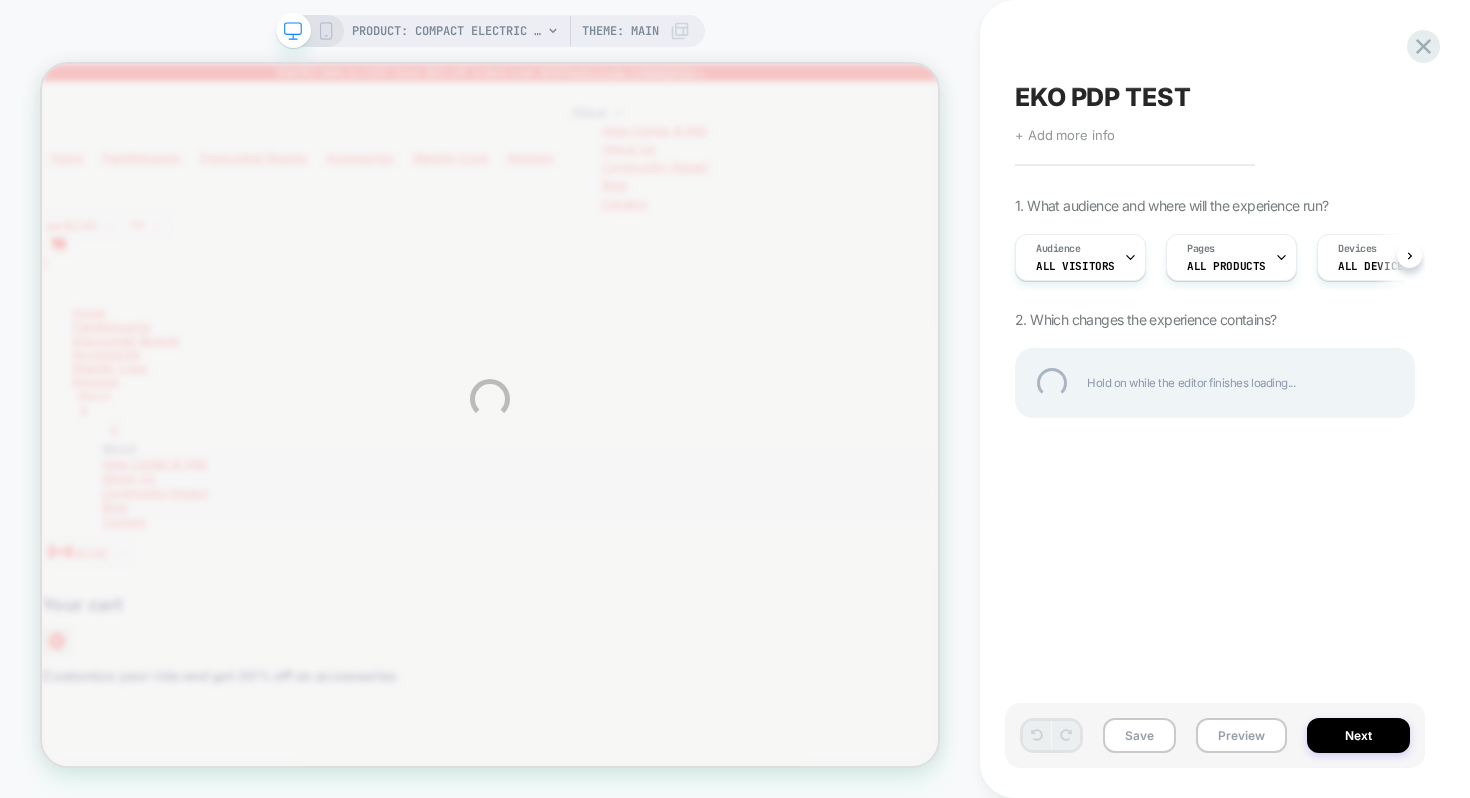 scroll, scrollTop: 0, scrollLeft: 0, axis: both 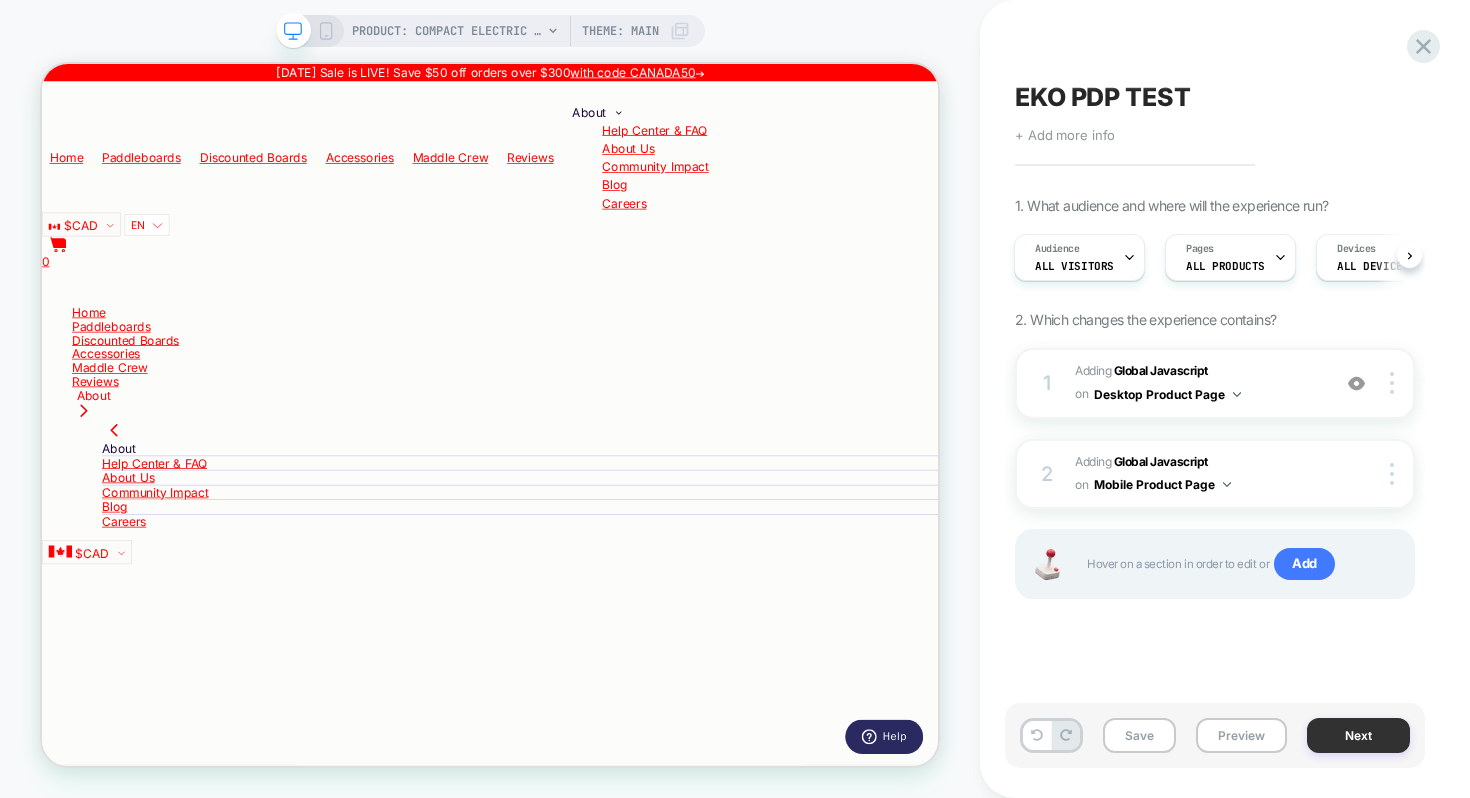 click on "Next" at bounding box center [1358, 735] 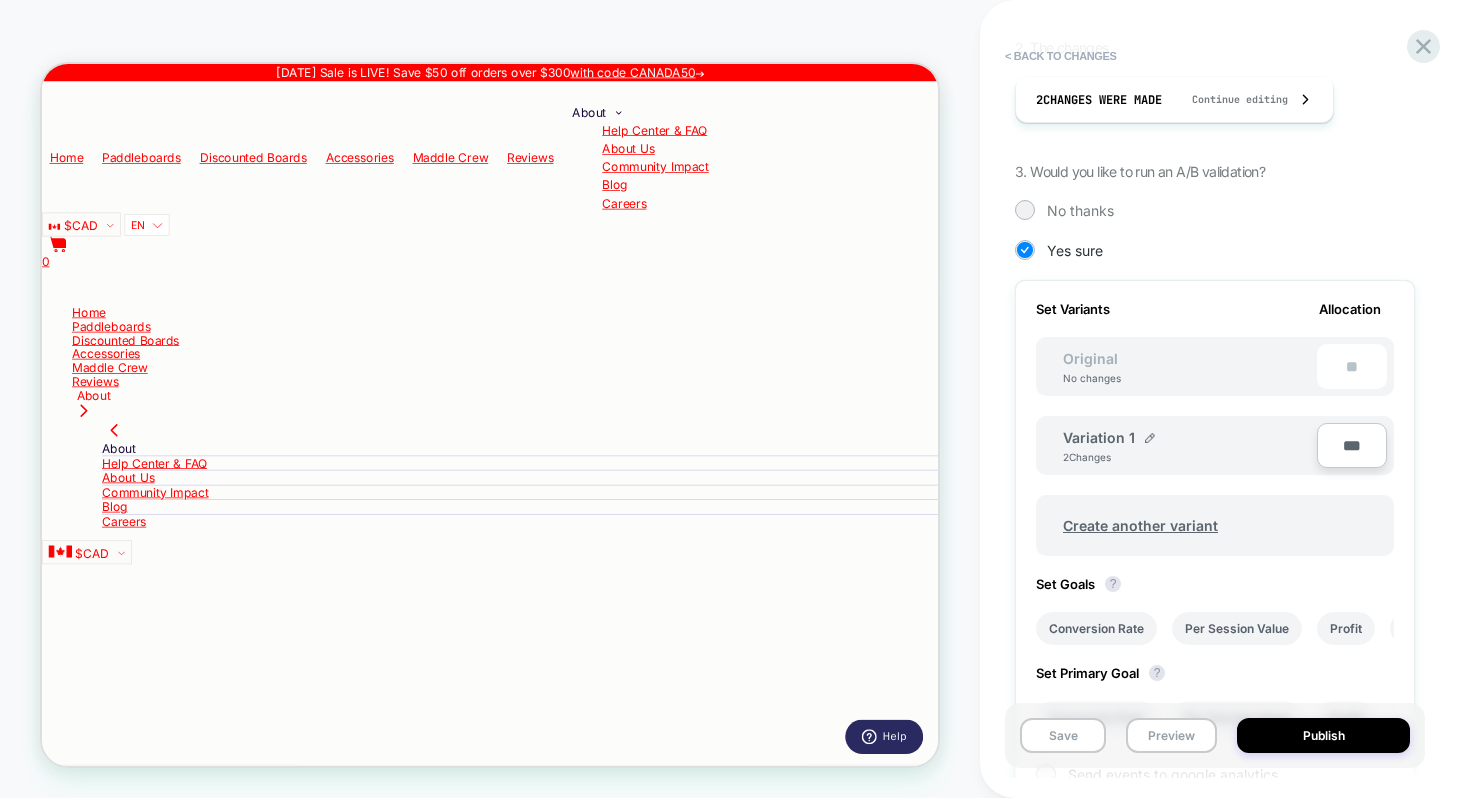 scroll, scrollTop: 378, scrollLeft: 0, axis: vertical 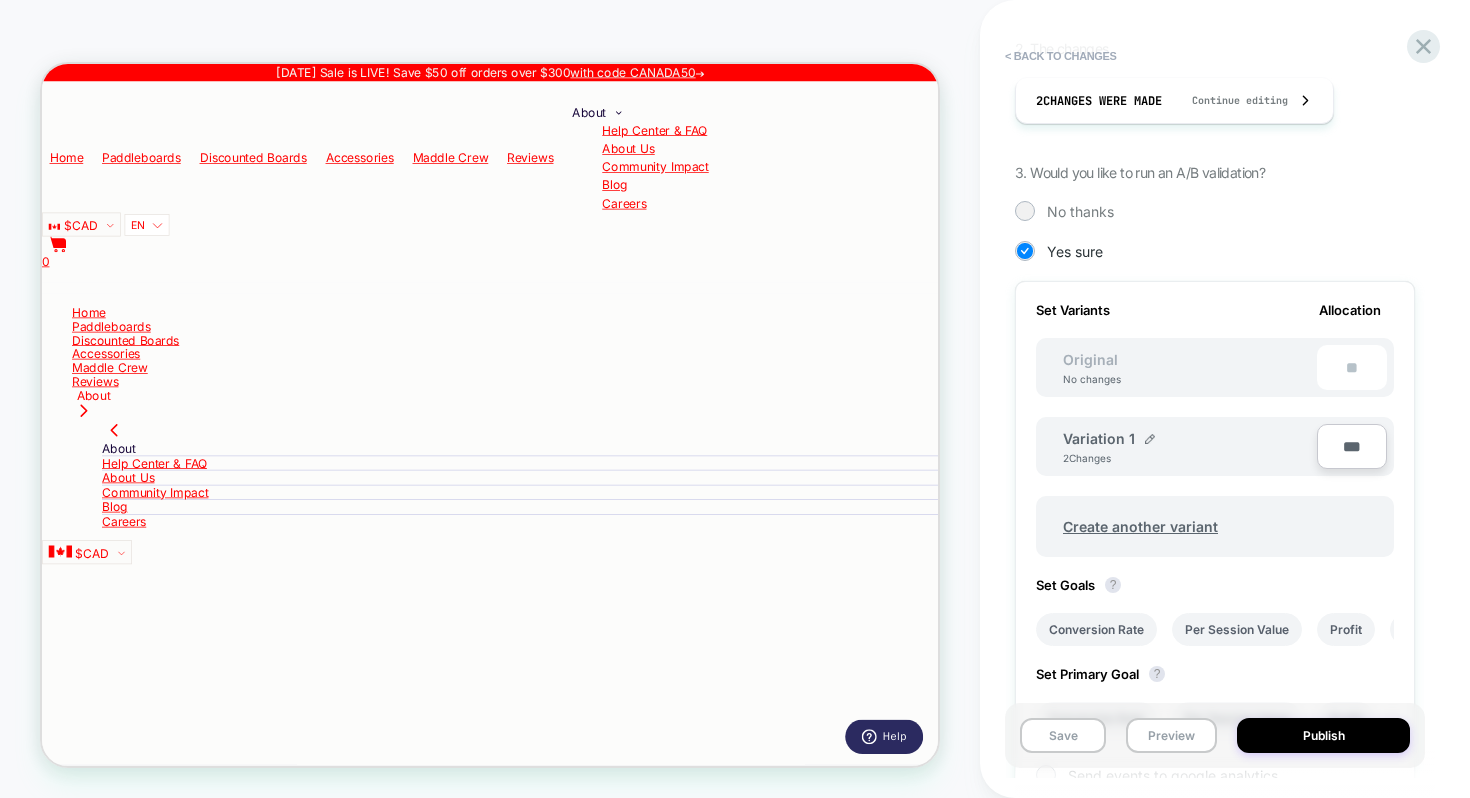 click on "***" at bounding box center [1352, 446] 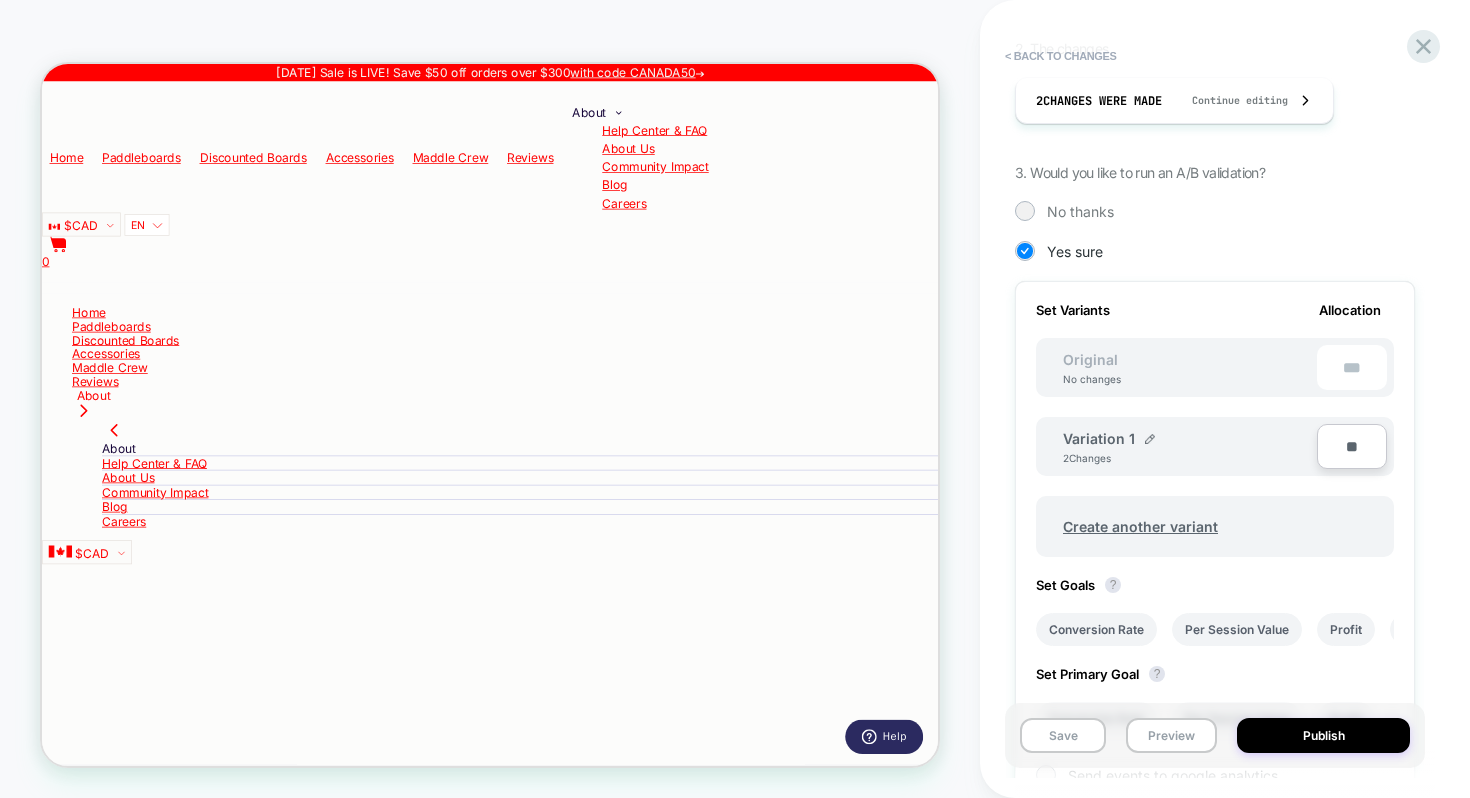 type on "***" 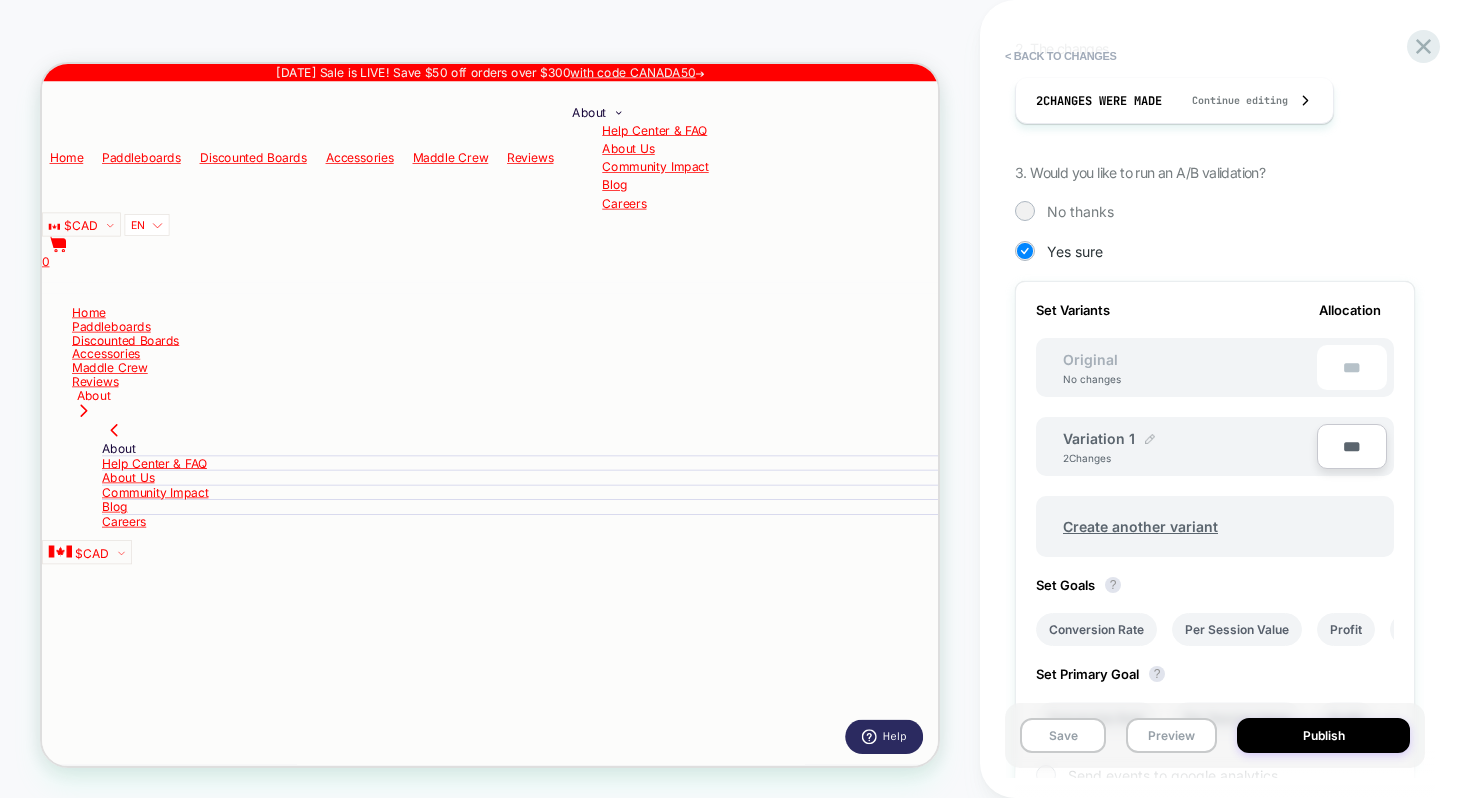 type on "***" 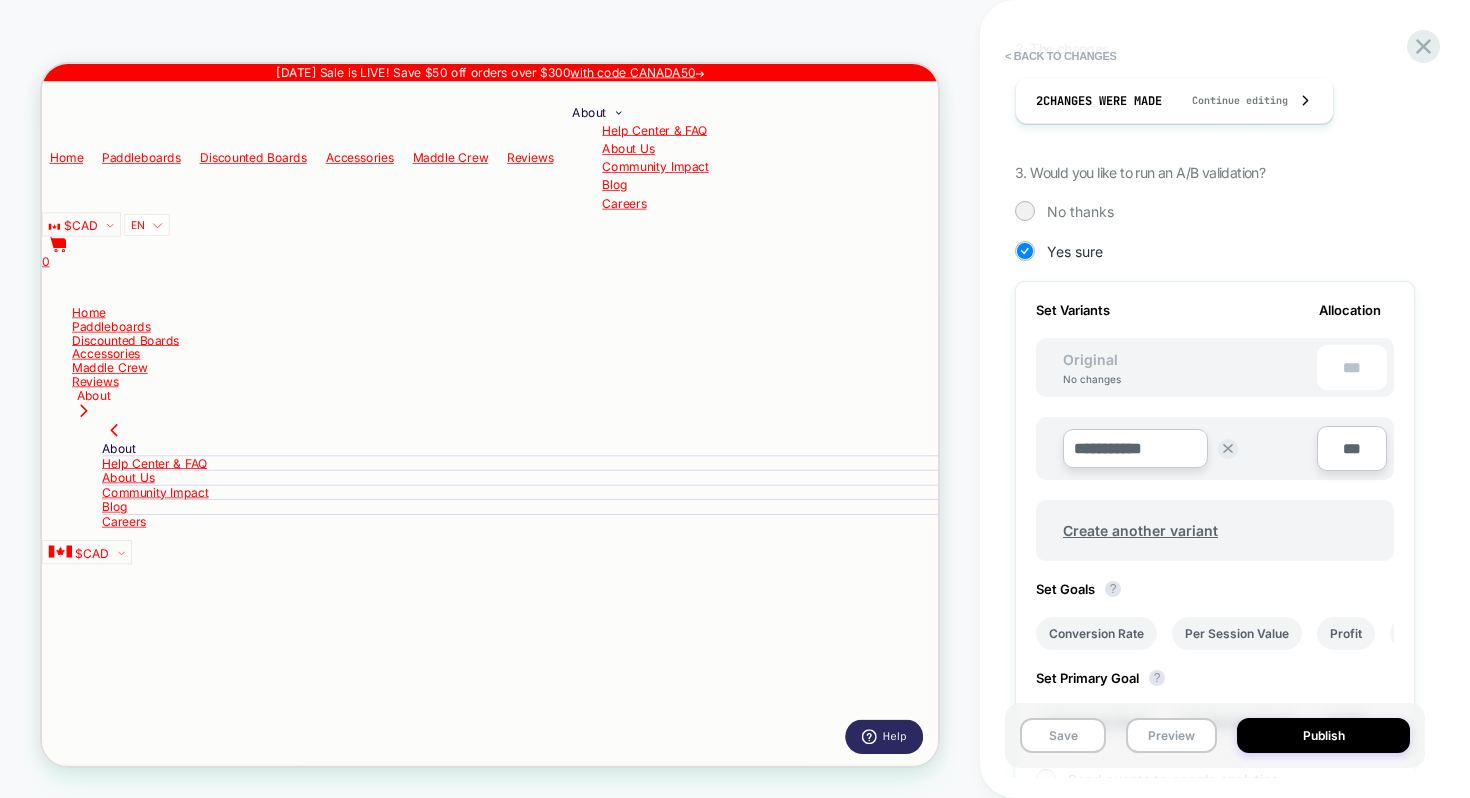 click on "**********" at bounding box center [1135, 448] 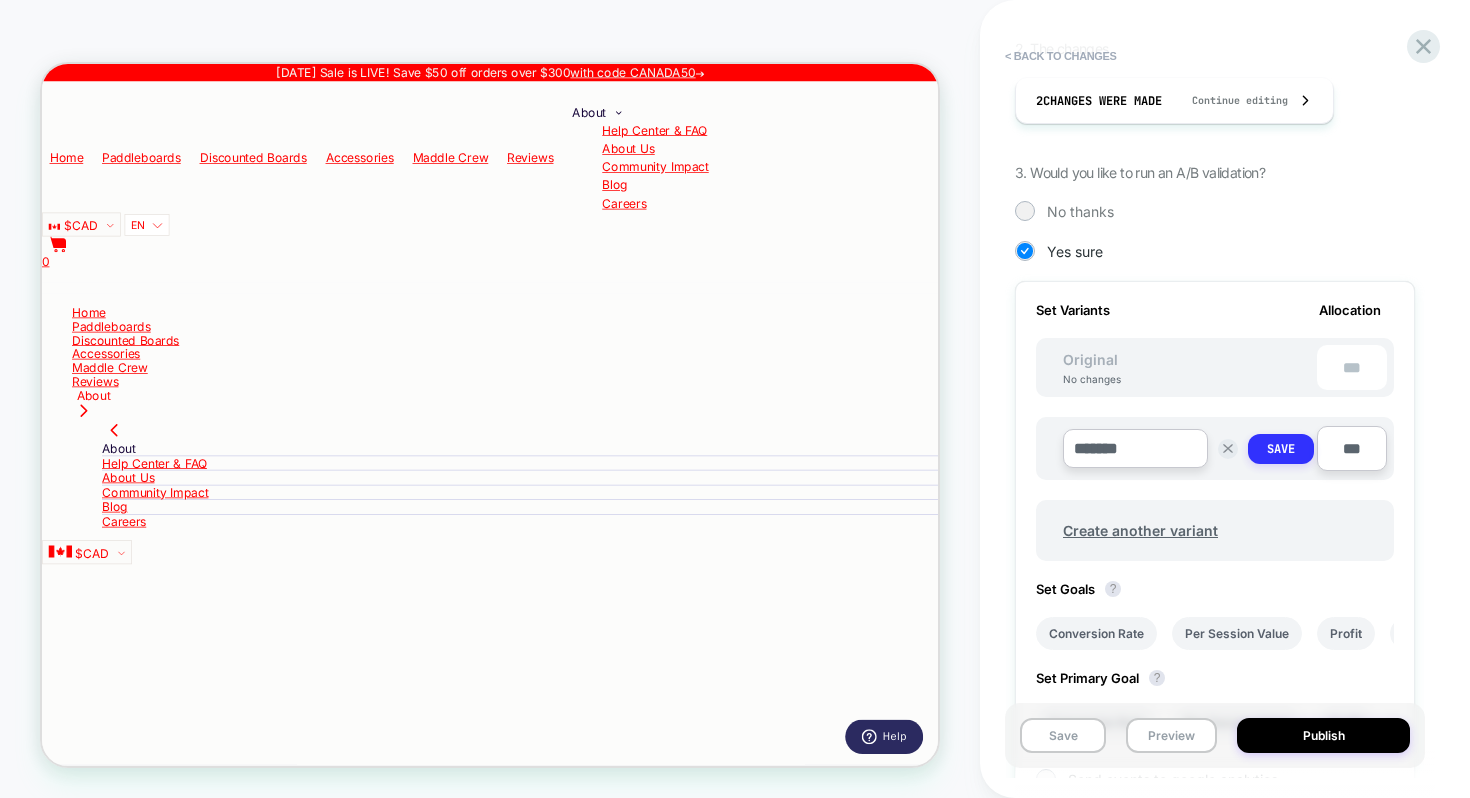 type on "*******" 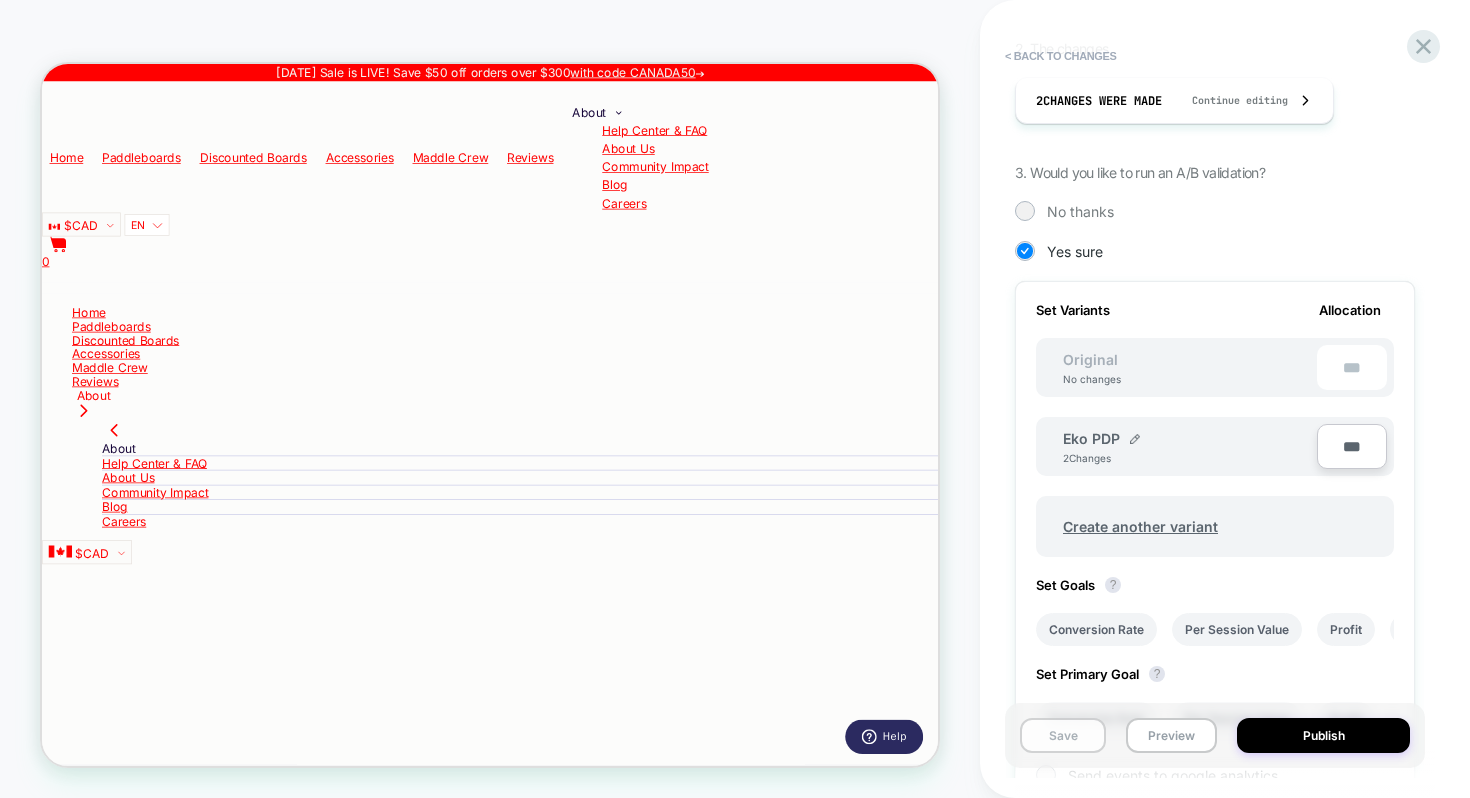 click on "Save" at bounding box center (1063, 735) 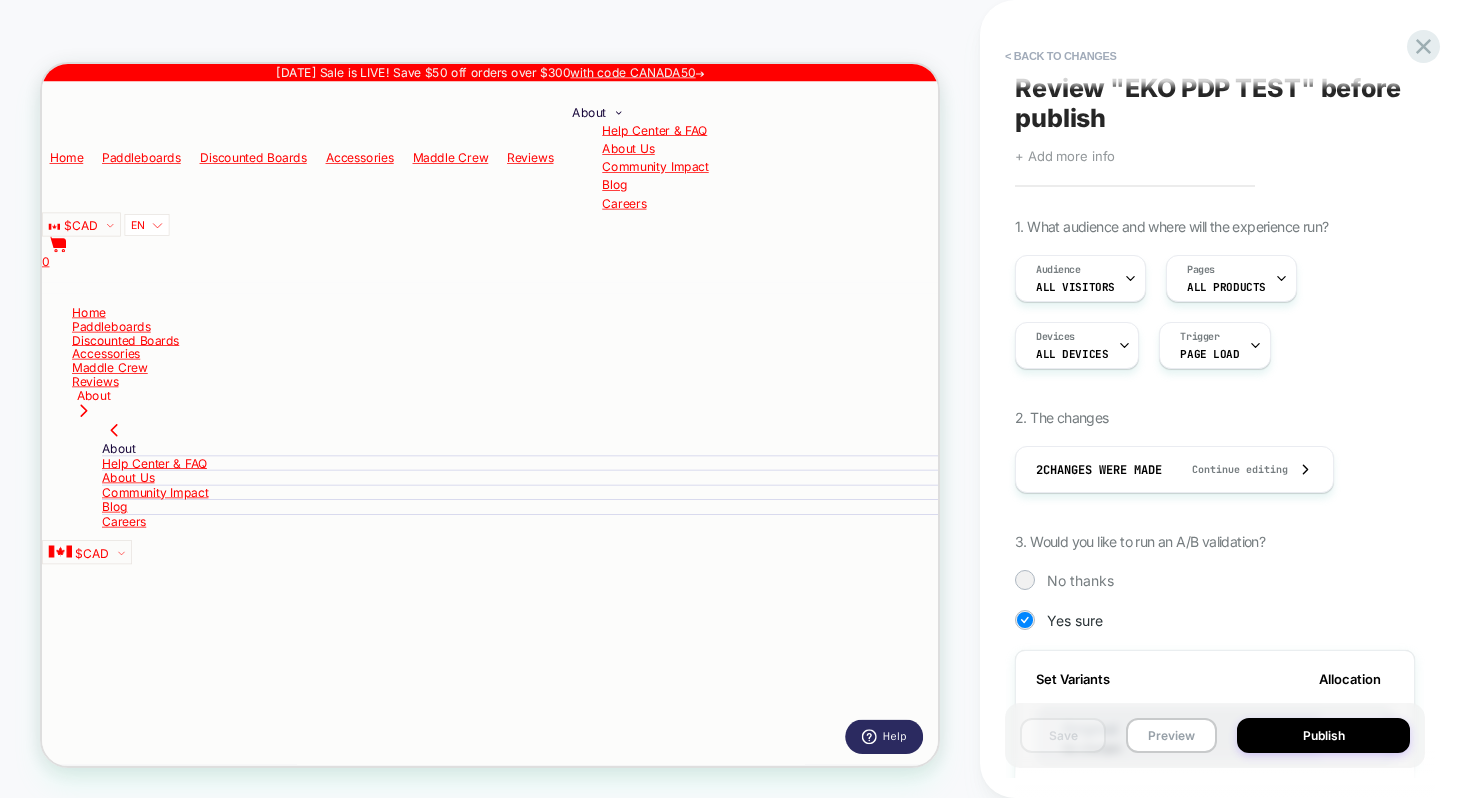 scroll, scrollTop: 0, scrollLeft: 0, axis: both 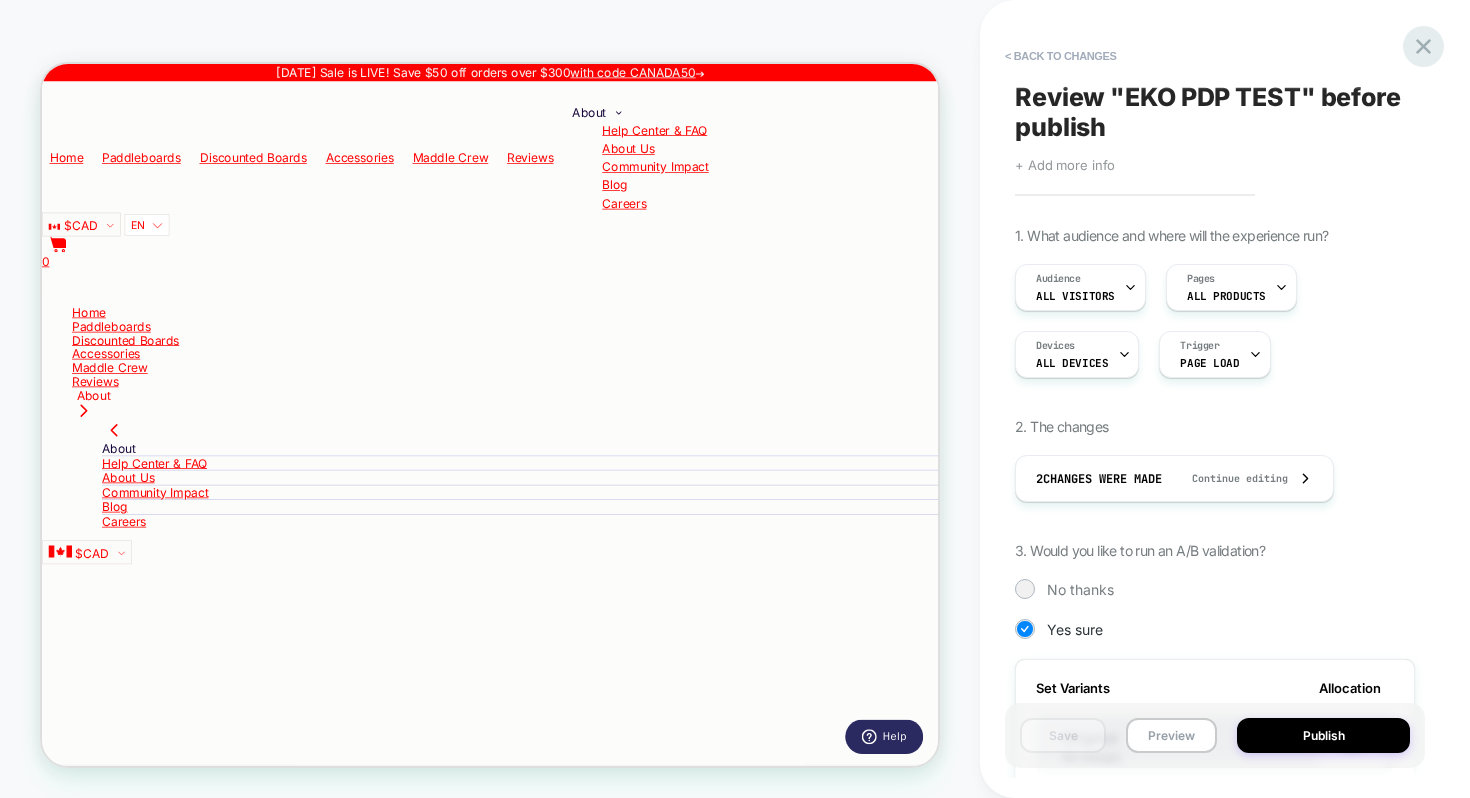 click 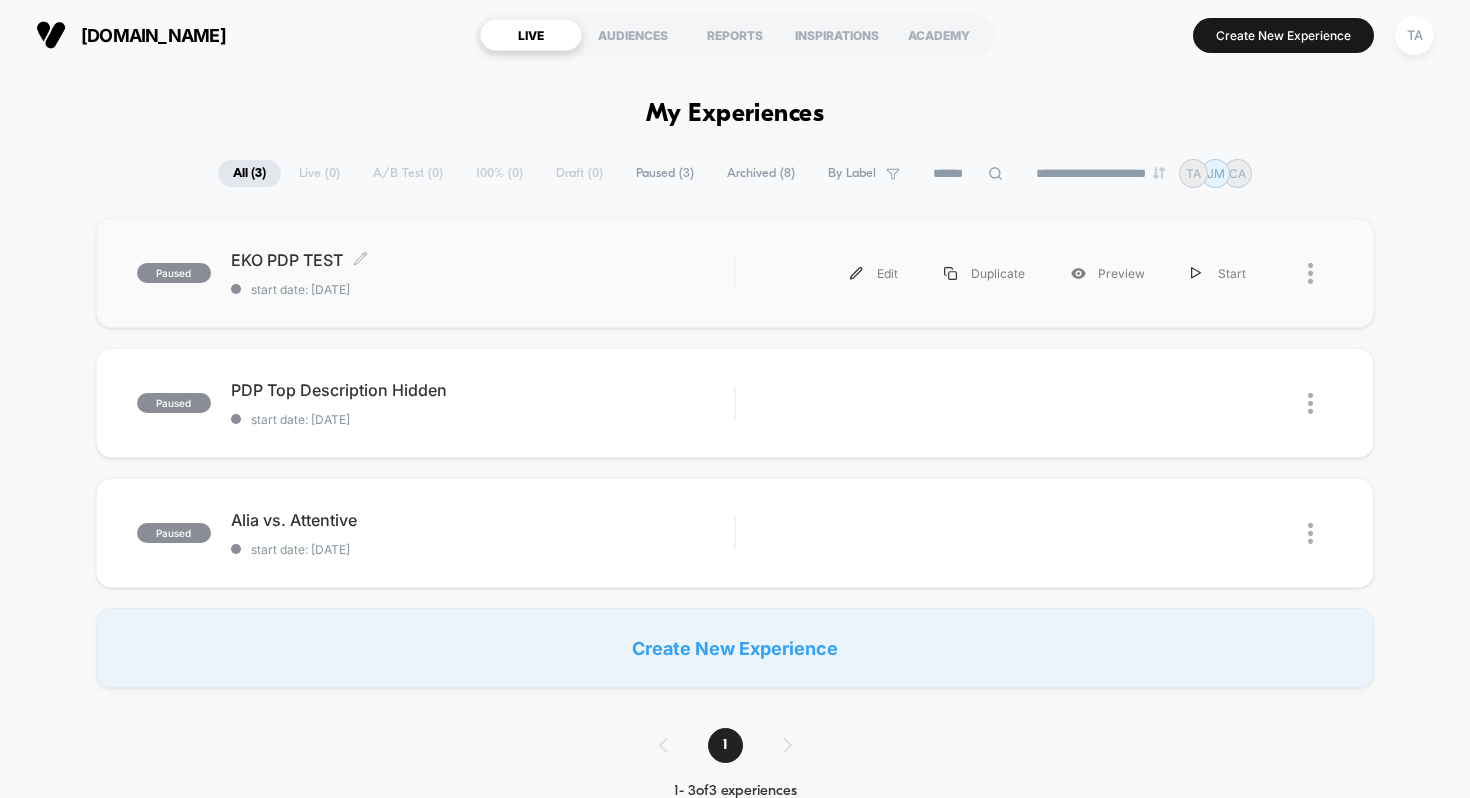 click on "EKO PDP TEST Click to edit experience details" at bounding box center [483, 260] 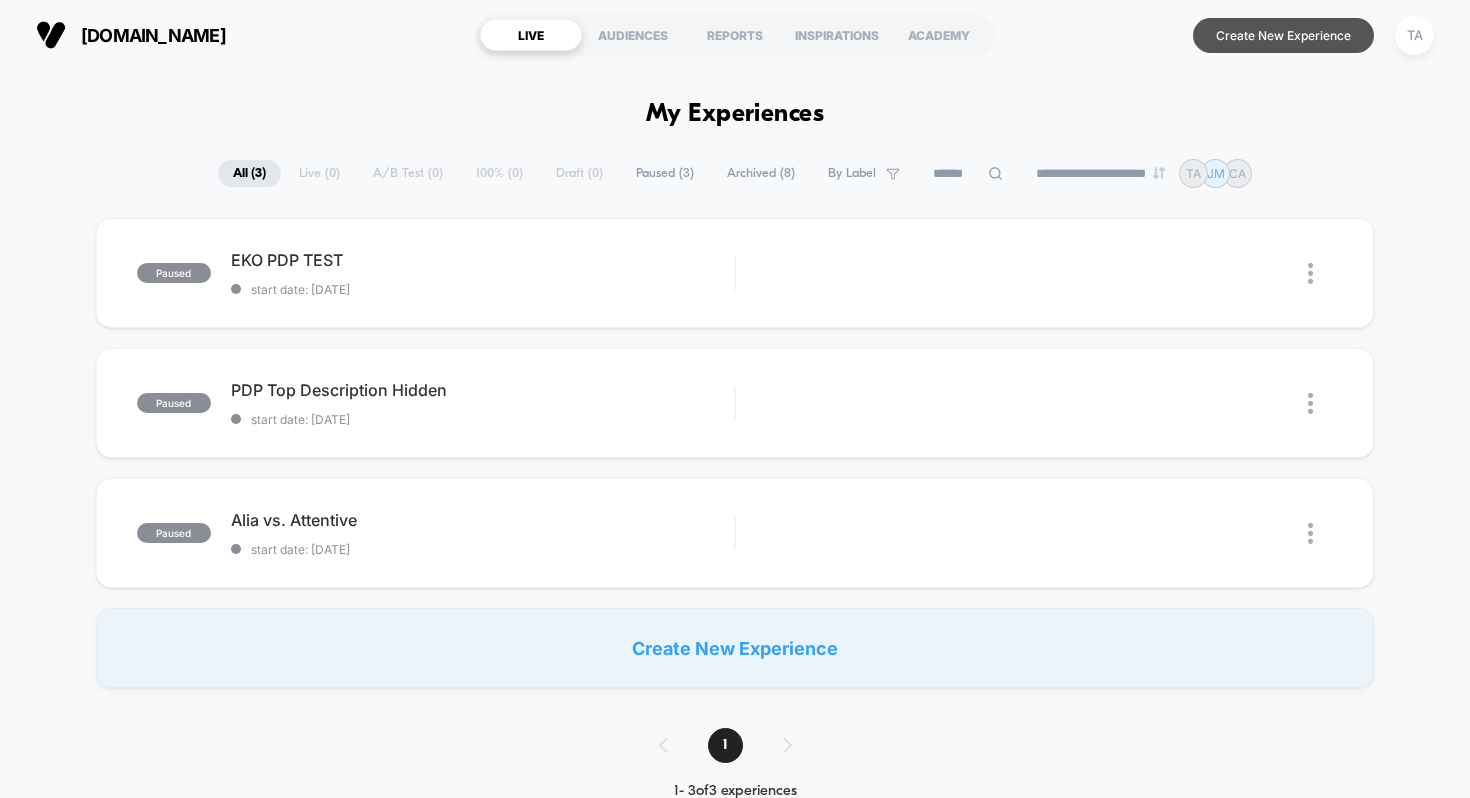 click on "Create New Experience" at bounding box center [1283, 35] 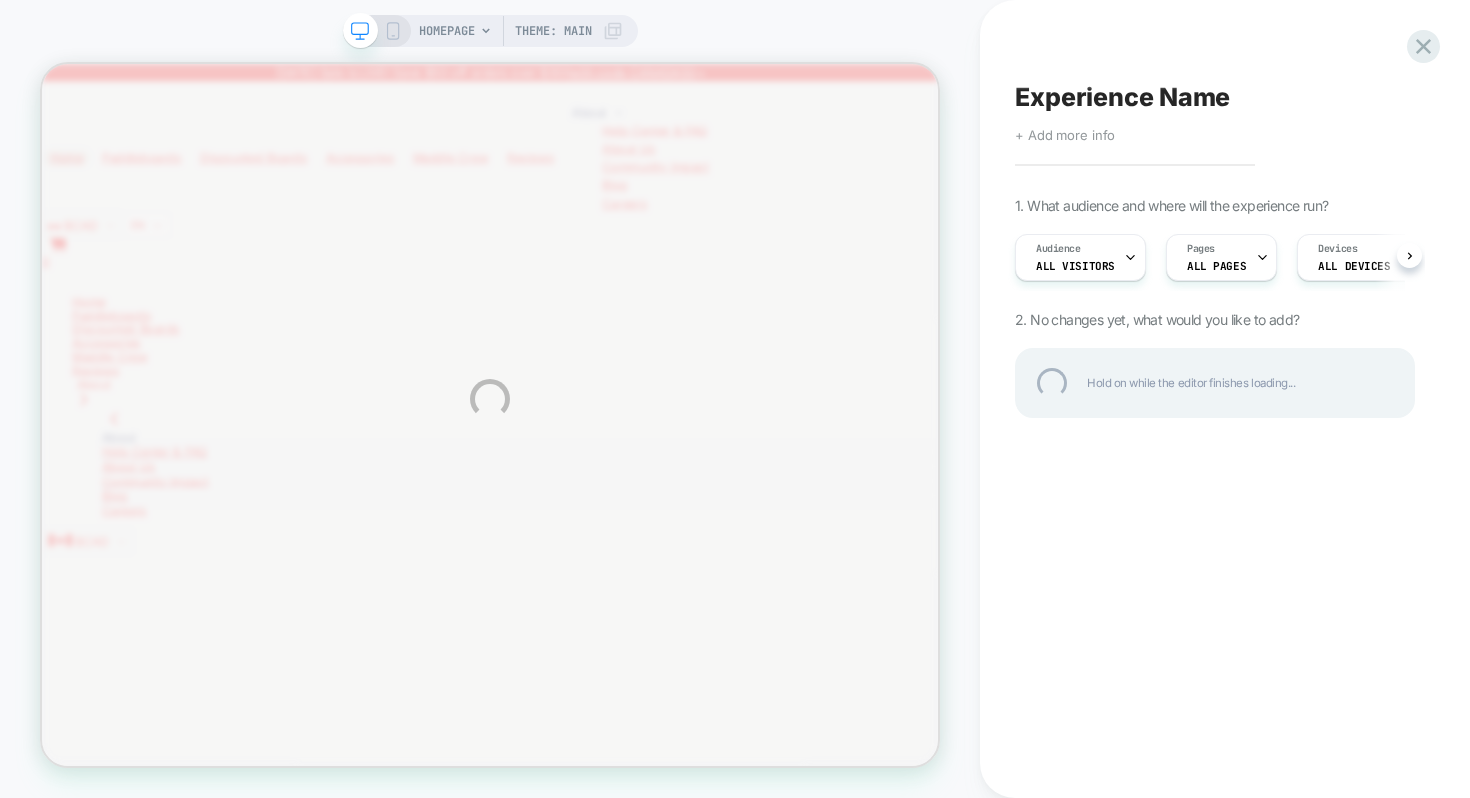 scroll, scrollTop: 0, scrollLeft: 0, axis: both 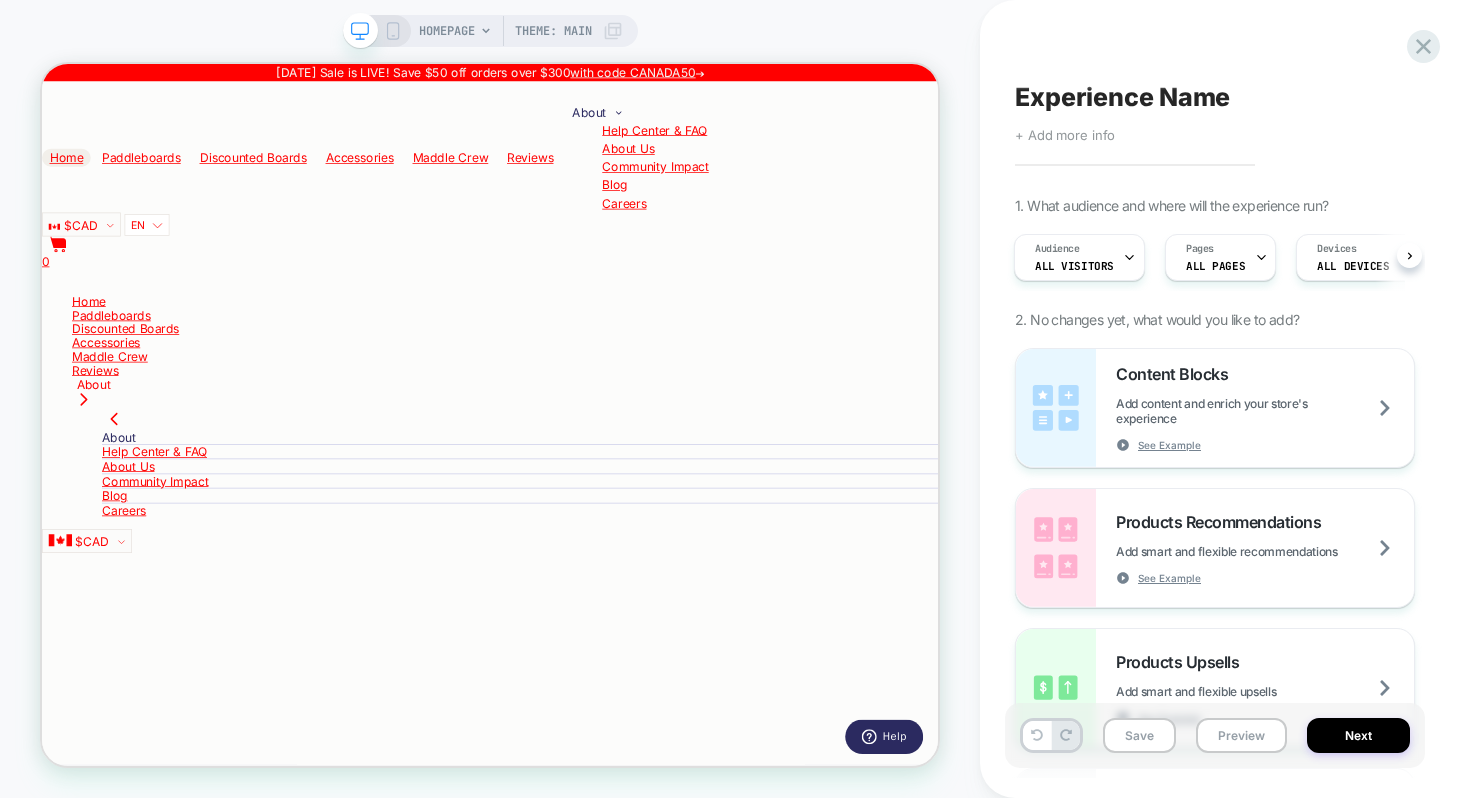 click on "Experience Name" at bounding box center (1122, 97) 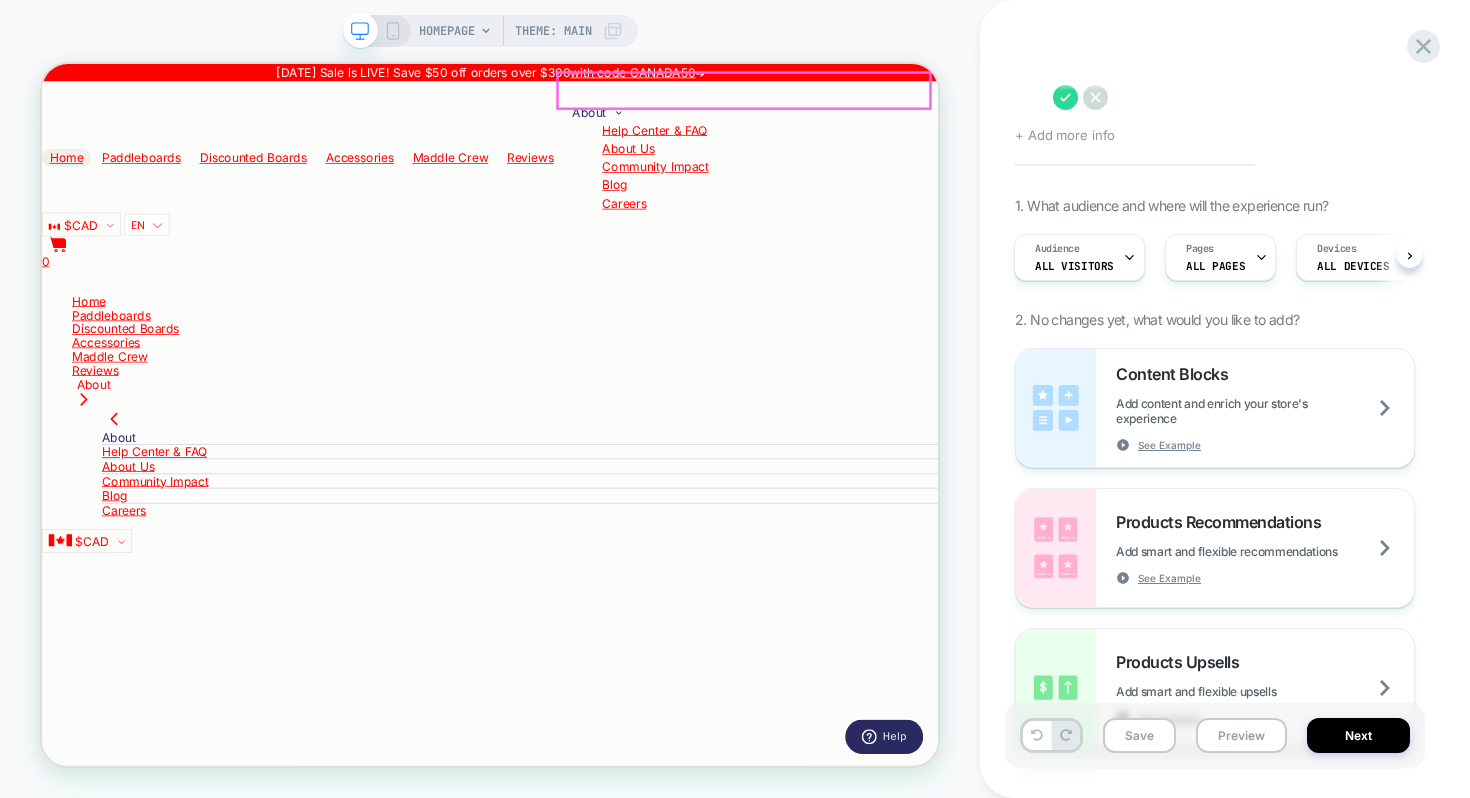 click at bounding box center (50, 9683) 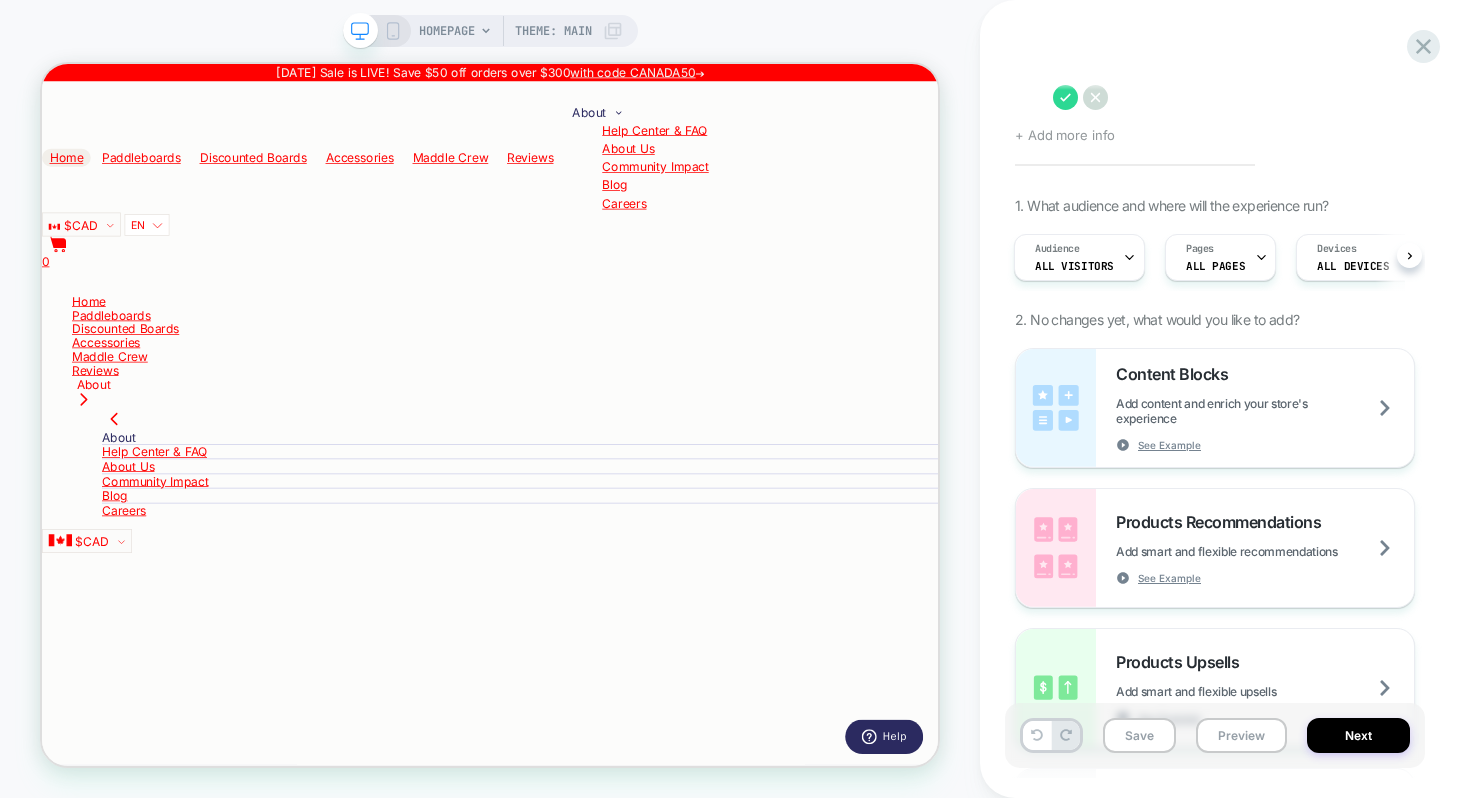 click at bounding box center [1029, 97] 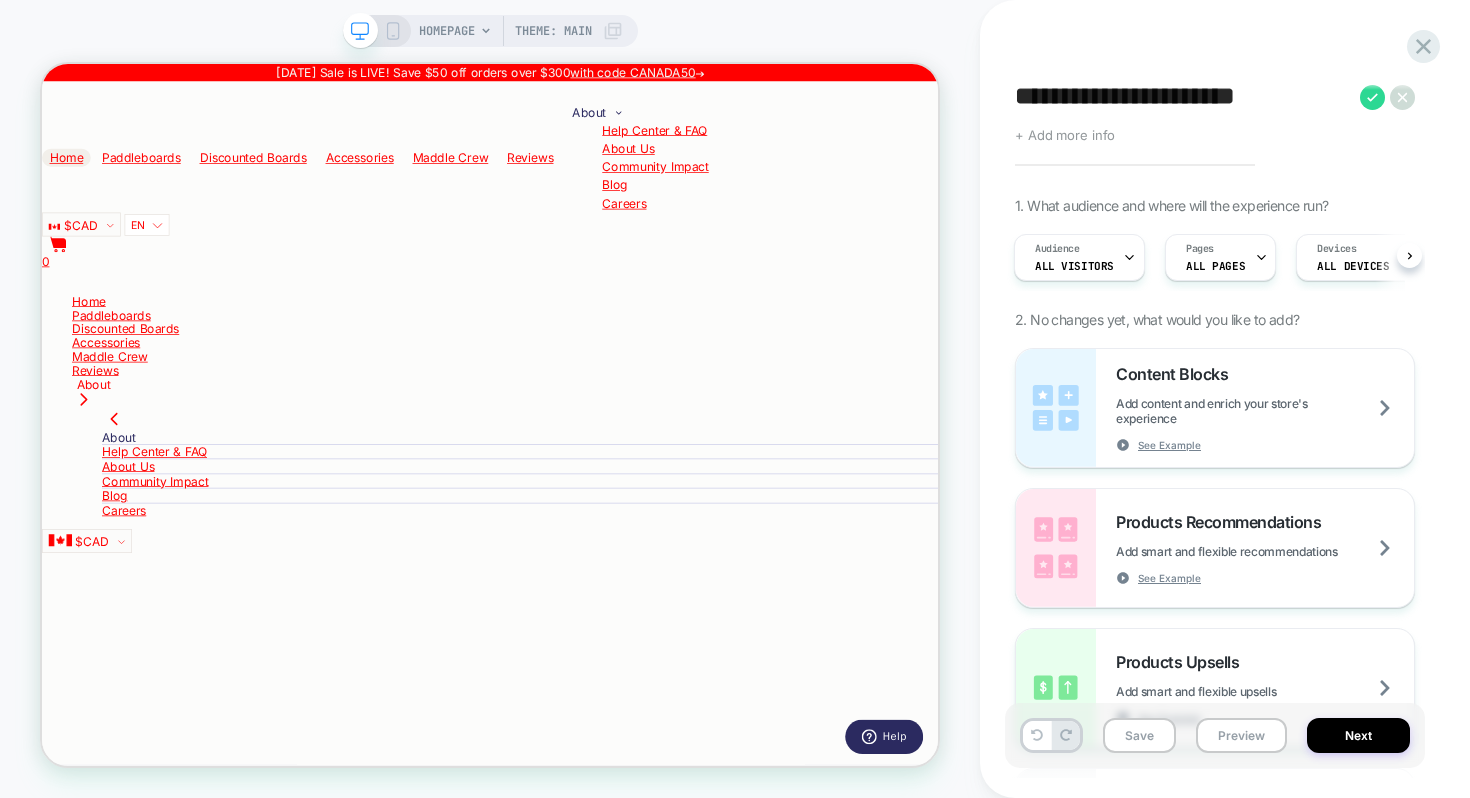 type on "**********" 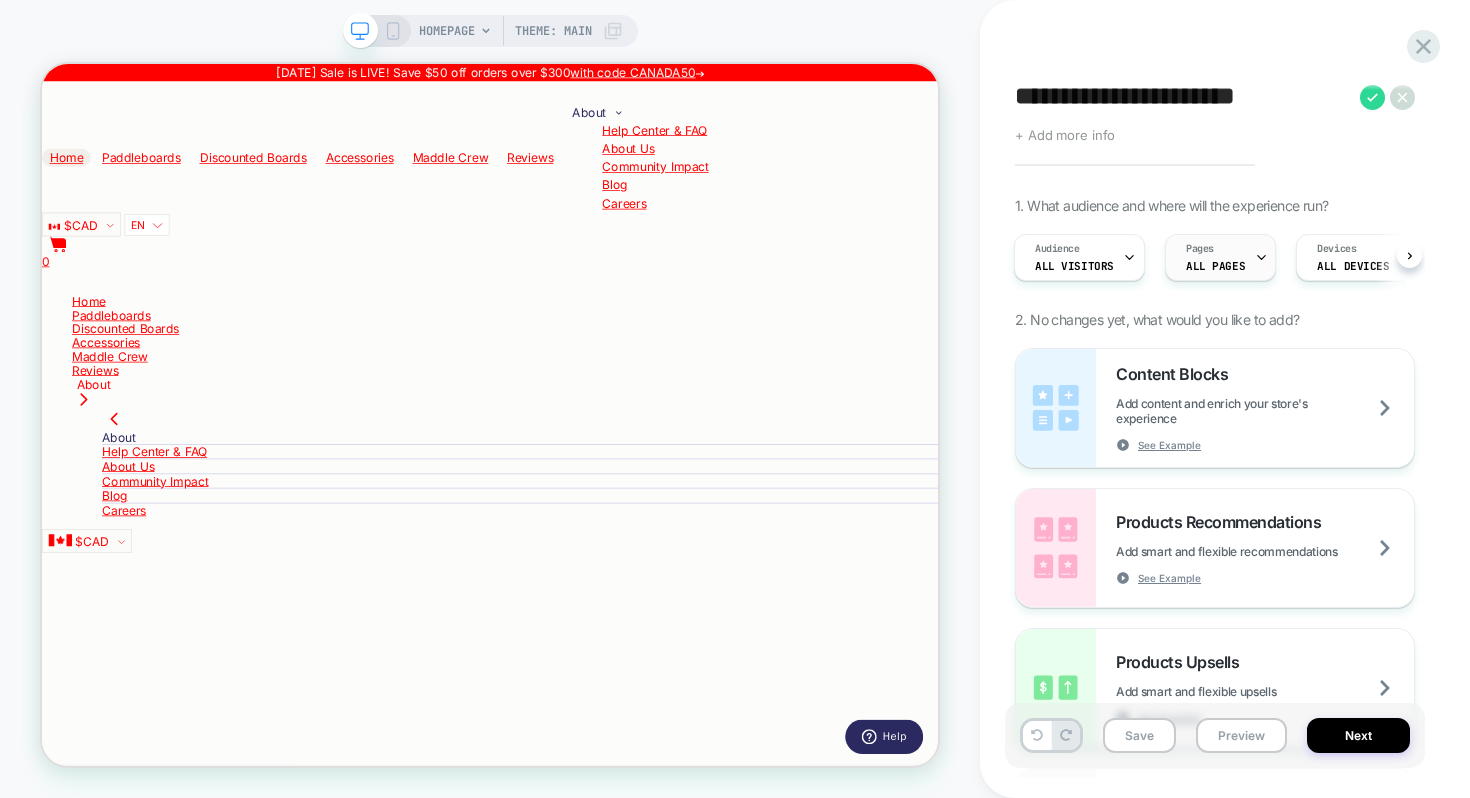 click at bounding box center (1261, 257) 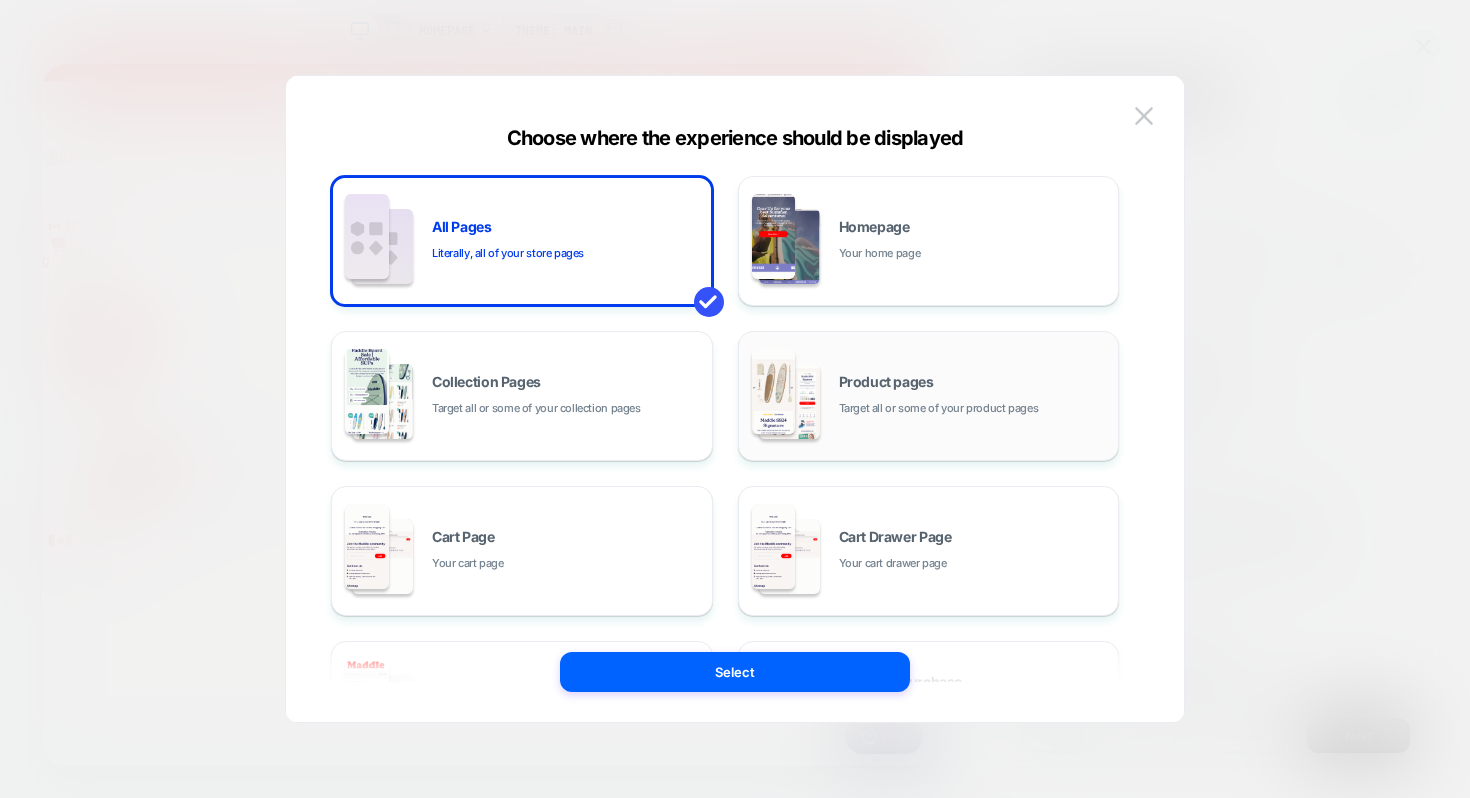 click on "Product pages Target all or some of your product pages" at bounding box center [974, 396] 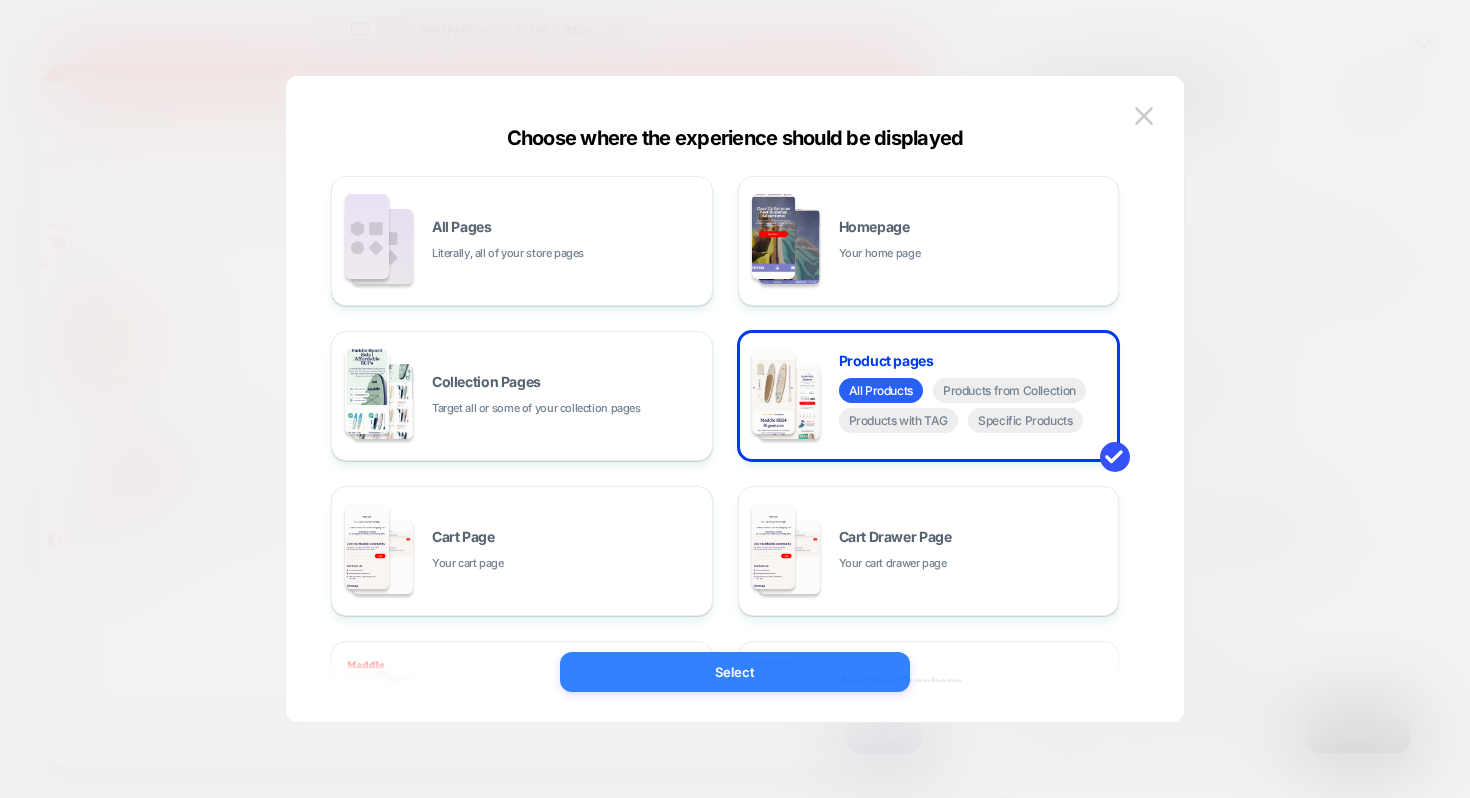 click on "Select" at bounding box center [735, 672] 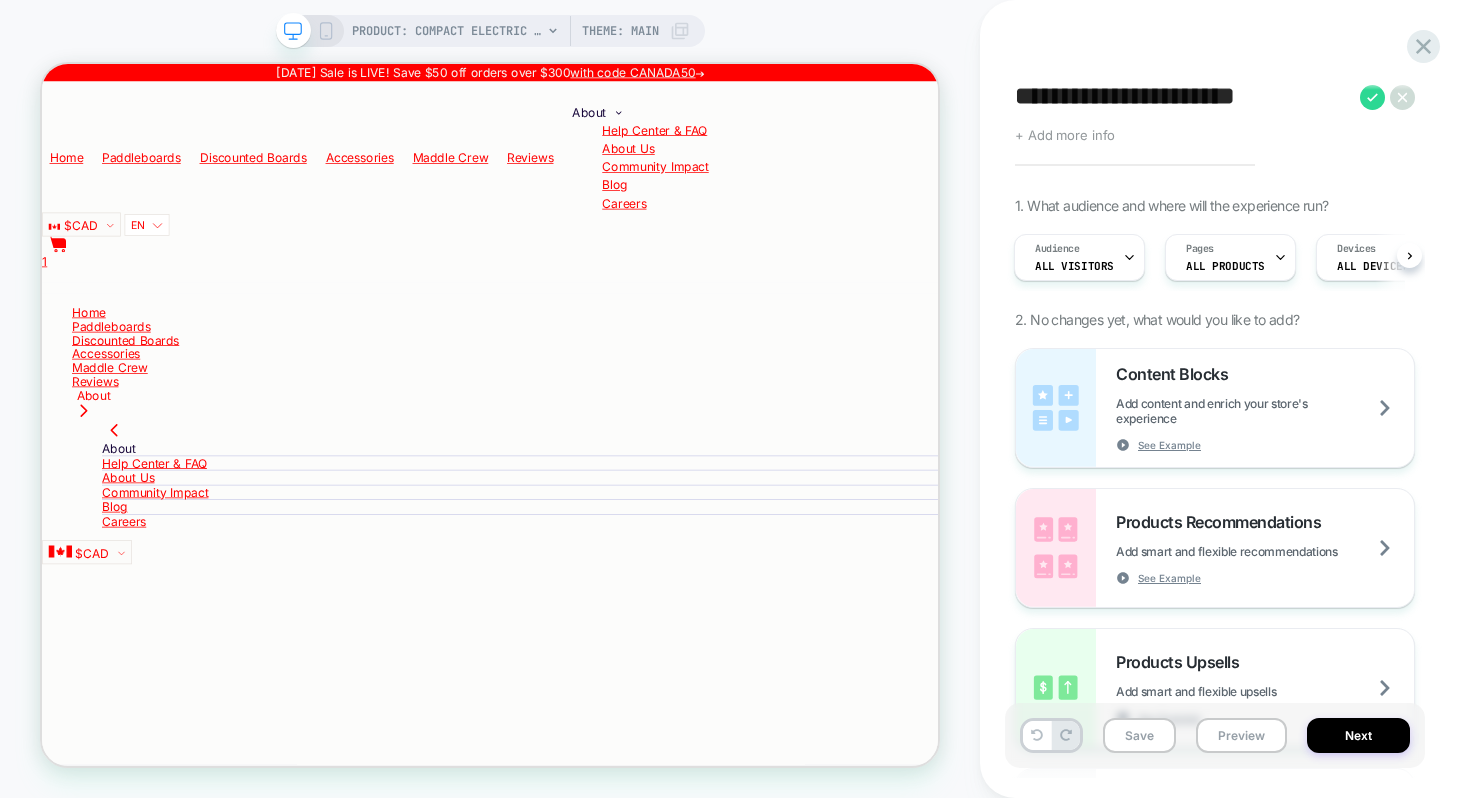 scroll, scrollTop: 0, scrollLeft: 0, axis: both 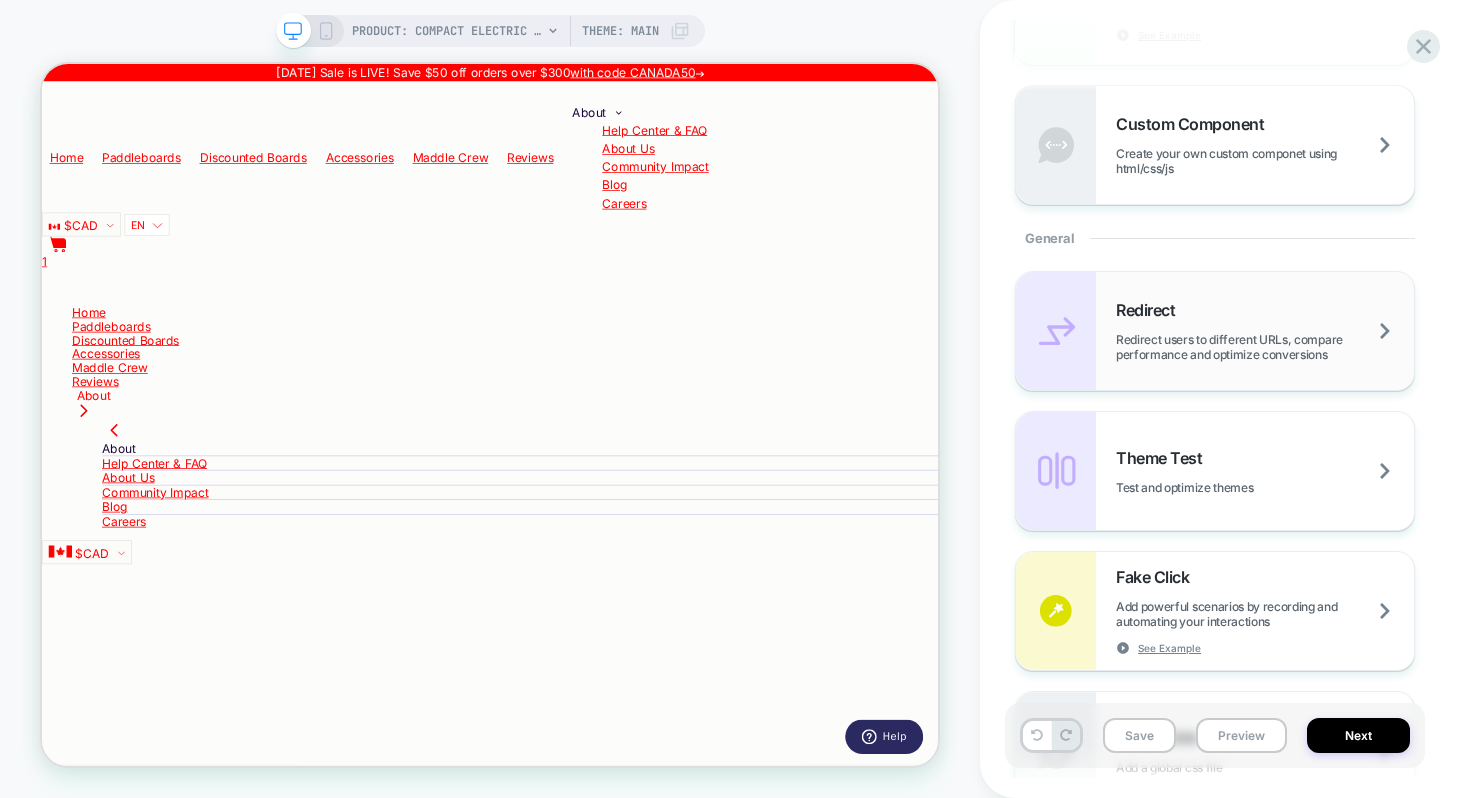 click on "Redirect users to different URLs, compare performance and optimize conversions" at bounding box center (1265, 347) 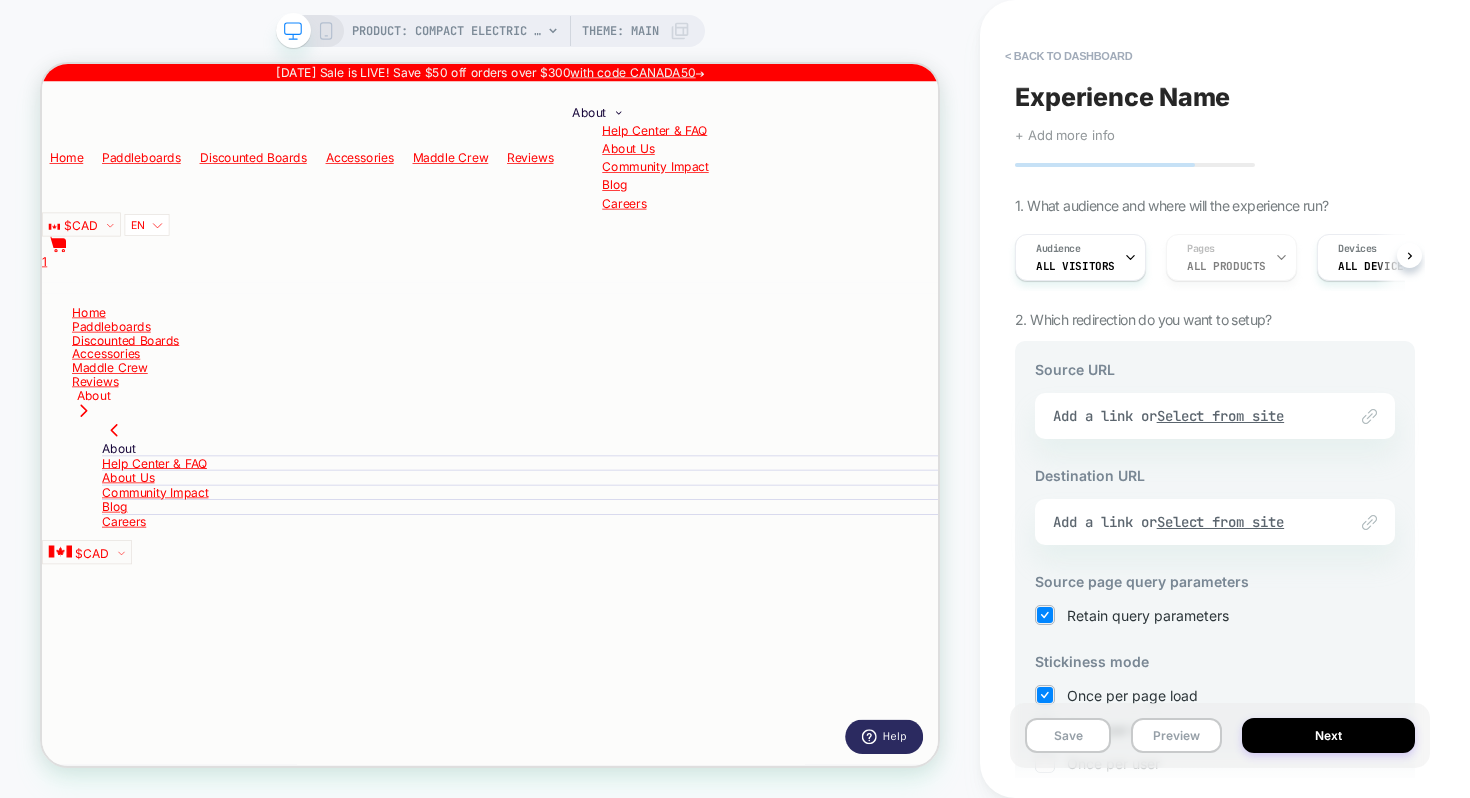 click on "Link to Add a link or  Select from site" at bounding box center [1215, 416] 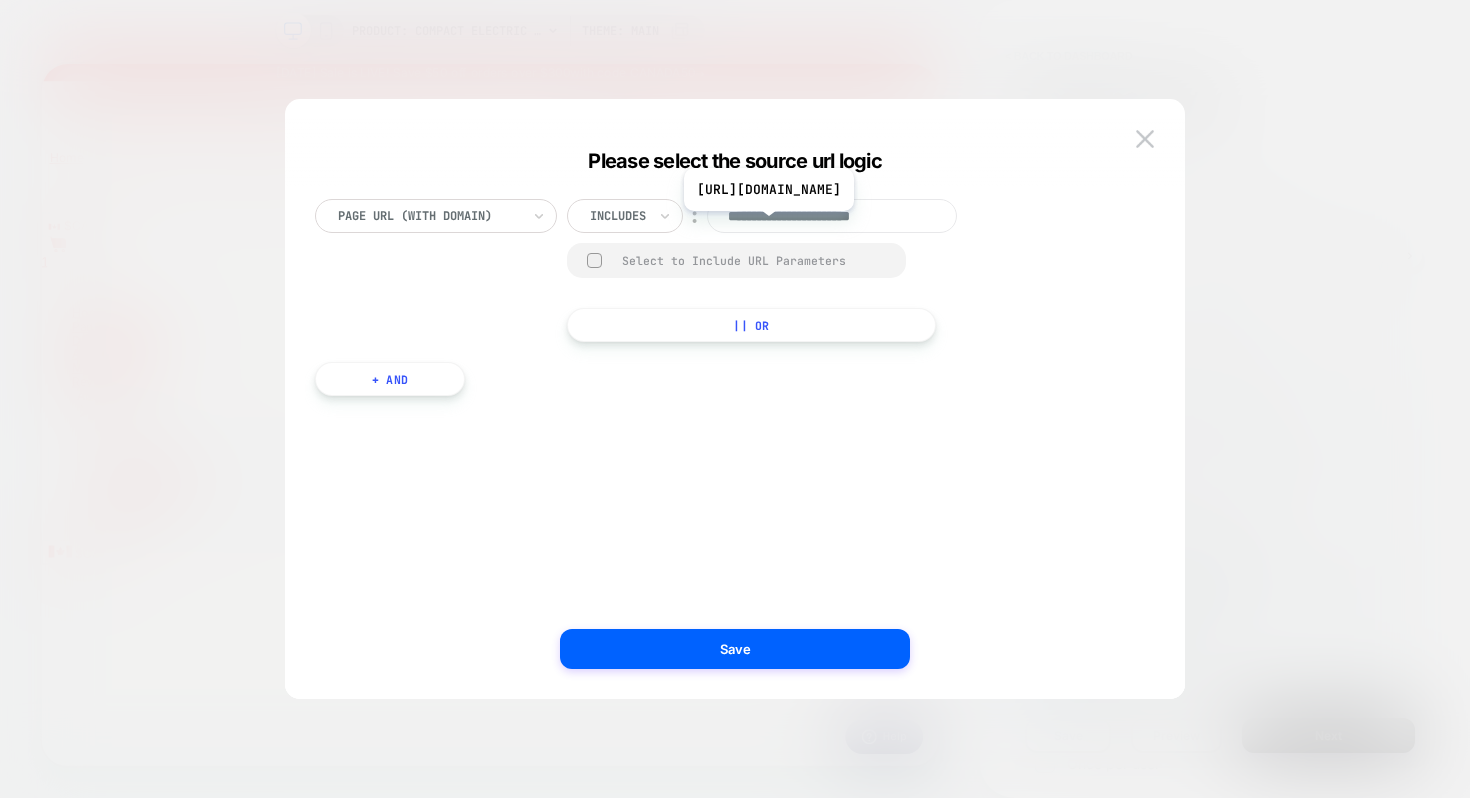 click on "**********" at bounding box center [832, 216] 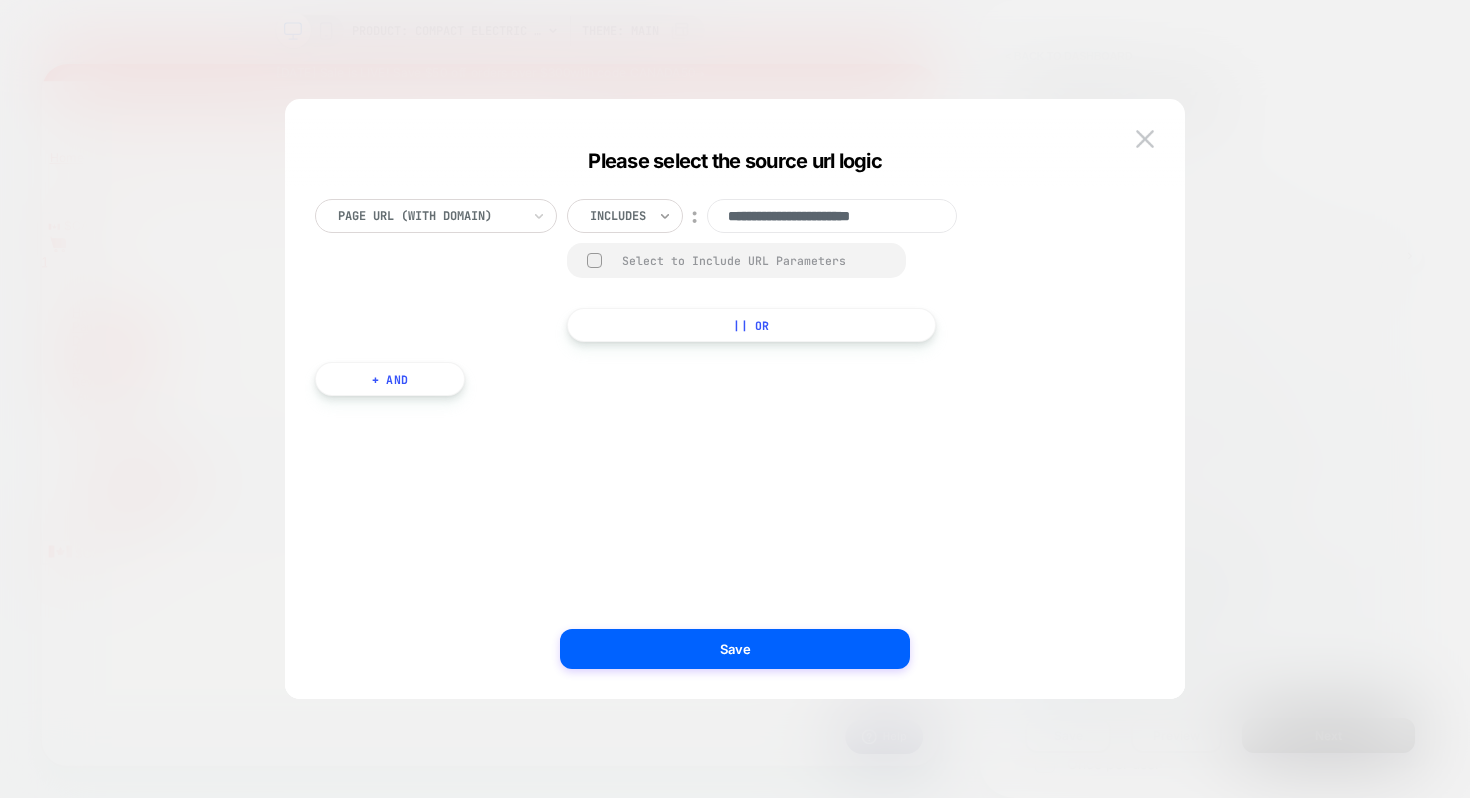 drag, startPoint x: 937, startPoint y: 224, endPoint x: 660, endPoint y: 218, distance: 277.06497 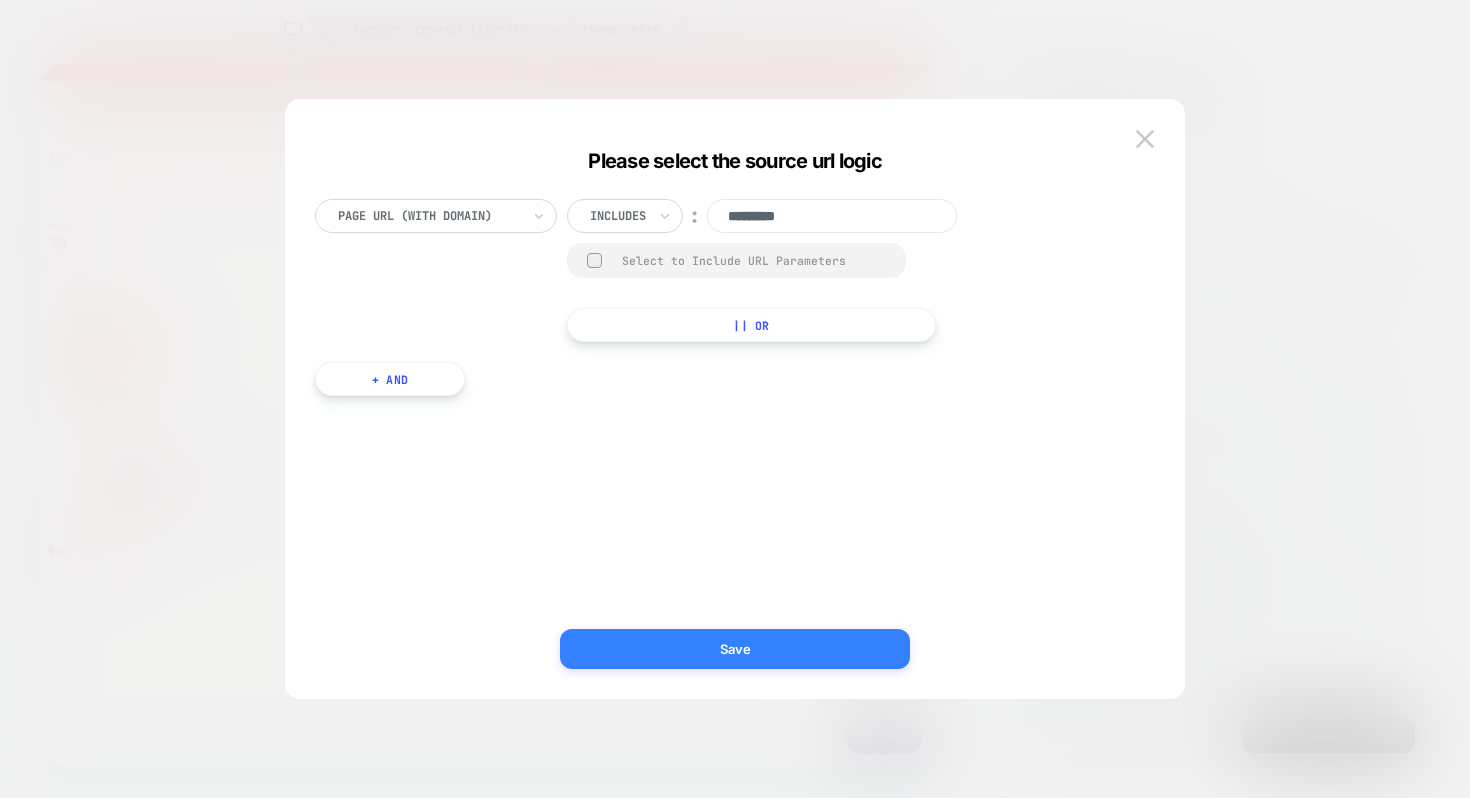 type on "*********" 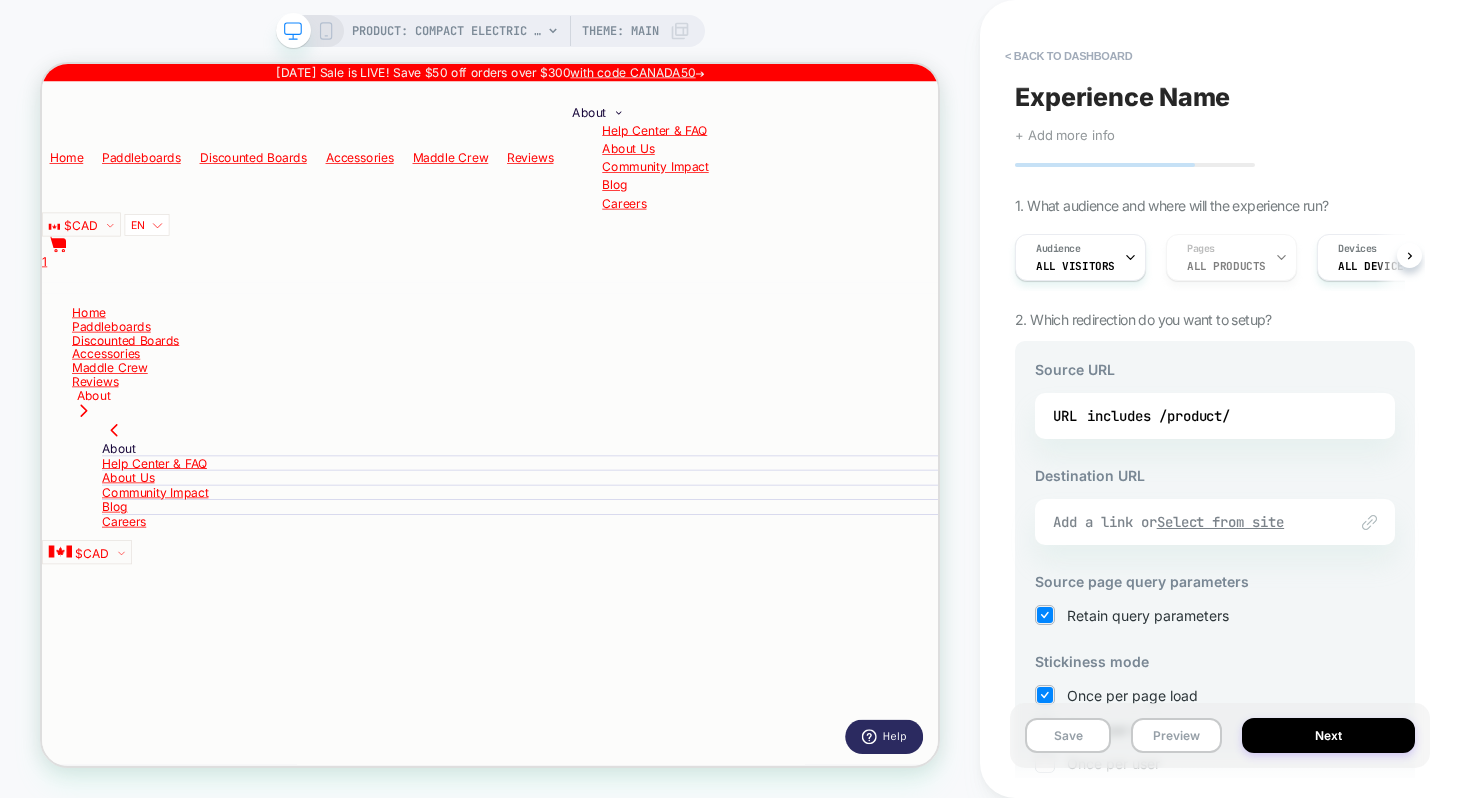 click on "Select from site" at bounding box center (1221, 522) 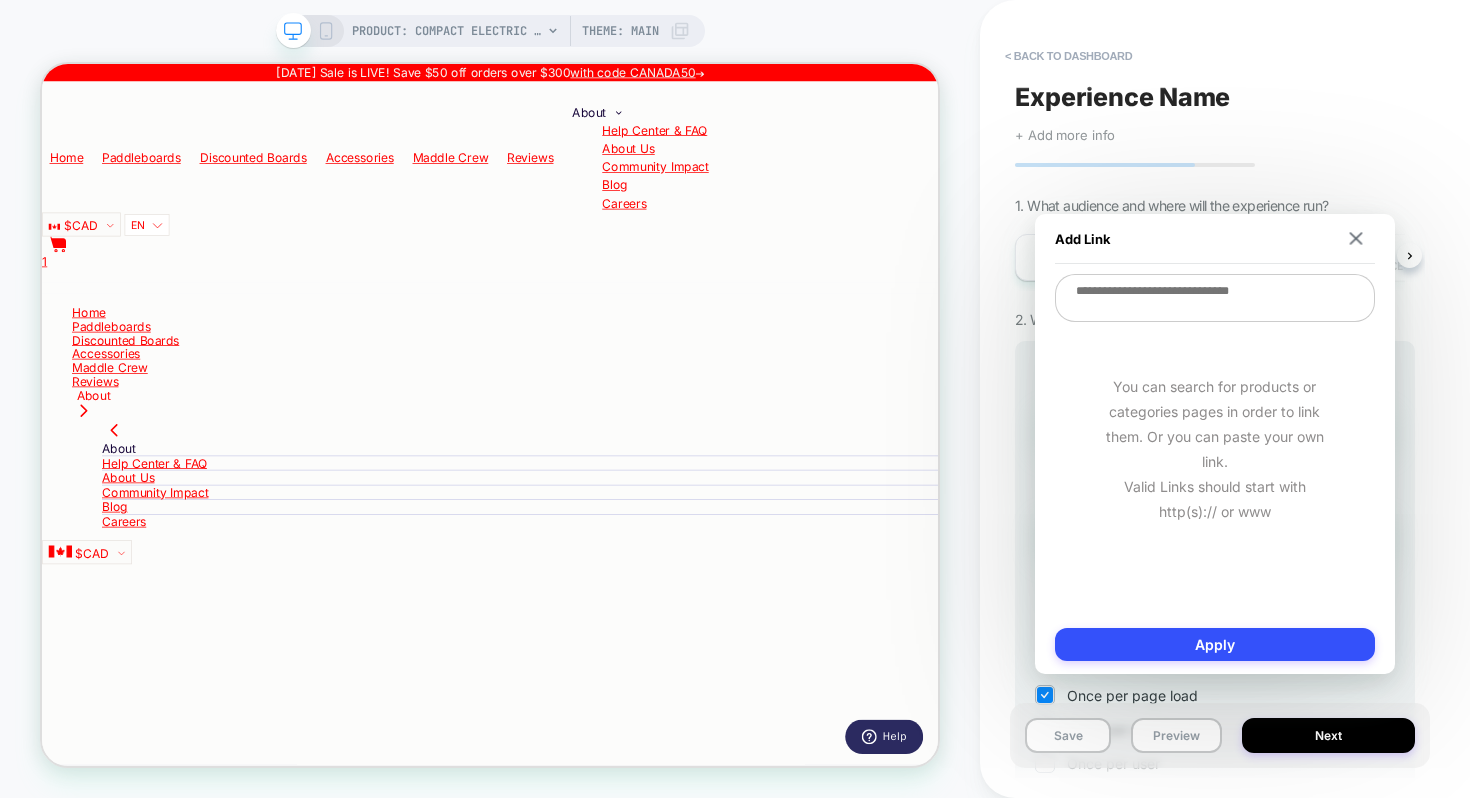 click at bounding box center (1215, 298) 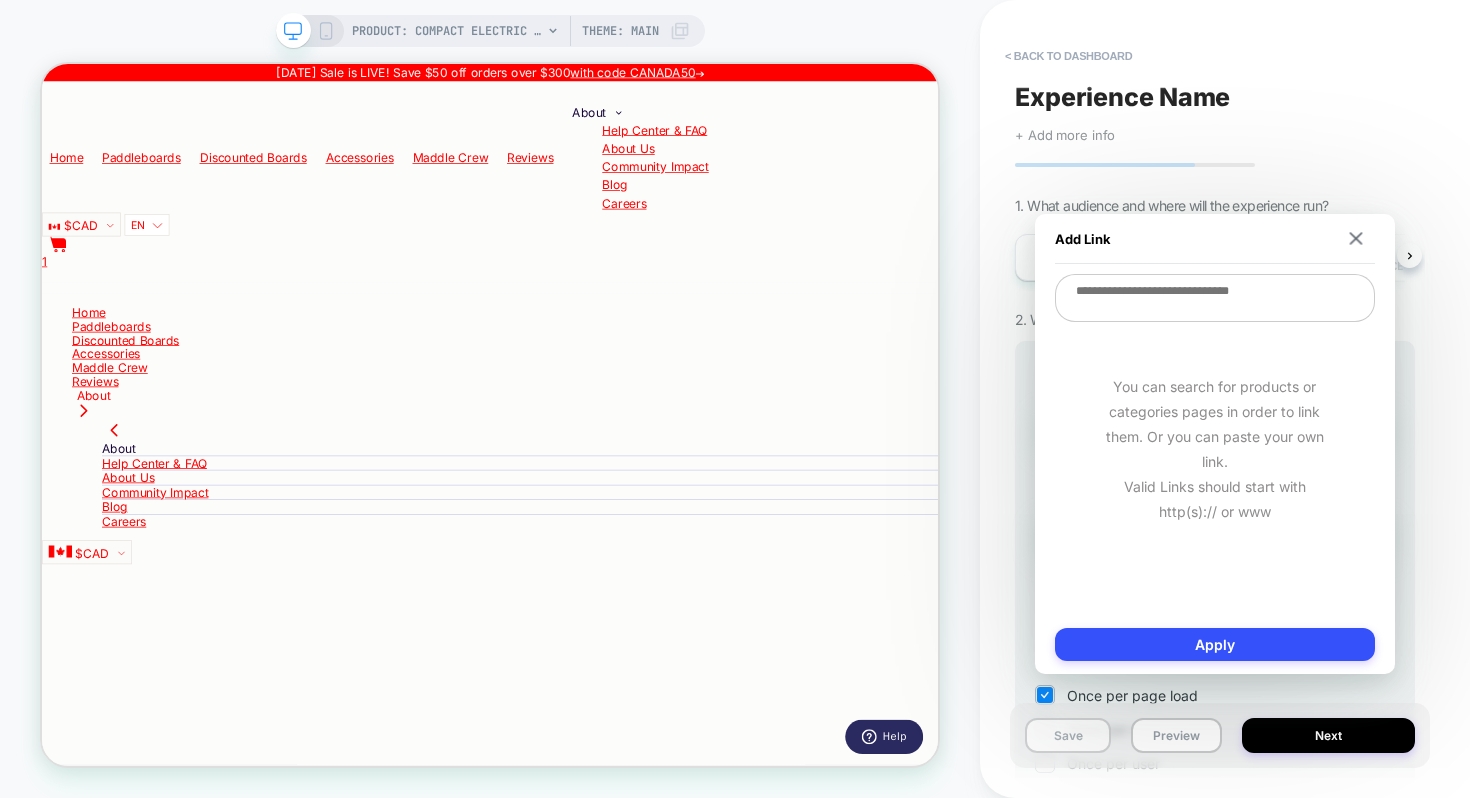 click on "Save" at bounding box center (1068, 735) 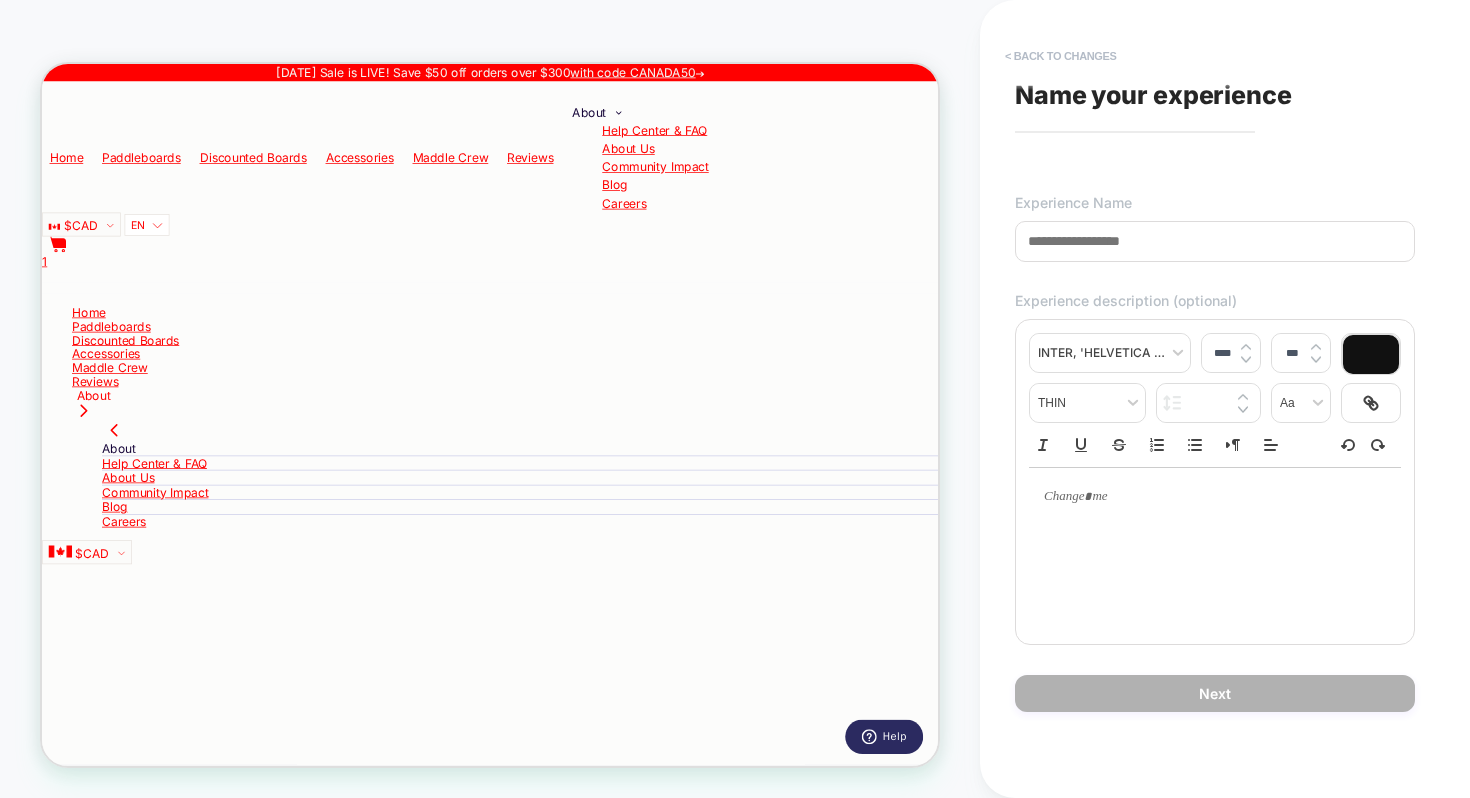 click on "< Back to changes" at bounding box center [1061, 56] 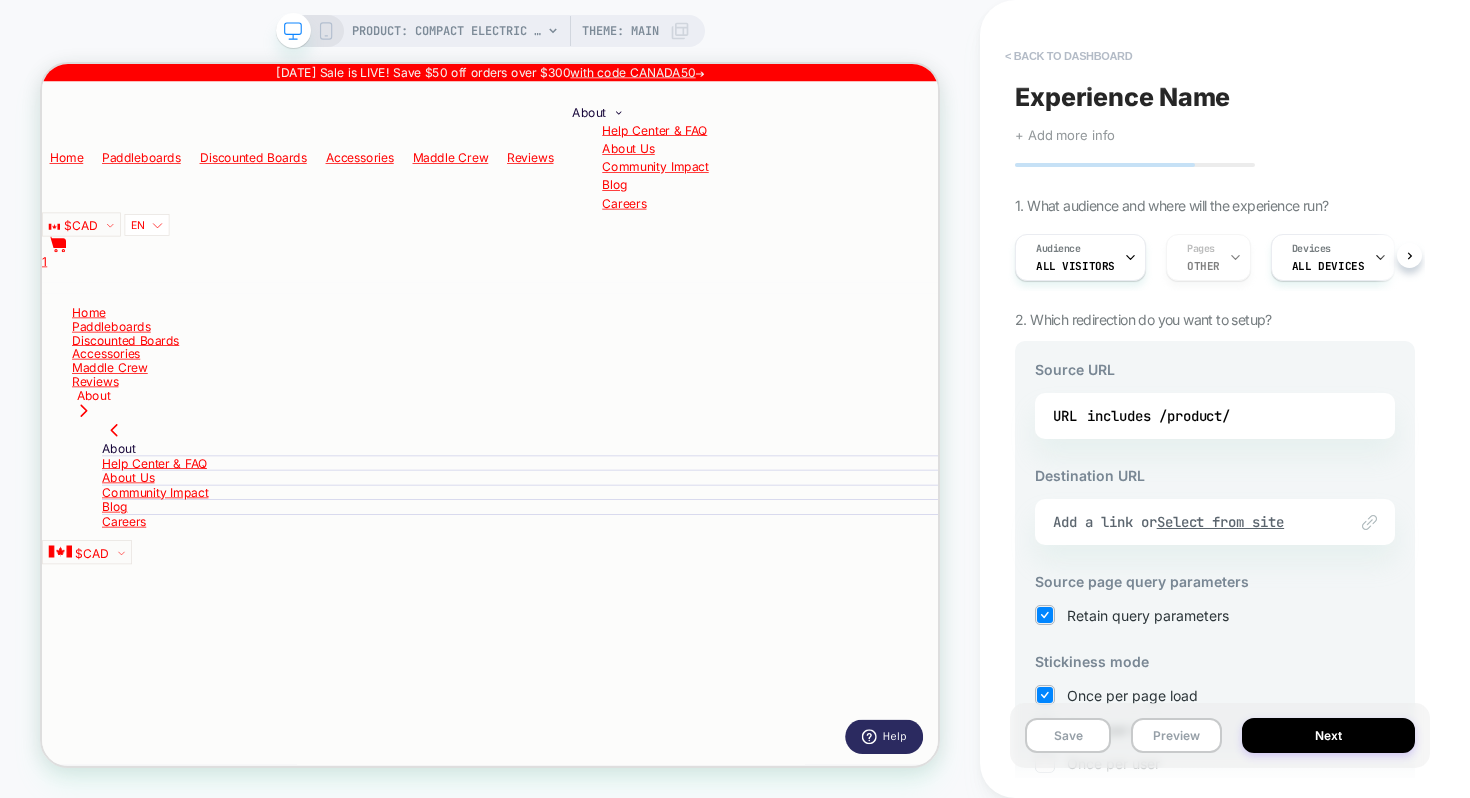 click on "< back to dashboard" at bounding box center [1068, 56] 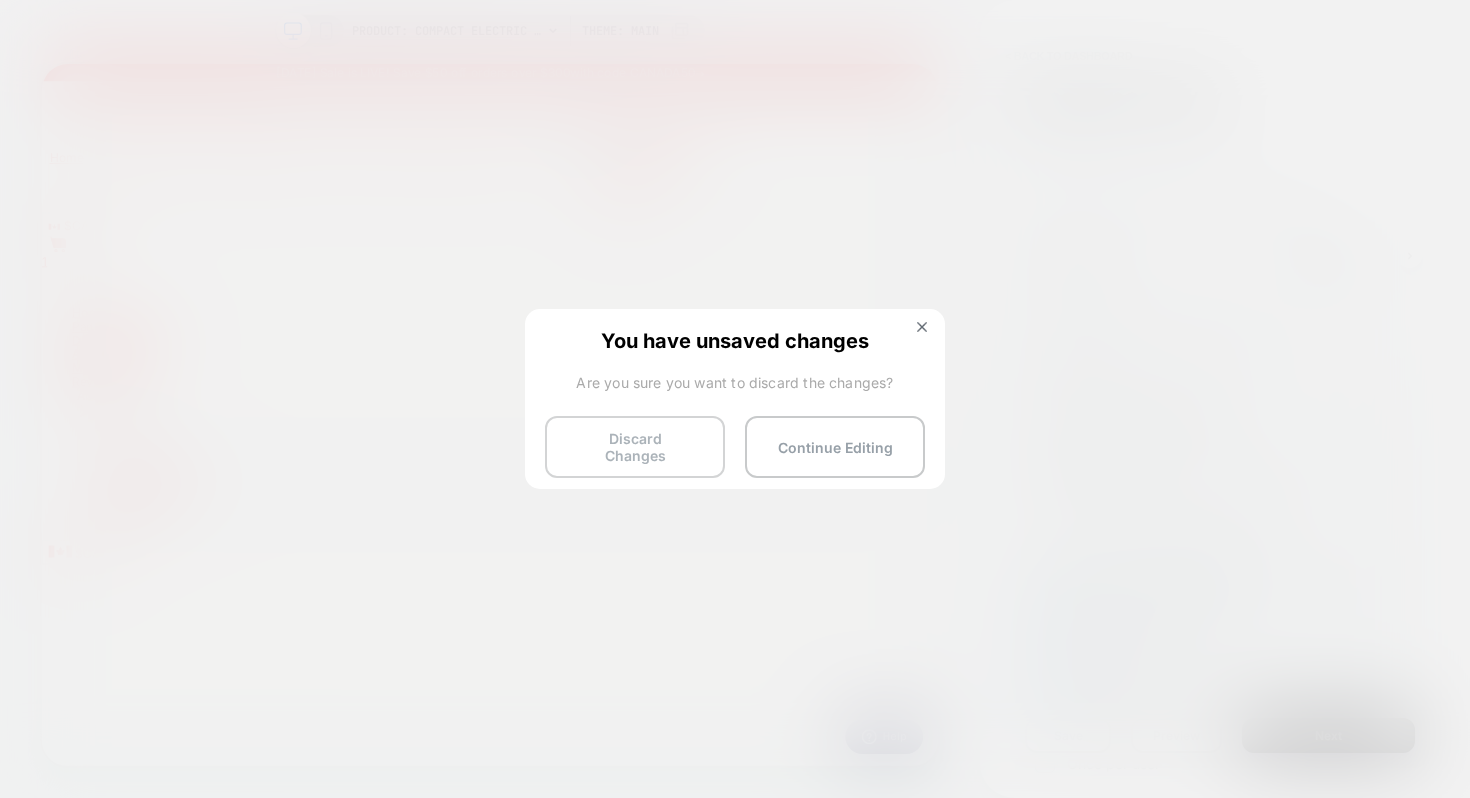 click on "Discard Changes" at bounding box center (635, 447) 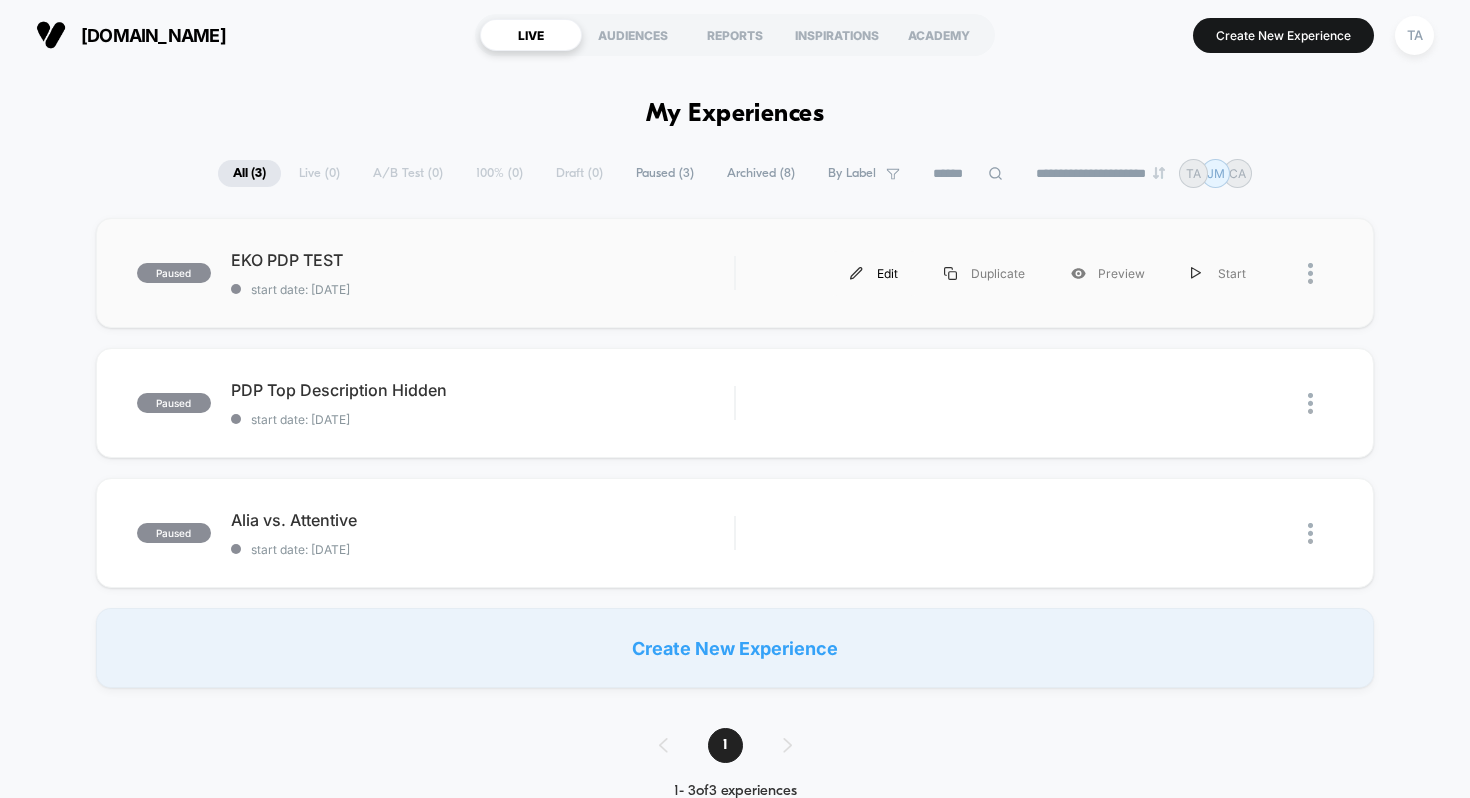 click on "Edit" at bounding box center (874, 273) 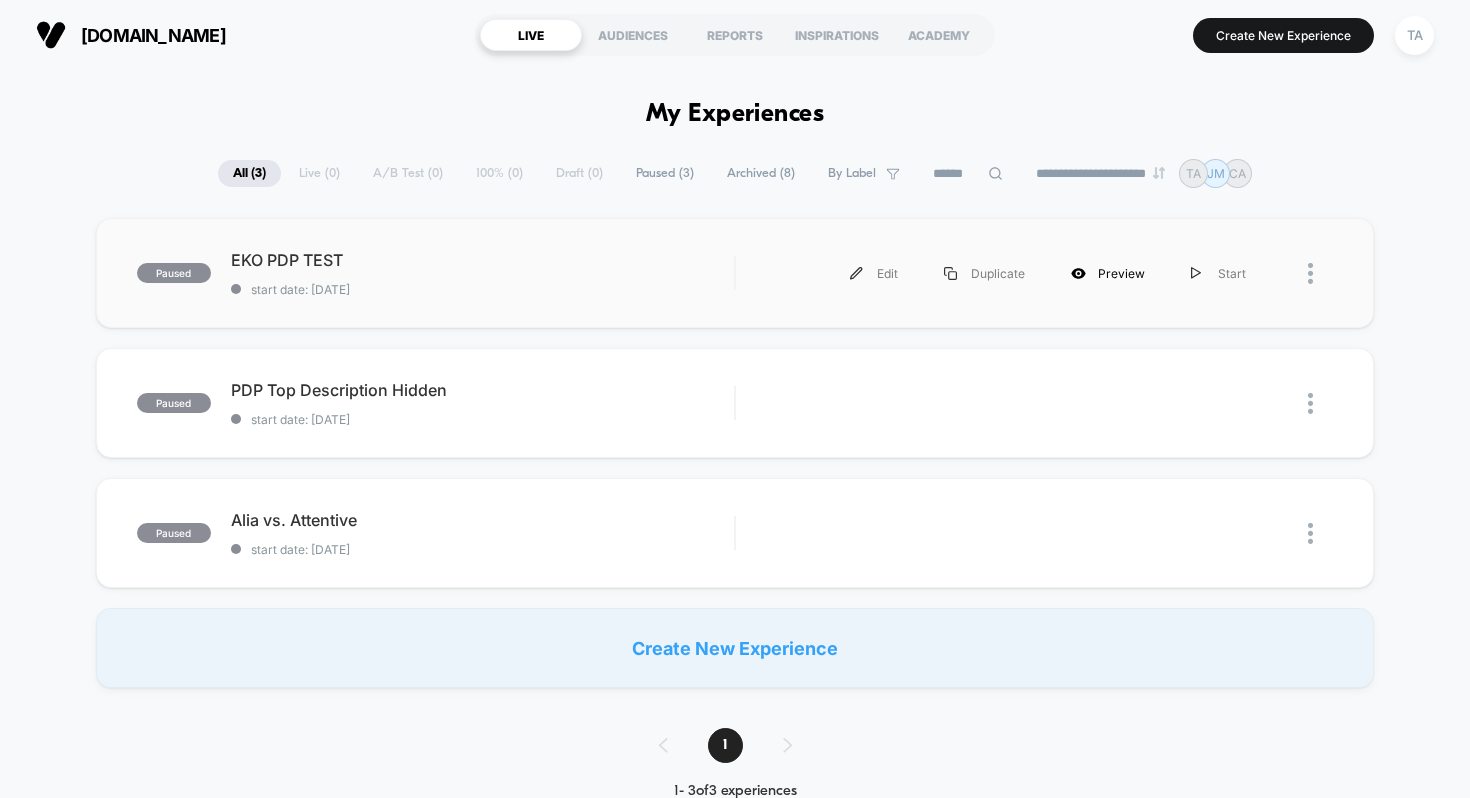 click on "Preview" at bounding box center (1108, 273) 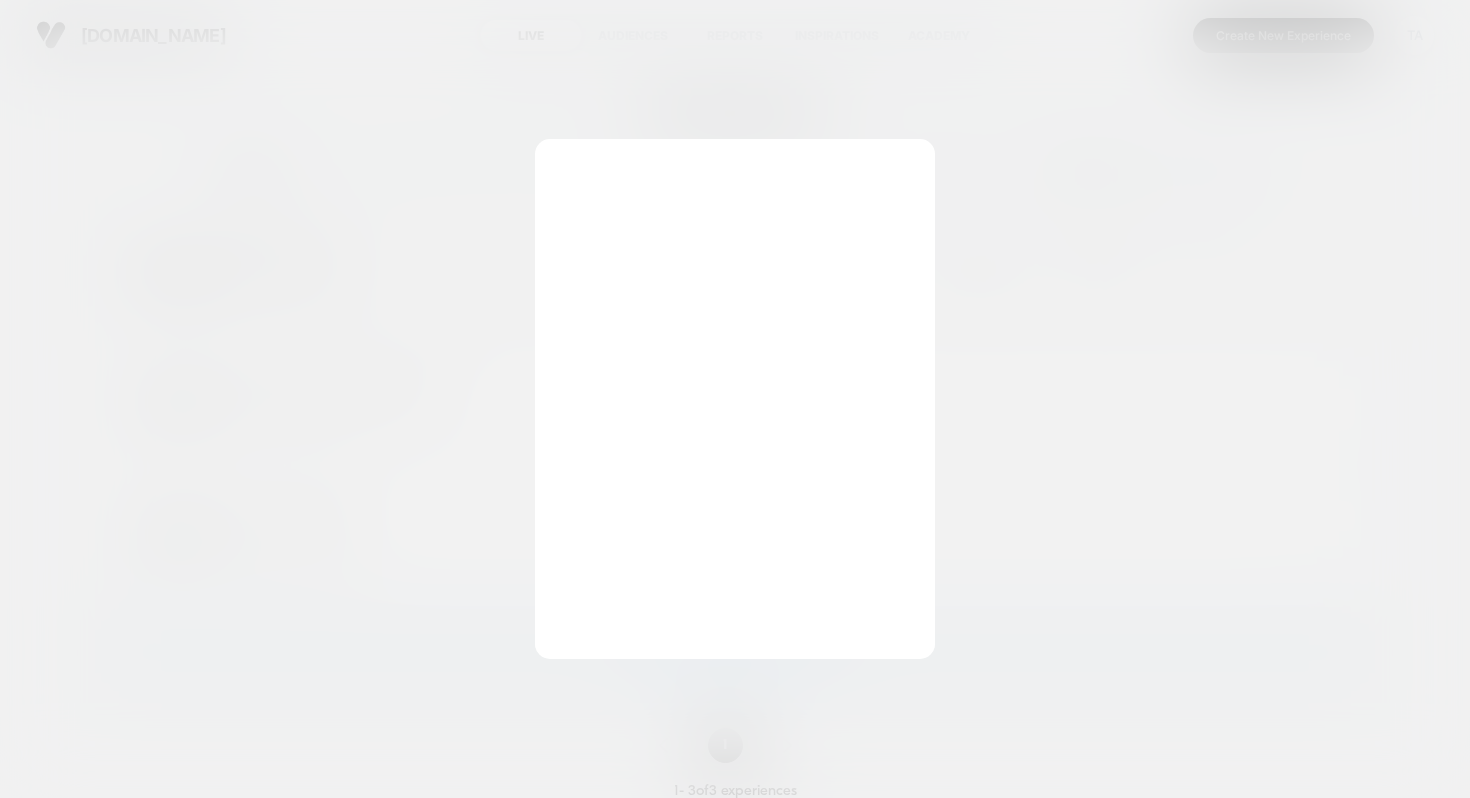 click at bounding box center [735, 399] 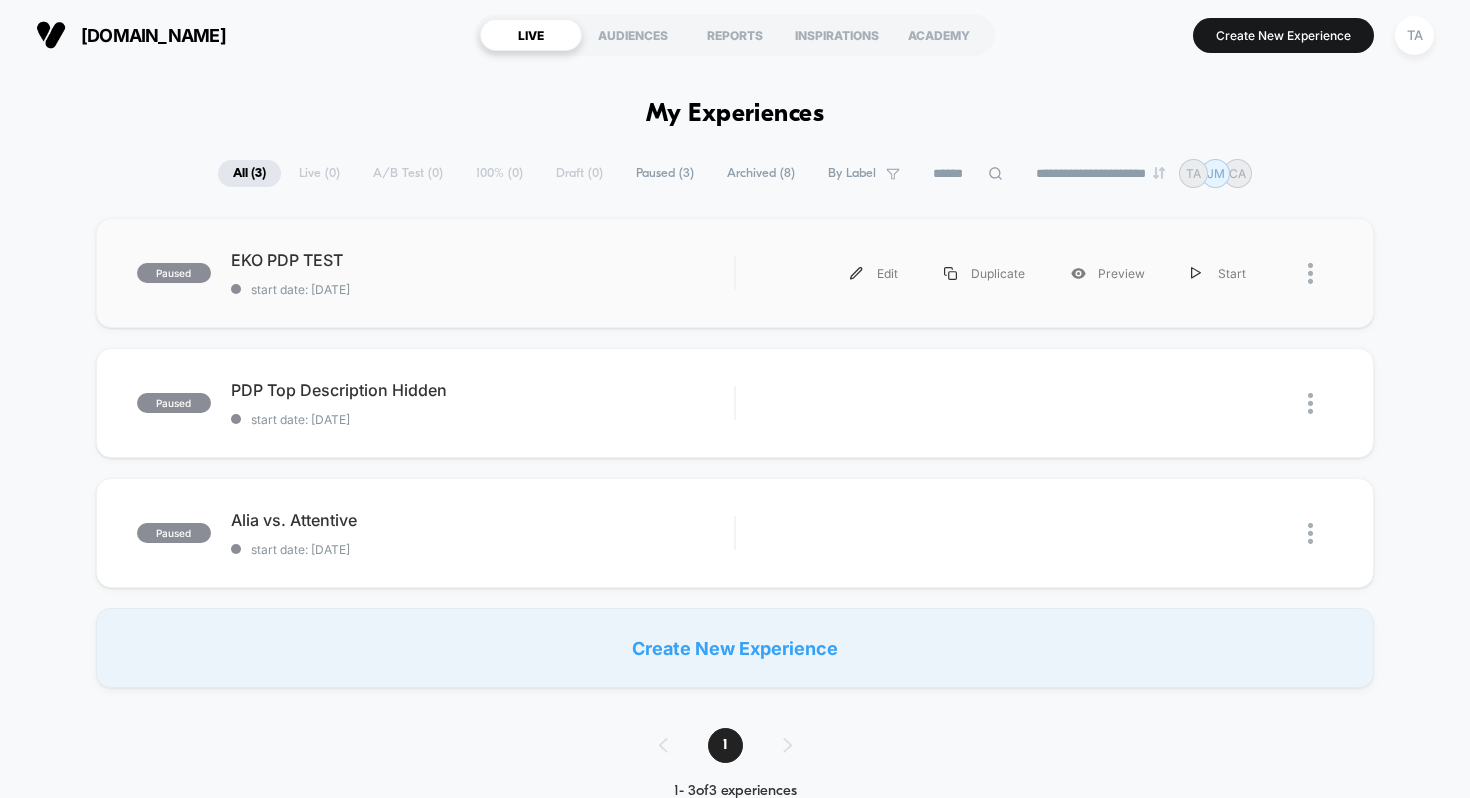 click at bounding box center (1320, 273) 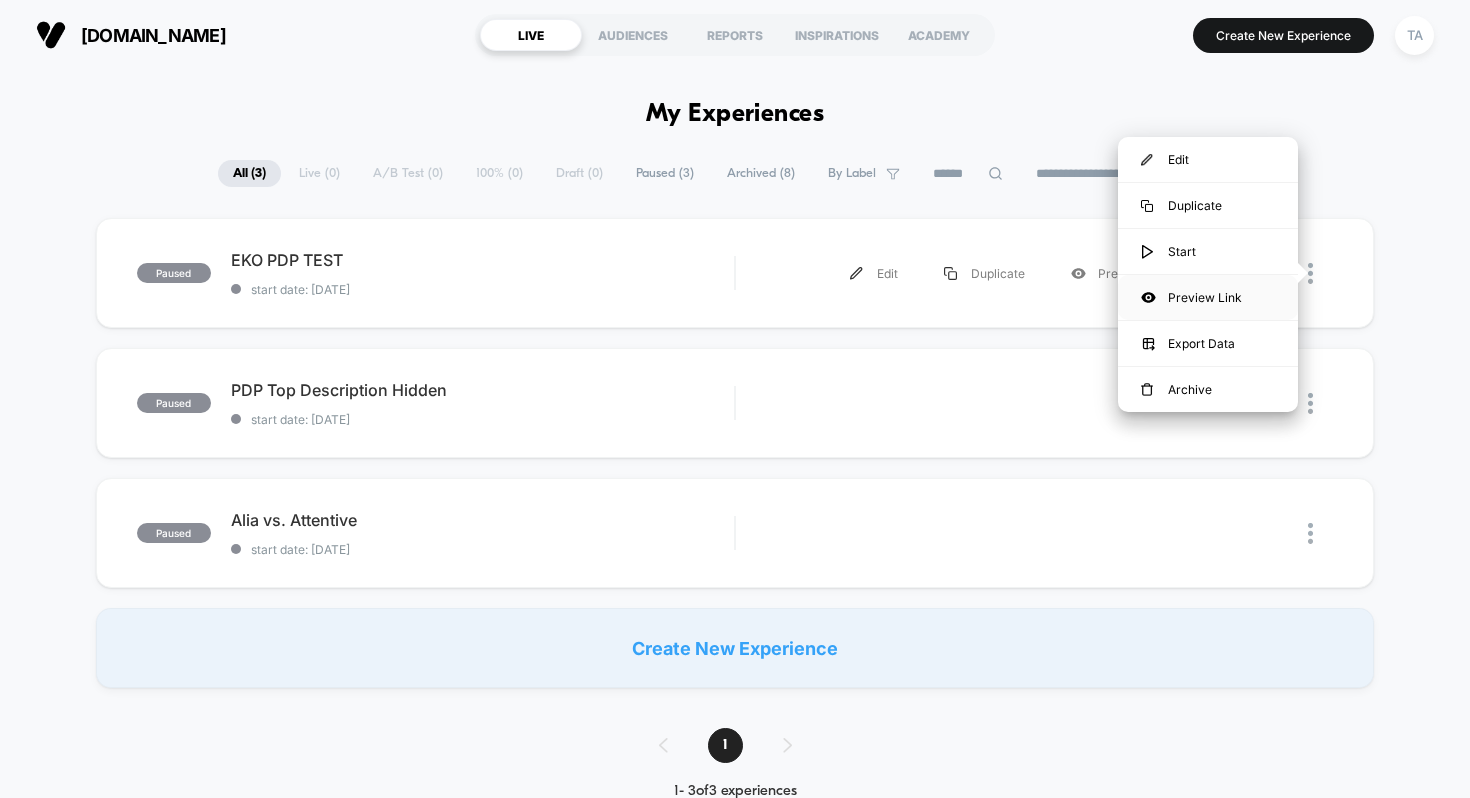 click on "Preview Link" at bounding box center [1208, 297] 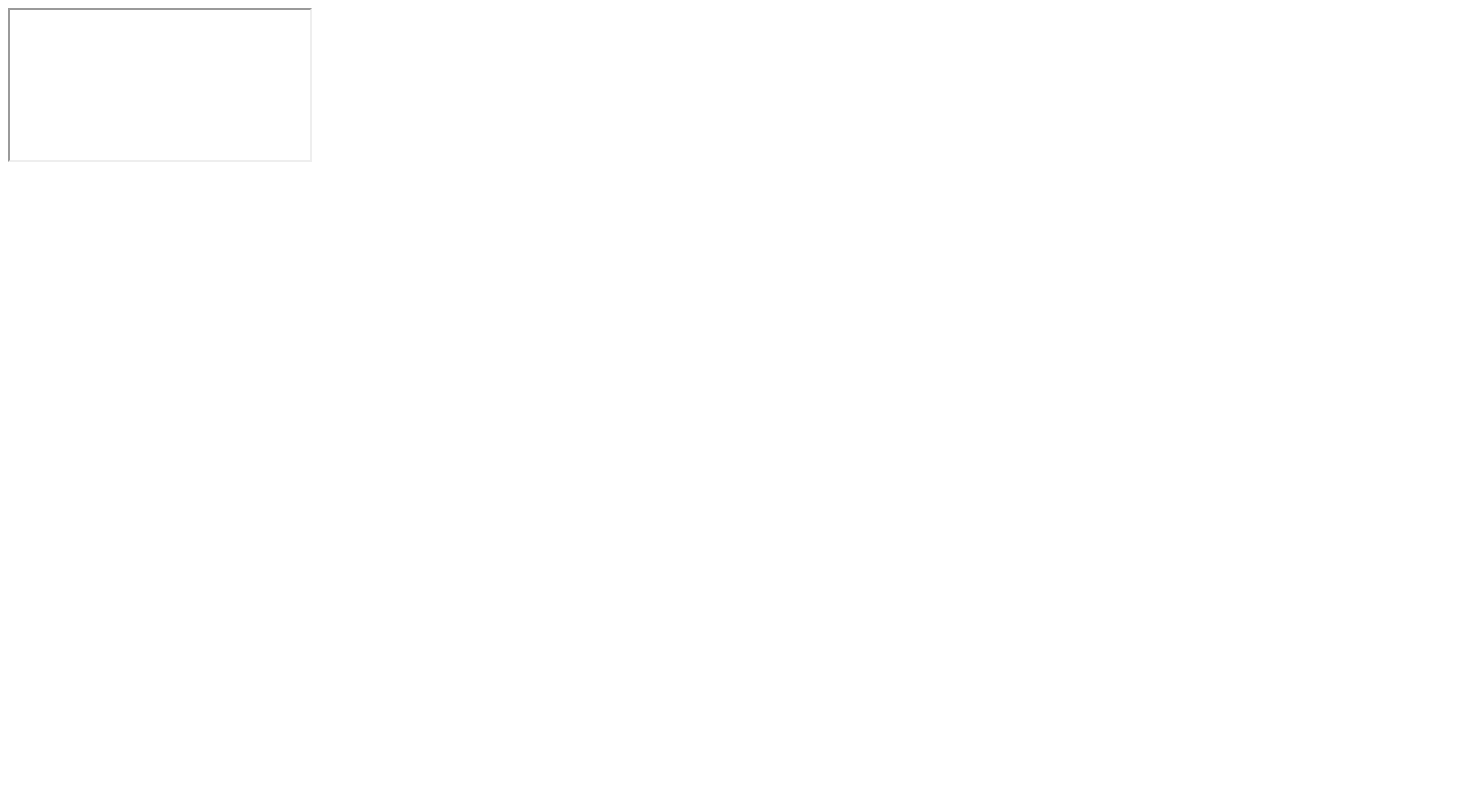 scroll, scrollTop: 0, scrollLeft: 0, axis: both 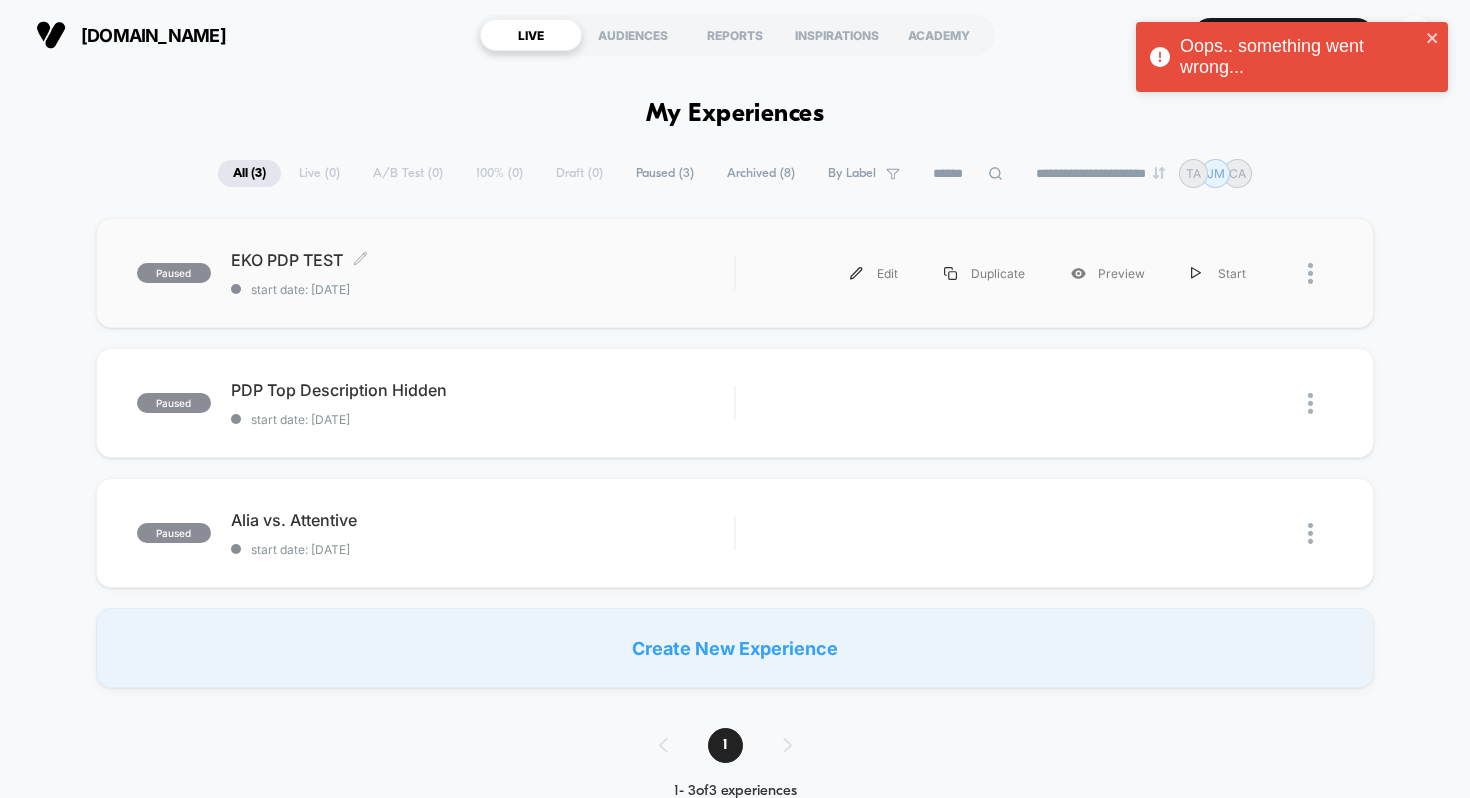 click on "EKO PDP TEST Click to edit experience details" at bounding box center [483, 260] 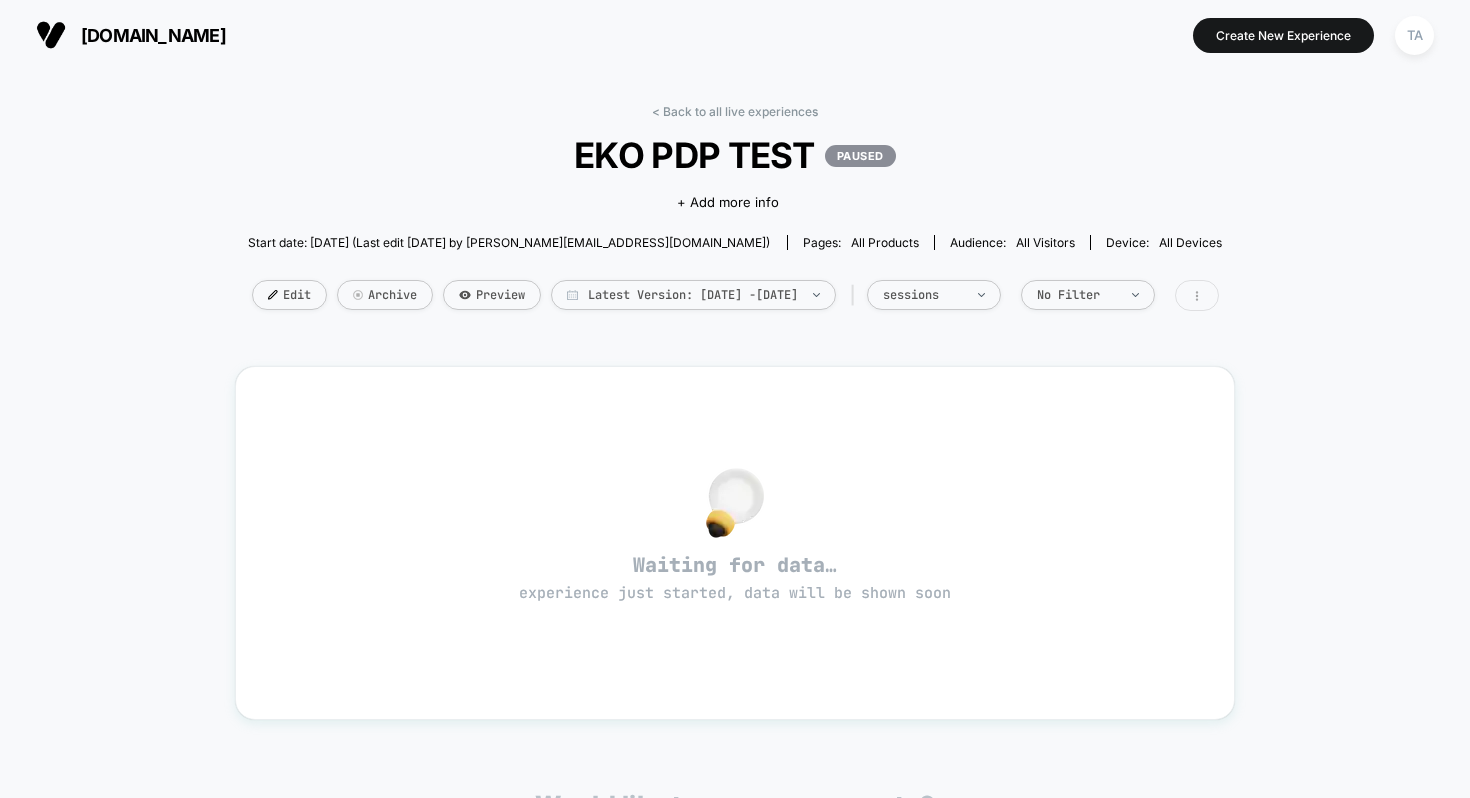 click at bounding box center [1197, 295] 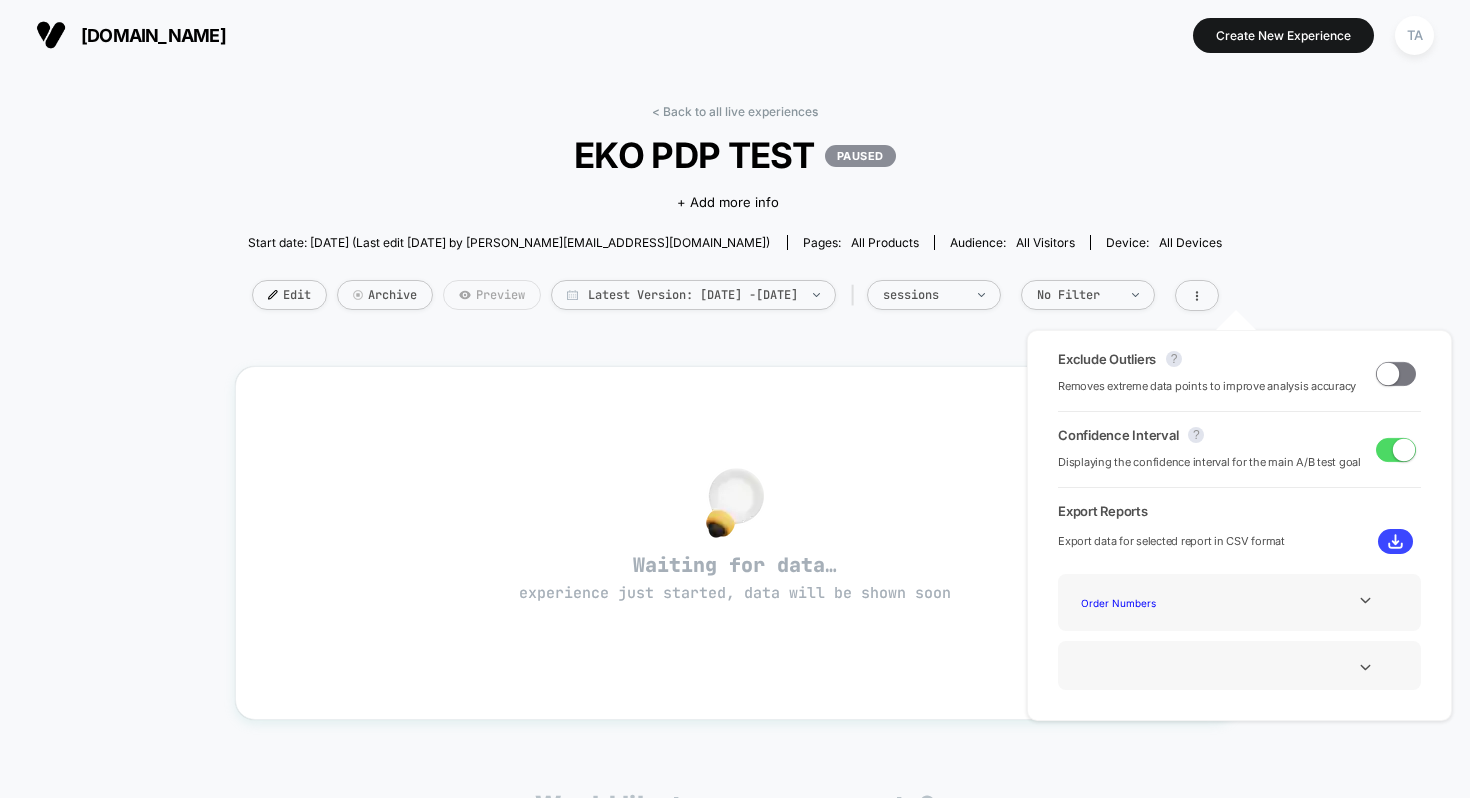 click on "Preview" at bounding box center (492, 295) 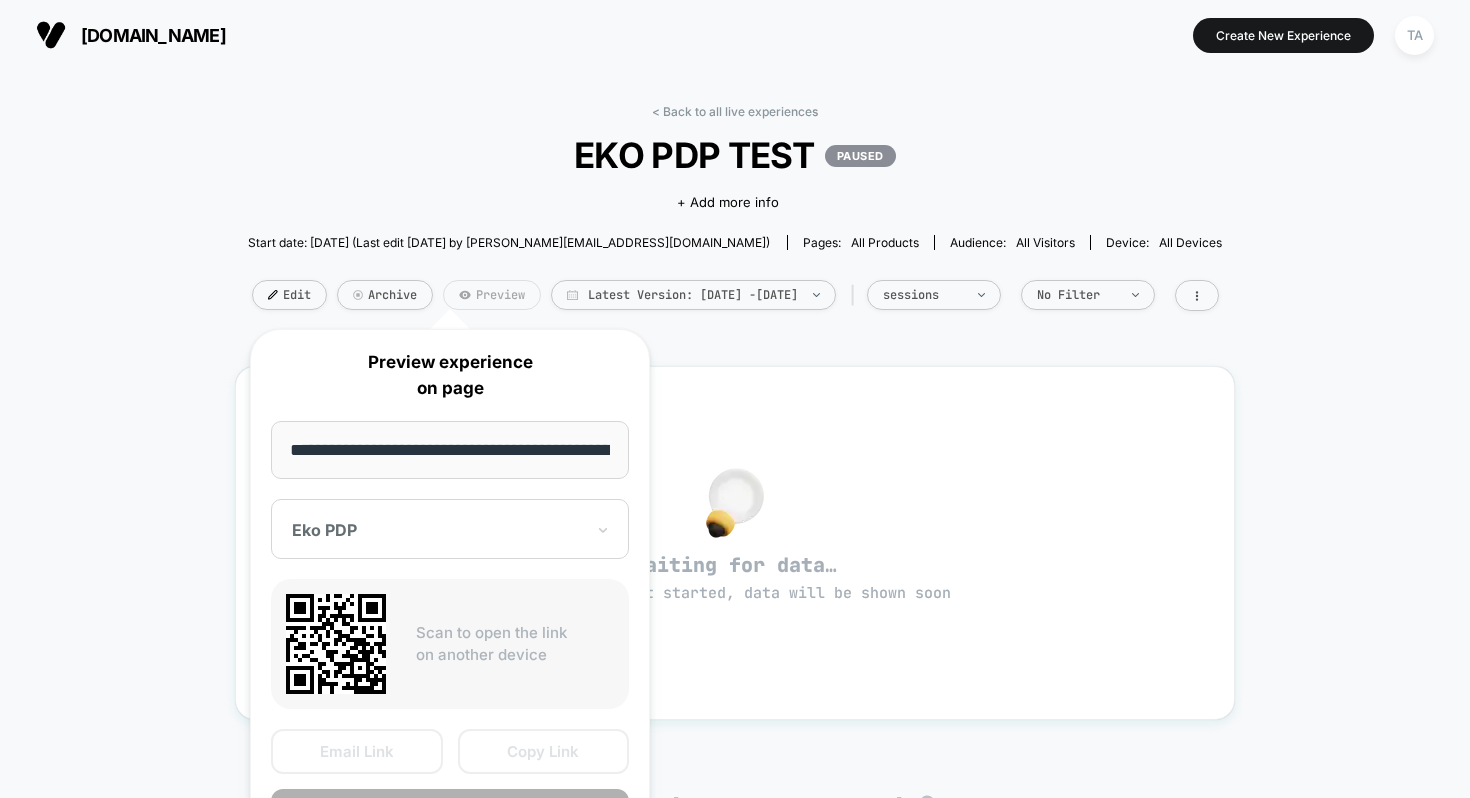 scroll, scrollTop: 0, scrollLeft: 231, axis: horizontal 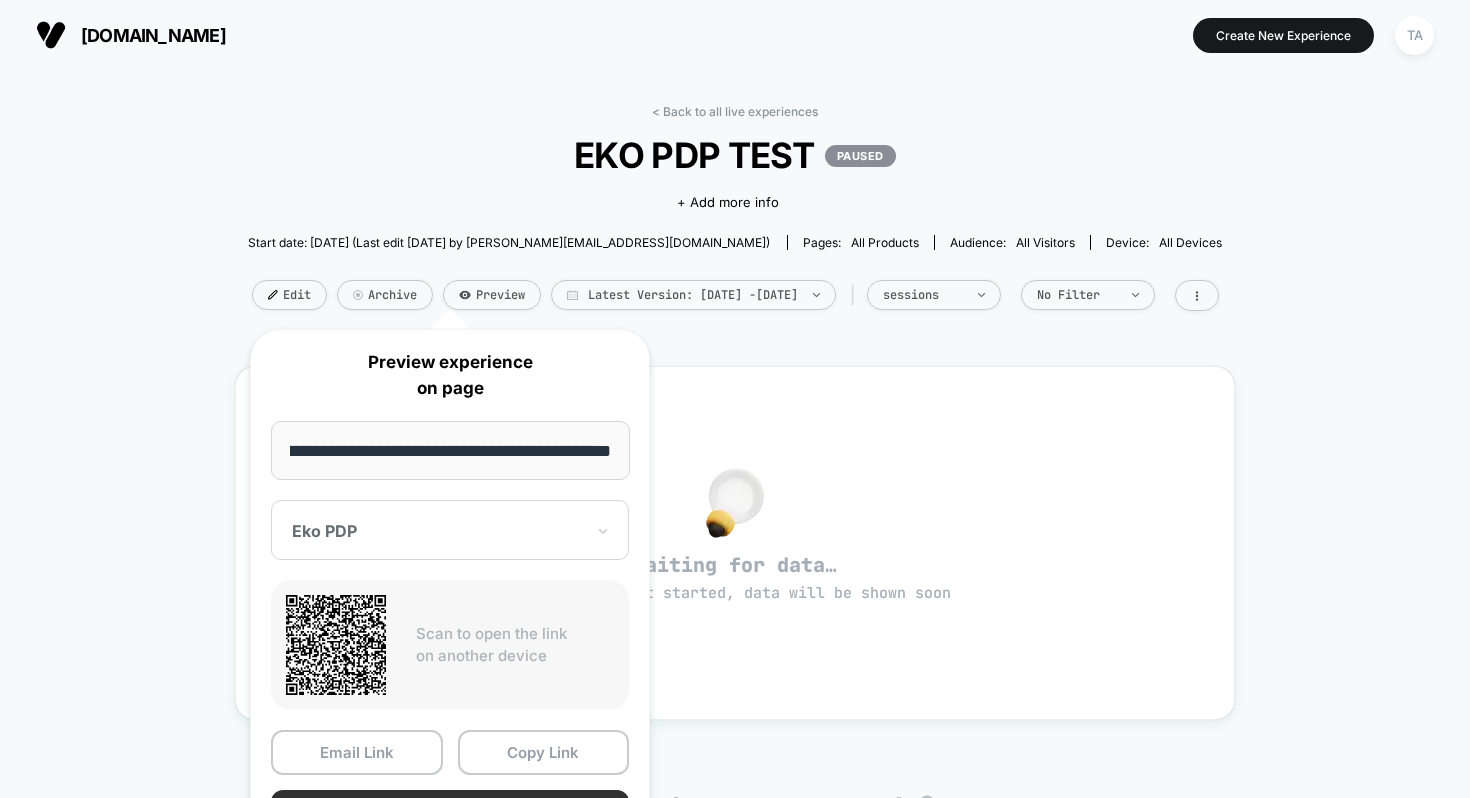 click on "Preview" at bounding box center [450, 812] 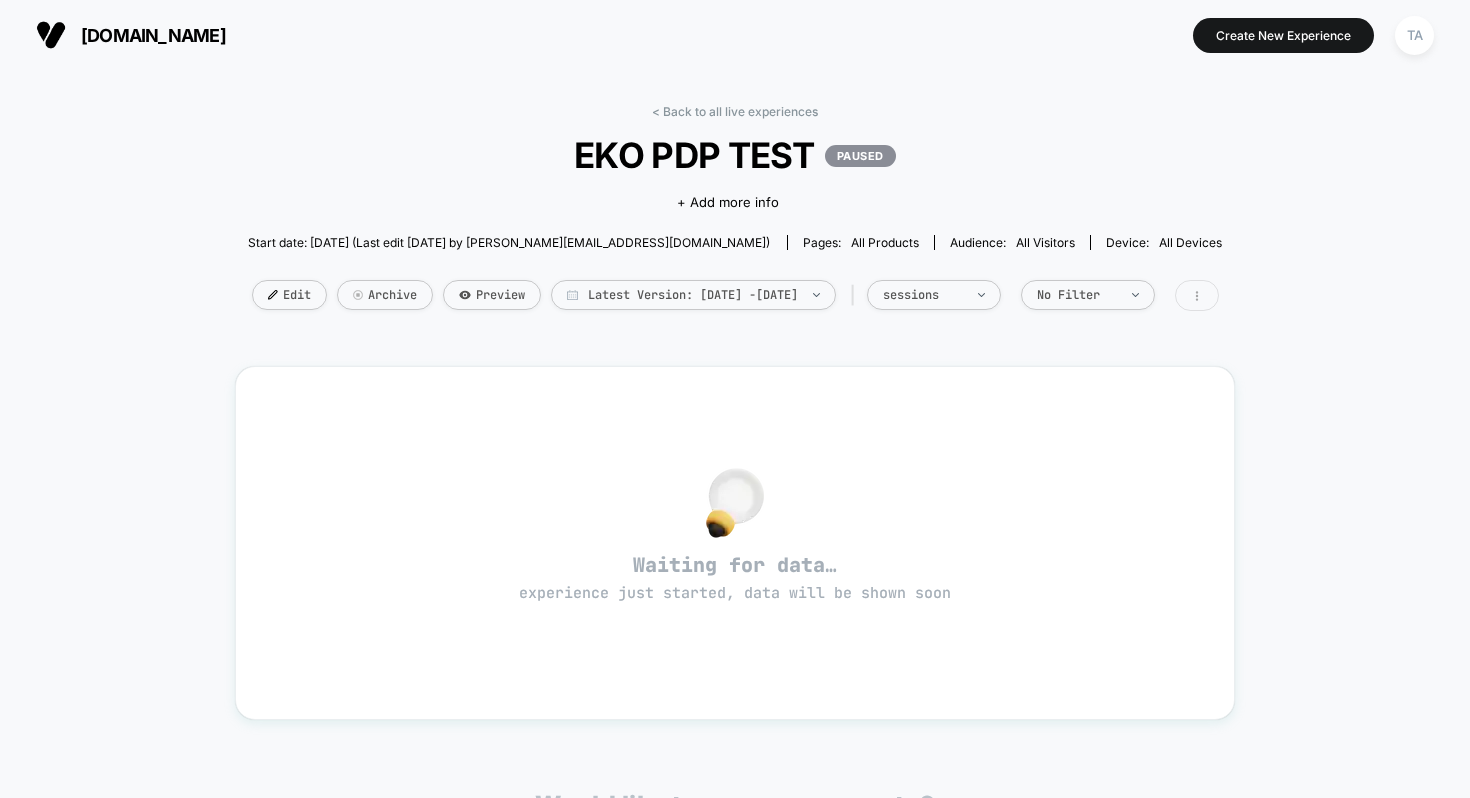 click at bounding box center [1197, 295] 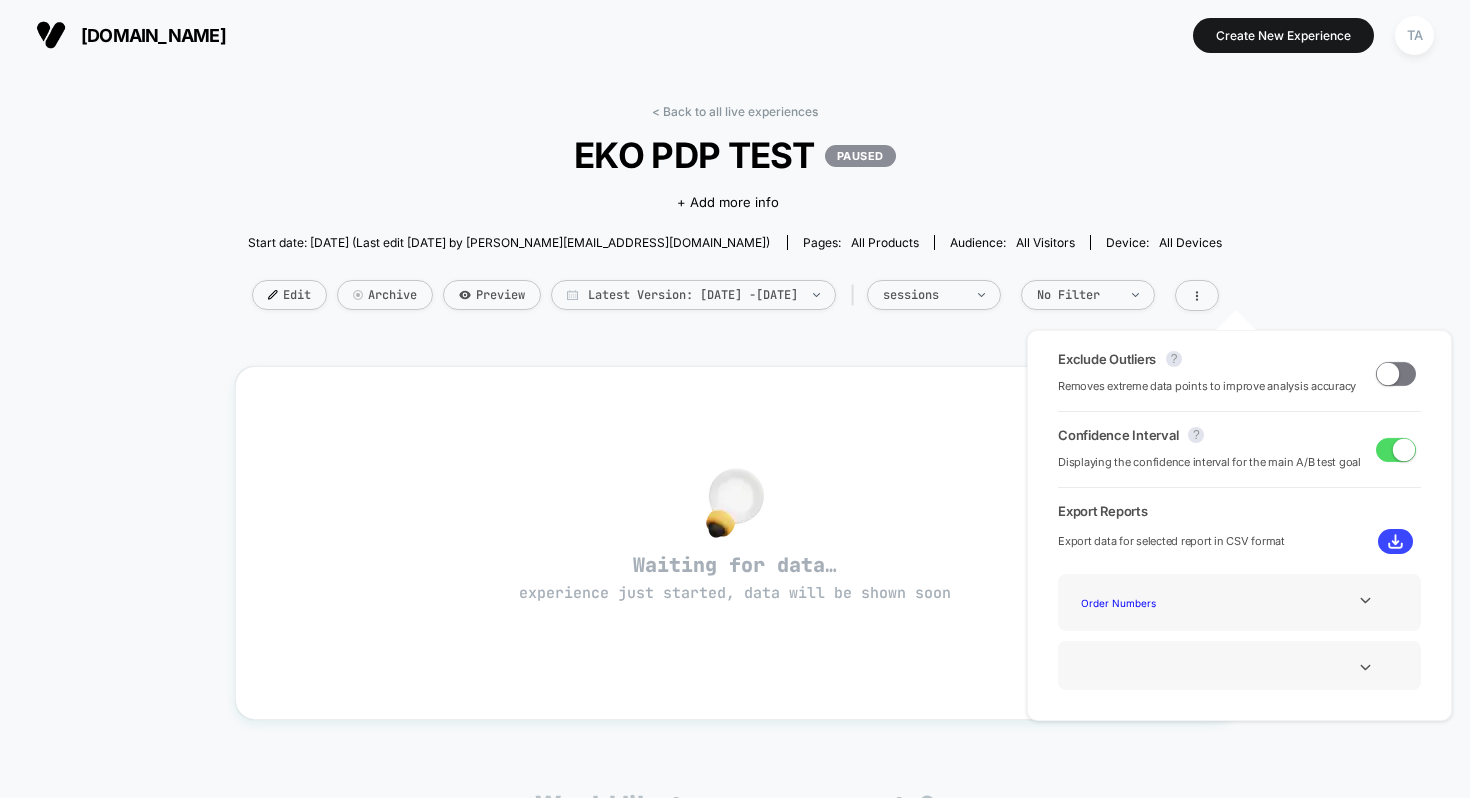 click on "EKO PDP TEST PAUSED" at bounding box center (734, 155) 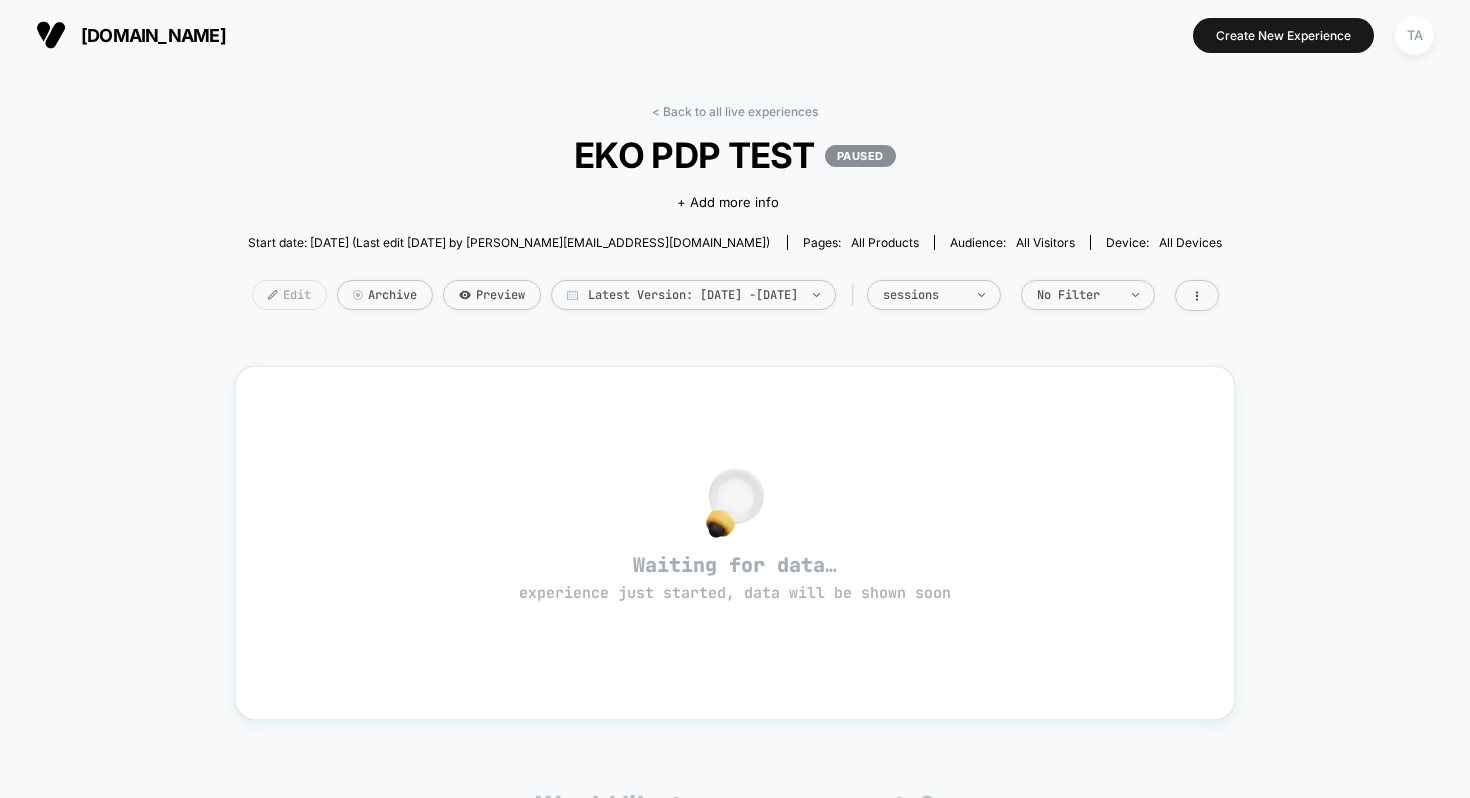 click on "Edit" at bounding box center [289, 295] 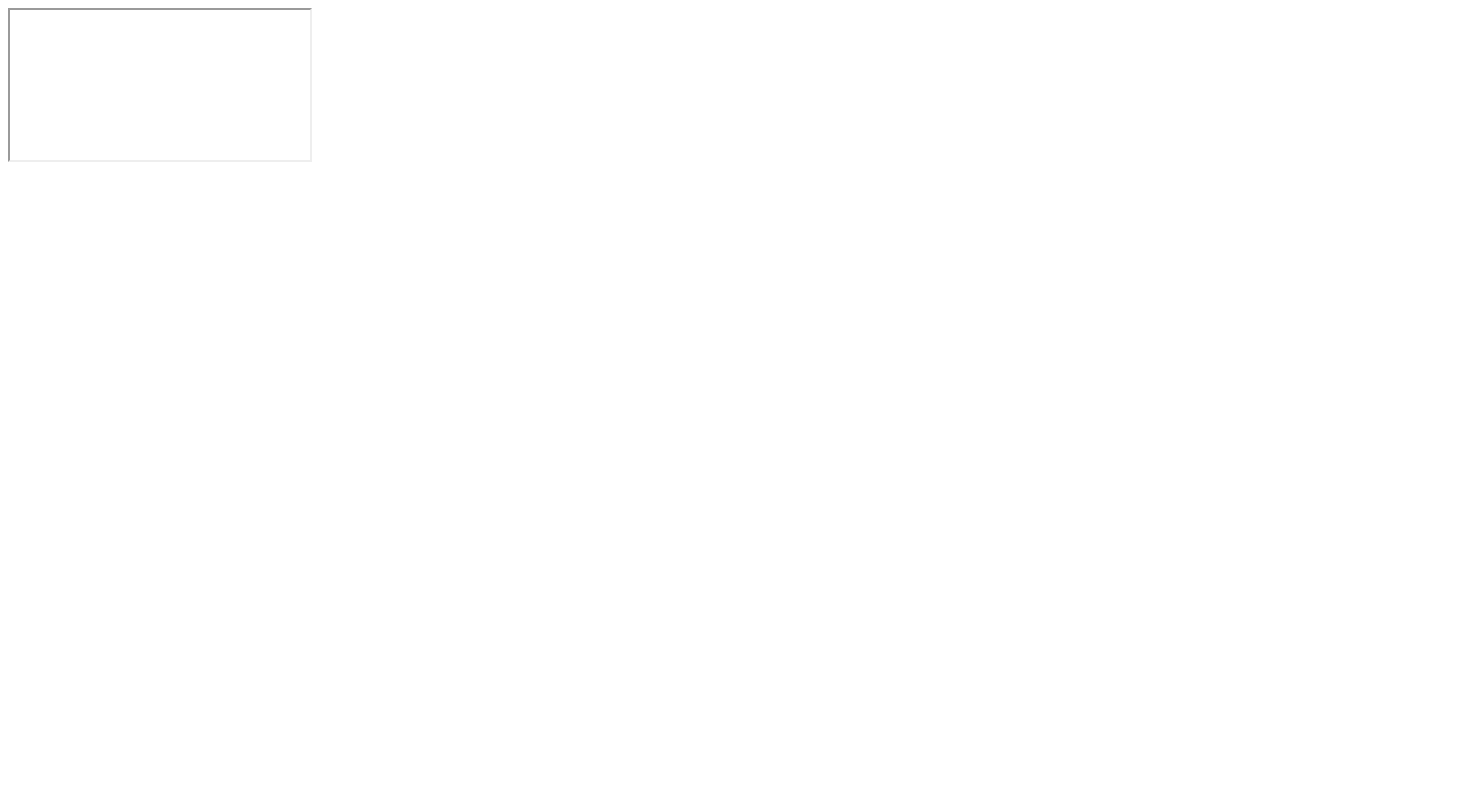 scroll, scrollTop: 0, scrollLeft: 0, axis: both 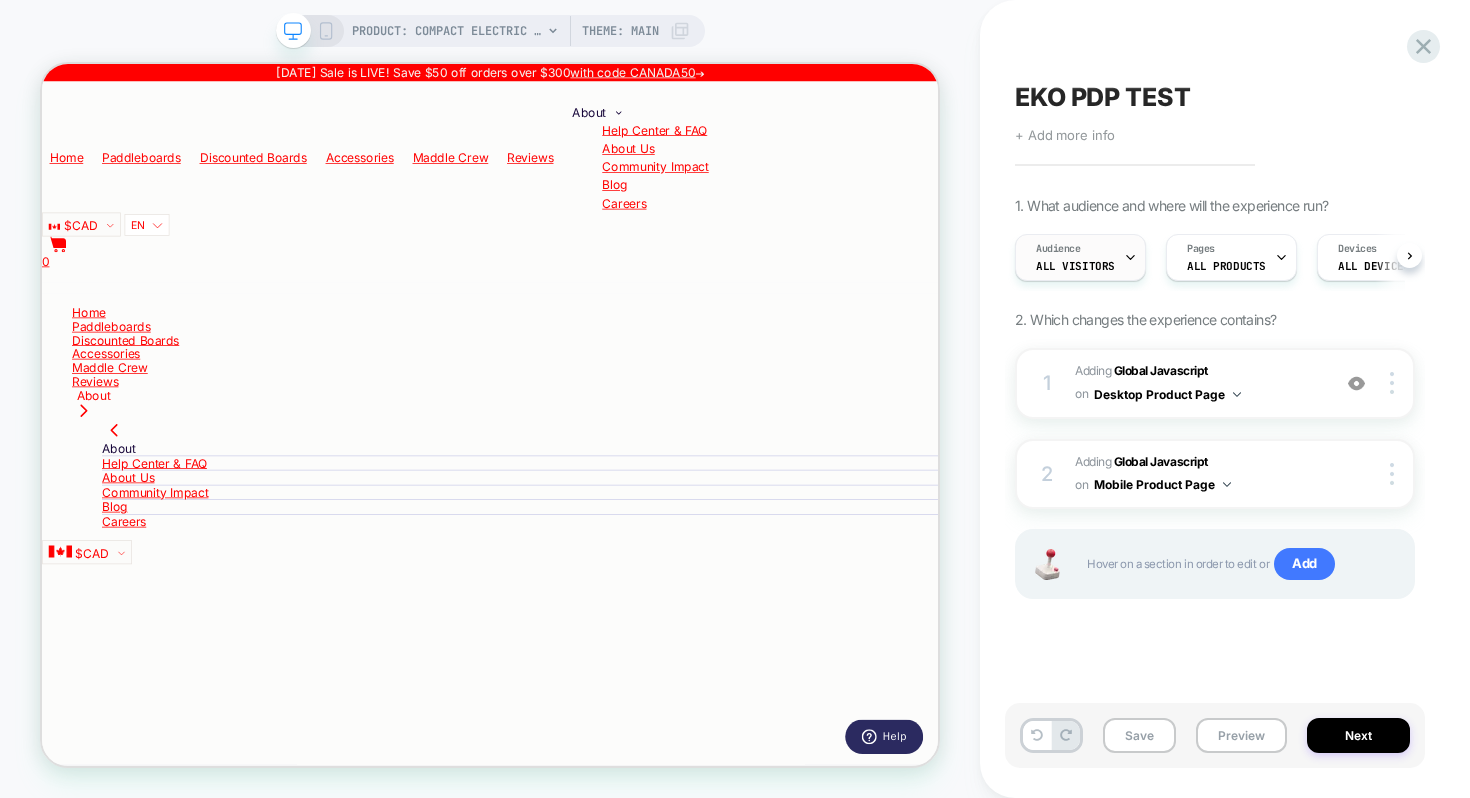 click 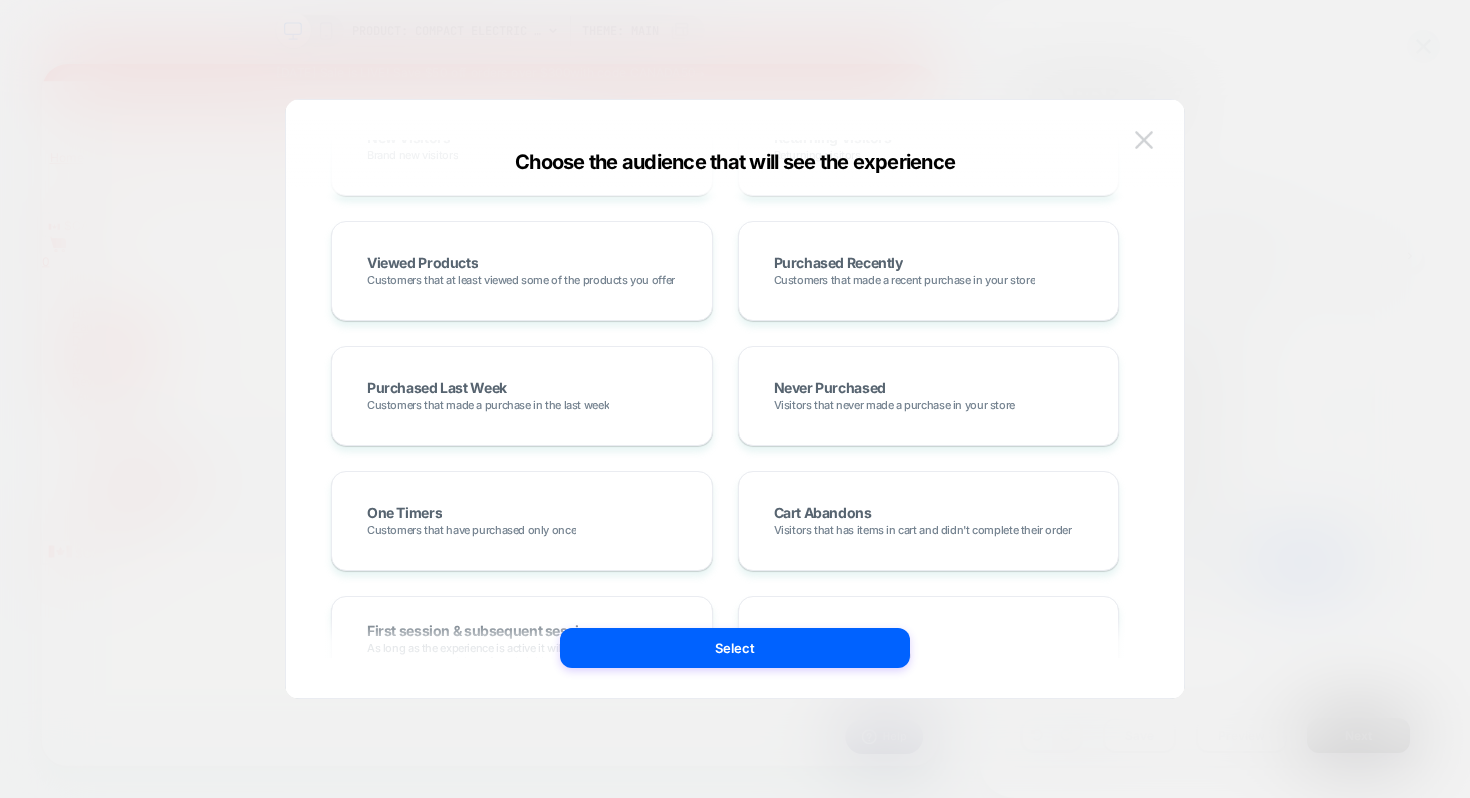 scroll, scrollTop: 427, scrollLeft: 0, axis: vertical 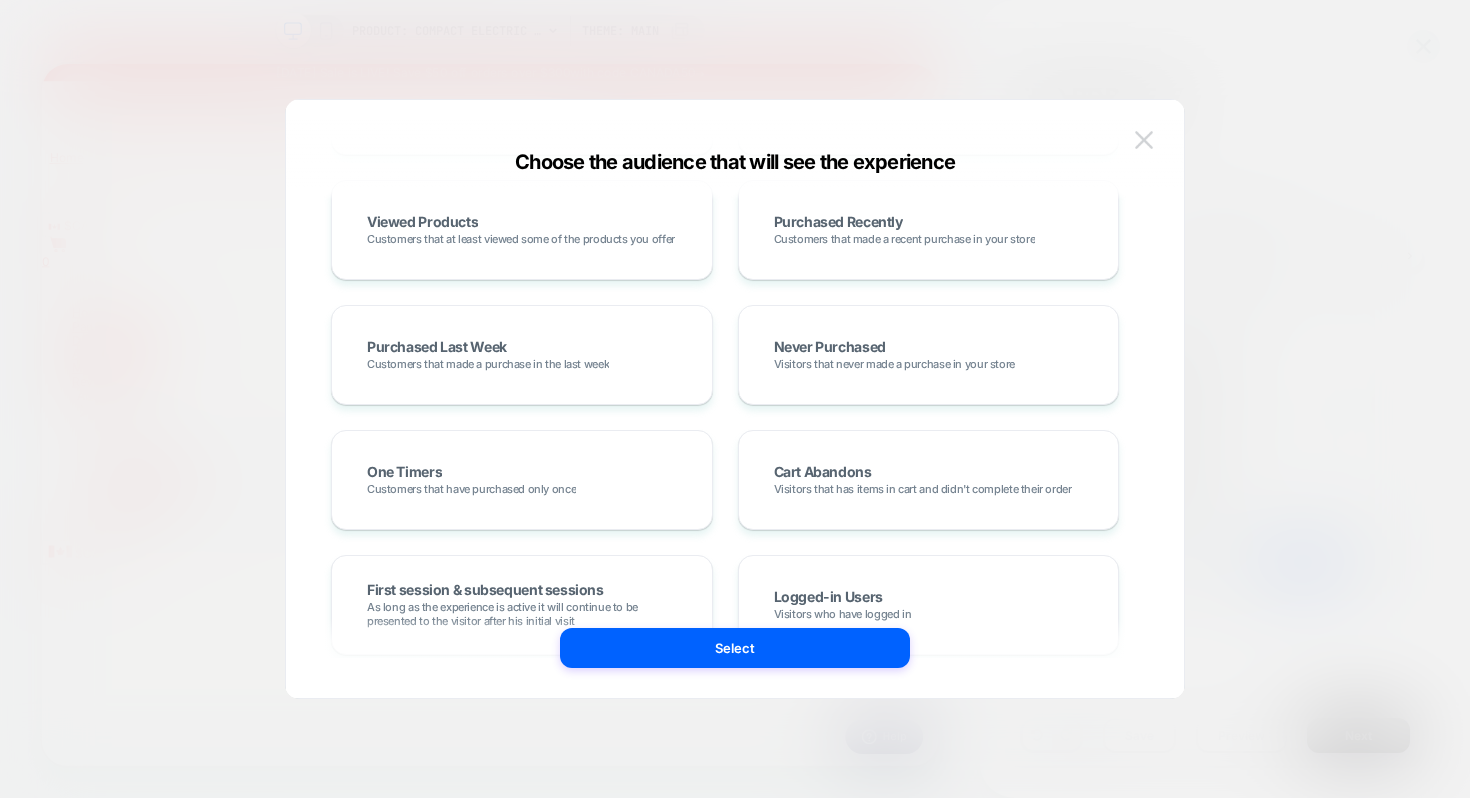 click at bounding box center [1144, 139] 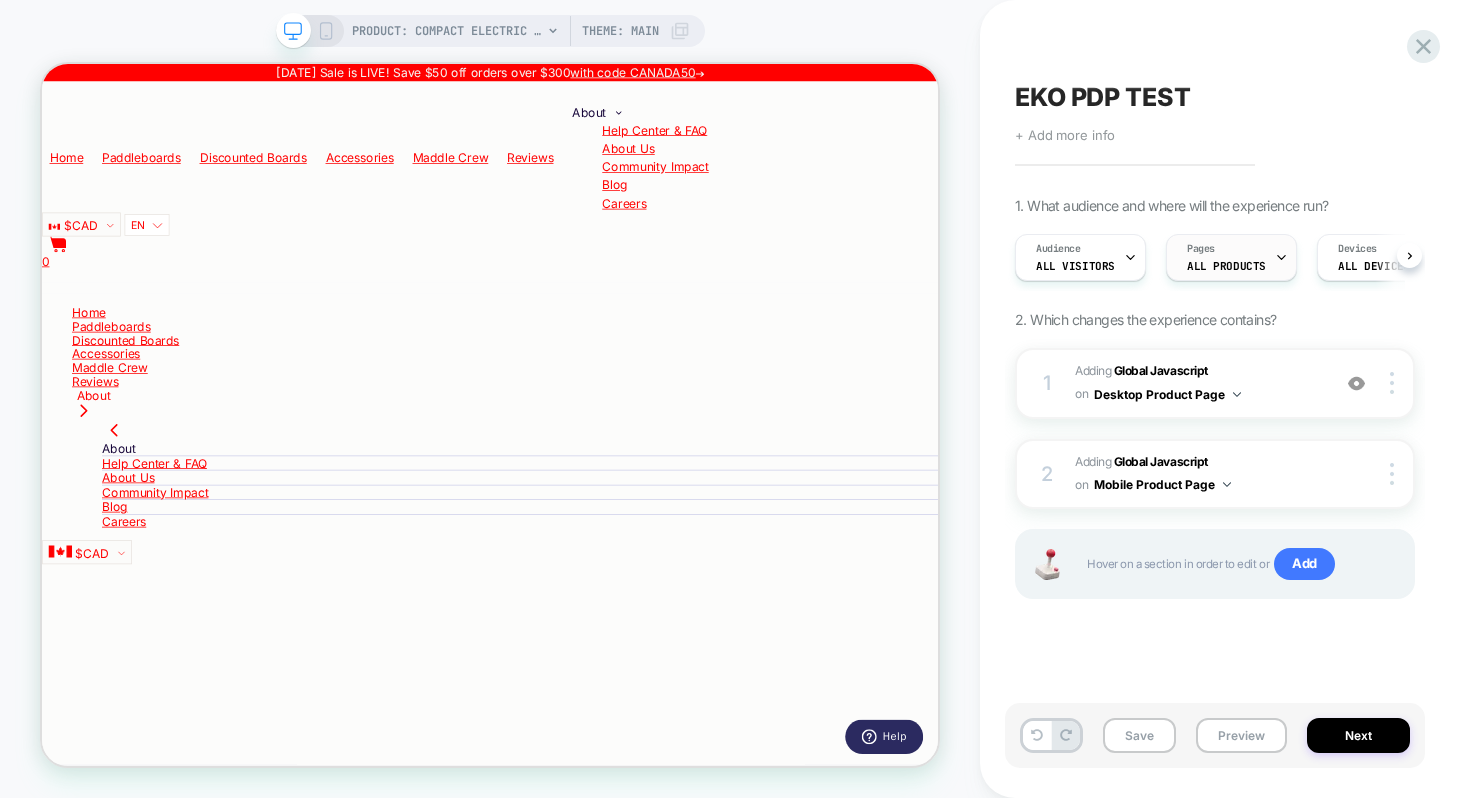 click 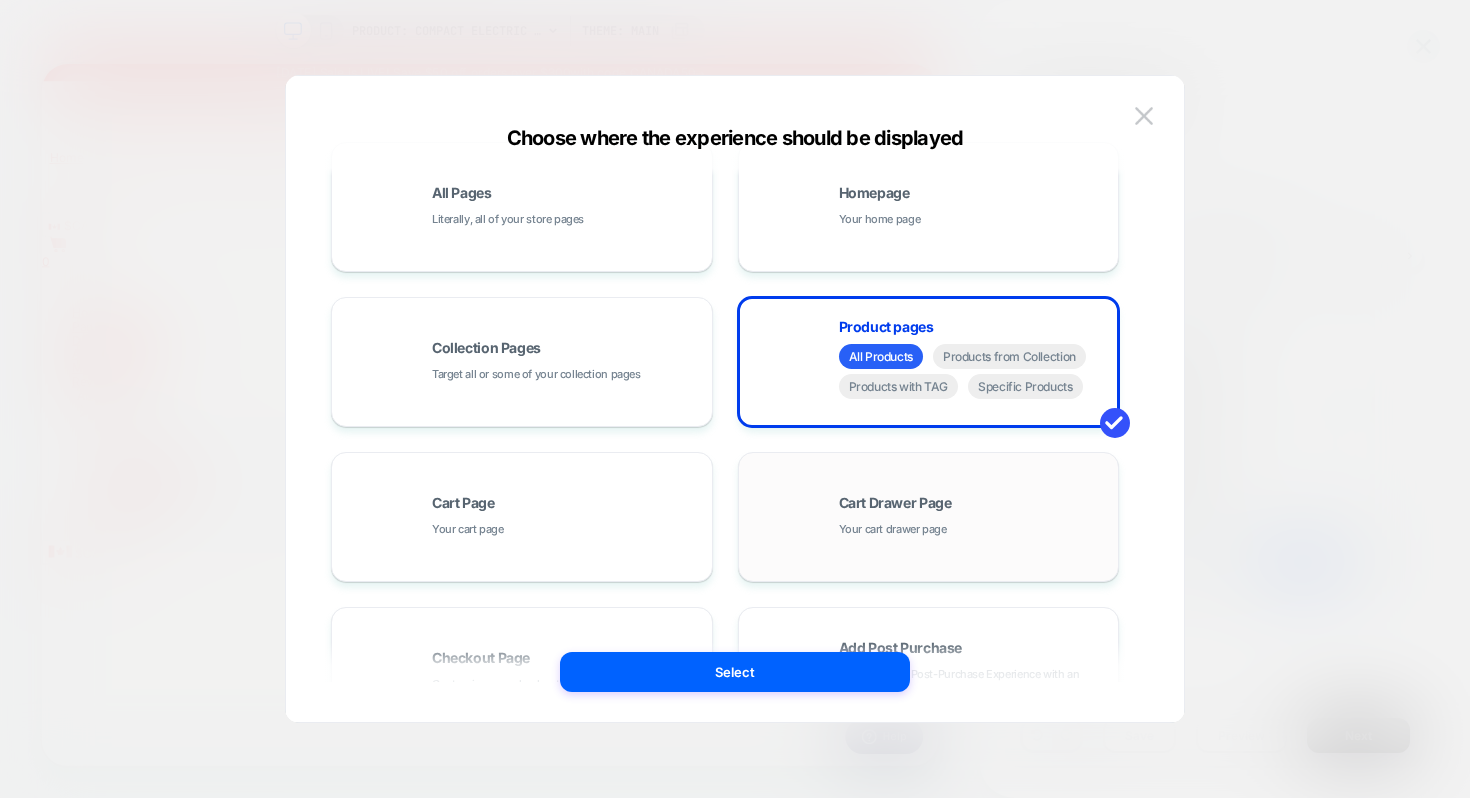 scroll, scrollTop: 220, scrollLeft: 0, axis: vertical 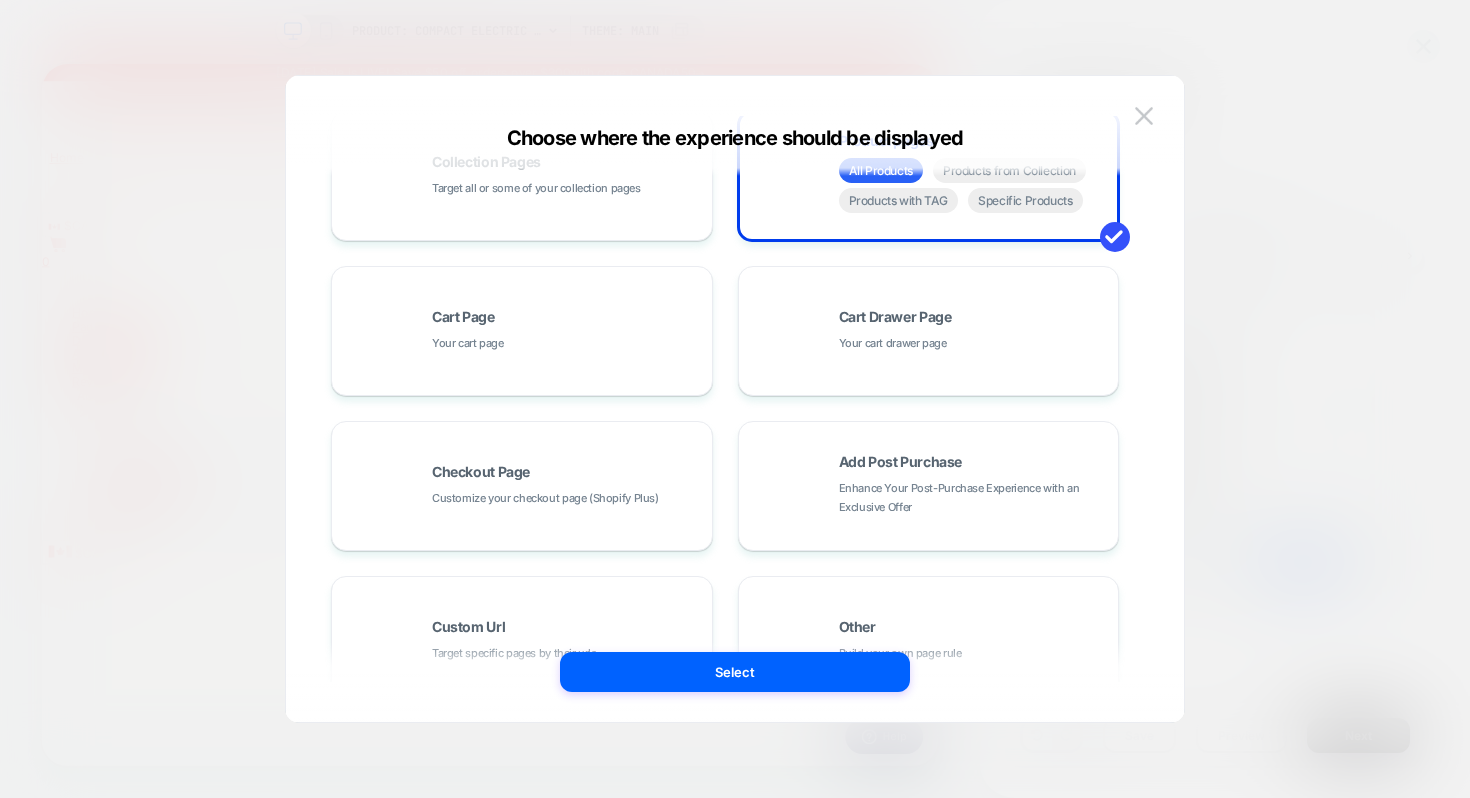 click at bounding box center (735, 399) 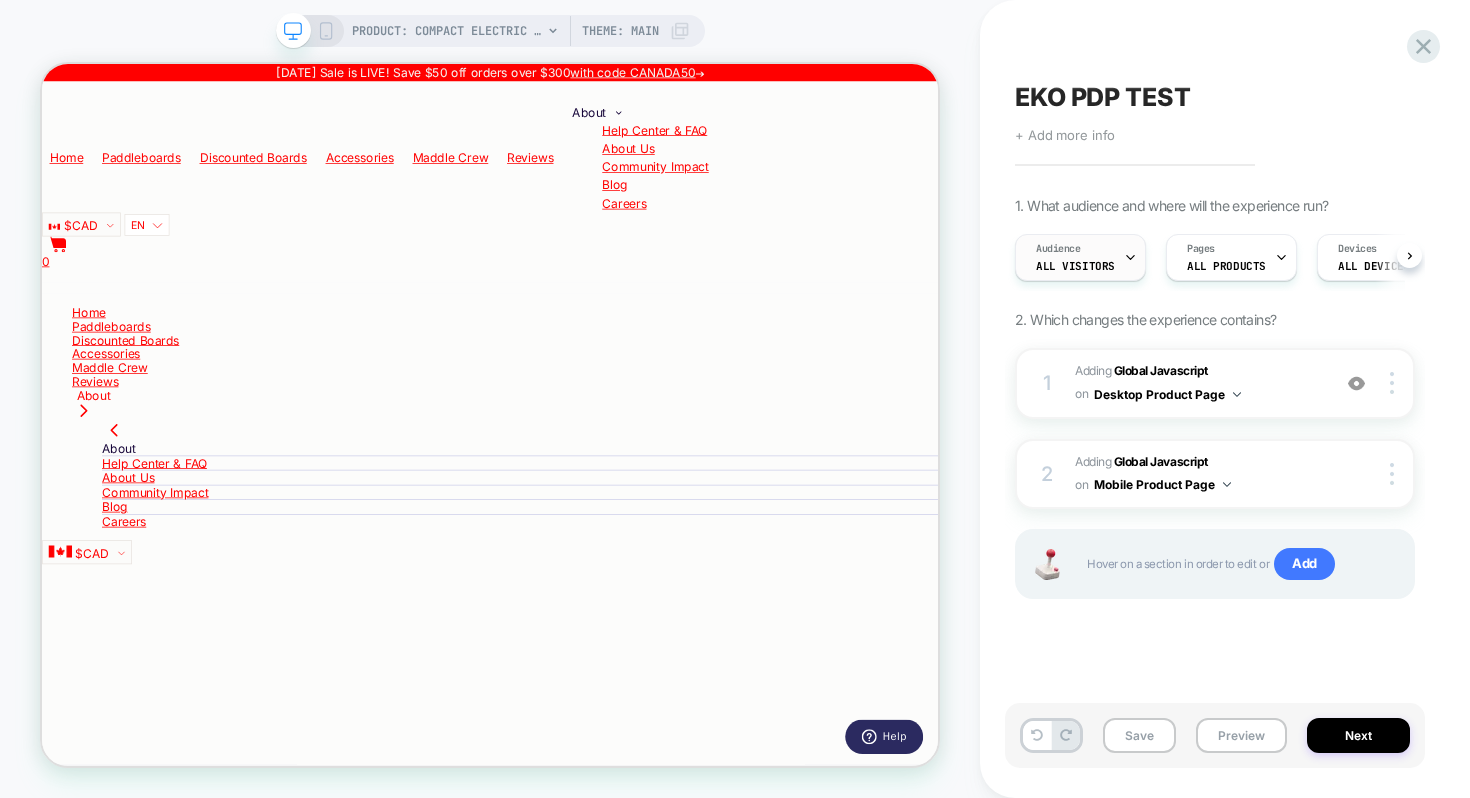 click on "Audience All Visitors" at bounding box center [1075, 257] 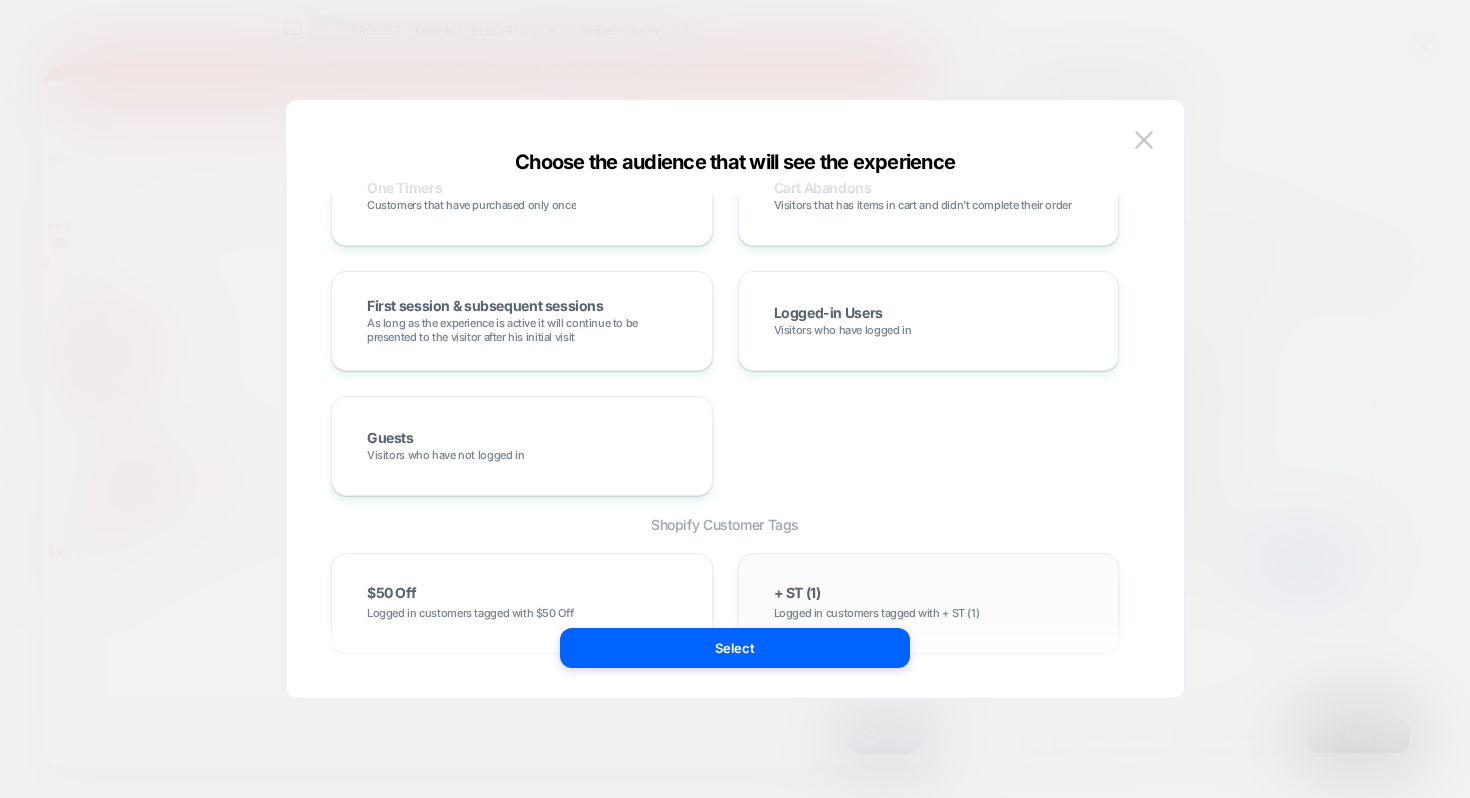 scroll, scrollTop: 0, scrollLeft: 0, axis: both 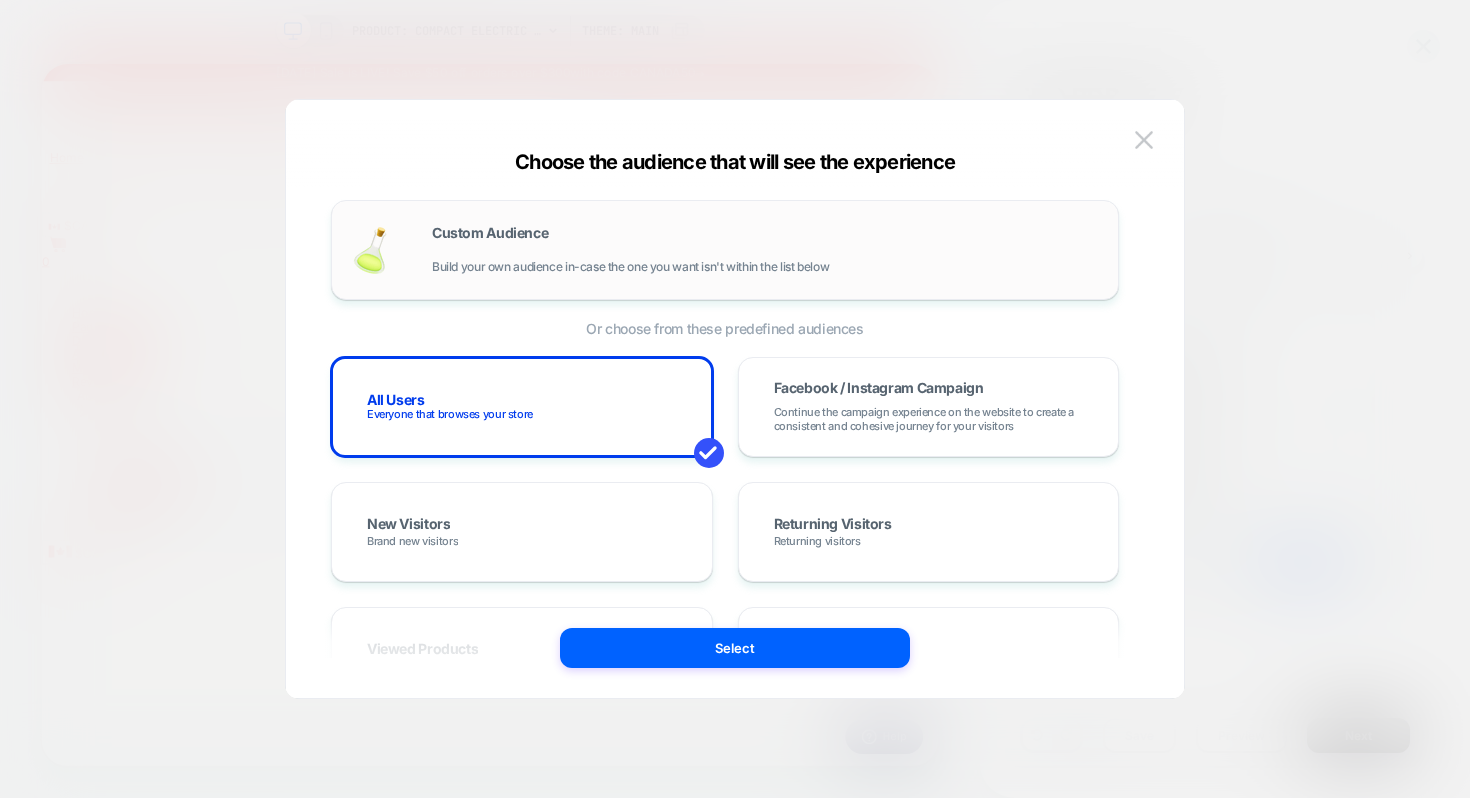 click on "Custom Audience Build your own audience in-case the one you want isn't within the list below" at bounding box center (765, 250) 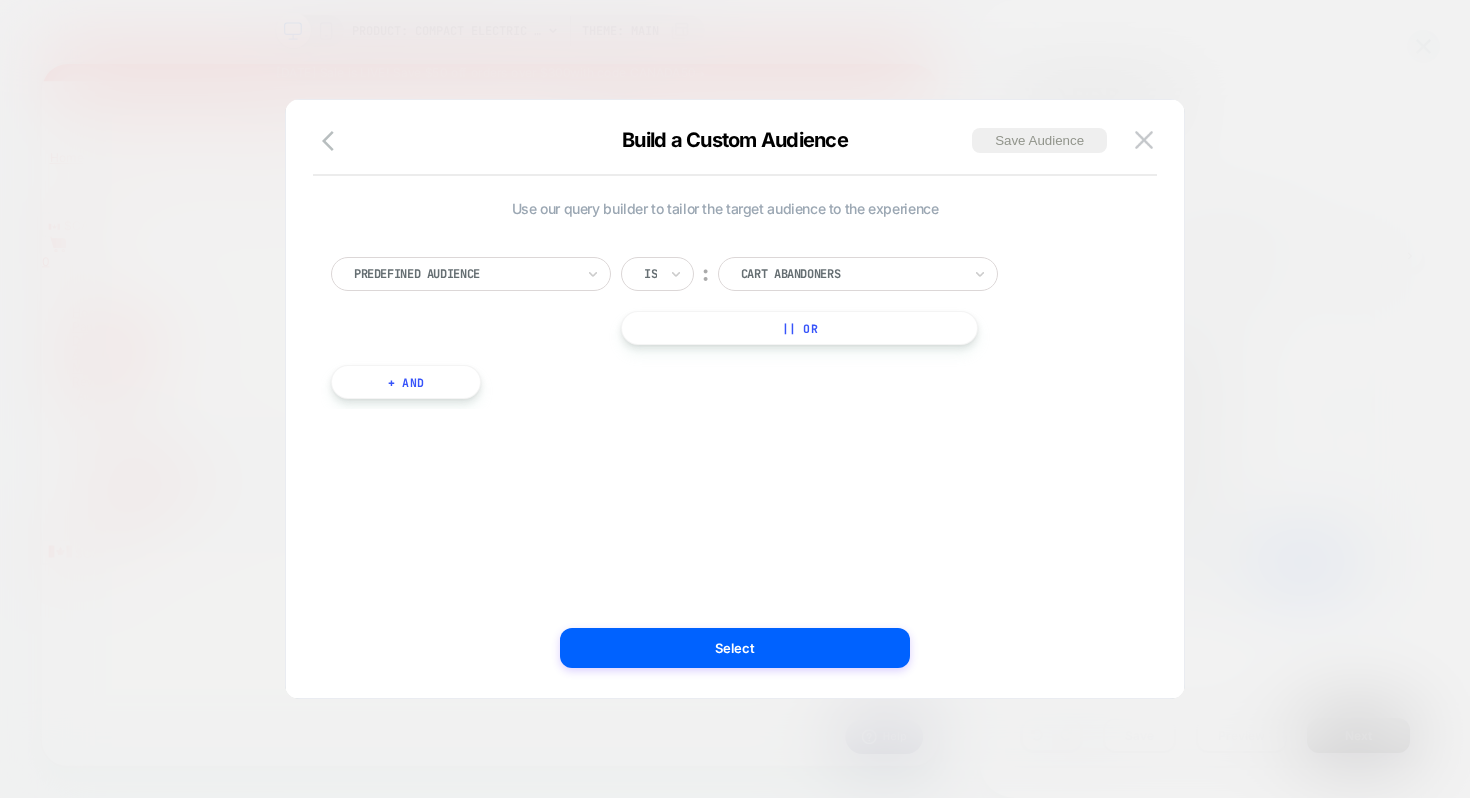 click on "Is ︰ Cart Abandoners || Or" at bounding box center (826, 301) 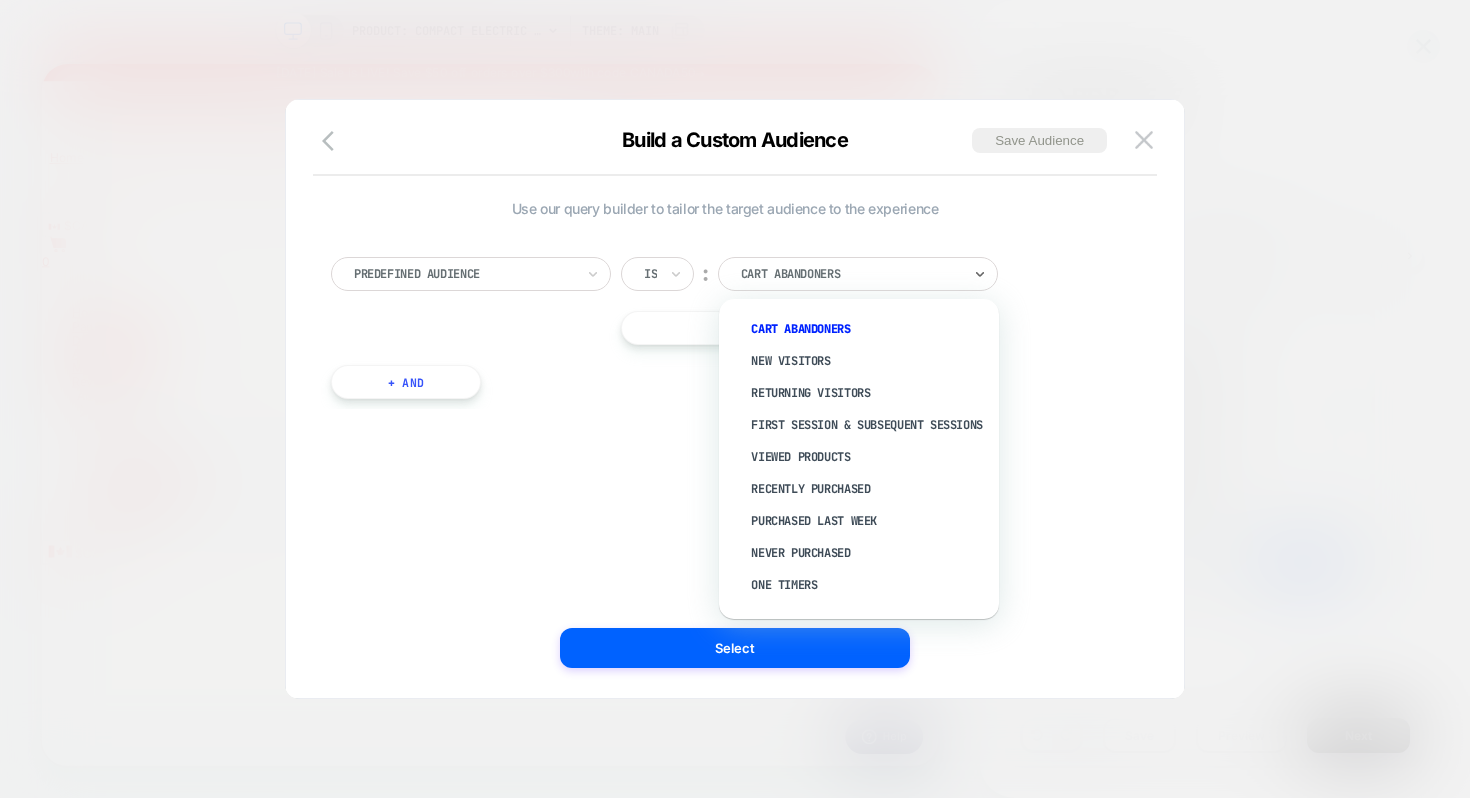 click on "Is" at bounding box center [657, 274] 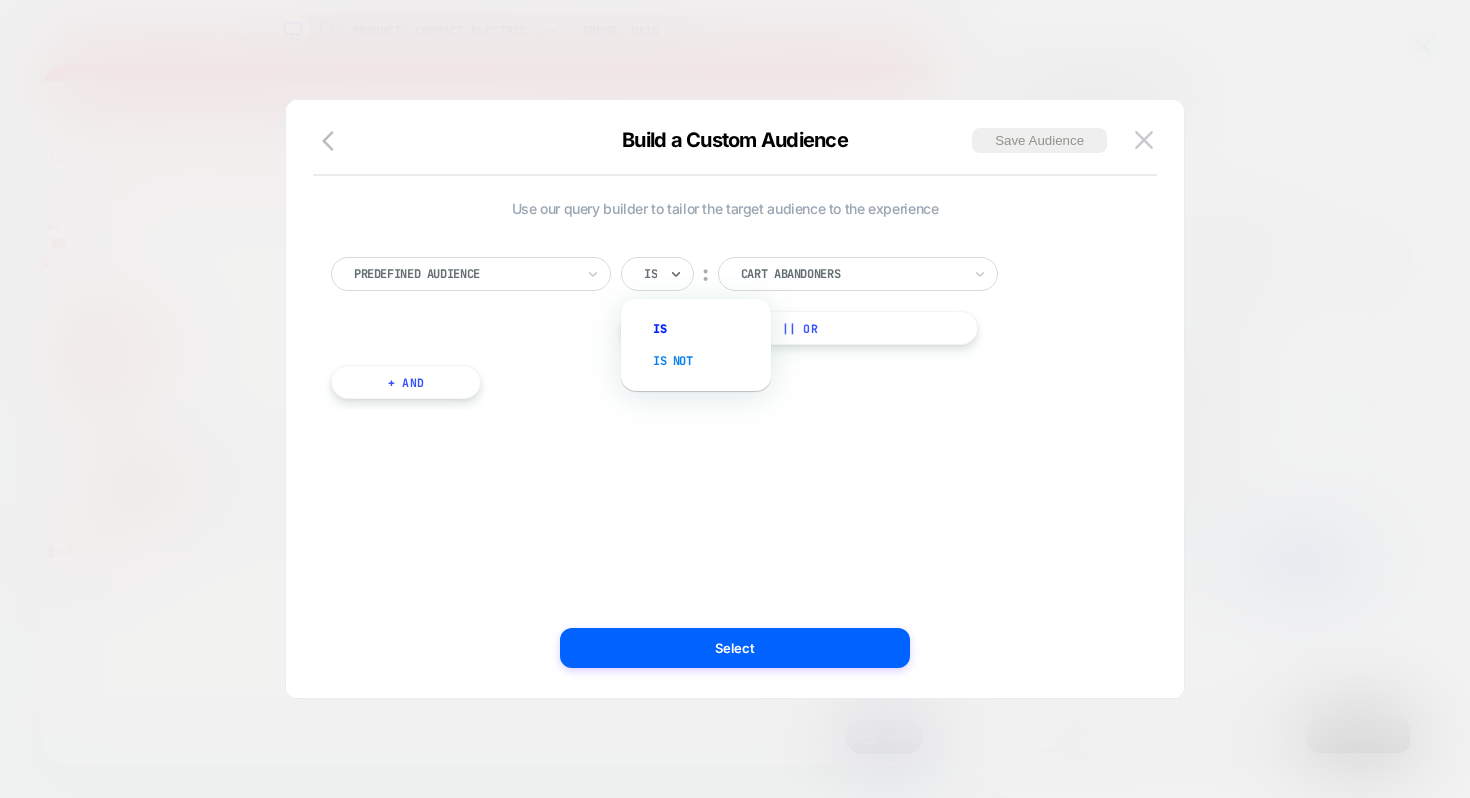 click on "Is not" at bounding box center [706, 361] 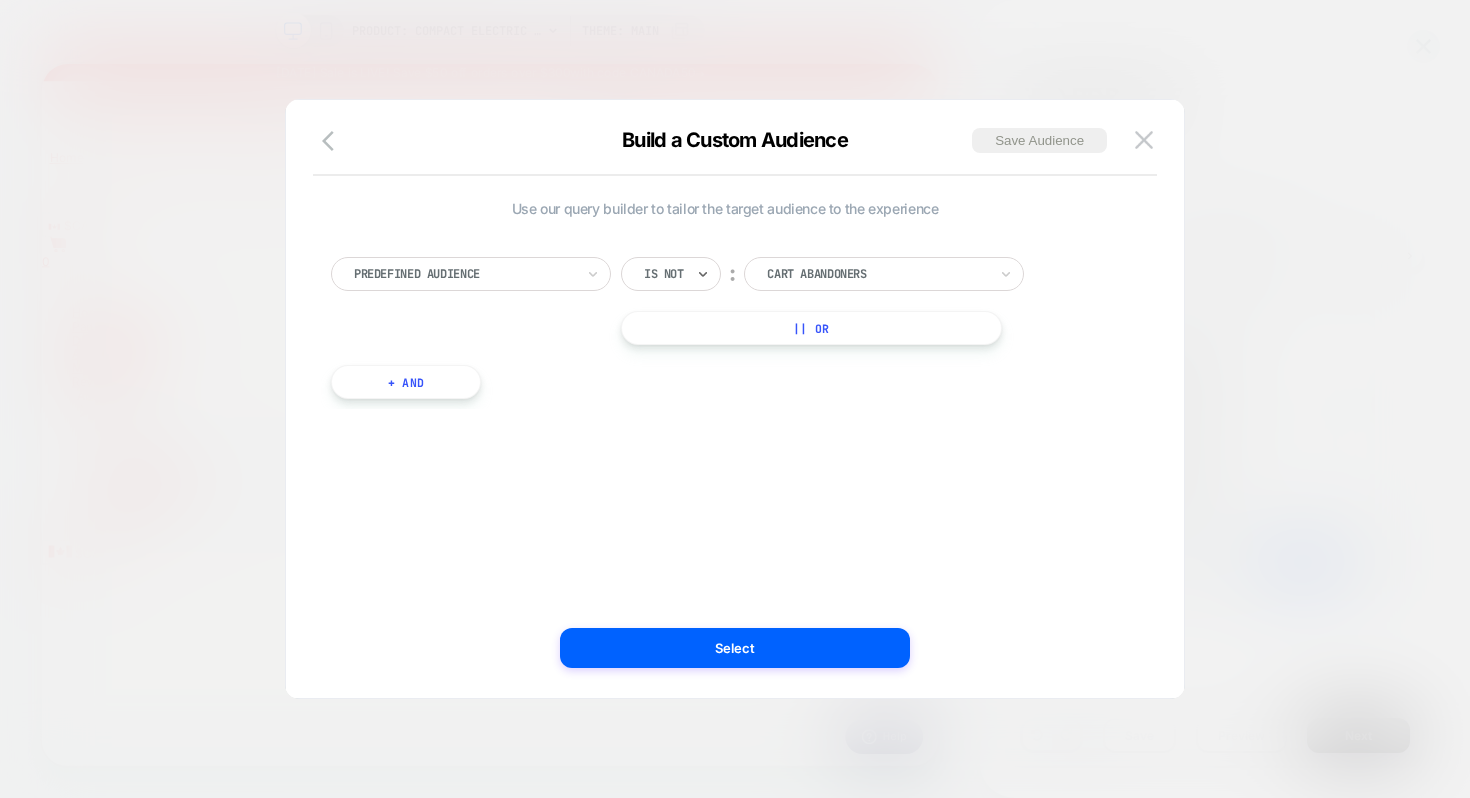 click at bounding box center (877, 274) 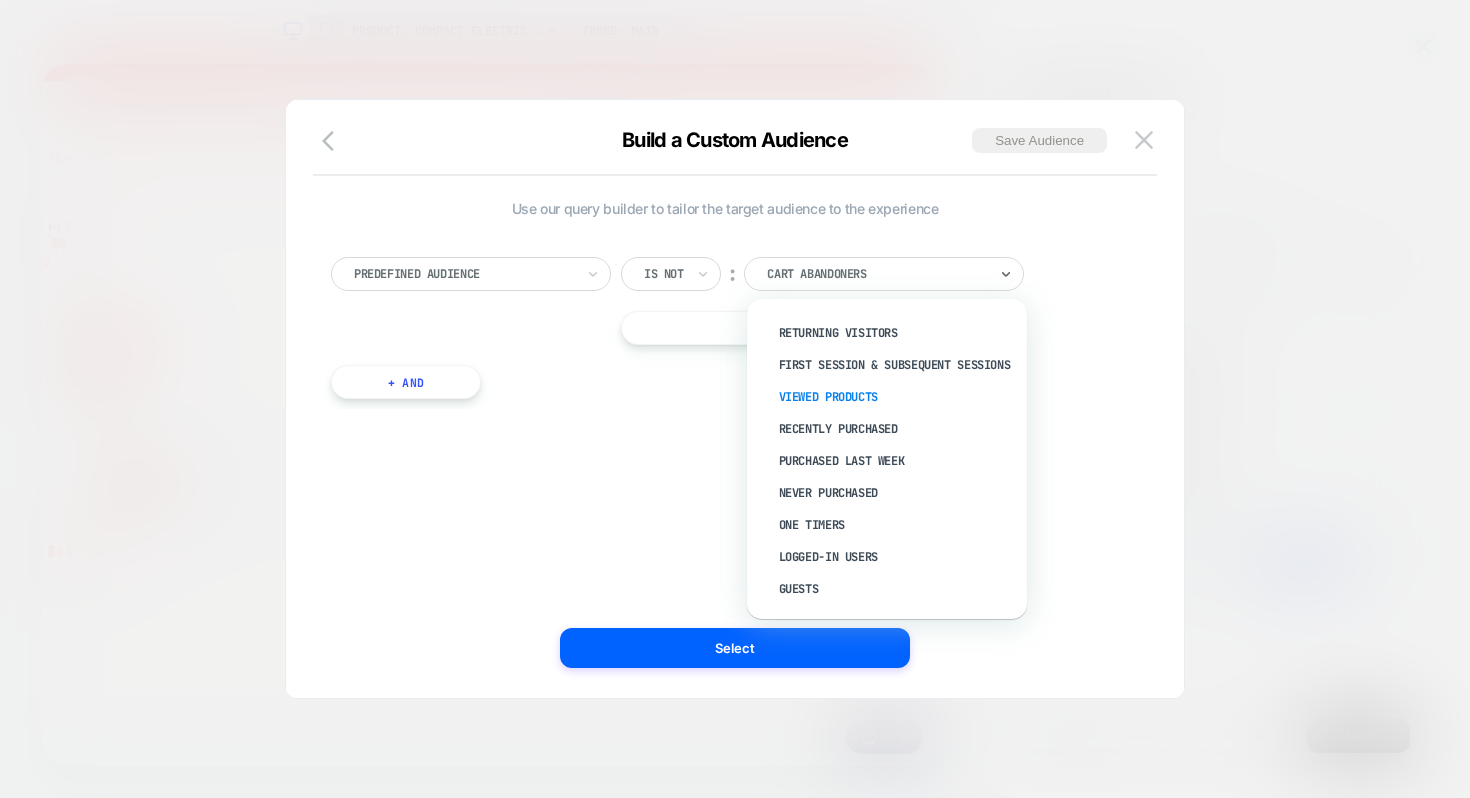 scroll, scrollTop: 0, scrollLeft: 0, axis: both 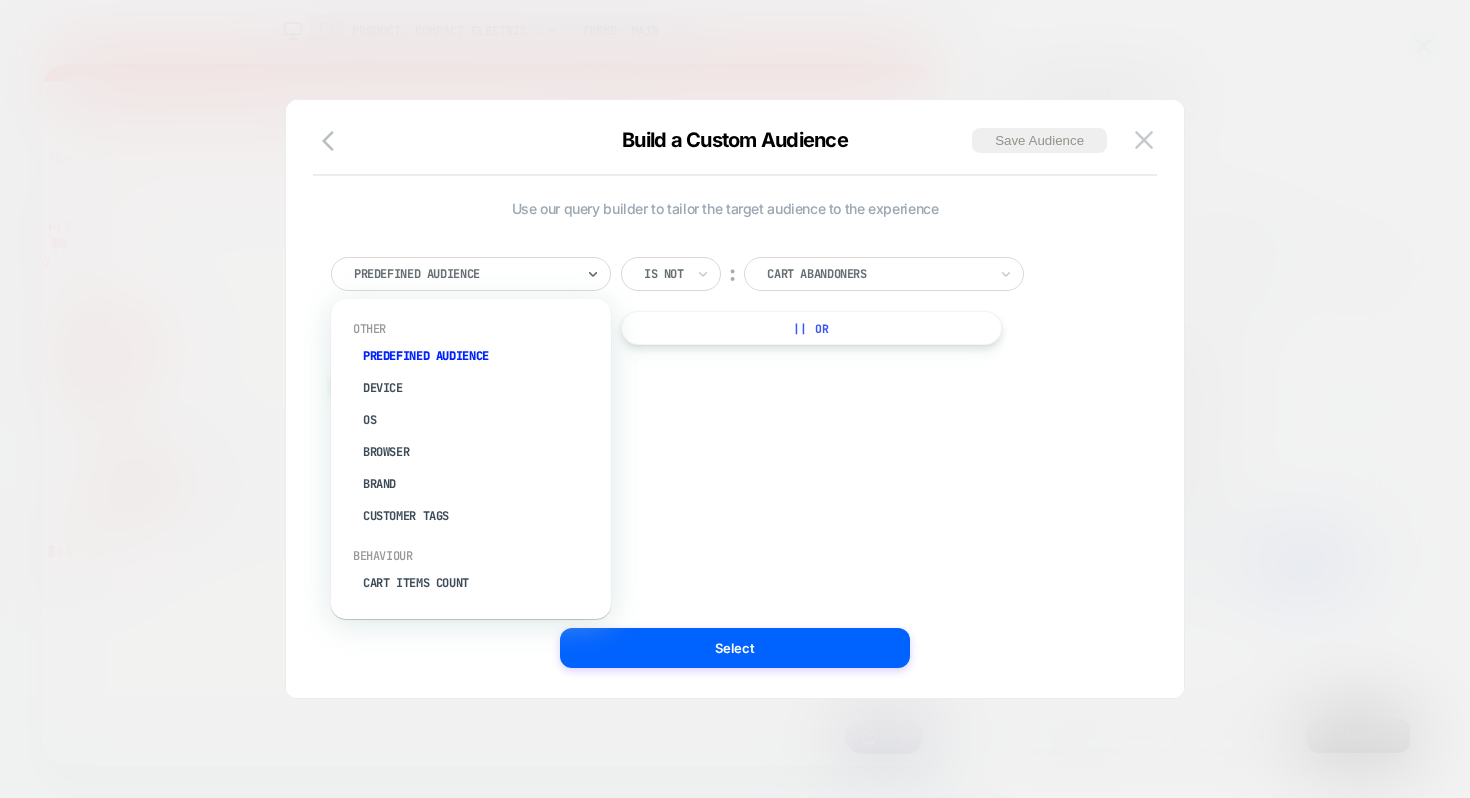 click at bounding box center (464, 274) 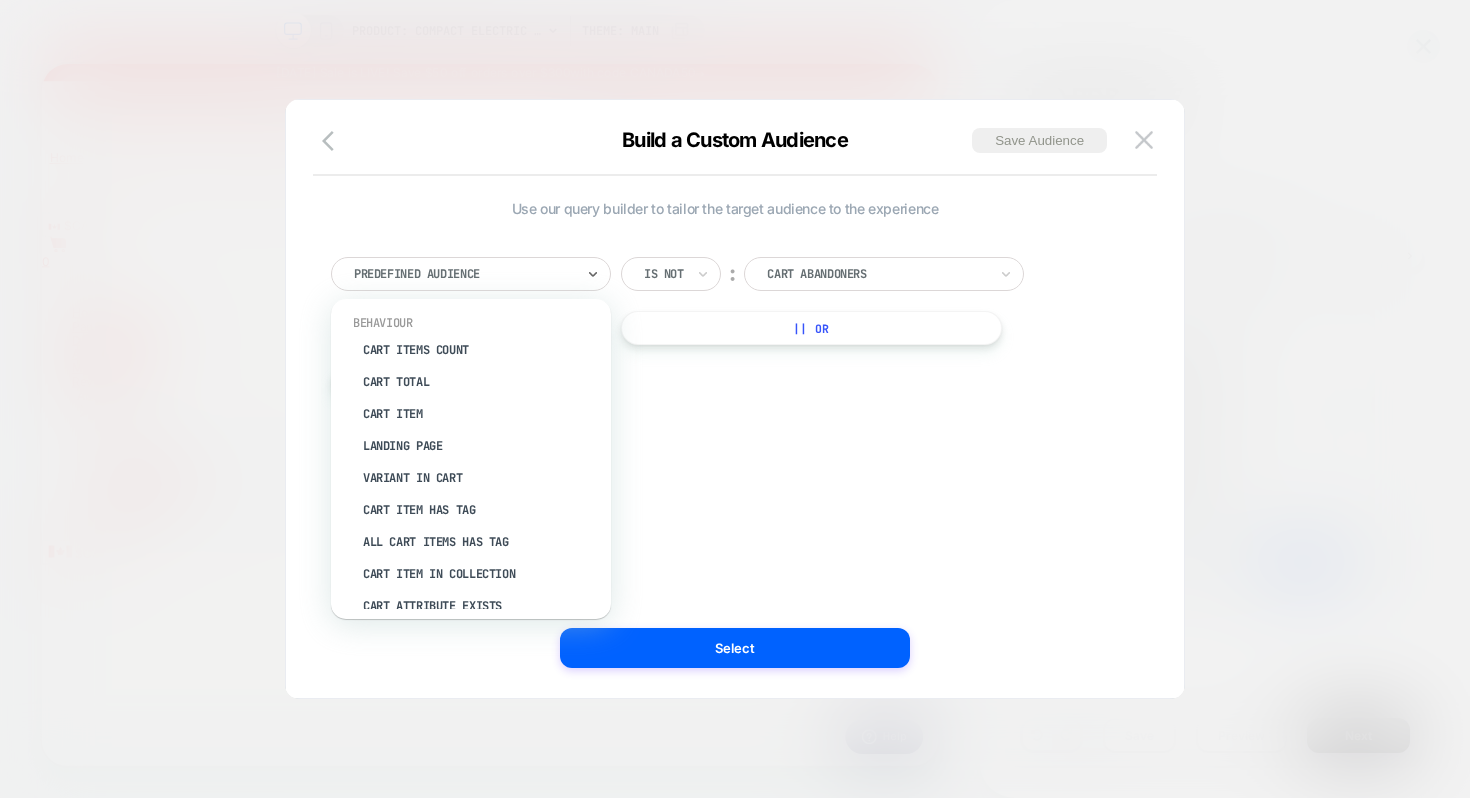 scroll, scrollTop: 229, scrollLeft: 0, axis: vertical 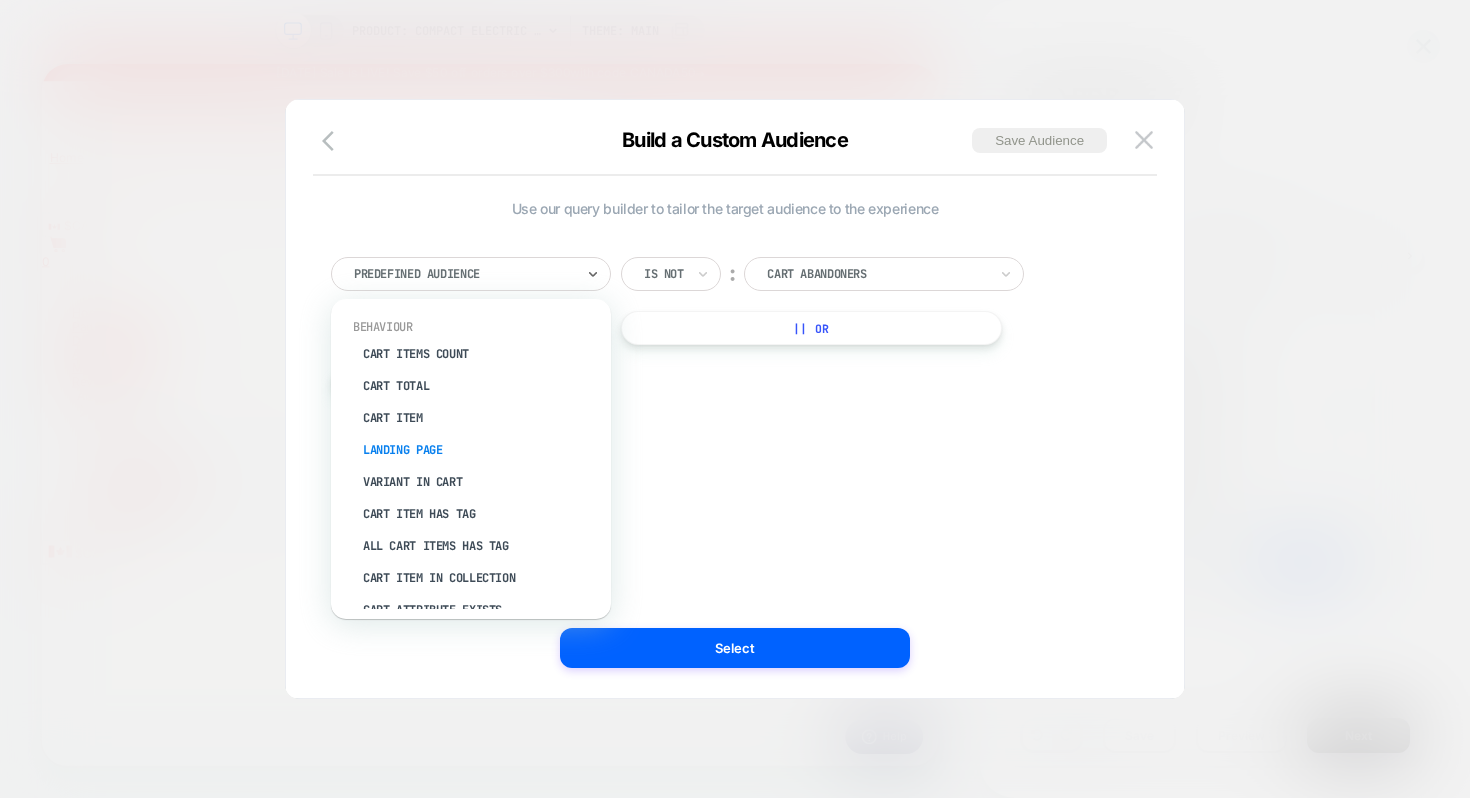 click on "Landing Page" at bounding box center (481, 450) 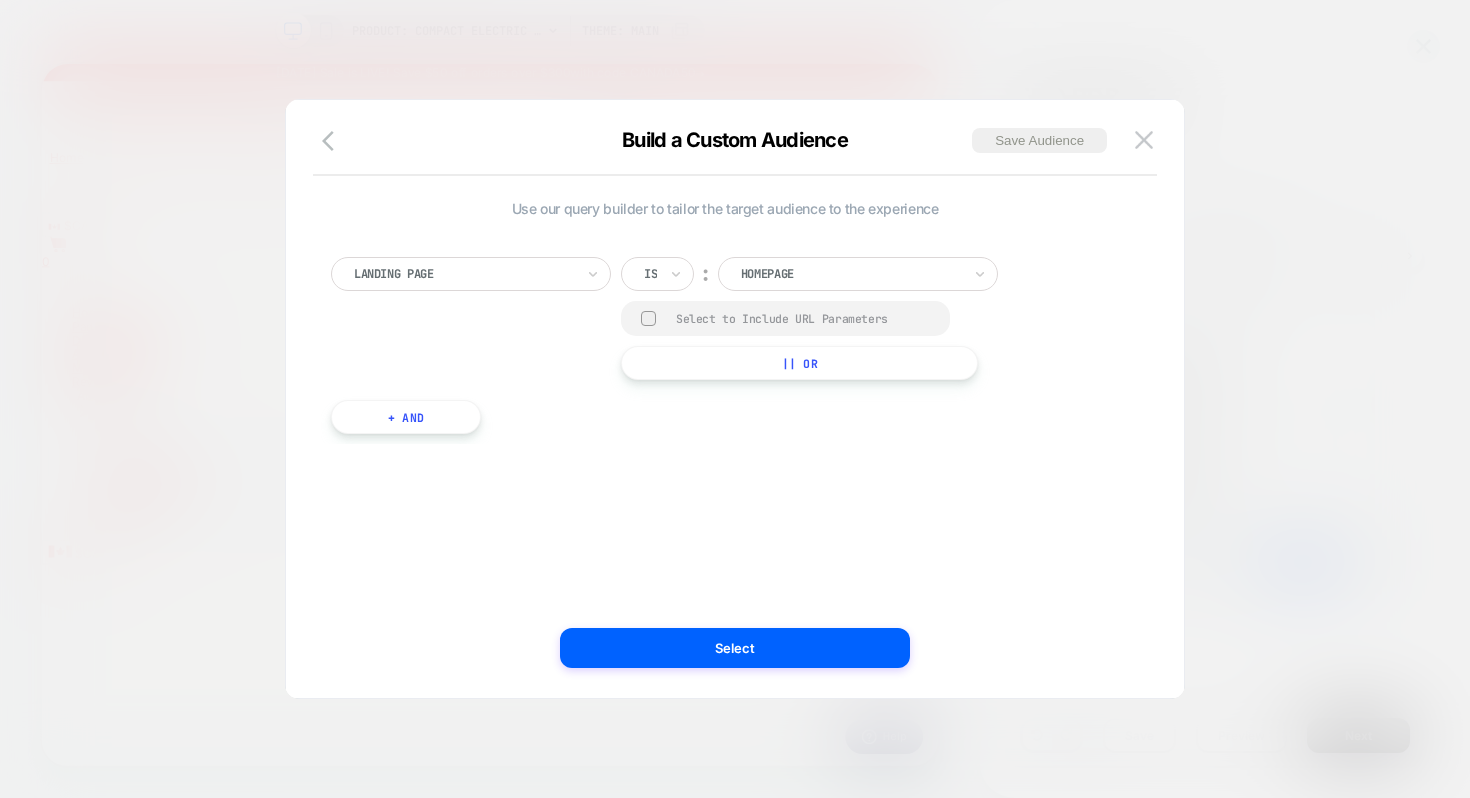 click at bounding box center (851, 274) 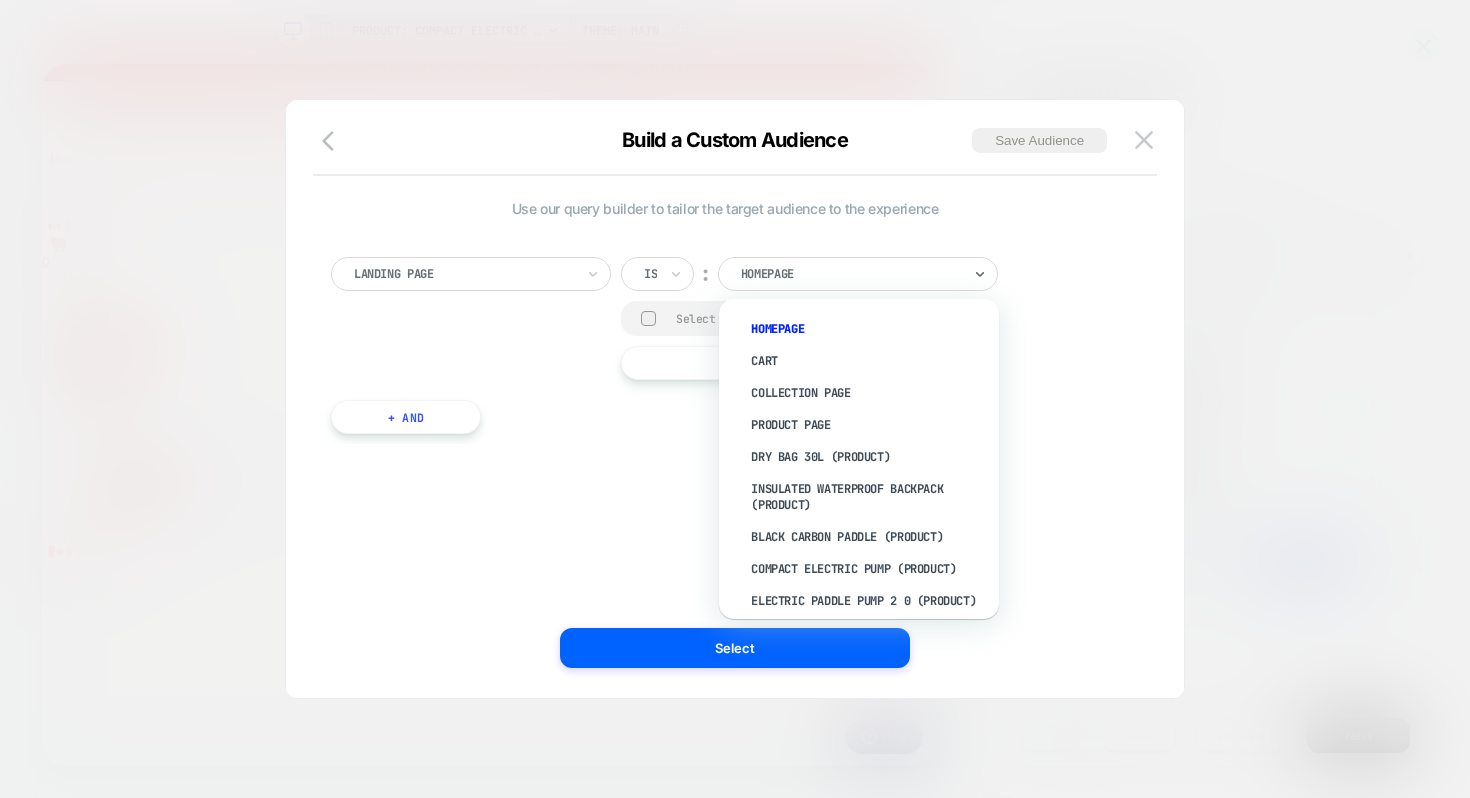 click on "Is" at bounding box center [650, 274] 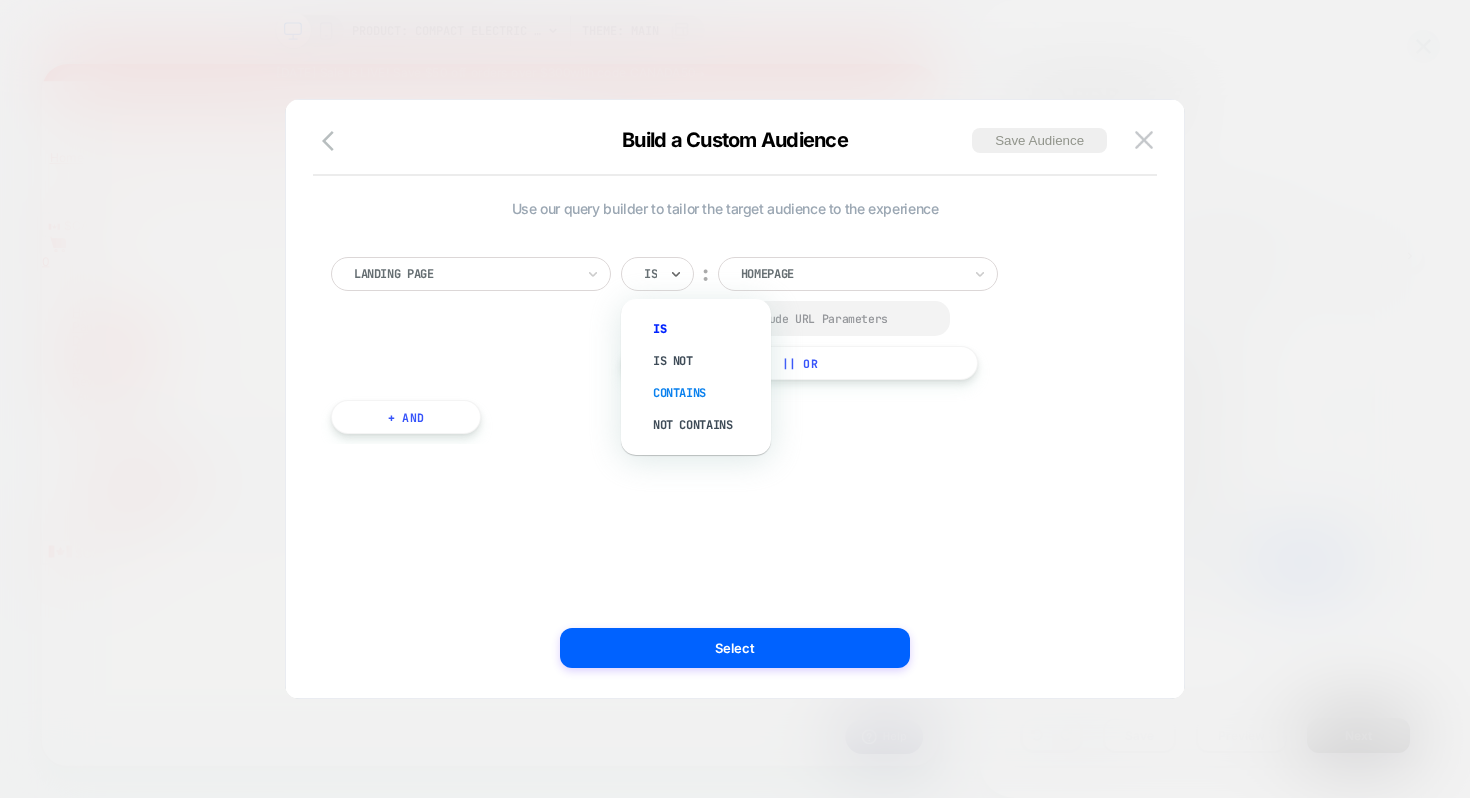 click on "Contains" at bounding box center (706, 393) 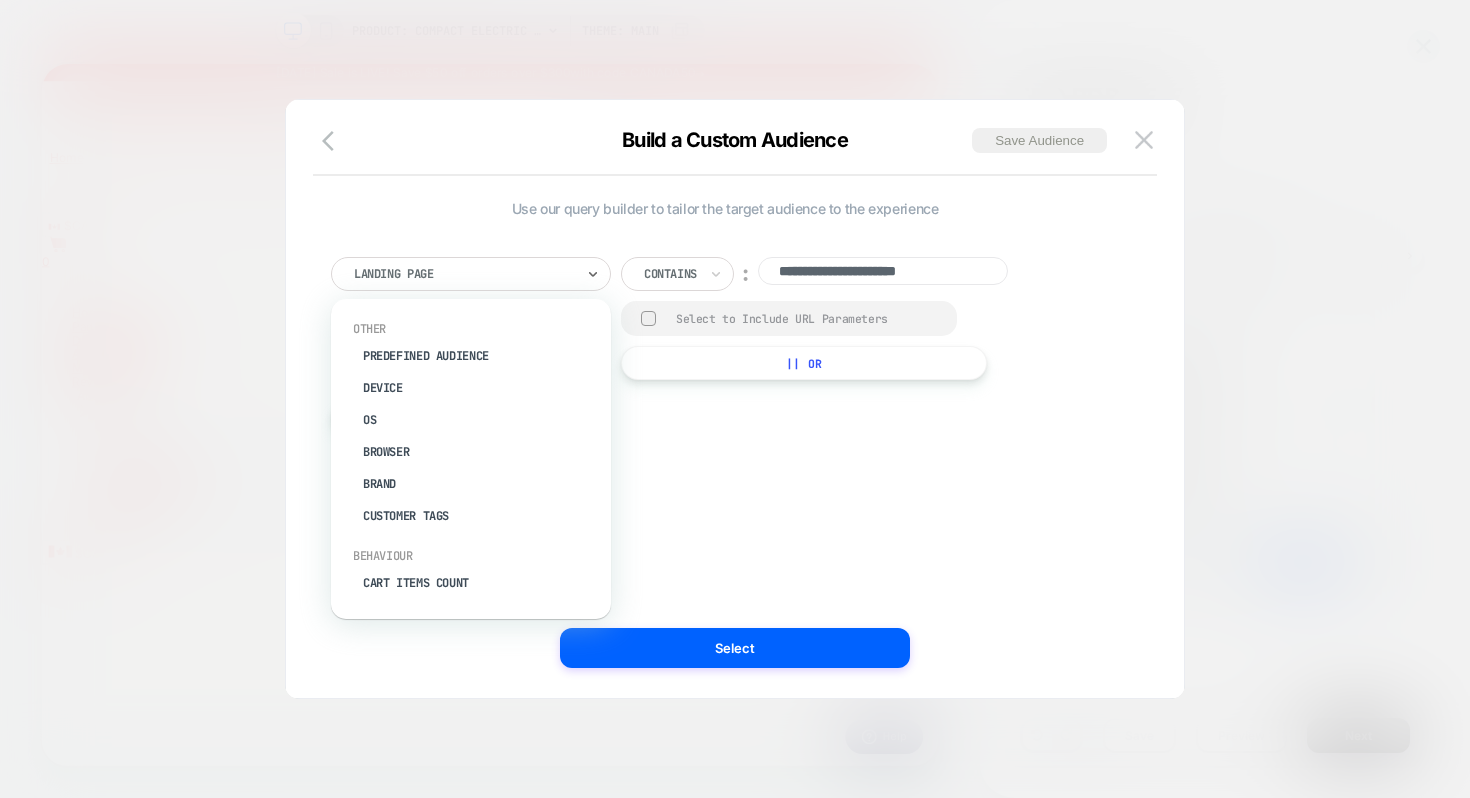 click on "Landing Page" at bounding box center (471, 274) 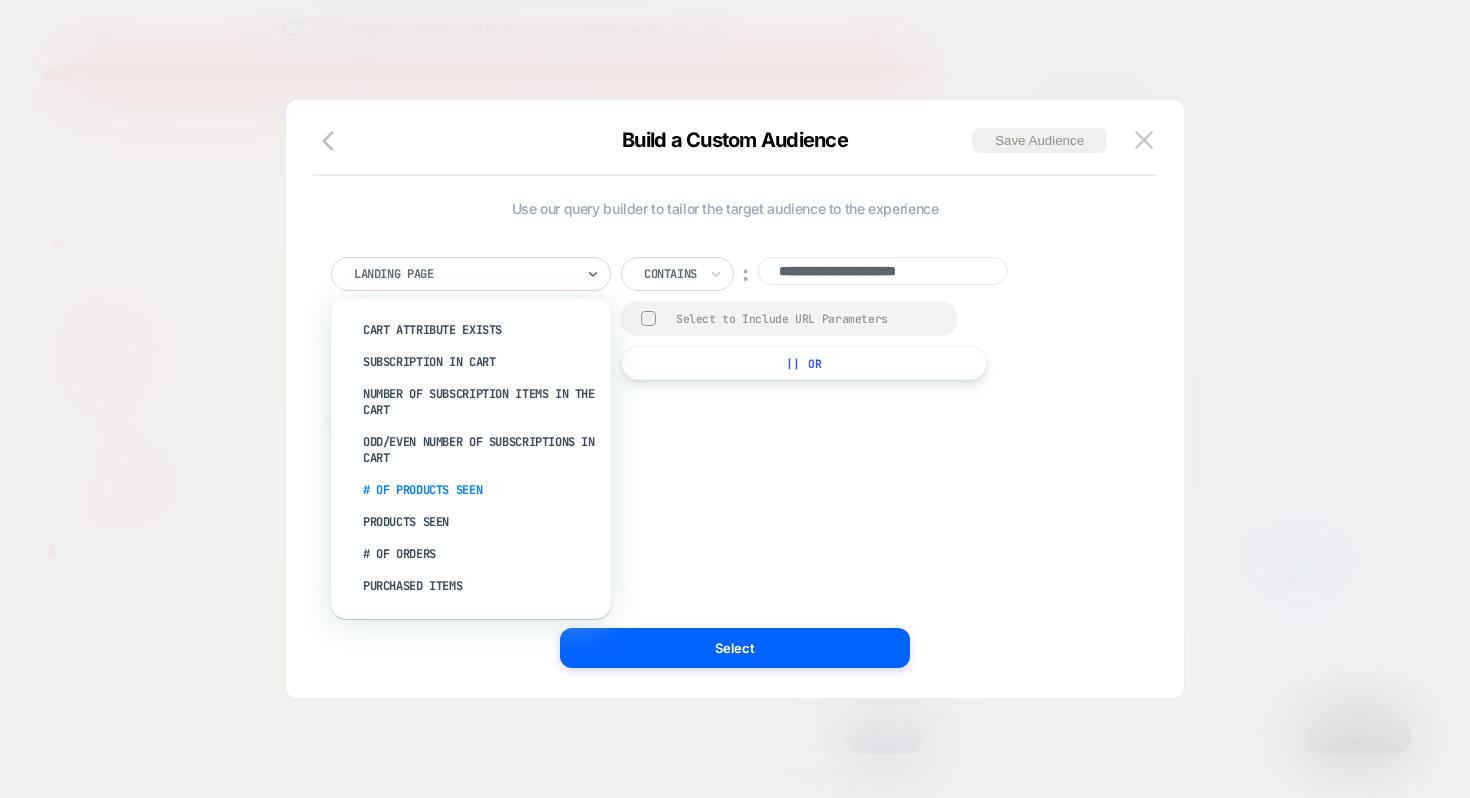 scroll, scrollTop: 513, scrollLeft: 0, axis: vertical 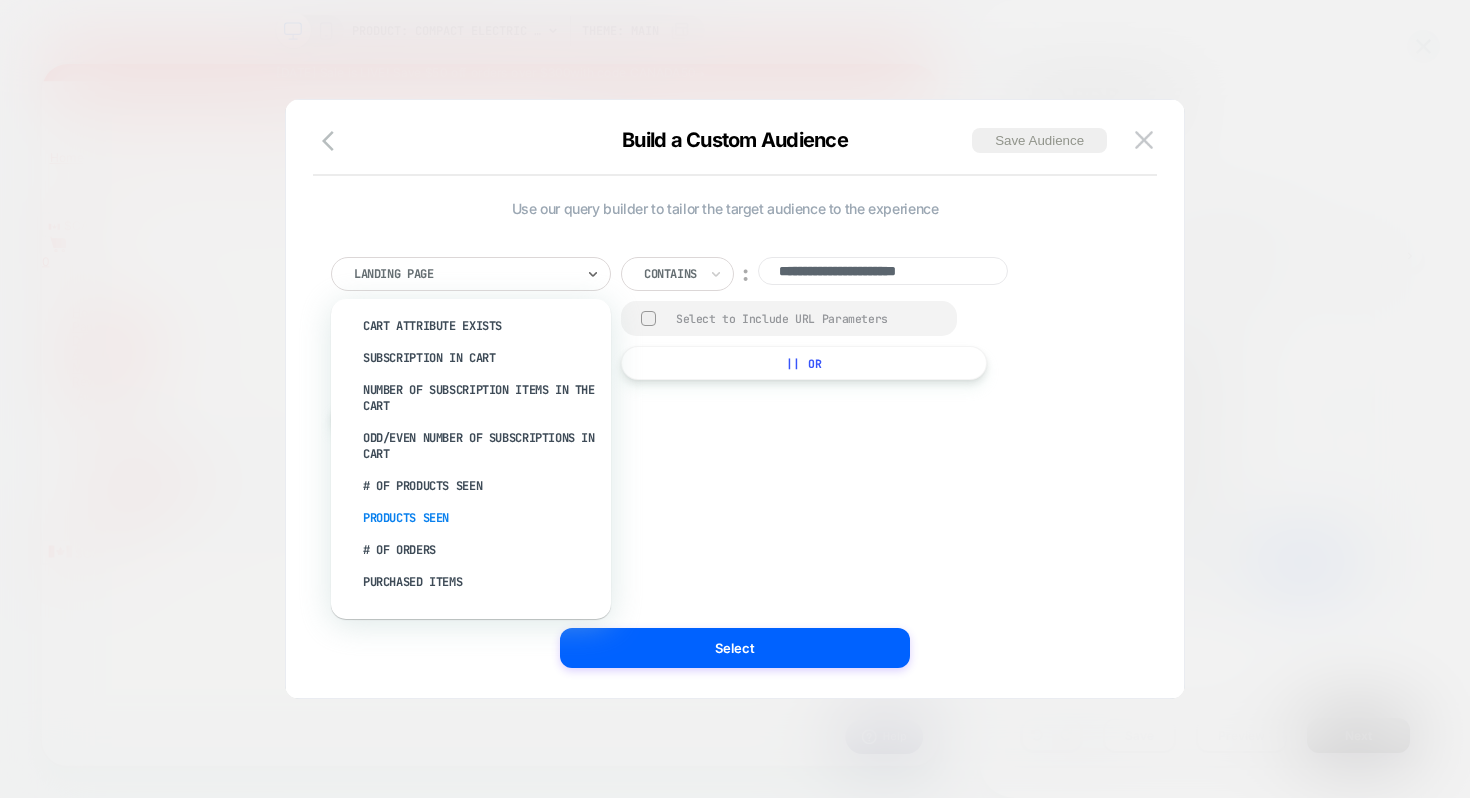 click on "Products Seen" at bounding box center [481, 518] 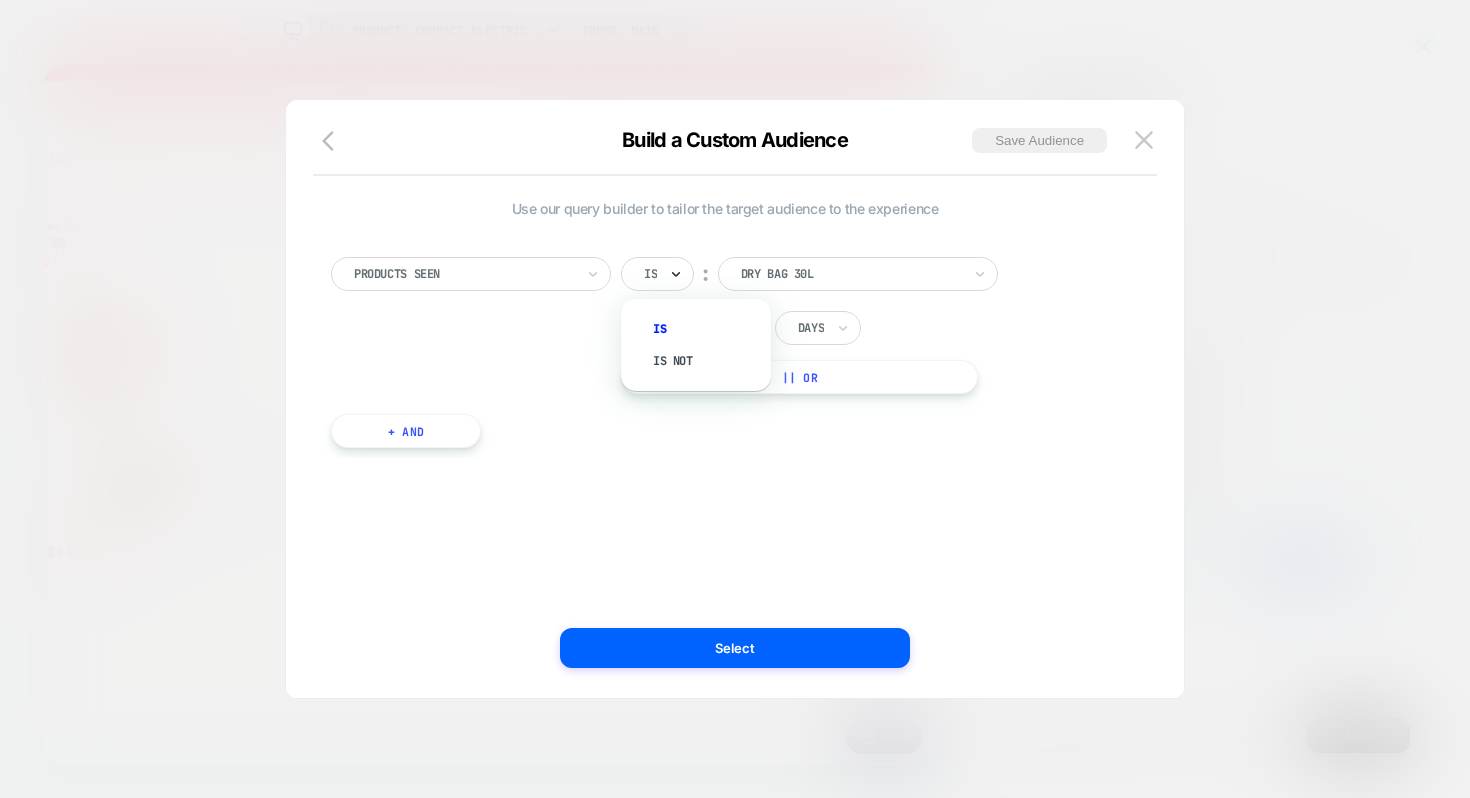 click 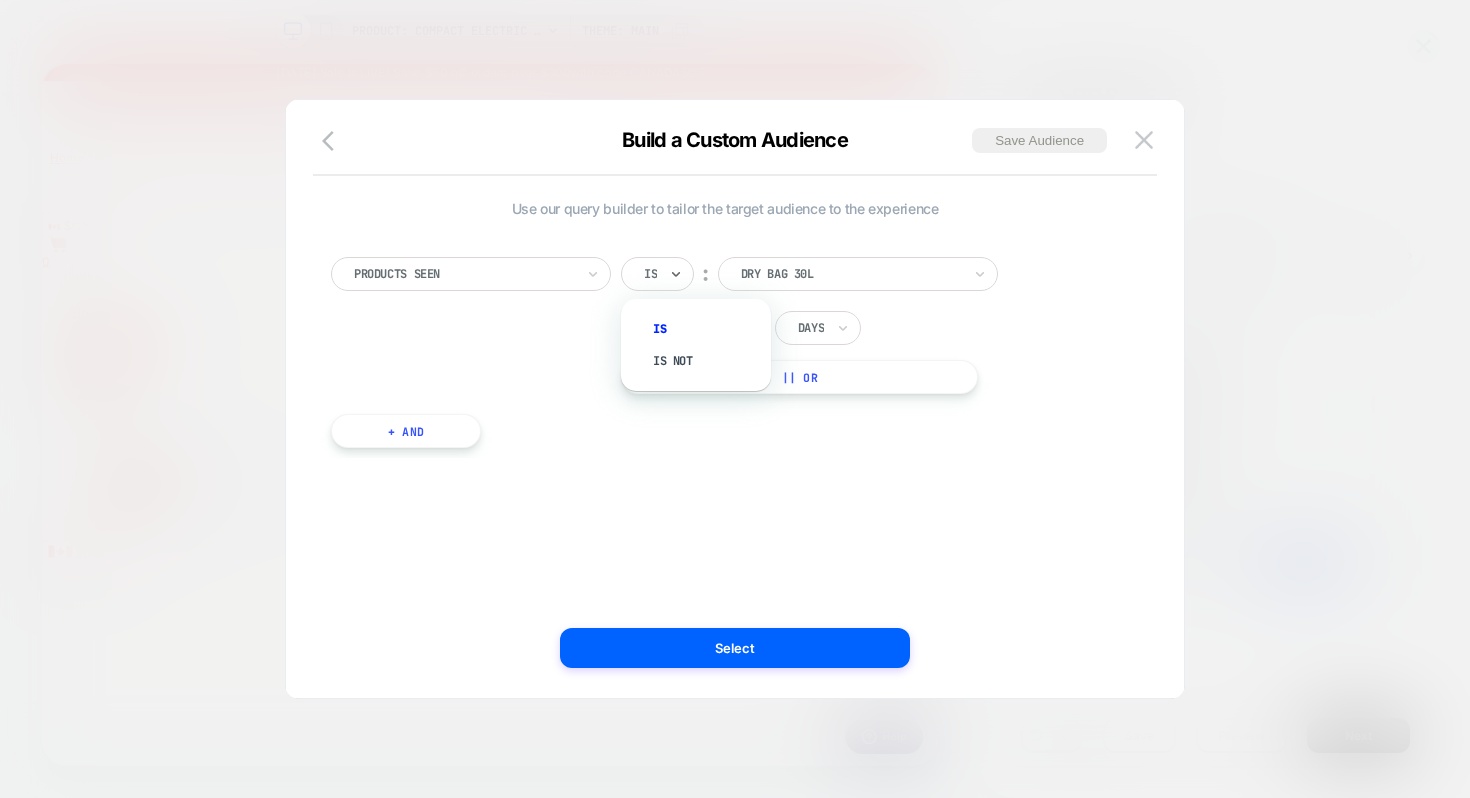 click at bounding box center [464, 274] 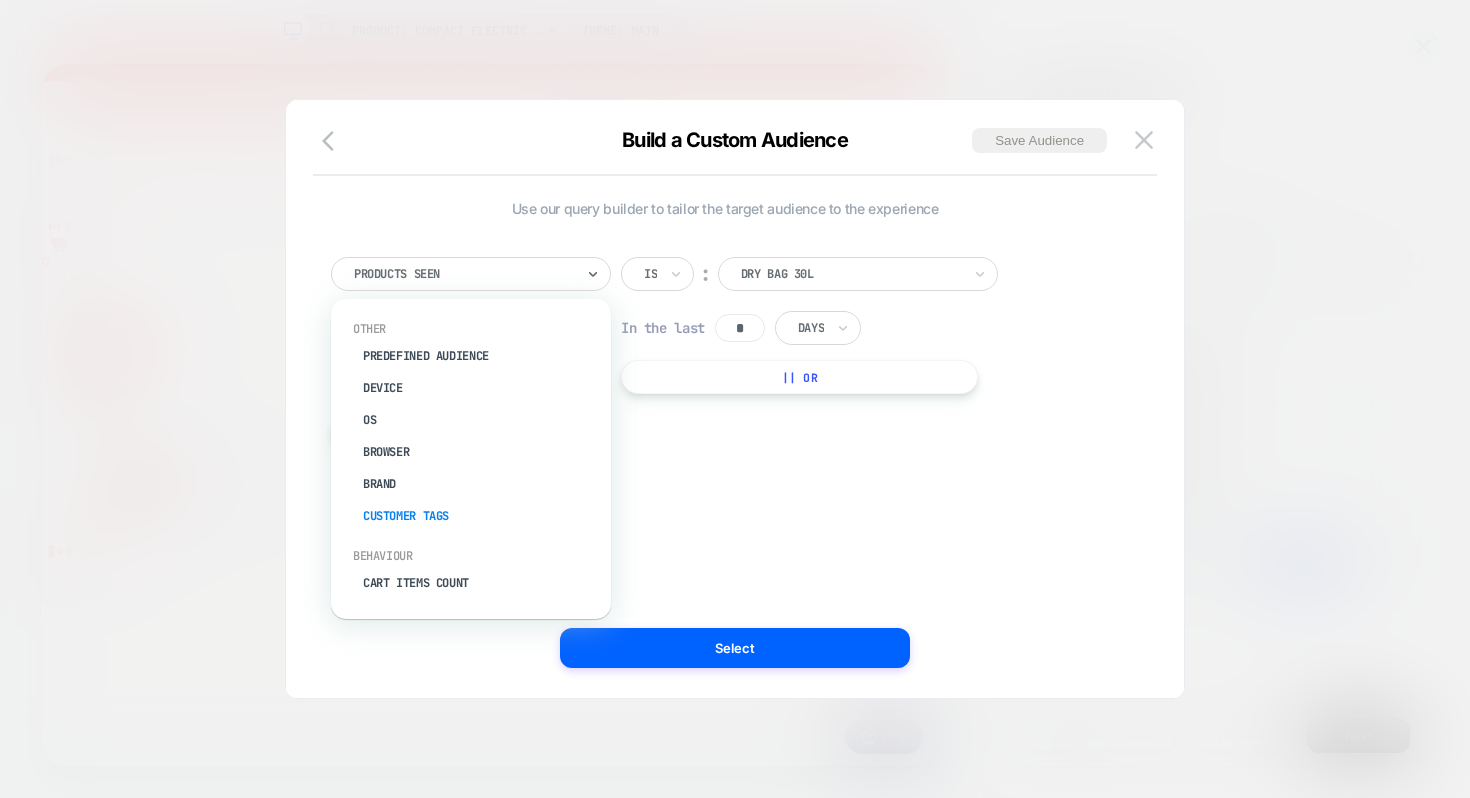 scroll, scrollTop: 16, scrollLeft: 0, axis: vertical 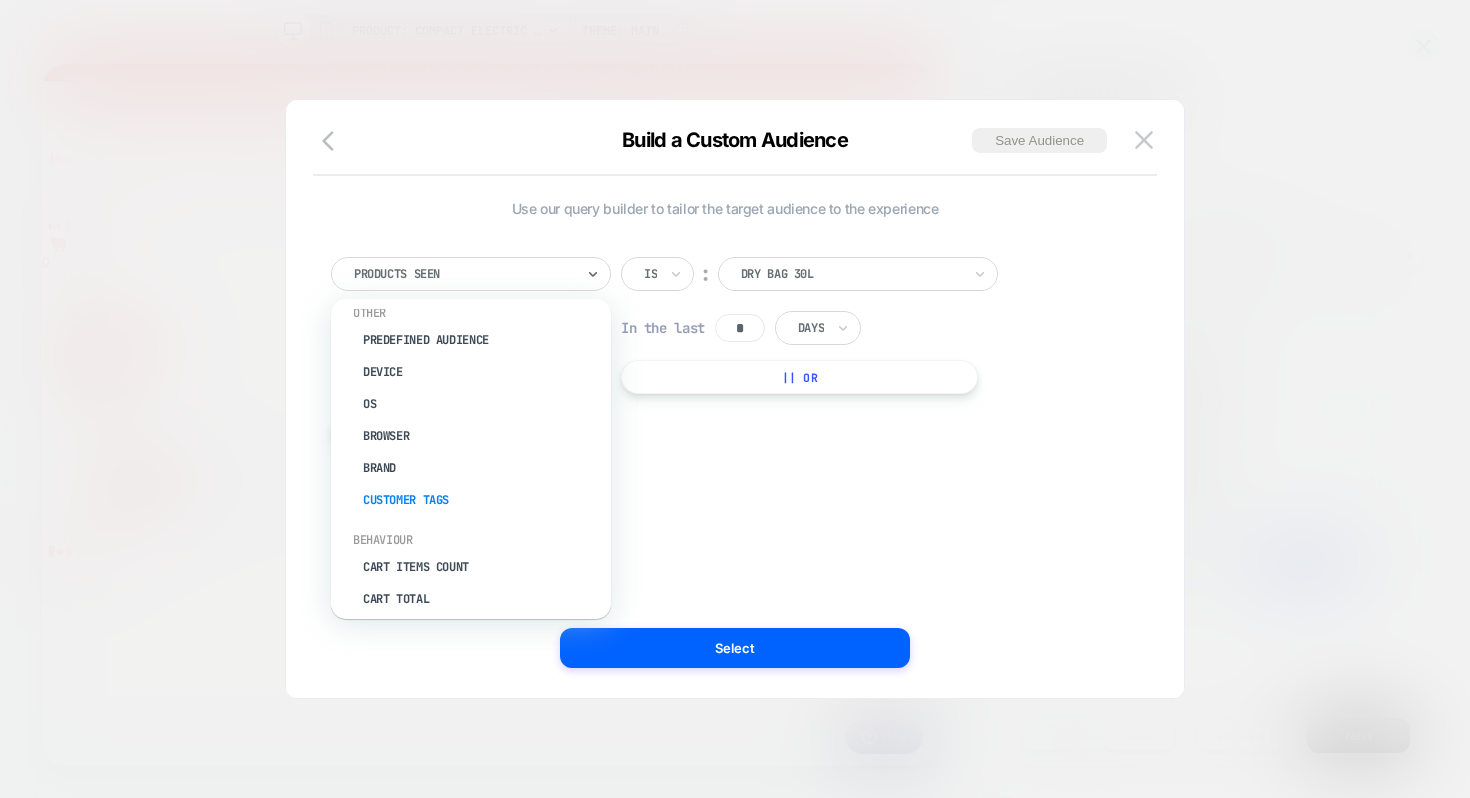 click on "Customer Tags" at bounding box center (481, 500) 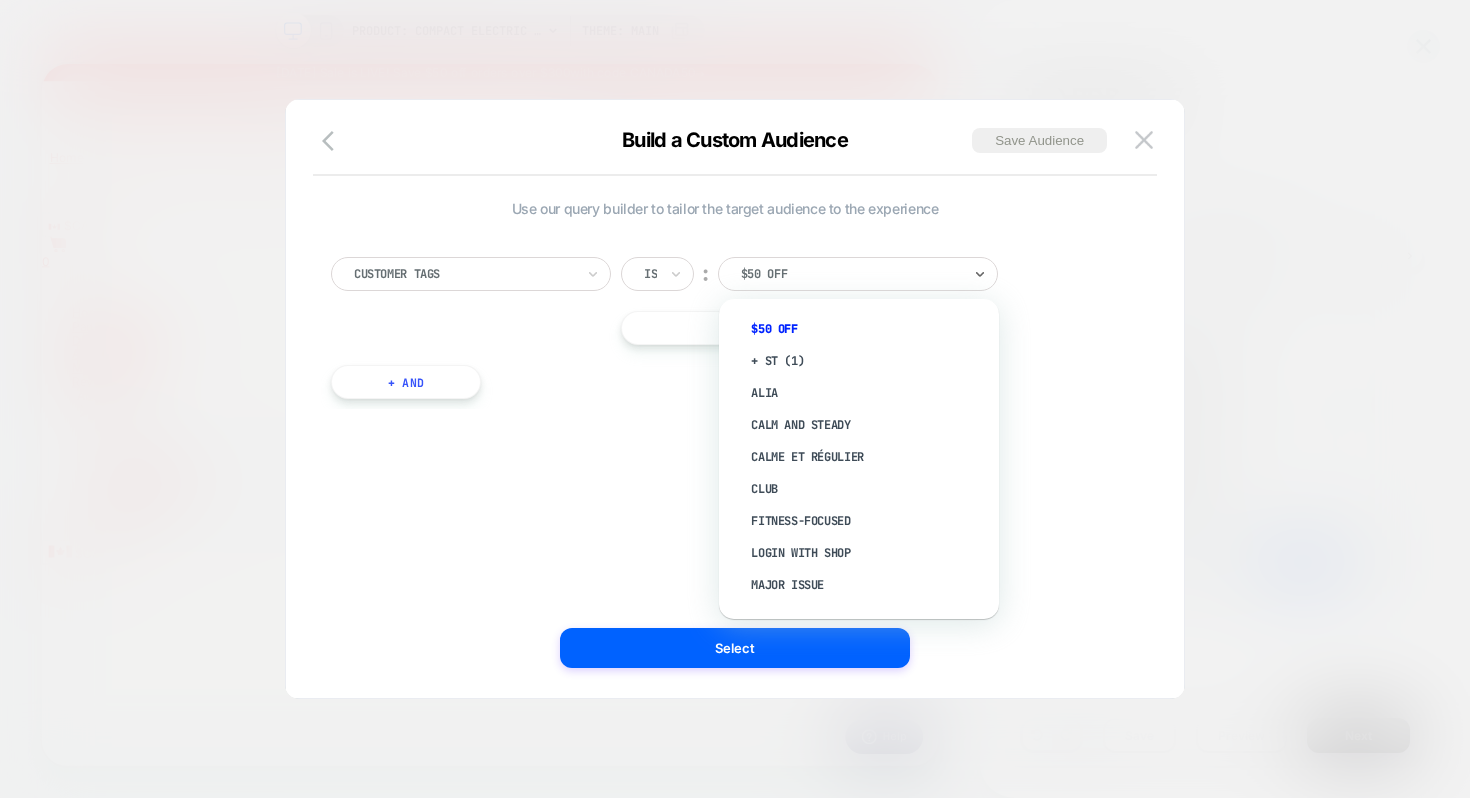 click on "$50 Off" at bounding box center (858, 274) 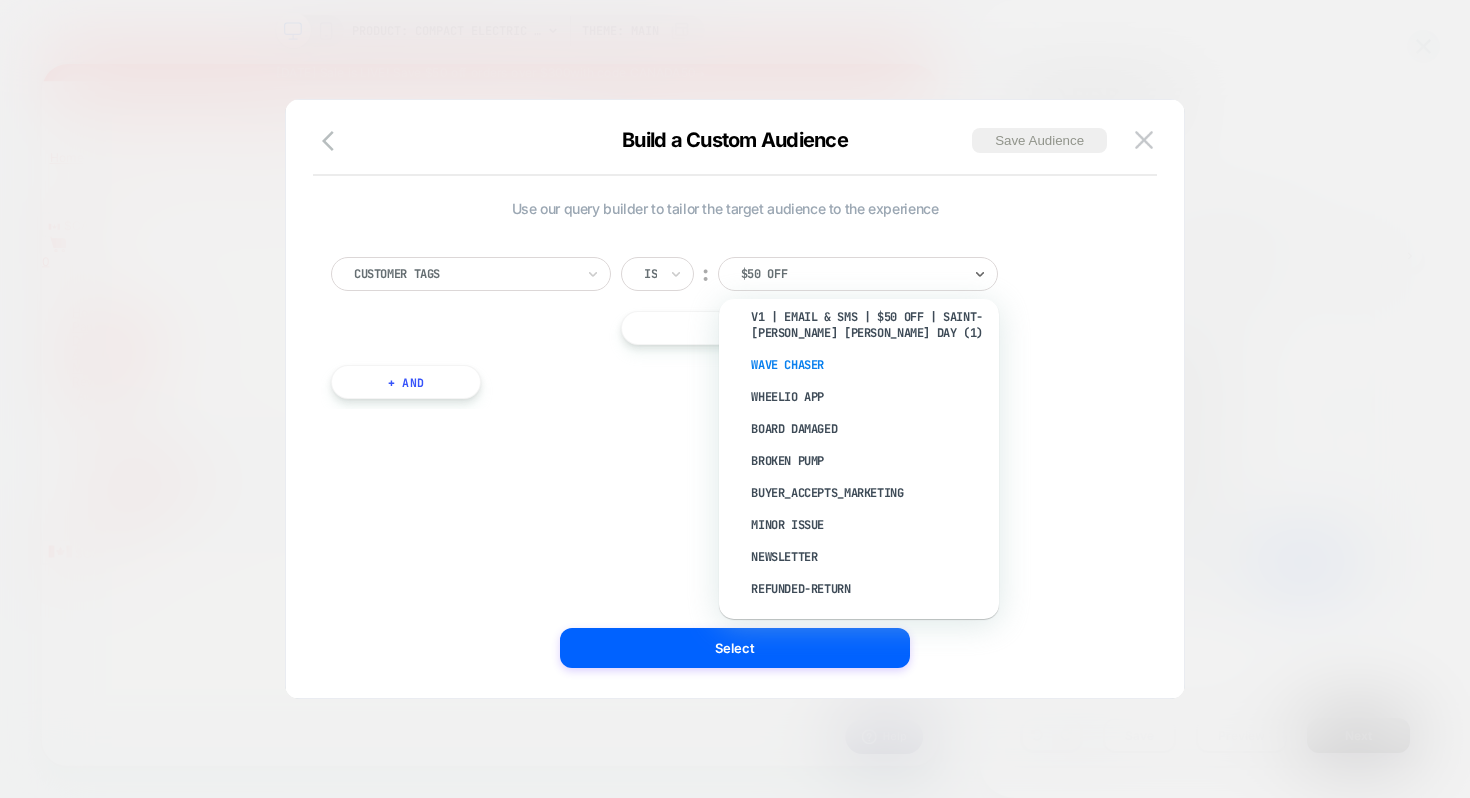 scroll, scrollTop: 0, scrollLeft: 0, axis: both 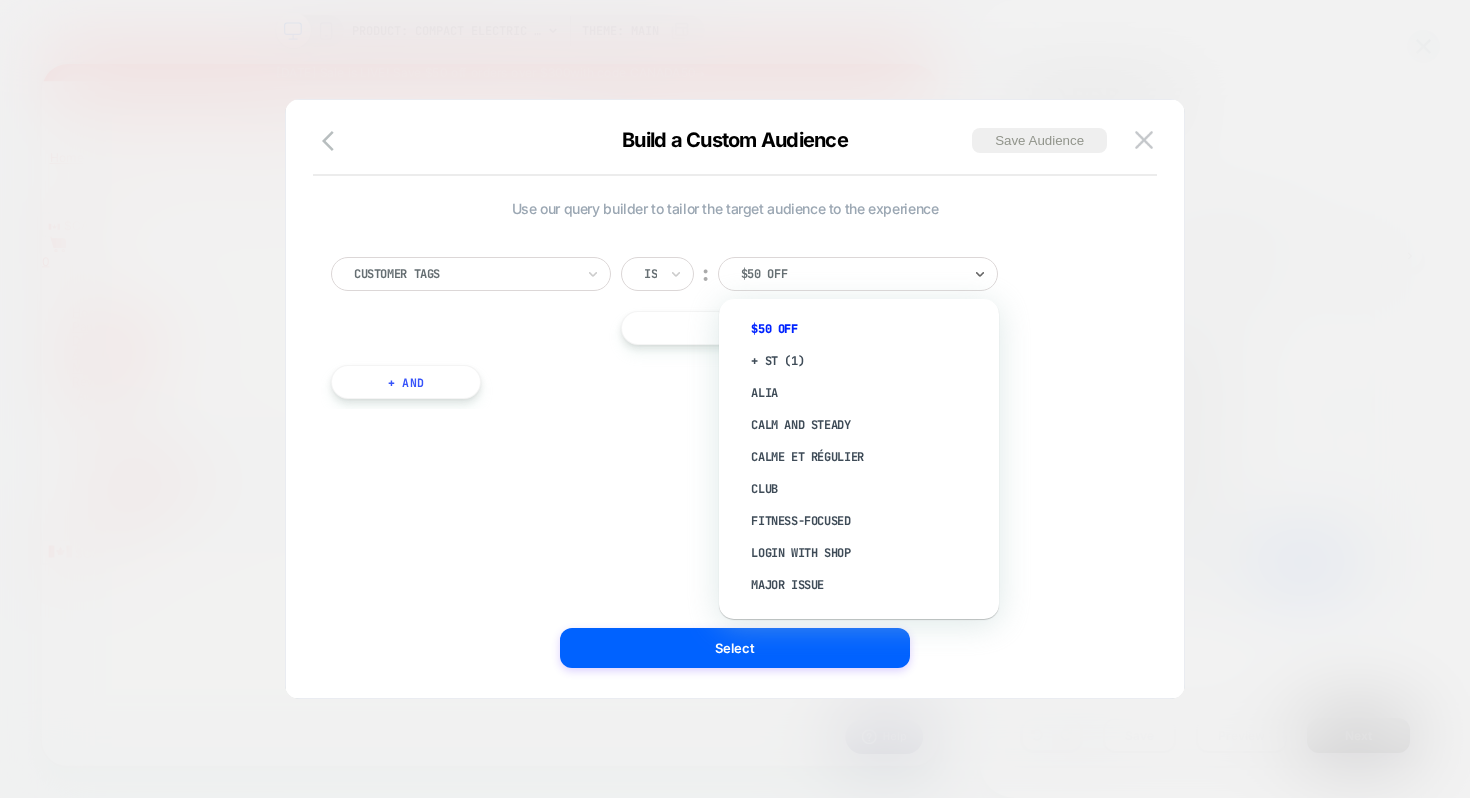 click at bounding box center (464, 274) 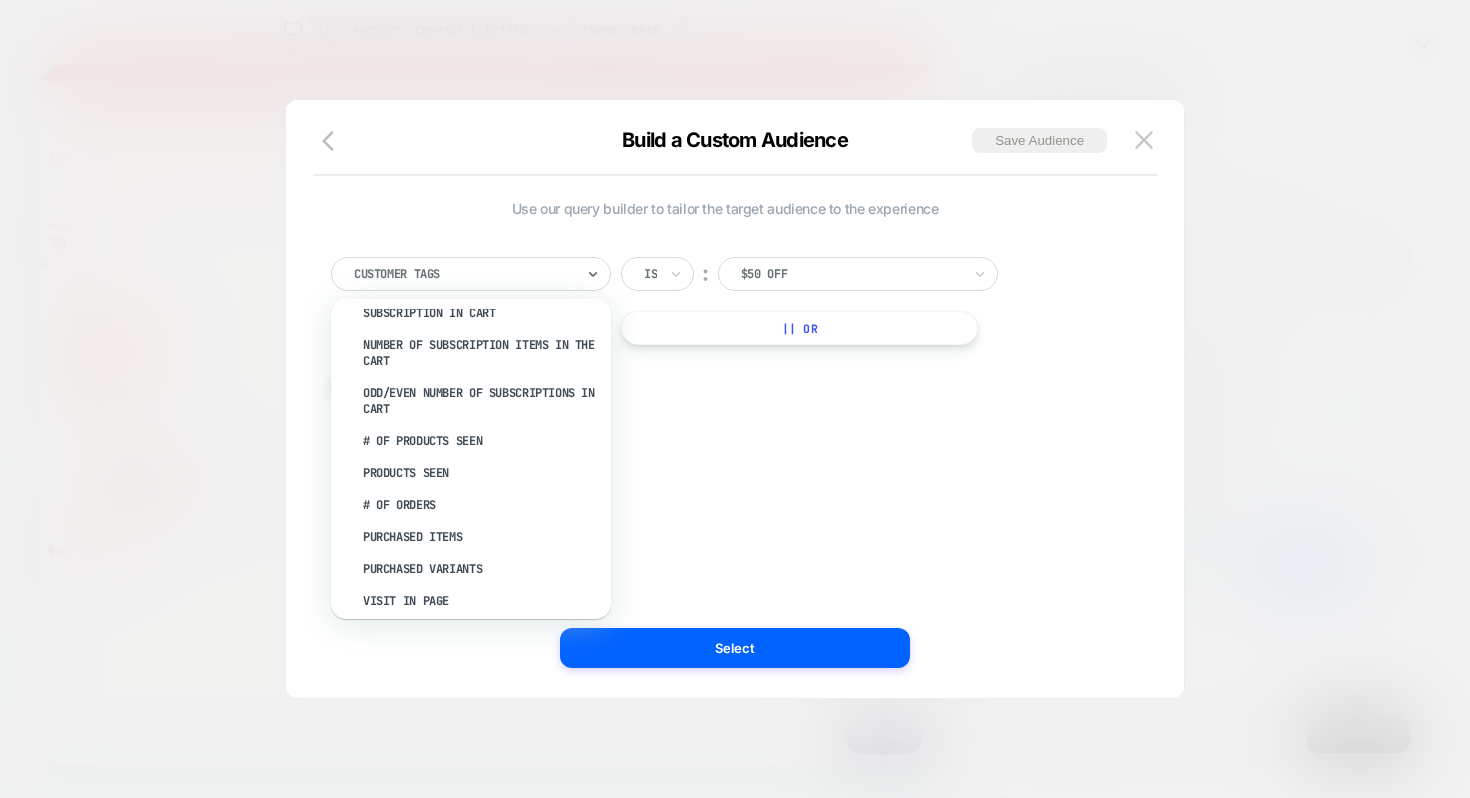 scroll, scrollTop: 608, scrollLeft: 0, axis: vertical 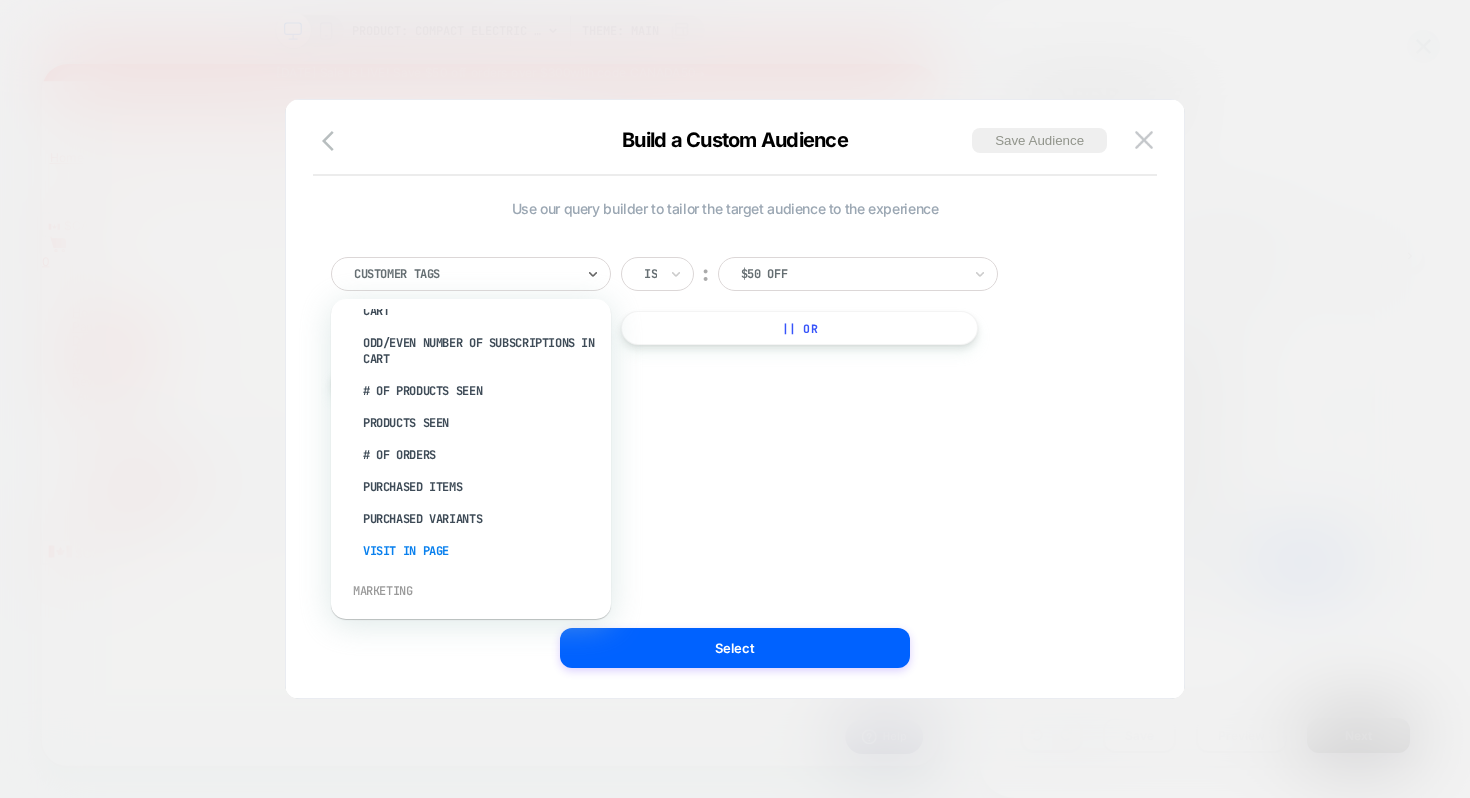 click on "Visit In Page" at bounding box center [481, 551] 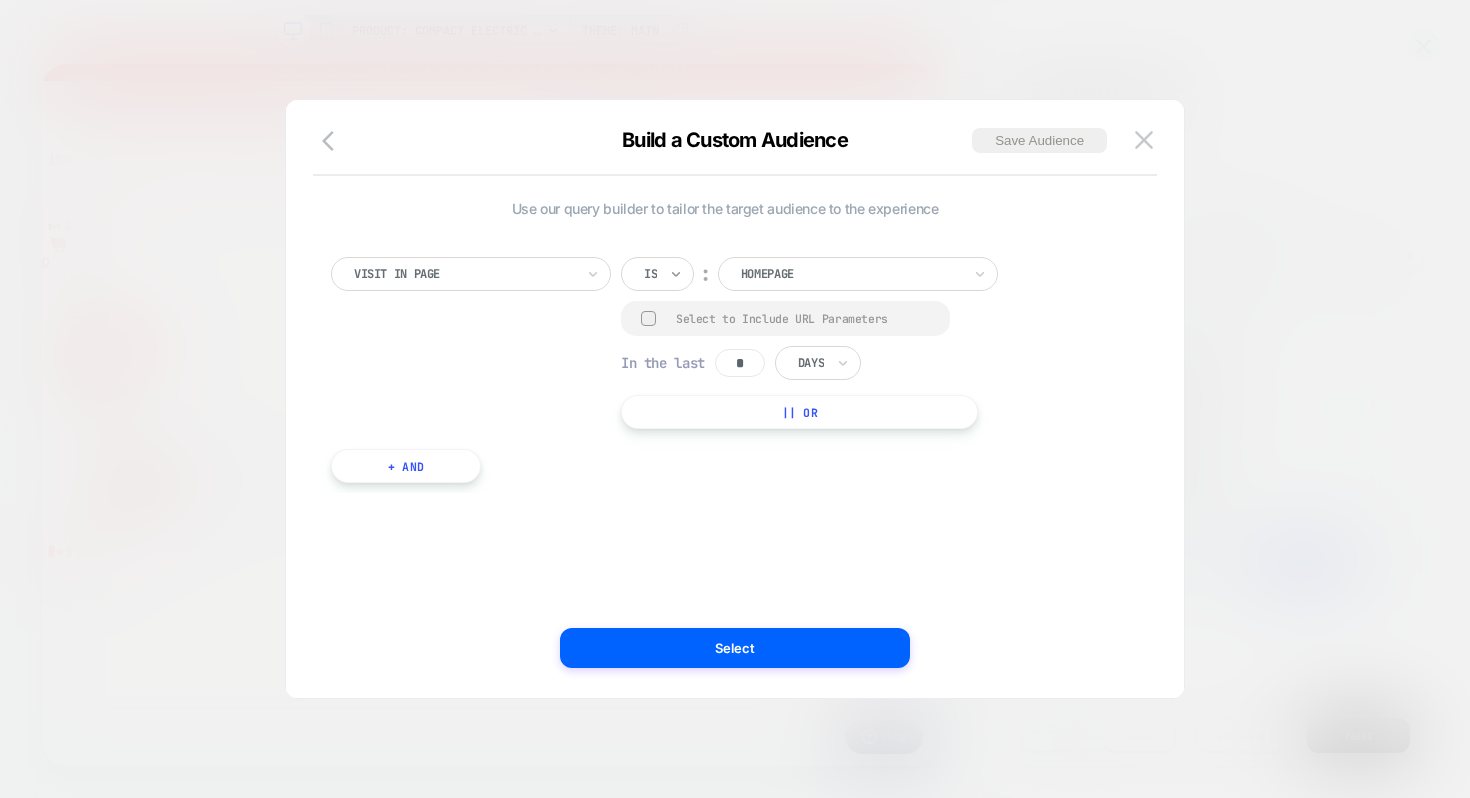 click 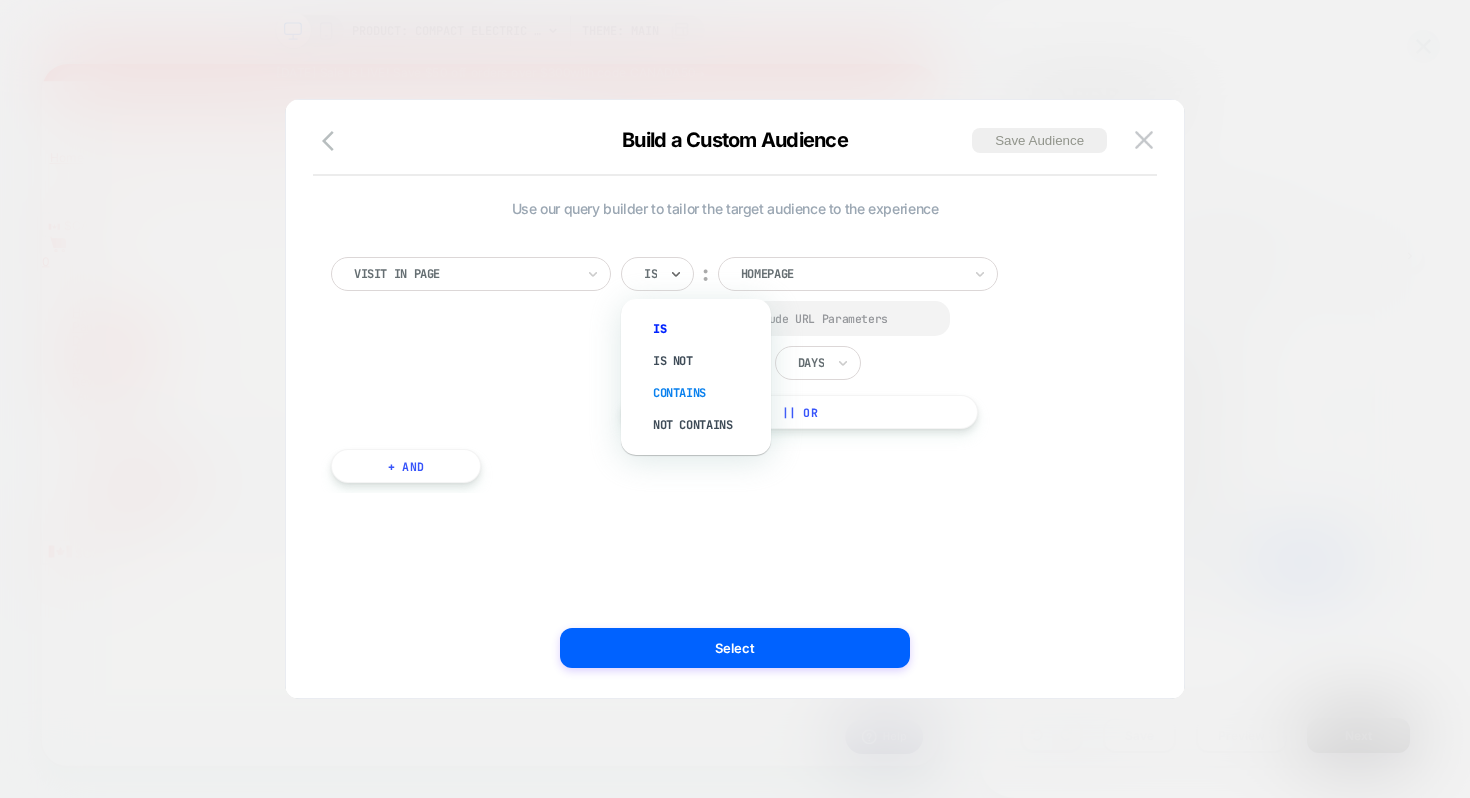 click on "Contains" at bounding box center (706, 393) 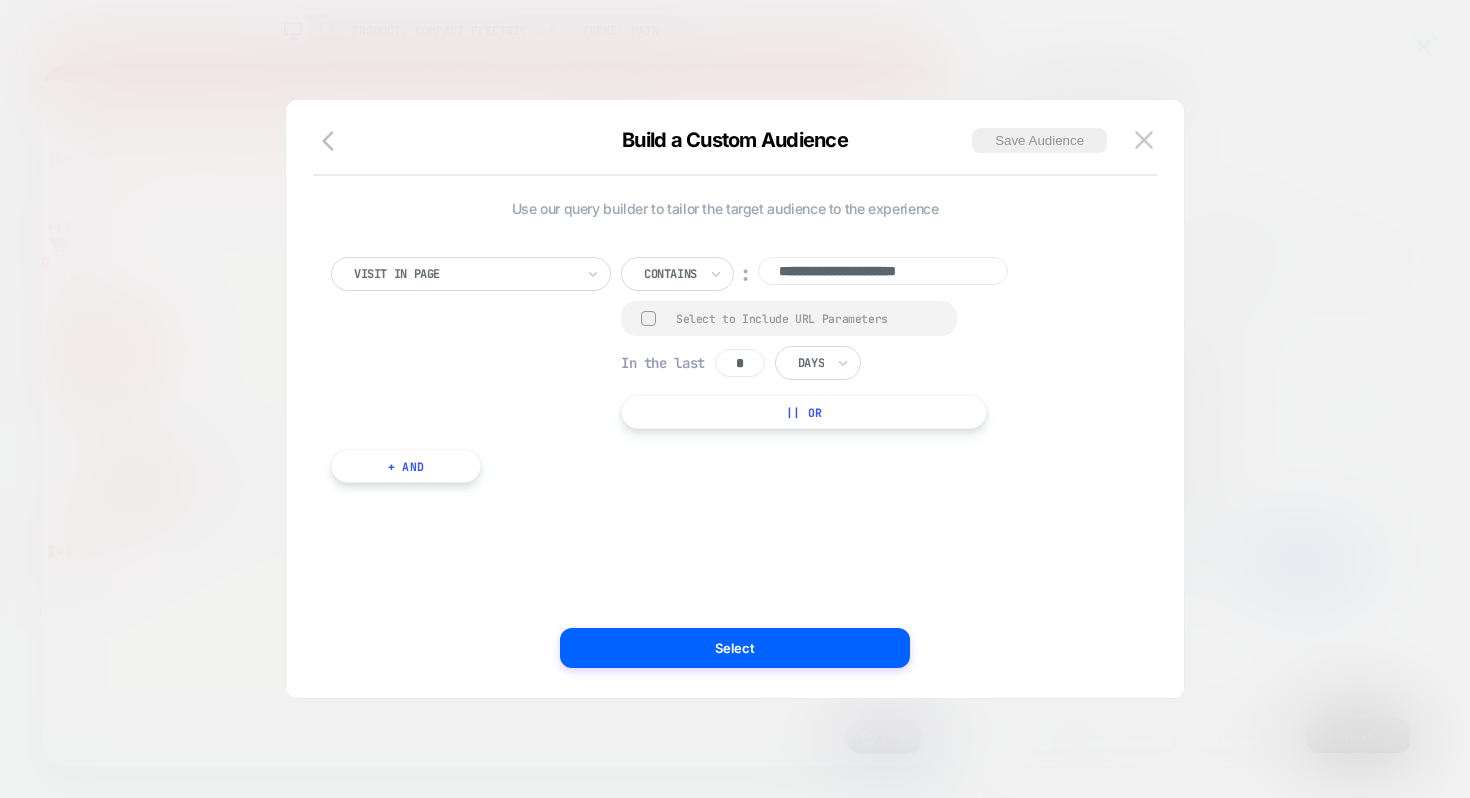 click on "**********" at bounding box center (883, 271) 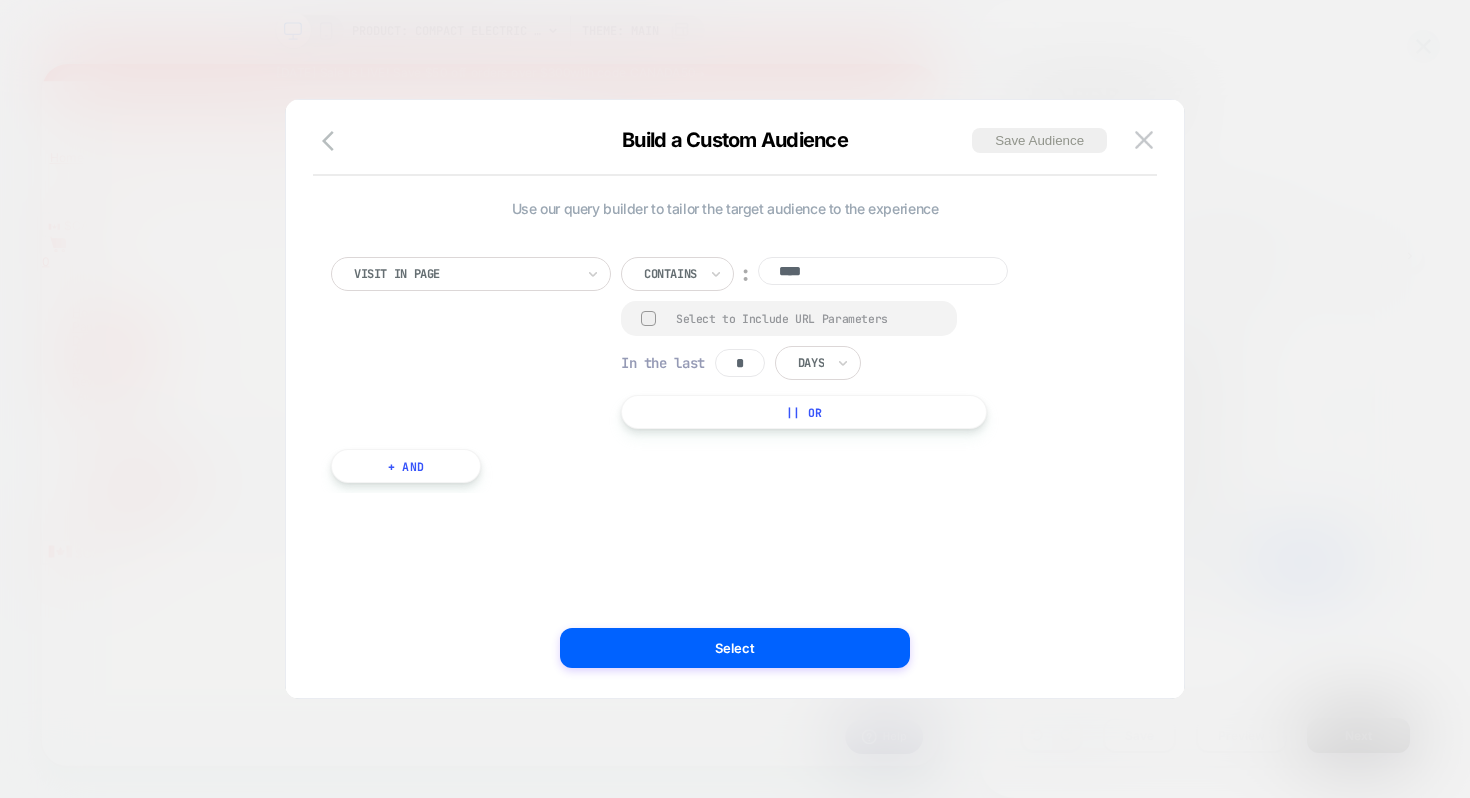 type on "****" 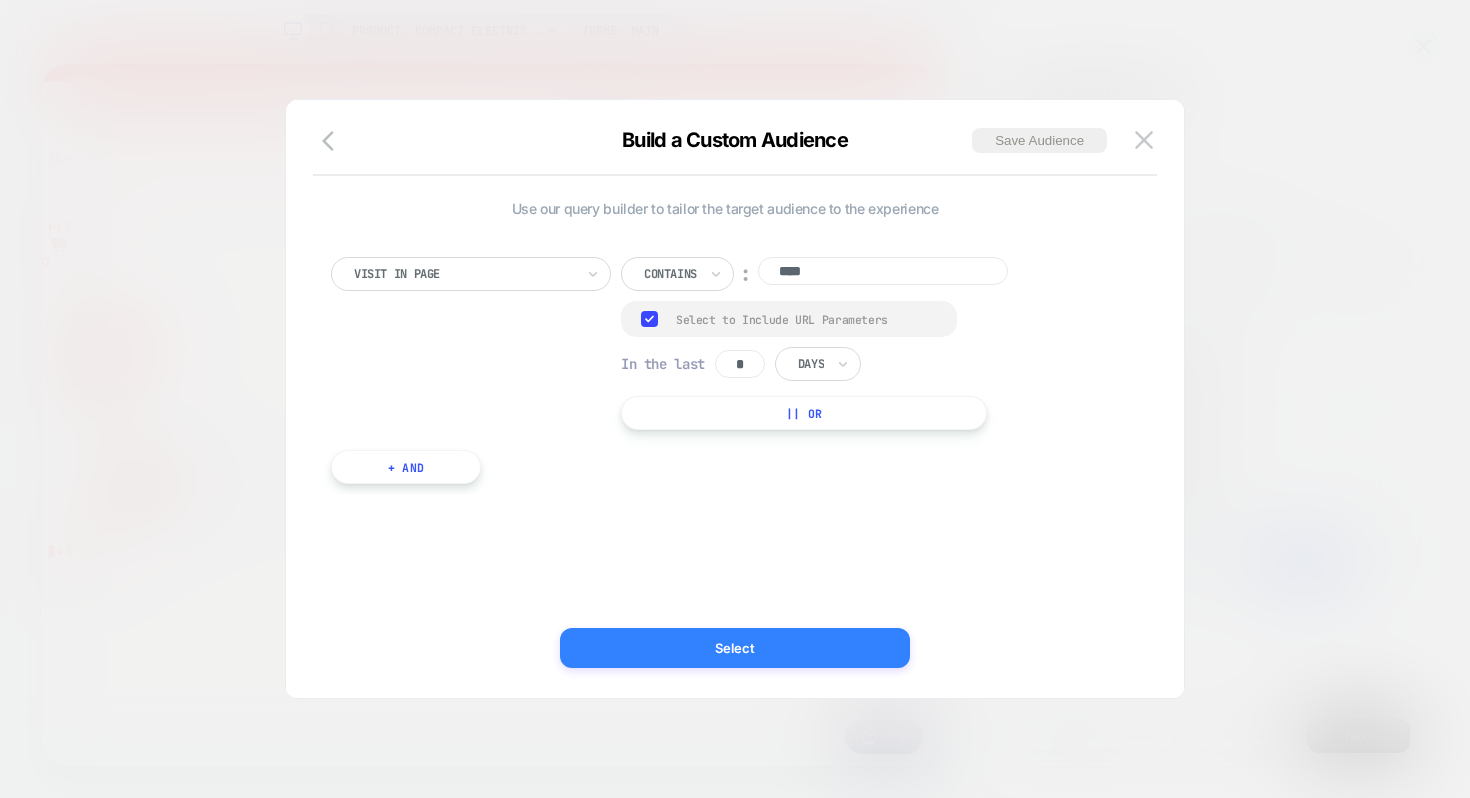 click on "Select" at bounding box center [735, 648] 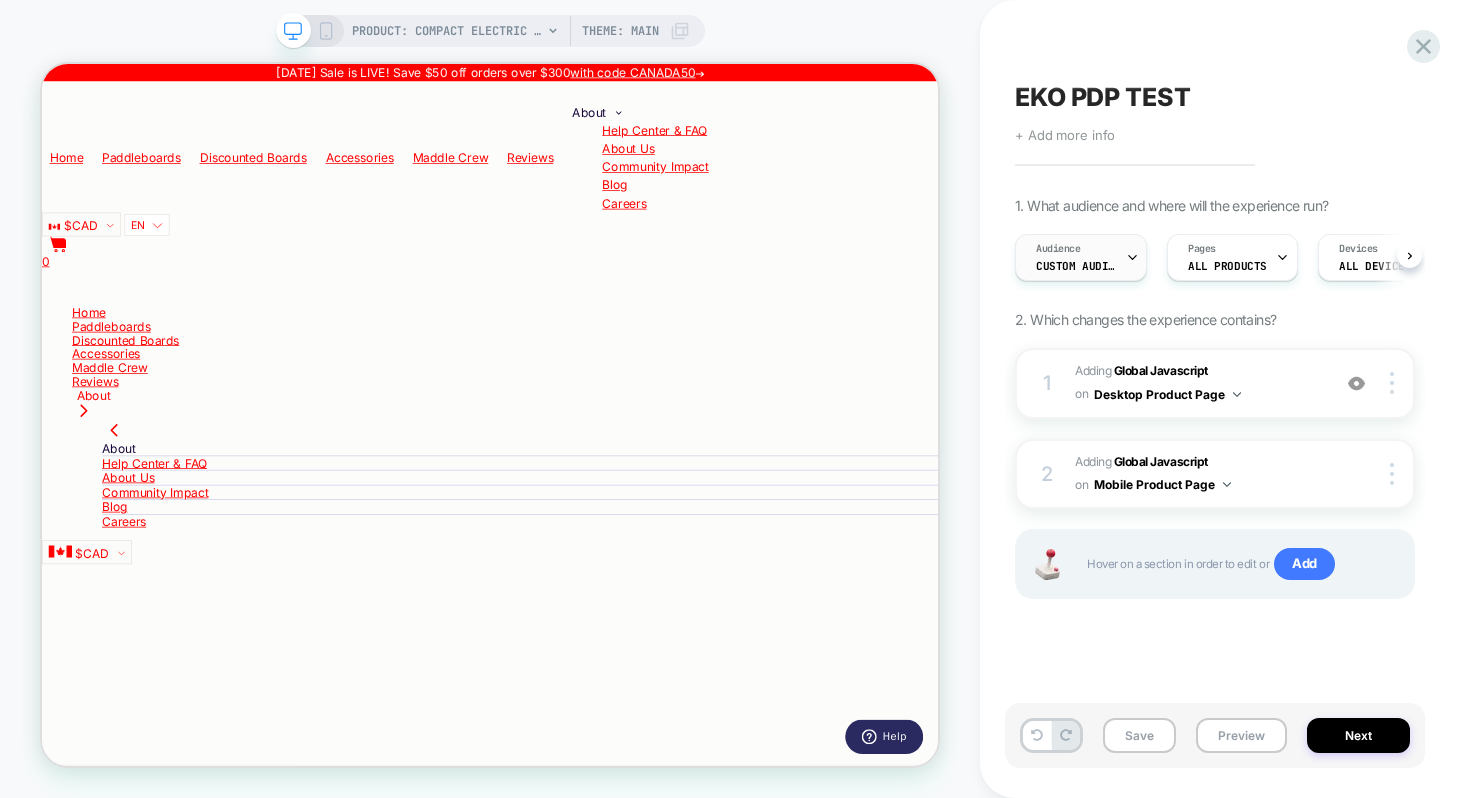 click on "Custom Audience" at bounding box center (1076, 266) 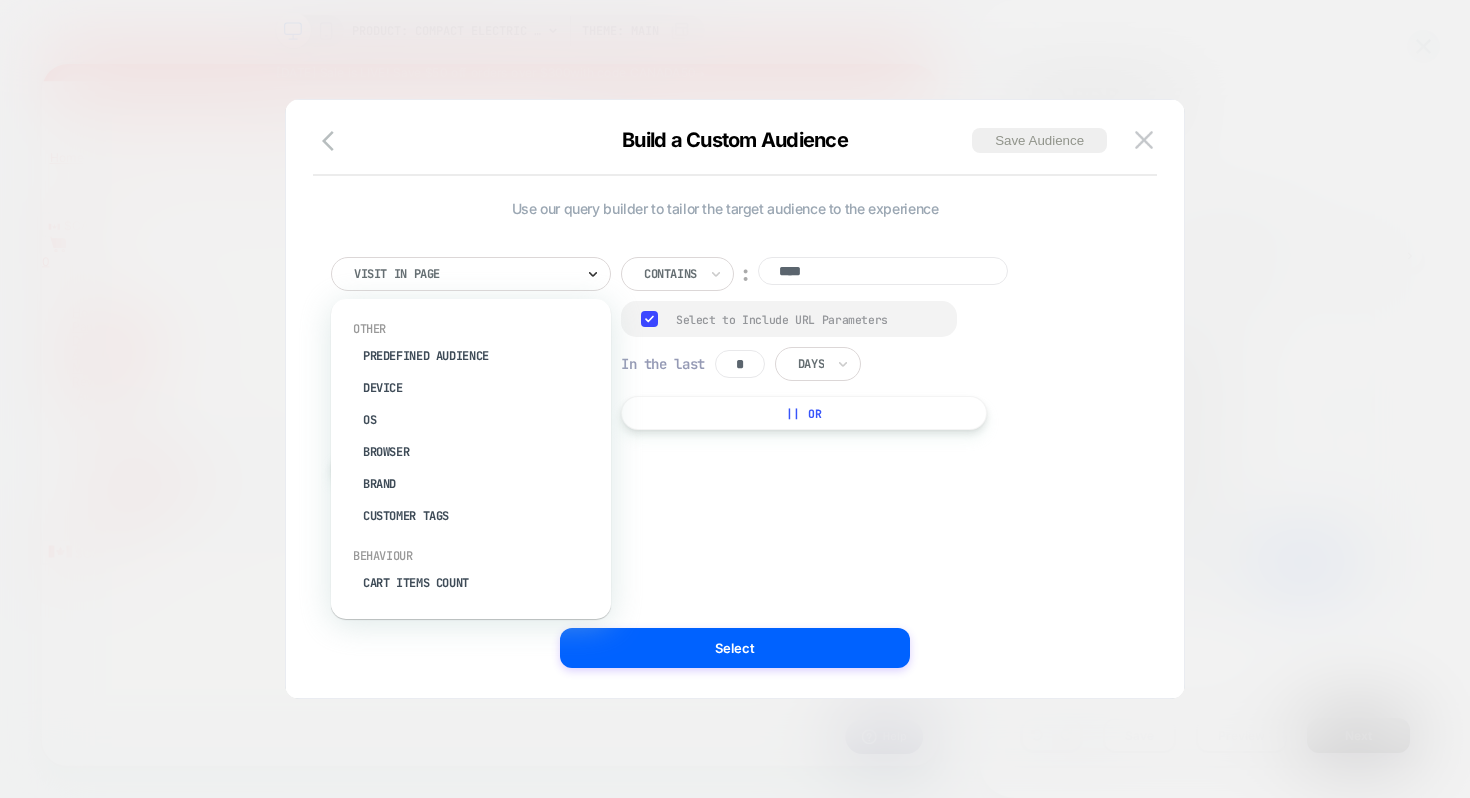 click 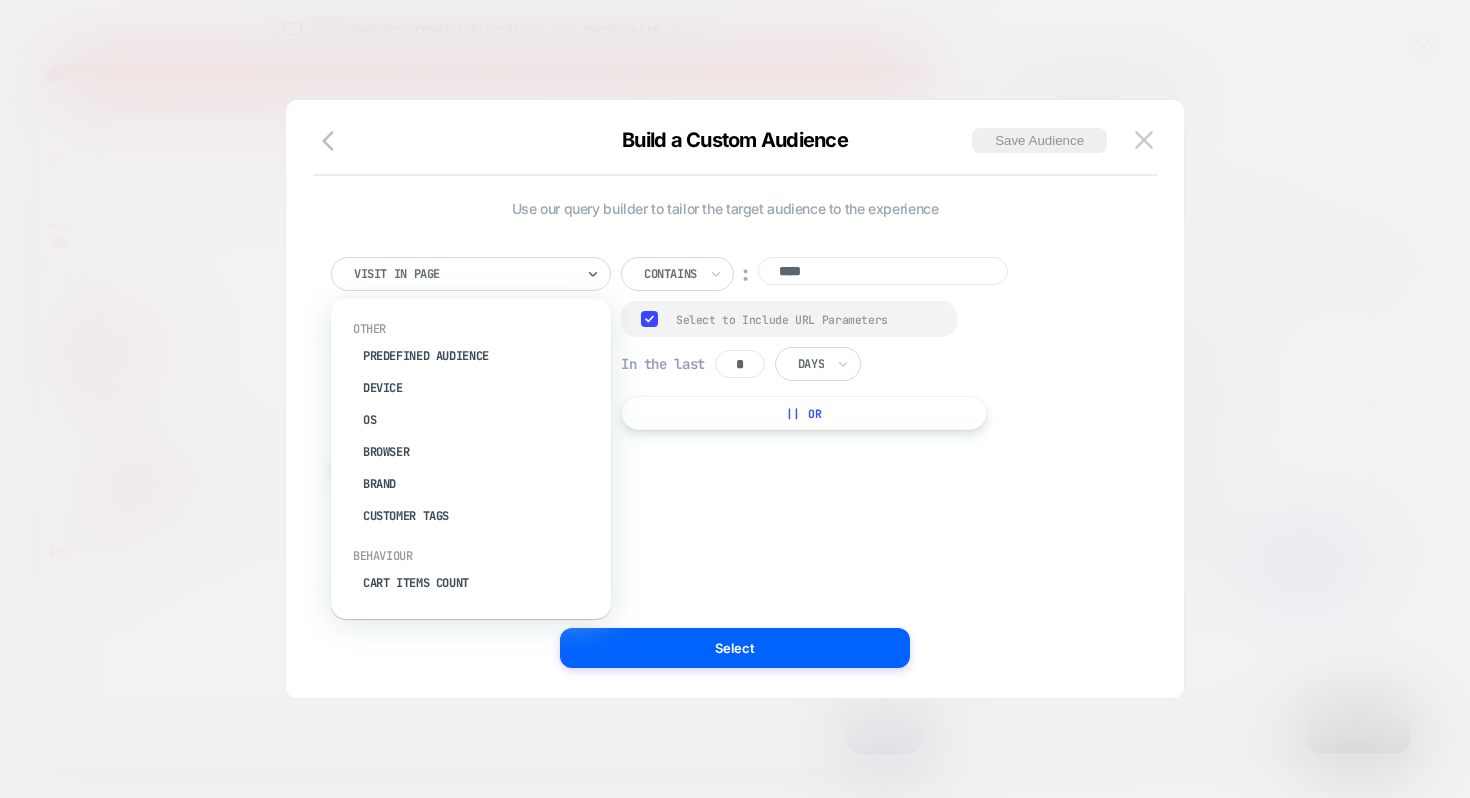 click on "option Predefined Audience focused, 1 of 33. 33 results available. Use Up and Down to choose options, press Enter to select the currently focused option, press Escape to exit the menu, press Tab to select the option and exit the menu. Visit In Page Other Predefined Audience Device OS Browser Brand Customer Tags Behaviour Cart Items Count Cart Total Cart Item Landing Page Variant In Cart Cart Item Has Tag All Cart Items Has Tag Cart Item In Collection Cart Attribute Exists Subscription In Cart Number of subscription items in the cart Odd/Even Number of Subscriptions in Cart # of Products Seen Products Seen # of Orders Purchased Items Purchased Variants Visit In Page Marketing UTM Source UTM Medium UTM Campaign UTM Content UTM Term Geo Country State City Cart Currency Contains ︰ **** Group Select to Include URL Parameters In the last   *   Days || Or + And" at bounding box center [725, 360] 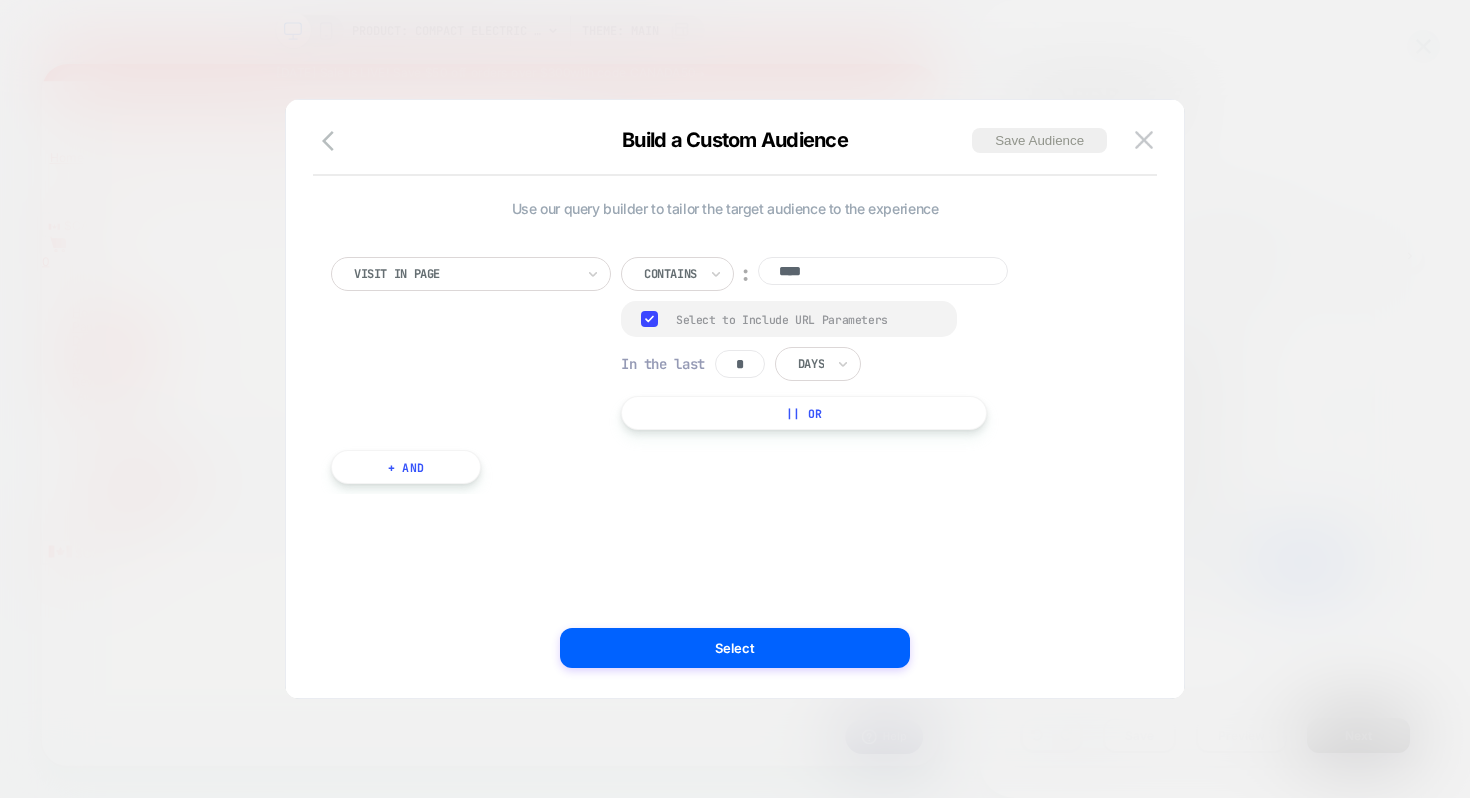 click 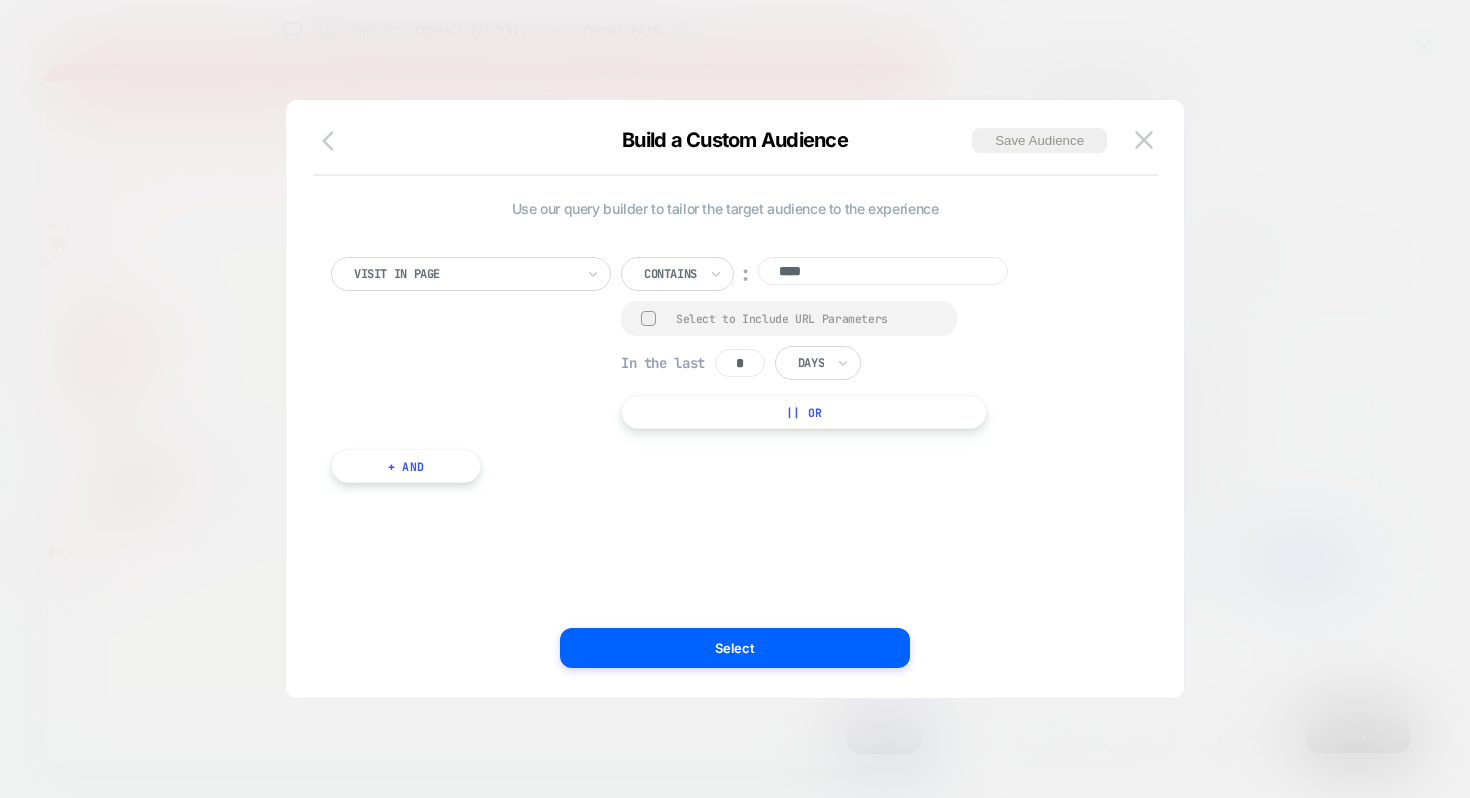 click 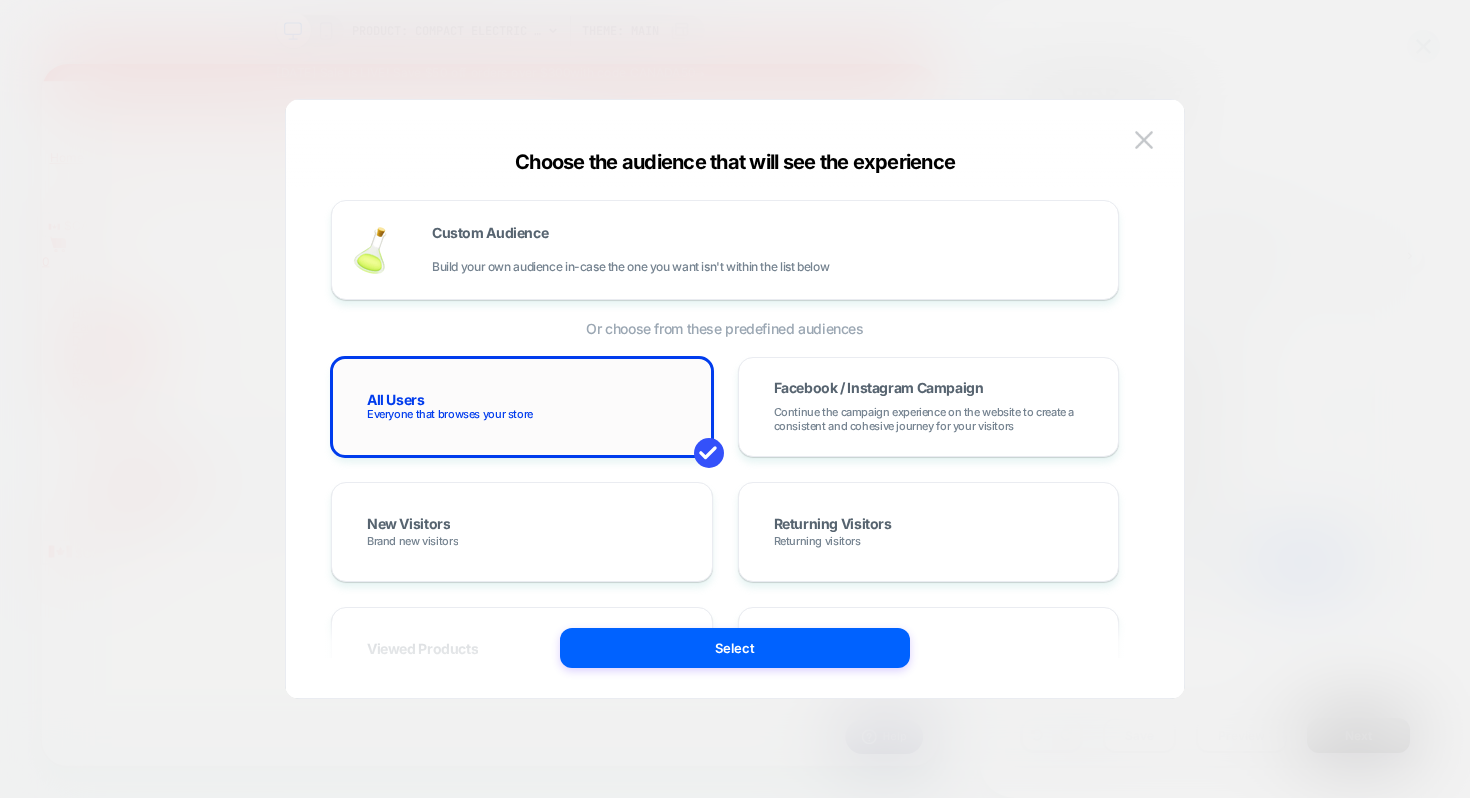 click on "All Users Everyone that browses your store" at bounding box center [522, 407] 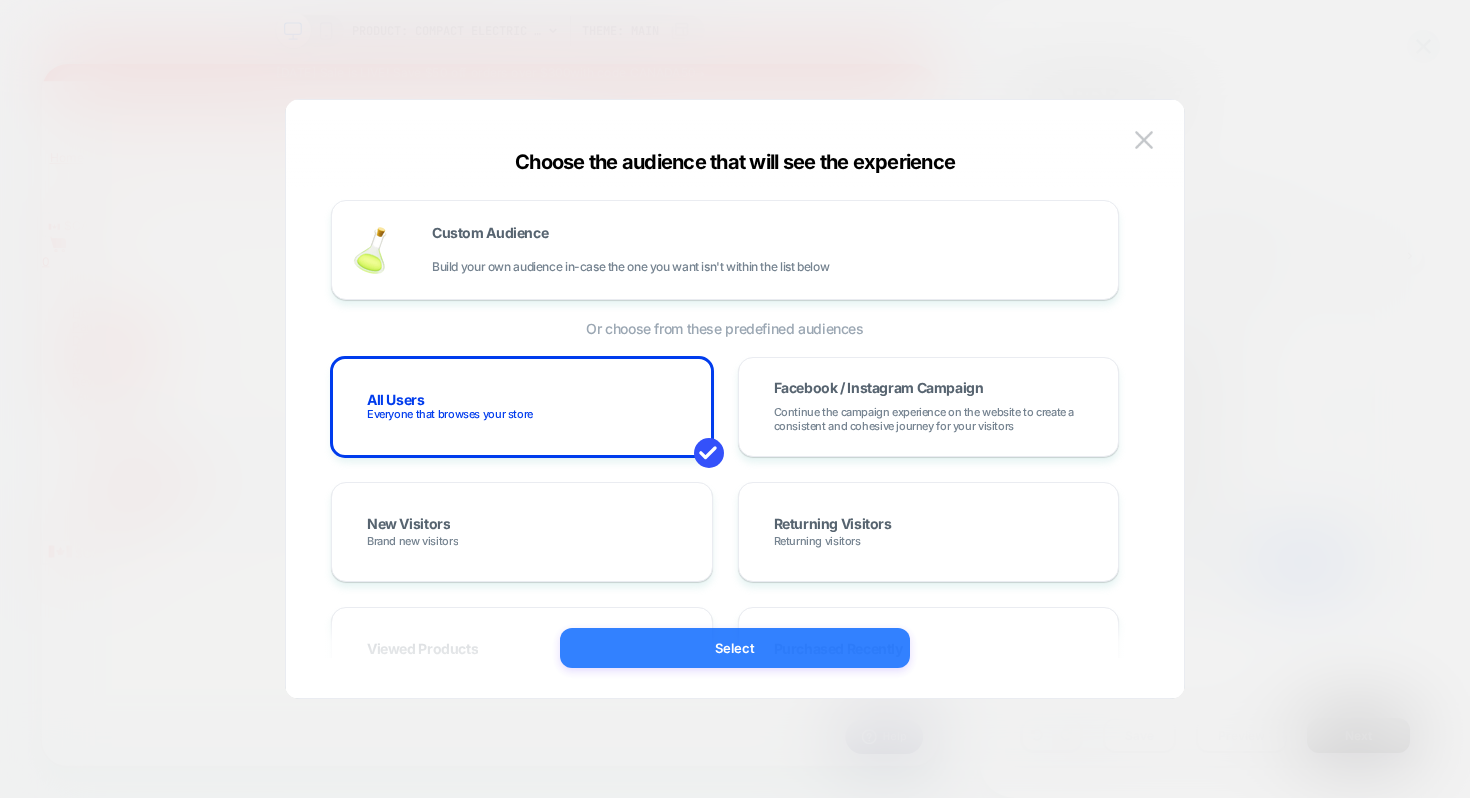 click on "Select" at bounding box center (735, 648) 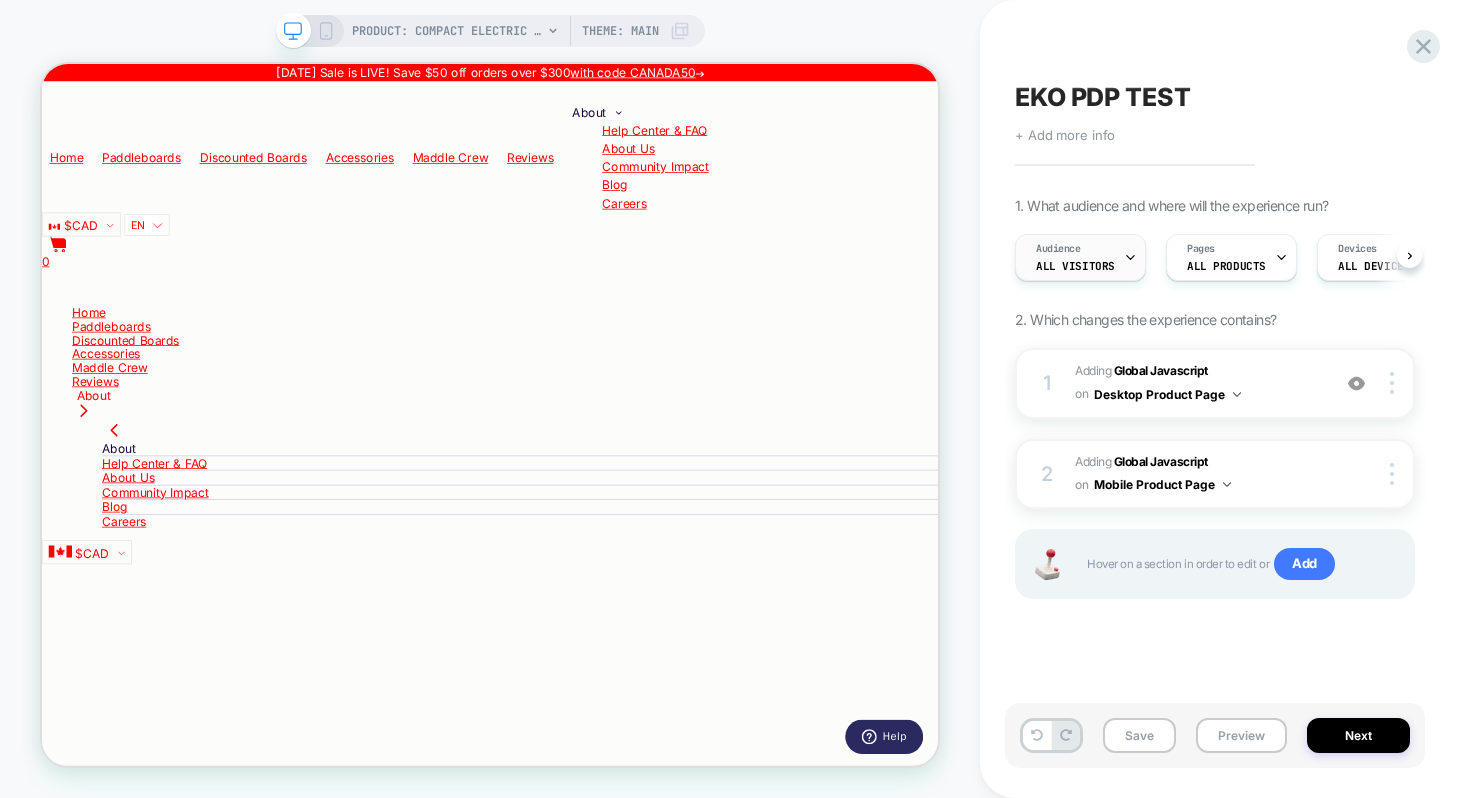 click on "All Visitors" at bounding box center (1075, 266) 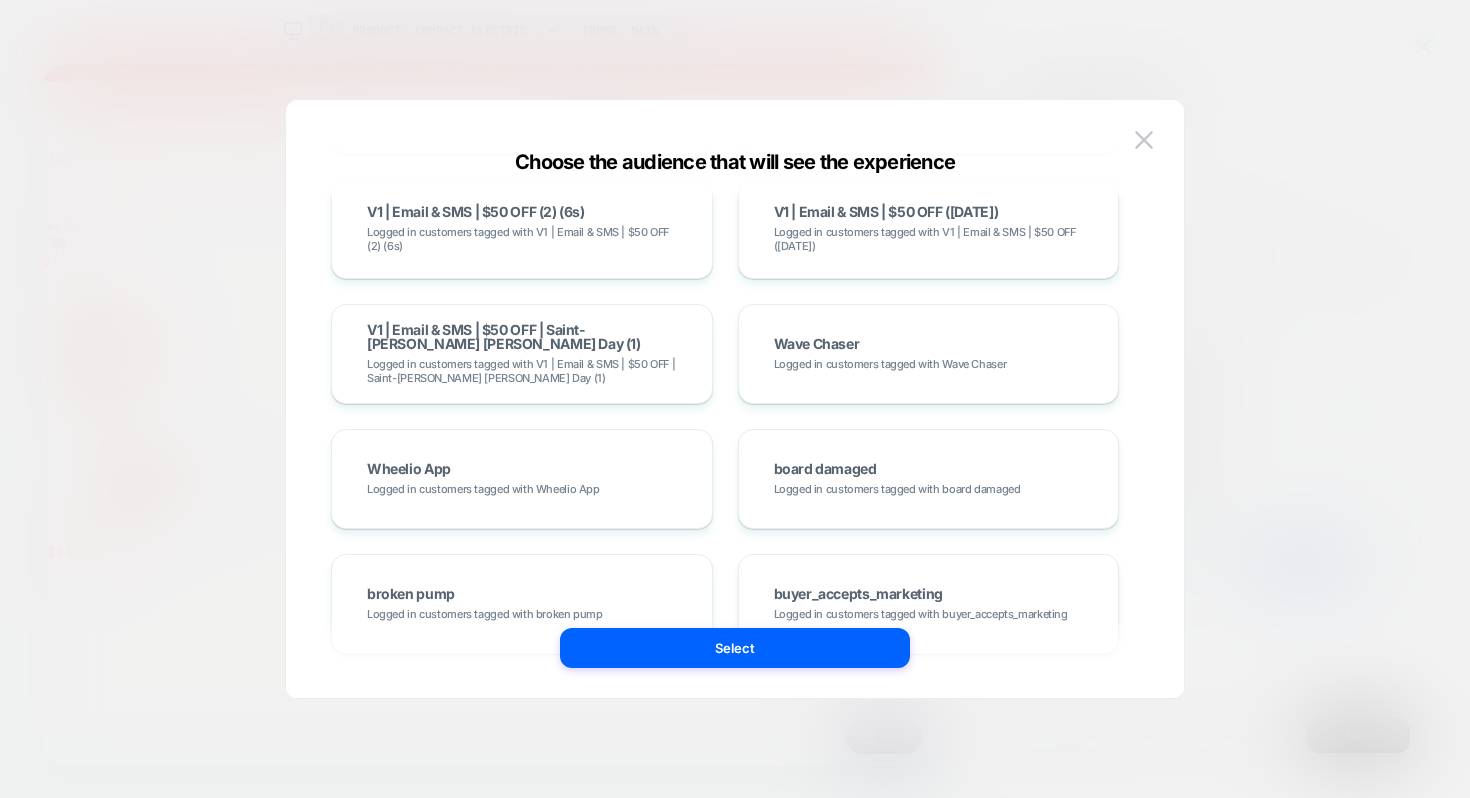 scroll, scrollTop: 2083, scrollLeft: 0, axis: vertical 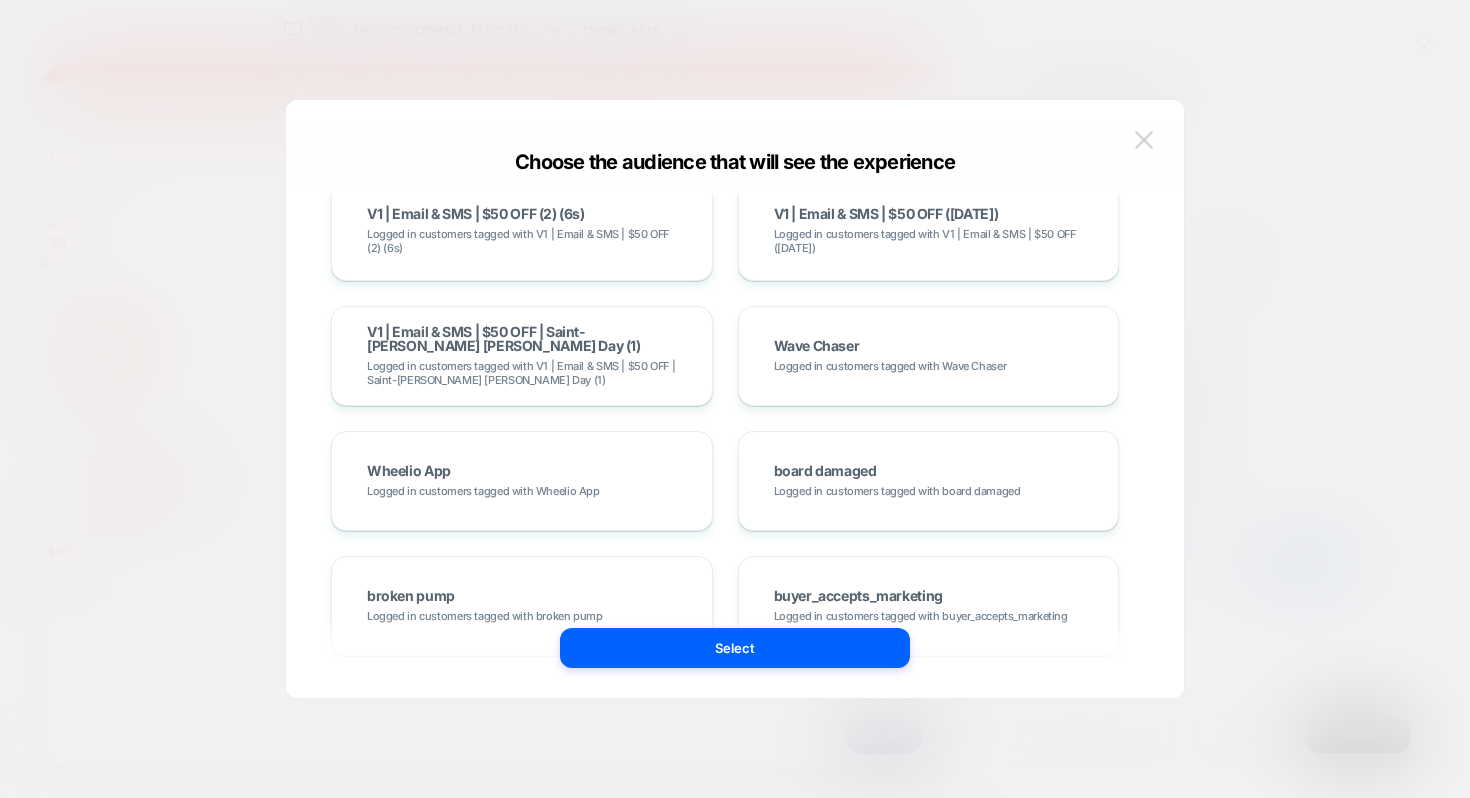 click at bounding box center (1144, 139) 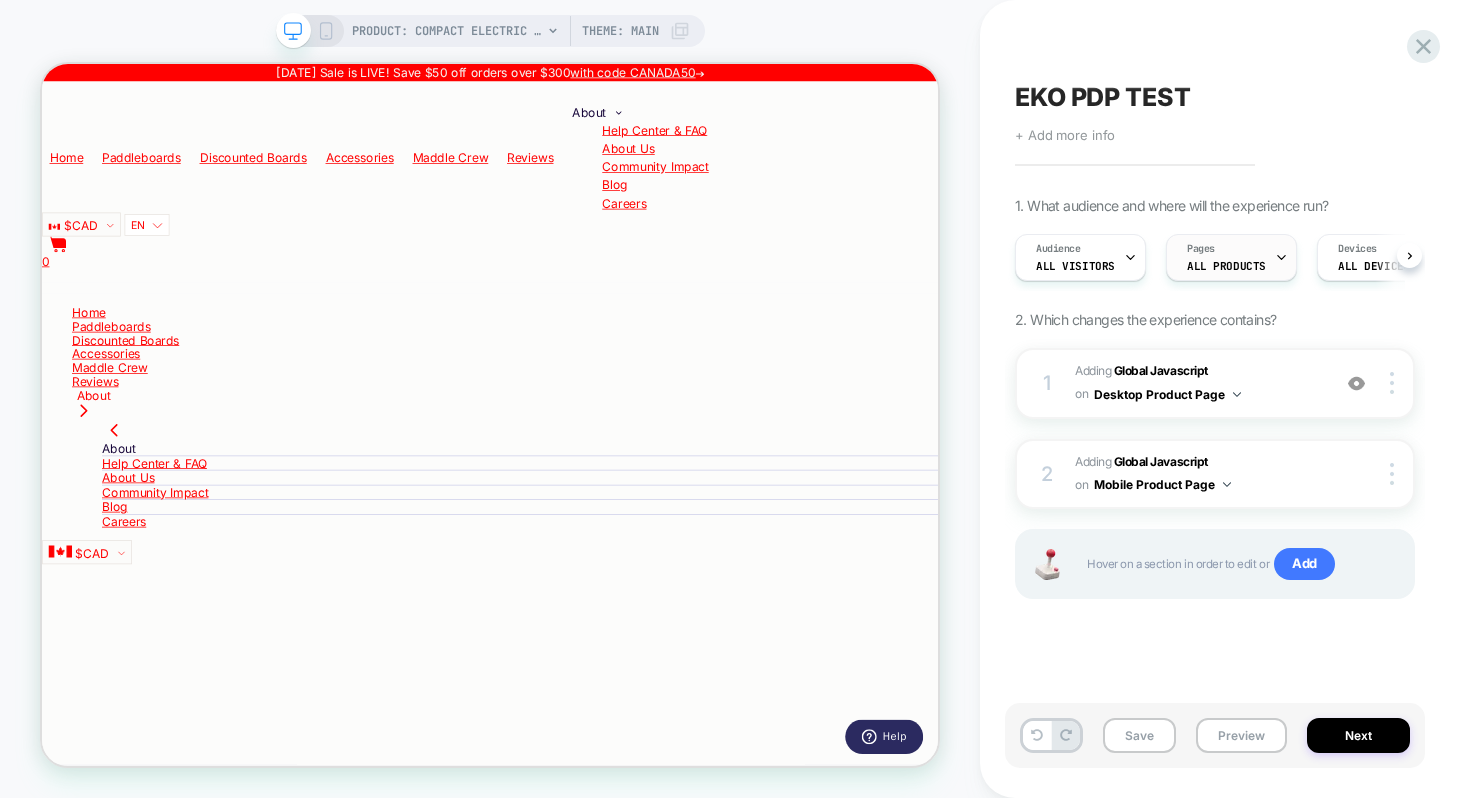 click on "Pages ALL PRODUCTS" at bounding box center (1226, 257) 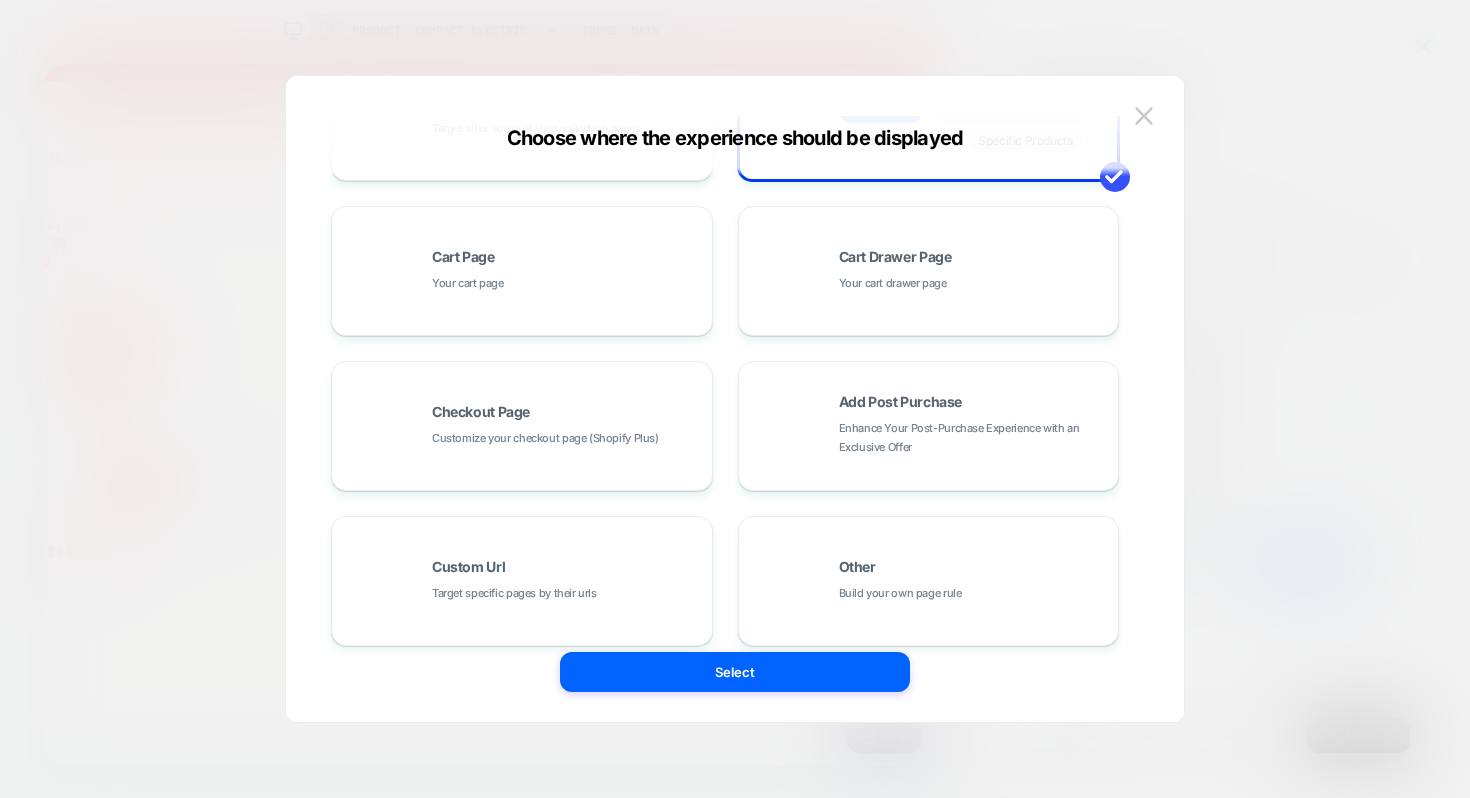 scroll, scrollTop: 304, scrollLeft: 0, axis: vertical 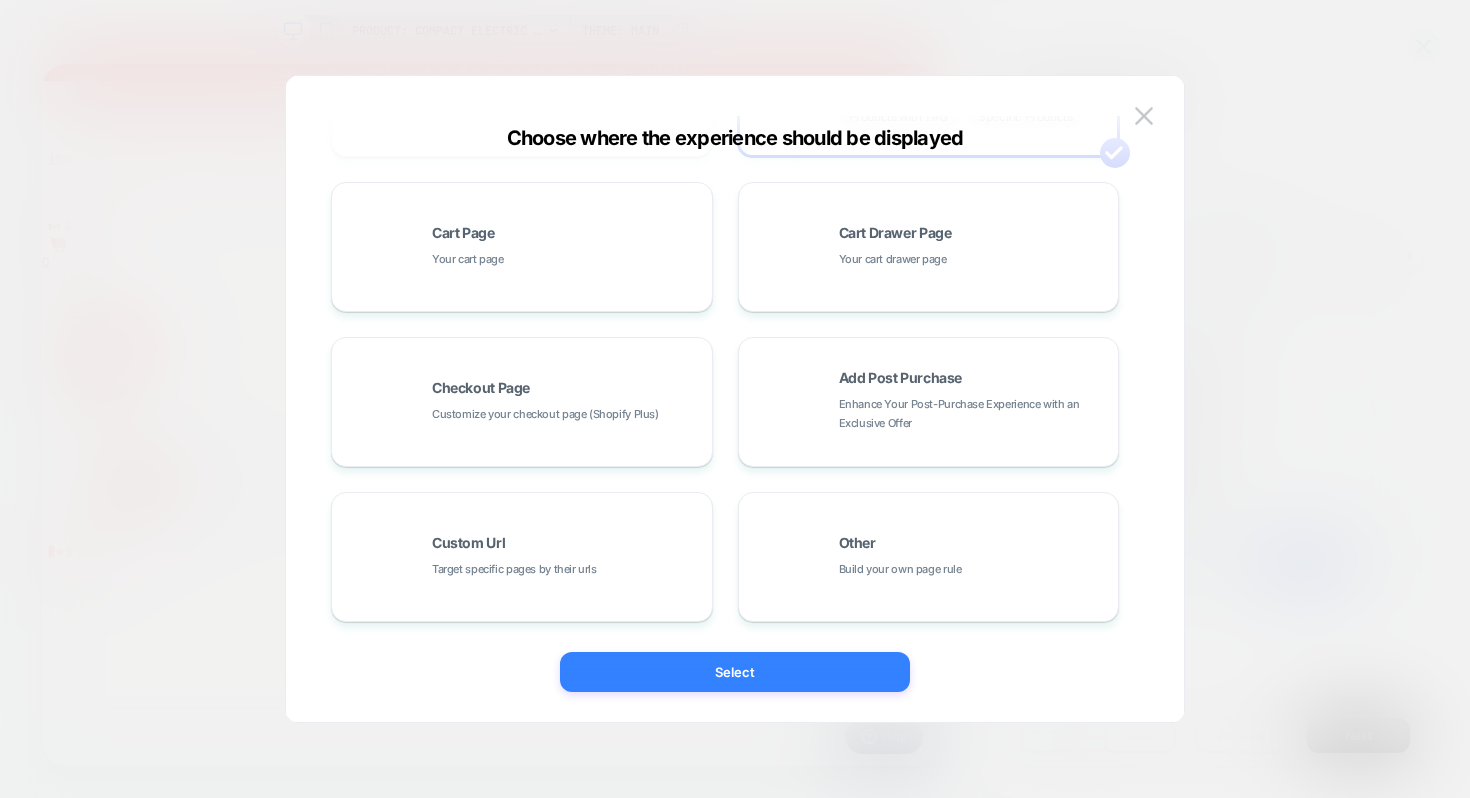 click on "Select" at bounding box center [735, 672] 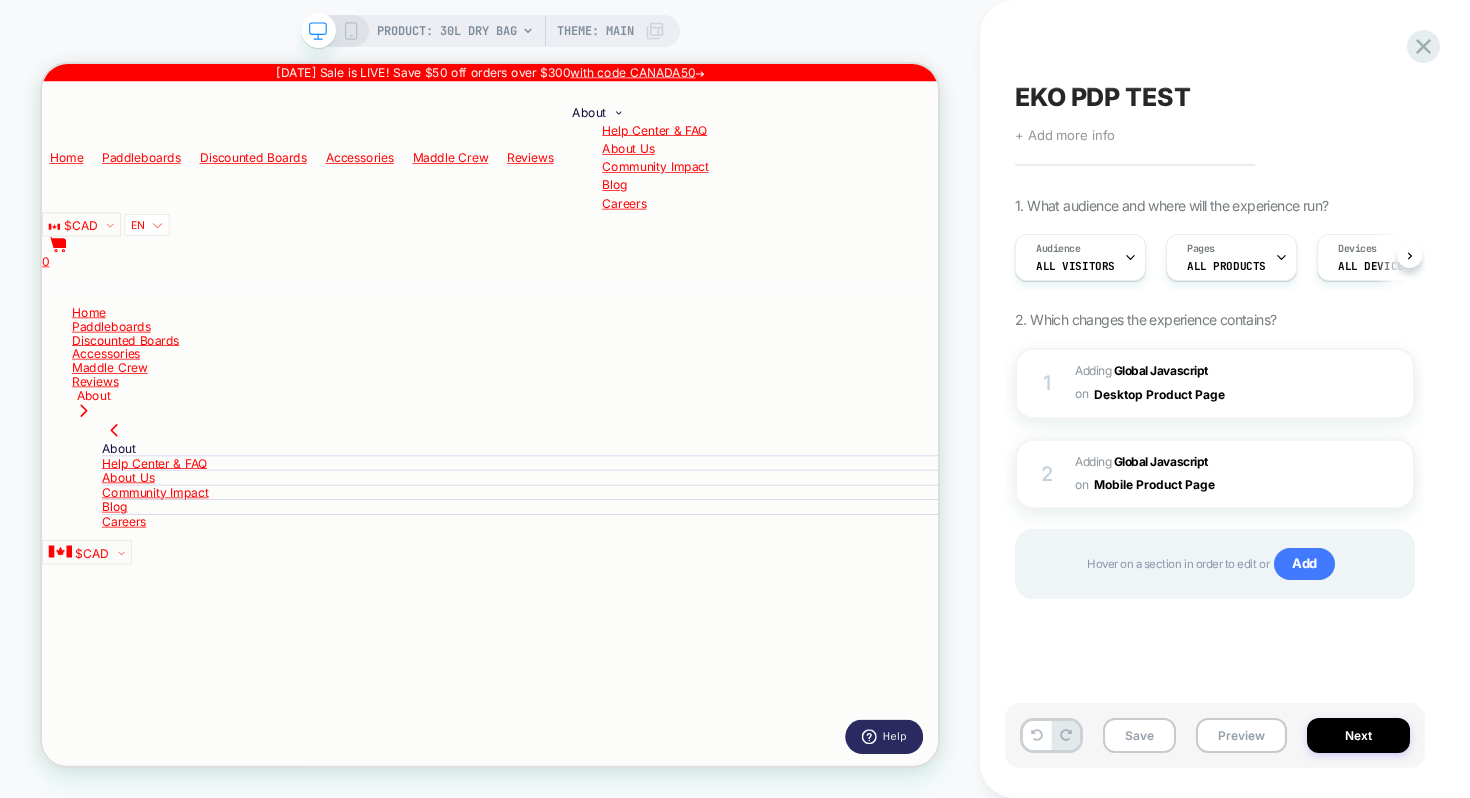 scroll, scrollTop: 0, scrollLeft: 1, axis: horizontal 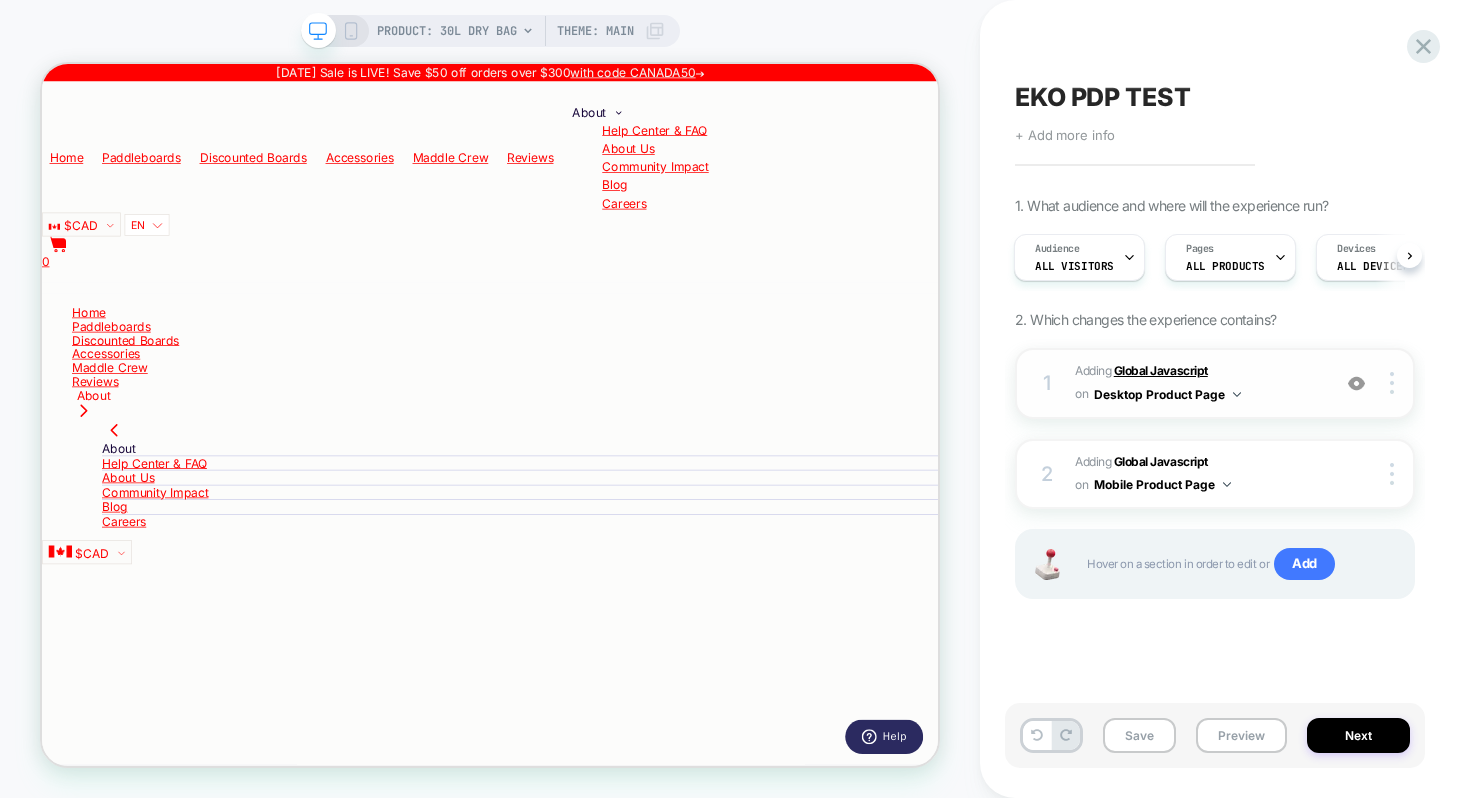 click on "Global Javascript" at bounding box center (1161, 370) 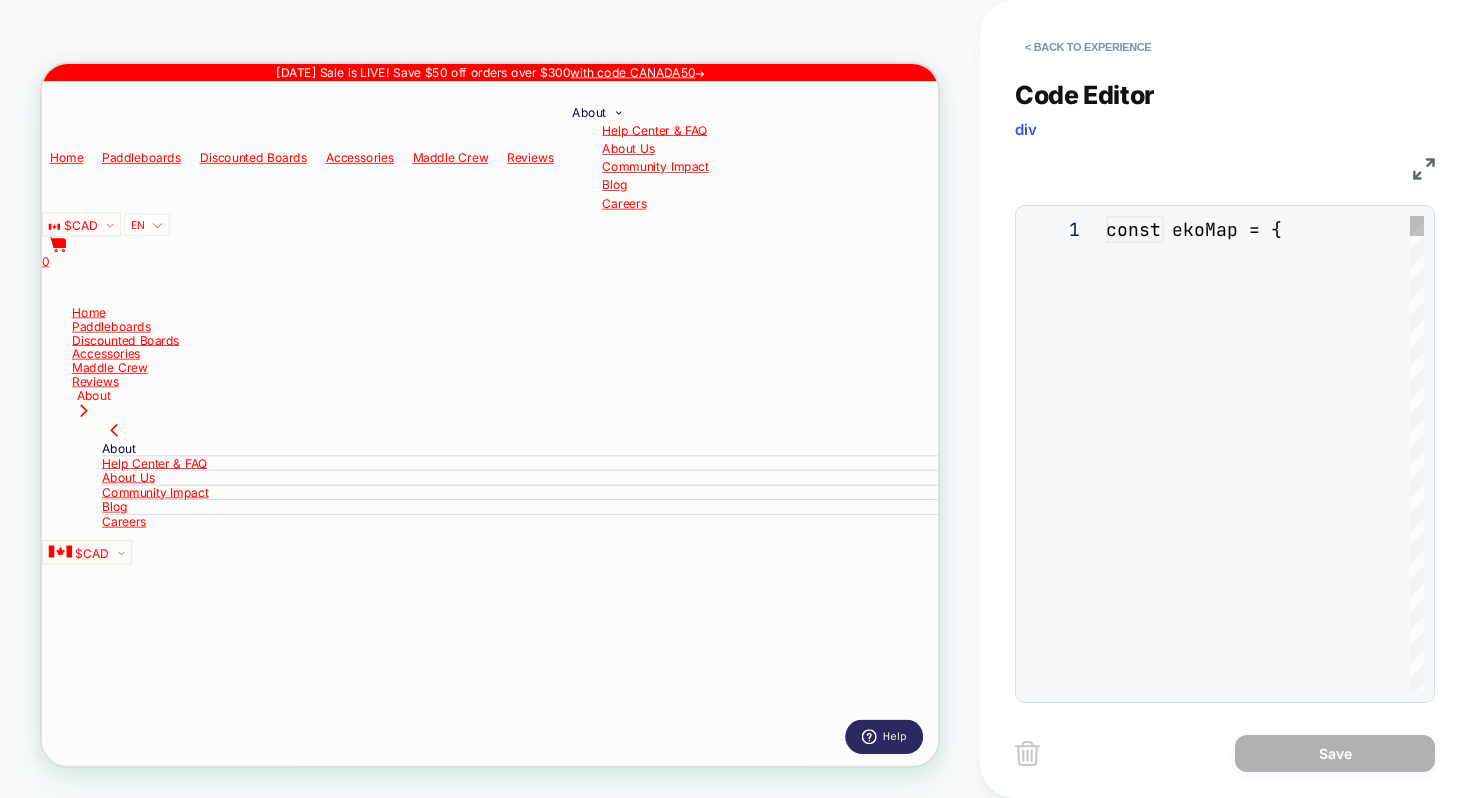 scroll, scrollTop: 243, scrollLeft: 0, axis: vertical 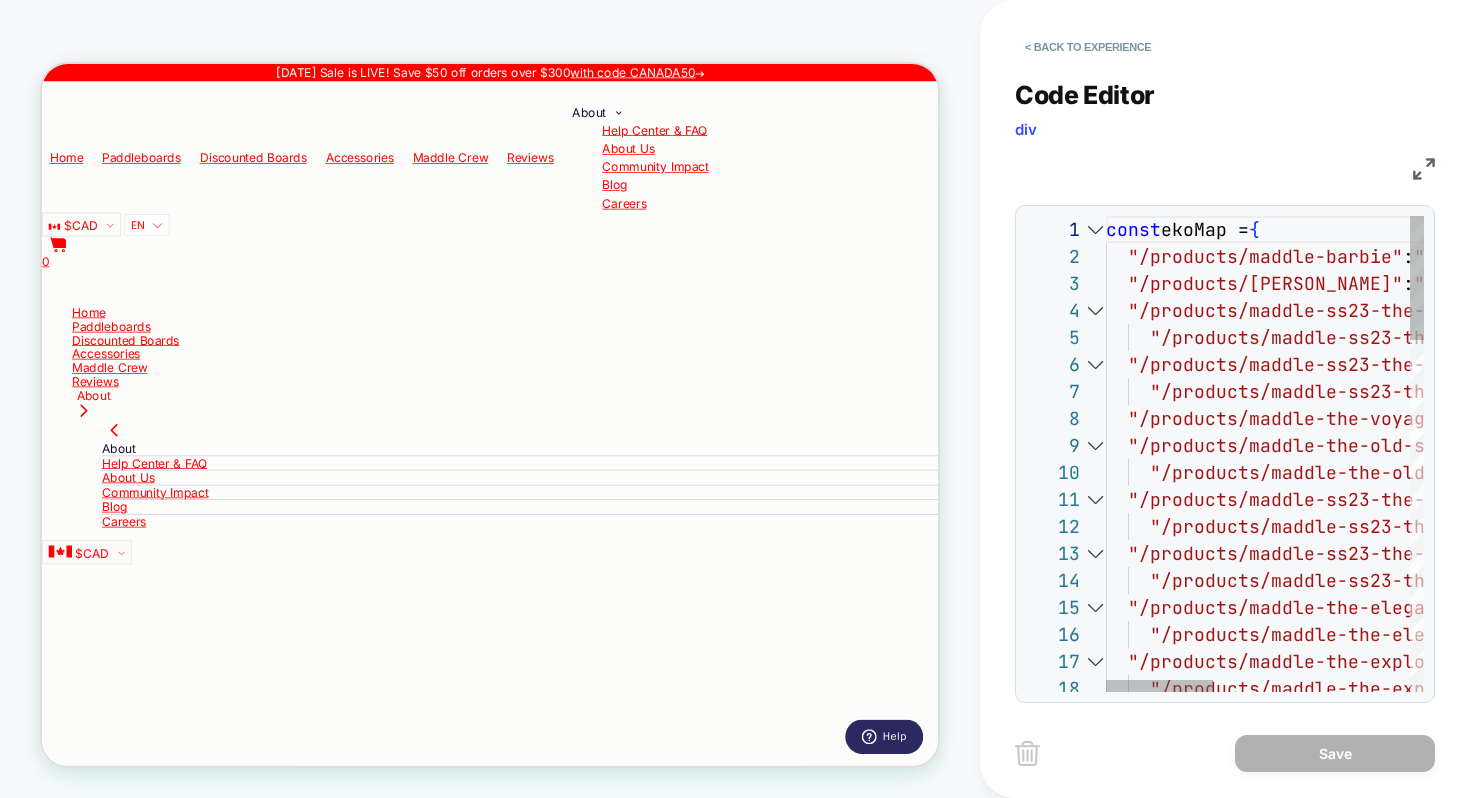 click at bounding box center (1095, 229) 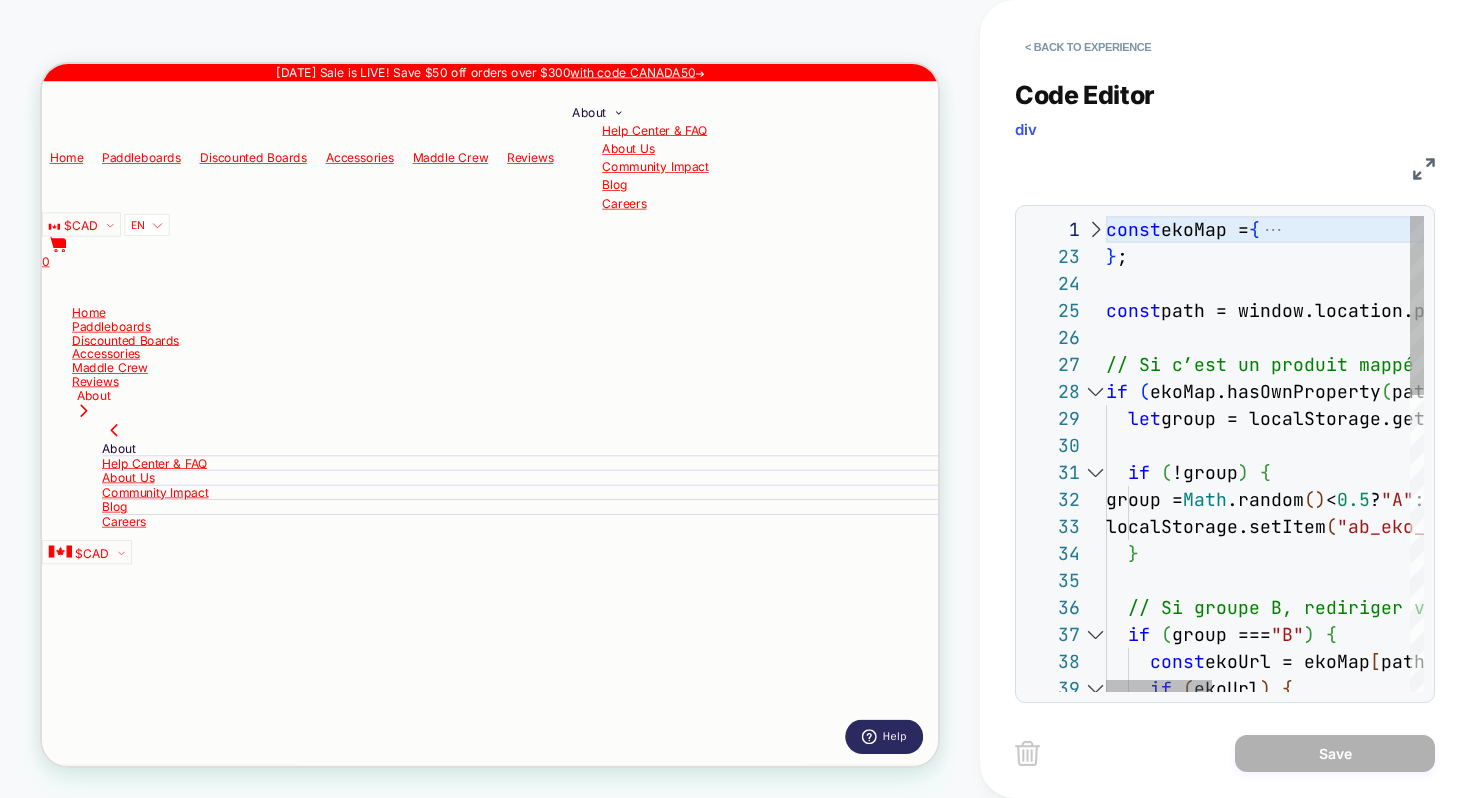scroll, scrollTop: 810, scrollLeft: 0, axis: vertical 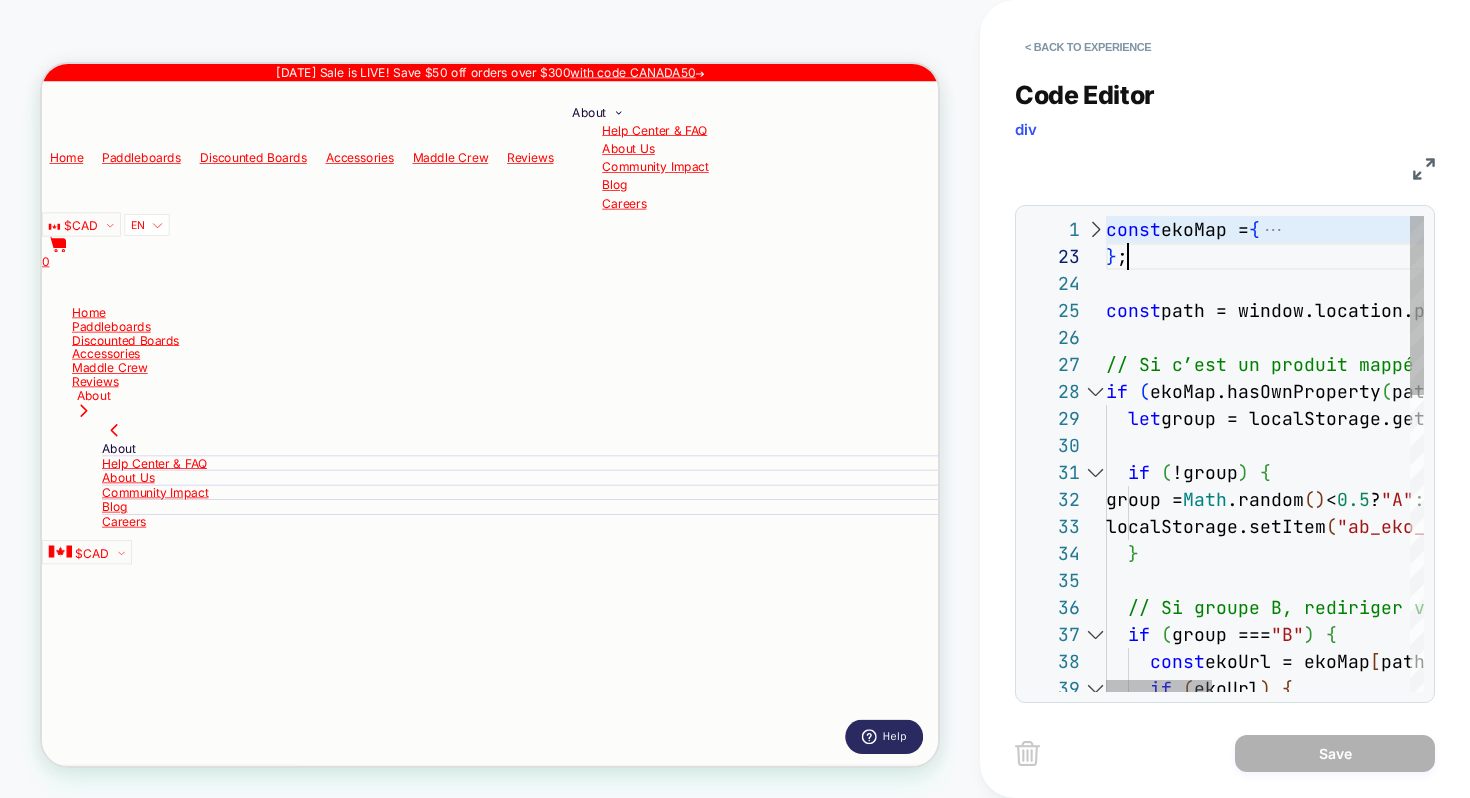 click on "const  ekoMap =  { } ; const  path = window.location.pathname; // Si c’est un produit mappé ET qu'on n’a pas déjà  ?view= if   ( ekoMap.hasOwnProperty ( path )  && !window.location.search.includes ( "view=" ) )   {    let  group = localStorage.getItem ( "ab_eko_test_group" ) ;    if   ( !group )   {     group =  Math .random ( )  <  0.5  ?  "A"  :  "B" ;     localStorage.setItem ( "ab_eko_test_group" , group ) ;    }    // Si groupe B, rediriger vers version EKO    if   ( group ===  "B" )   {      const  ekoUrl = ekoMap [ path ] ;      if   ( ekoUrl )   {" at bounding box center [1561, 845] 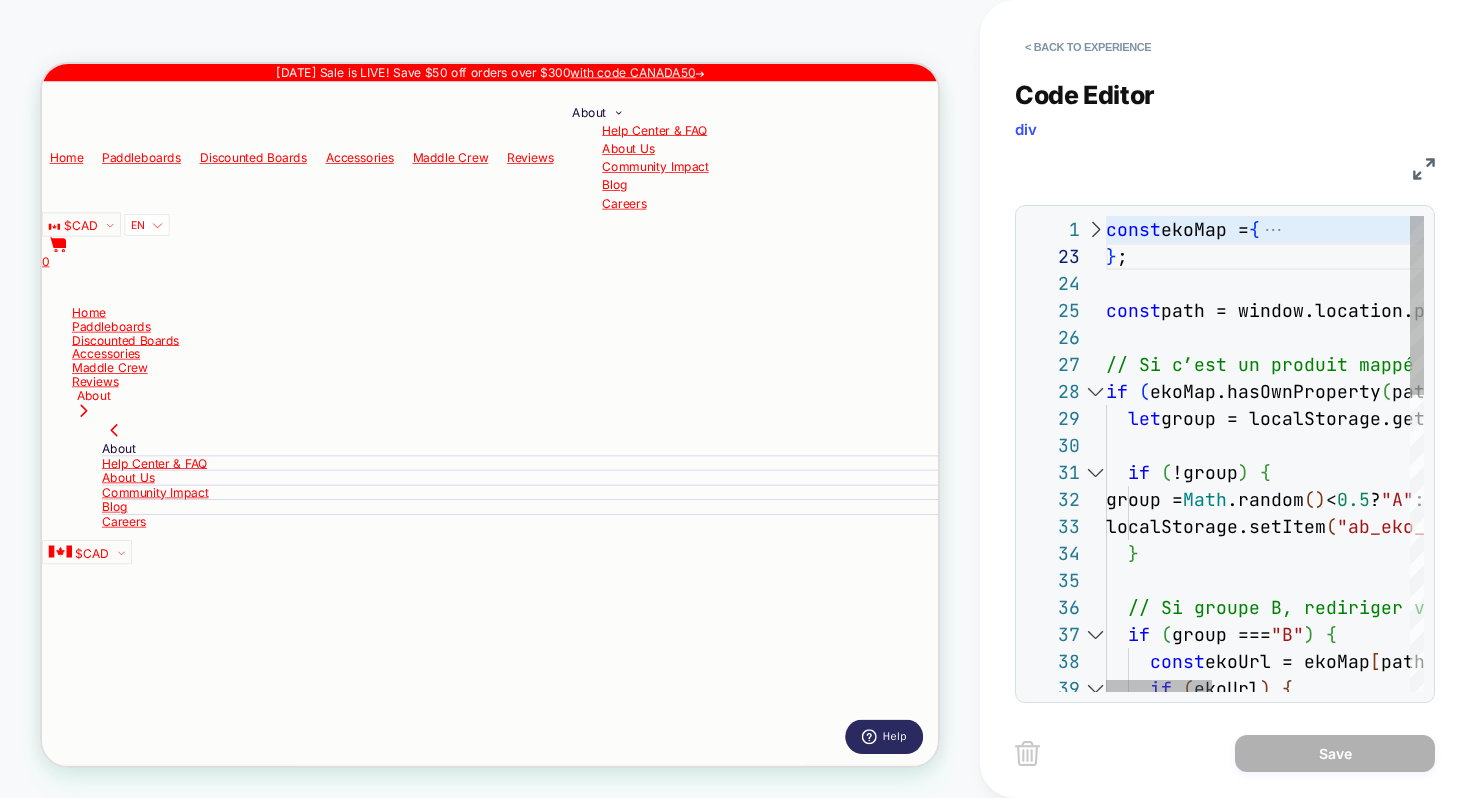 scroll, scrollTop: 0, scrollLeft: 11, axis: horizontal 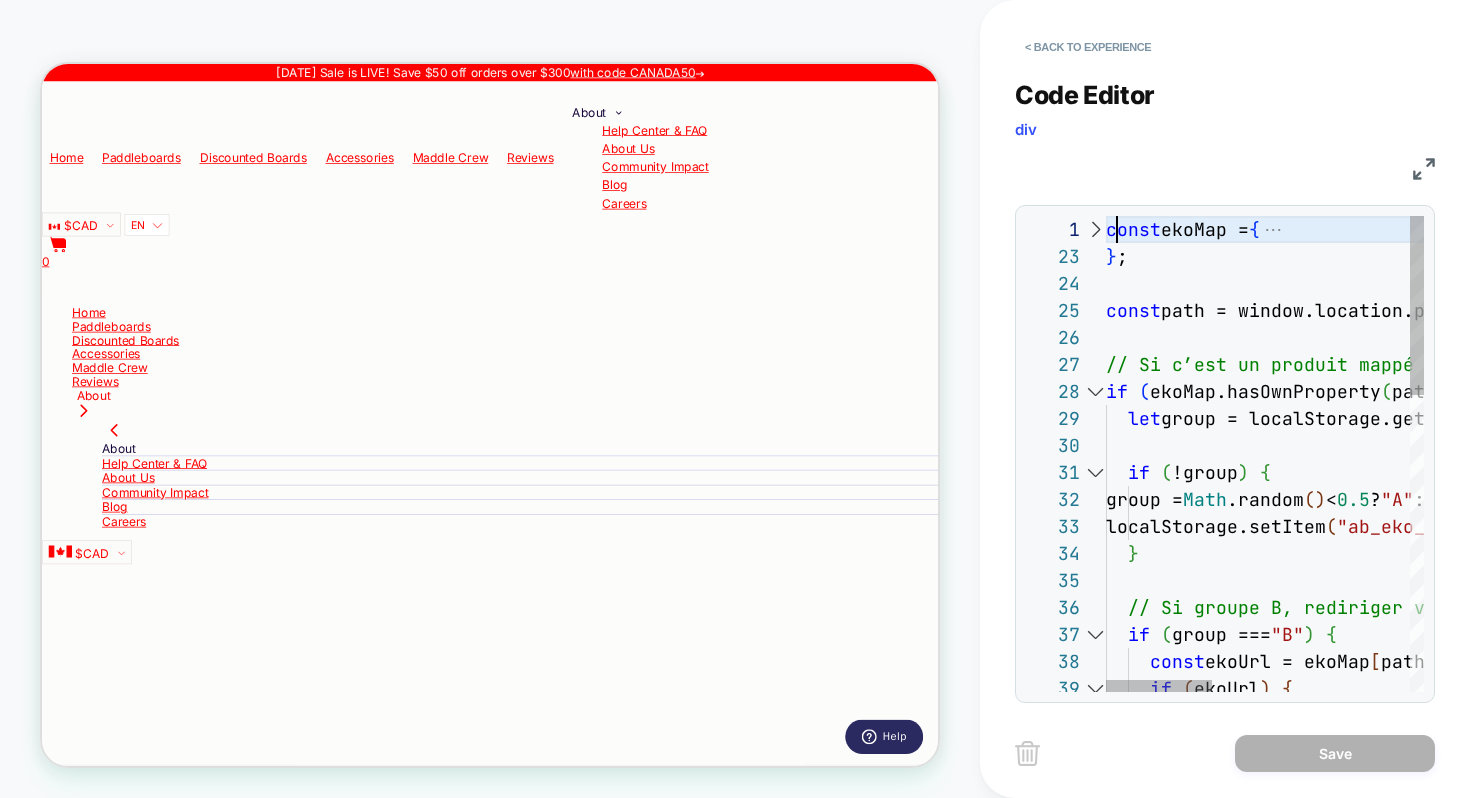 click on "const  ekoMap =  { } ; const  path = window.location.pathname; // Si c’est un produit mappé ET qu'on n’a pas déjà  ?view= if   ( ekoMap.hasOwnProperty ( path )  && !window.location.search.includes ( "view=" ) )   {    let  group = localStorage.getItem ( "ab_eko_test_group" ) ;    if   ( !group )   {     group =  Math .random ( )  <  0.5  ?  "A"  :  "B" ;     localStorage.setItem ( "ab_eko_test_group" , group ) ;    }    // Si groupe B, rediriger vers version EKO    if   ( group ===  "B" )   {      const  ekoUrl = ekoMap [ path ] ;      if   ( ekoUrl )   {" at bounding box center [1561, 845] 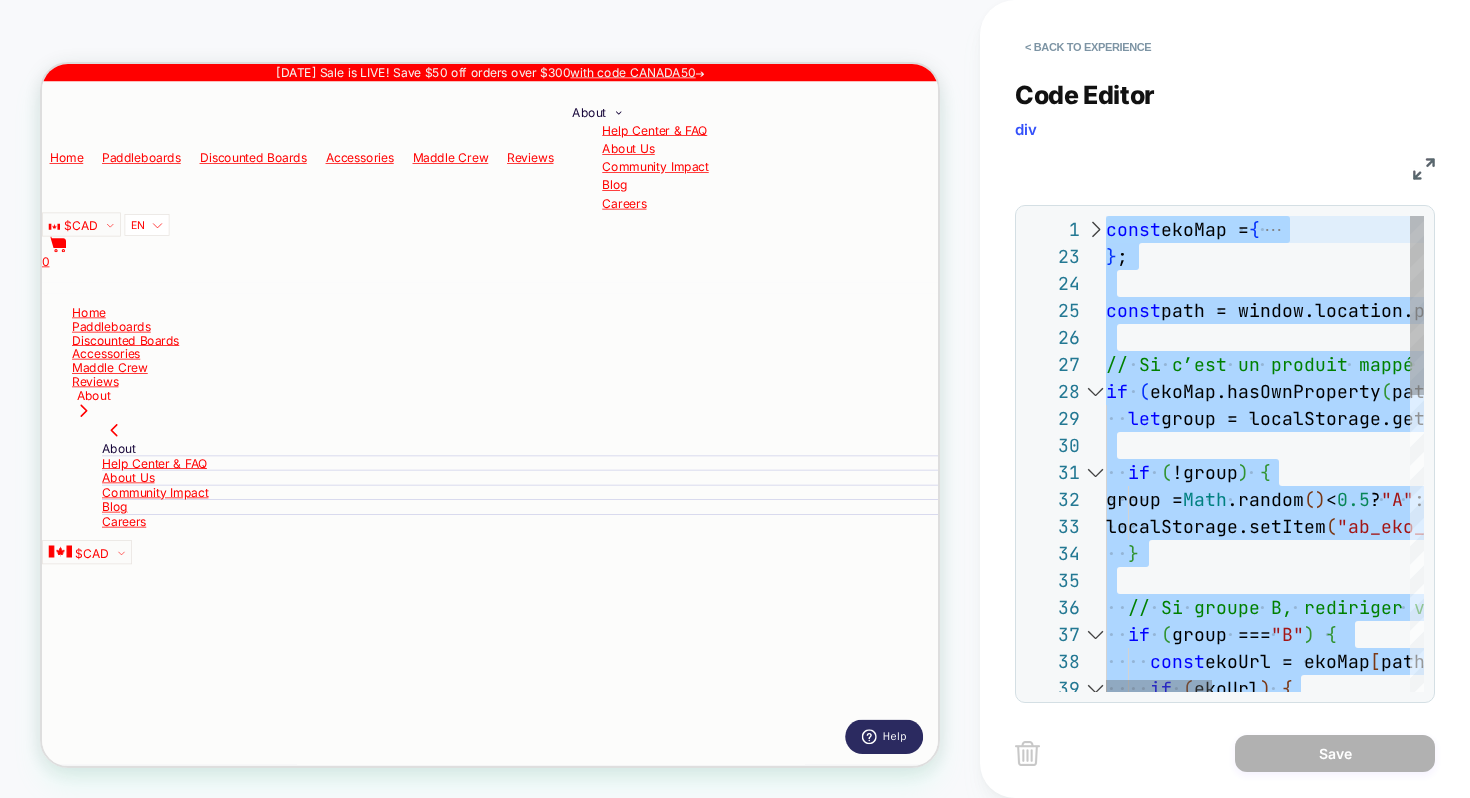 scroll, scrollTop: 0, scrollLeft: 0, axis: both 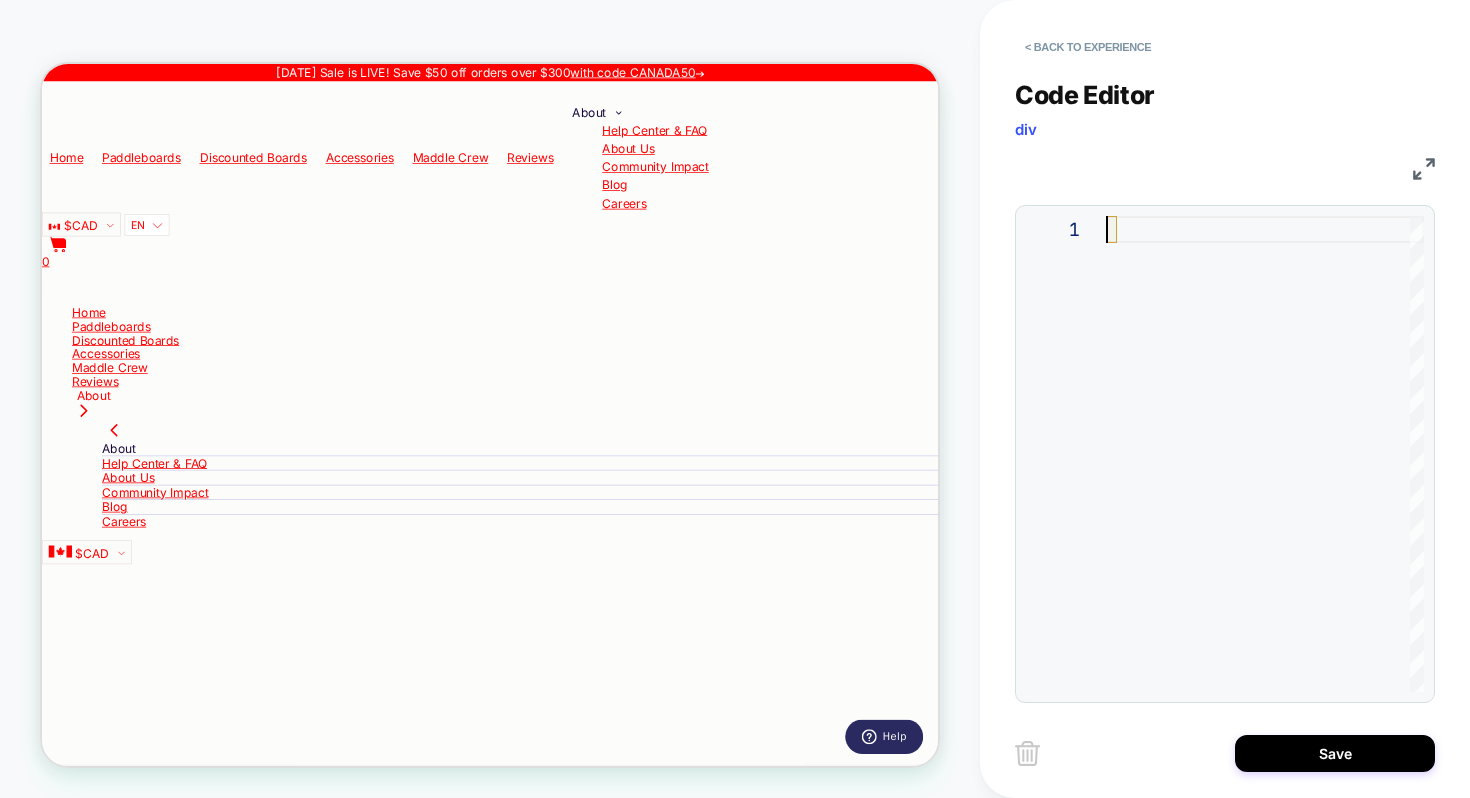 type on "**********" 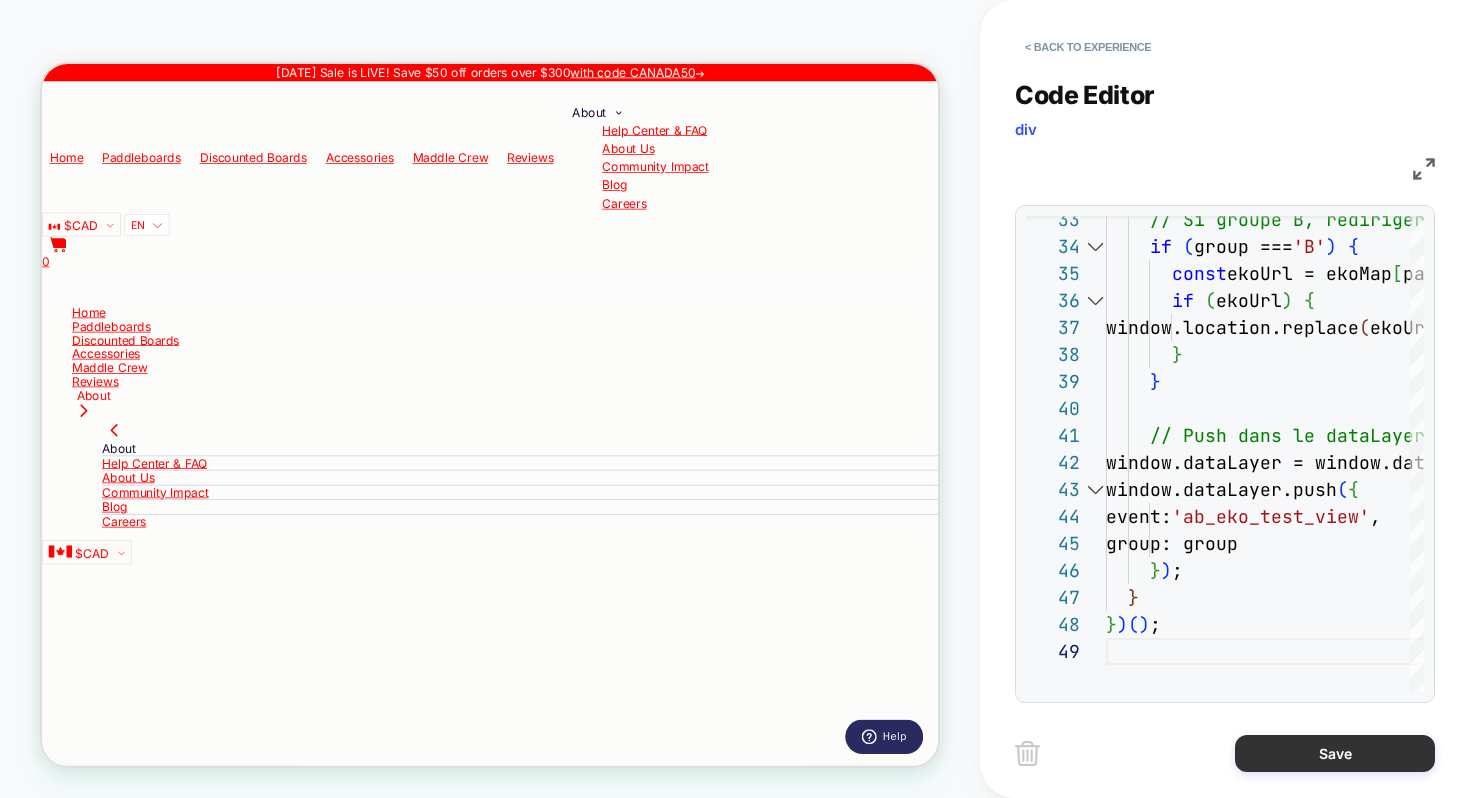 click on "Save" at bounding box center [1335, 753] 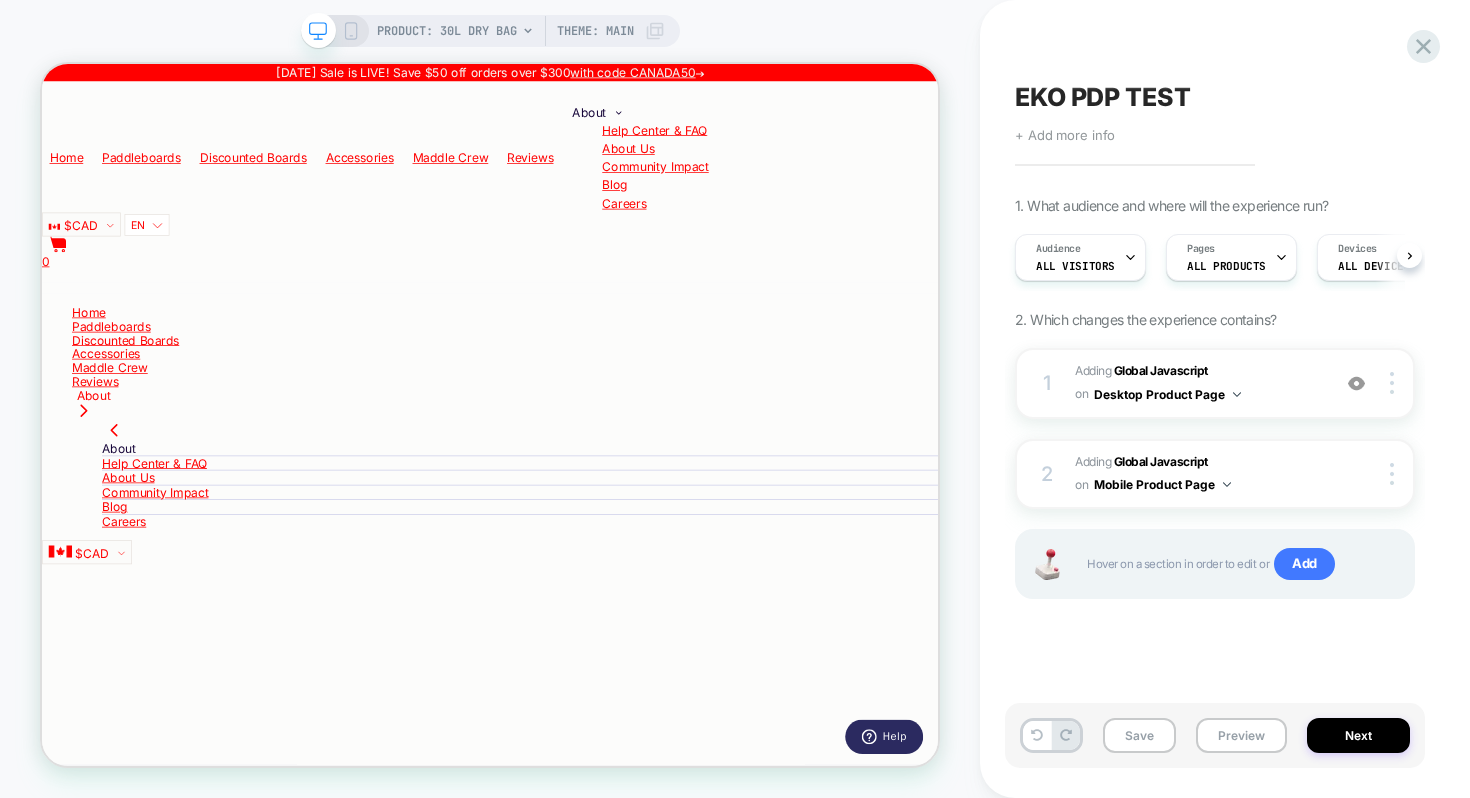 scroll, scrollTop: 0, scrollLeft: 1, axis: horizontal 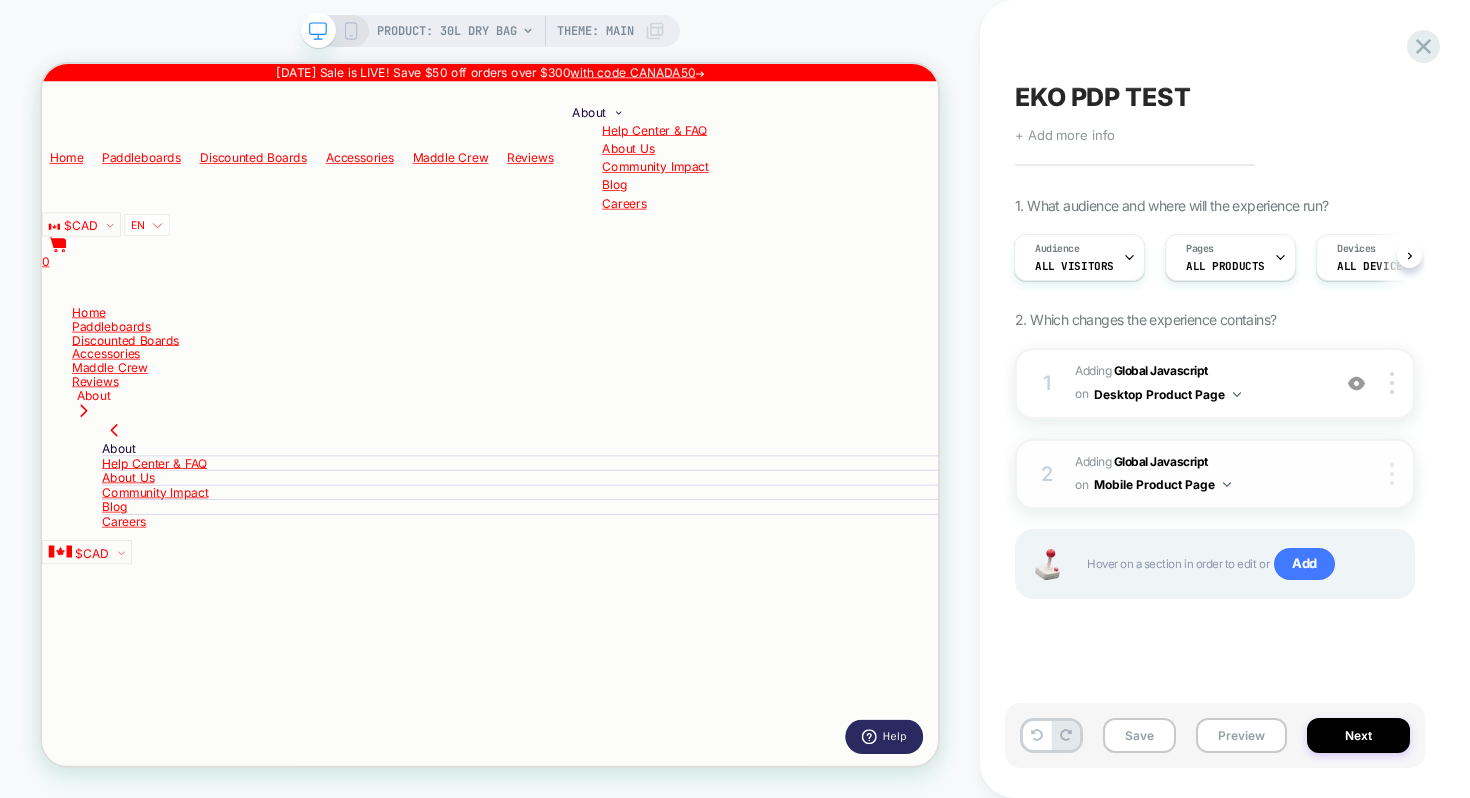 click at bounding box center (1395, 474) 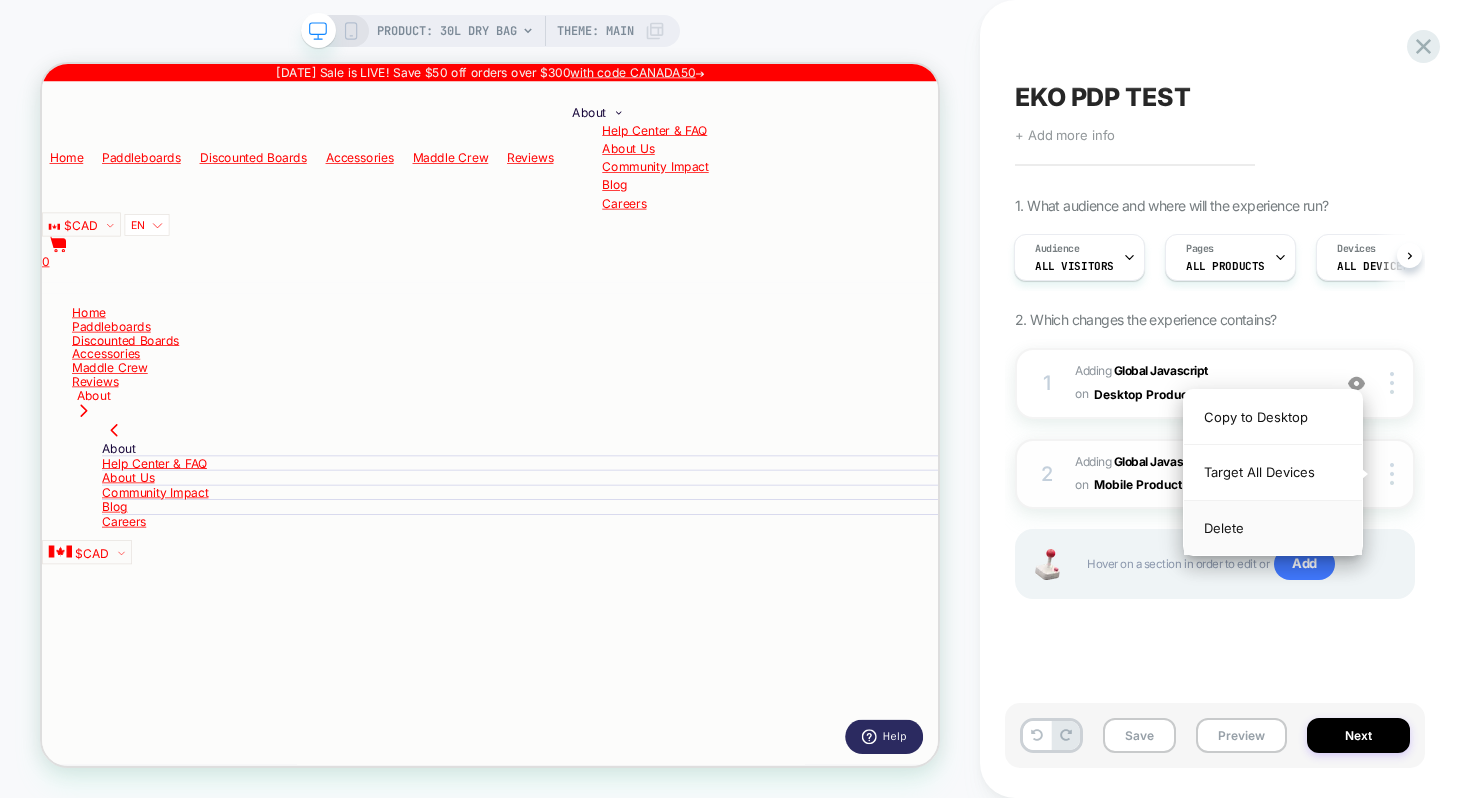 click on "Delete" at bounding box center (1273, 528) 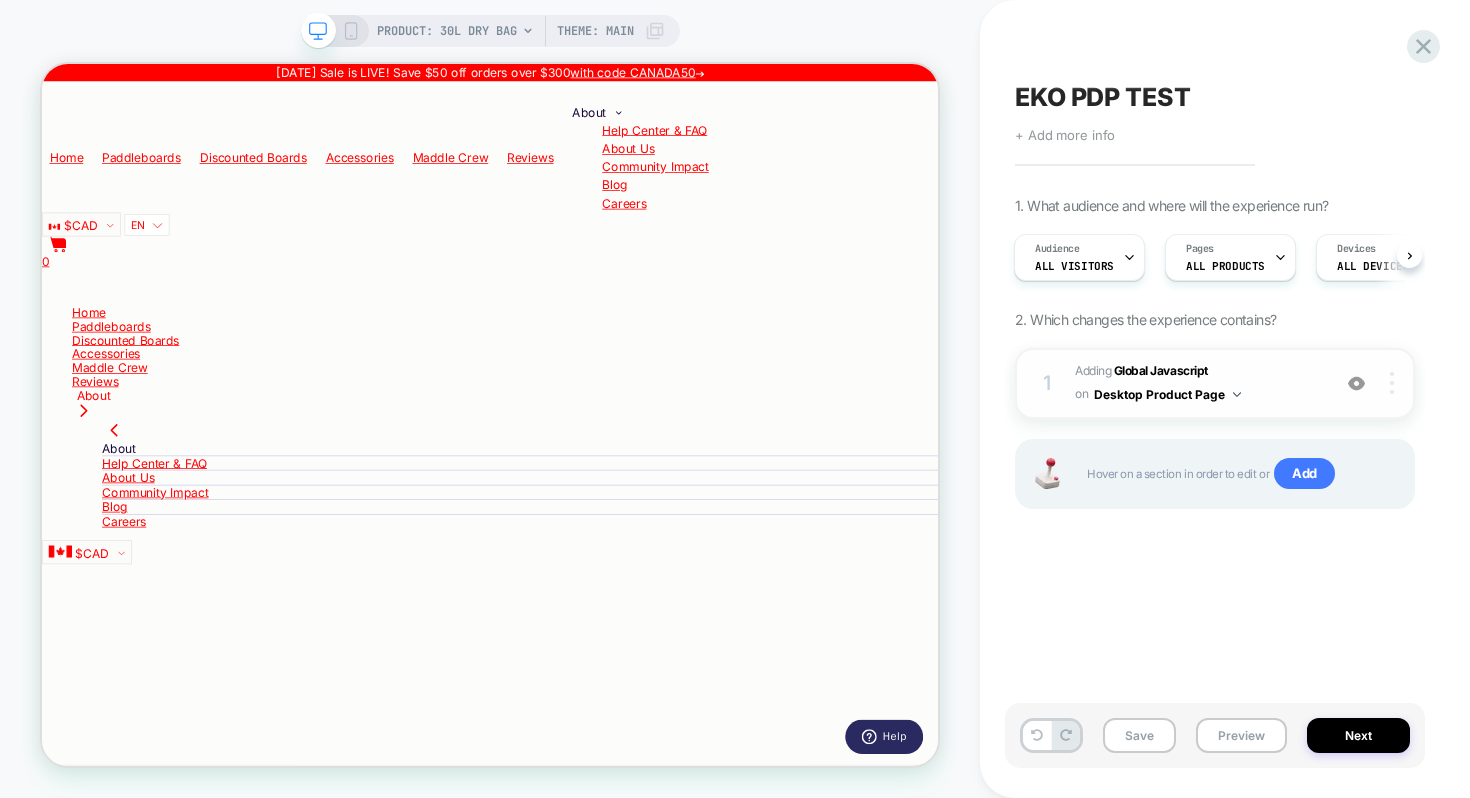 click at bounding box center [1392, 383] 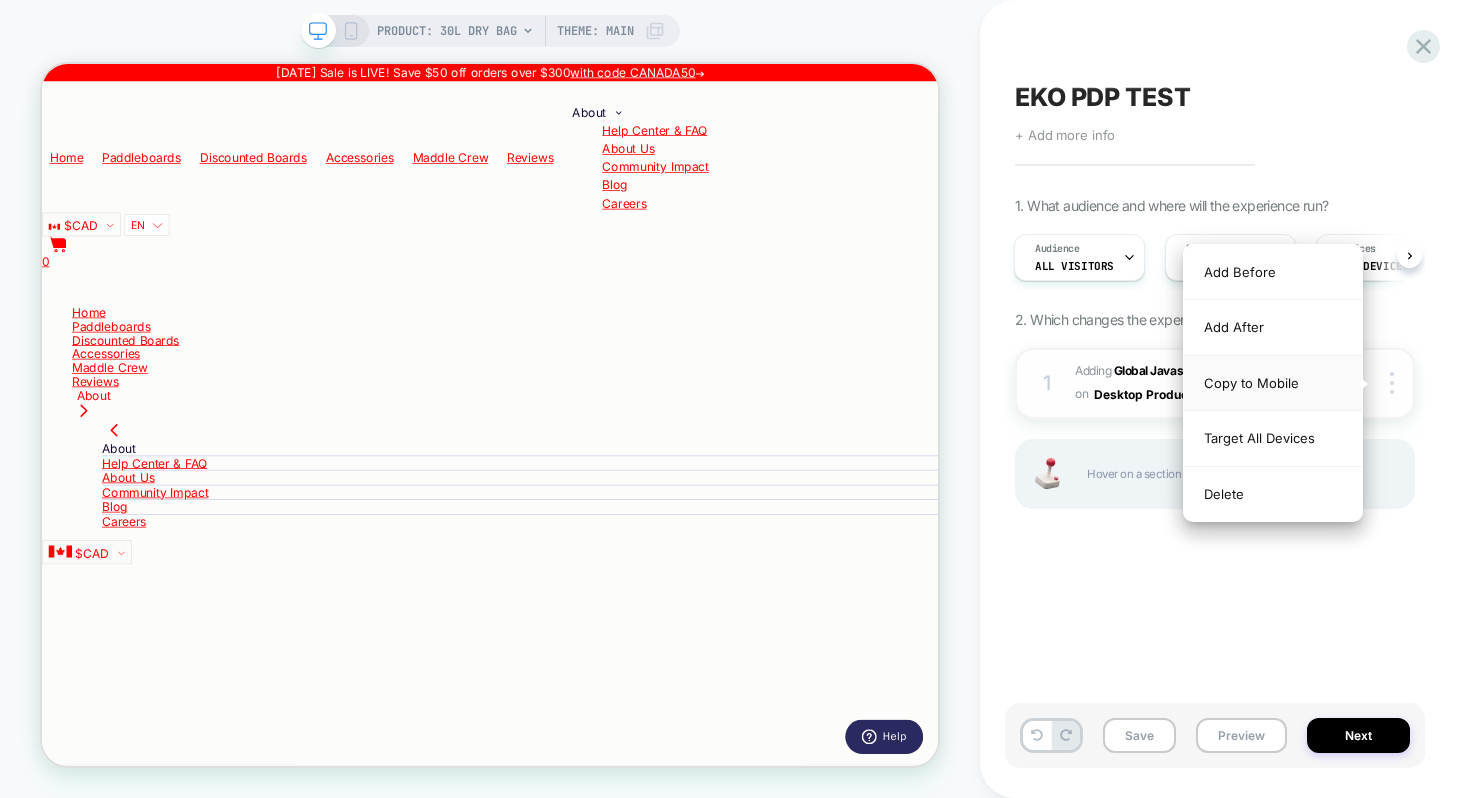 click on "Copy to   Mobile" at bounding box center (1273, 383) 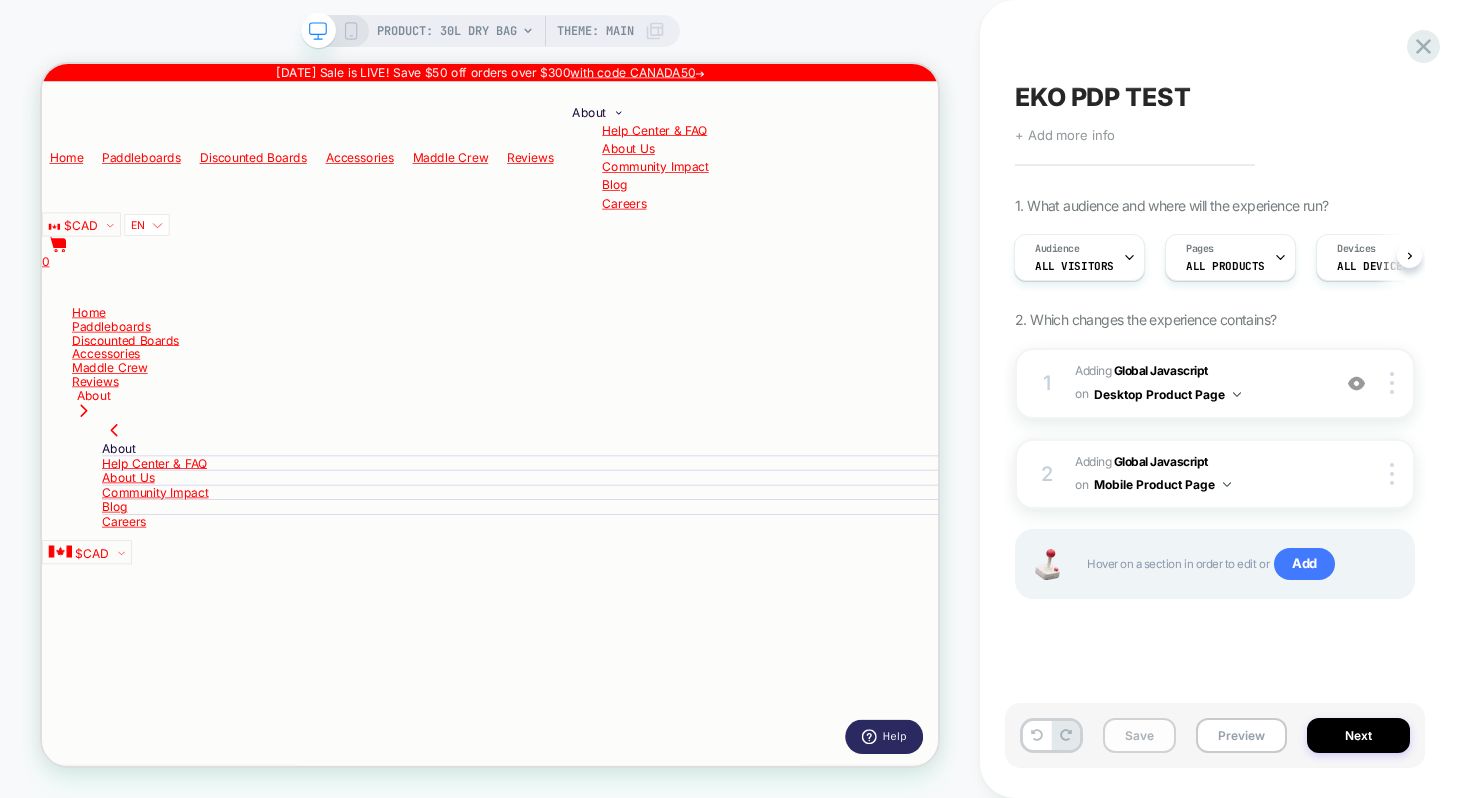 click on "Save" at bounding box center (1139, 735) 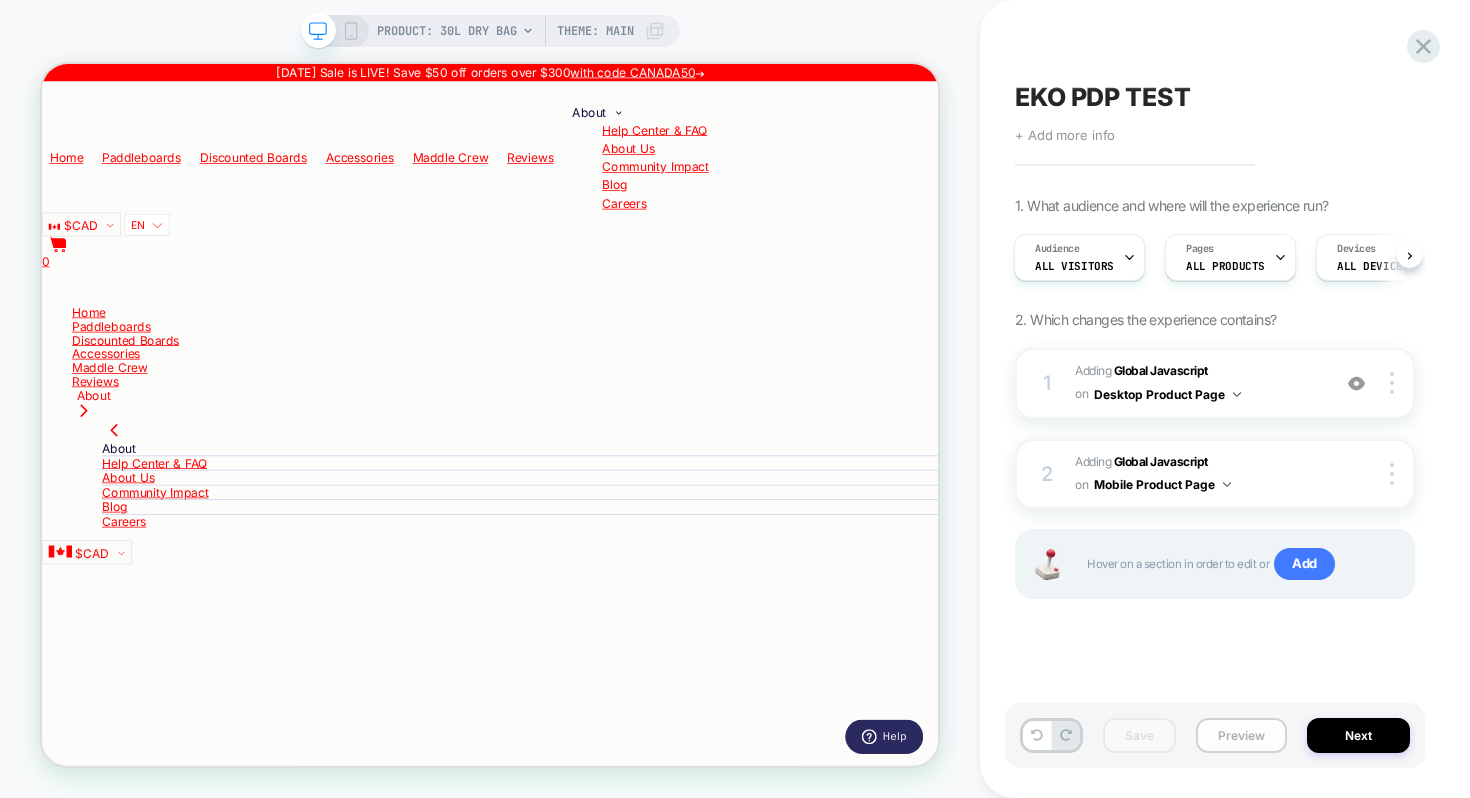 click on "Preview" at bounding box center (1241, 735) 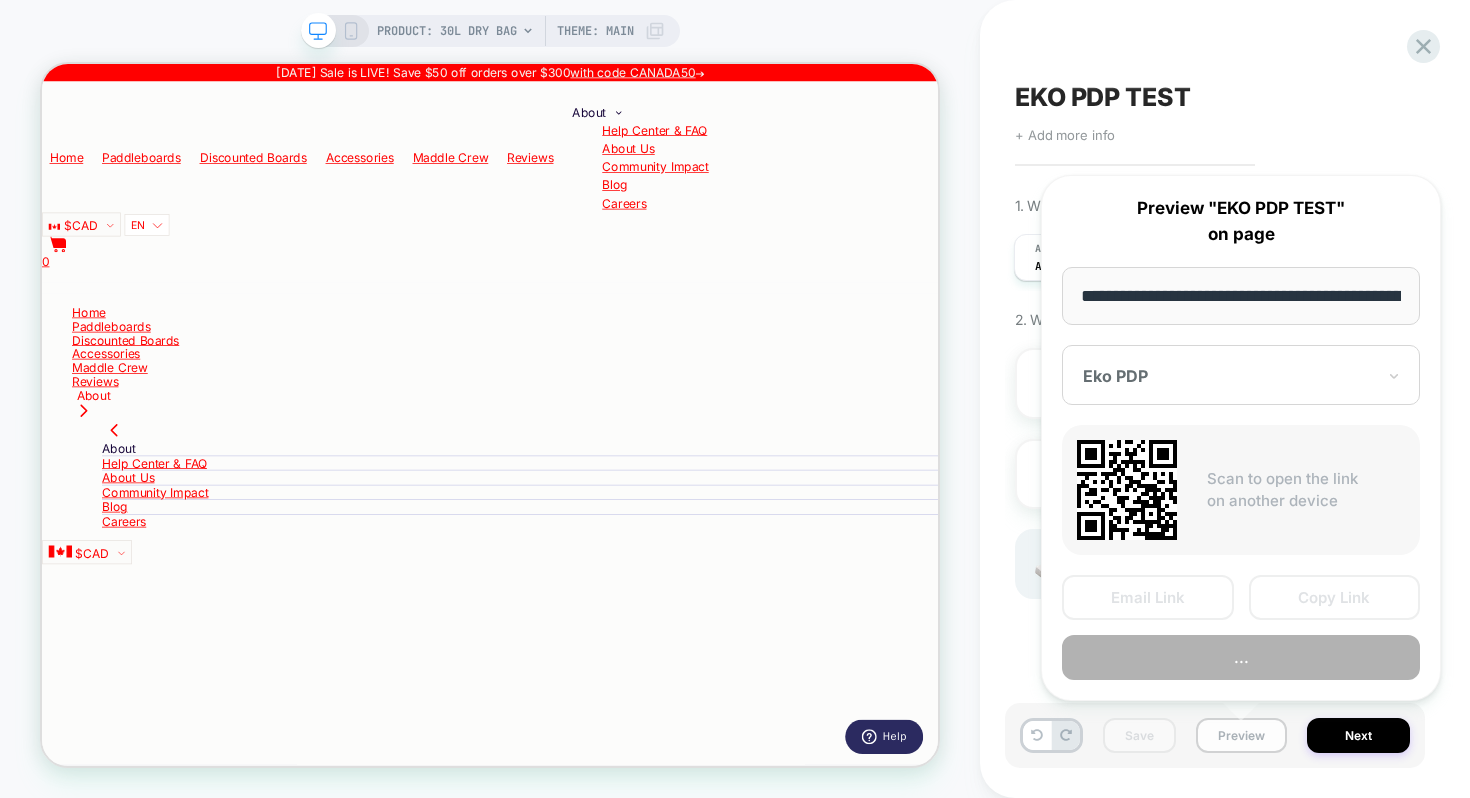 scroll, scrollTop: 0, scrollLeft: 208, axis: horizontal 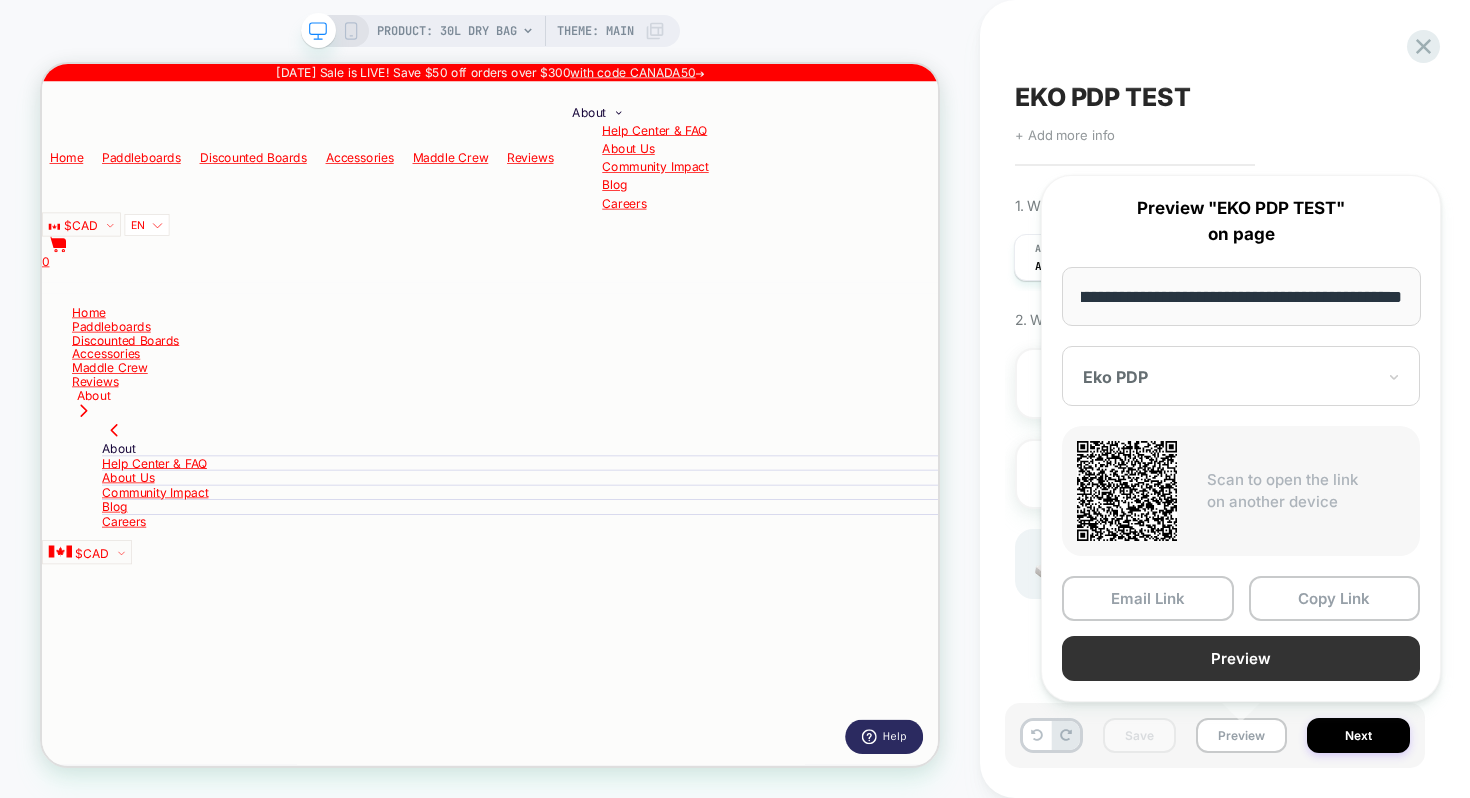 click on "Preview" at bounding box center [1241, 658] 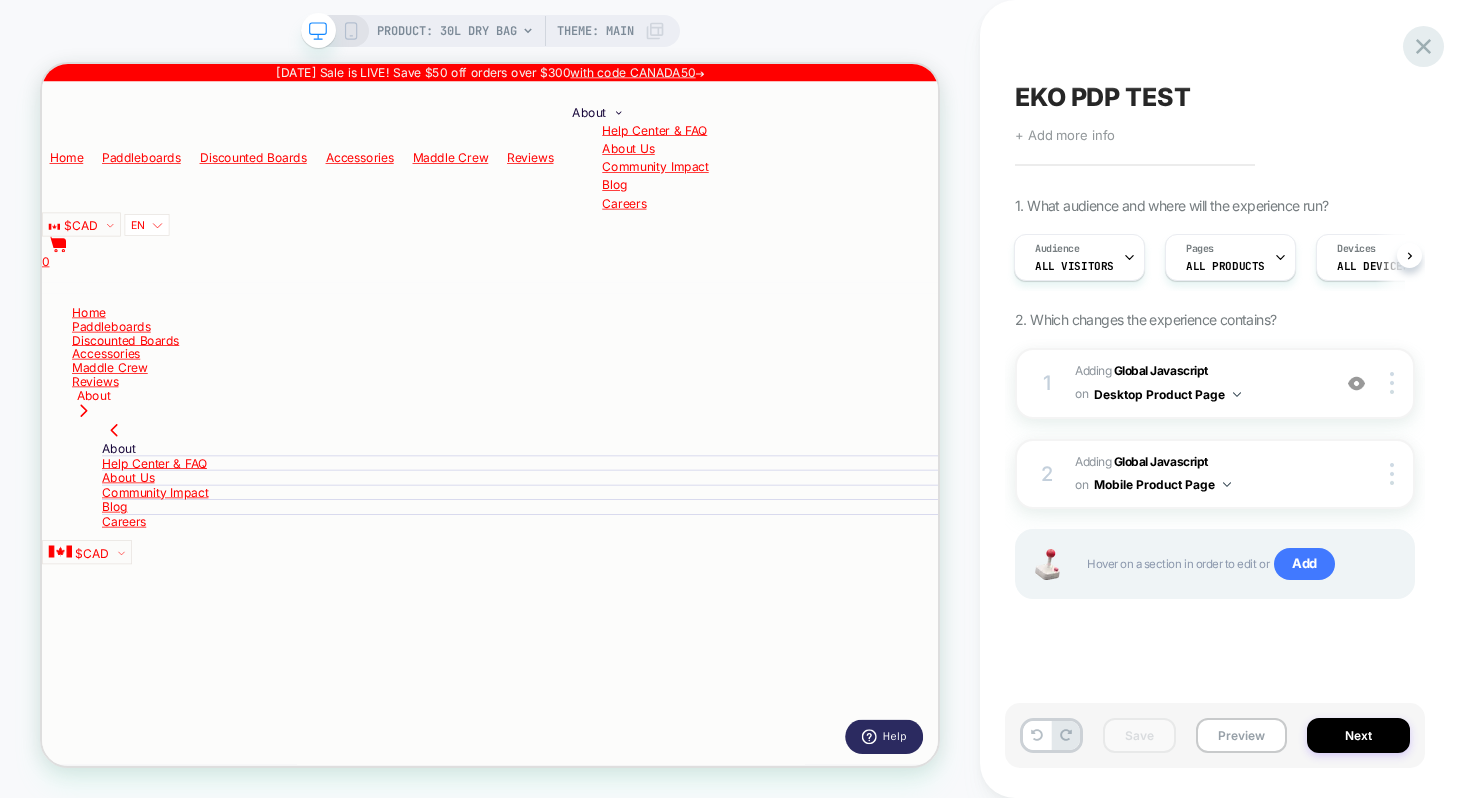 click 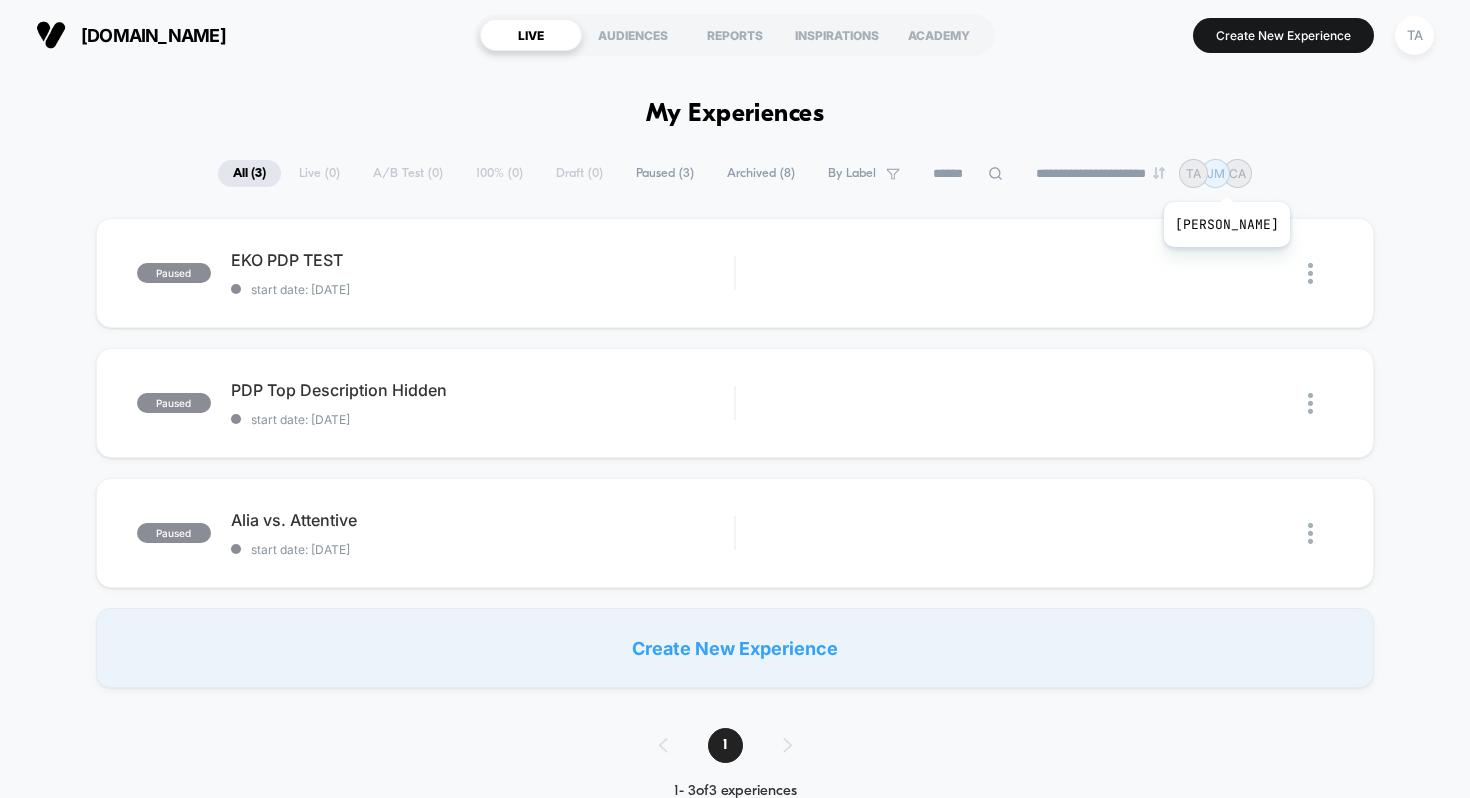 click on "JM" at bounding box center (1216, 173) 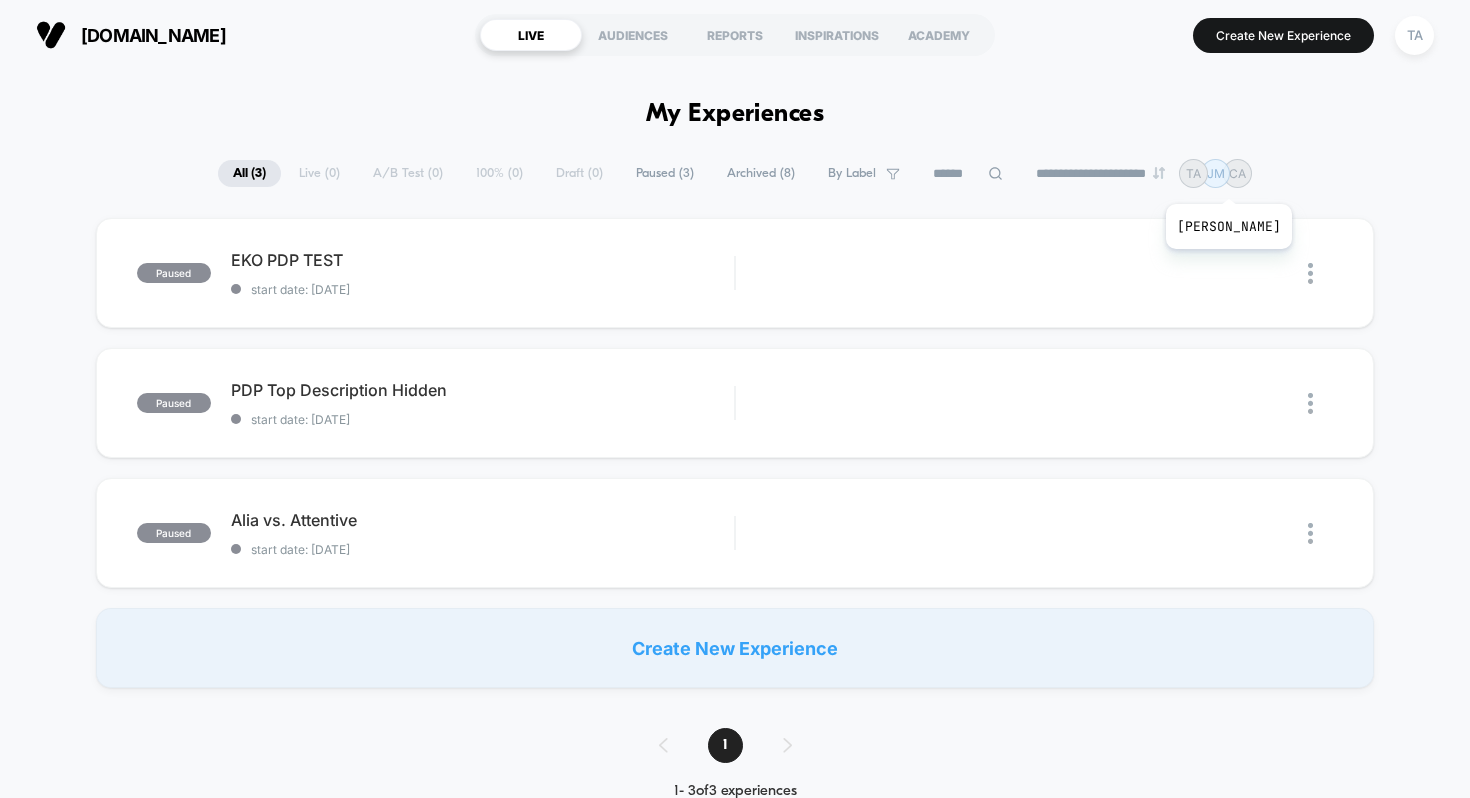 click on "JM" at bounding box center [1216, 173] 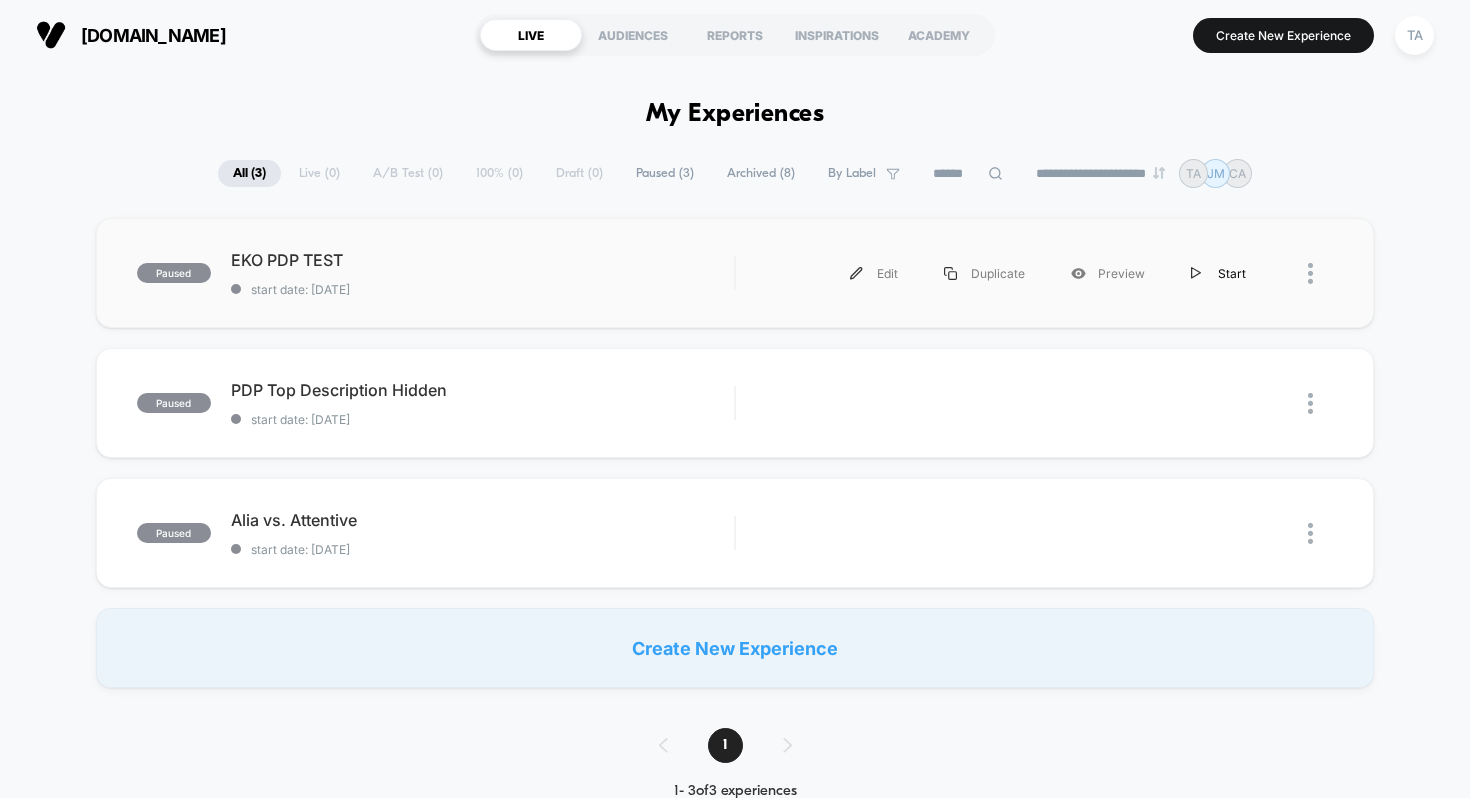 click on "Start" at bounding box center [1218, 273] 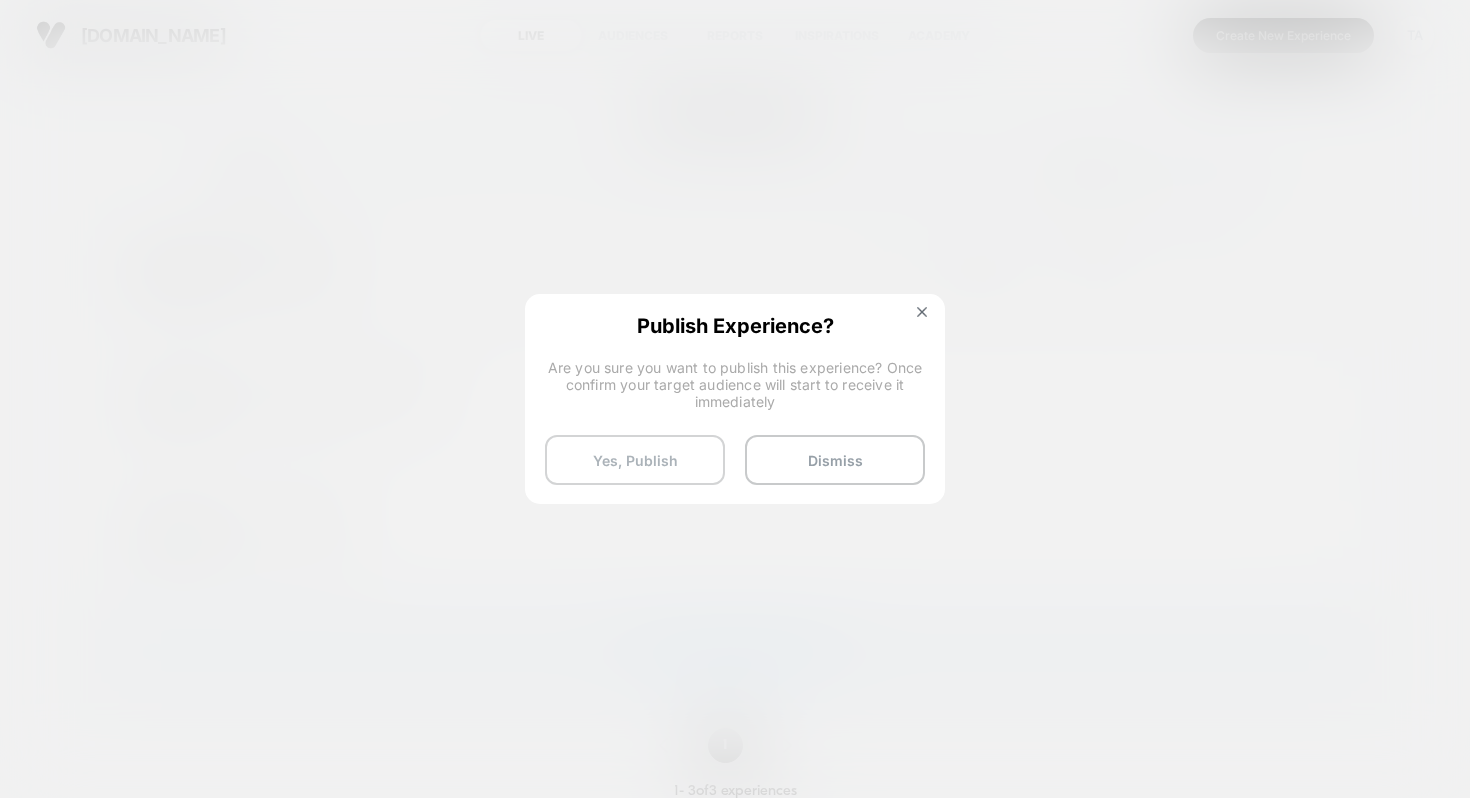 click on "Yes, Publish" at bounding box center (635, 460) 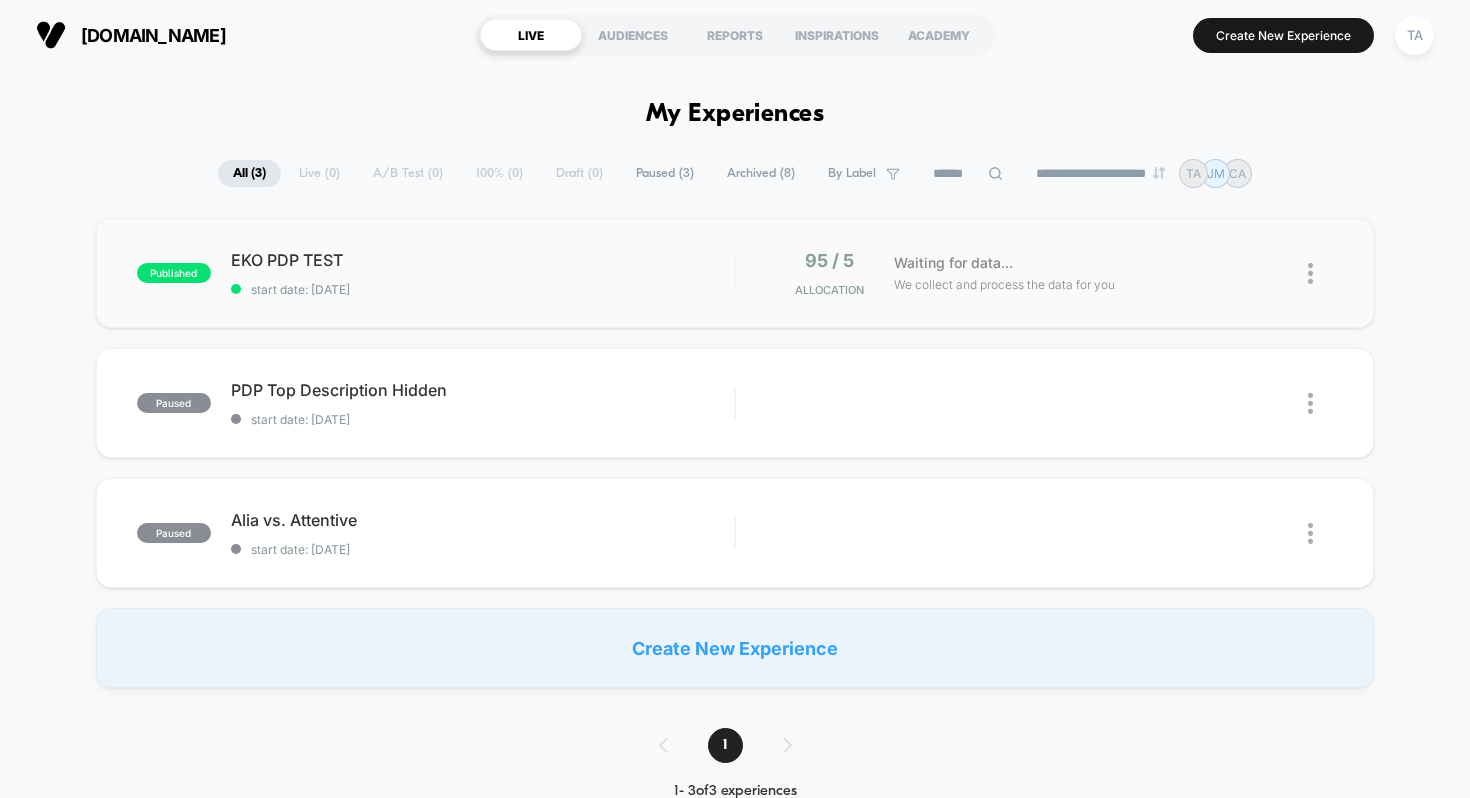 click at bounding box center (1310, 273) 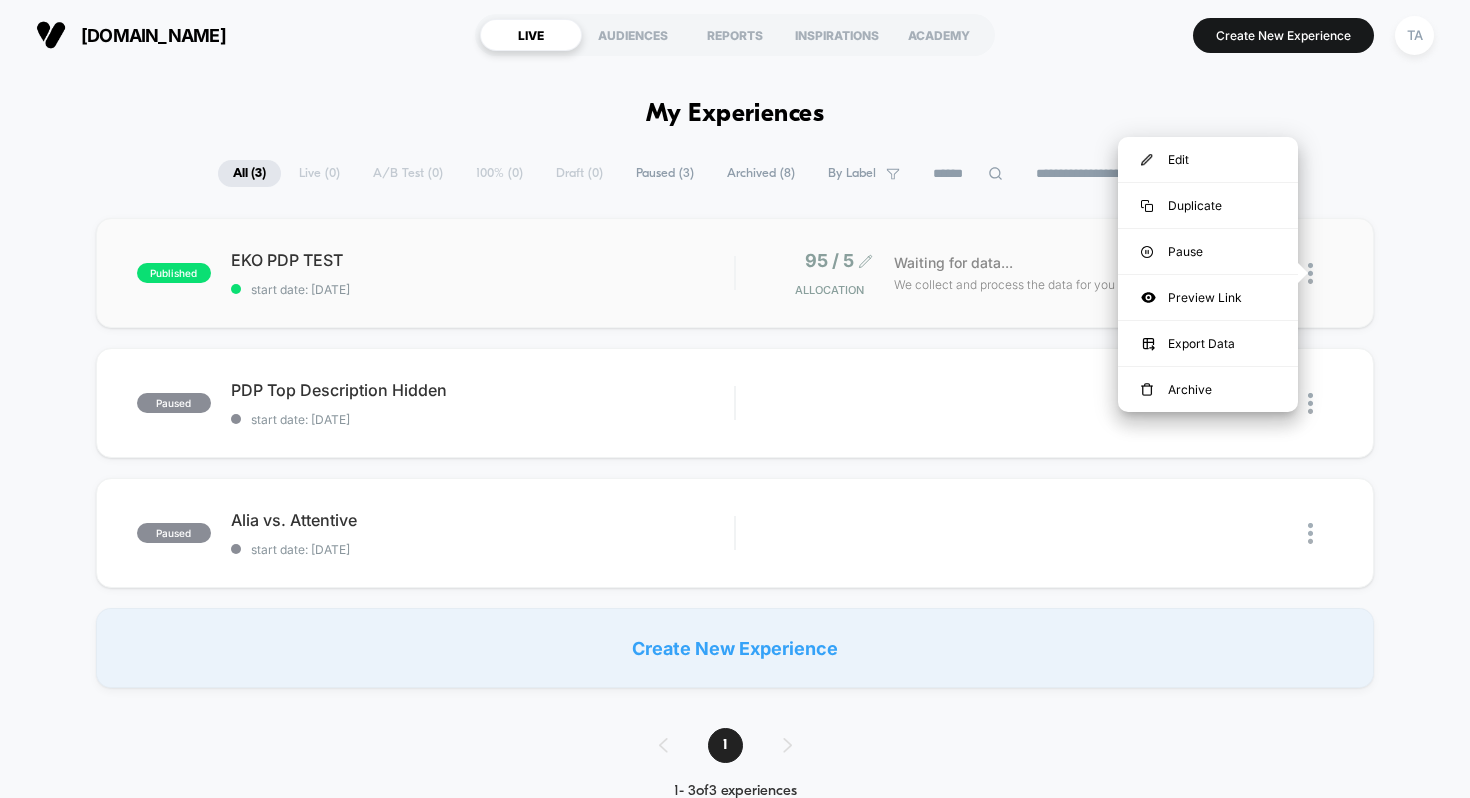 click on "95 / 5" at bounding box center (829, 260) 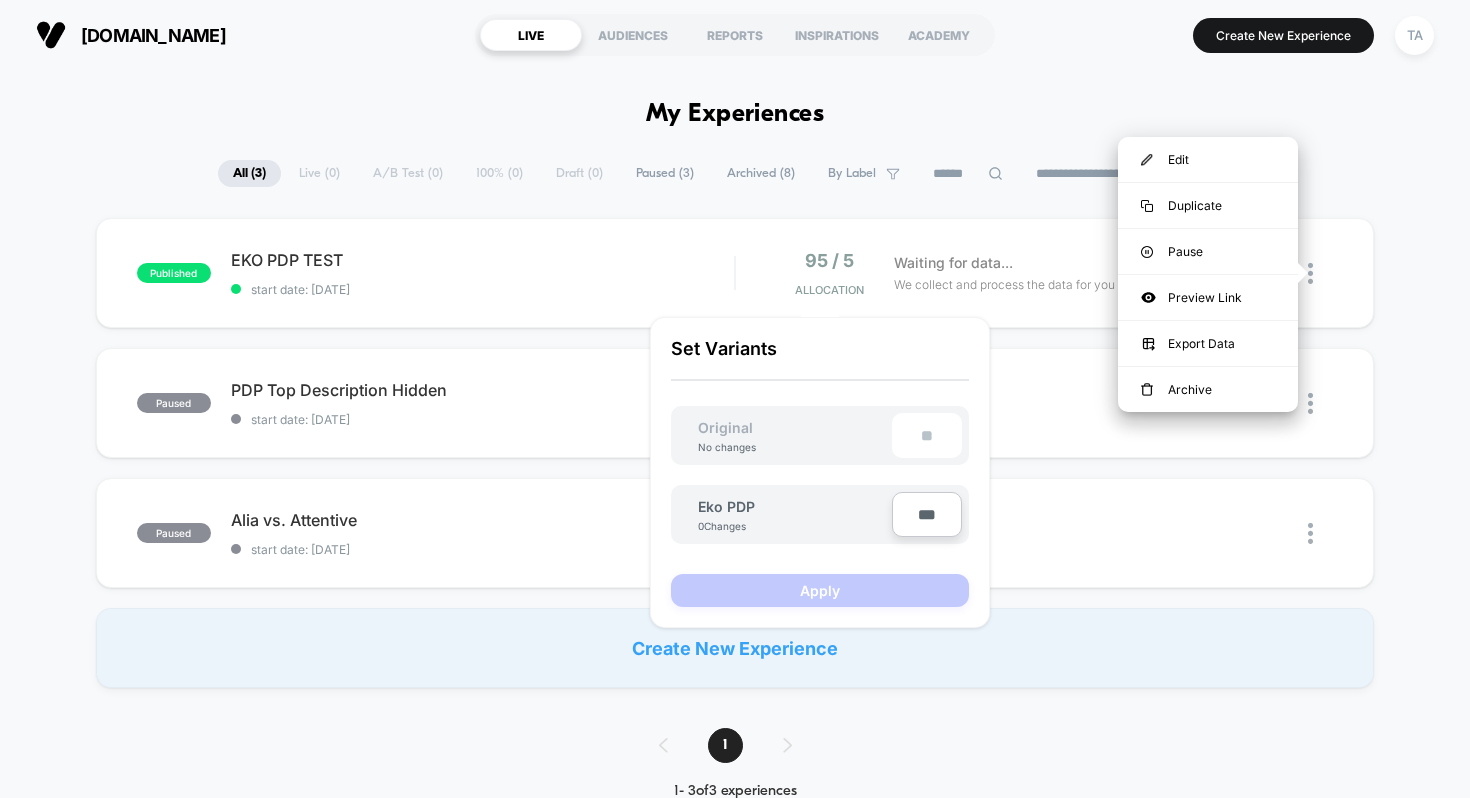 click on "***" at bounding box center [927, 514] 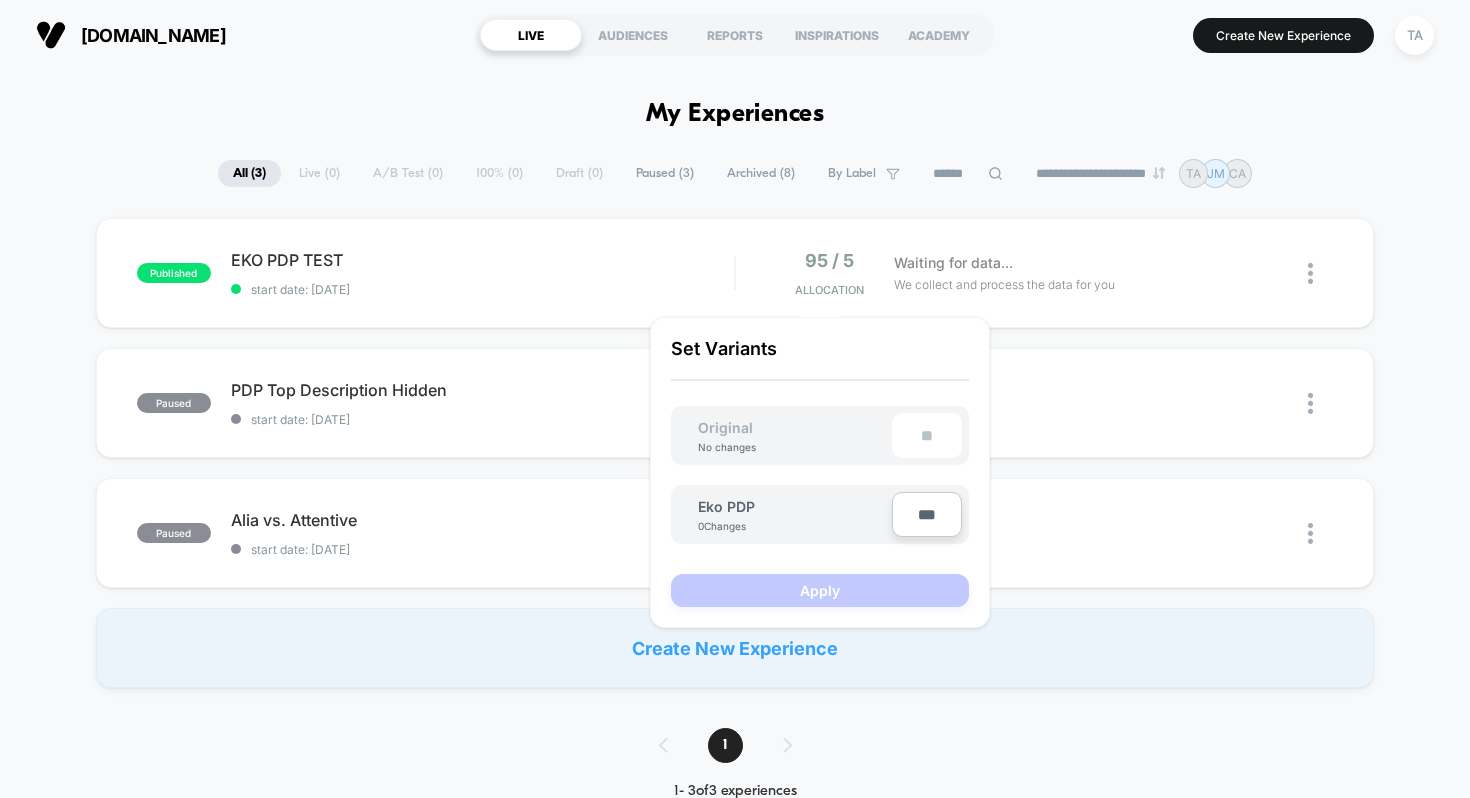 type on "***" 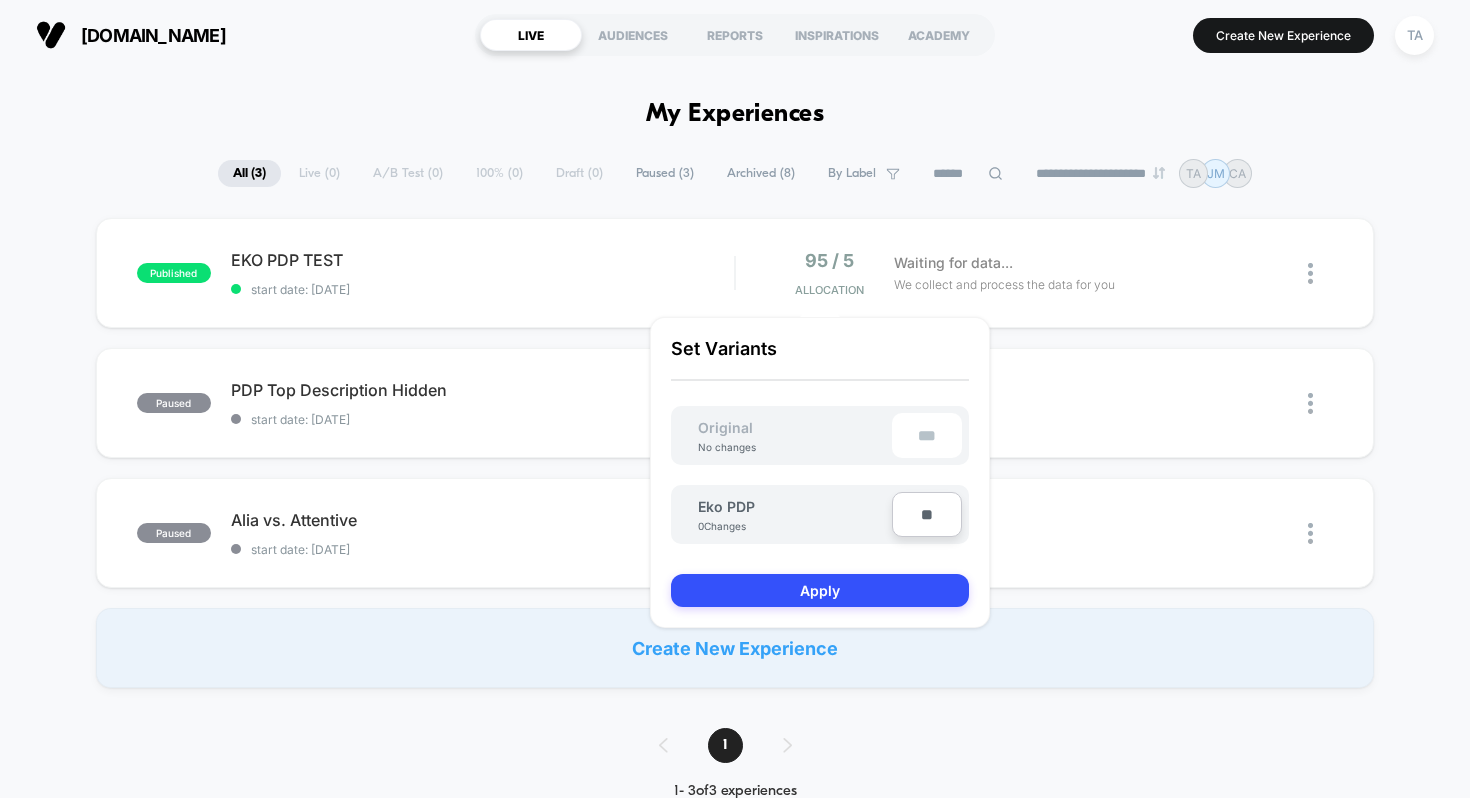 type on "***" 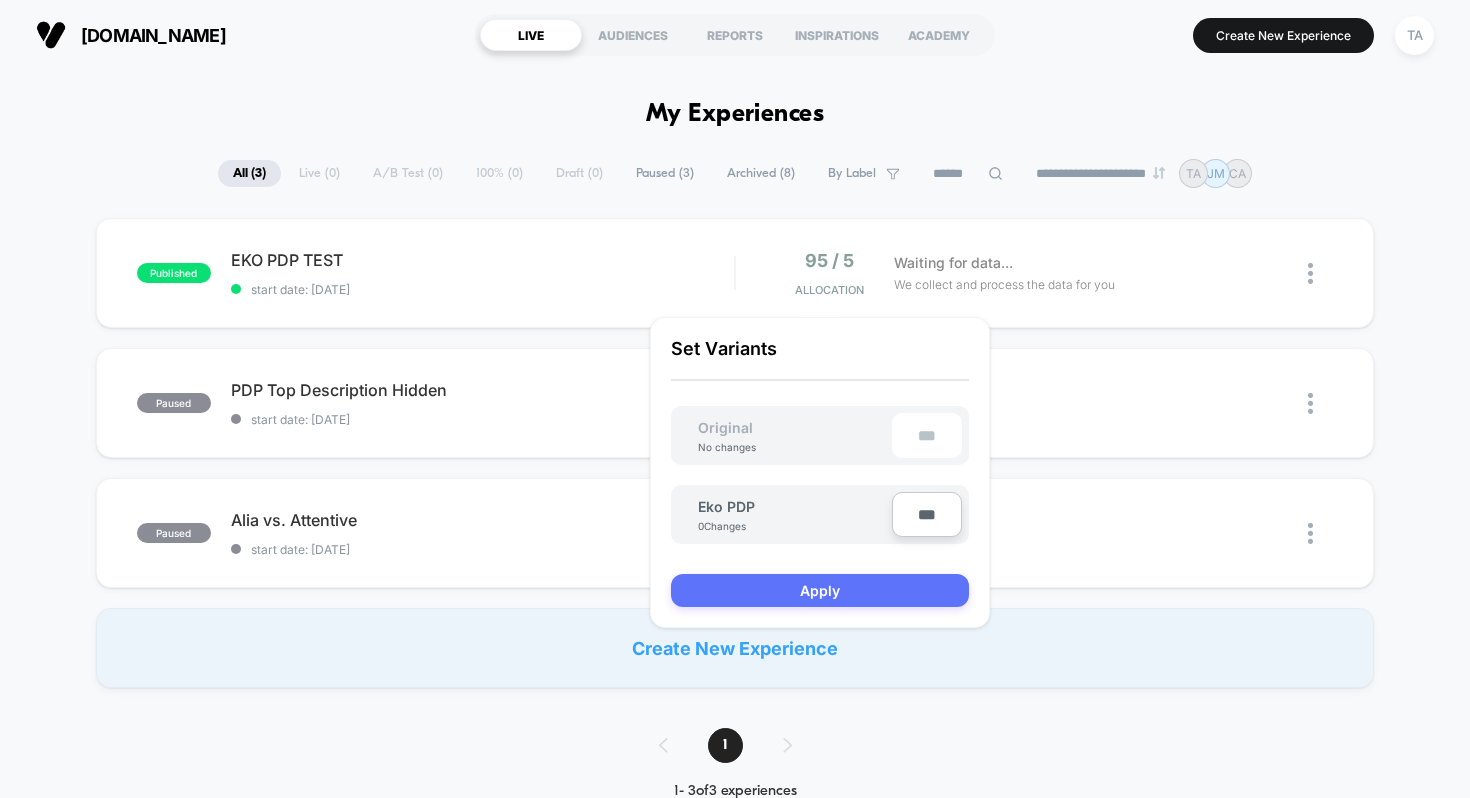 click on "Apply" at bounding box center [820, 590] 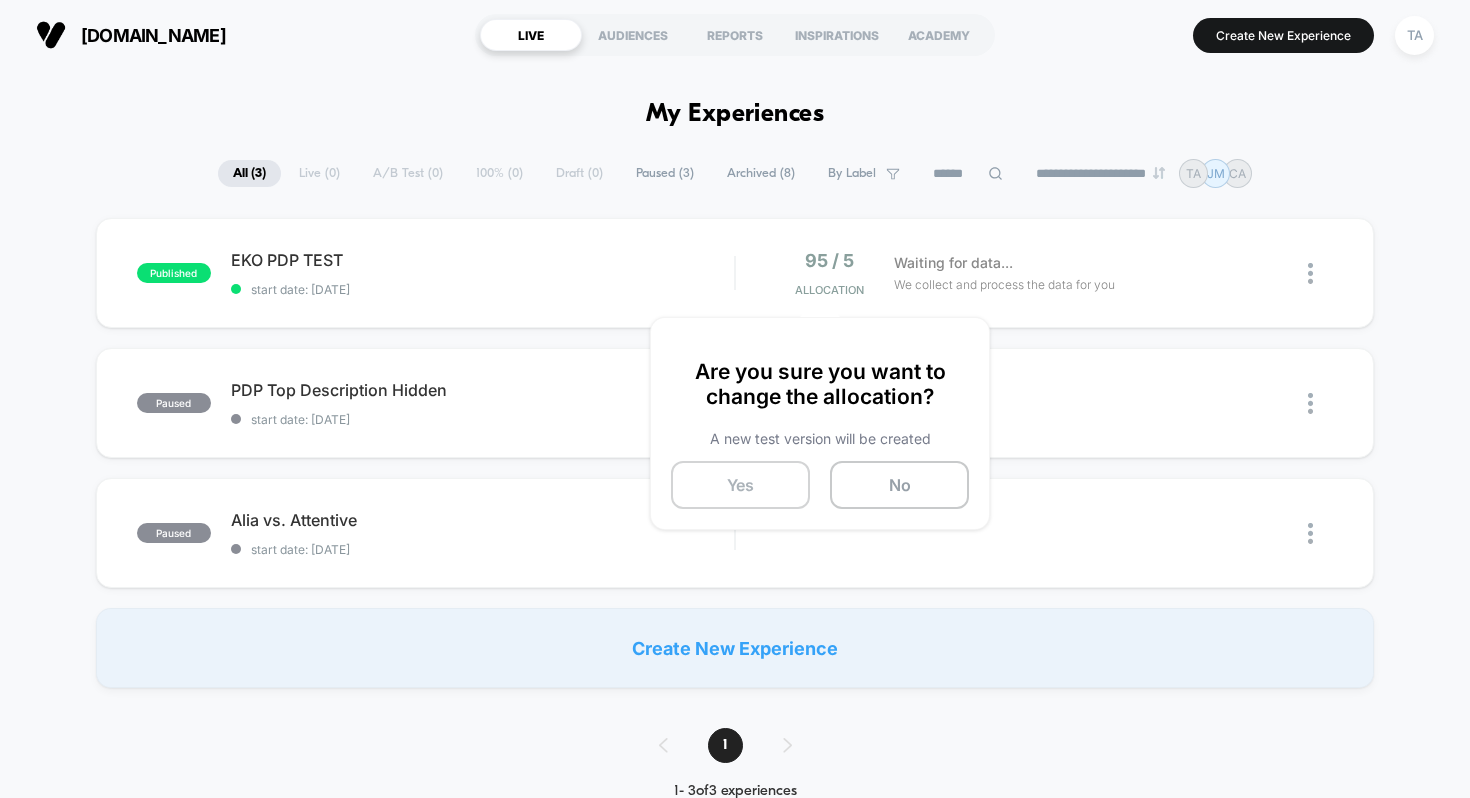 click on "Yes" at bounding box center (740, 485) 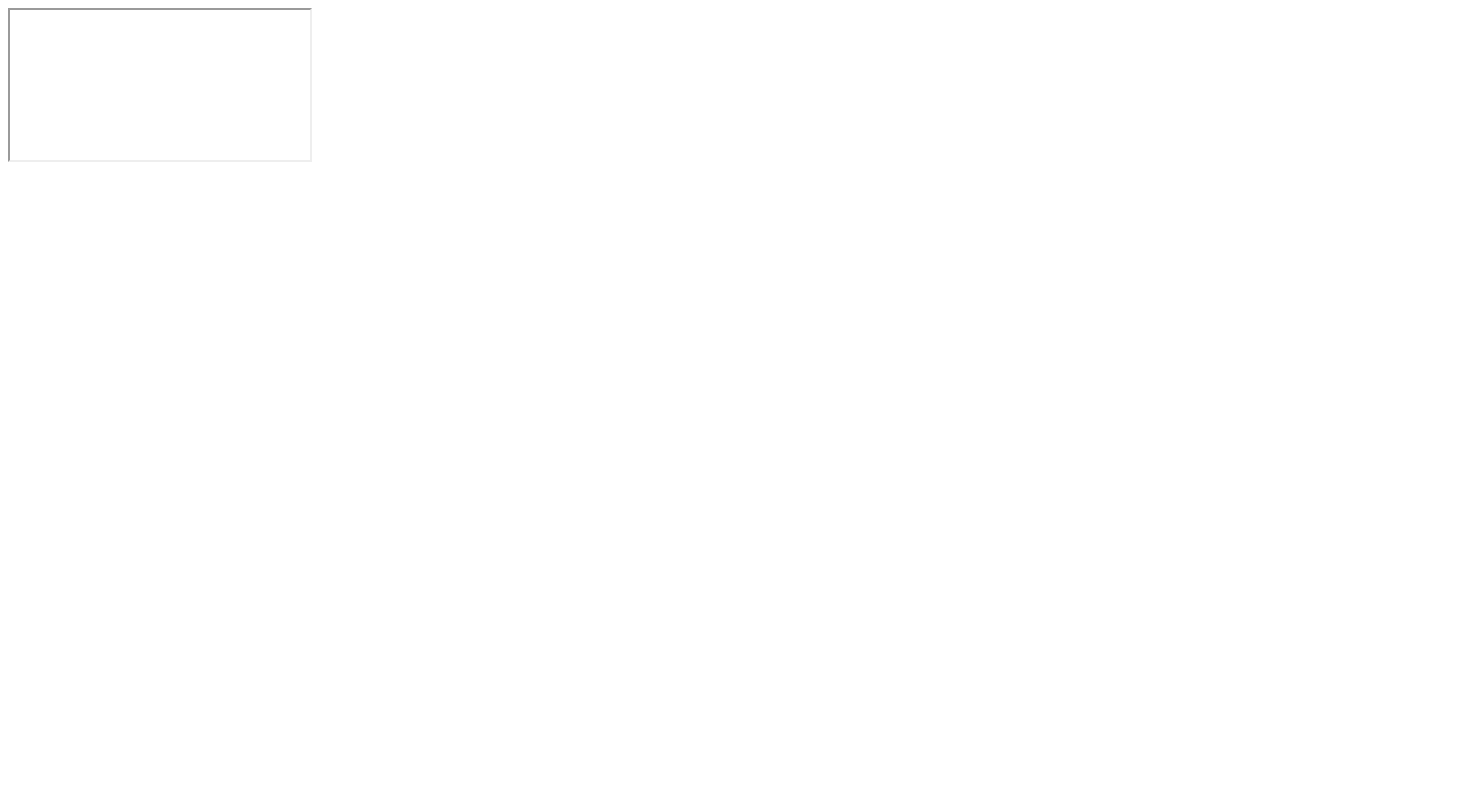 scroll, scrollTop: 0, scrollLeft: 0, axis: both 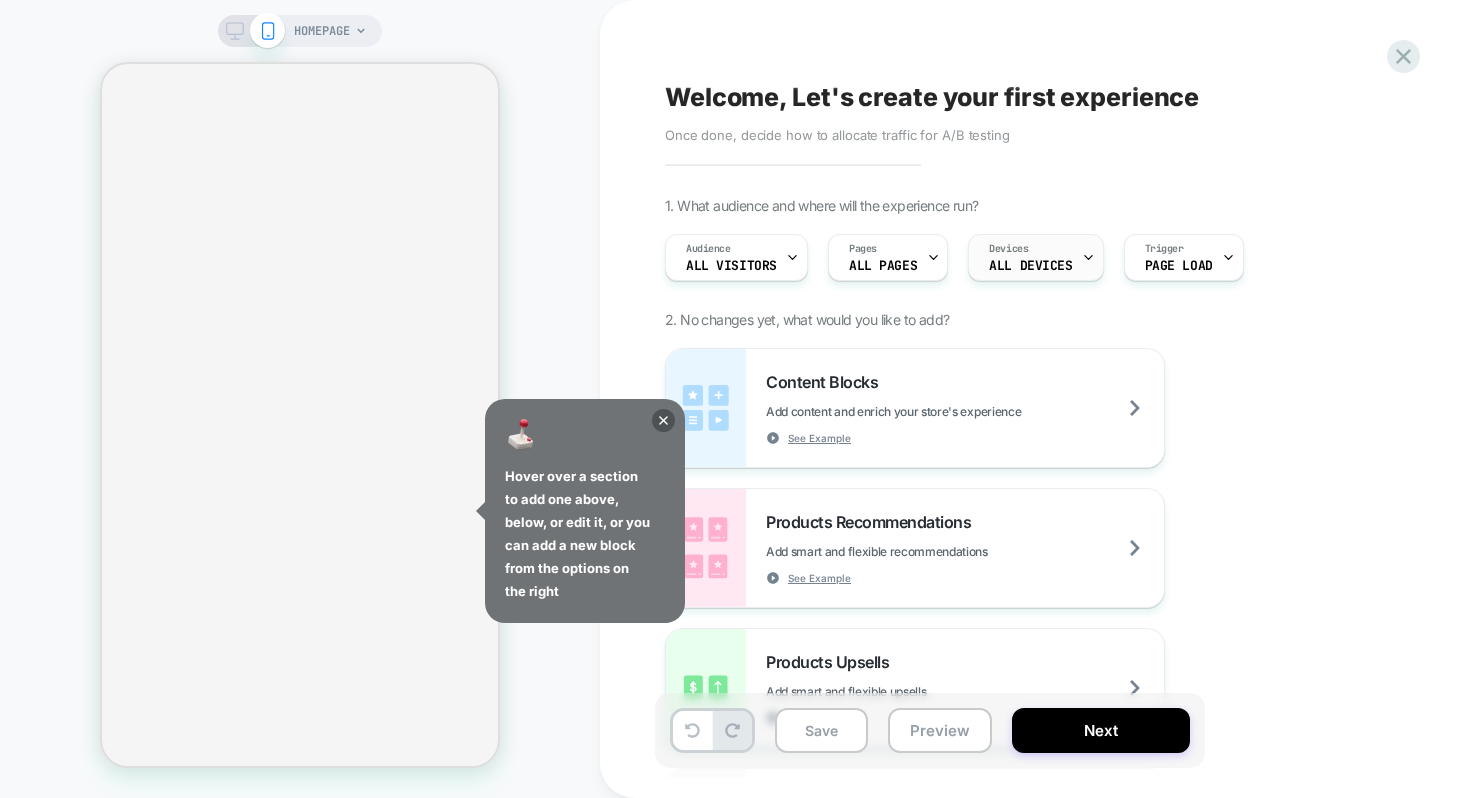 click on "Devices ALL DEVICES" at bounding box center (1030, 257) 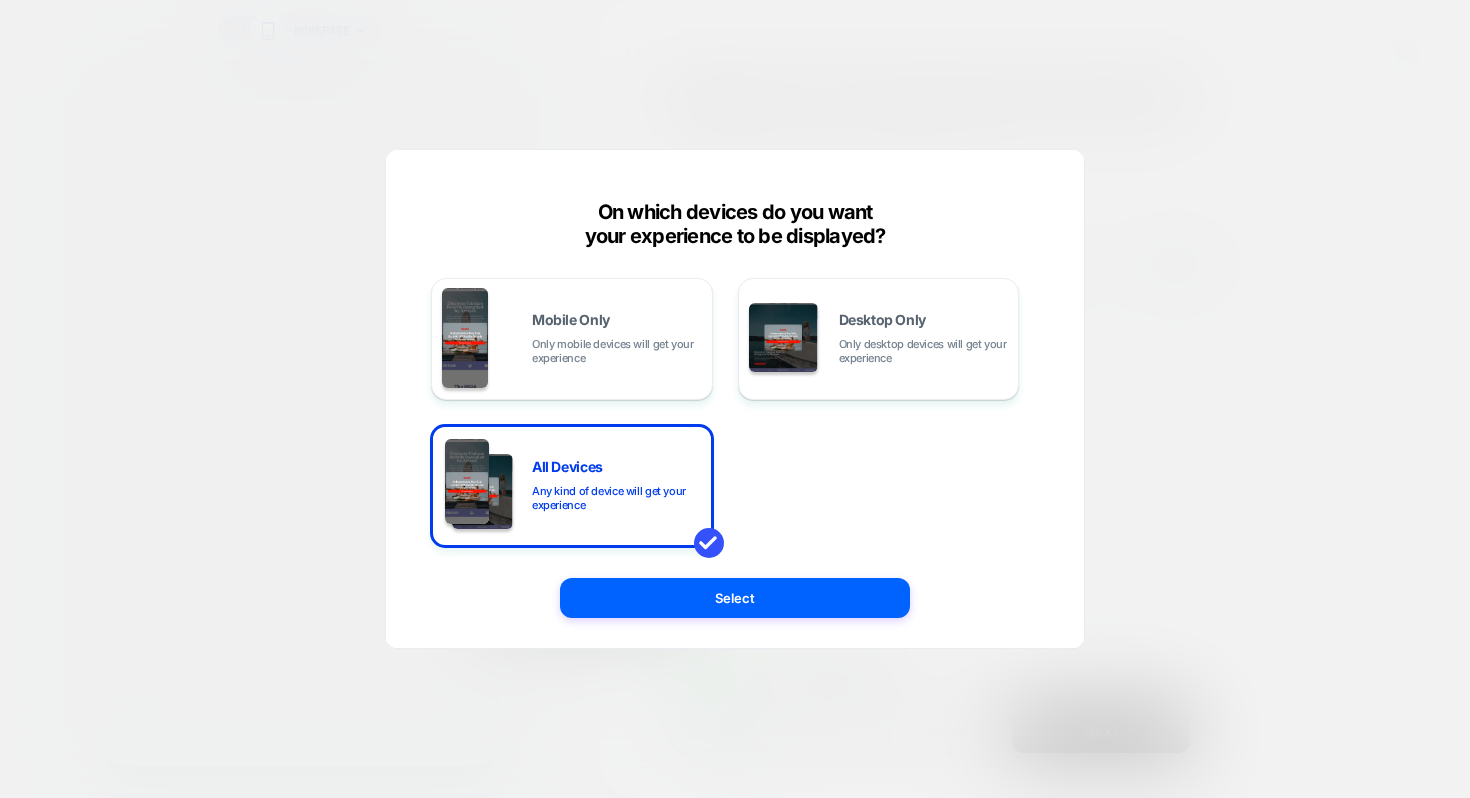 click at bounding box center [735, 399] 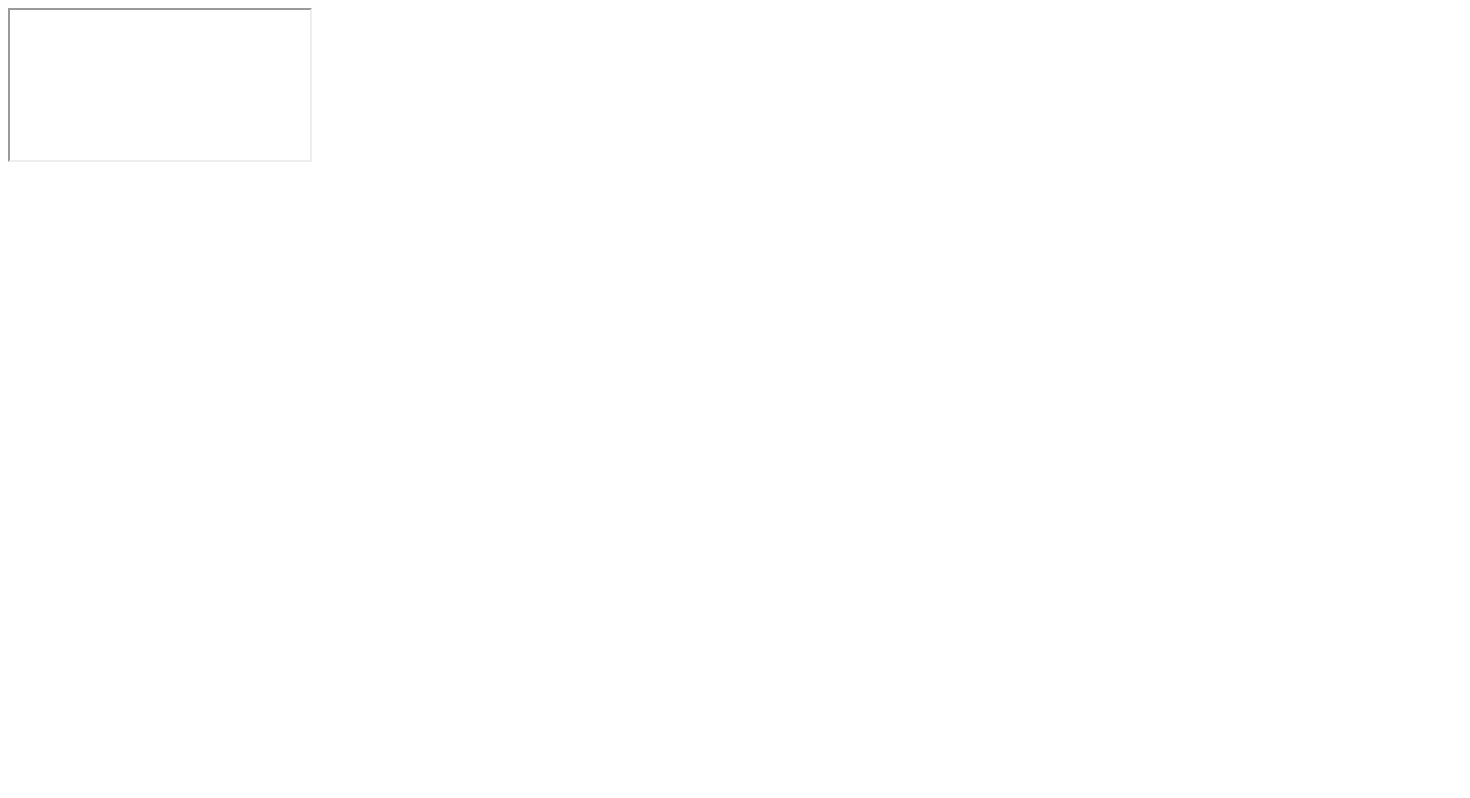 scroll, scrollTop: 0, scrollLeft: 0, axis: both 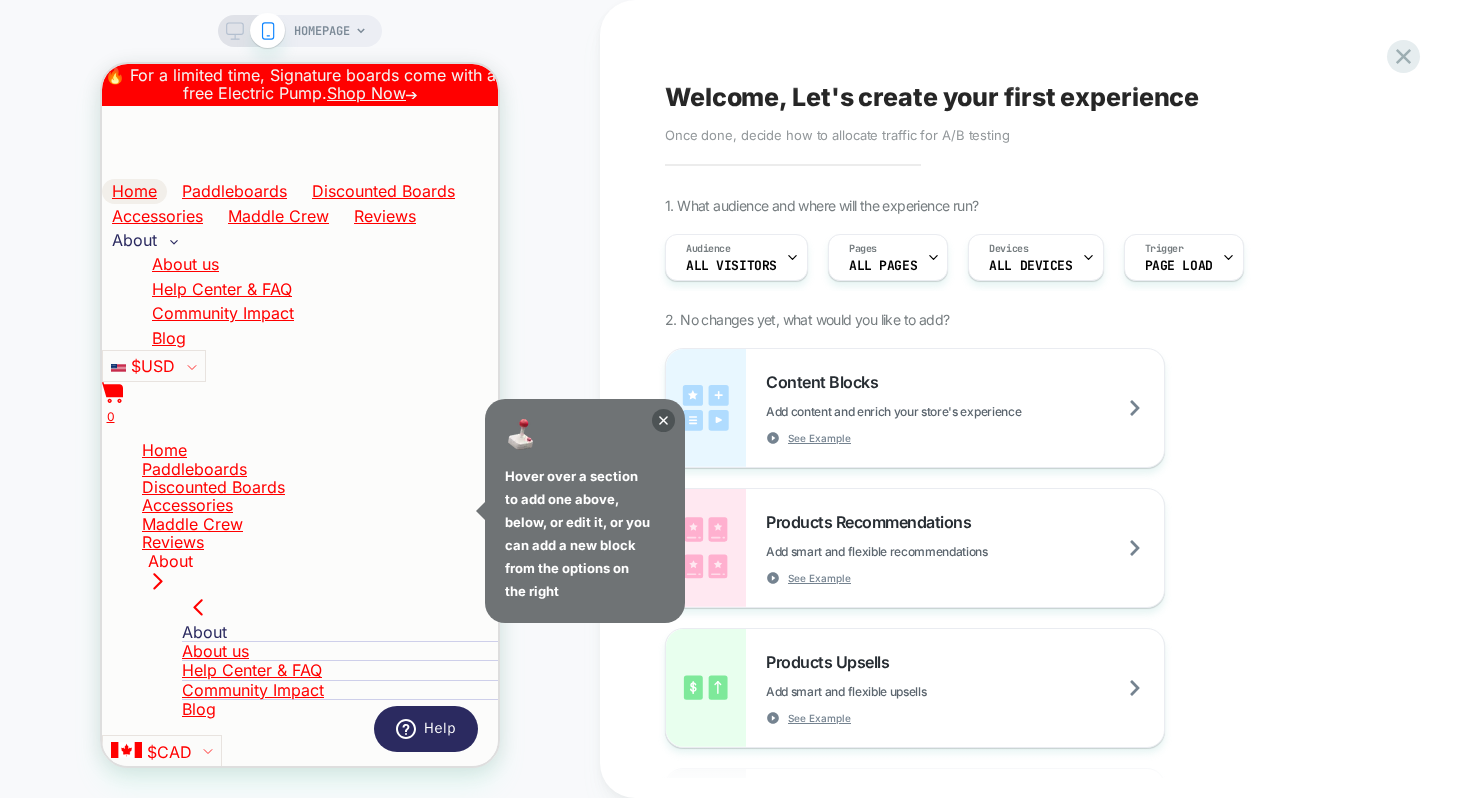 click on "ALL PAGES" at bounding box center (883, 266) 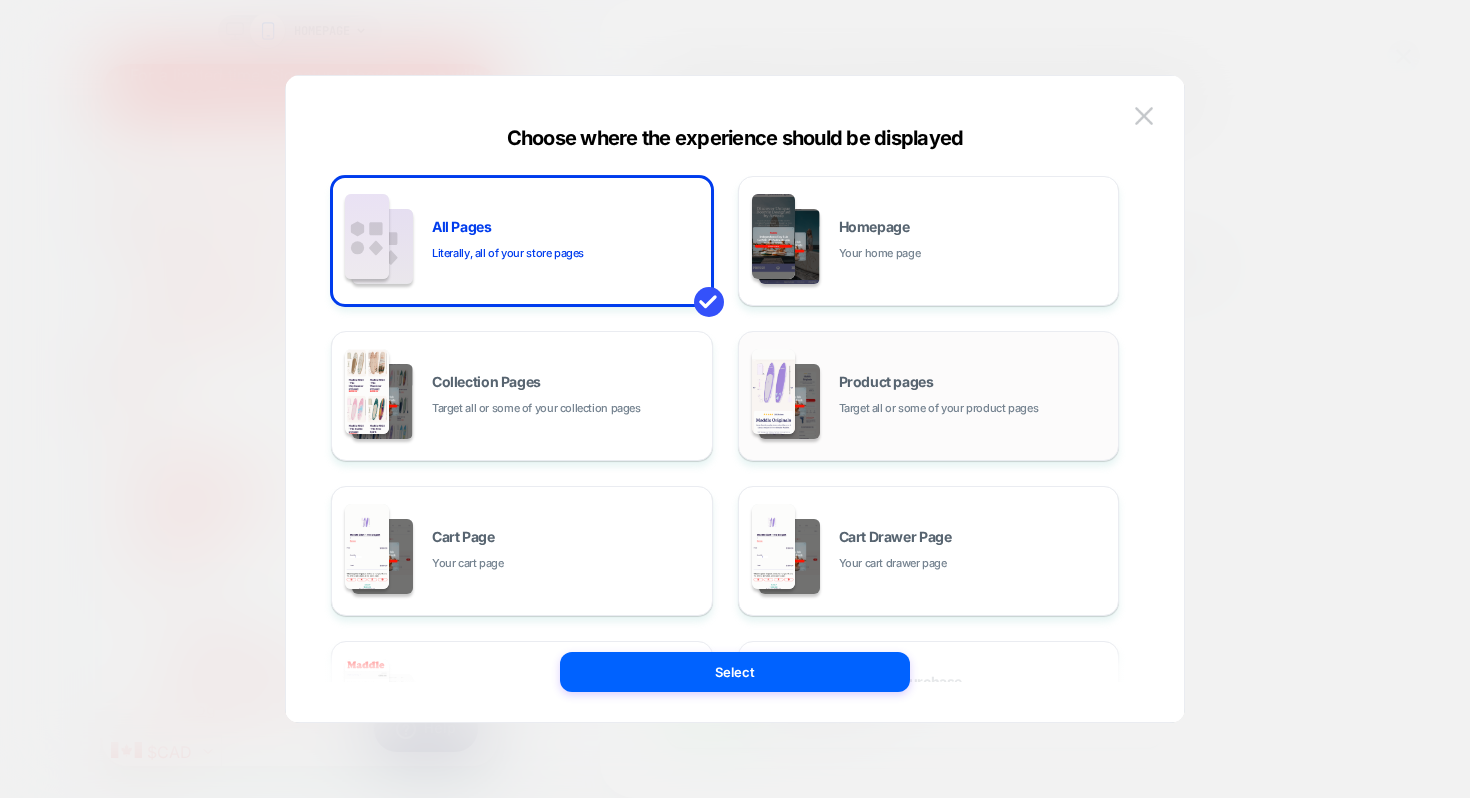 click on "Product pages Target all or some of your product pages" at bounding box center (974, 396) 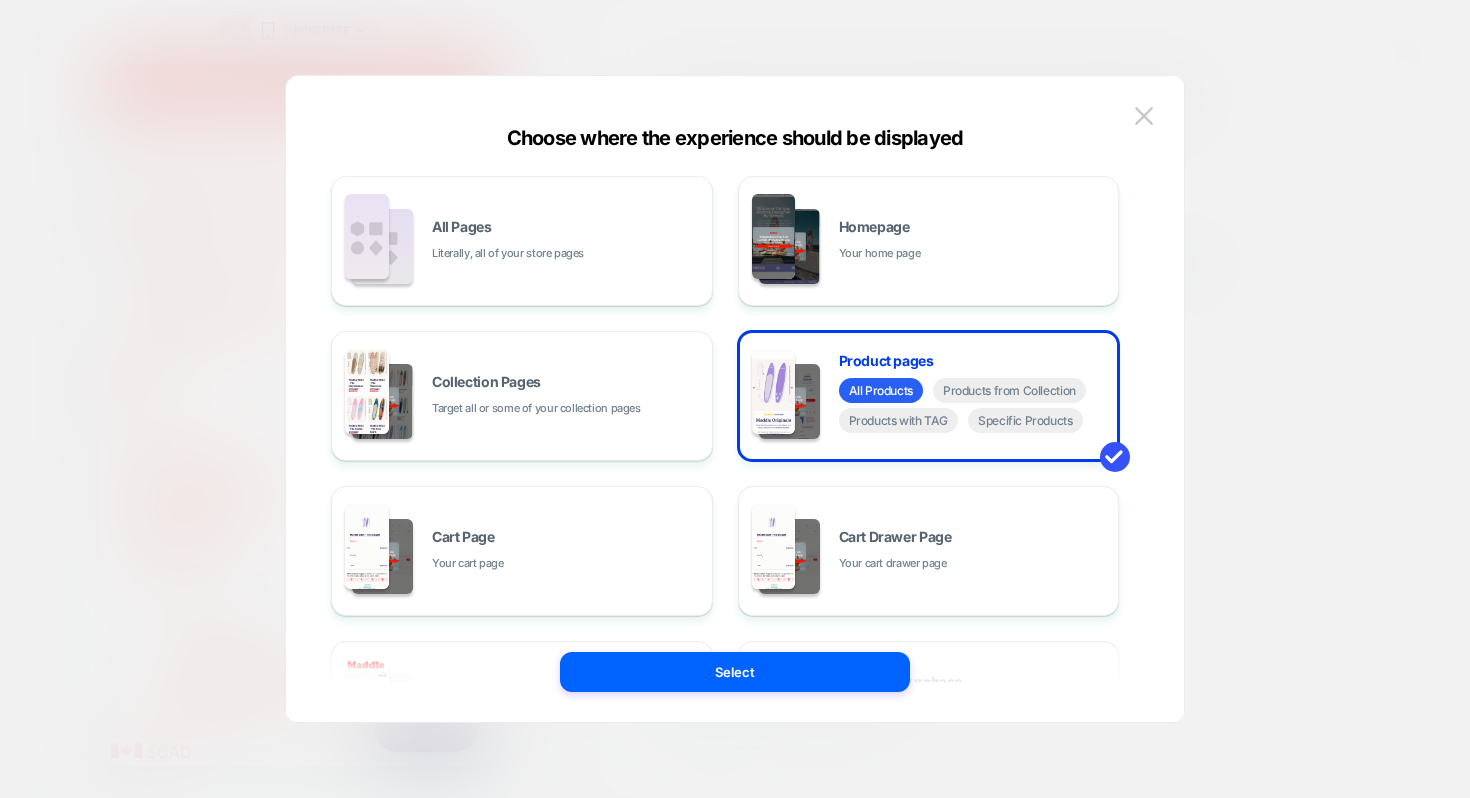 click on "Select" at bounding box center (735, 672) 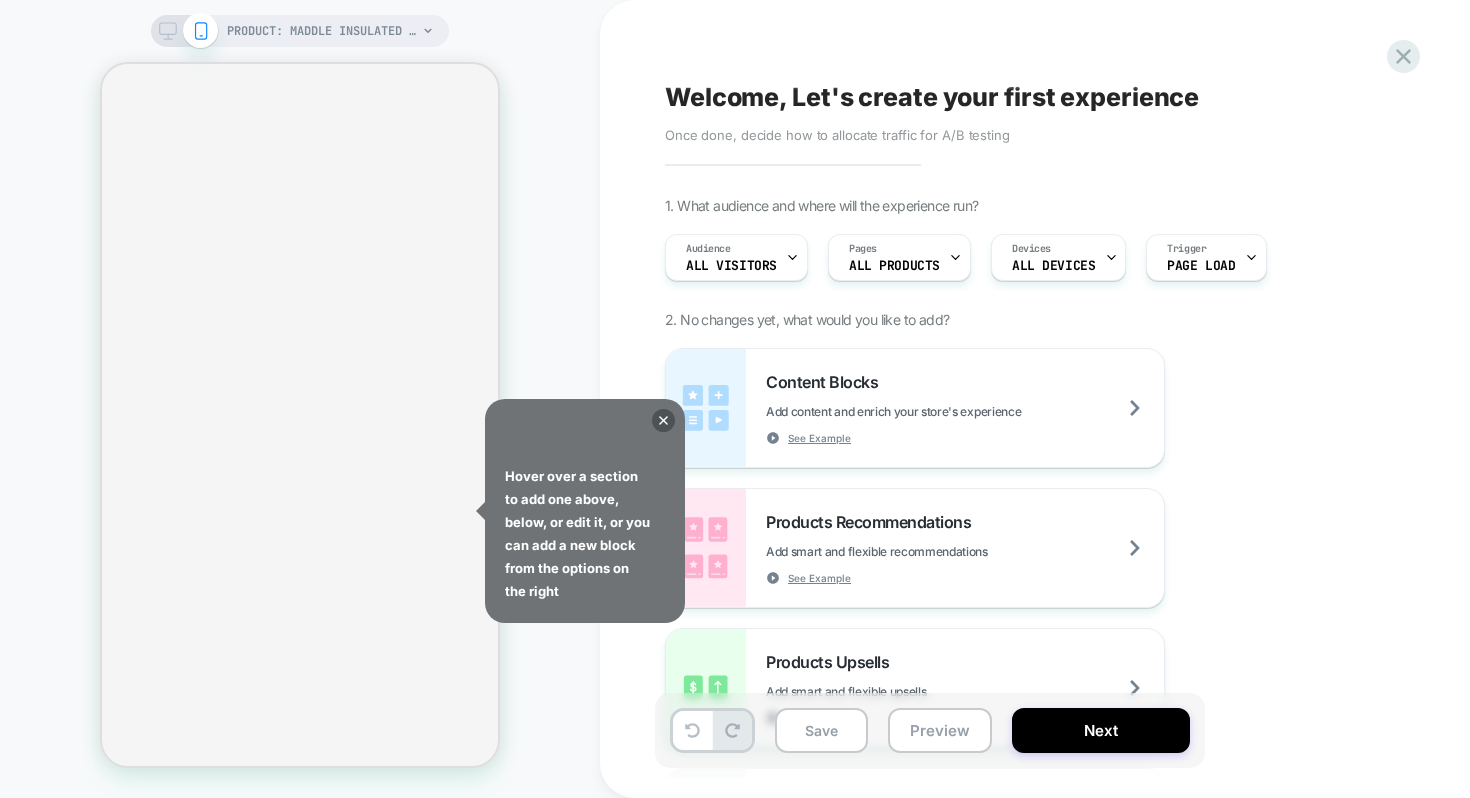 select on "******" 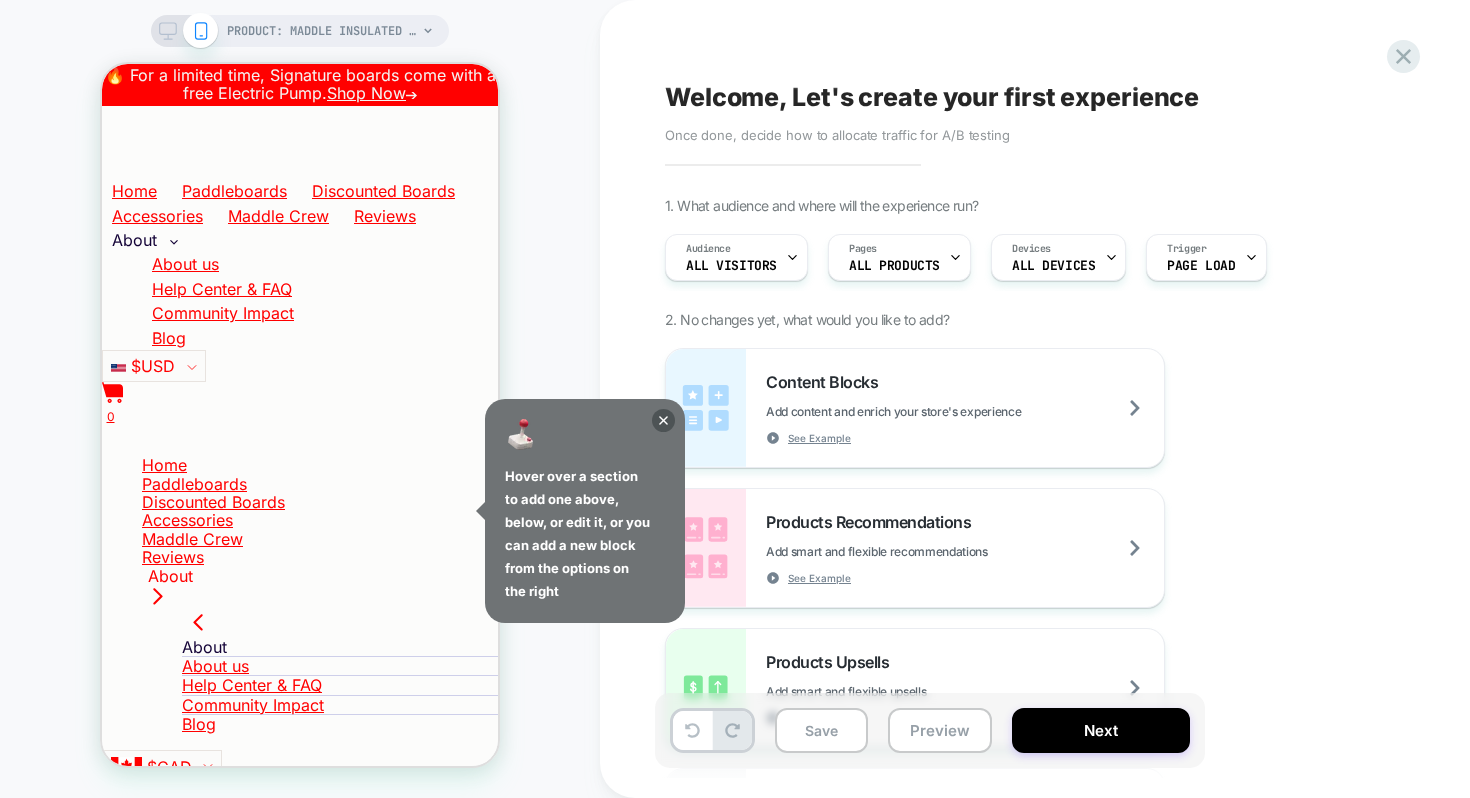 scroll, scrollTop: 0, scrollLeft: 0, axis: both 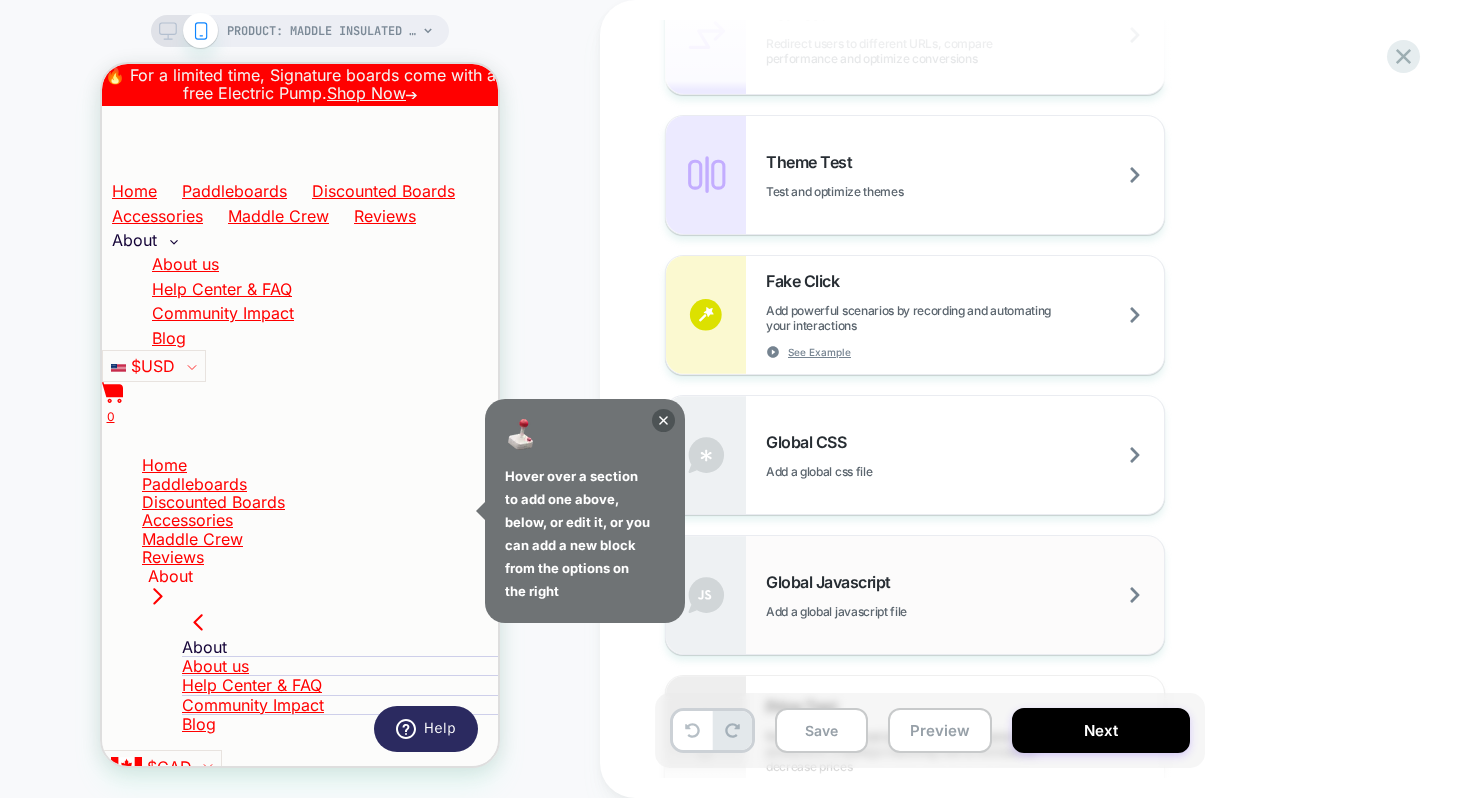 click on "Global Javascript Add a global javascript file" at bounding box center (965, 595) 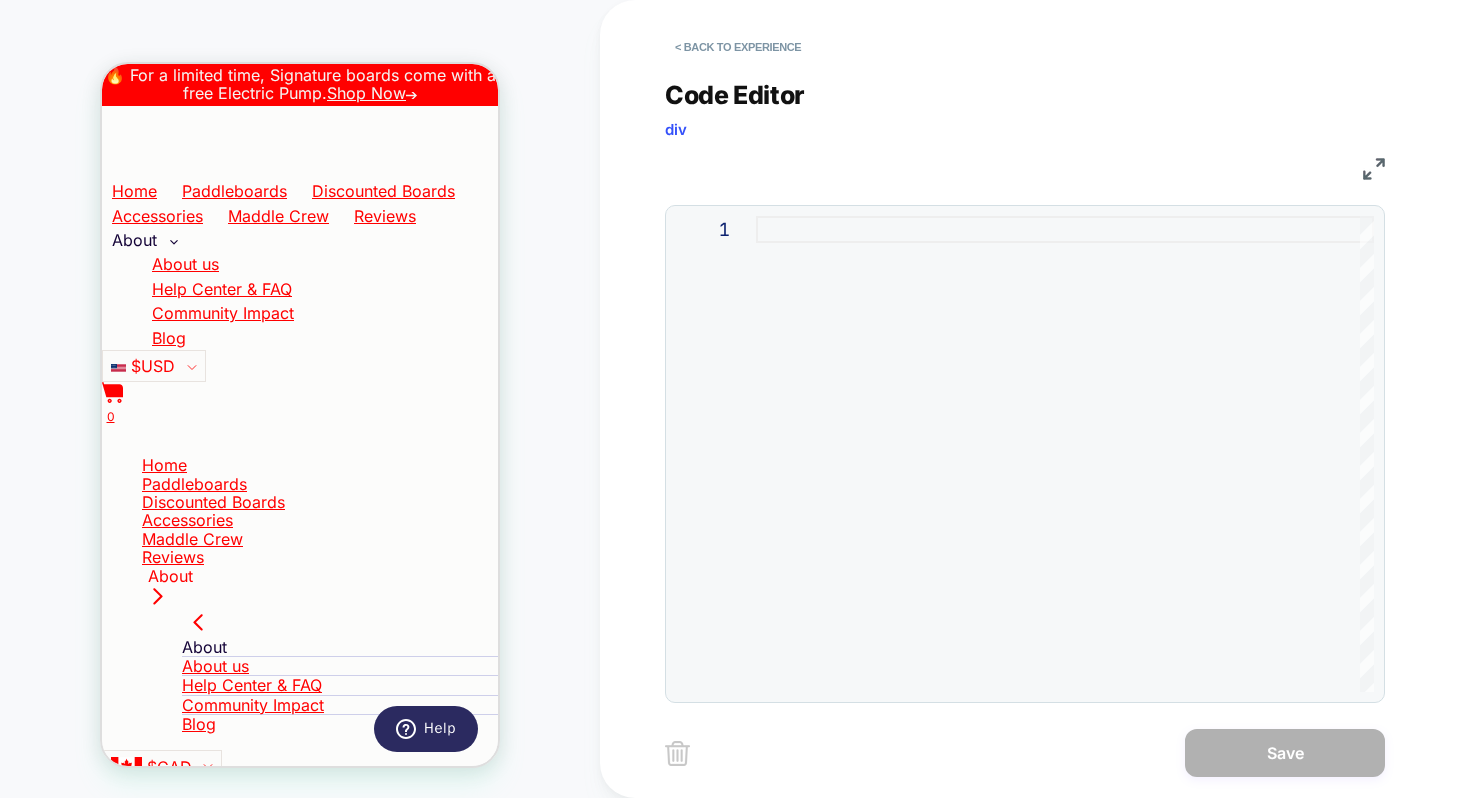 click at bounding box center [1065, 454] 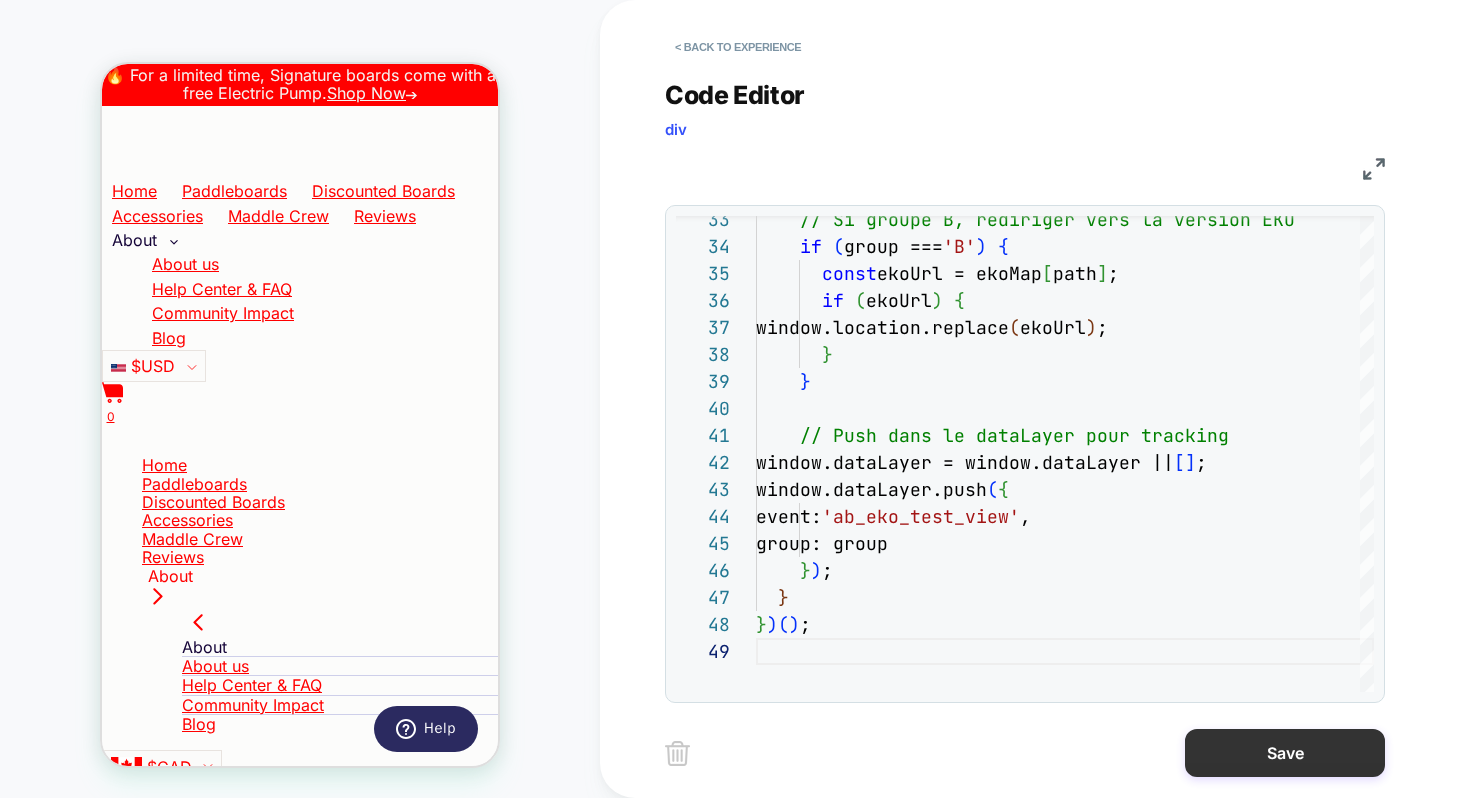 click on "Save" at bounding box center (1285, 753) 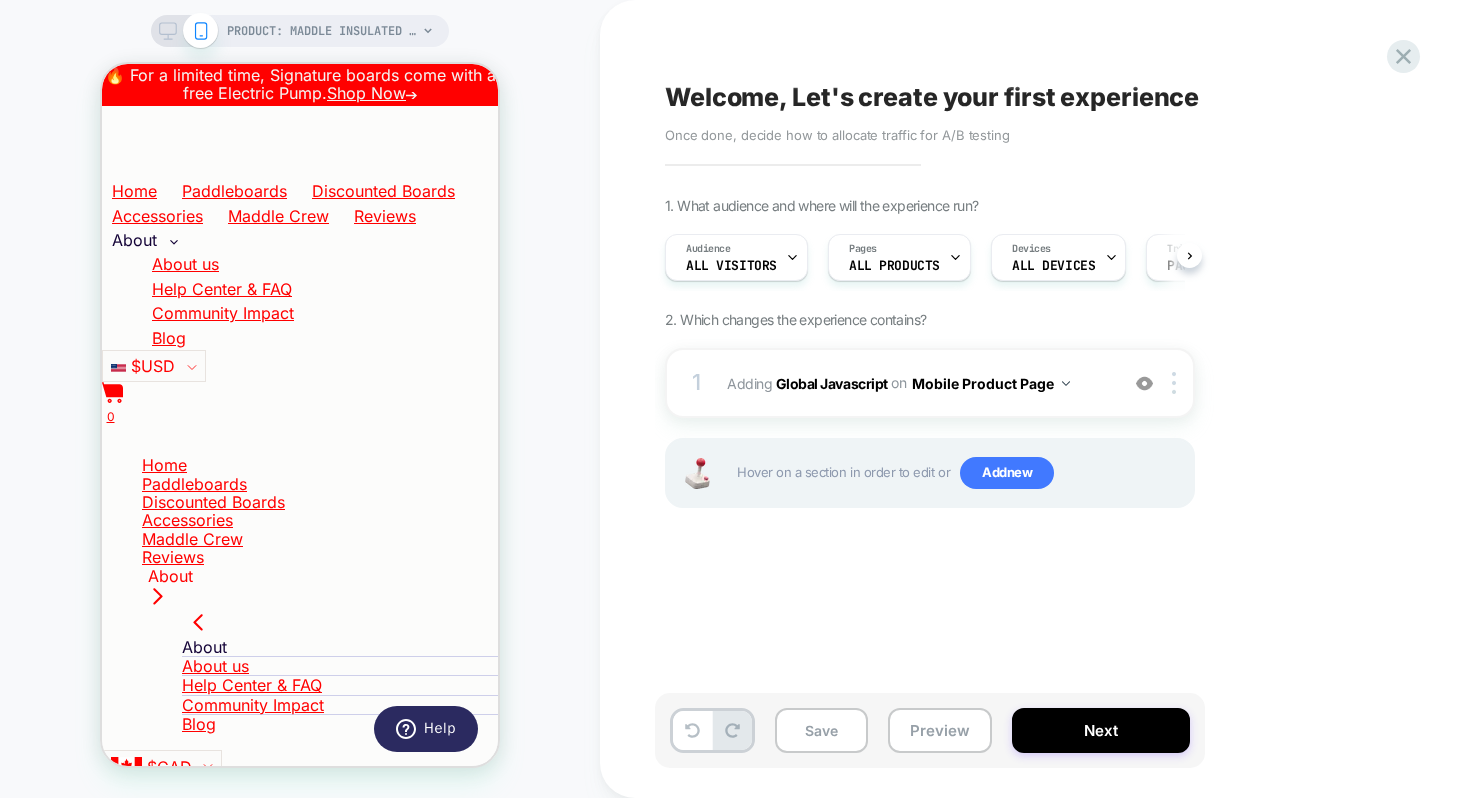 scroll, scrollTop: 0, scrollLeft: 1, axis: horizontal 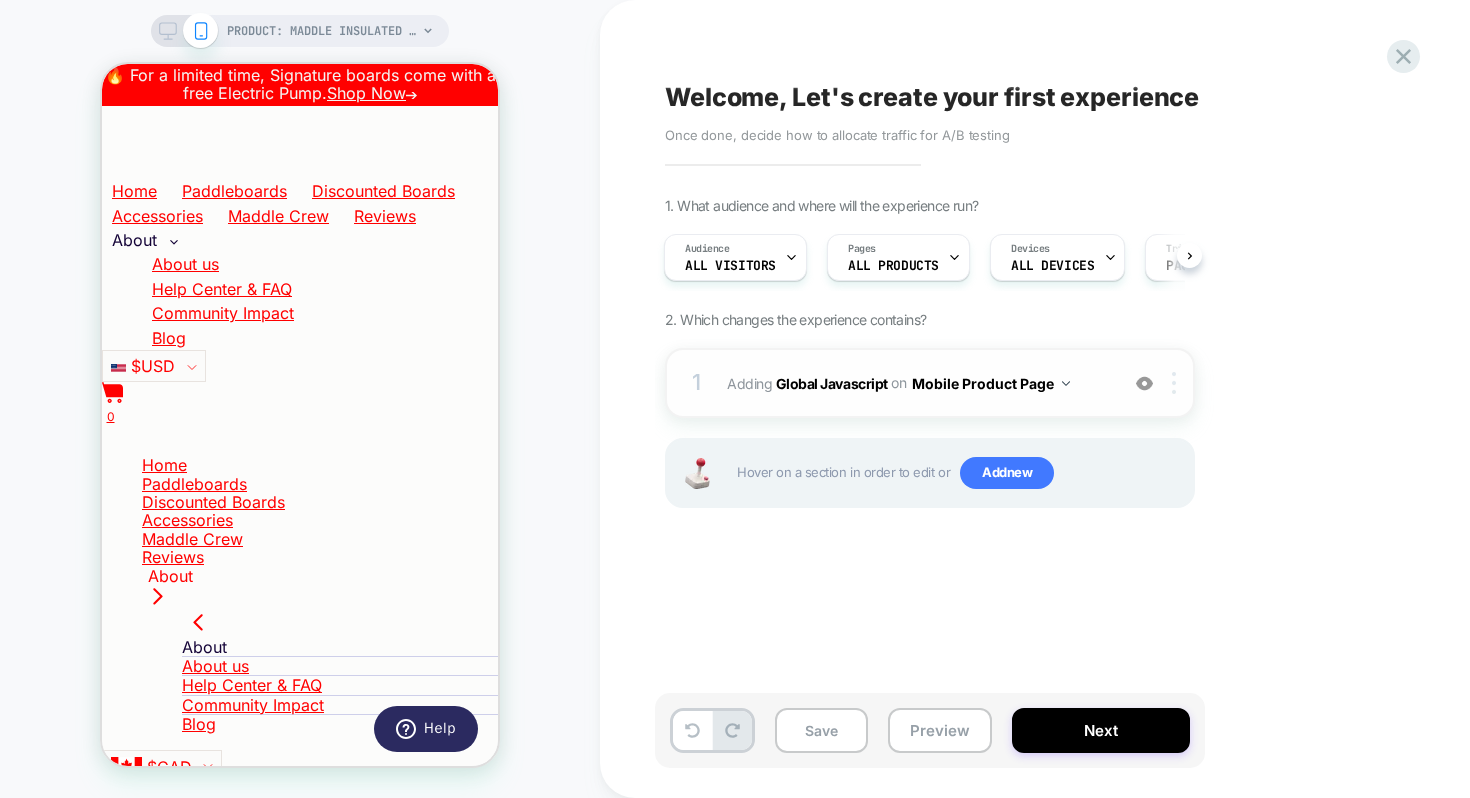 click at bounding box center [1177, 383] 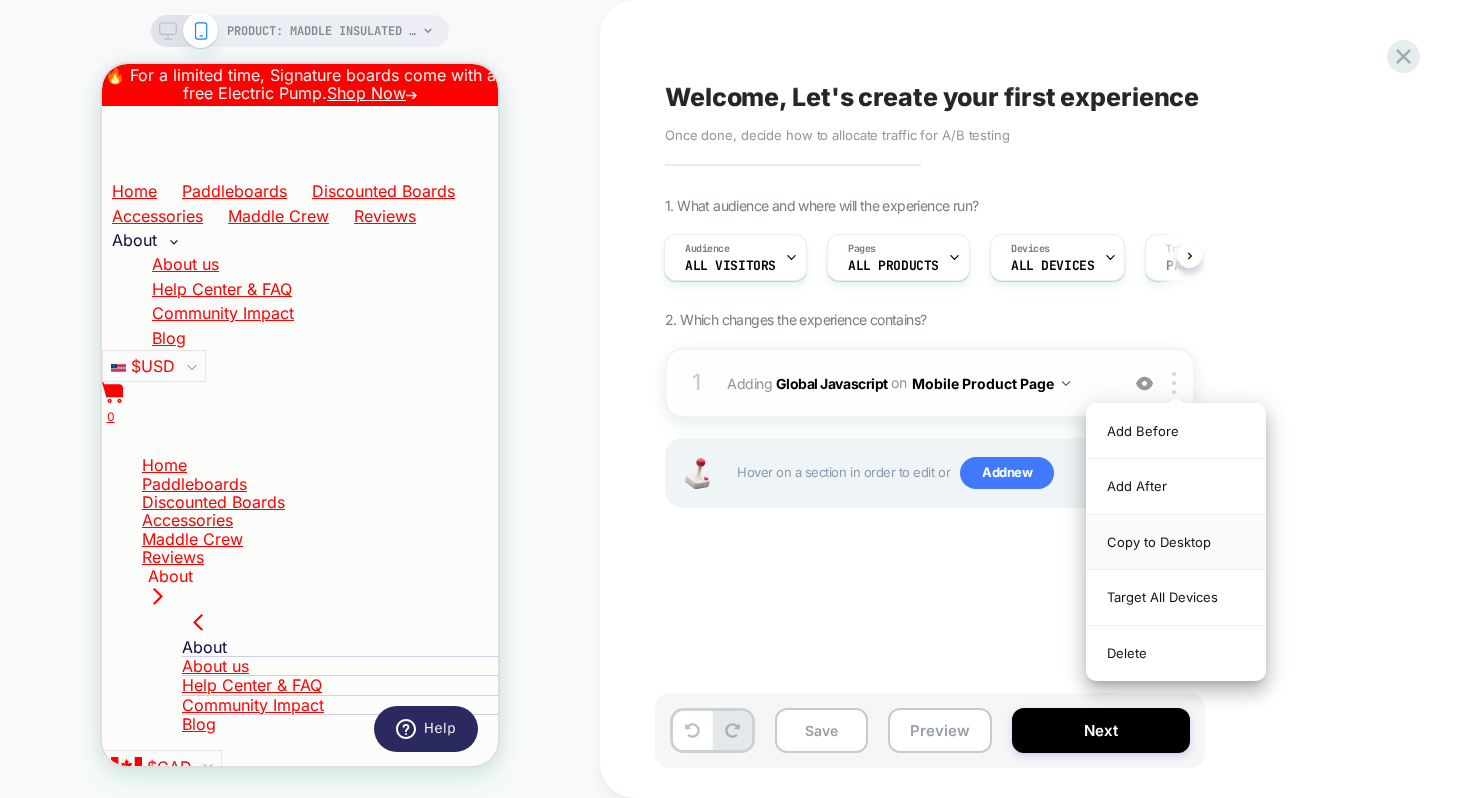 click on "Copy to   Desktop" at bounding box center (1176, 542) 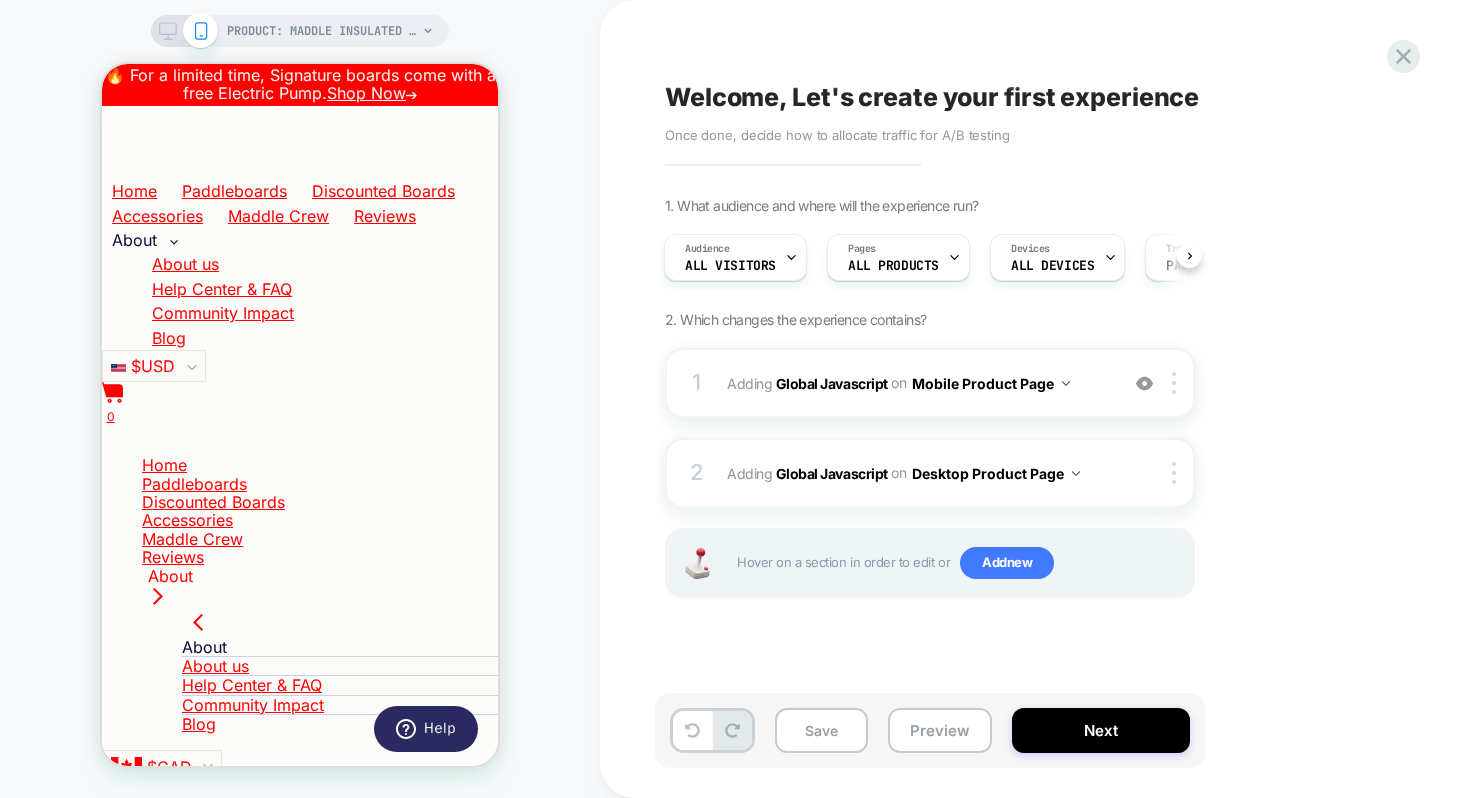 click on "1. What audience and where will the experience run? Audience All Visitors Pages ALL PRODUCTS Devices ALL DEVICES Trigger Page Load 2. Which changes the experience contains? 1 Adding   Global Javascript   on Mobile Product Page Add Before Add After Copy to   Desktop Target   All Devices Delete 2 Adding   Global Javascript   on Desktop Product Page Copy to   Mobile Target   All Devices Delete Hover on a section in order to edit or  Add  new" at bounding box center [1030, 422] 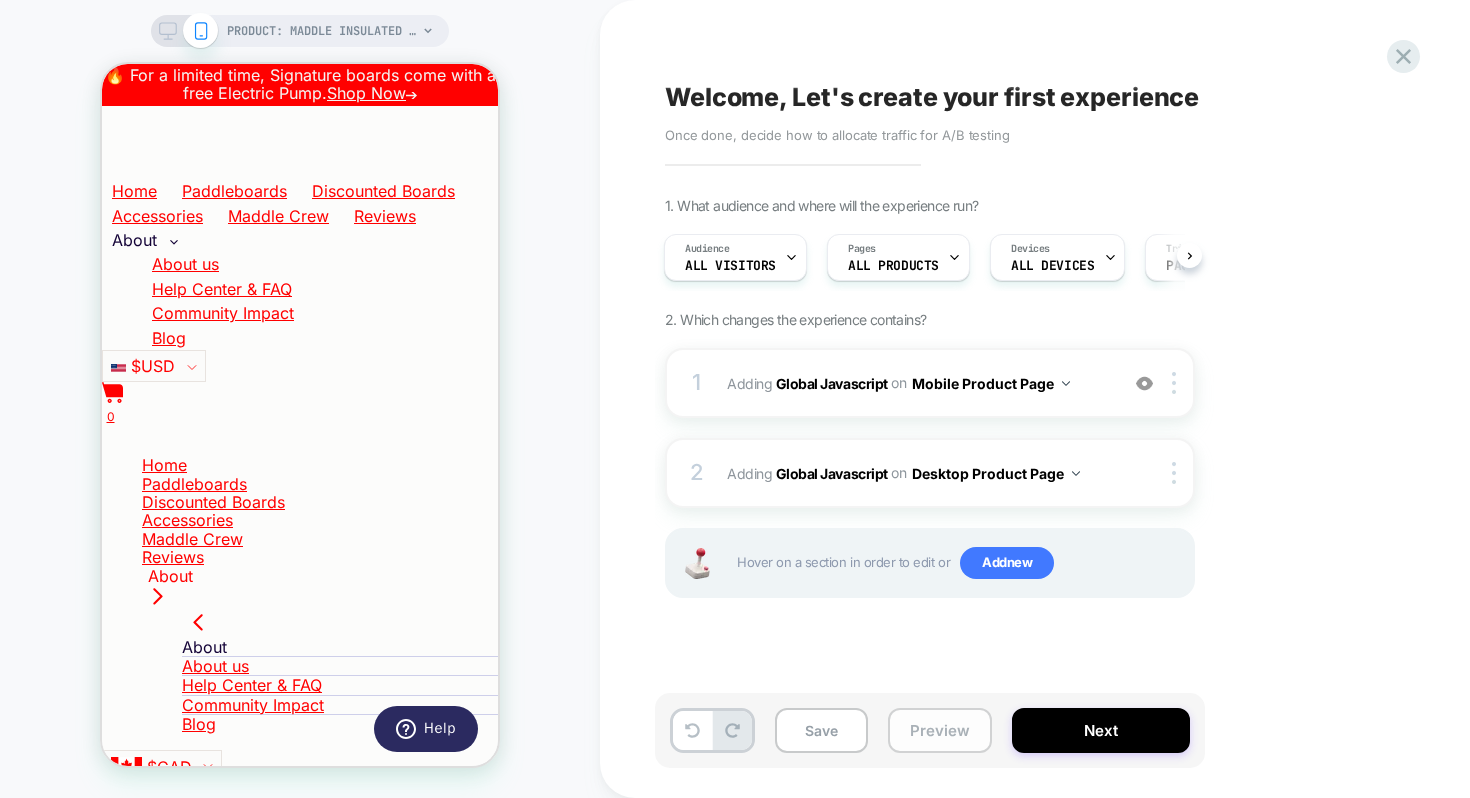 click on "Preview" at bounding box center (940, 730) 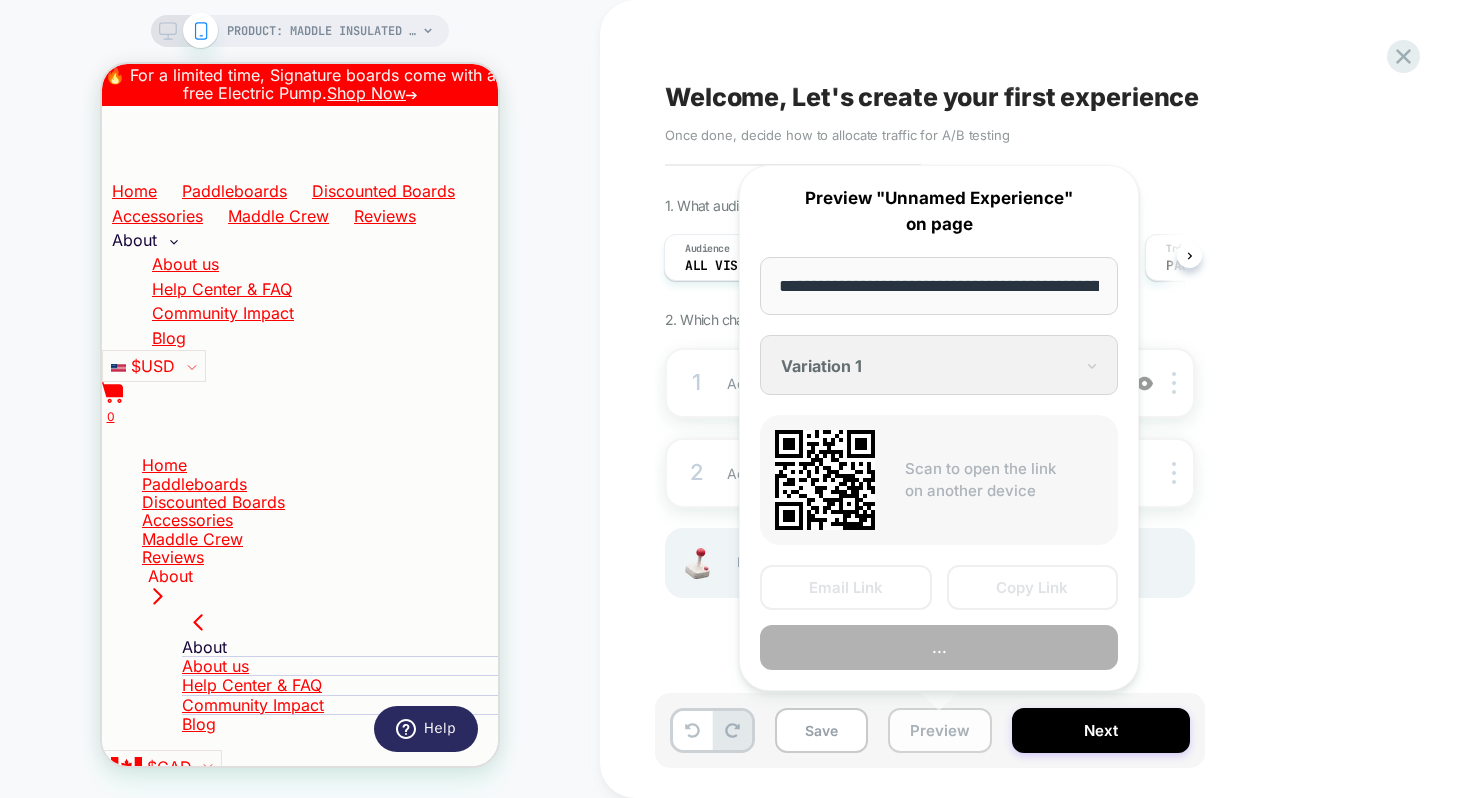 scroll, scrollTop: 0, scrollLeft: 349, axis: horizontal 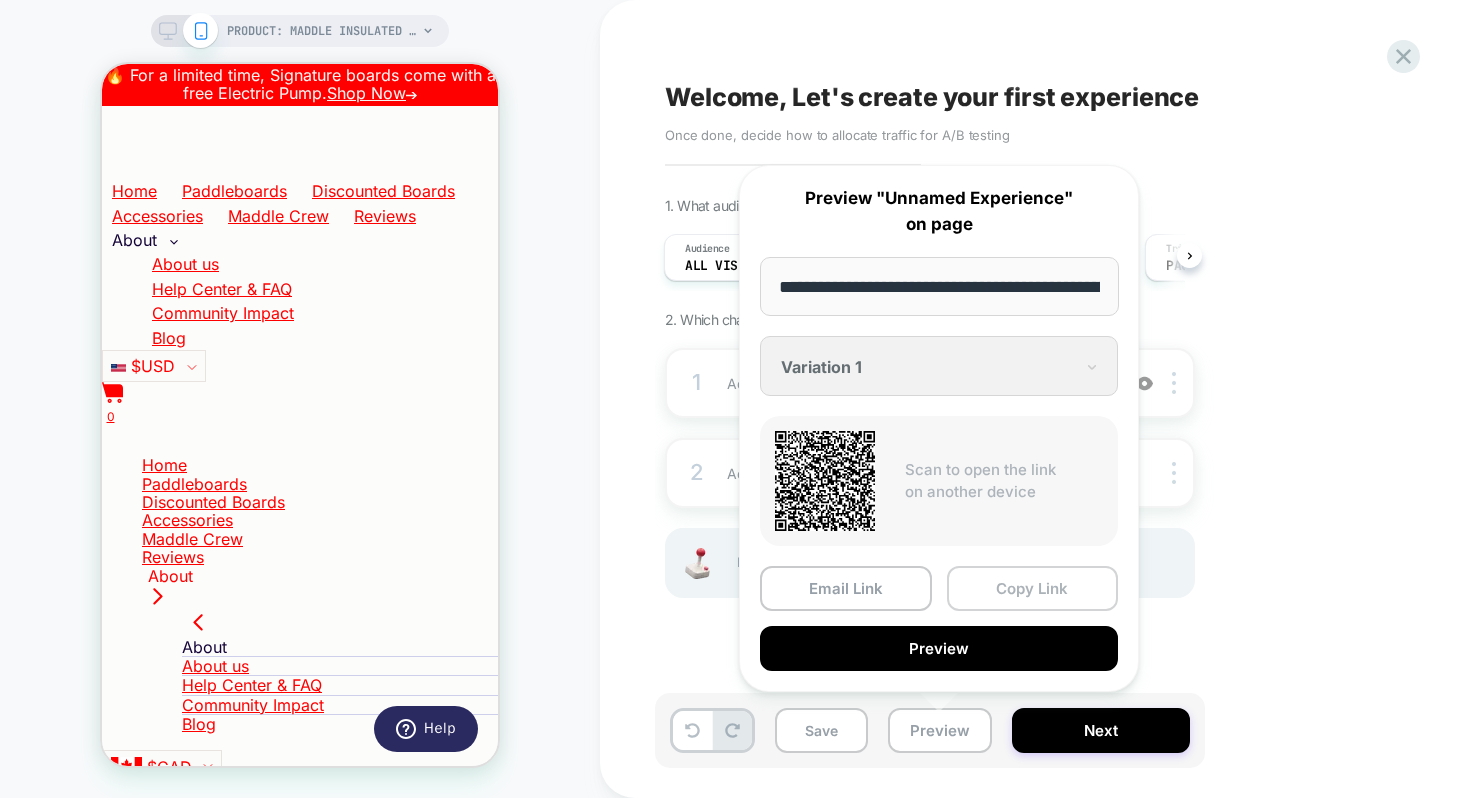 click on "Copy Link" at bounding box center (1033, 588) 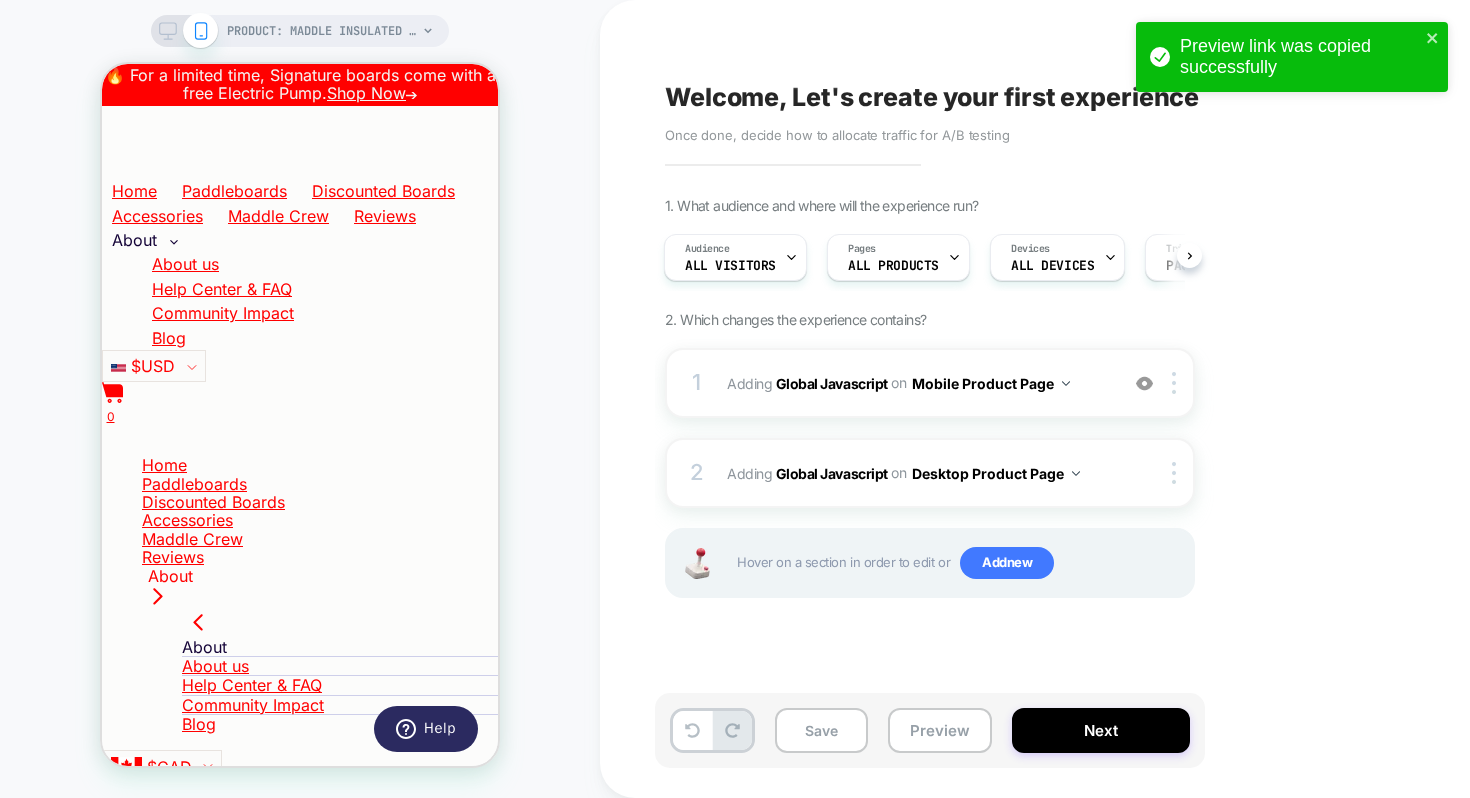 click on "Hover on a section in order to edit or  Add  new" at bounding box center [930, 563] 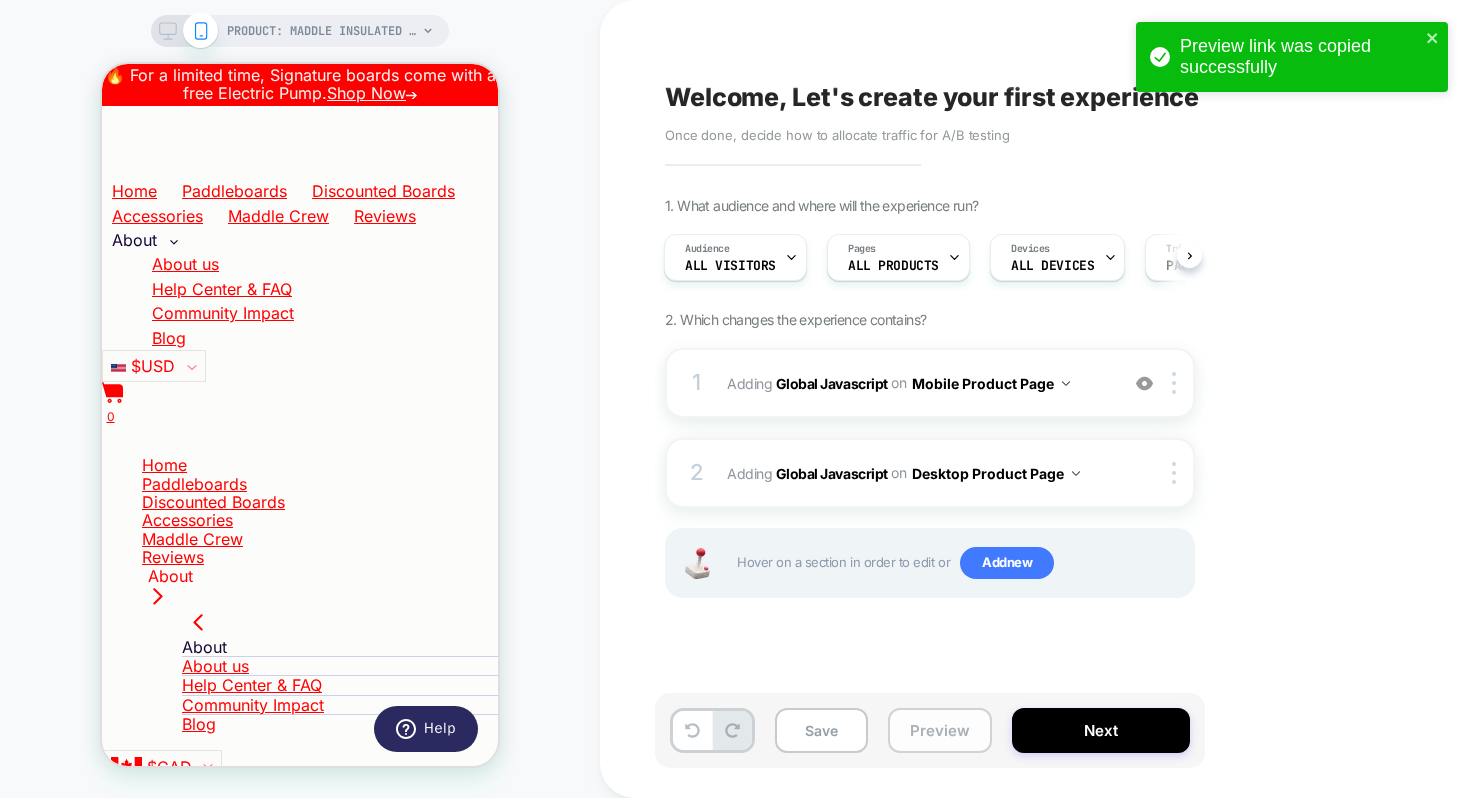 click on "Preview" at bounding box center (940, 730) 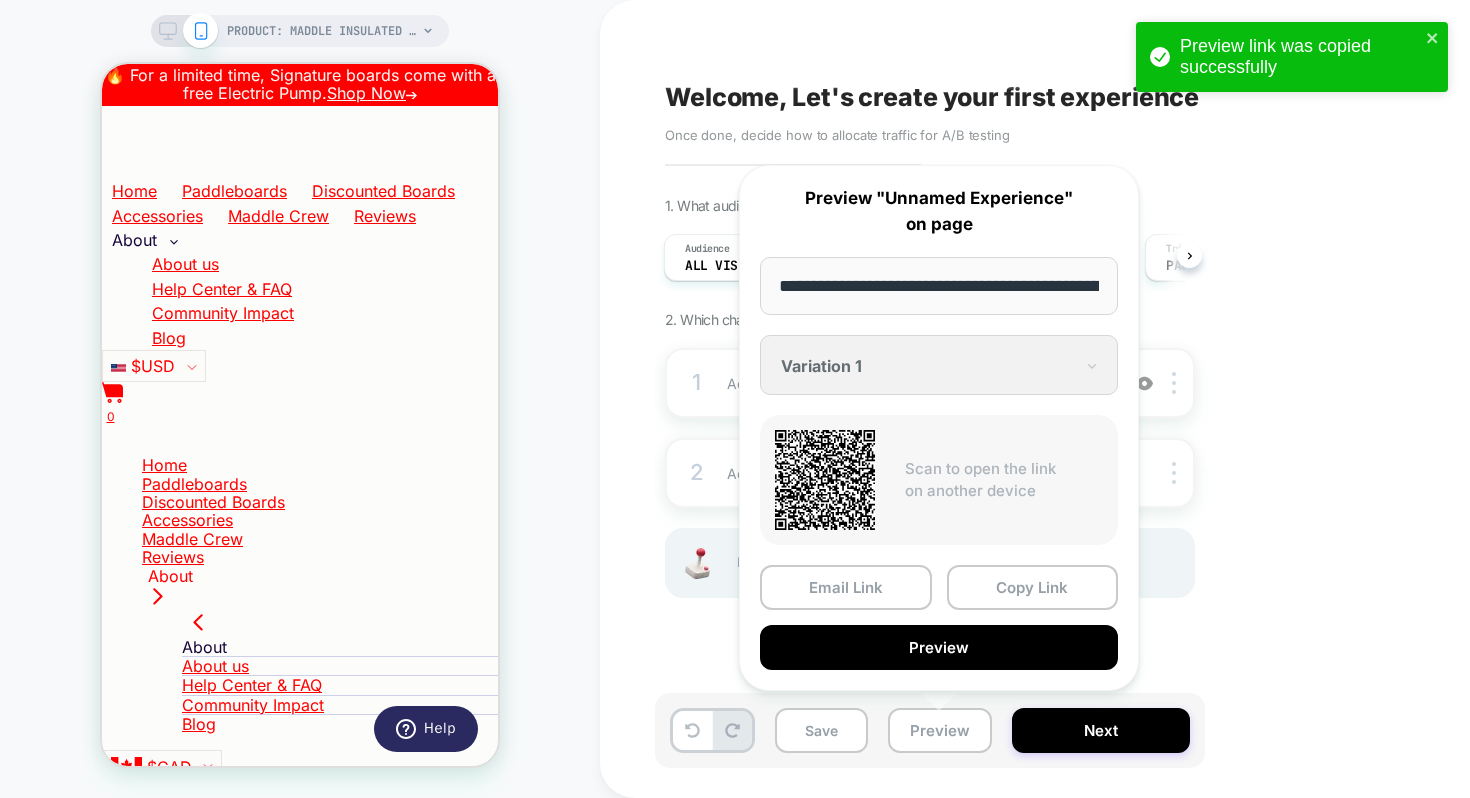 scroll, scrollTop: 0, scrollLeft: 349, axis: horizontal 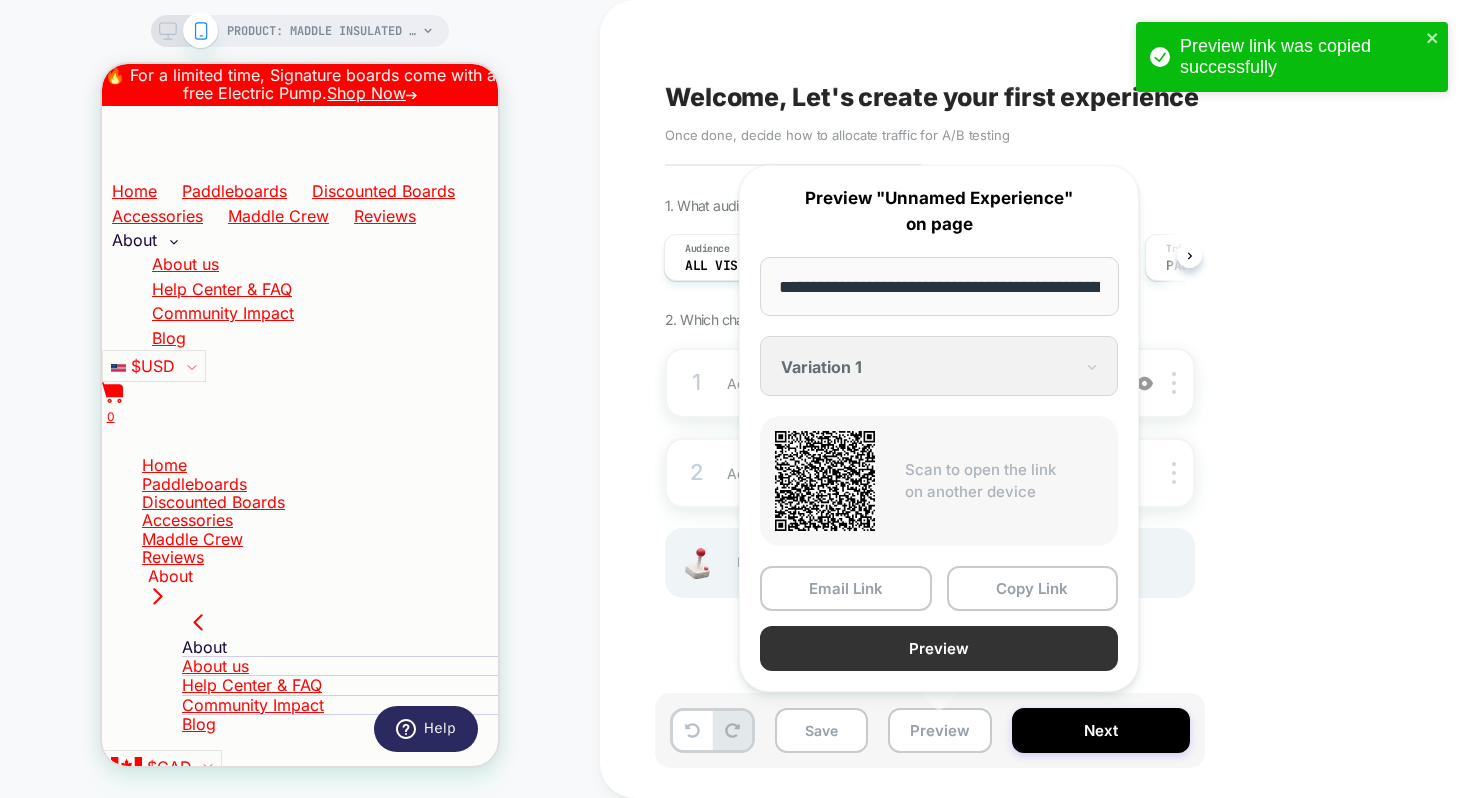 click on "Preview" at bounding box center [939, 648] 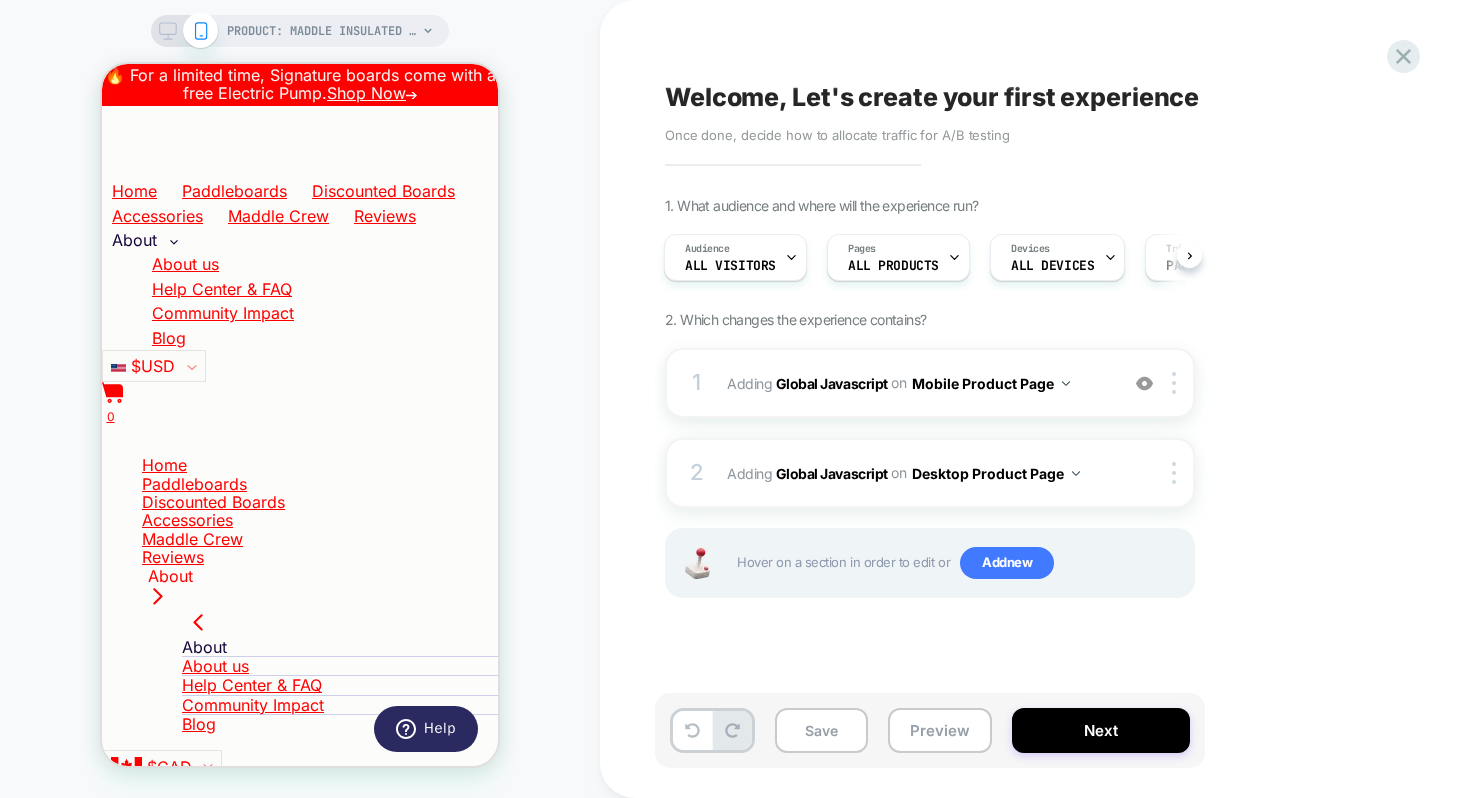 click on "Welcome, Let's create your first experience Click to edit experience details Once done, decide how to allocate traffic for A/B testing" at bounding box center [1030, 111] 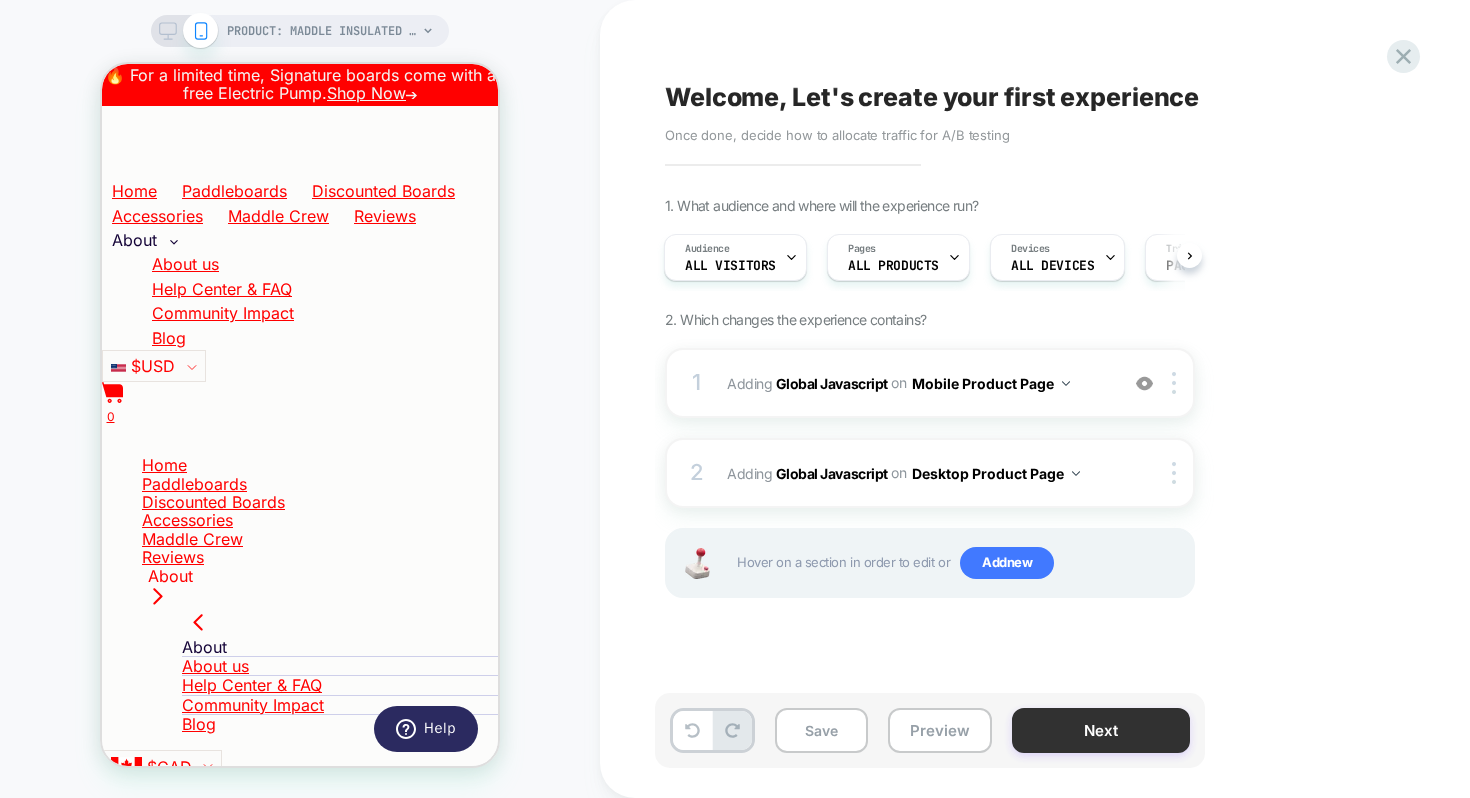 click on "Next" at bounding box center (1101, 730) 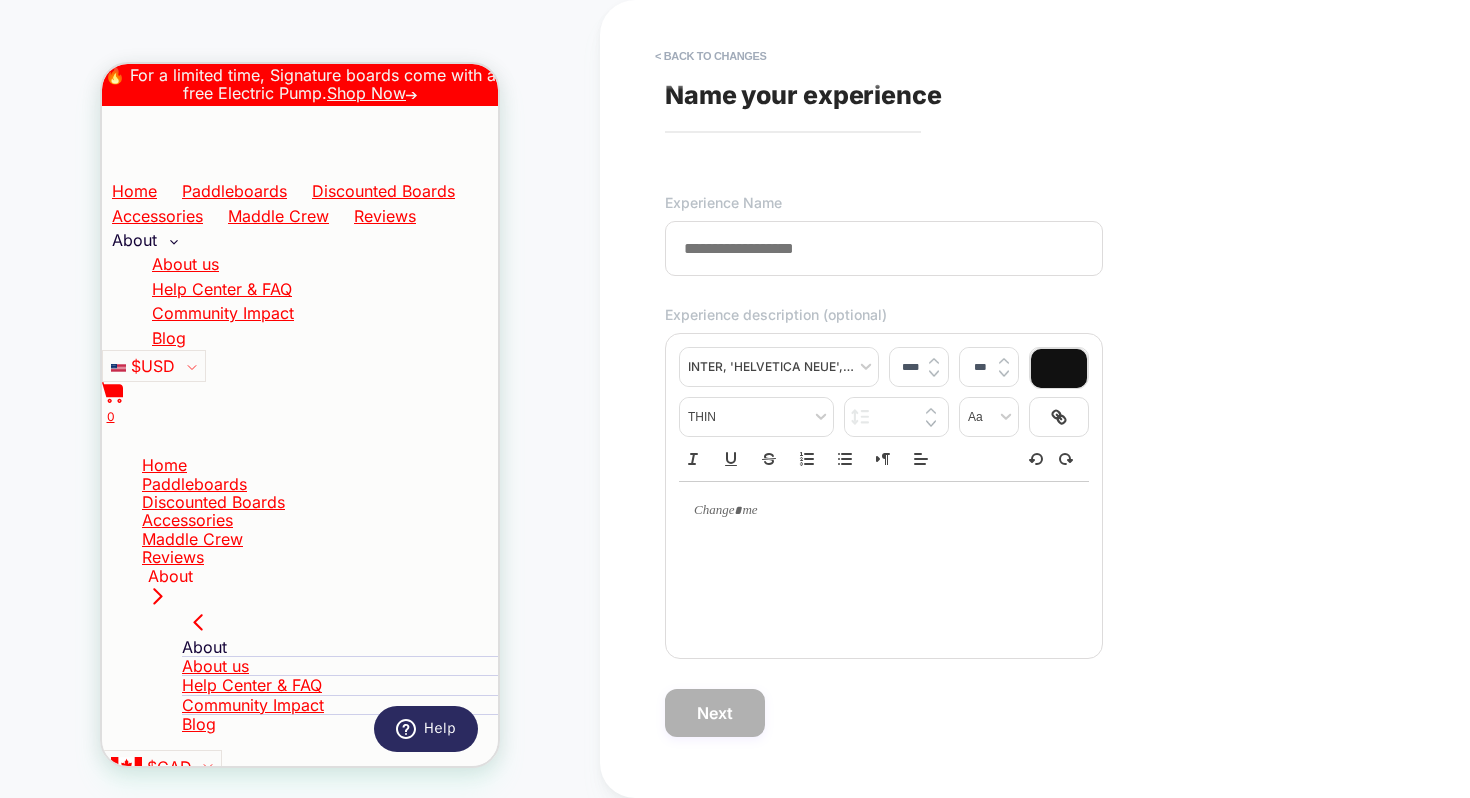 click at bounding box center (884, 248) 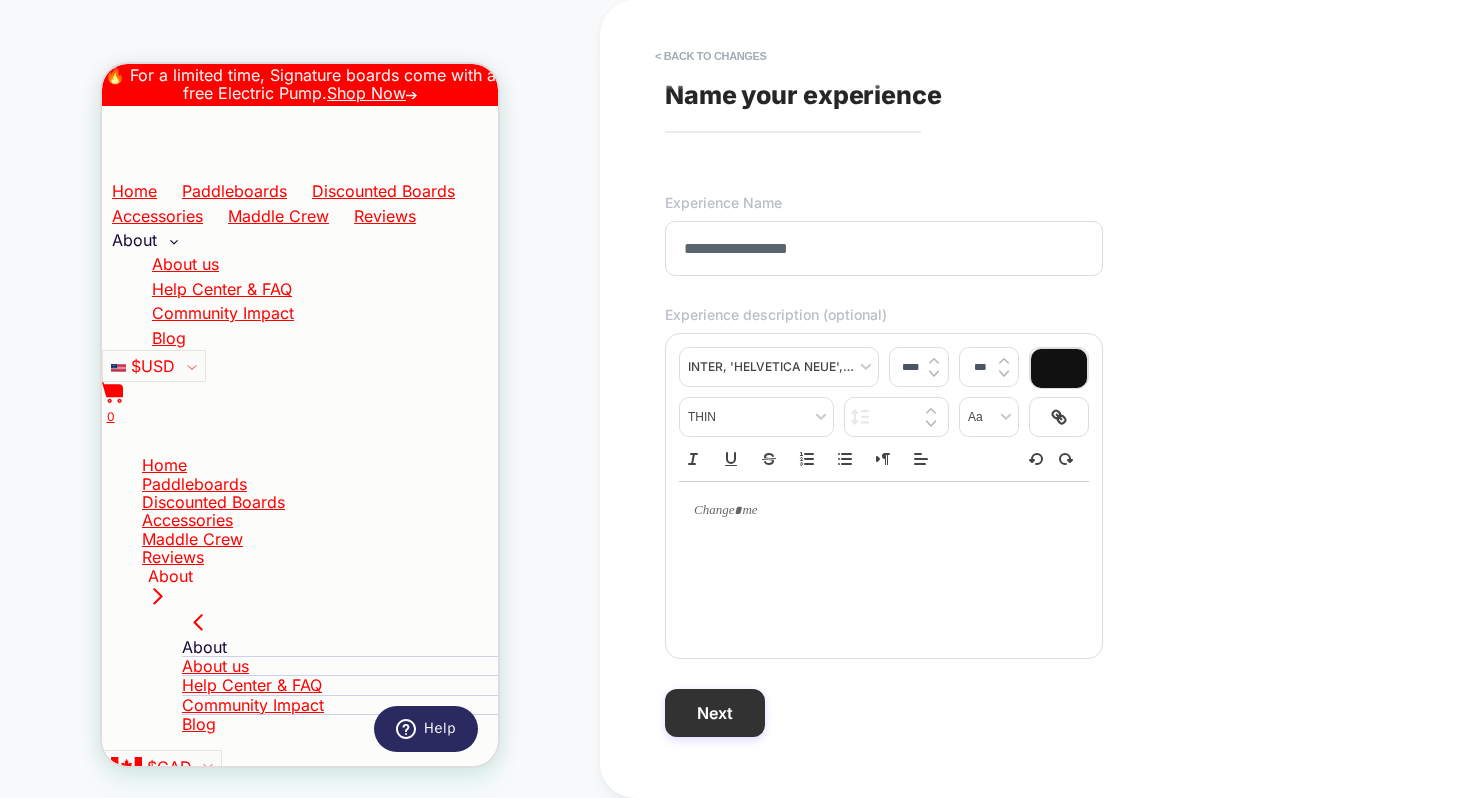 type on "**********" 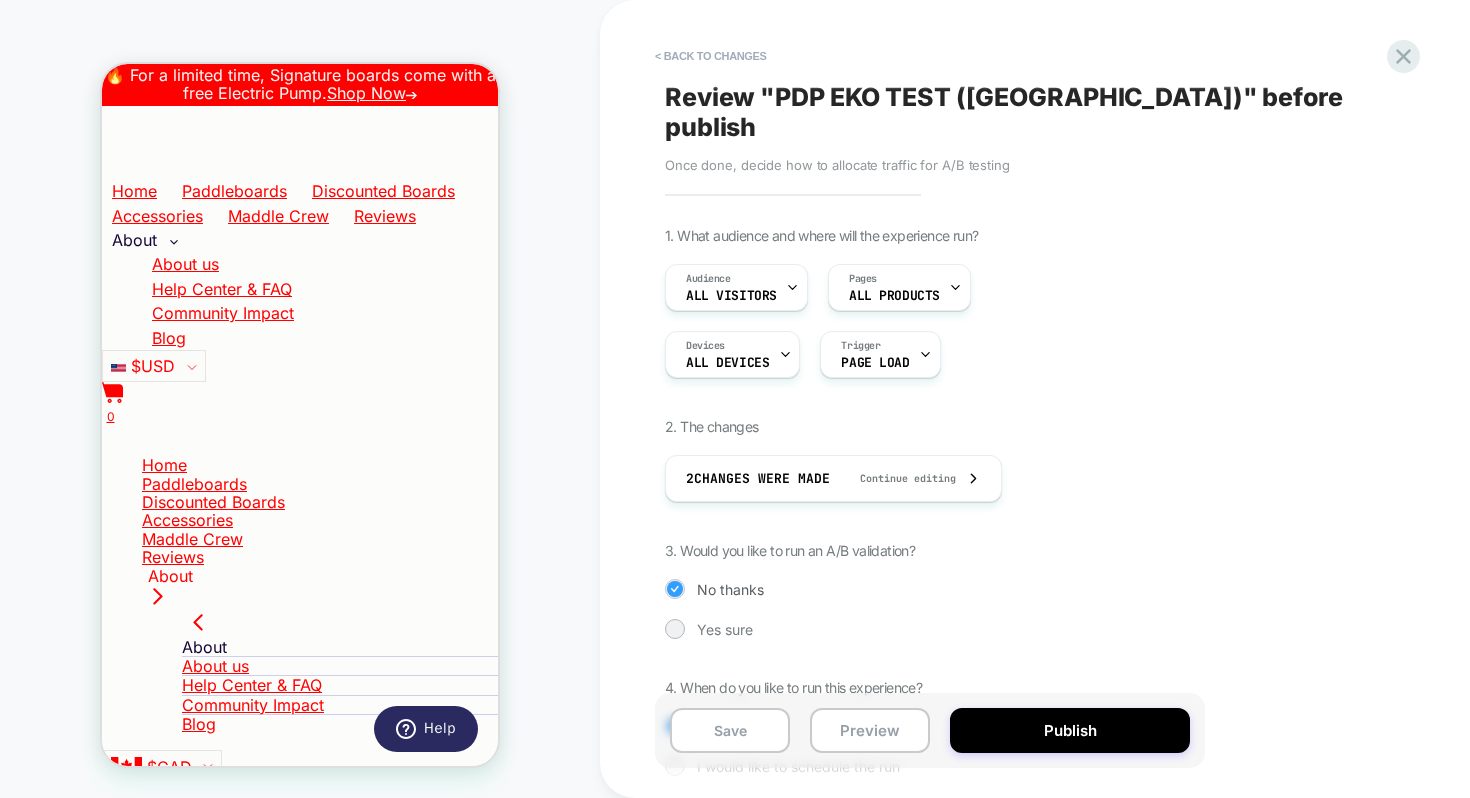 scroll, scrollTop: 77, scrollLeft: 0, axis: vertical 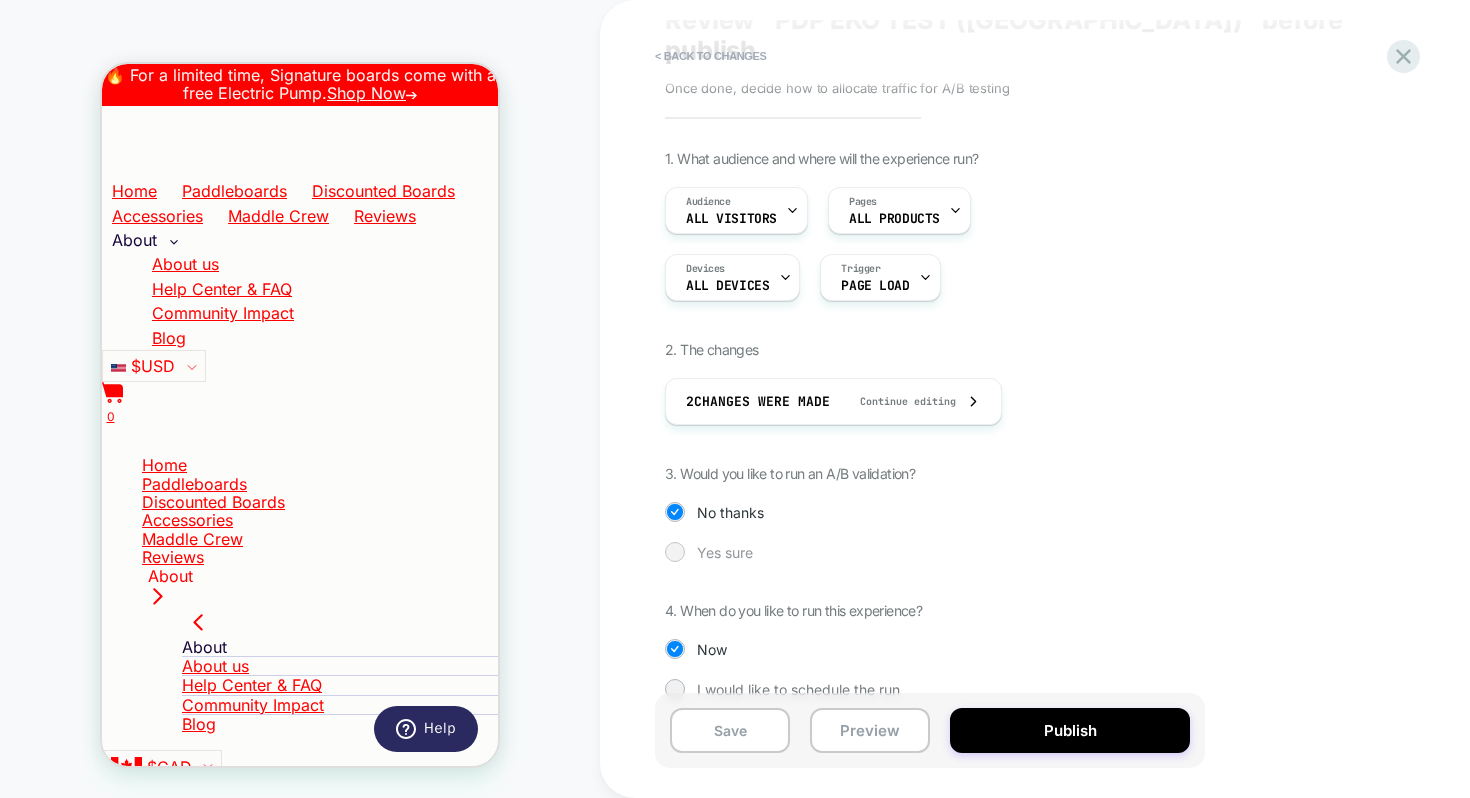 click on "Yes sure" at bounding box center (725, 552) 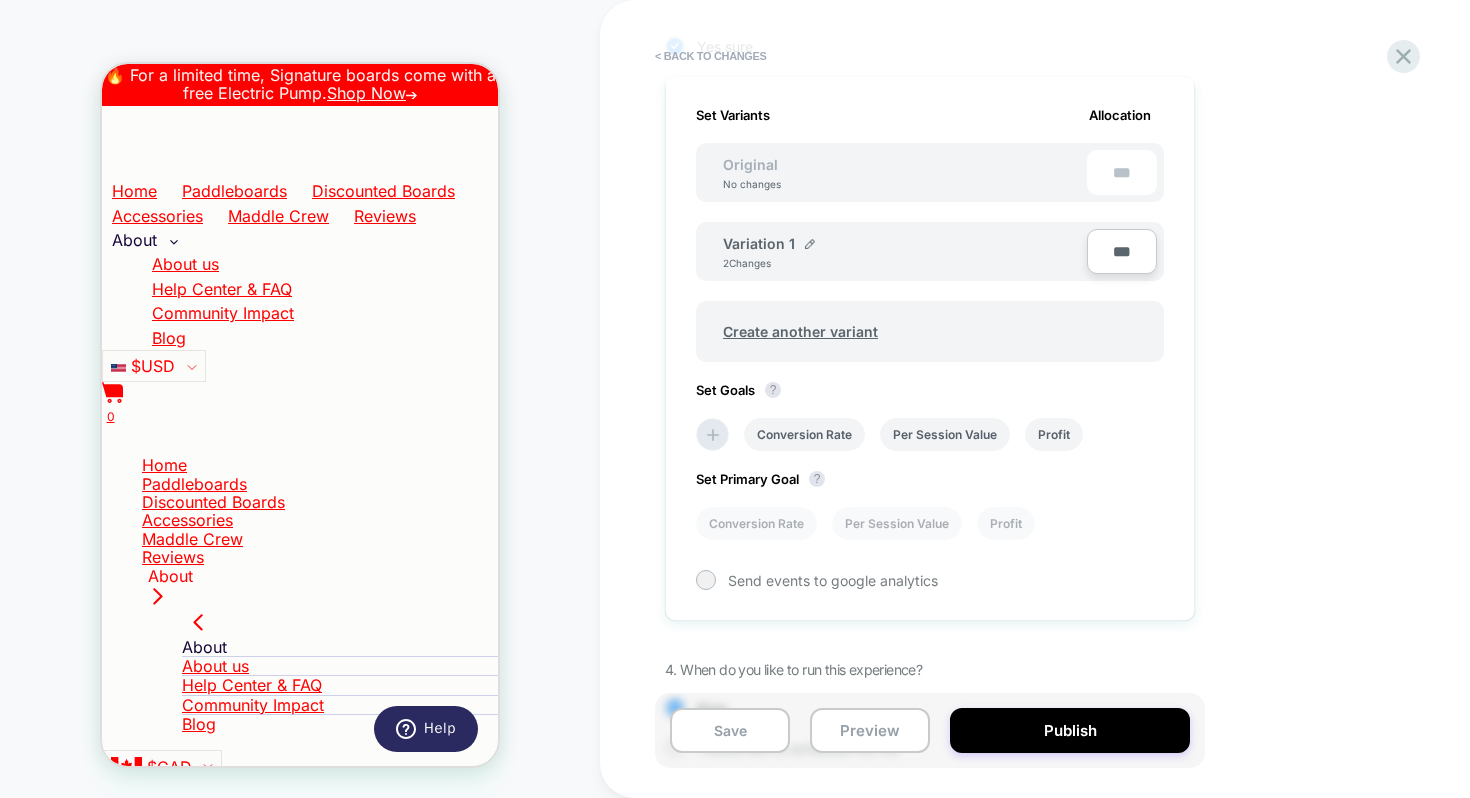 scroll, scrollTop: 643, scrollLeft: 0, axis: vertical 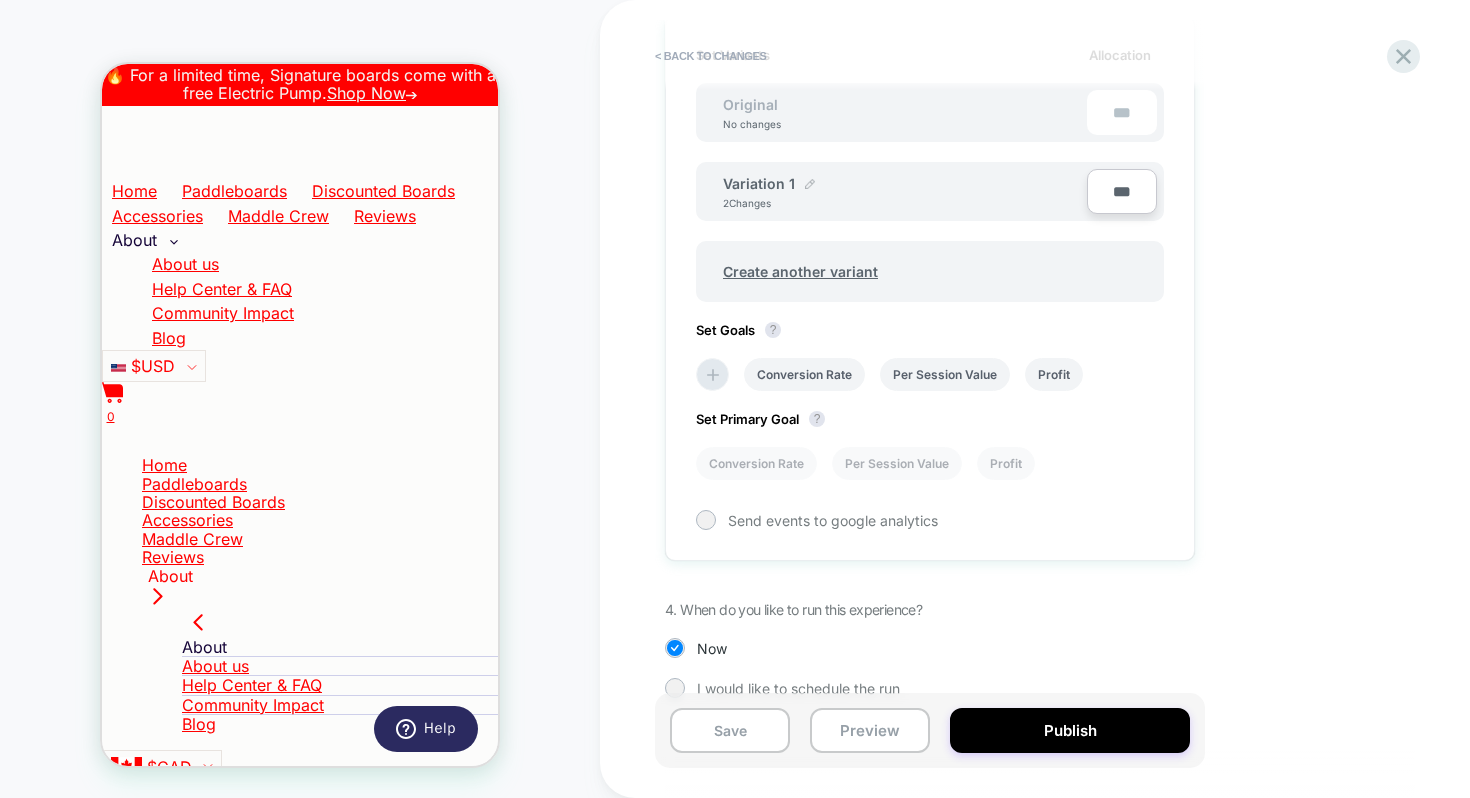 click at bounding box center (810, 184) 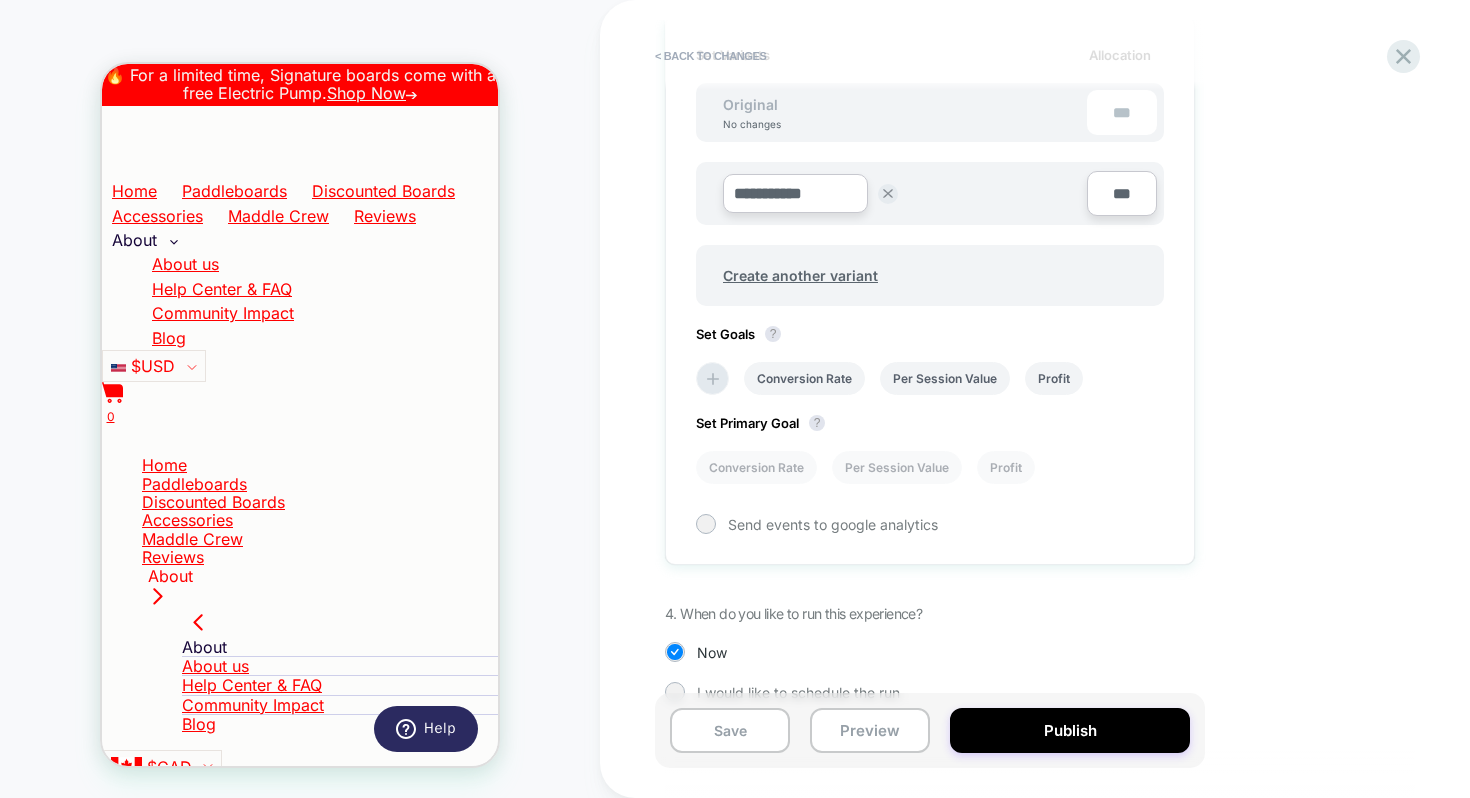 click on "**********" at bounding box center (795, 193) 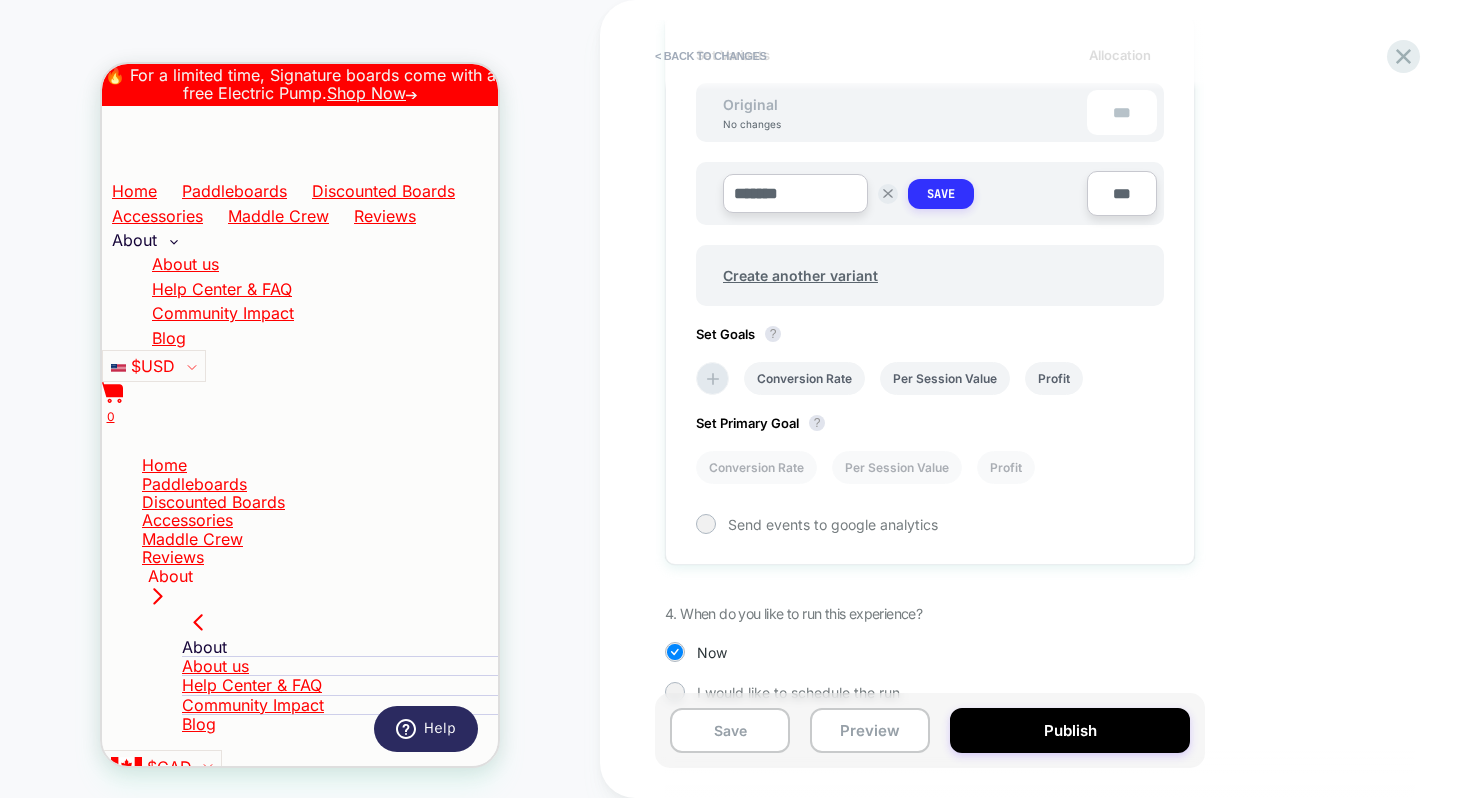 type on "*******" 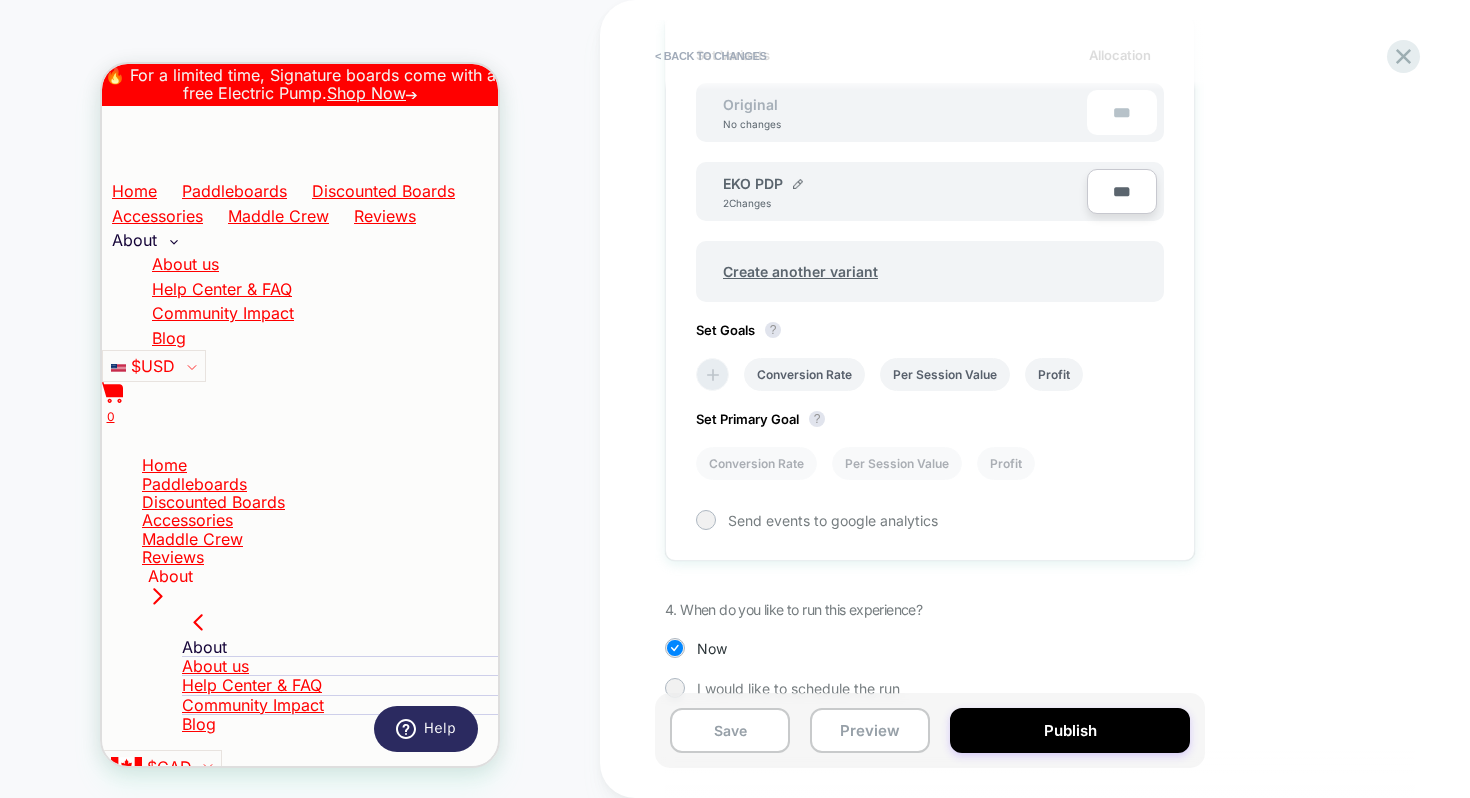 click 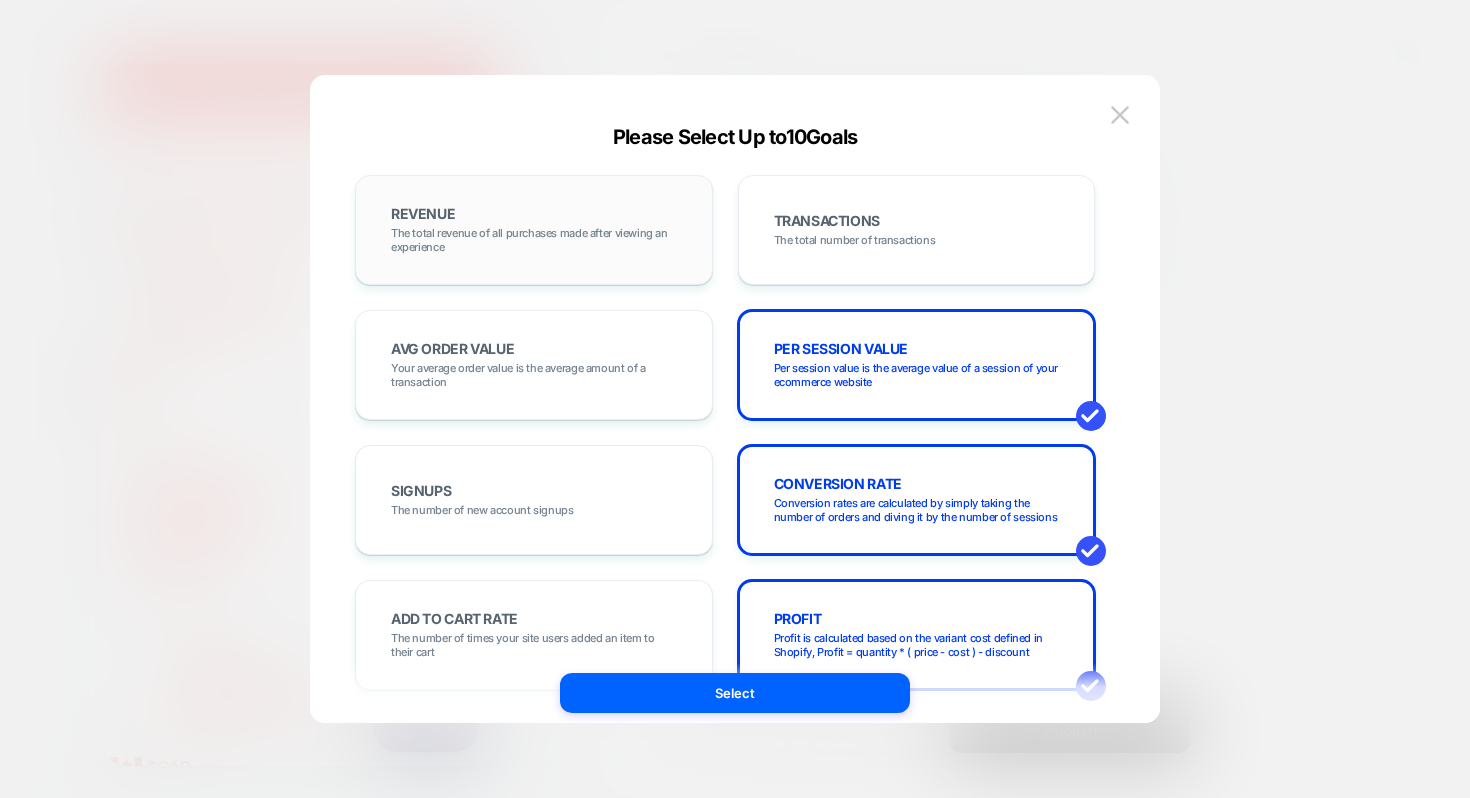 click on "The total revenue of all purchases made after viewing an experience" at bounding box center (534, 240) 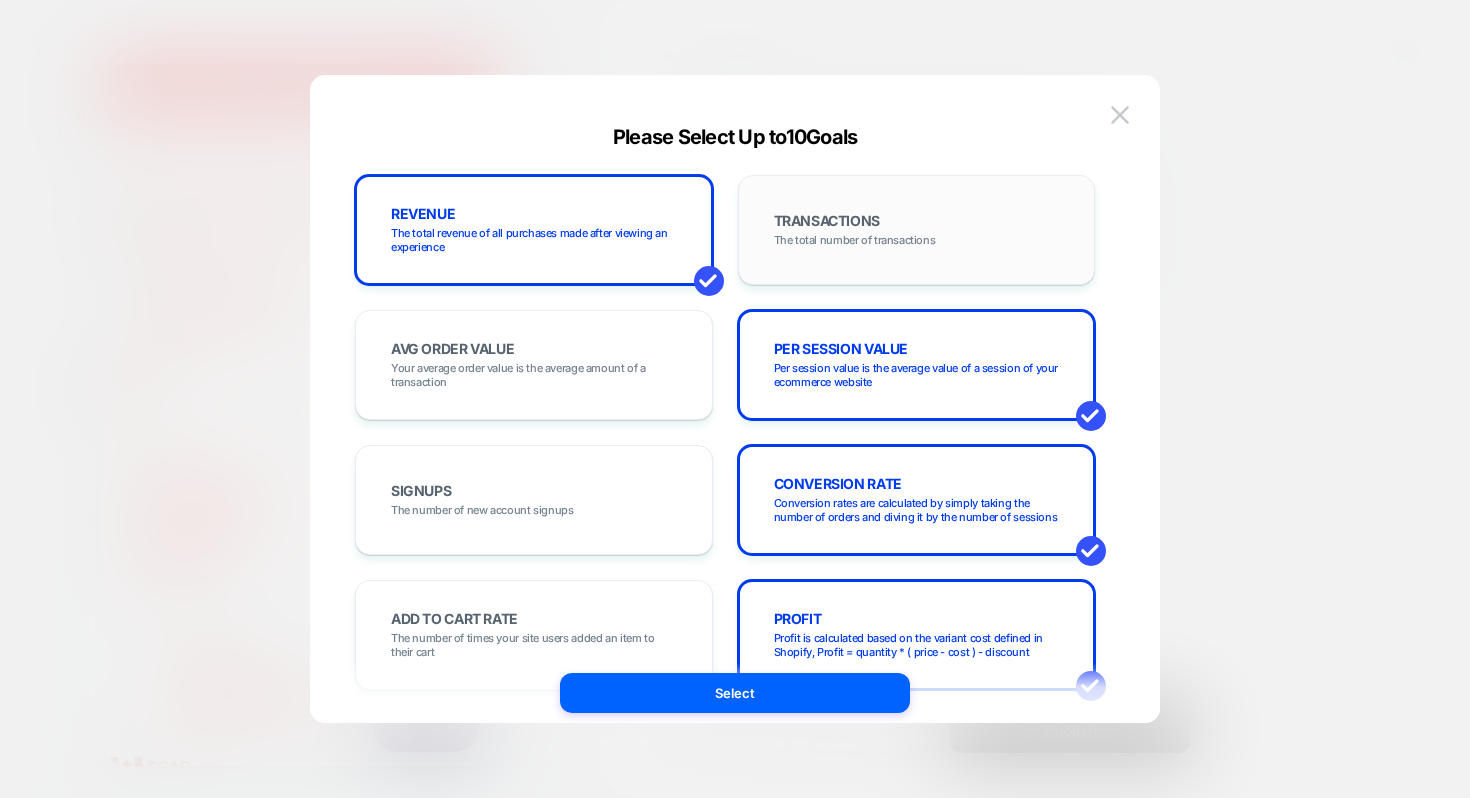 click on "The total number of transactions" at bounding box center [855, 240] 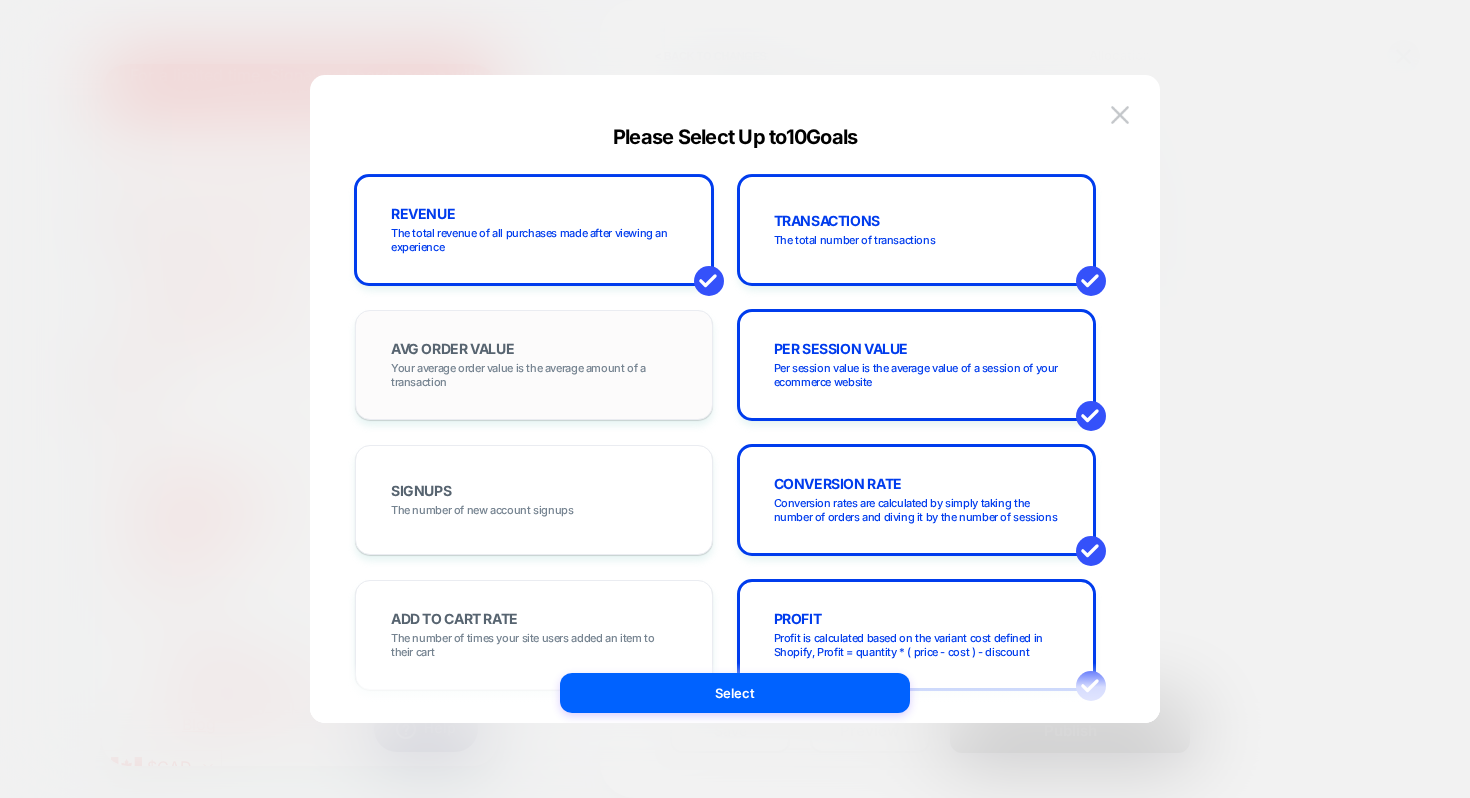click on "Your average order value is the average amount of a transaction" at bounding box center (534, 375) 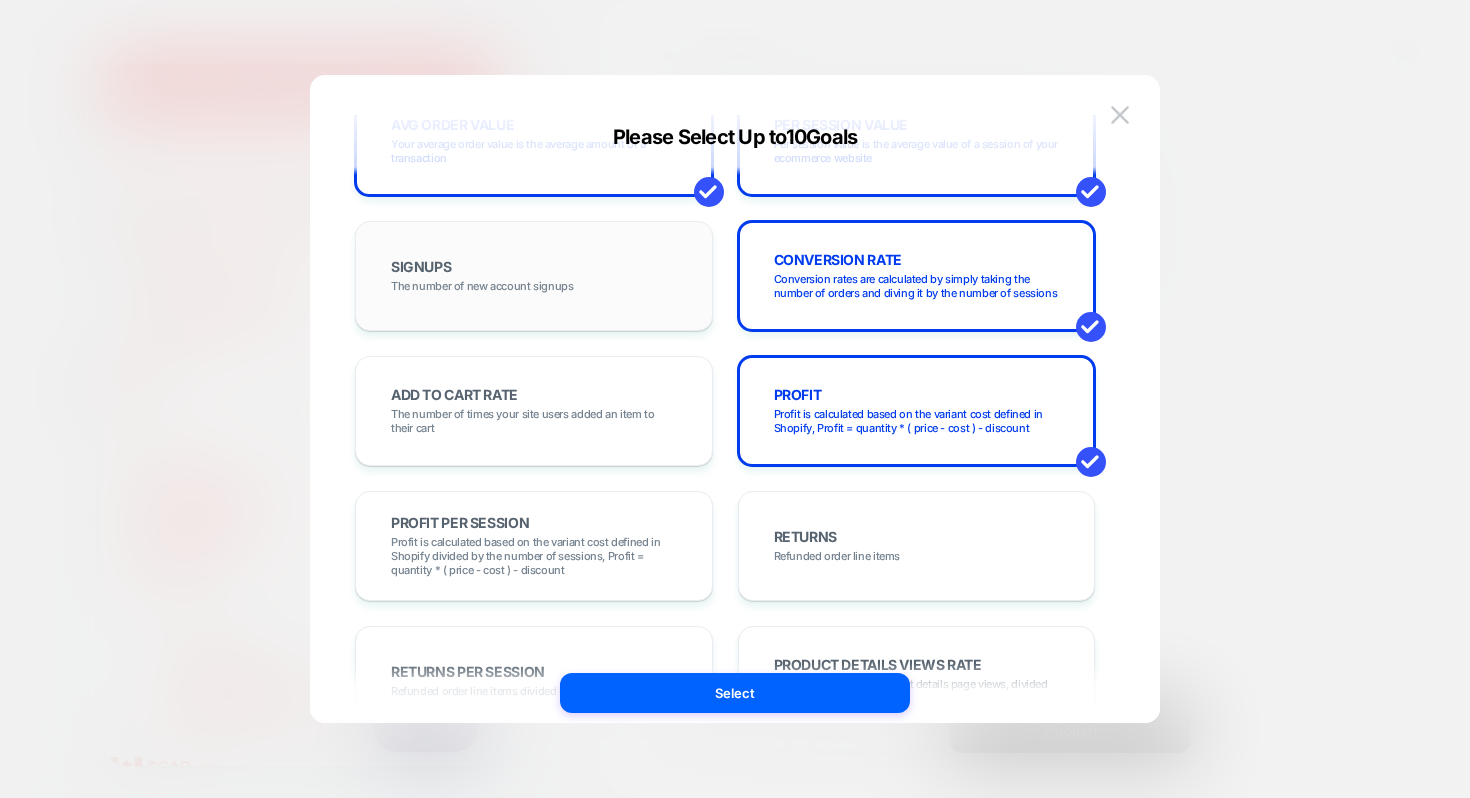 scroll, scrollTop: 225, scrollLeft: 0, axis: vertical 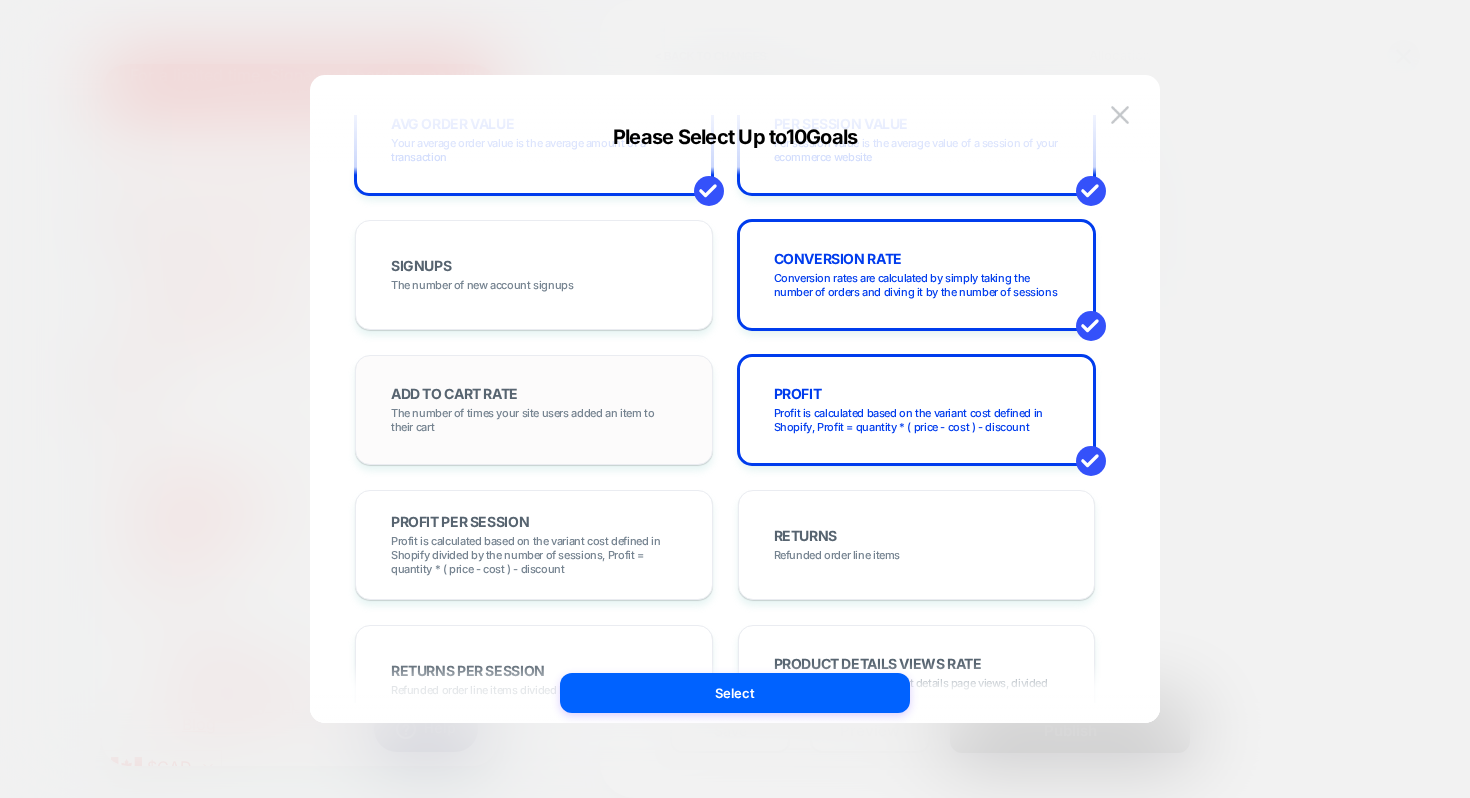 click on "The number of times your site users added an item to their cart" at bounding box center [534, 420] 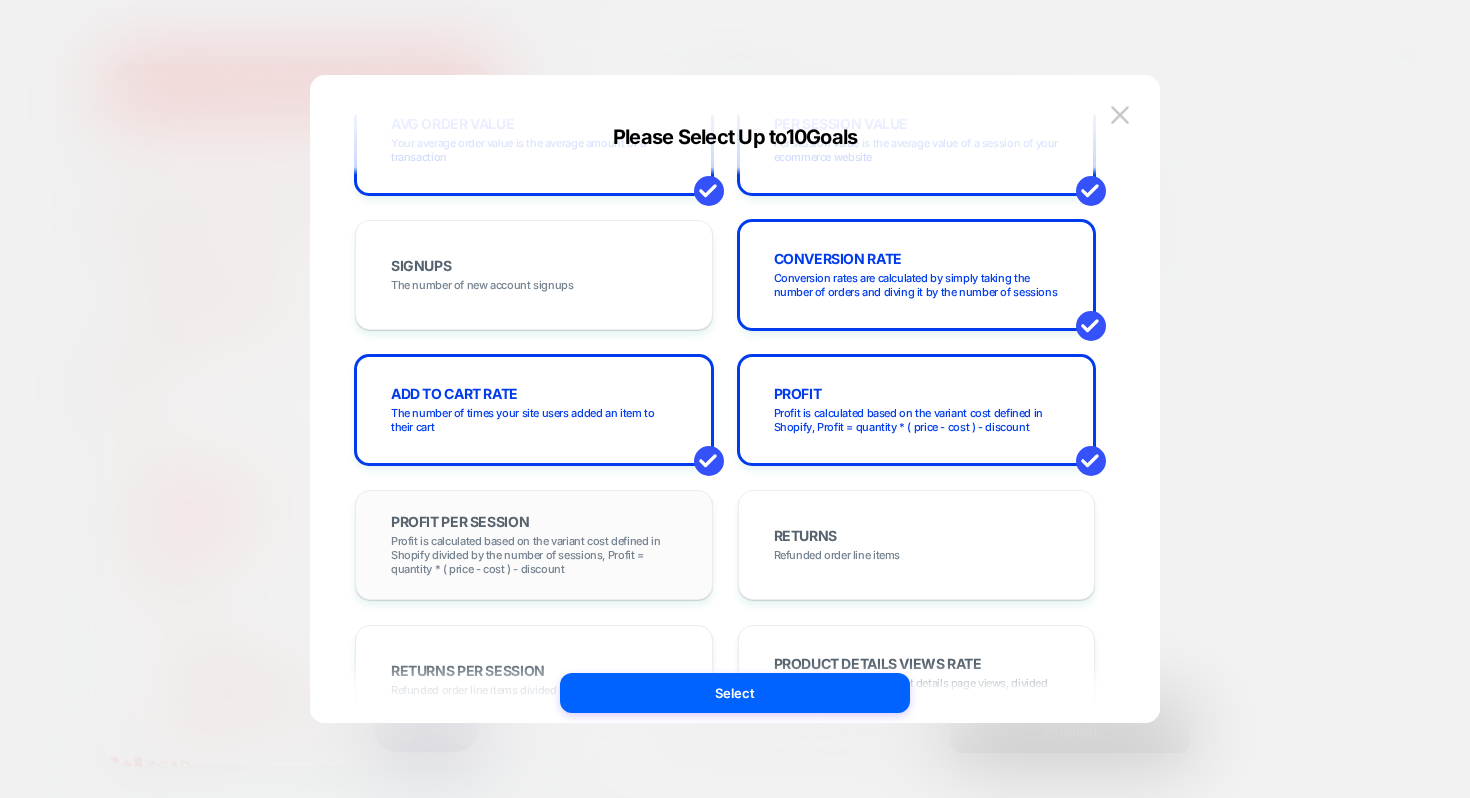 click on "PROFIT PER SESSION Profit is calculated based on the variant cost defined in Shopify divided by the number of sessions, Profit = quantity * ( price - cost ) - discount" at bounding box center [534, 545] 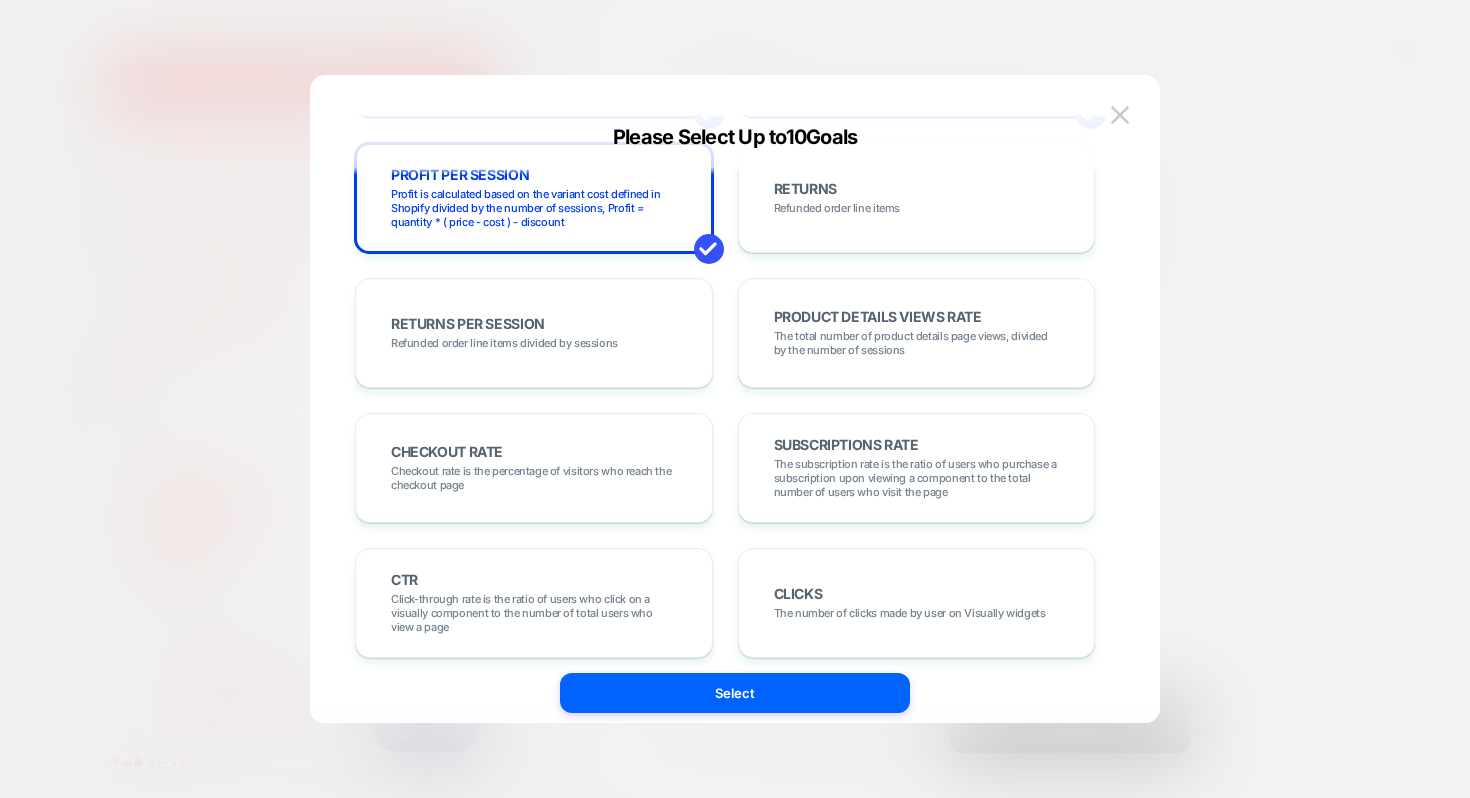 scroll, scrollTop: 587, scrollLeft: 0, axis: vertical 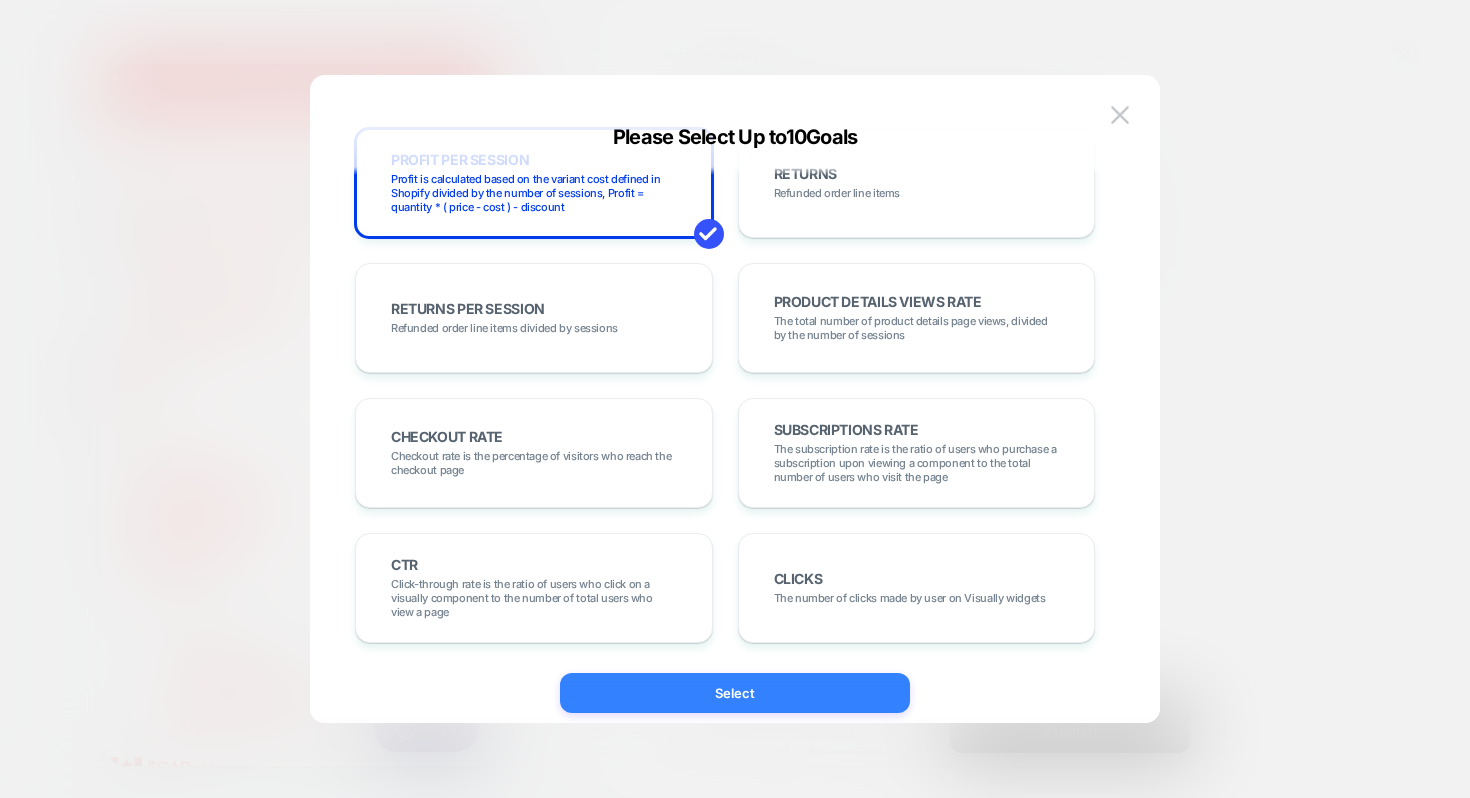 click on "Select" at bounding box center (735, 693) 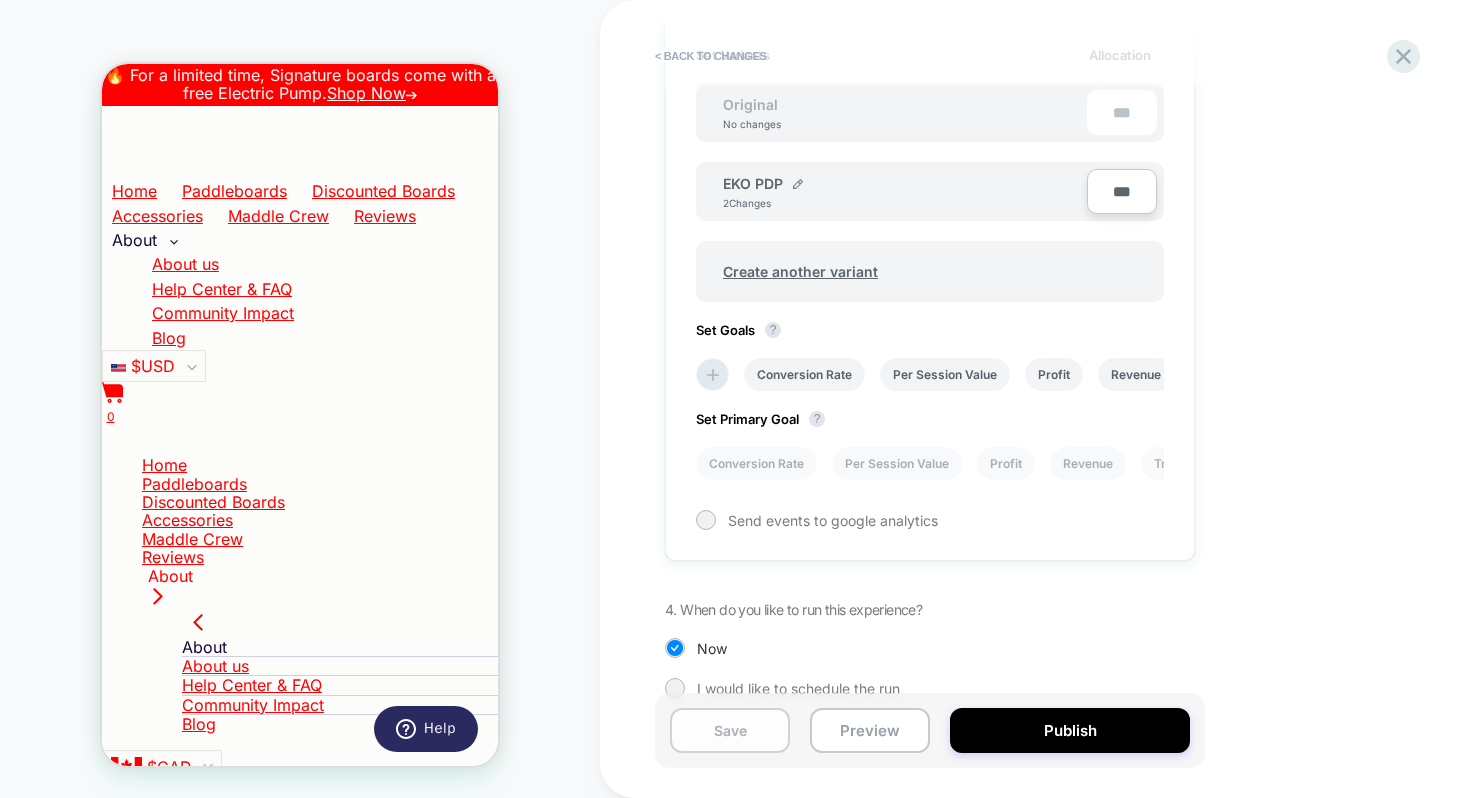 click on "Save" at bounding box center [730, 730] 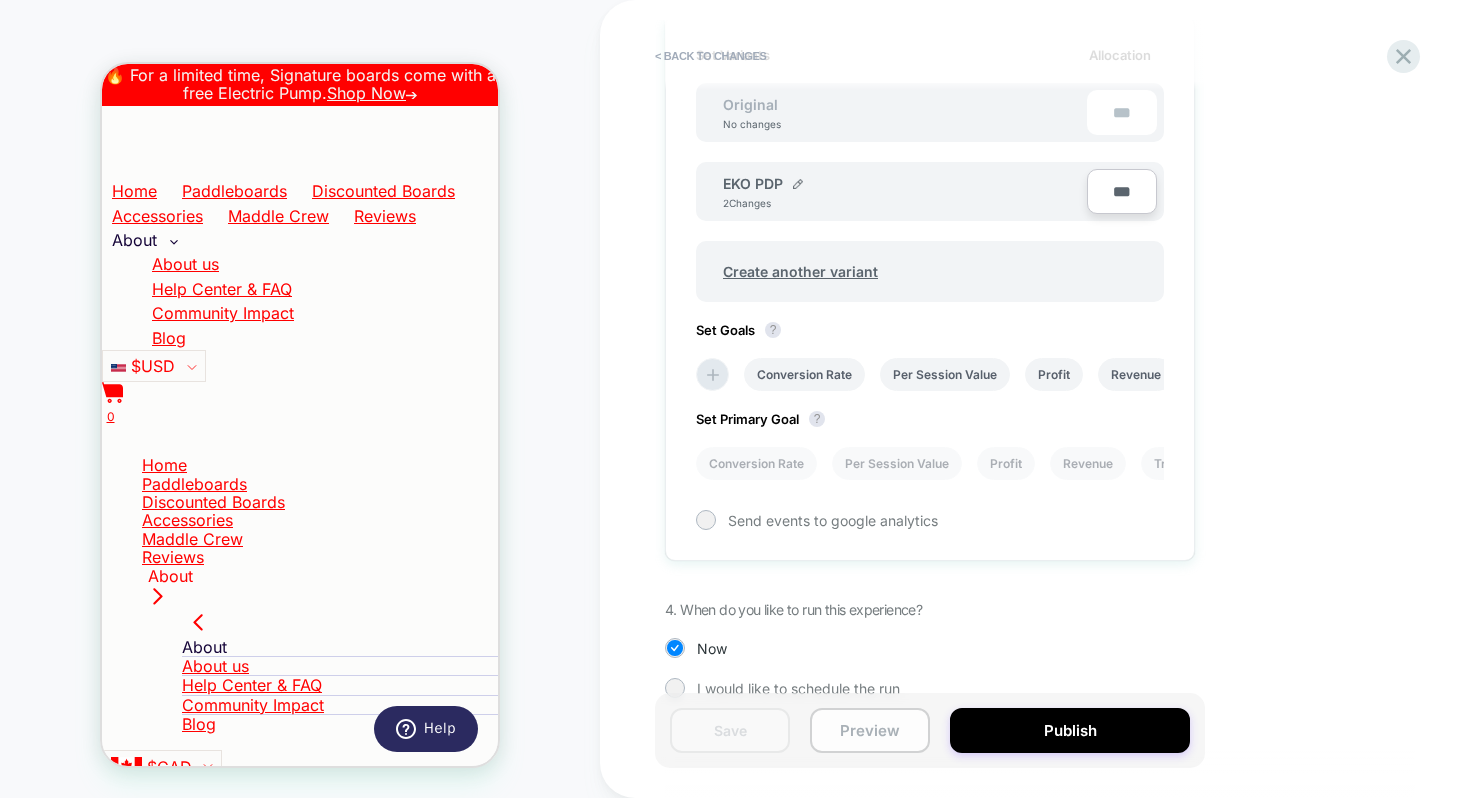 click on "Preview" at bounding box center (870, 730) 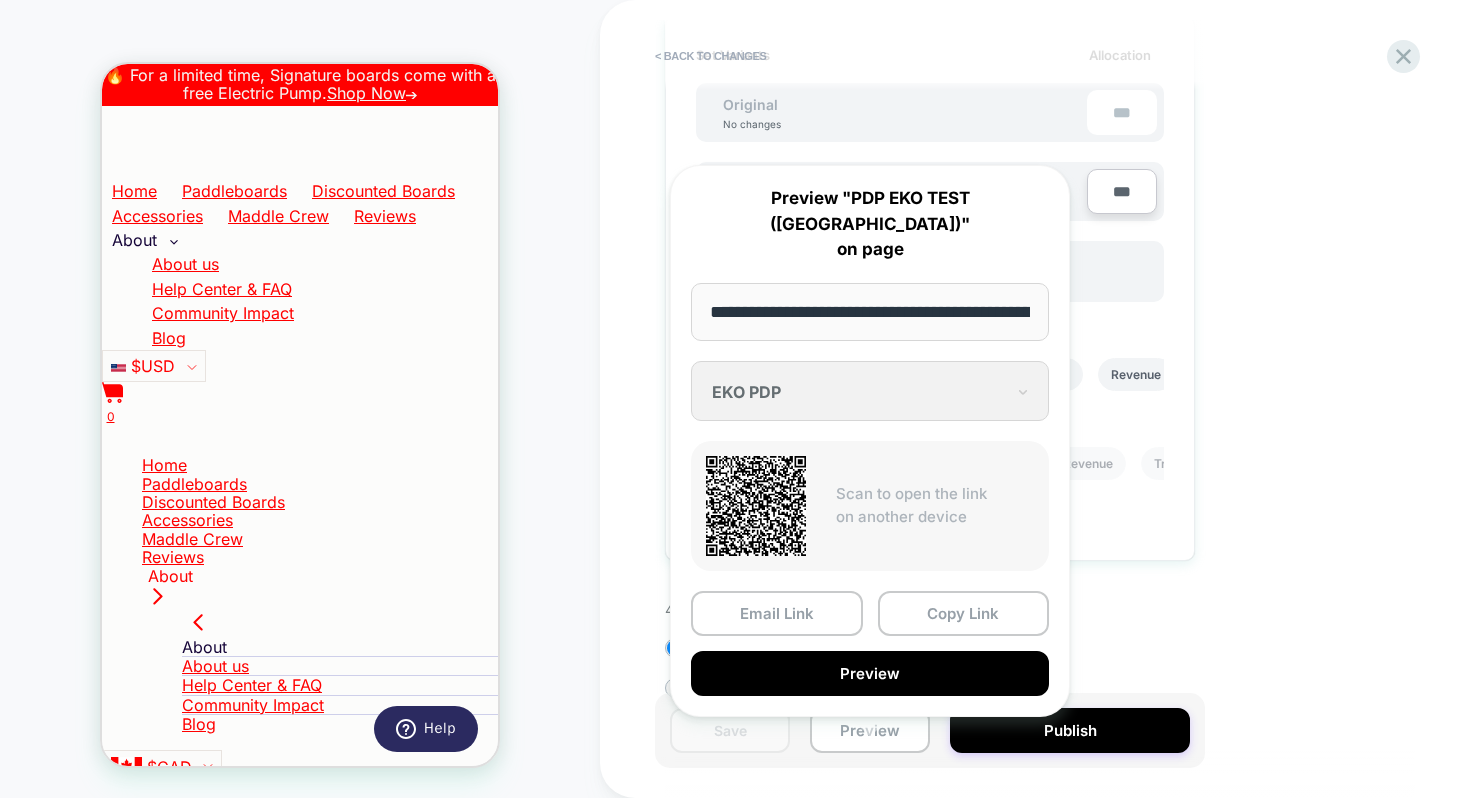 scroll, scrollTop: 0, scrollLeft: 349, axis: horizontal 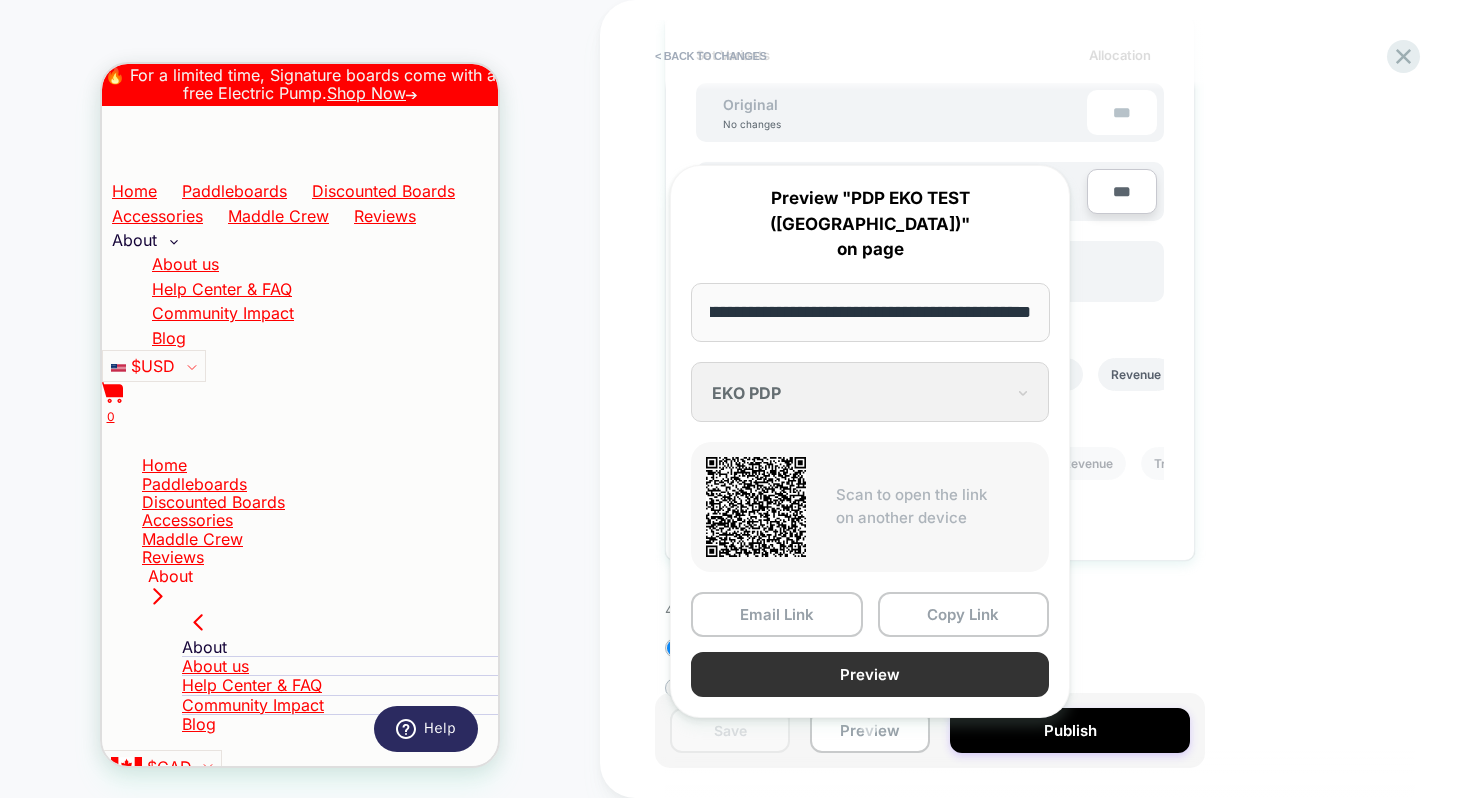 click on "Preview" at bounding box center [870, 674] 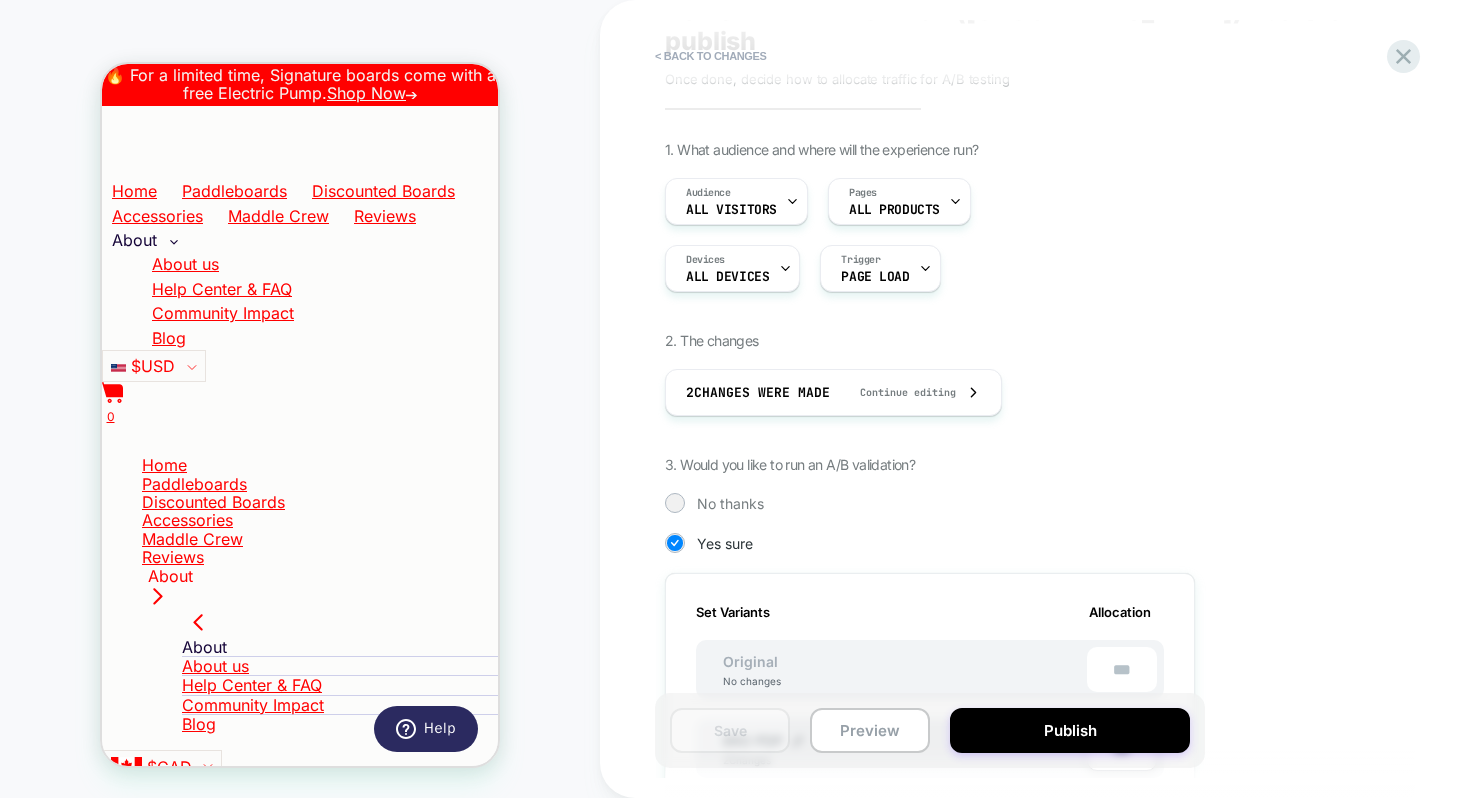 scroll, scrollTop: 0, scrollLeft: 0, axis: both 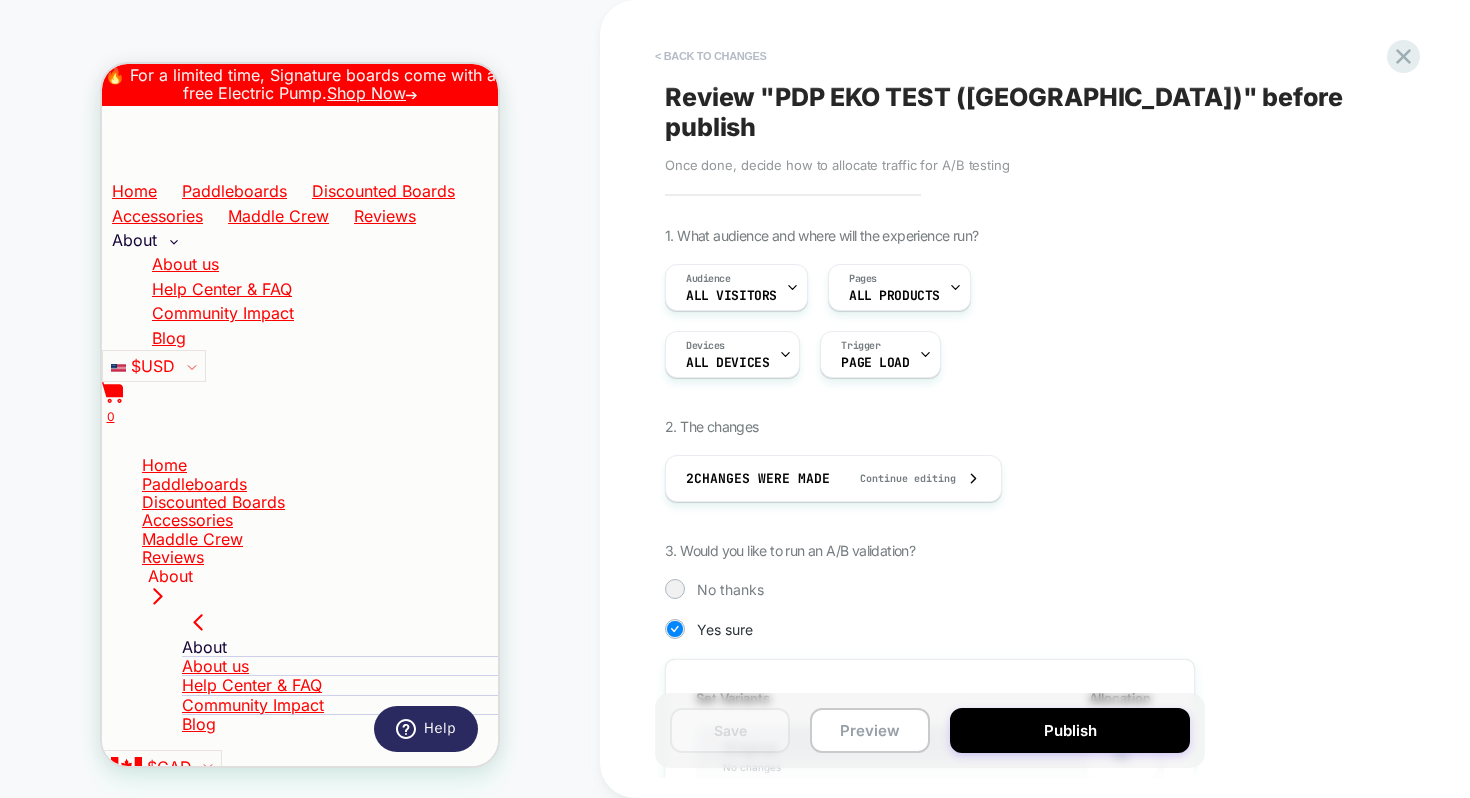 click on "< Back to changes" at bounding box center [711, 56] 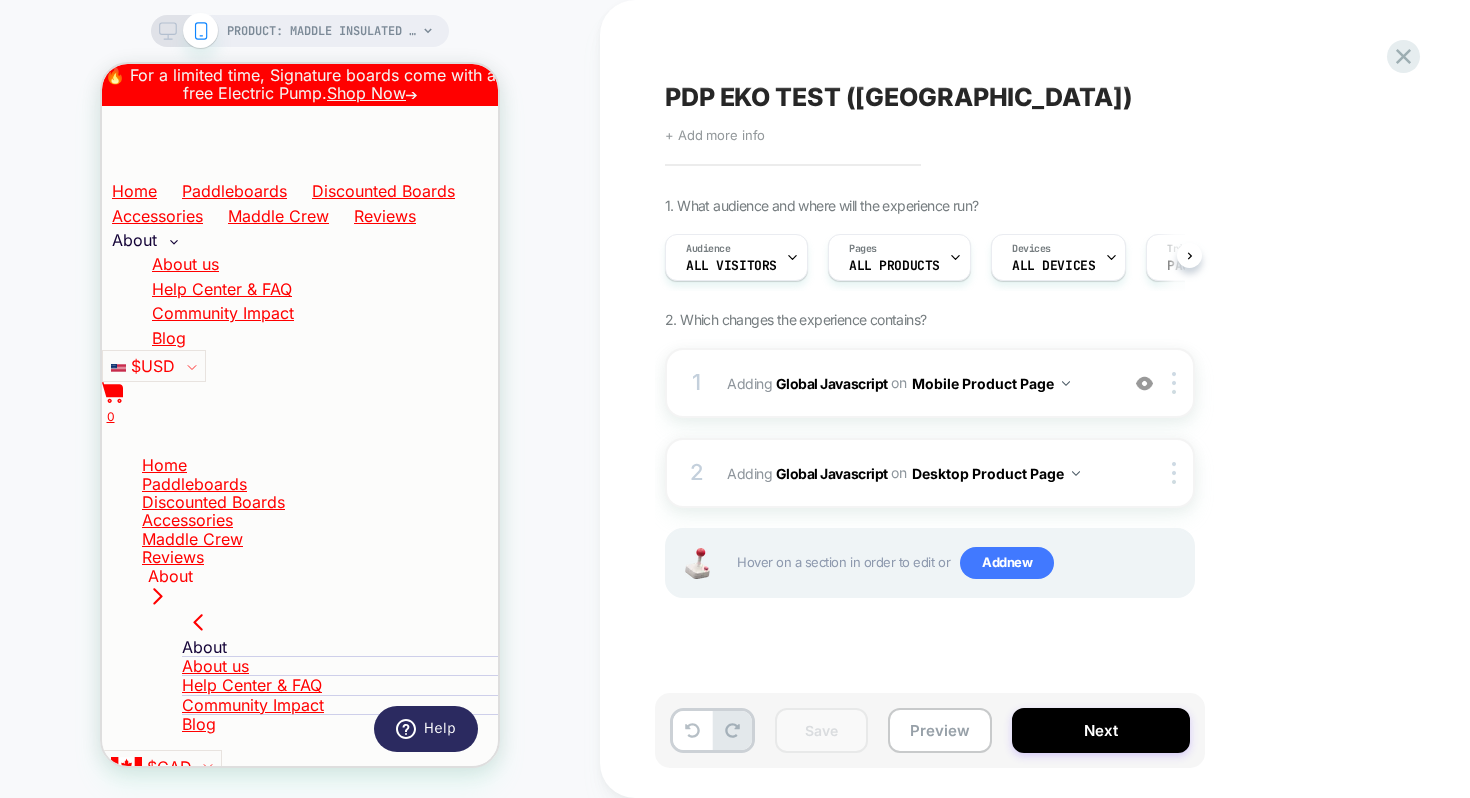 scroll, scrollTop: 0, scrollLeft: 1, axis: horizontal 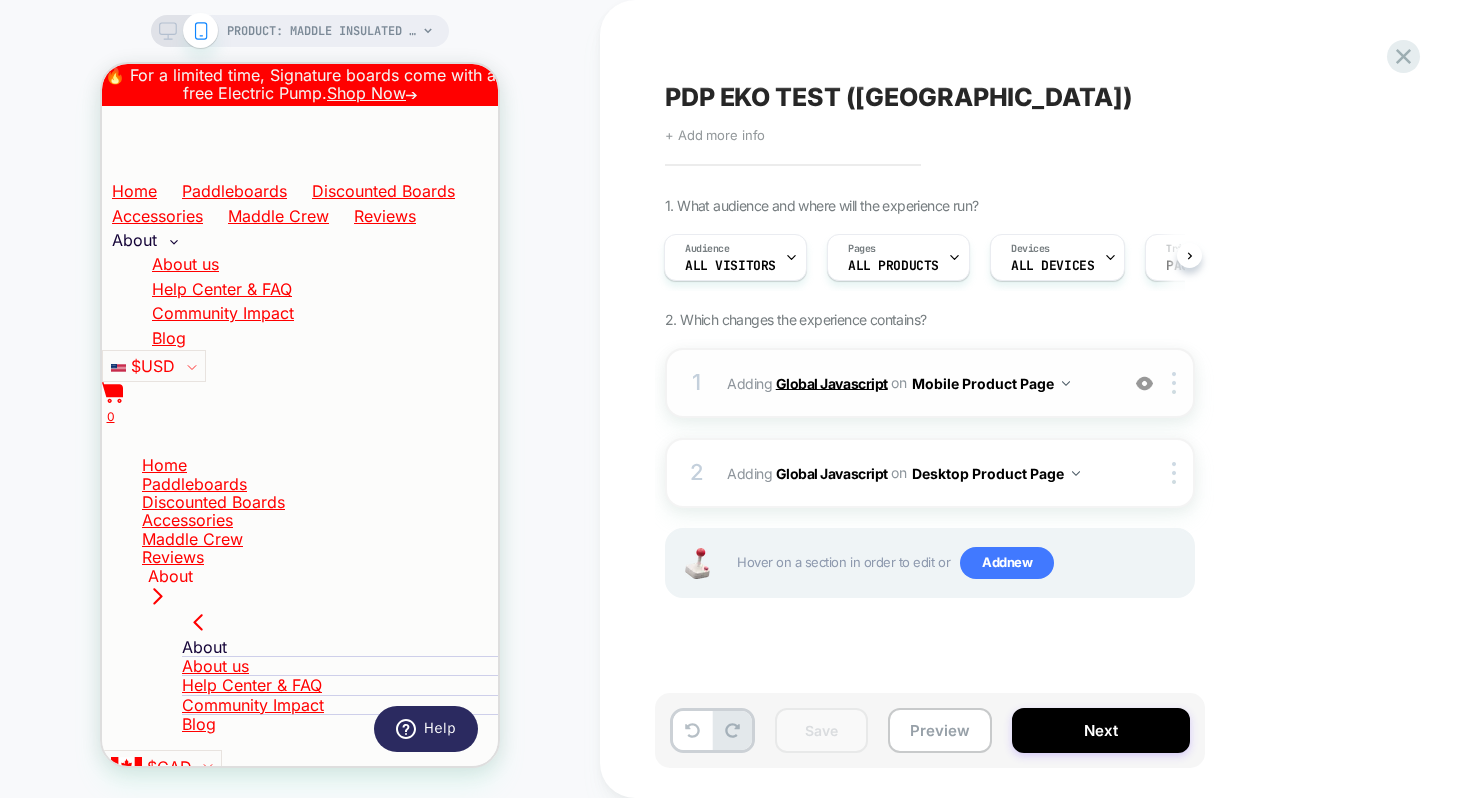 click on "Global Javascript" at bounding box center (832, 382) 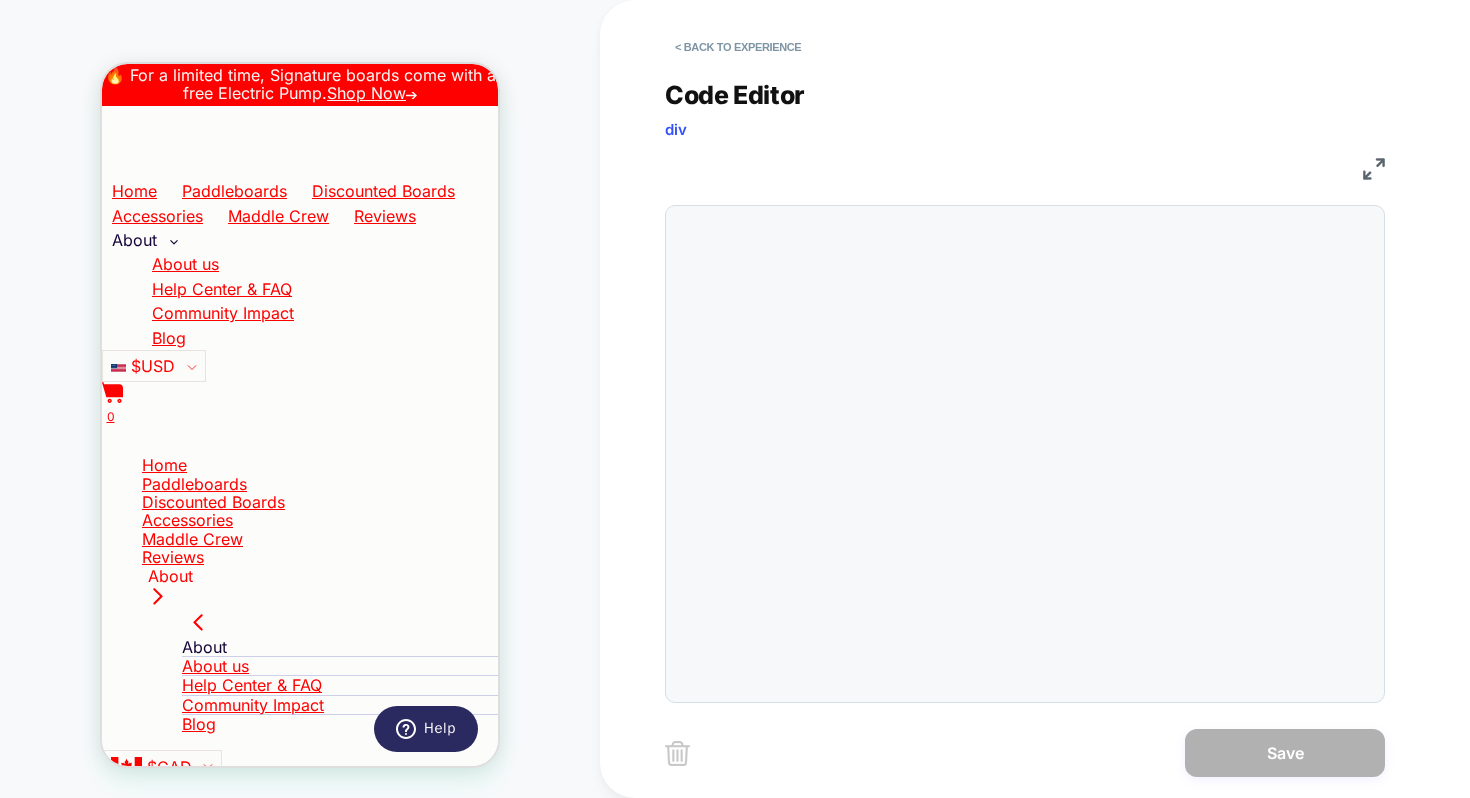 scroll, scrollTop: 270, scrollLeft: 0, axis: vertical 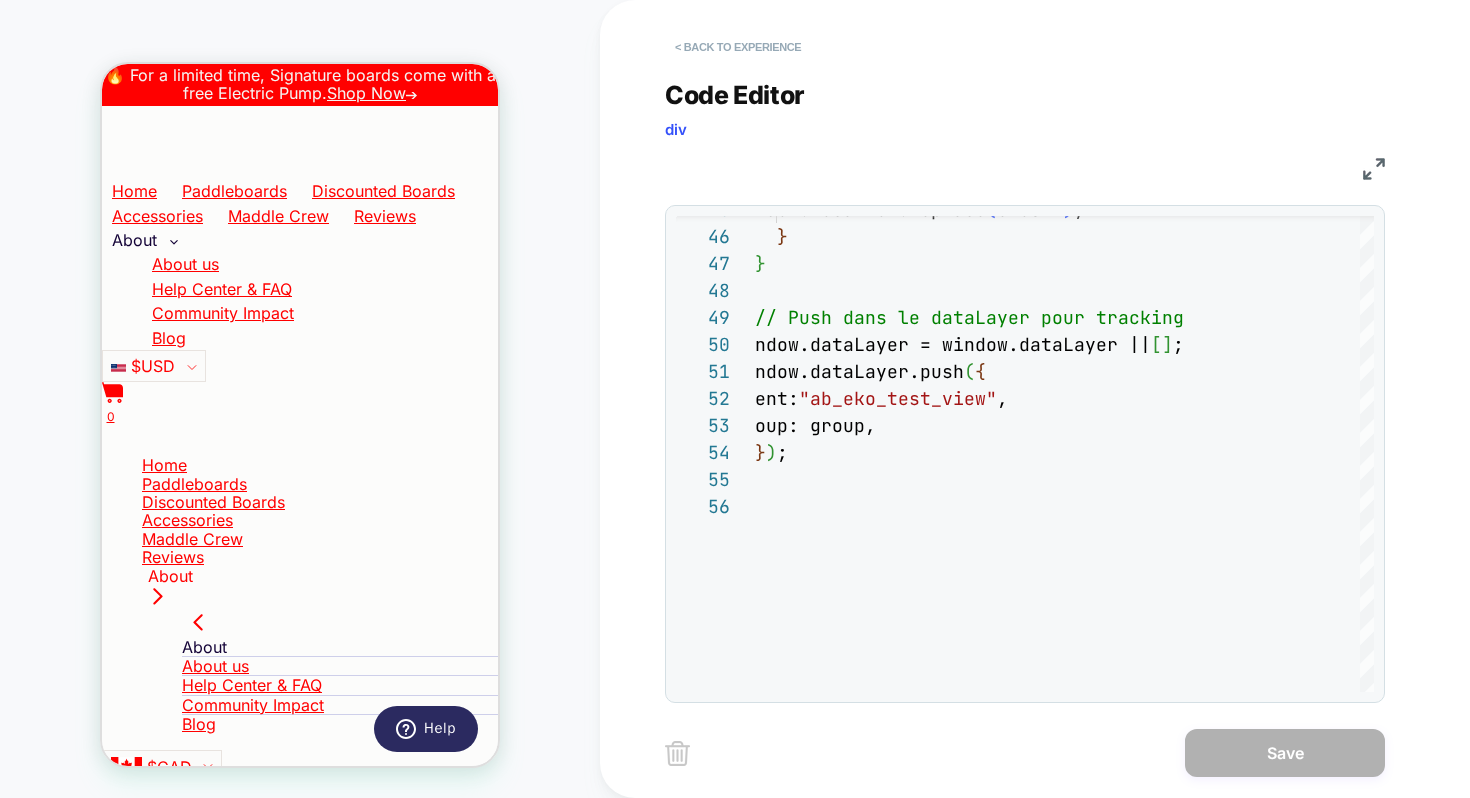 click on "< Back to experience" at bounding box center [738, 47] 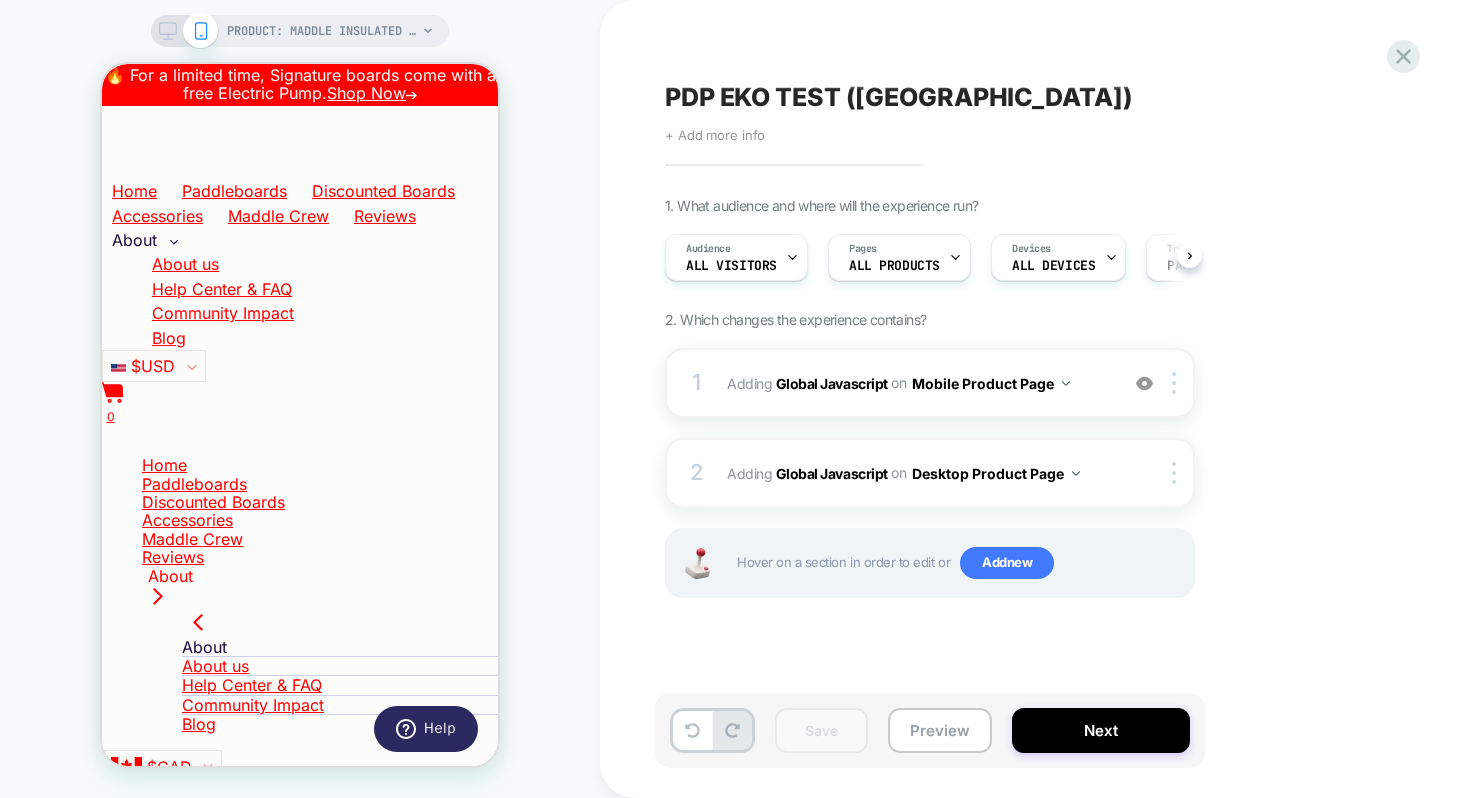 scroll, scrollTop: 0, scrollLeft: 1, axis: horizontal 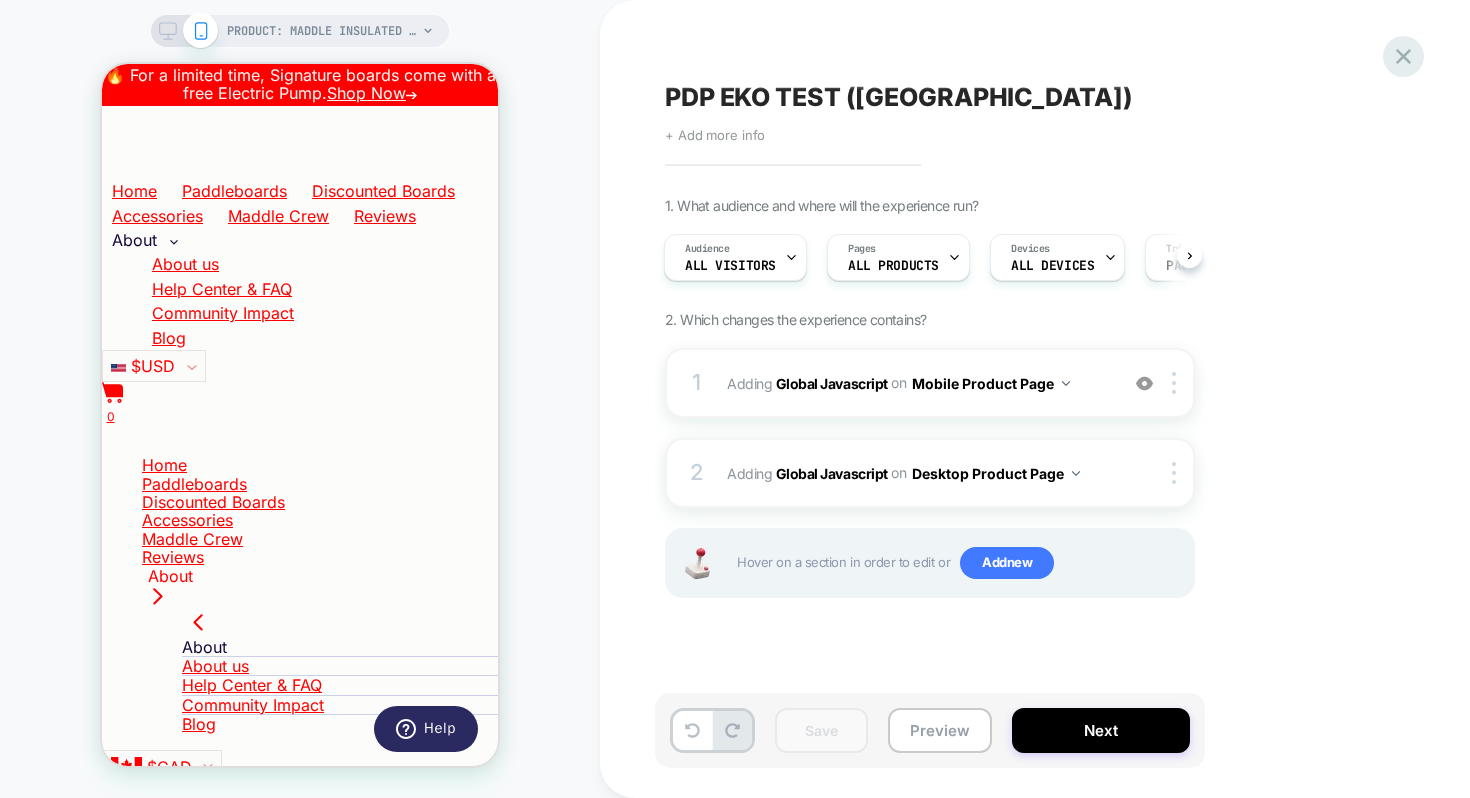 click 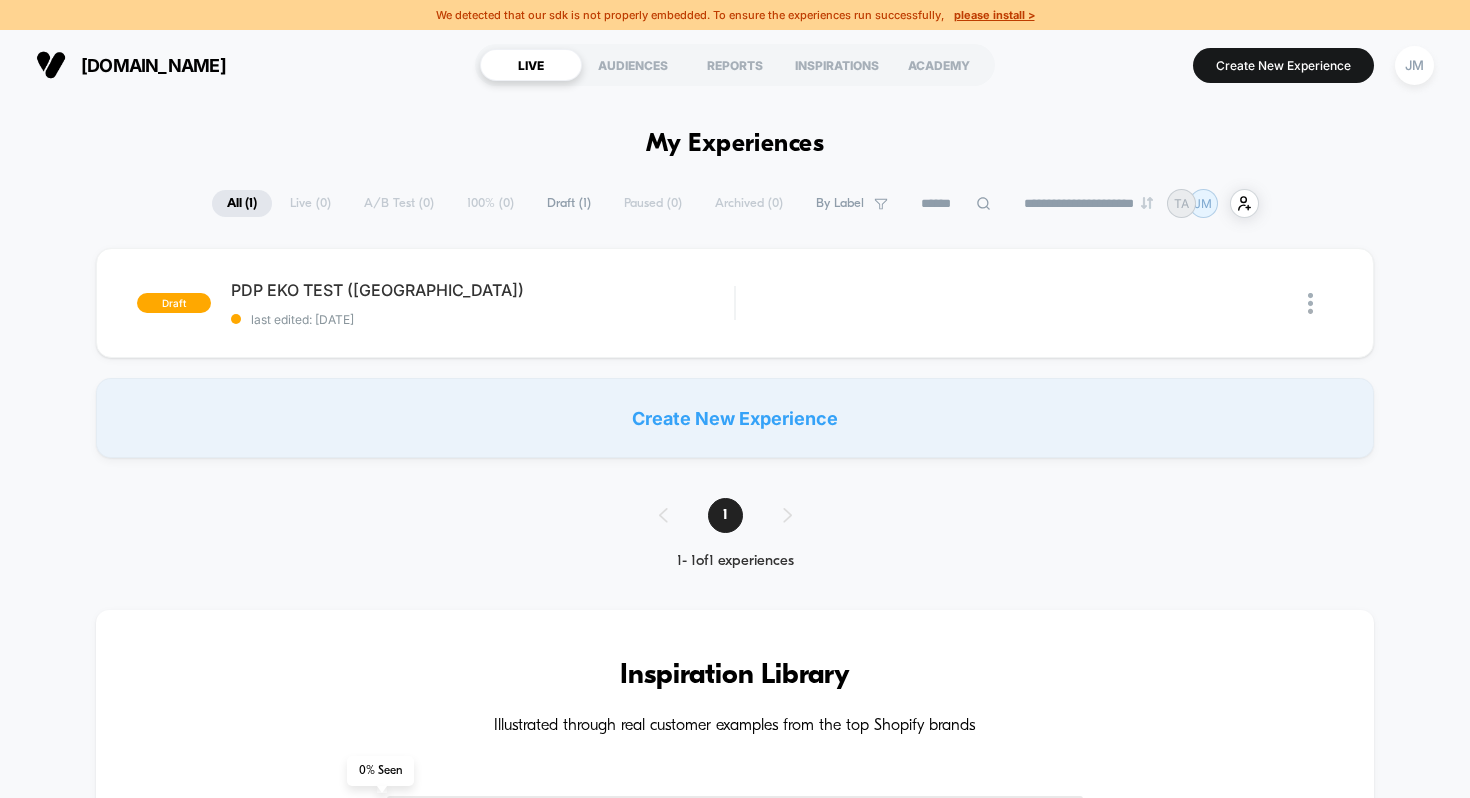 scroll, scrollTop: 0, scrollLeft: 0, axis: both 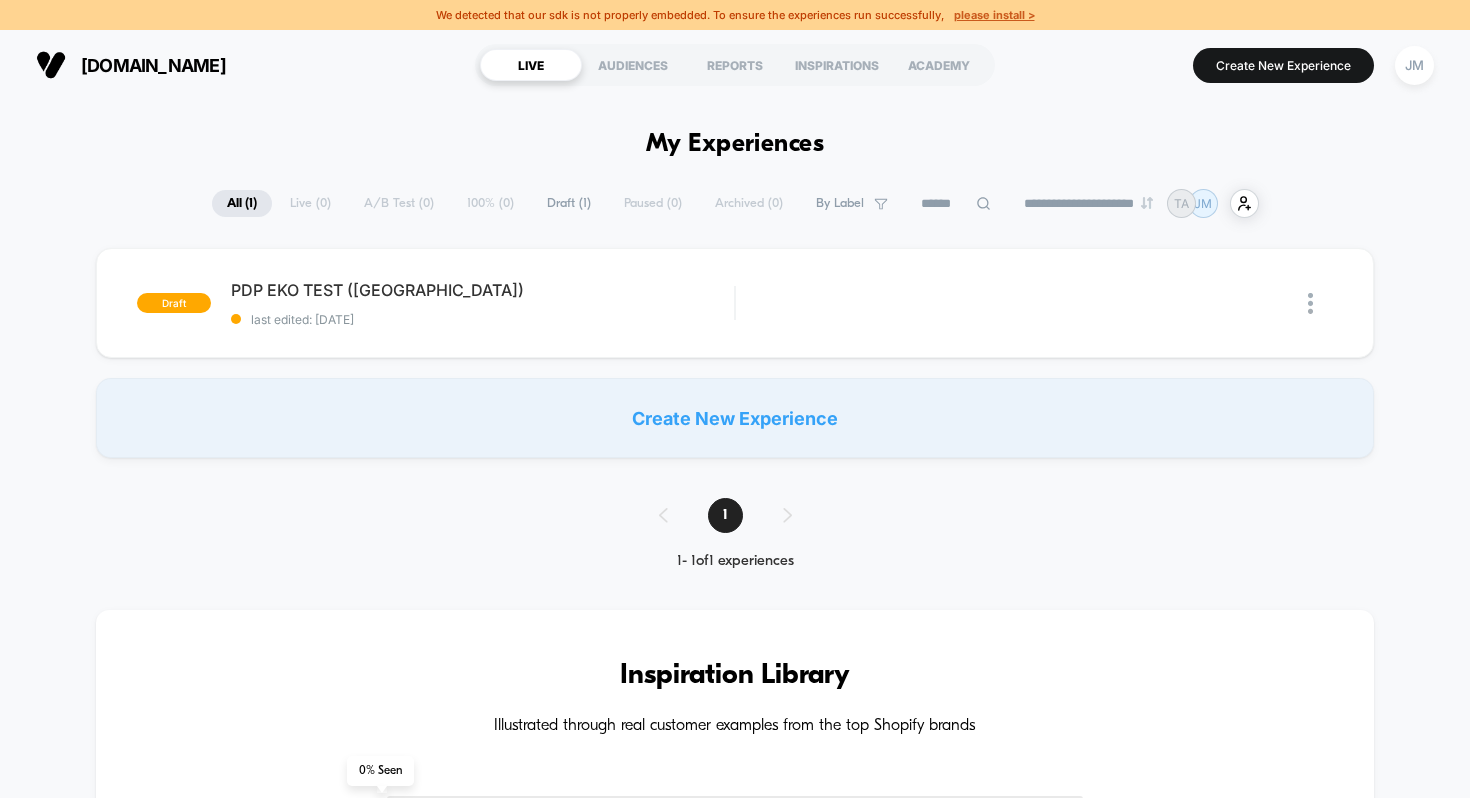 click on "please install >" at bounding box center [994, 15] 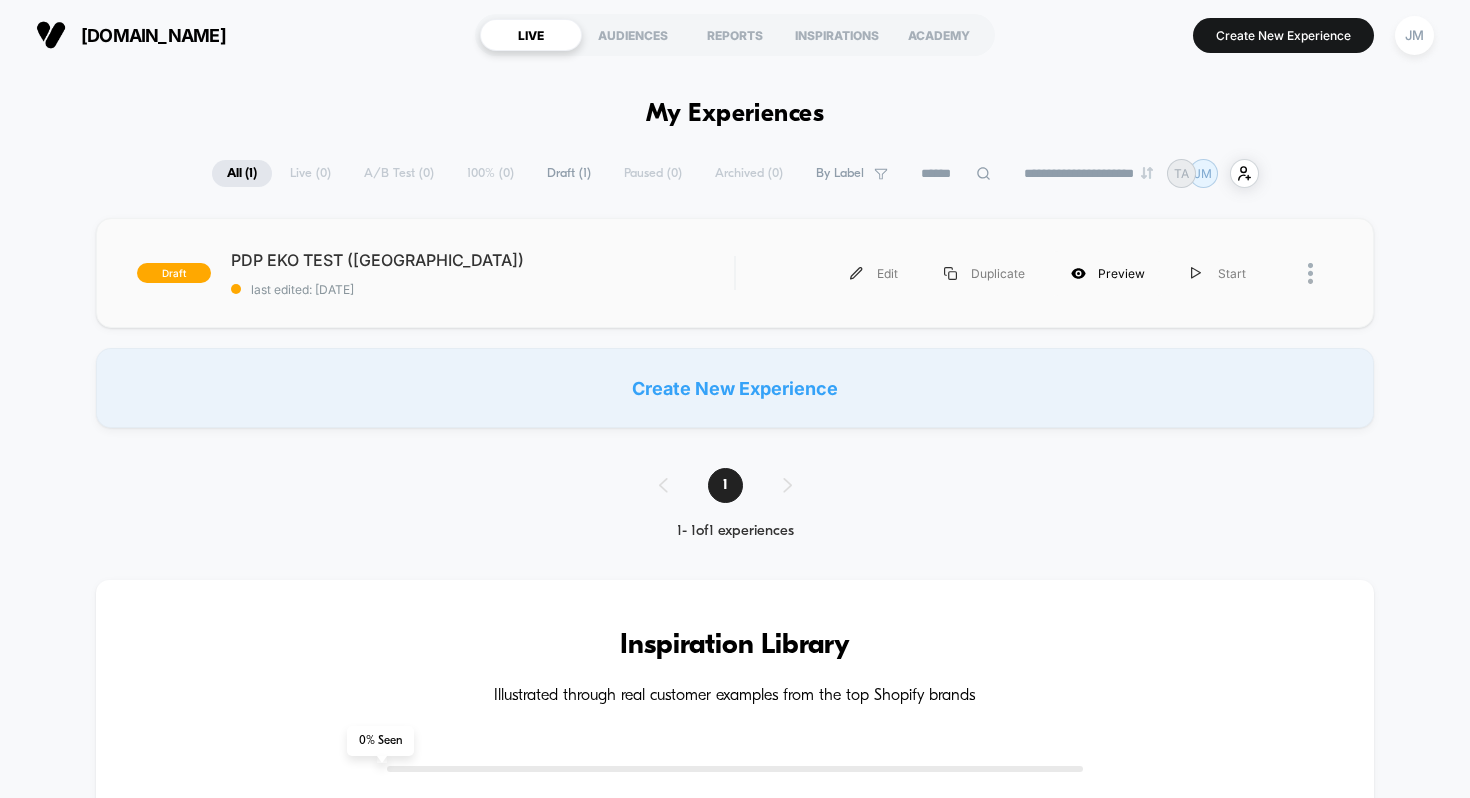 click on "Preview" at bounding box center [1108, 273] 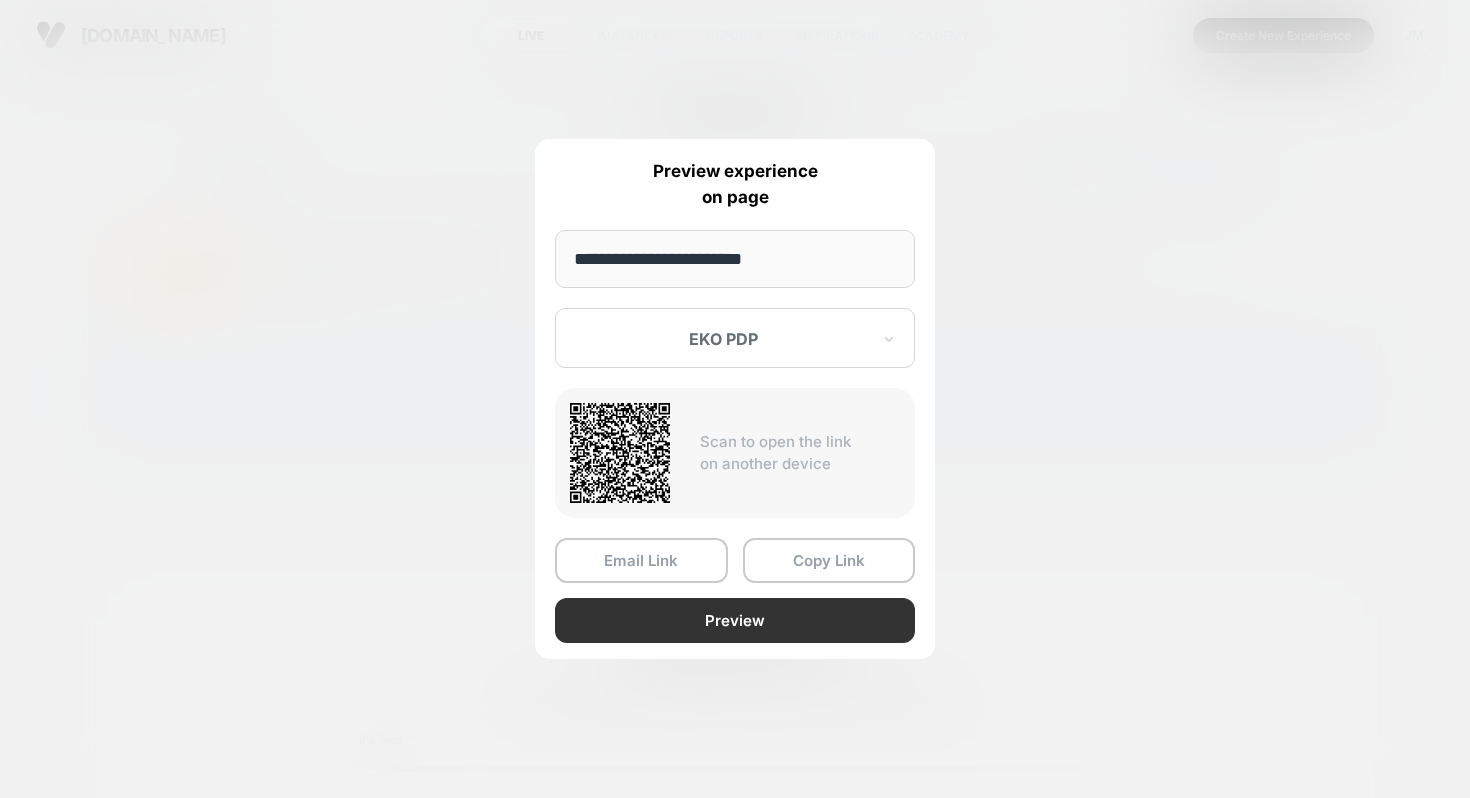 click on "Preview" at bounding box center [735, 620] 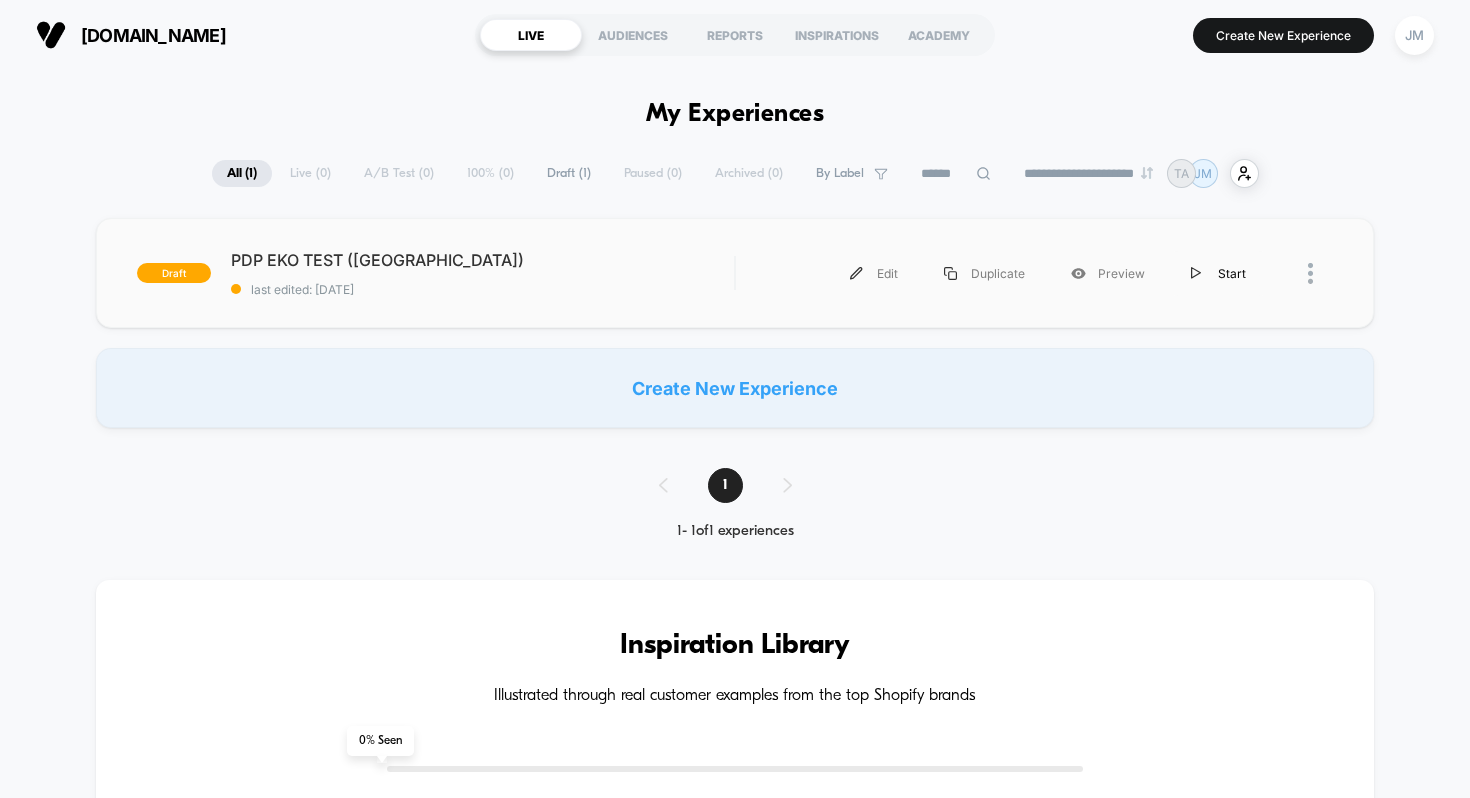 click on "Start" at bounding box center [1218, 273] 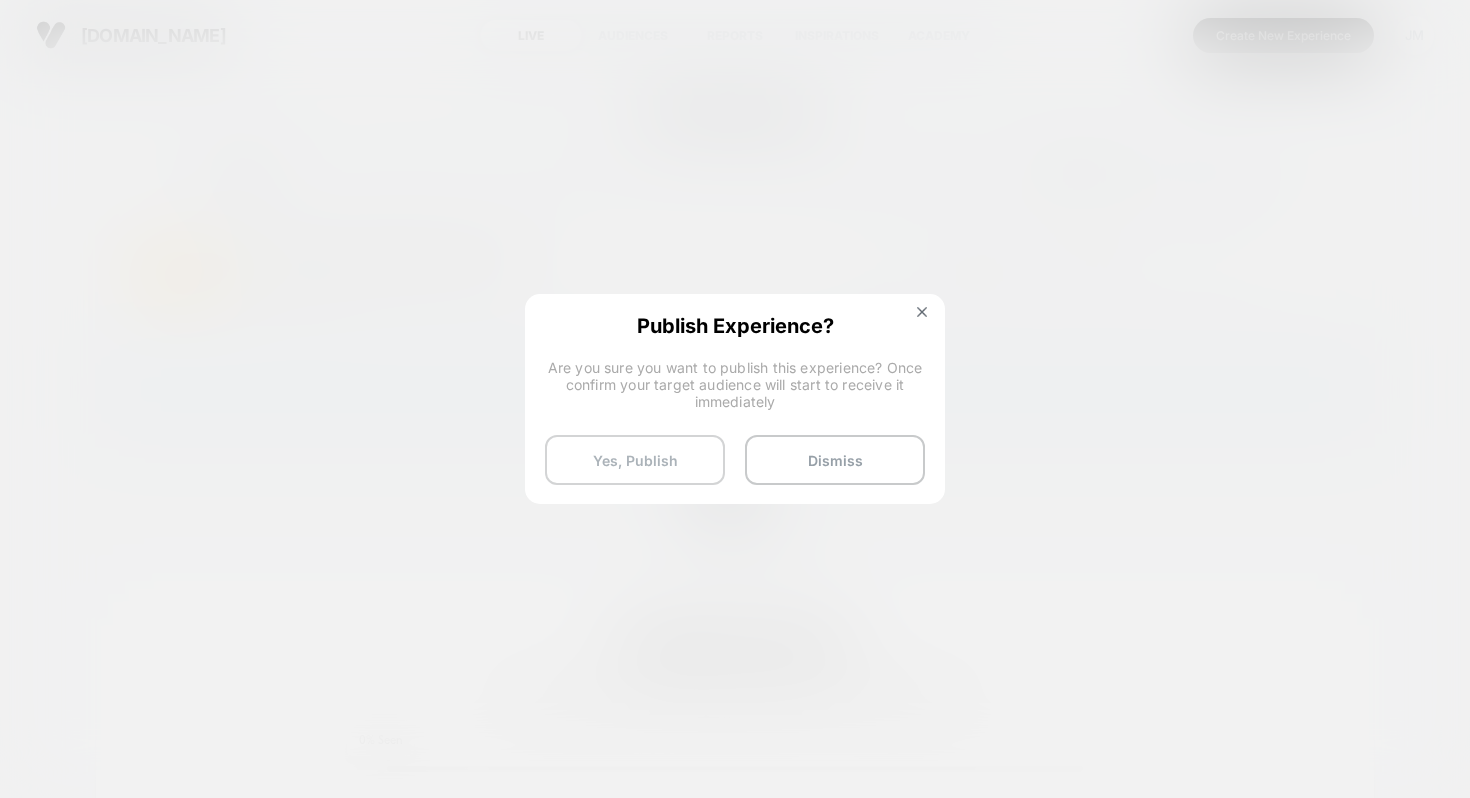 click on "Yes, Publish" at bounding box center [635, 460] 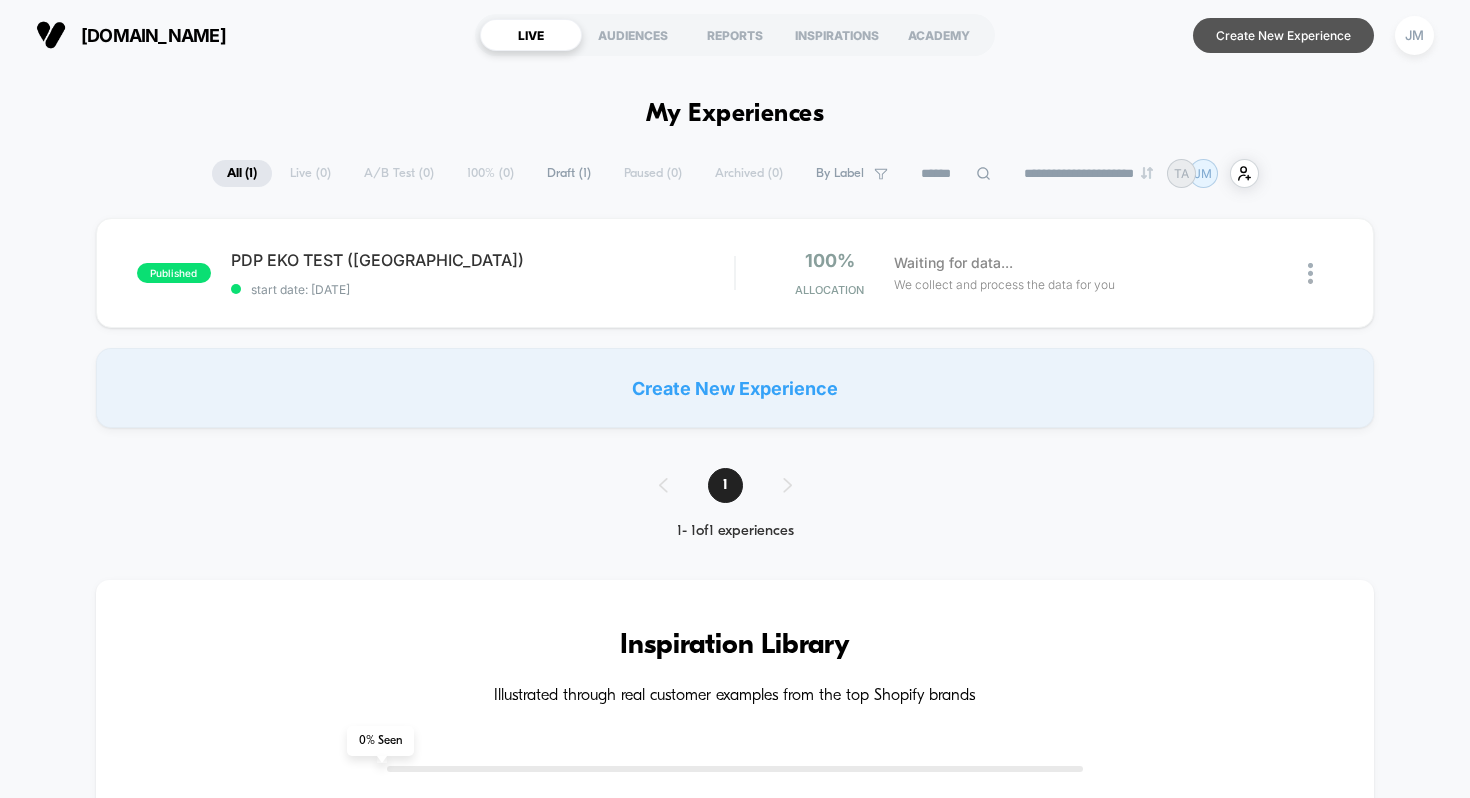 scroll, scrollTop: 0, scrollLeft: 0, axis: both 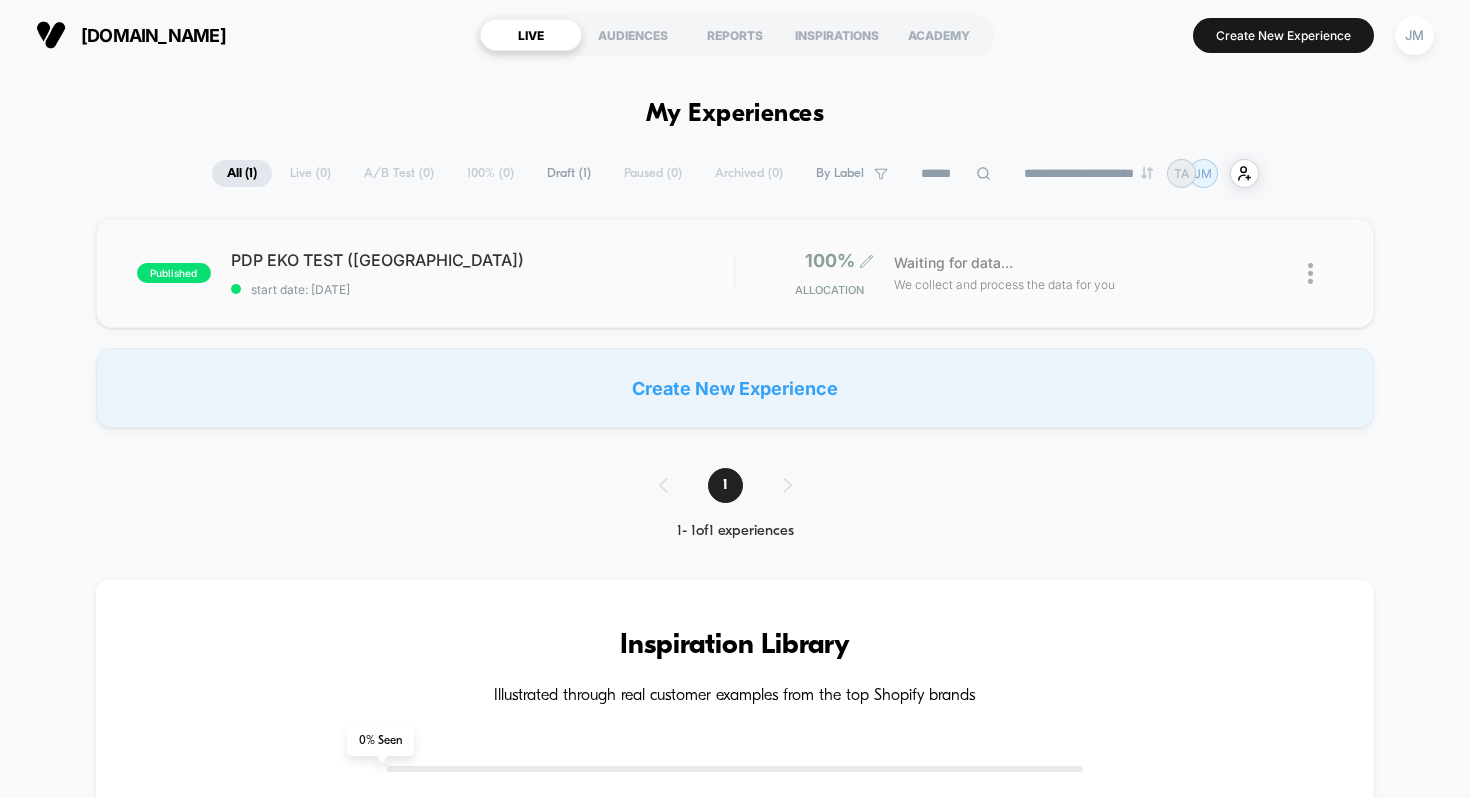 click on "100%" at bounding box center (830, 260) 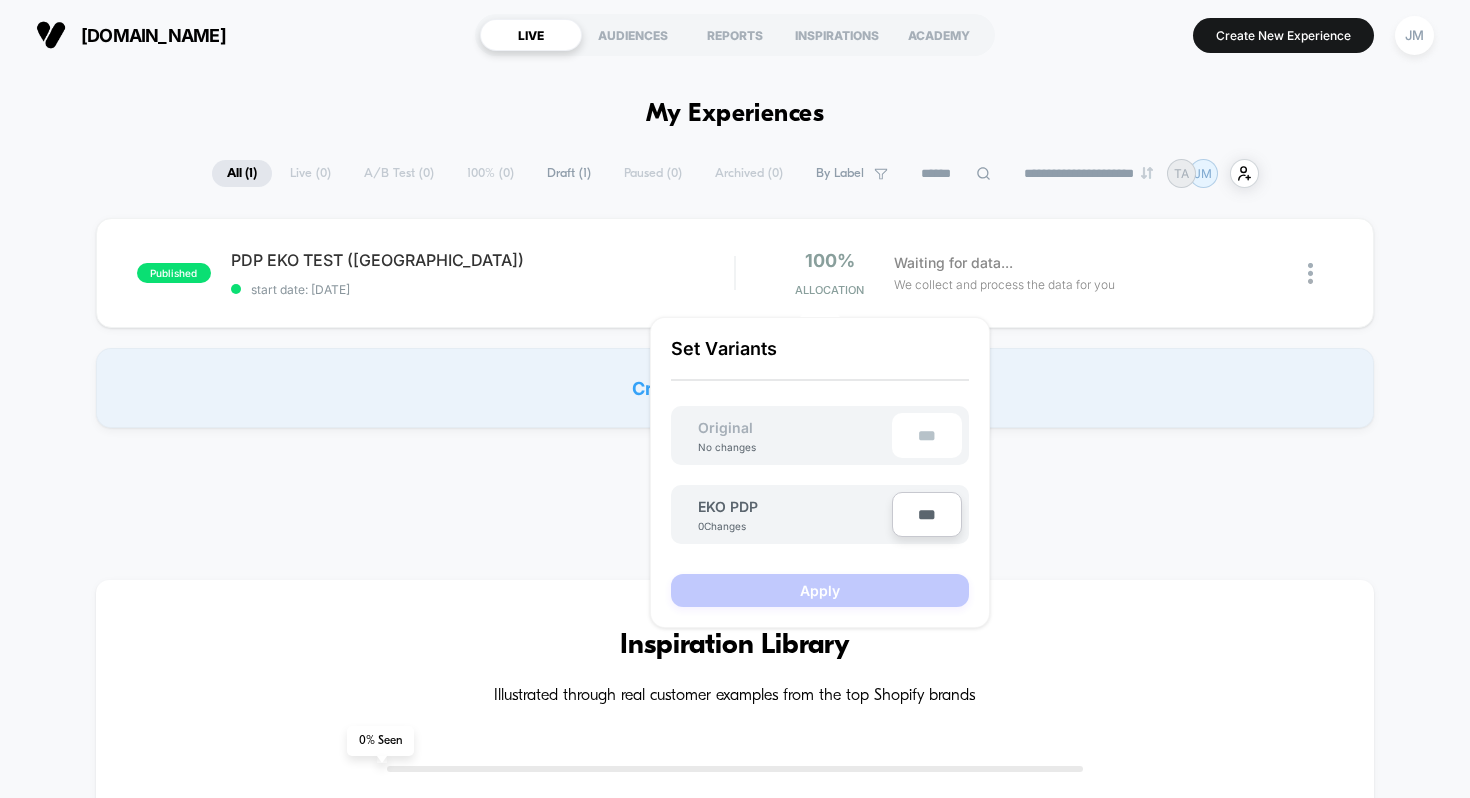 click on "**********" at bounding box center [735, 1421] 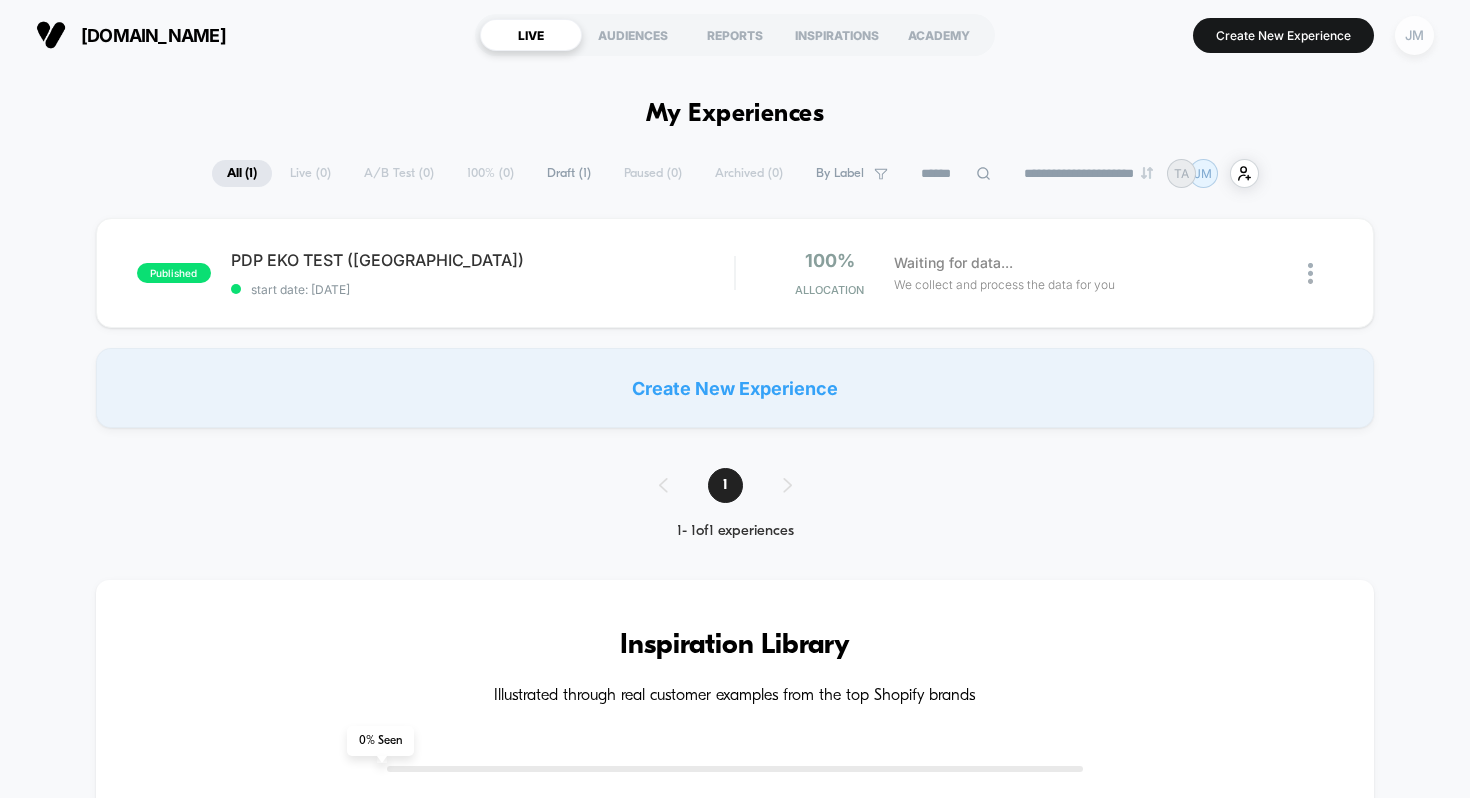 click on "JM" at bounding box center [1414, 35] 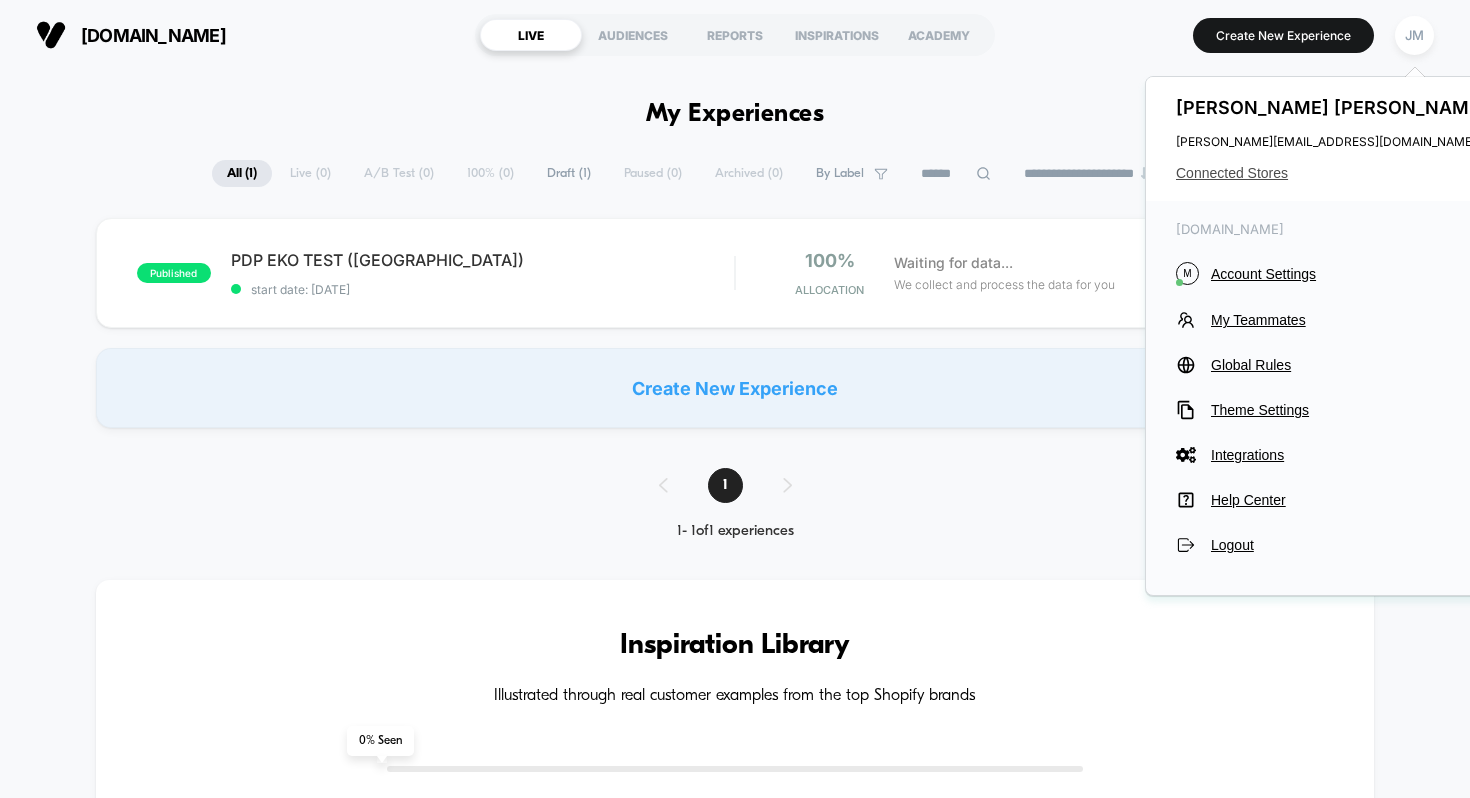 click on "Connected Stores" at bounding box center (1334, 173) 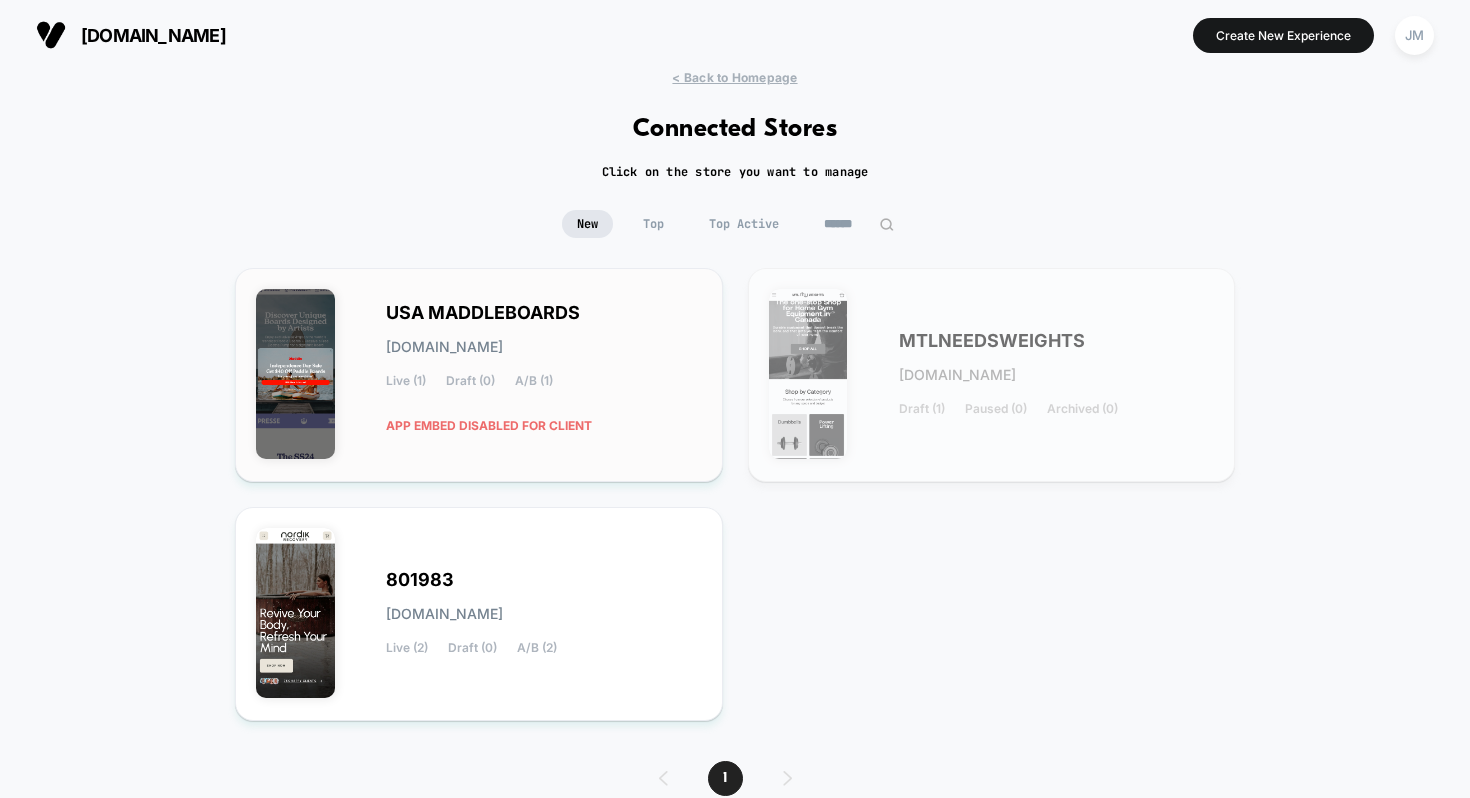 click on "APP EMBED DISABLED FOR CLIENT" at bounding box center [489, 425] 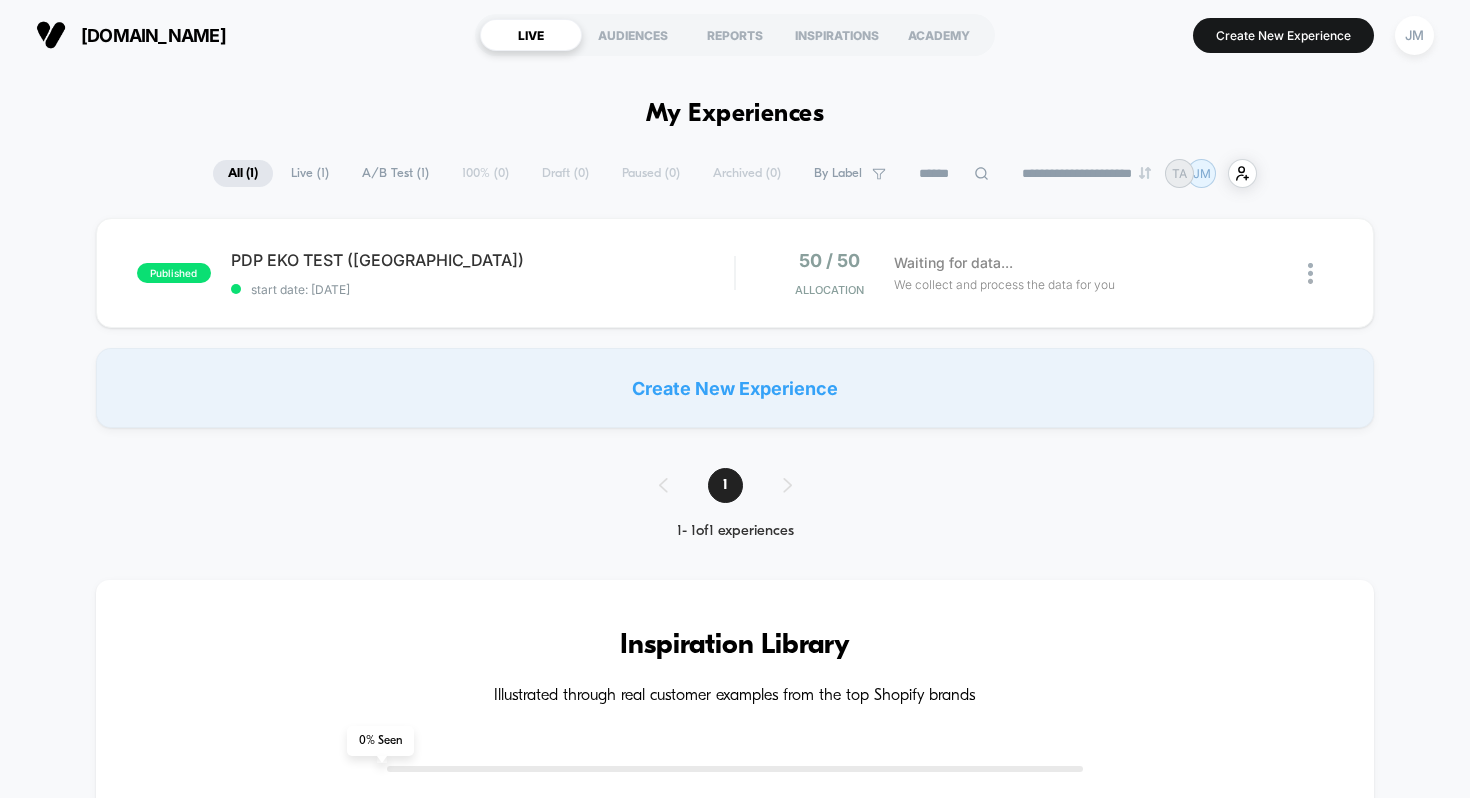 scroll, scrollTop: 0, scrollLeft: 0, axis: both 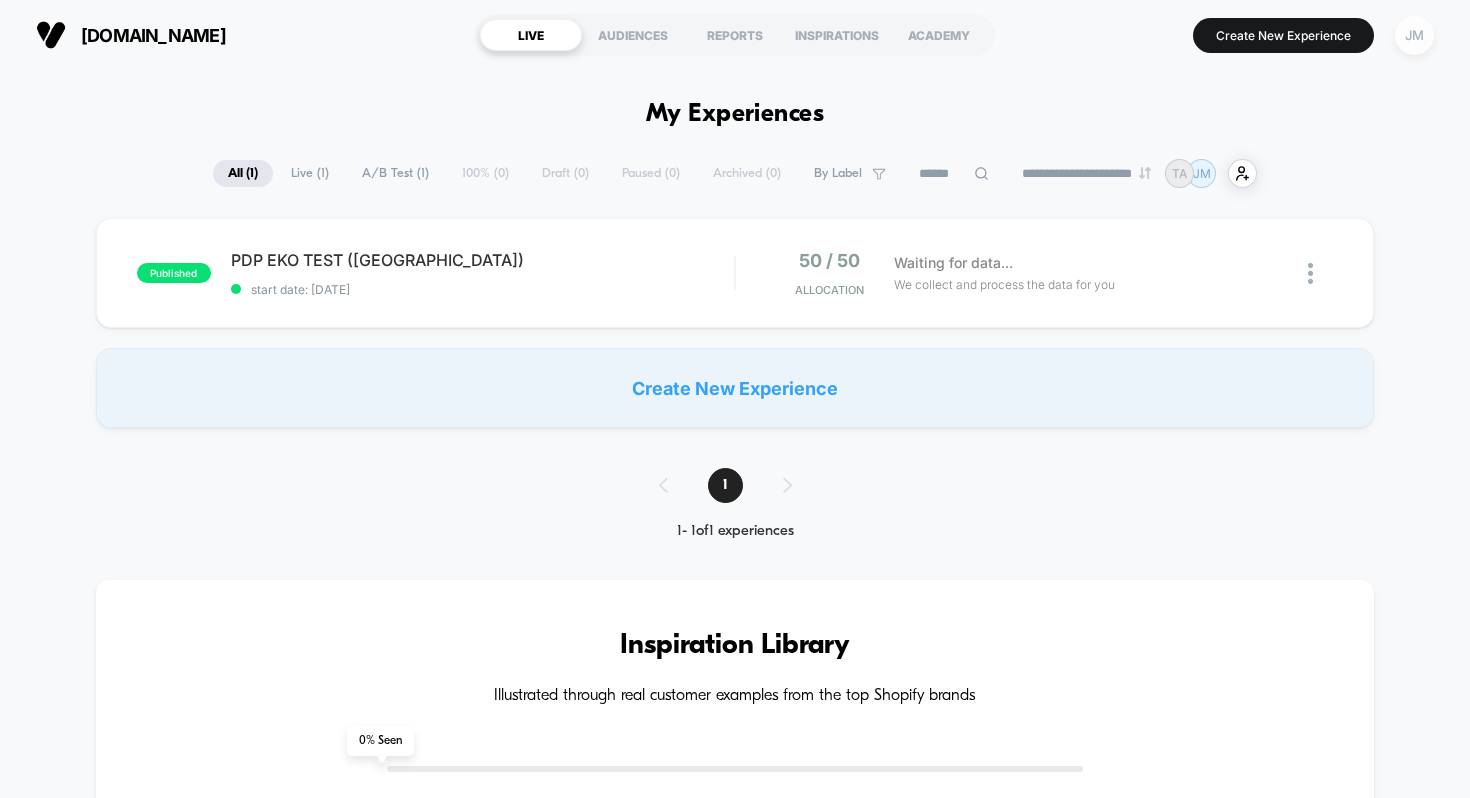 click on "JM" at bounding box center [1414, 35] 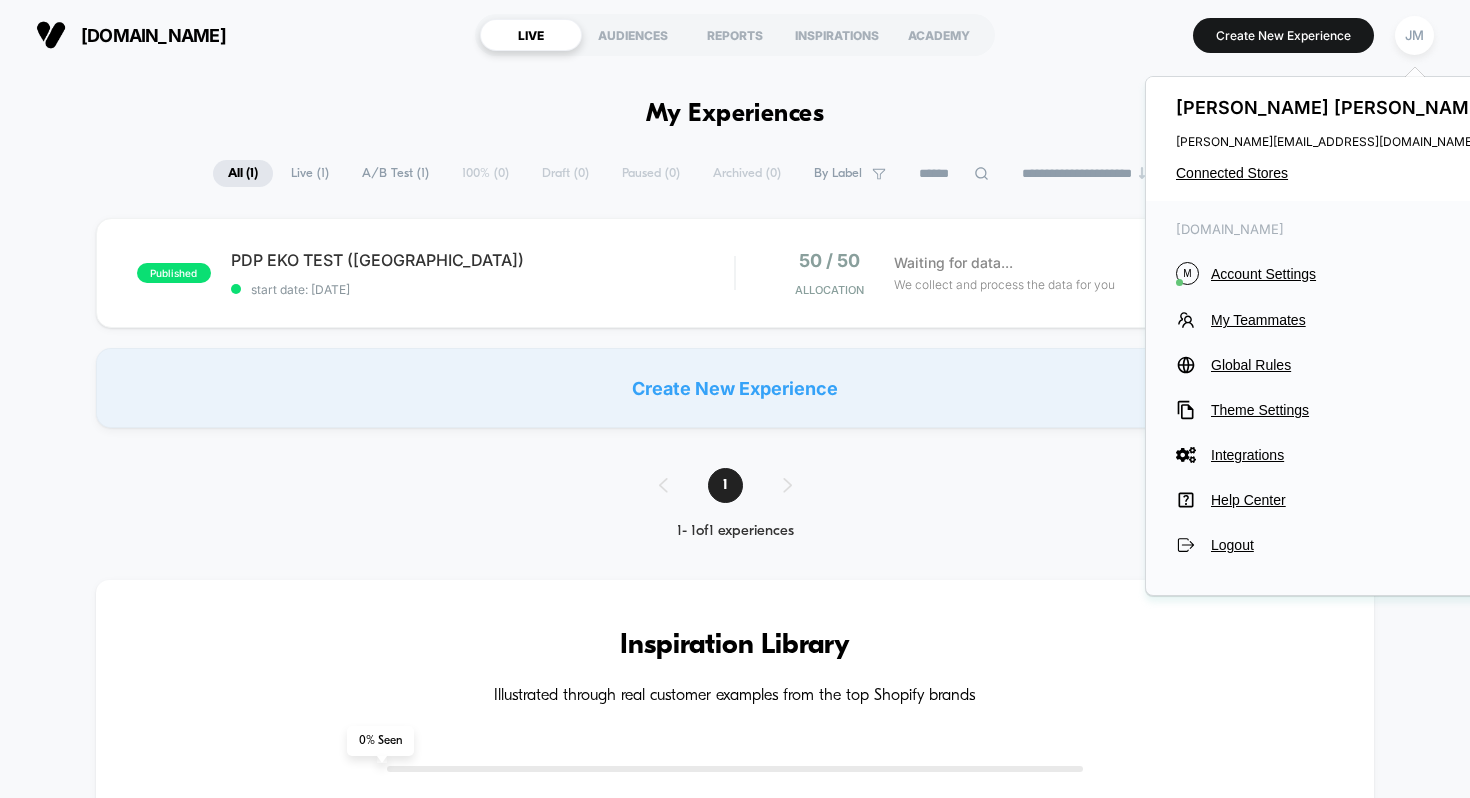 click on "**********" at bounding box center [735, 1391] 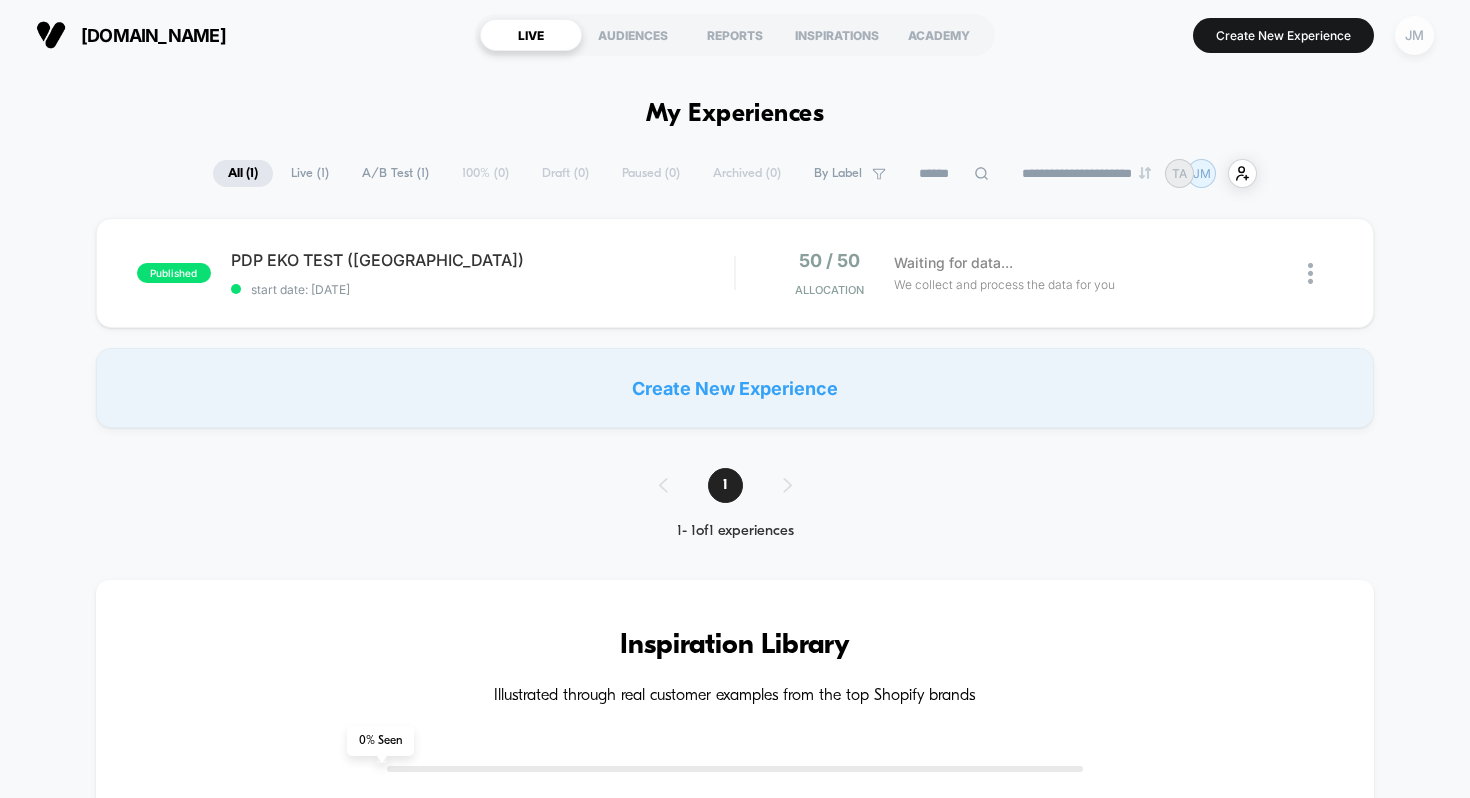 click on "JM" at bounding box center [1414, 35] 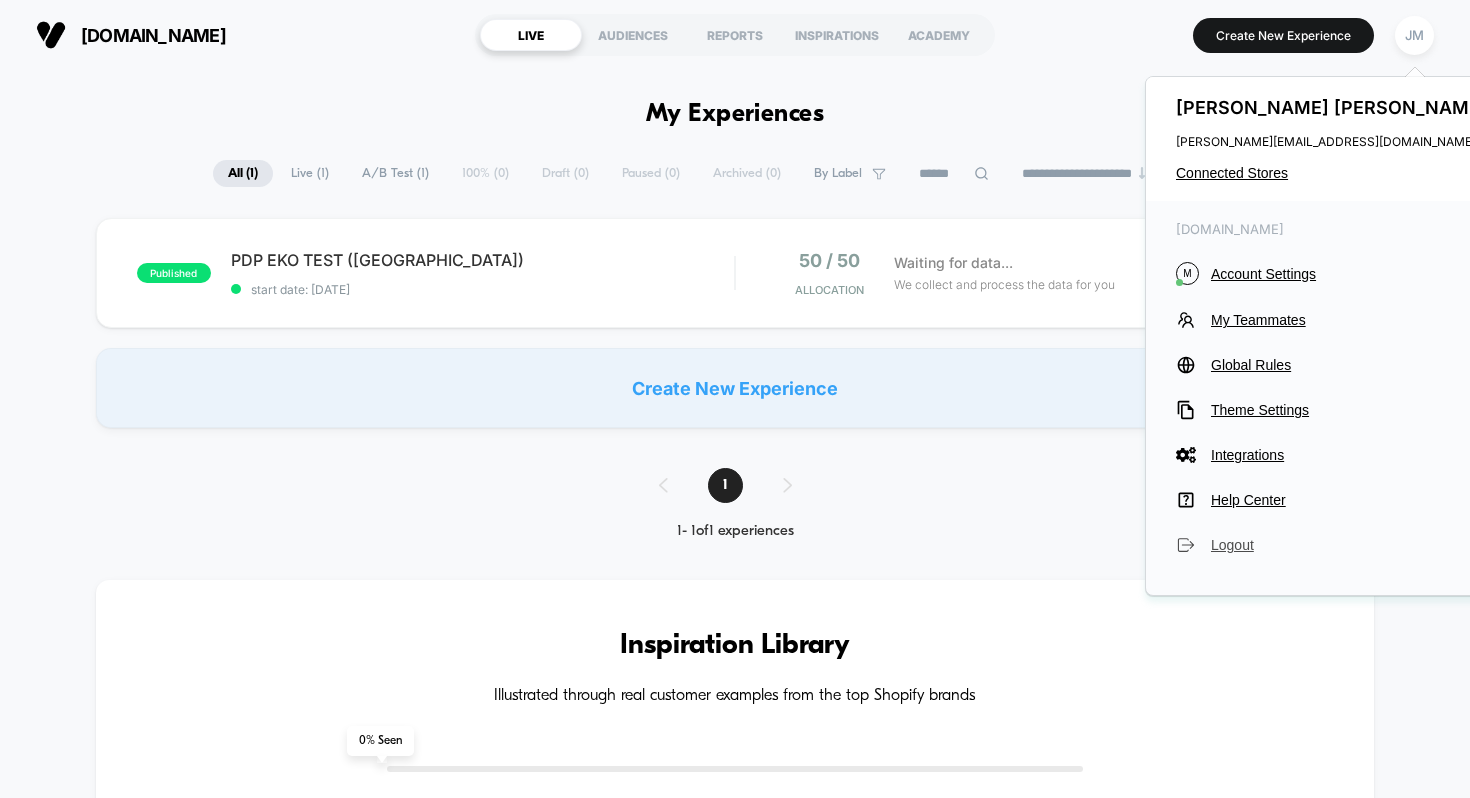click on "Logout" at bounding box center [1351, 545] 